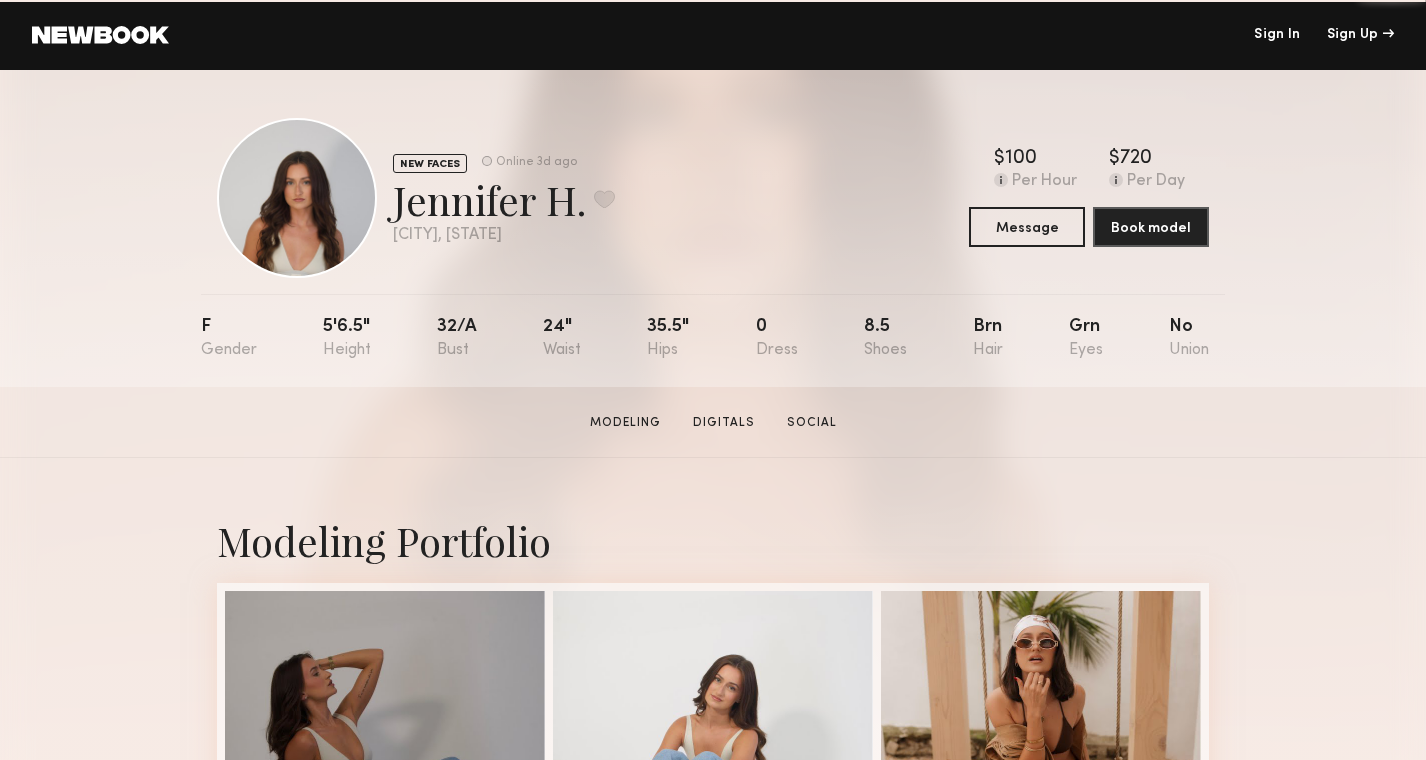 scroll, scrollTop: 0, scrollLeft: 0, axis: both 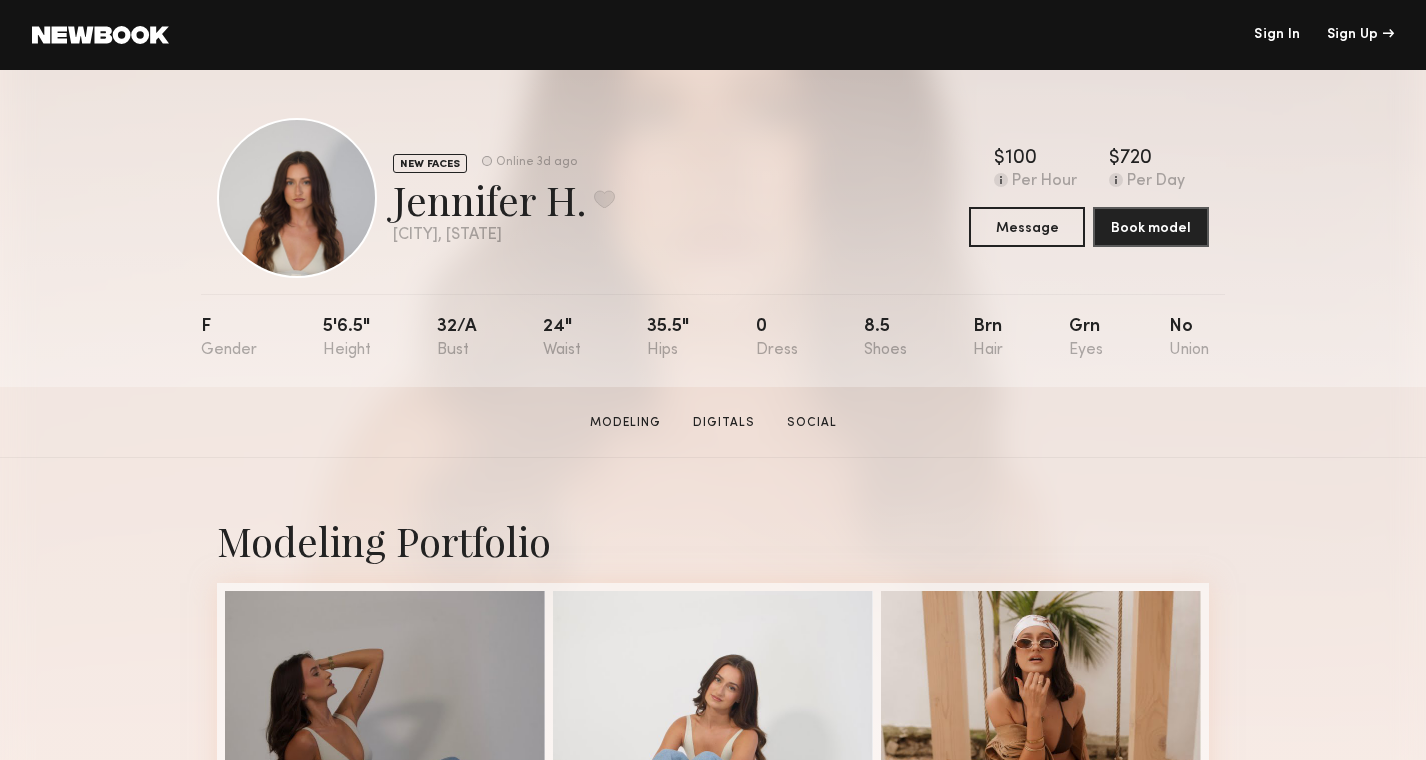 click 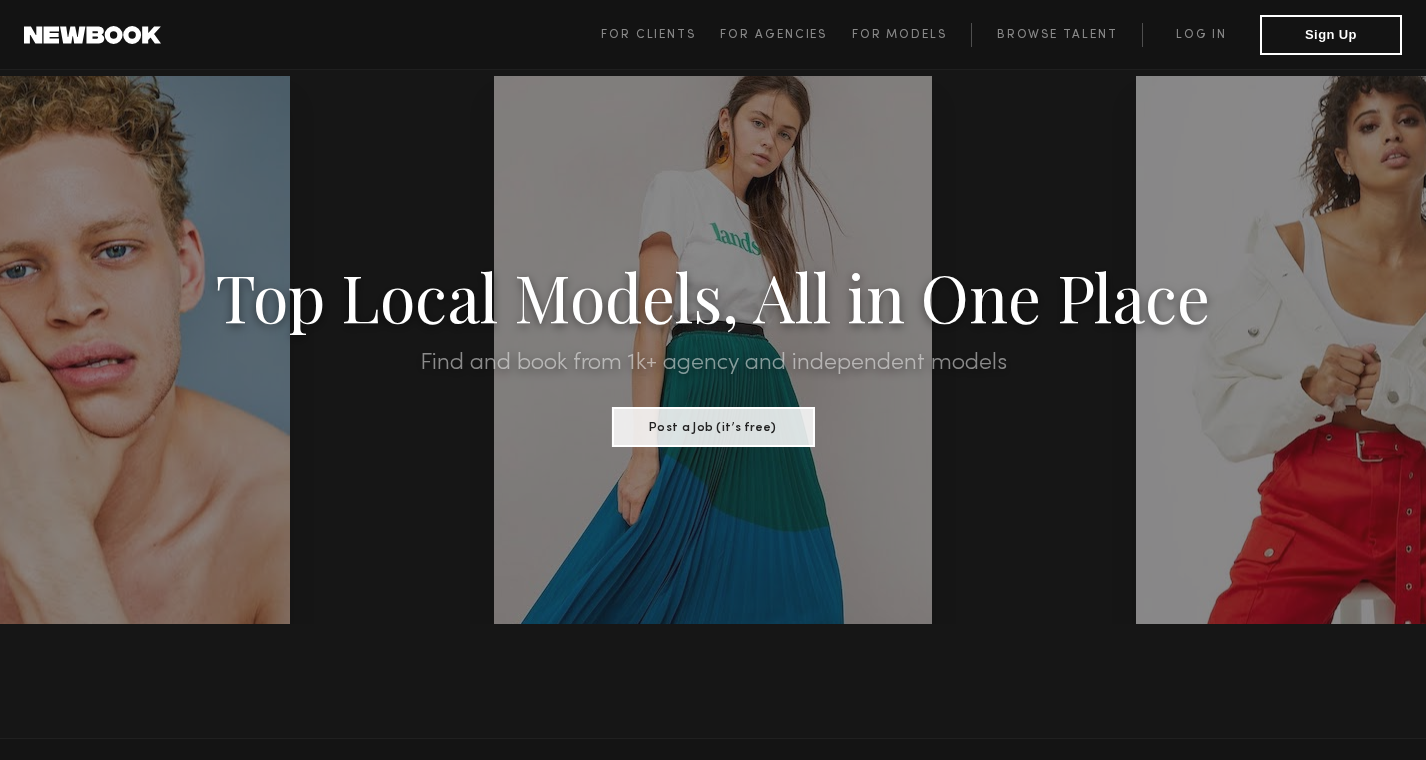 scroll, scrollTop: 57, scrollLeft: 0, axis: vertical 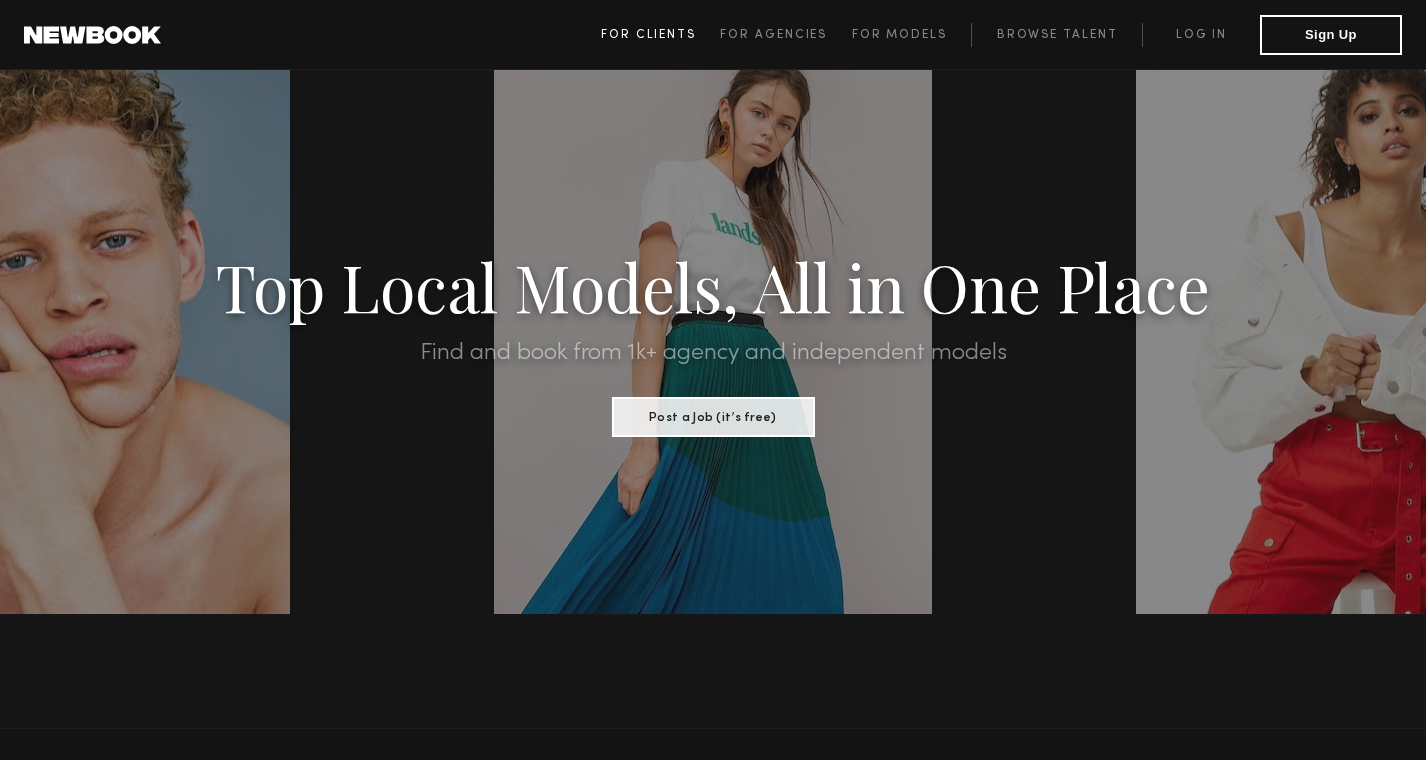 click on "For Clients" 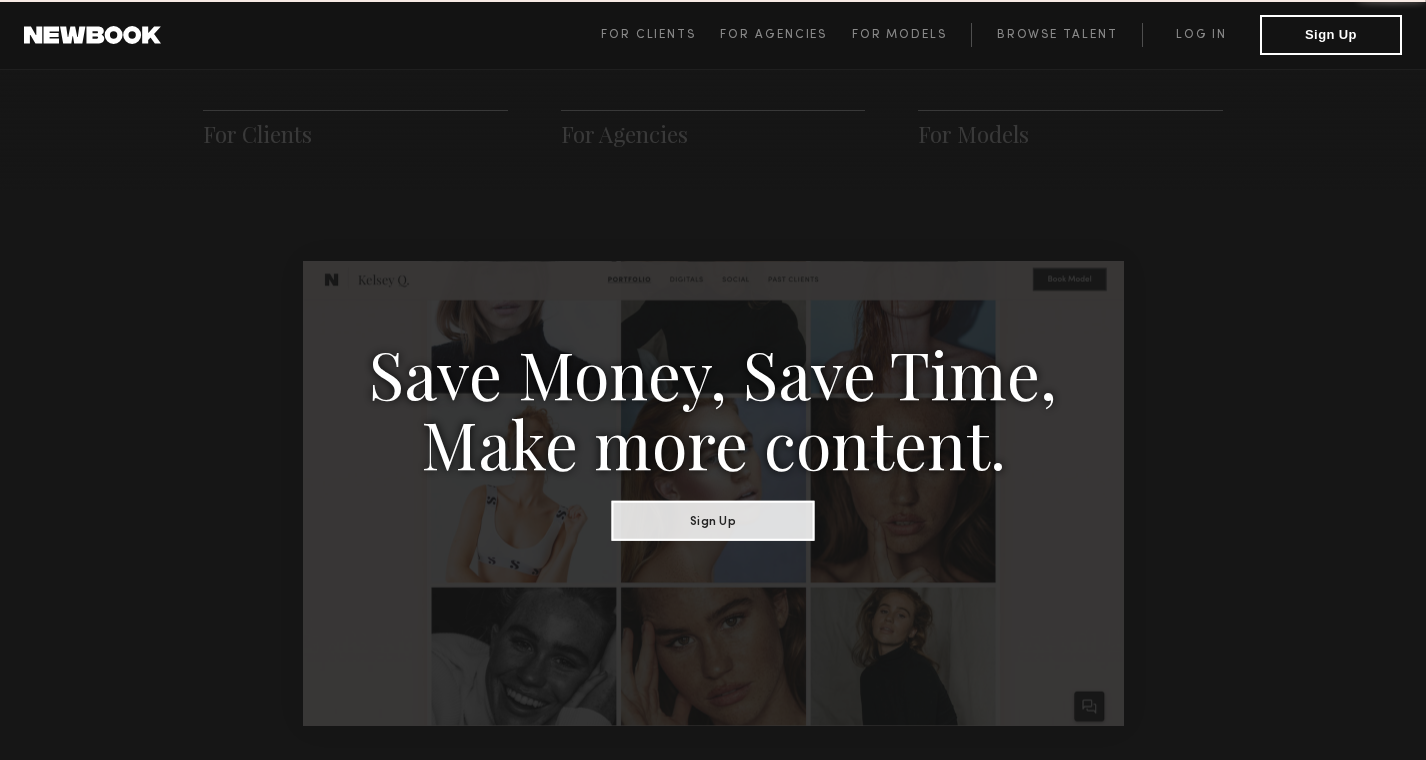 scroll, scrollTop: 998, scrollLeft: 0, axis: vertical 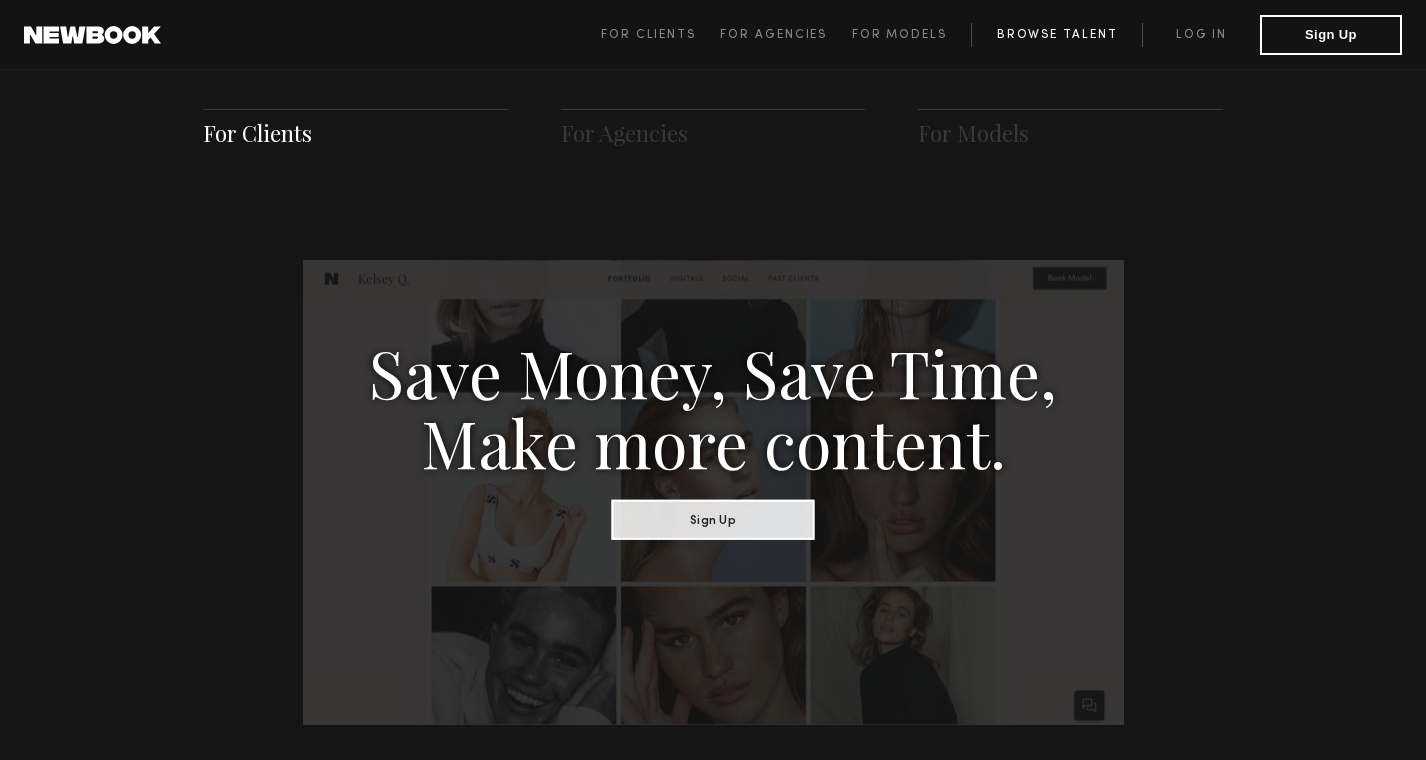 click on "Browse Talent" 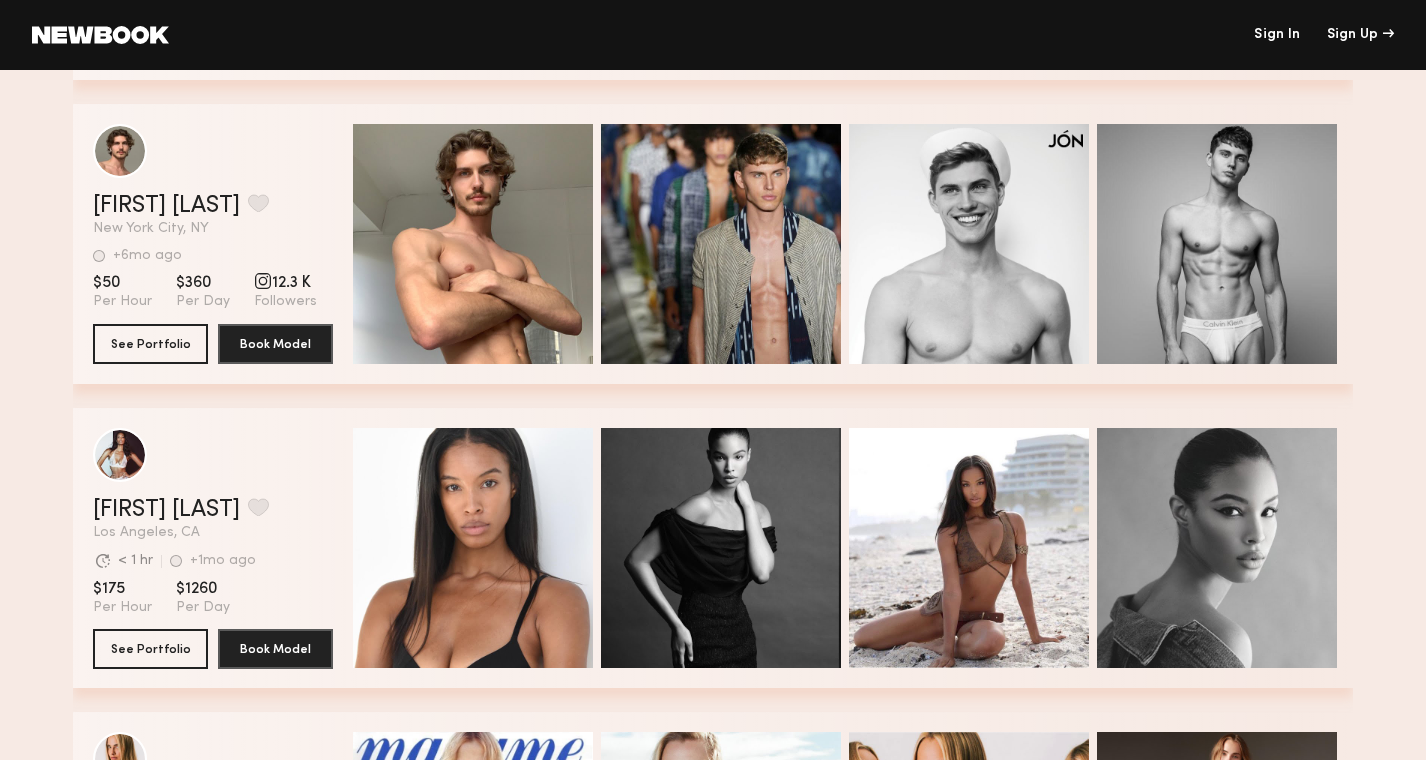 scroll, scrollTop: 6157, scrollLeft: 0, axis: vertical 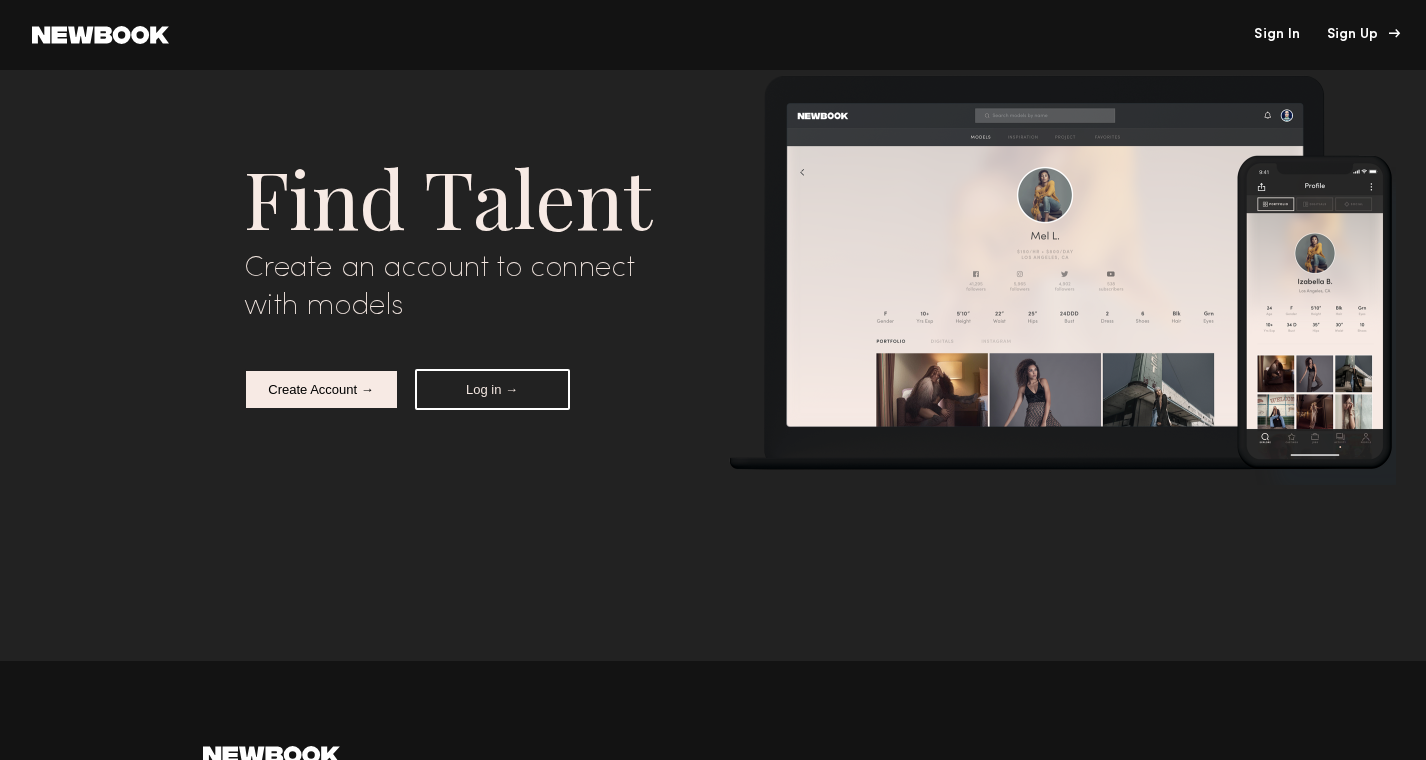 click on "Sign Up" 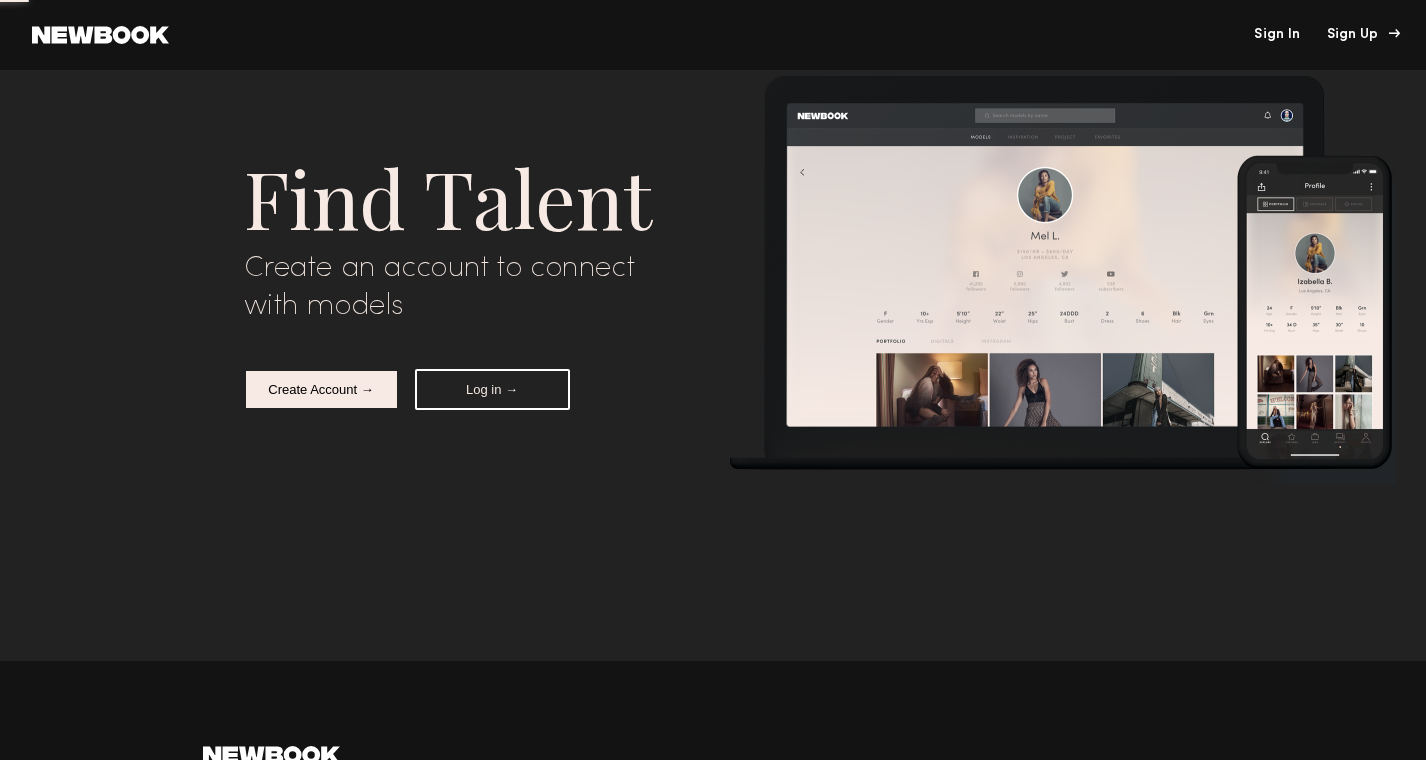 scroll, scrollTop: 0, scrollLeft: 0, axis: both 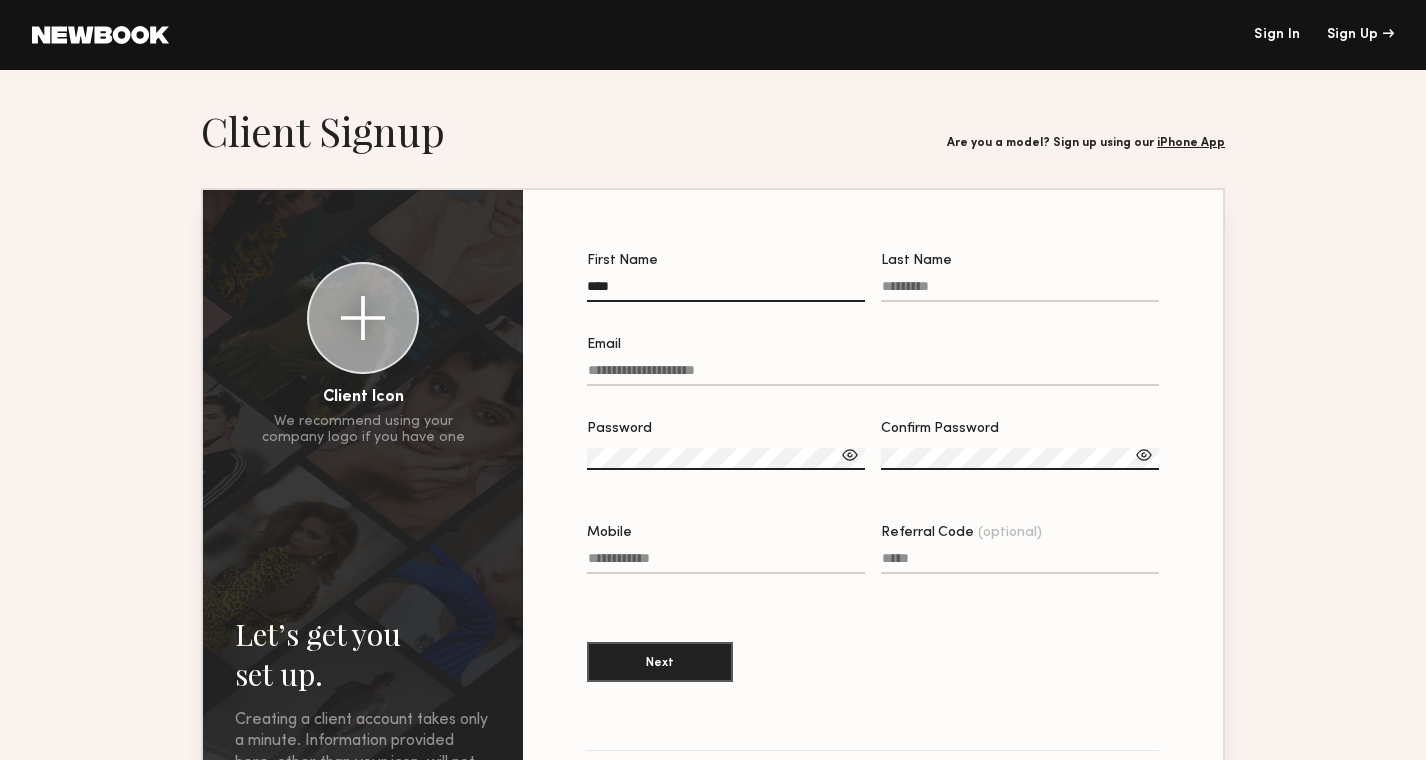type on "****" 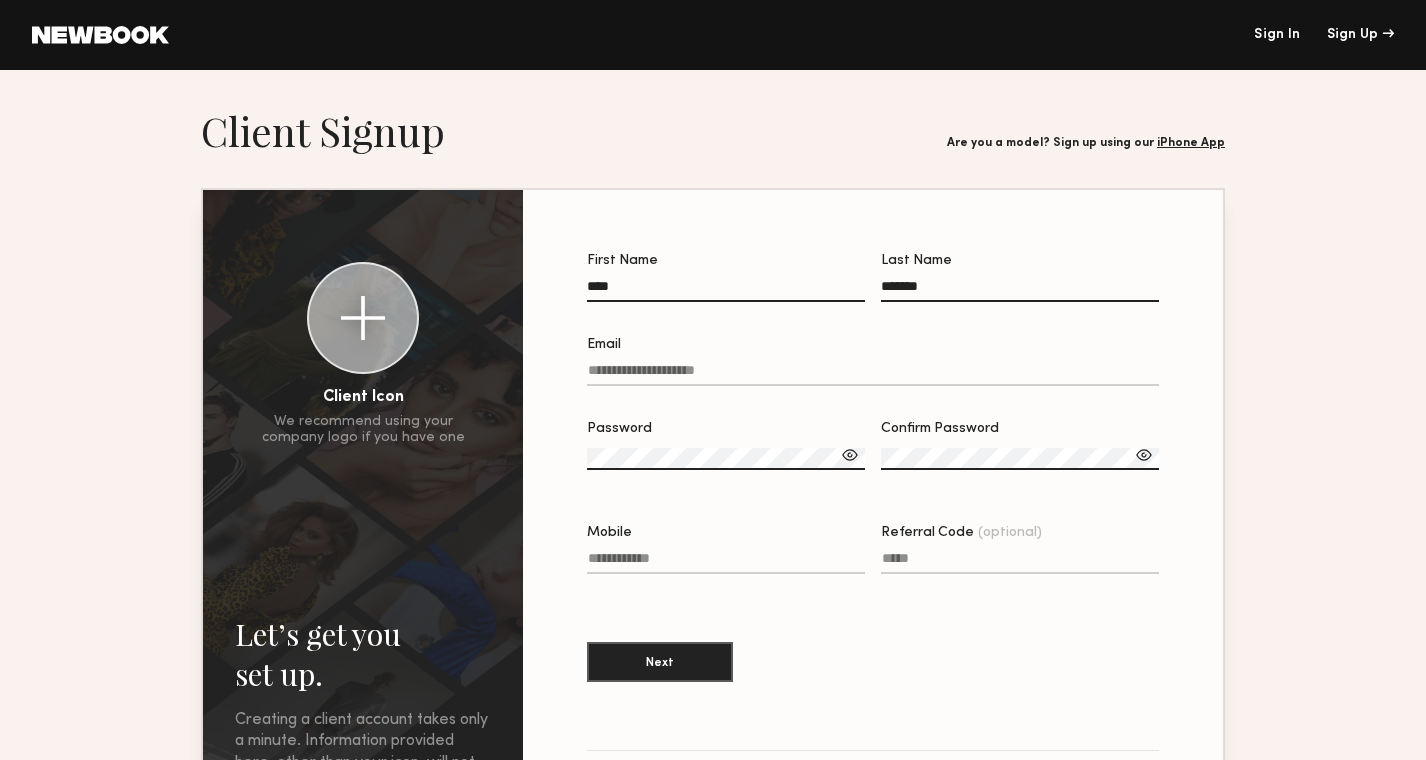 type on "*******" 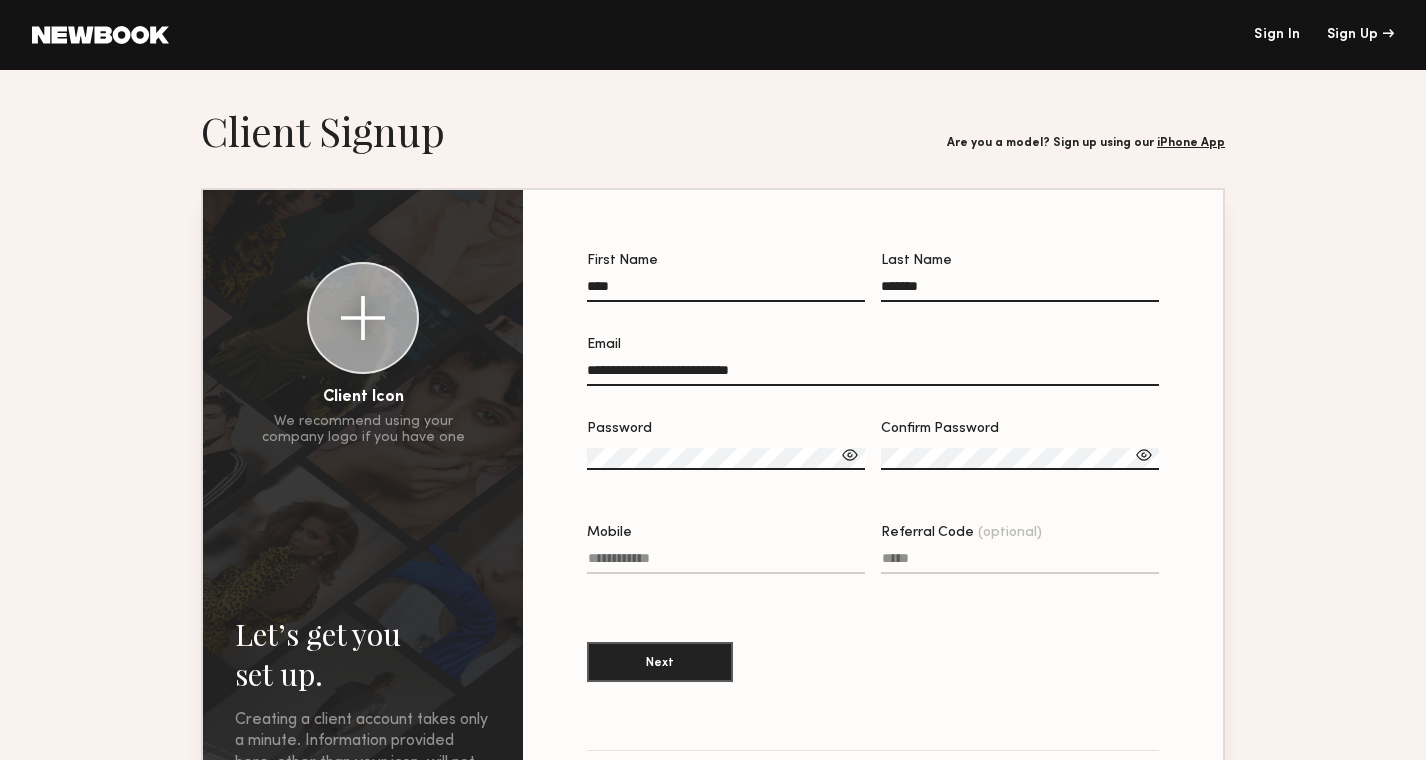type on "**********" 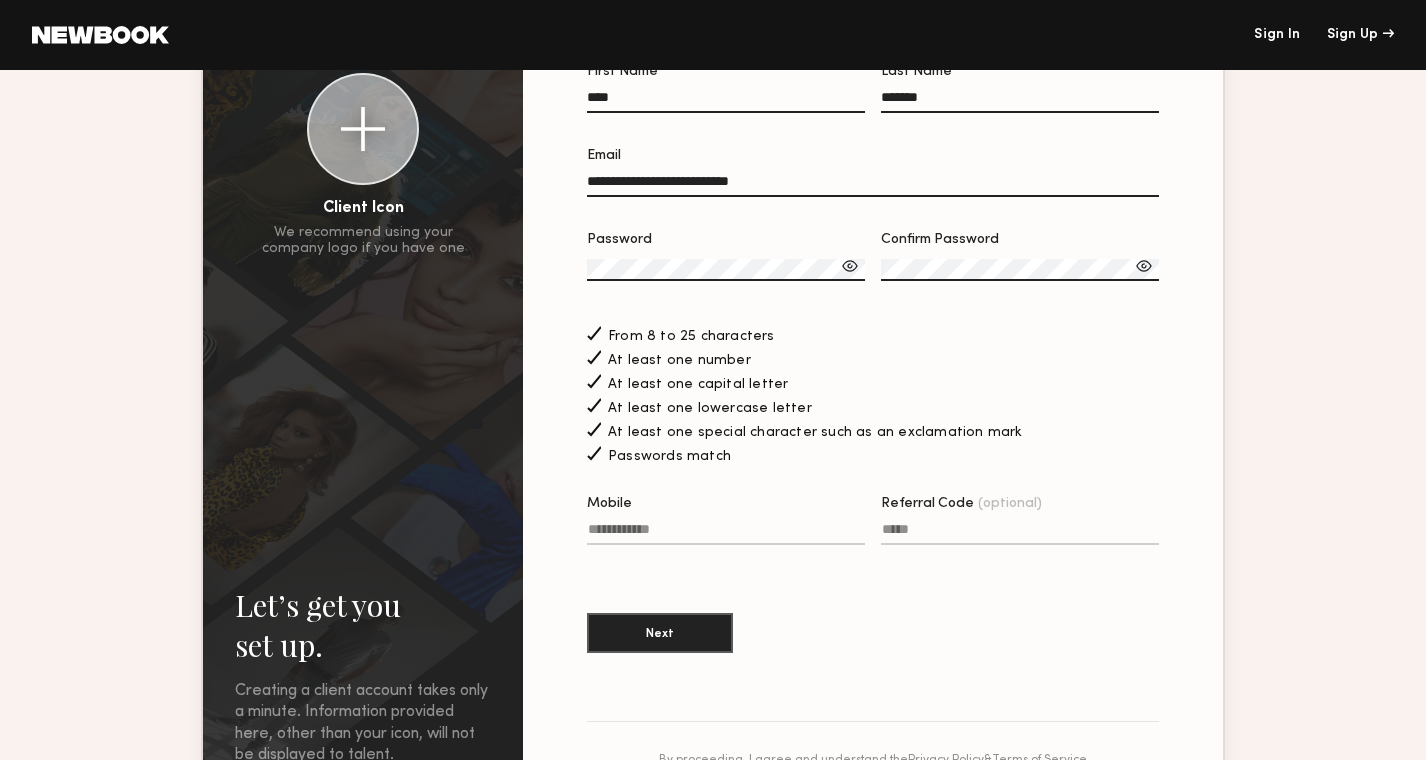 scroll, scrollTop: 277, scrollLeft: 0, axis: vertical 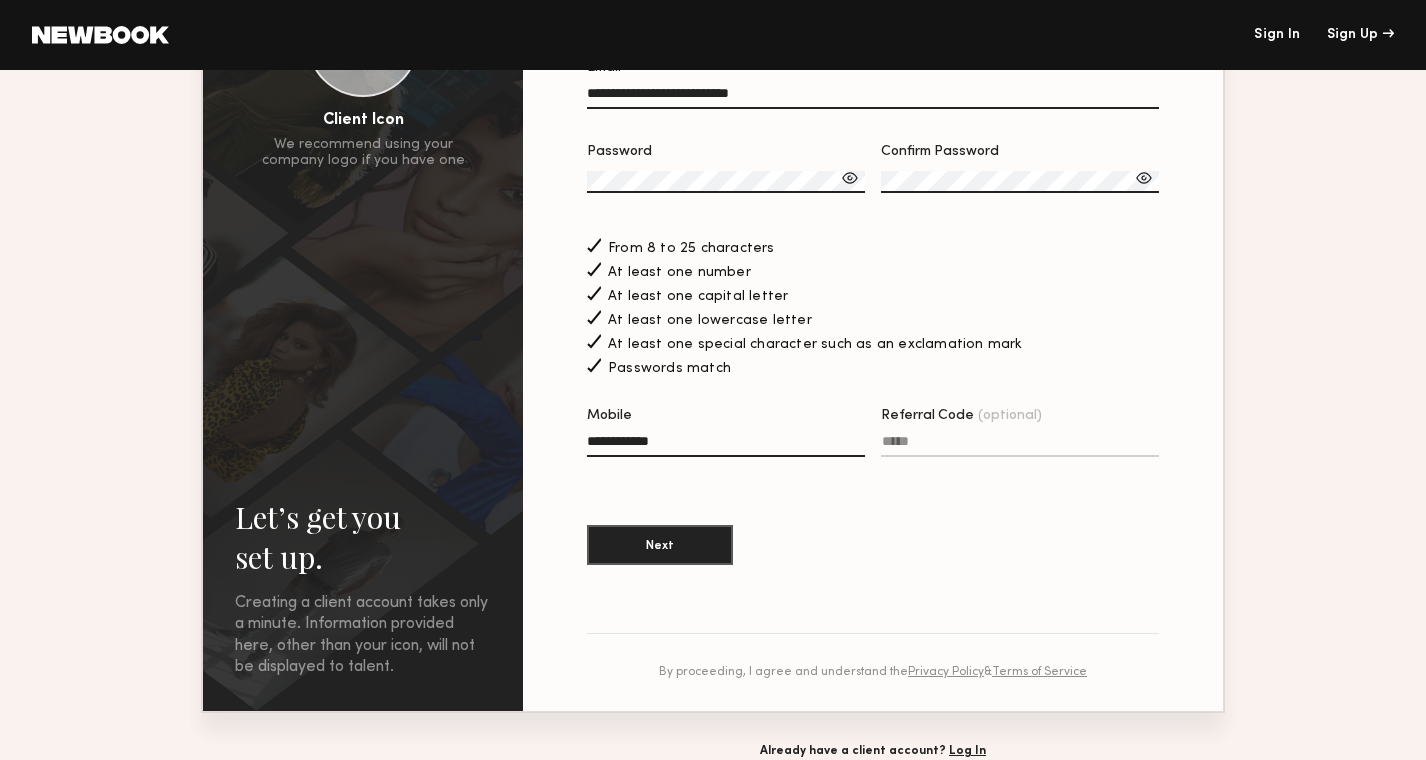 type on "**********" 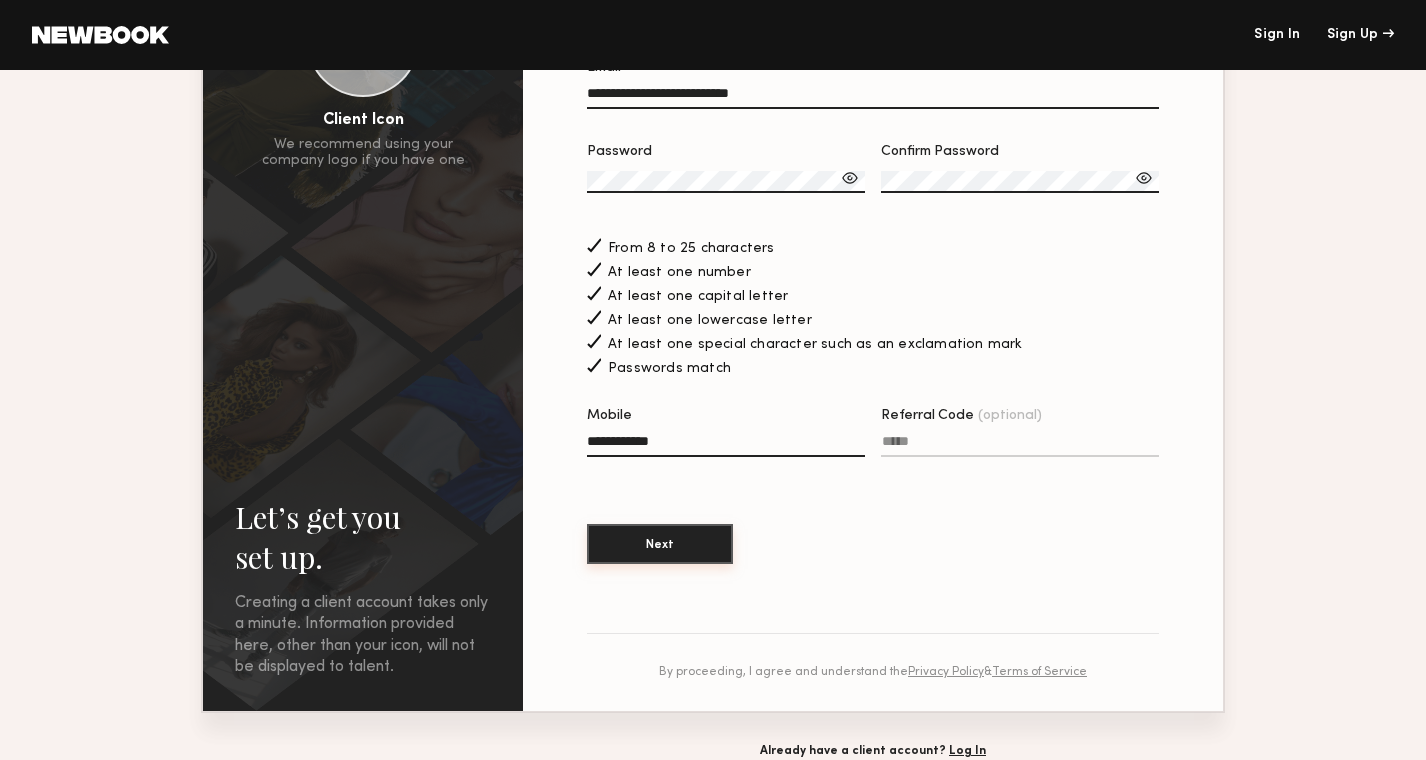 click on "Next" 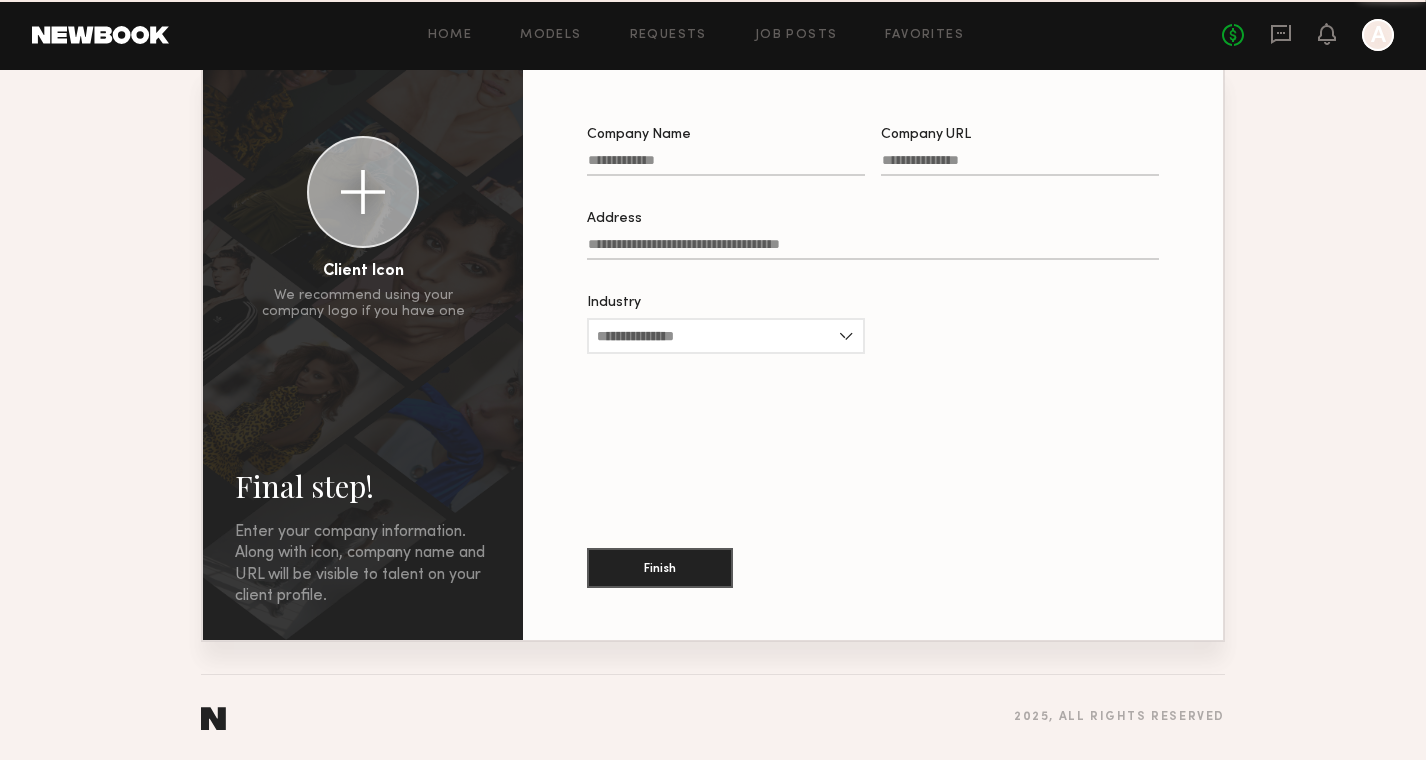 scroll, scrollTop: 0, scrollLeft: 0, axis: both 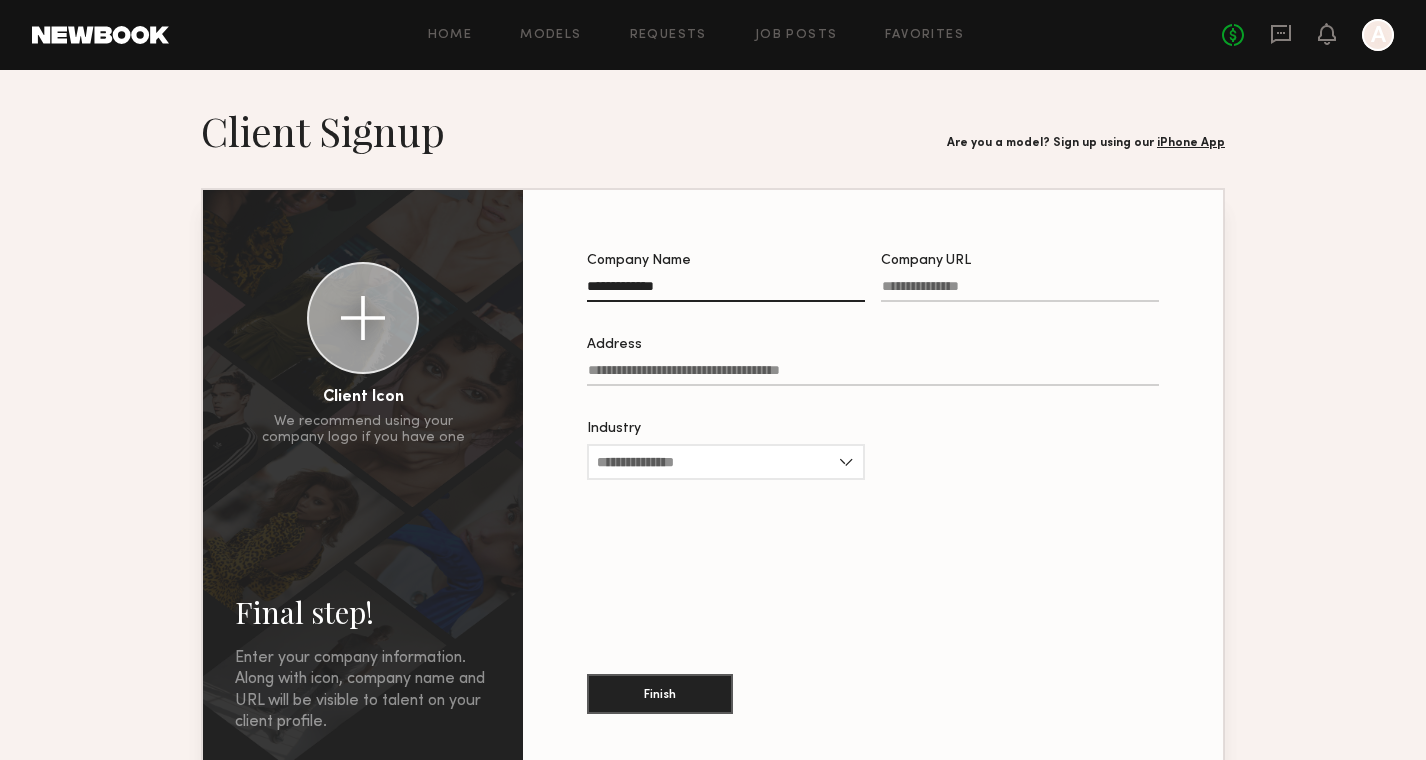 type on "**********" 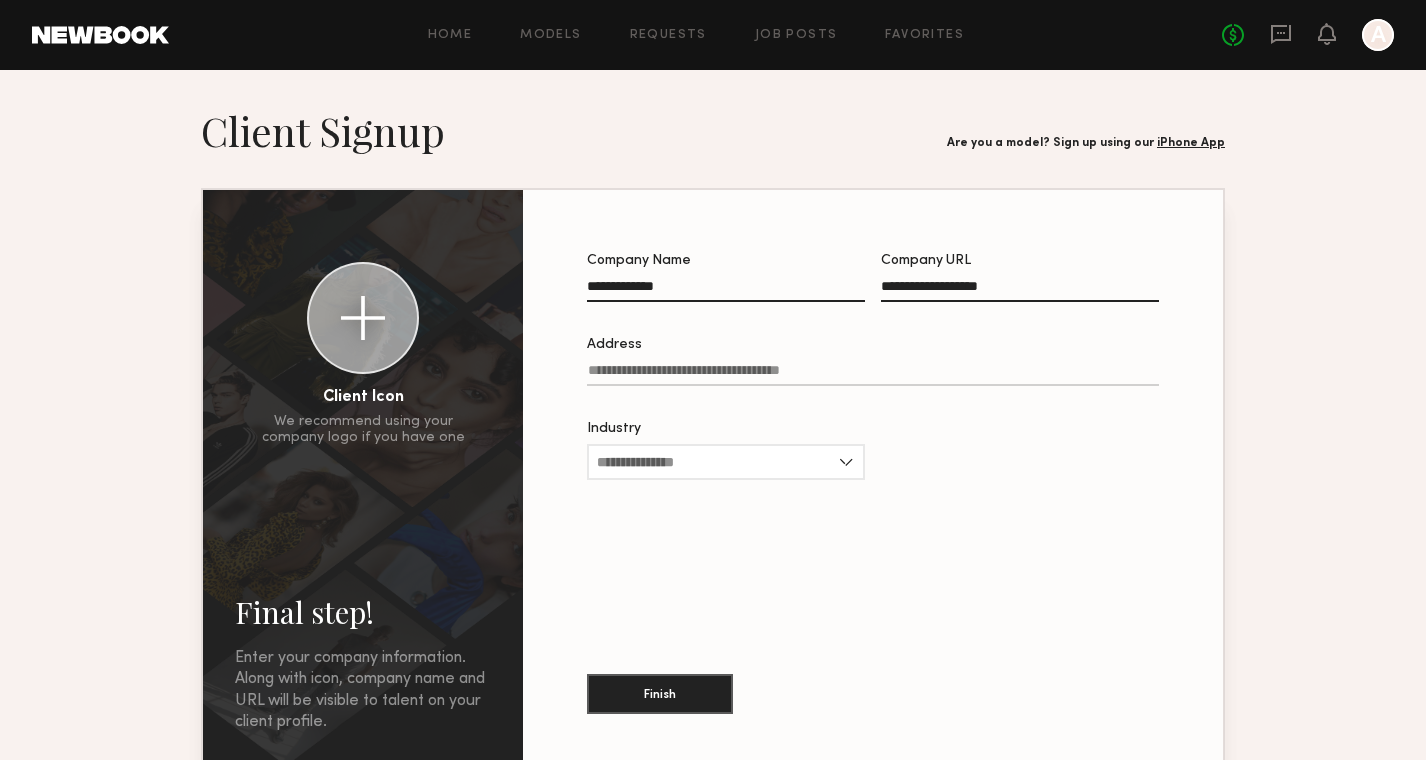 type on "**********" 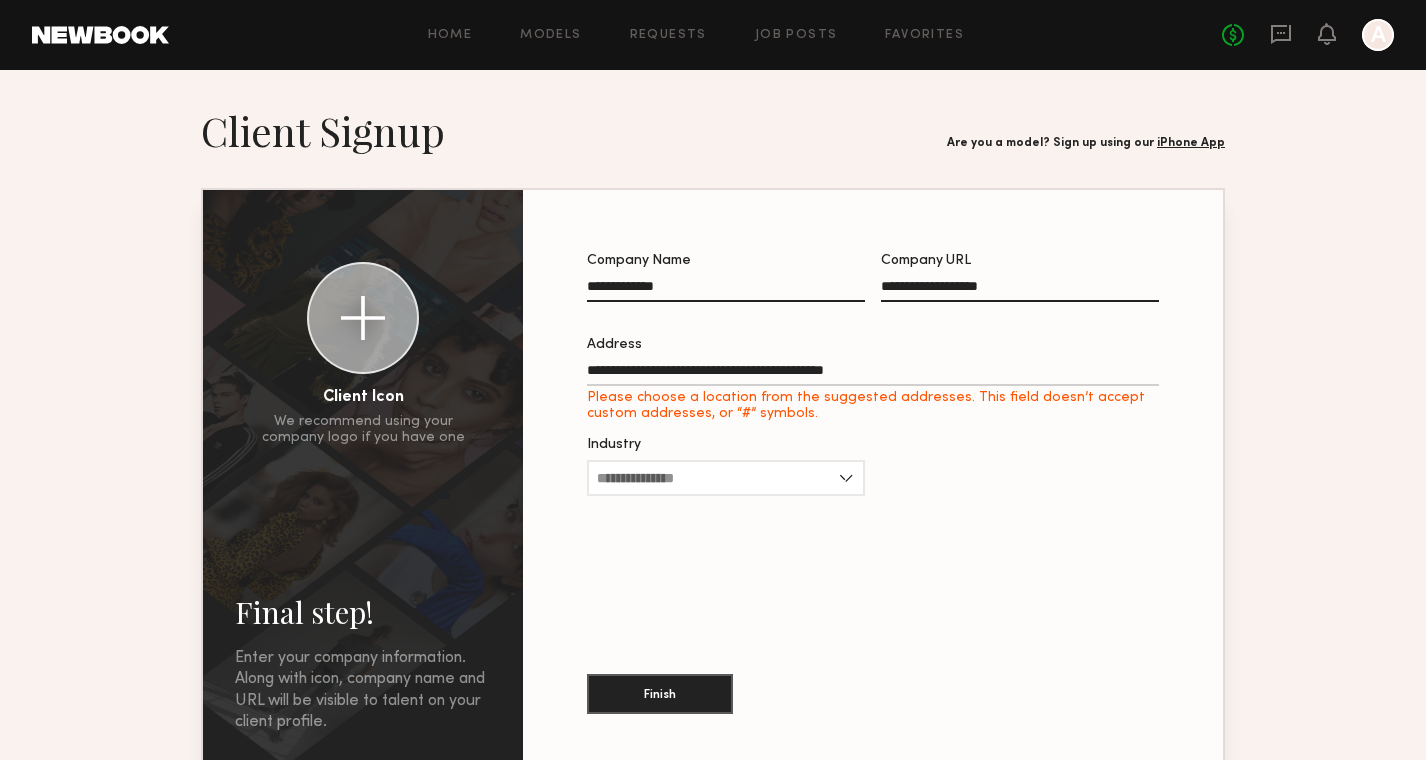type on "**********" 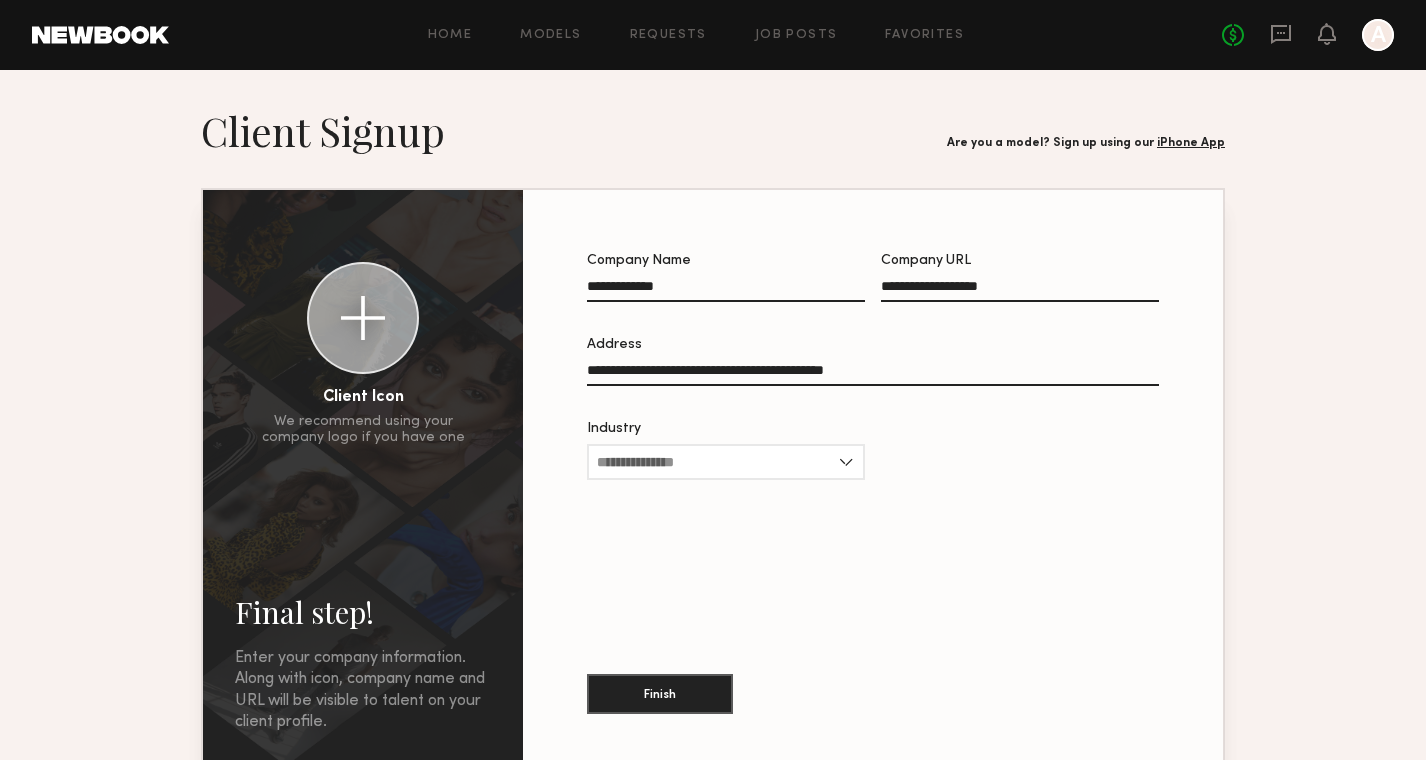 click 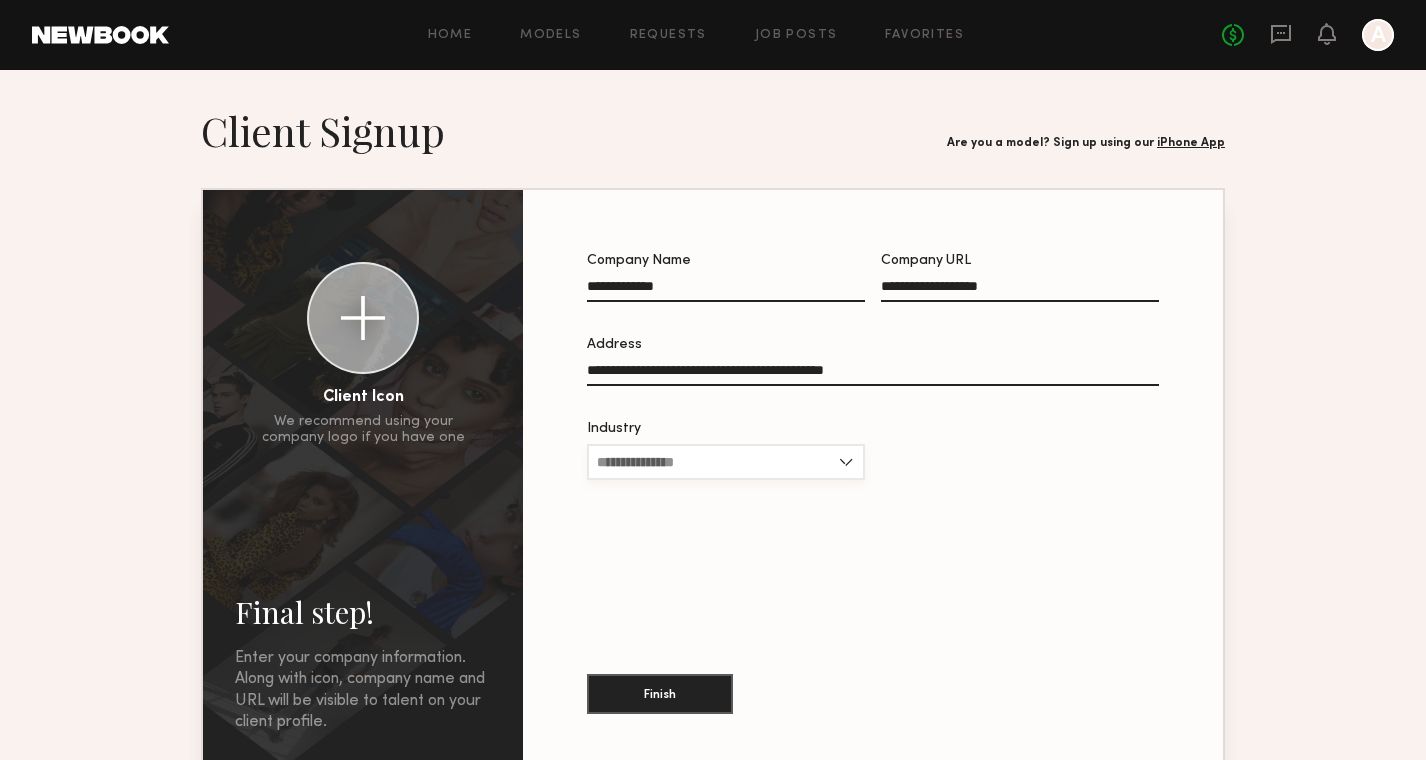 click on "Industry" at bounding box center [726, 462] 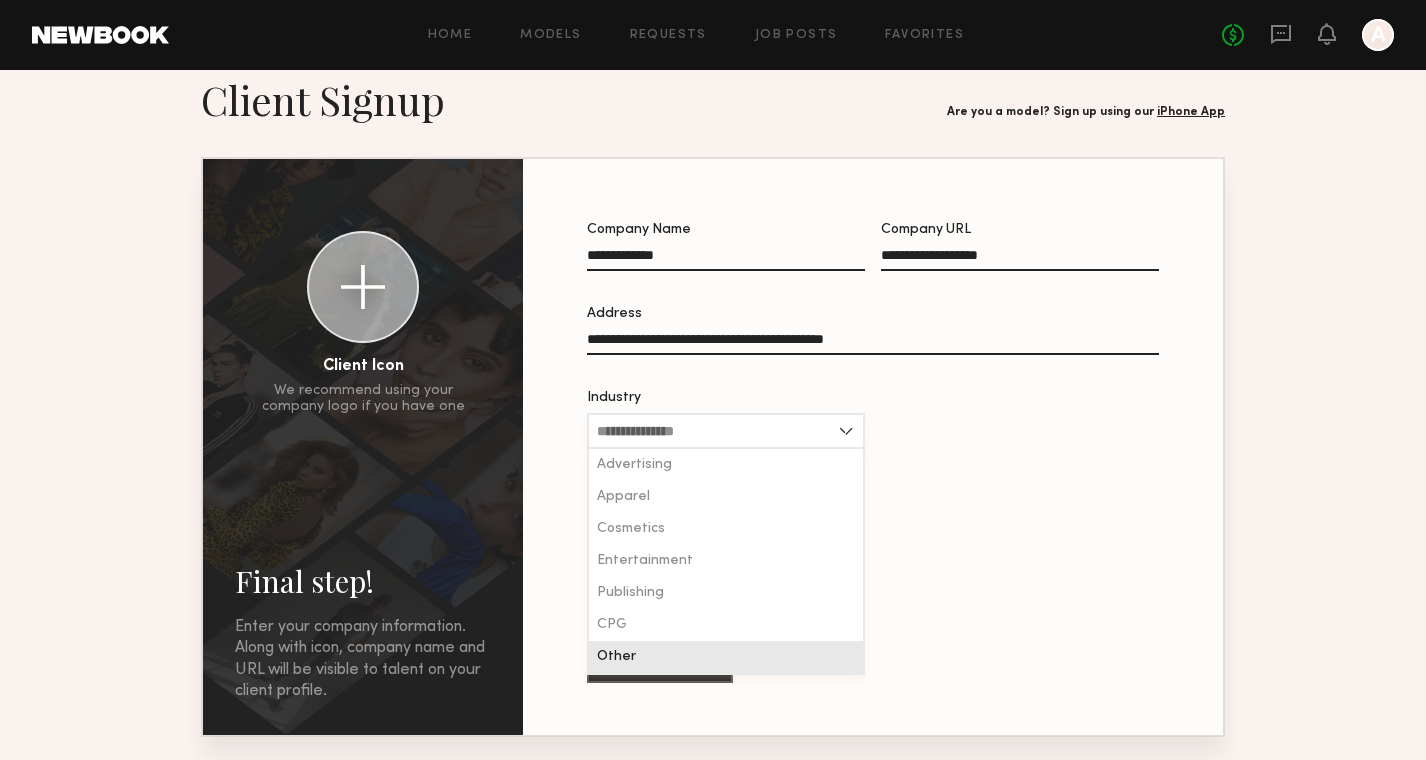 scroll, scrollTop: 31, scrollLeft: 0, axis: vertical 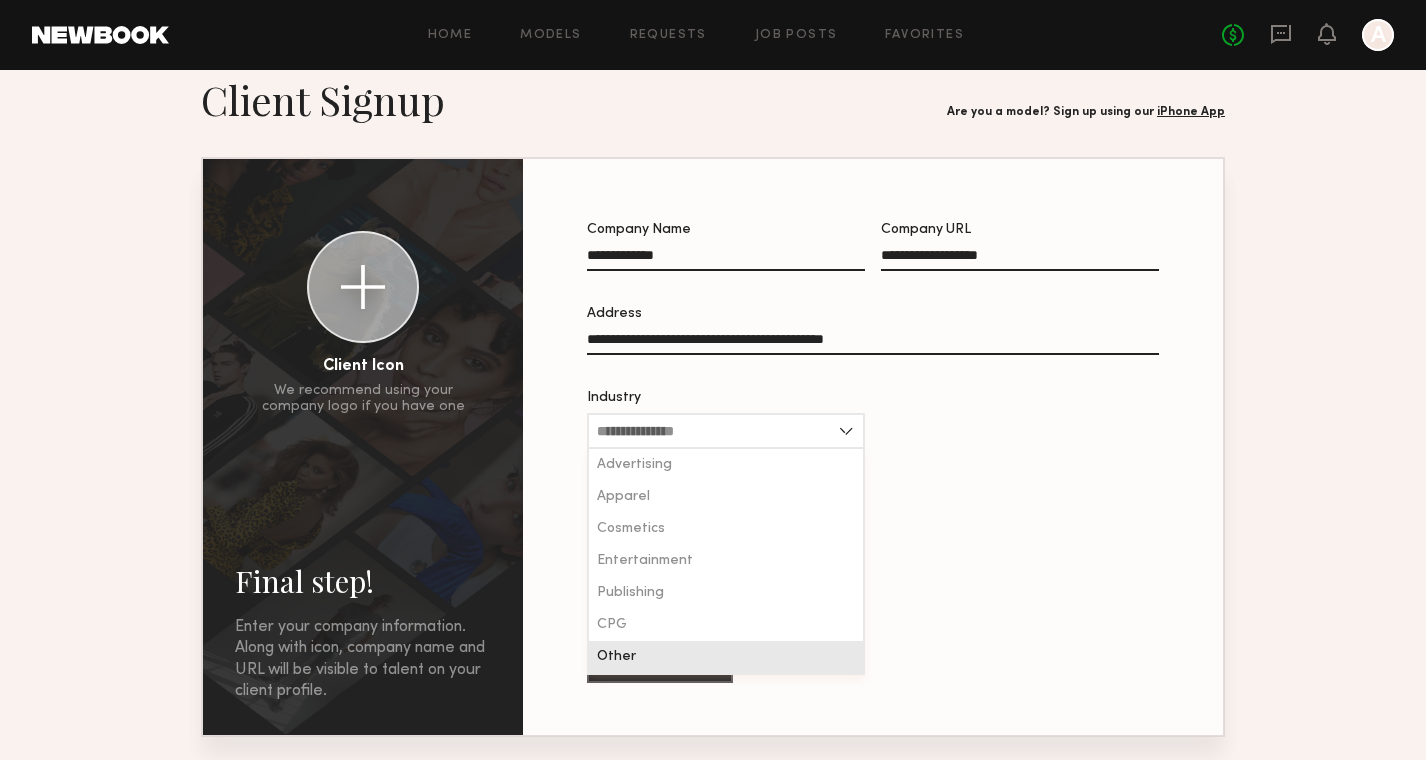 click on "Other" 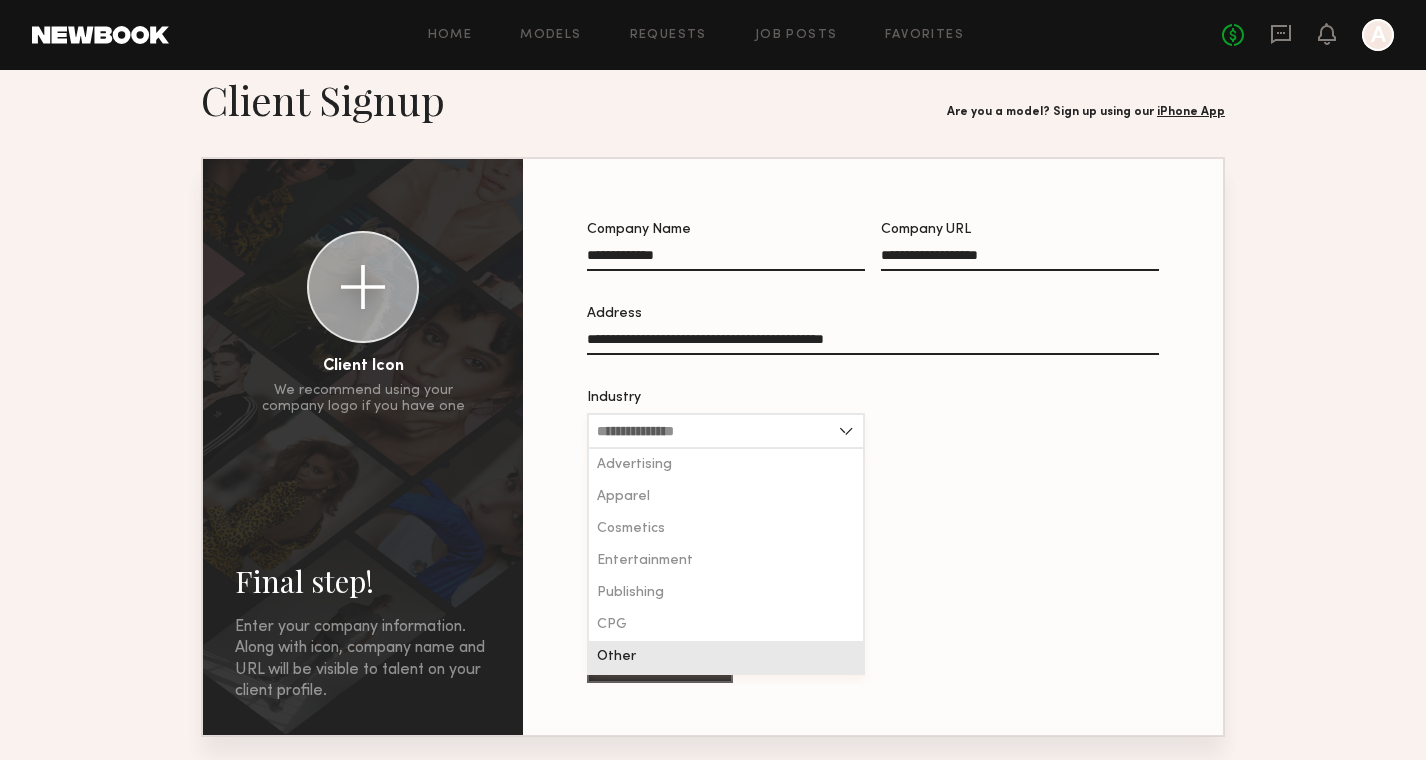 type on "*****" 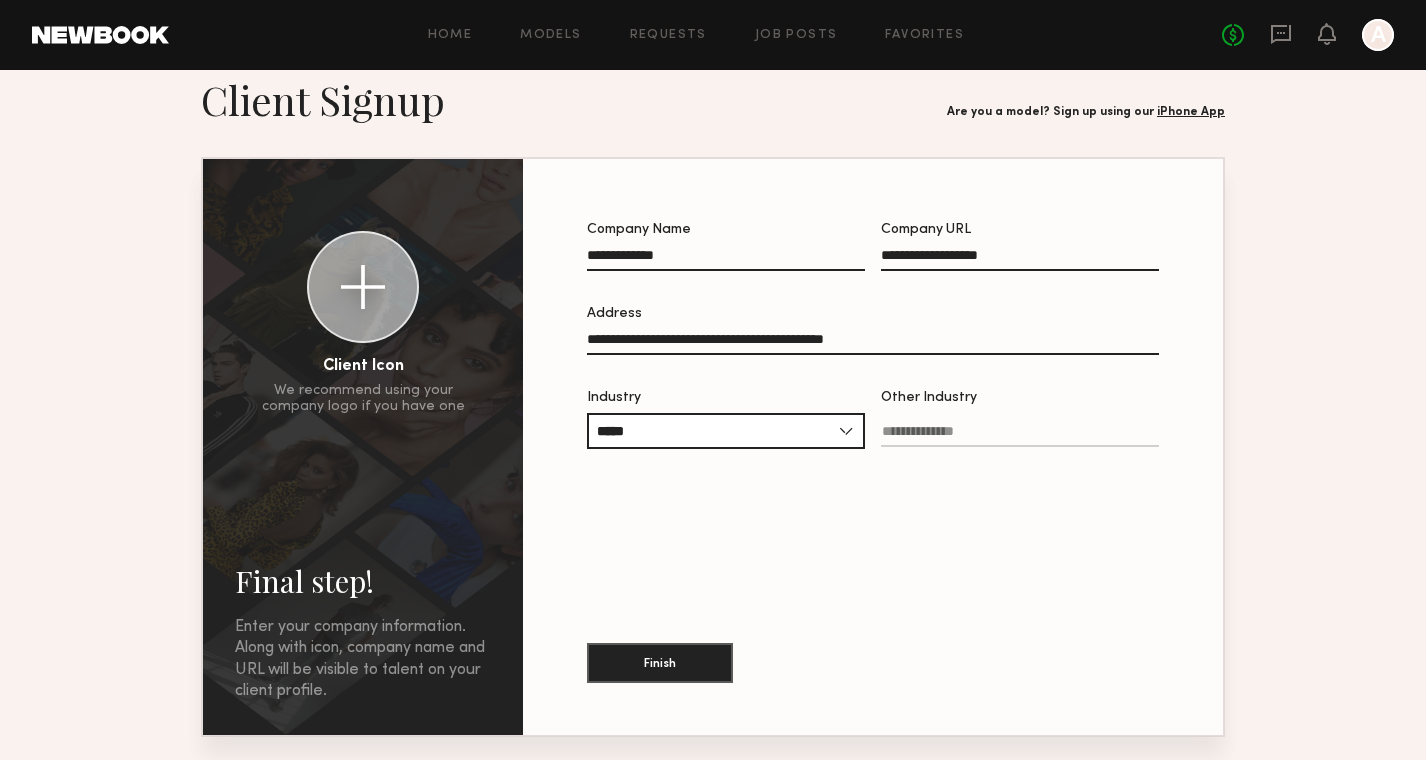 click on "Other Industry" 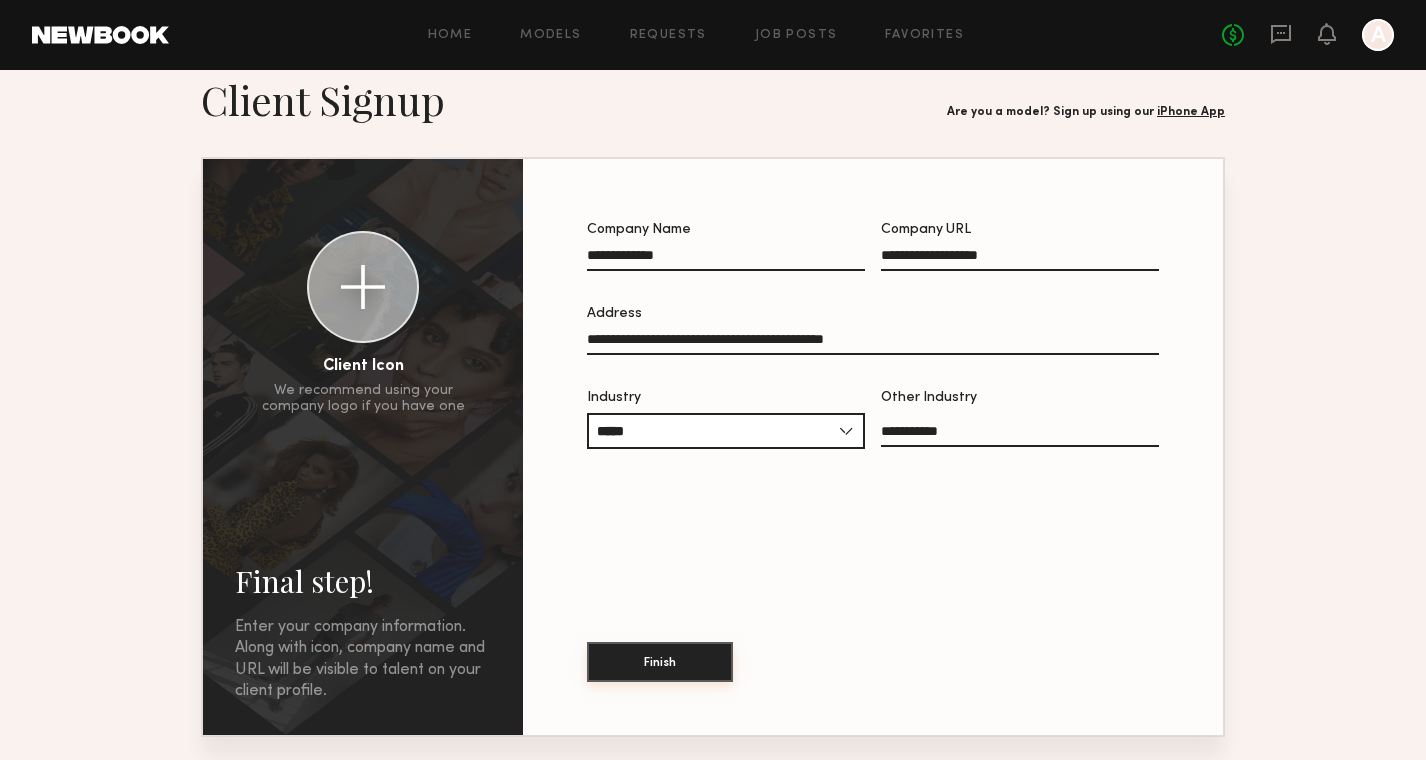 type on "**********" 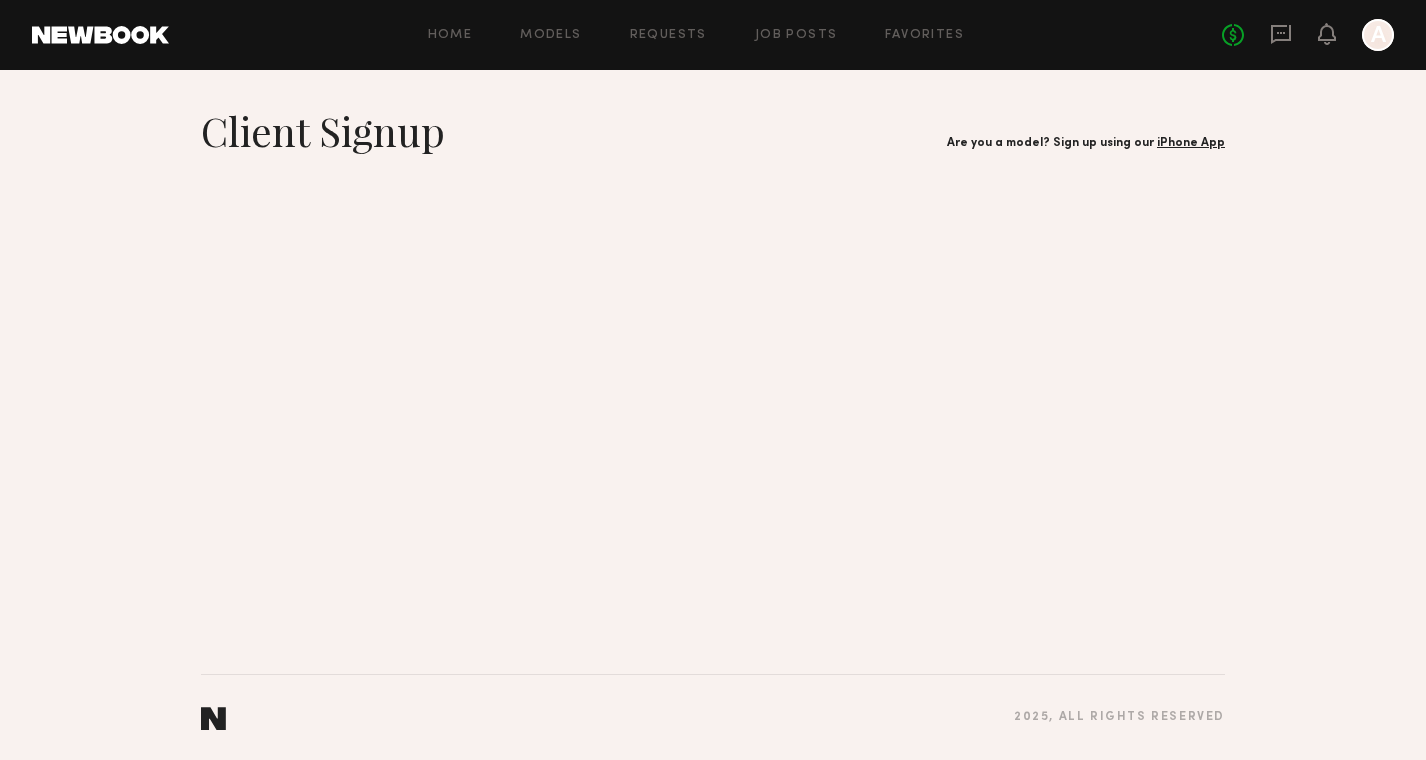 scroll, scrollTop: 0, scrollLeft: 0, axis: both 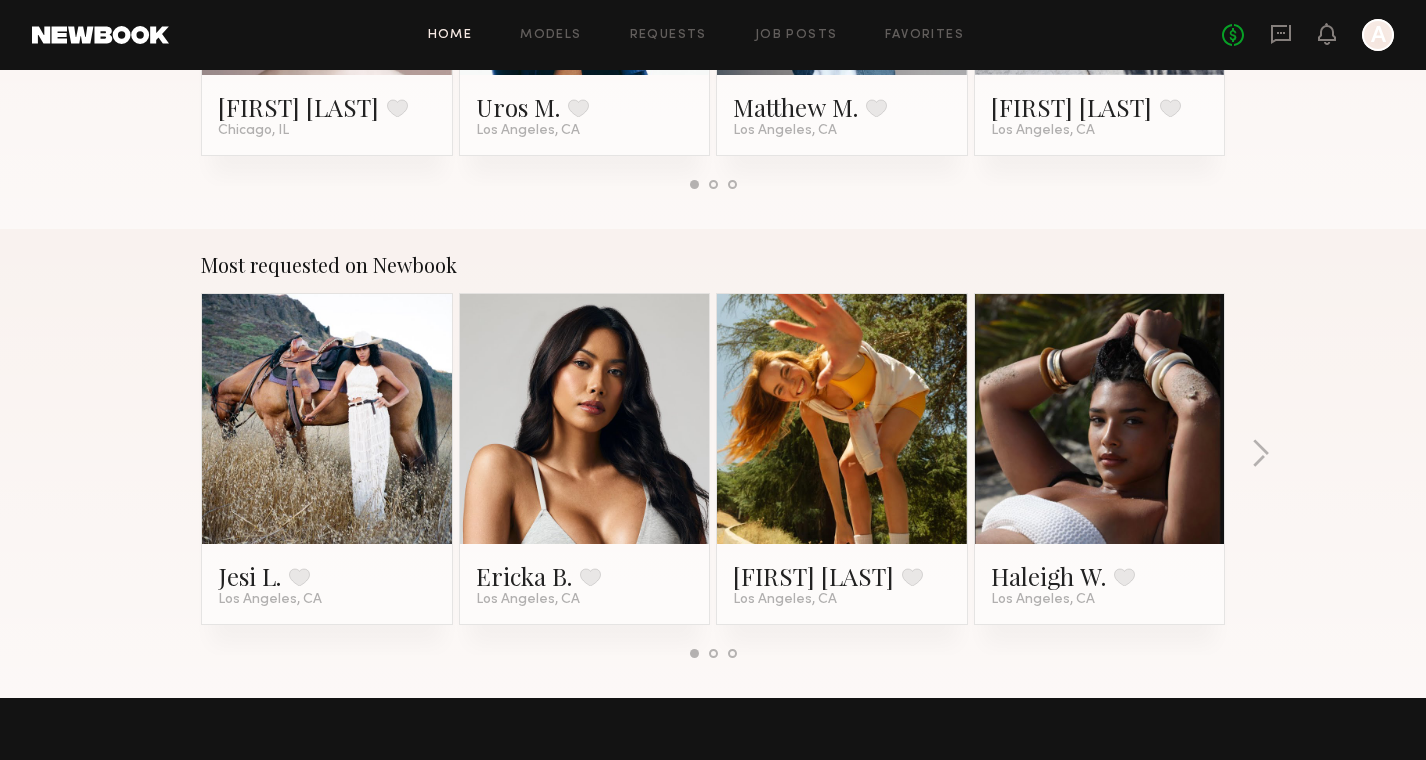 click 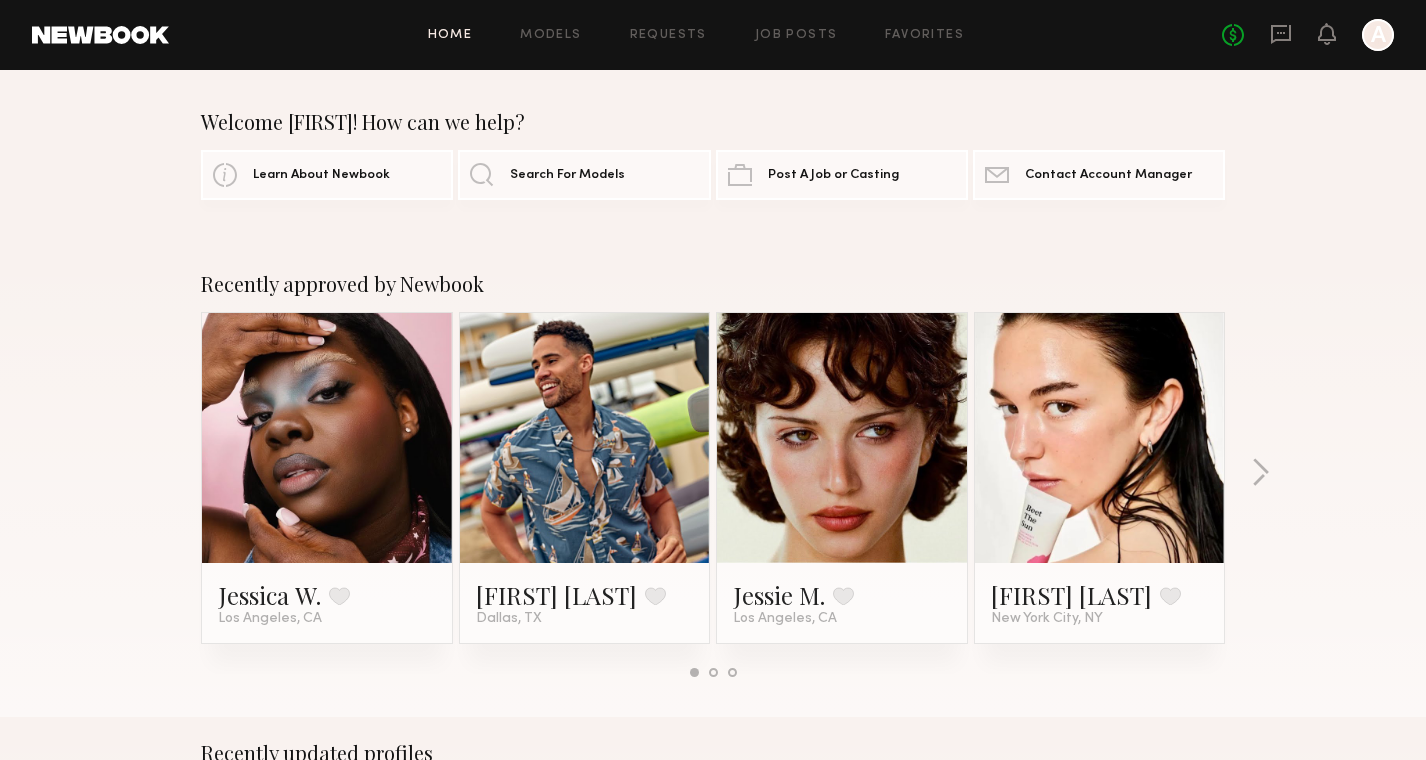 scroll, scrollTop: 0, scrollLeft: 0, axis: both 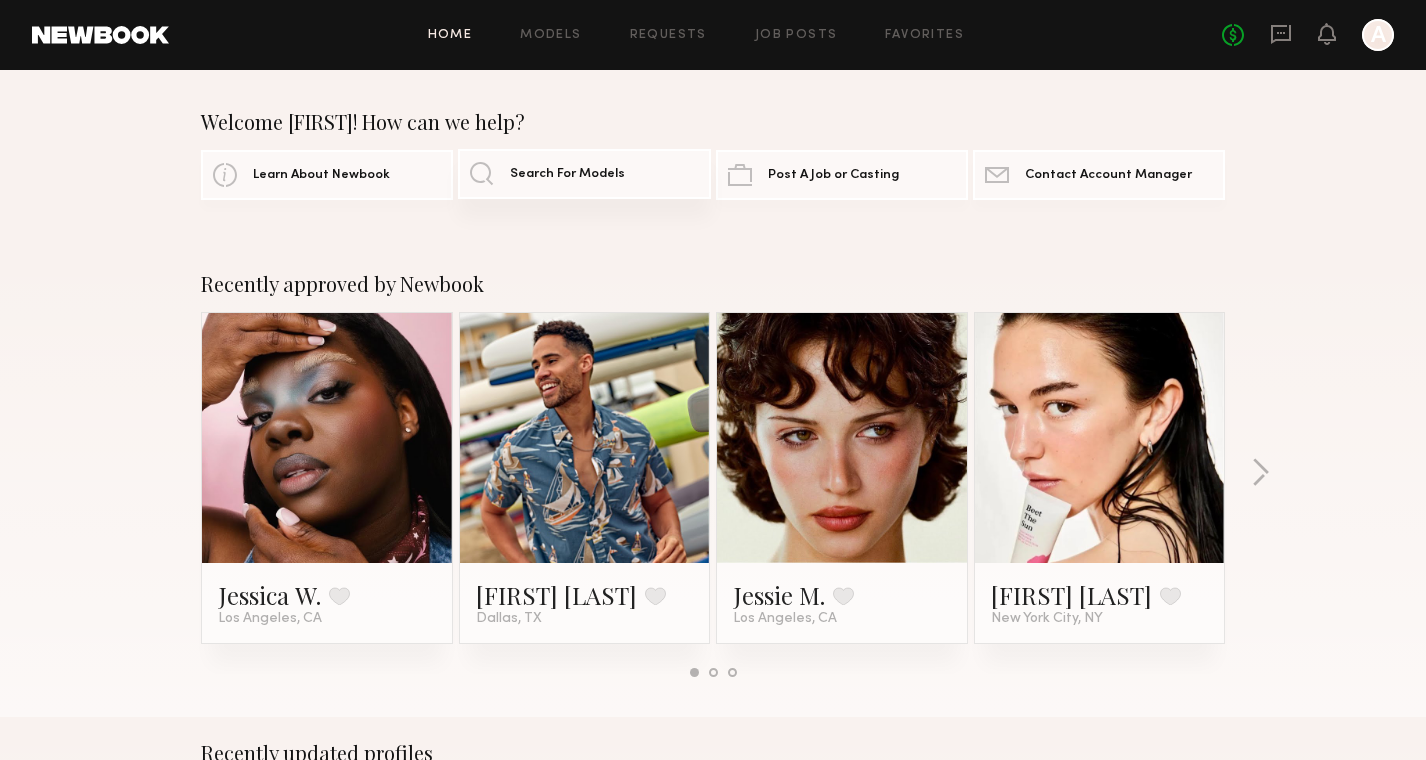 click on "Search For Models" 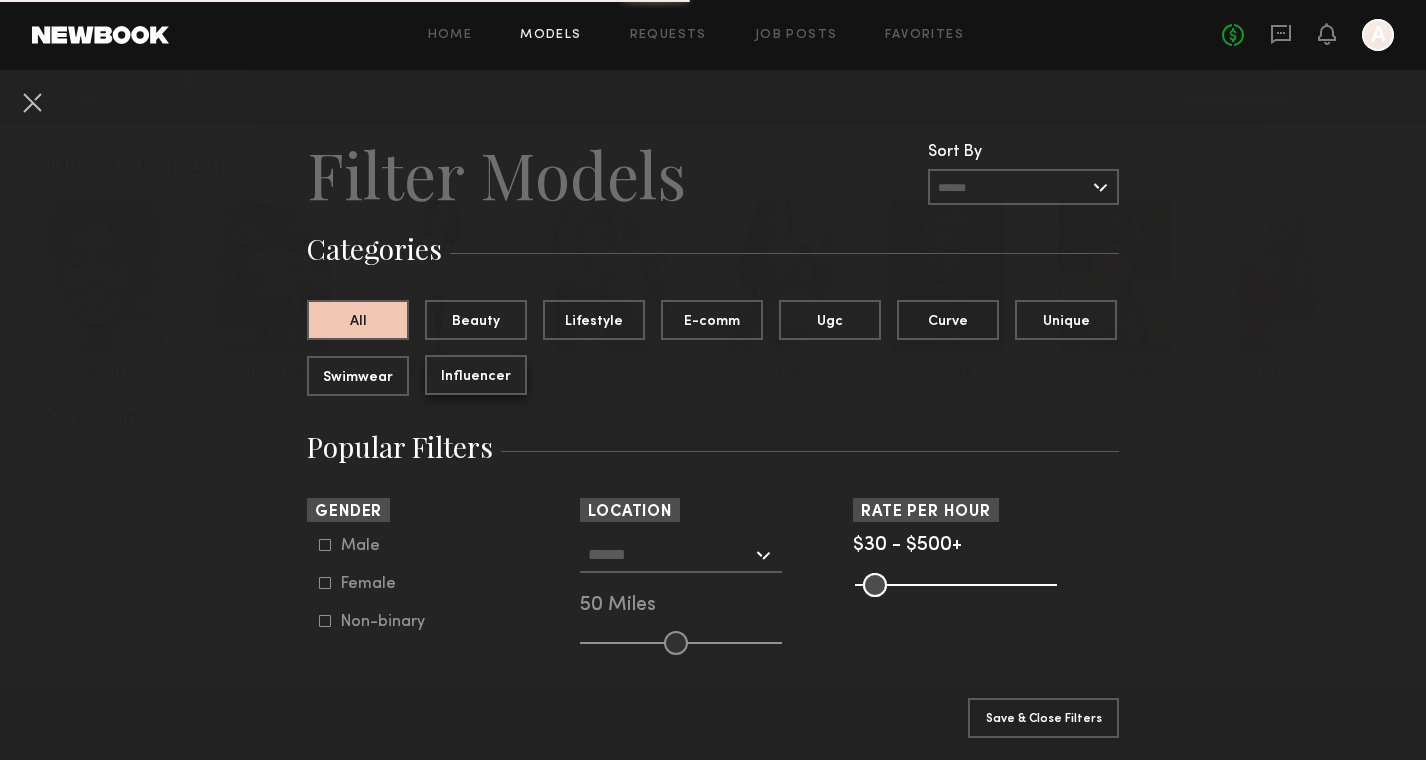 click on "Influencer" 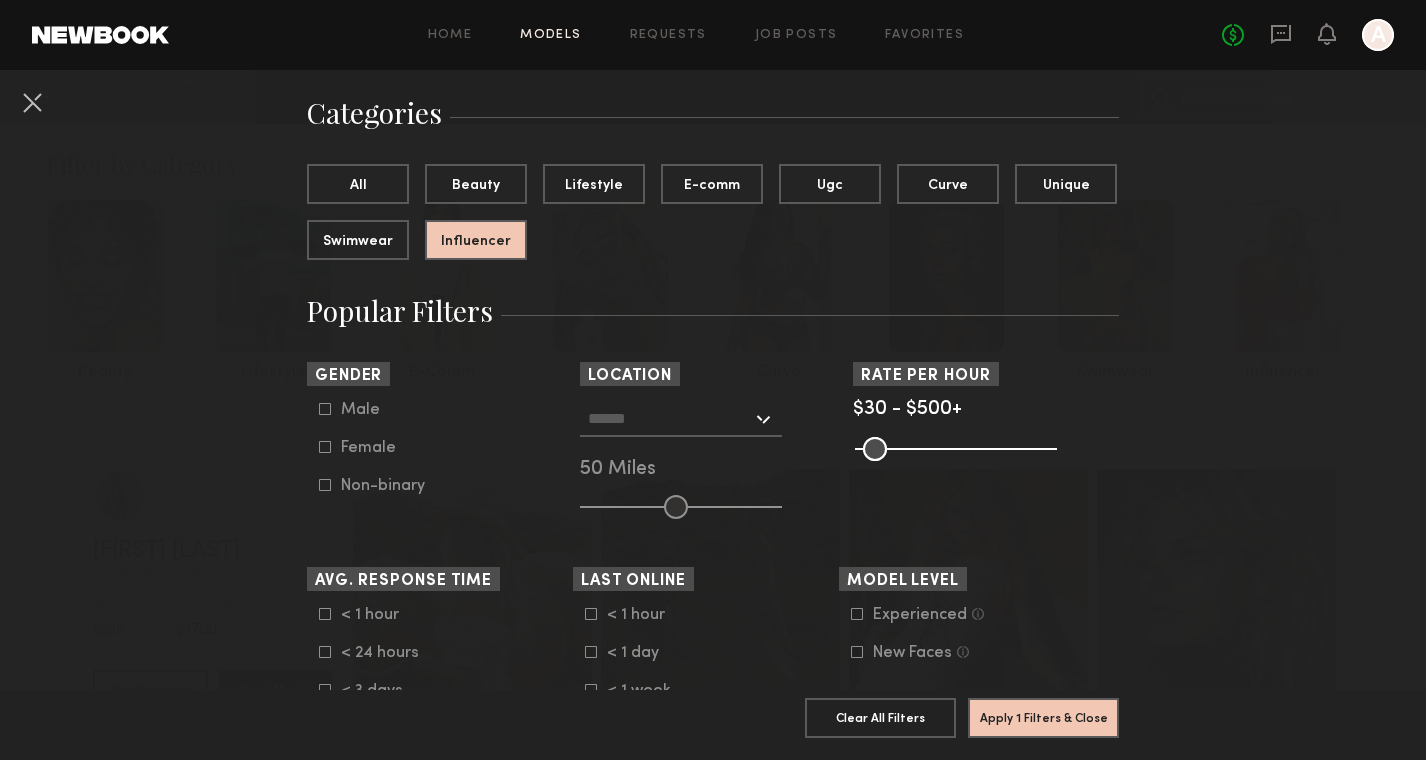 scroll, scrollTop: 138, scrollLeft: 0, axis: vertical 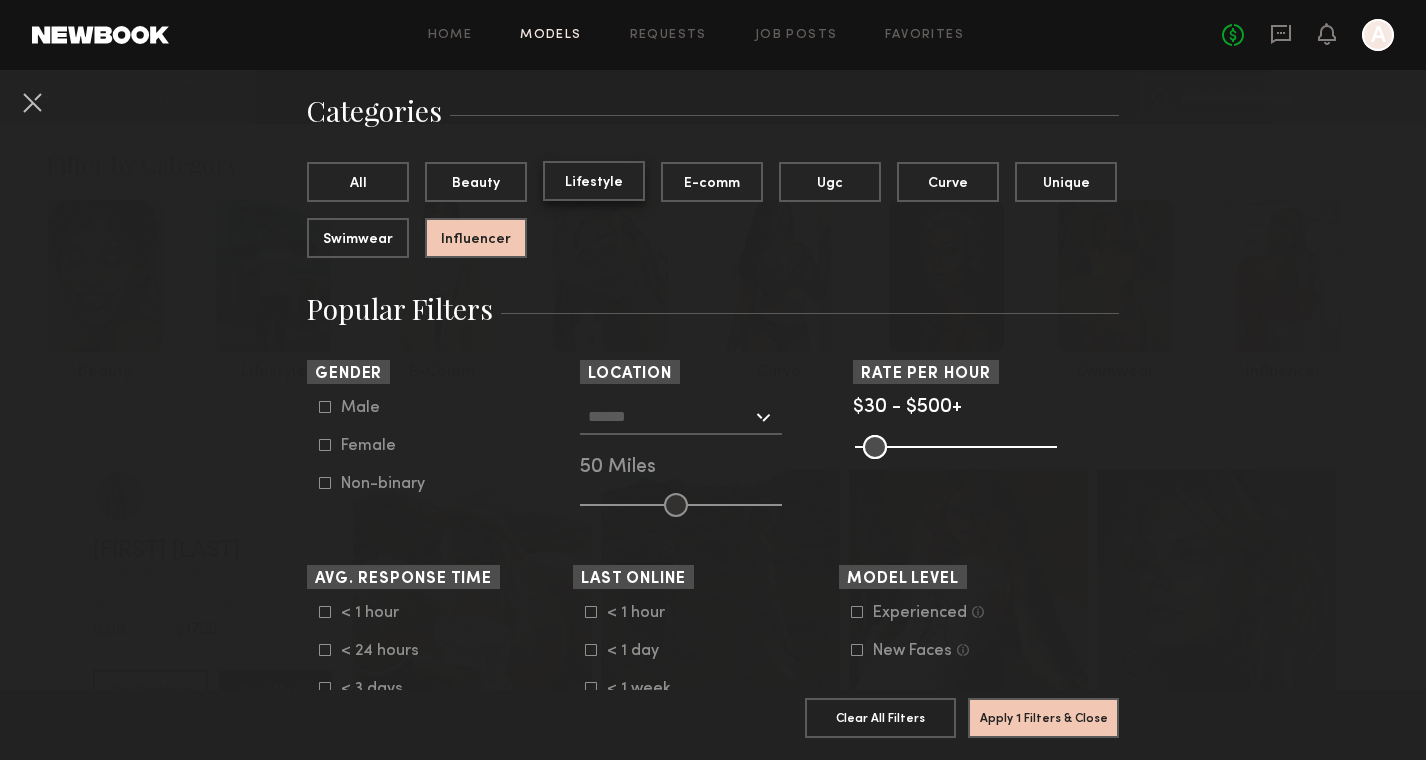 click on "Lifestyle" 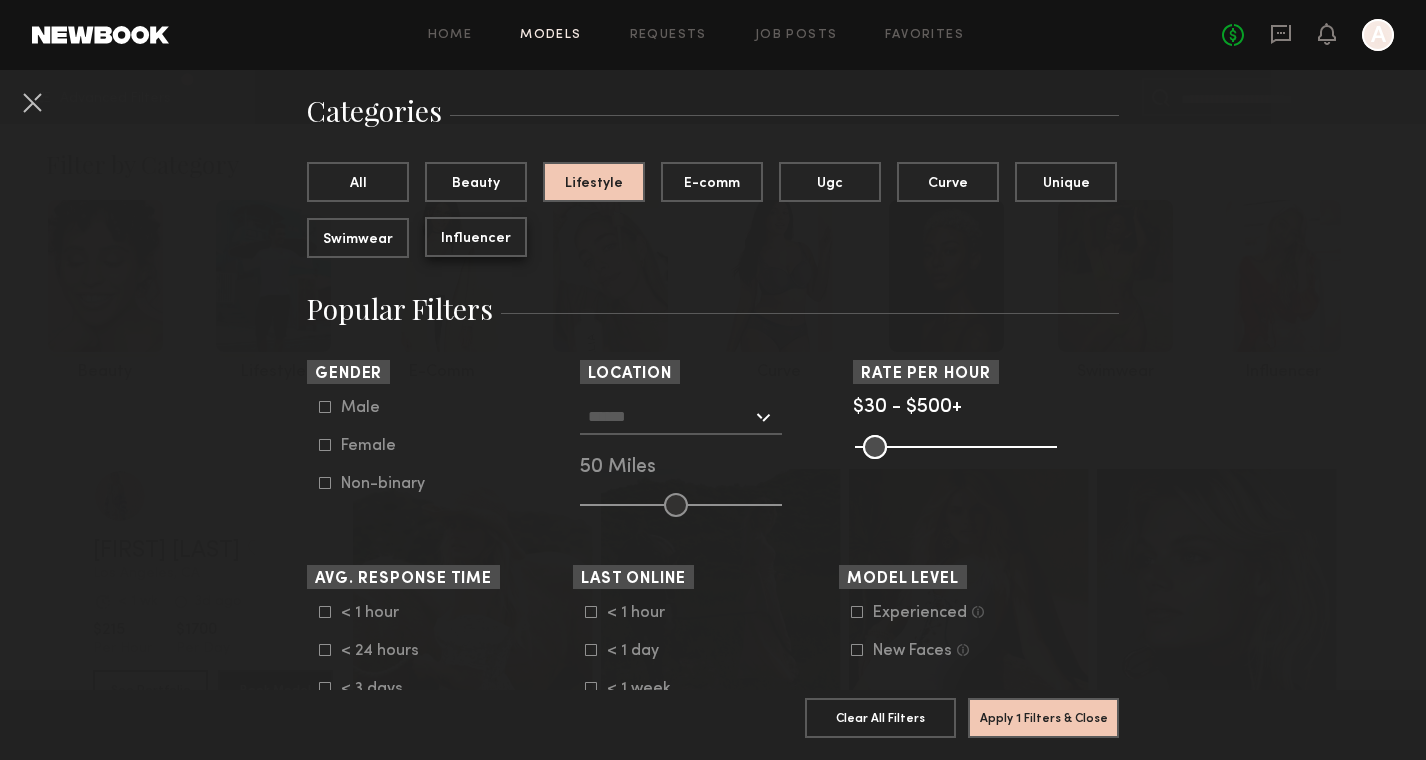 click on "Influencer" 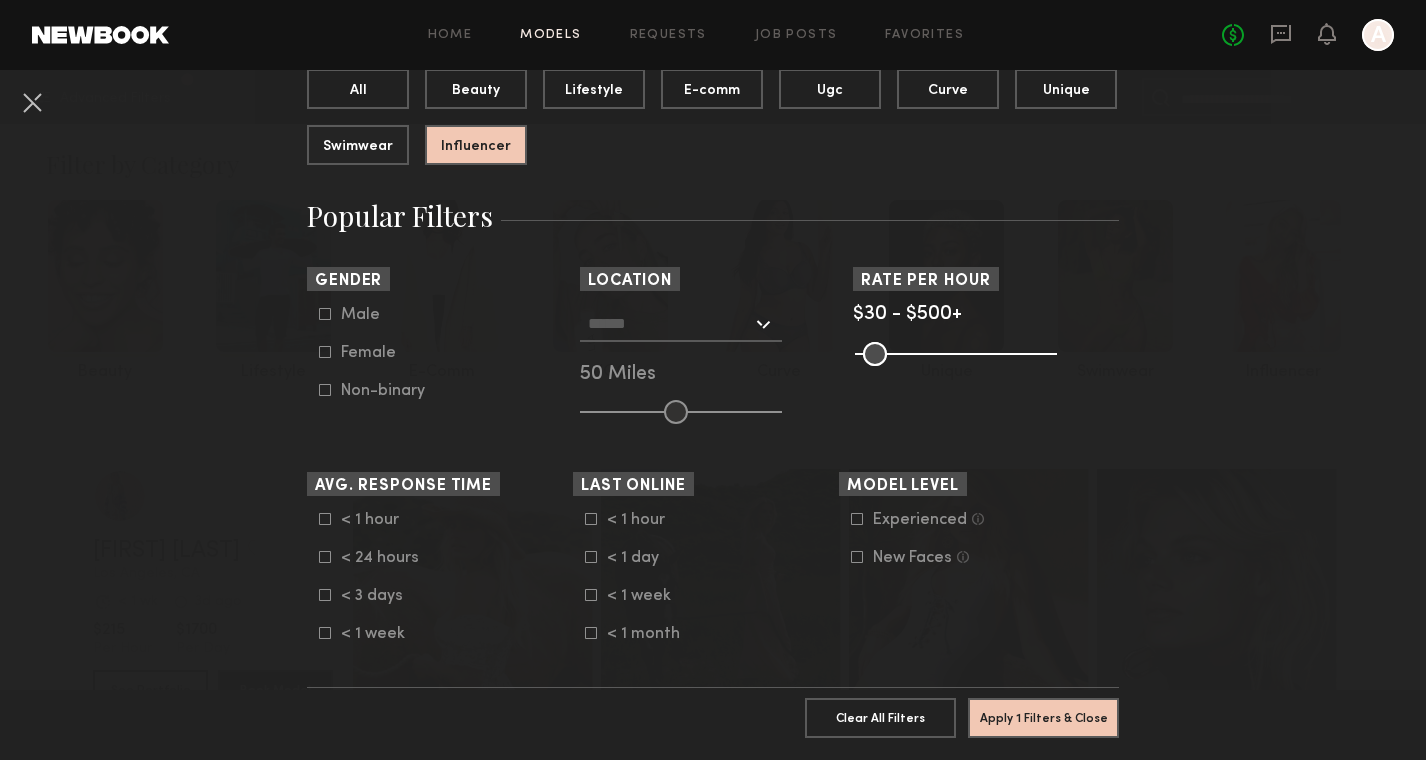 scroll, scrollTop: 252, scrollLeft: 0, axis: vertical 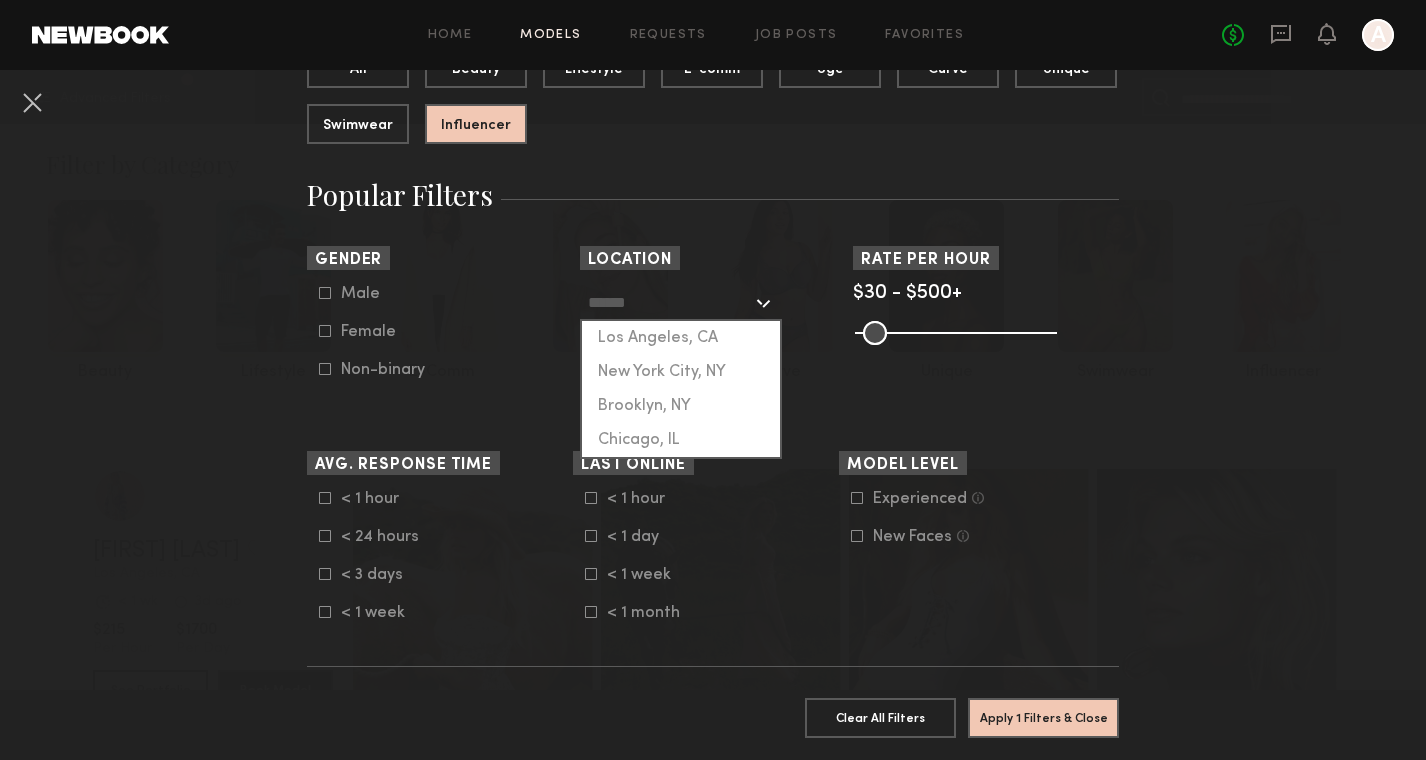 click 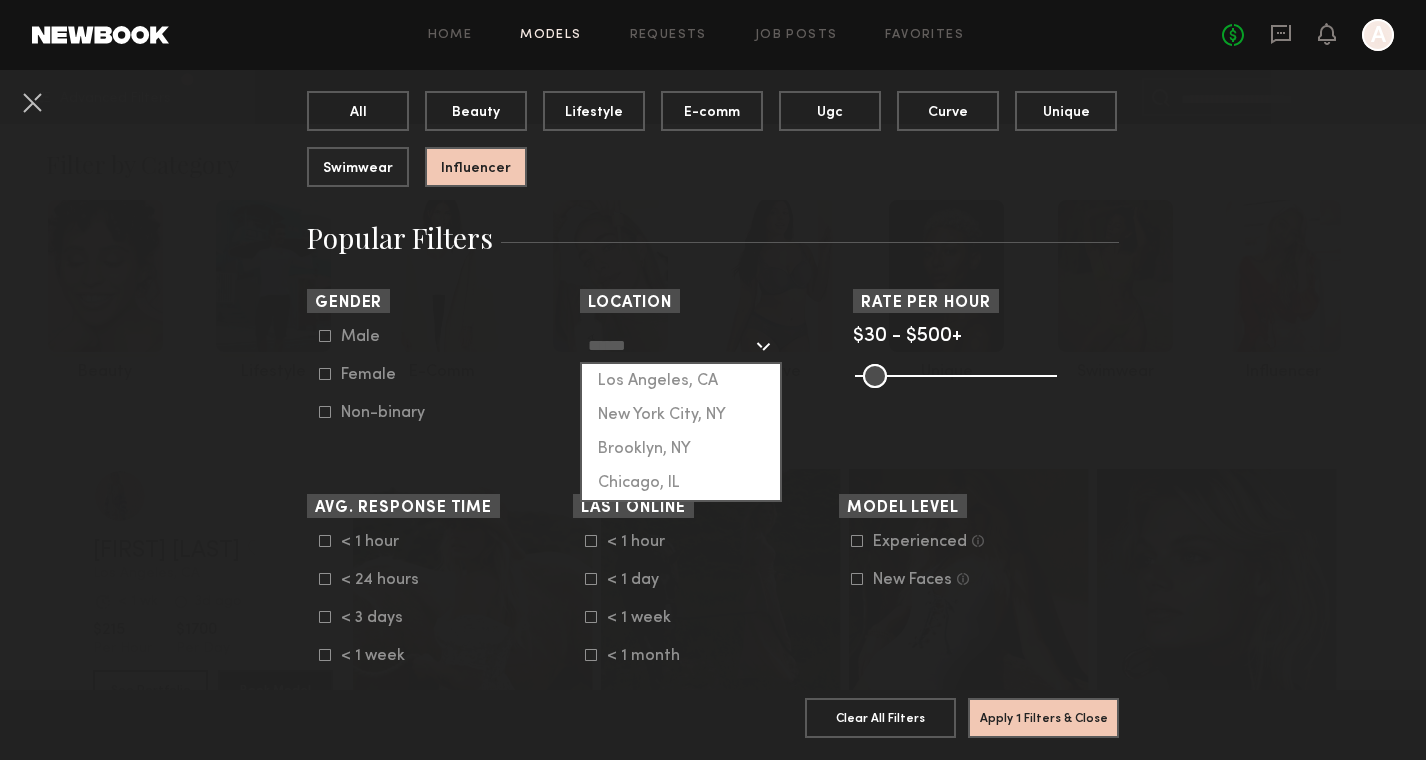 click on "All   Beauty   Lifestyle   E-comm   Ugc   Curve   Unique   Swimwear   Influencer" 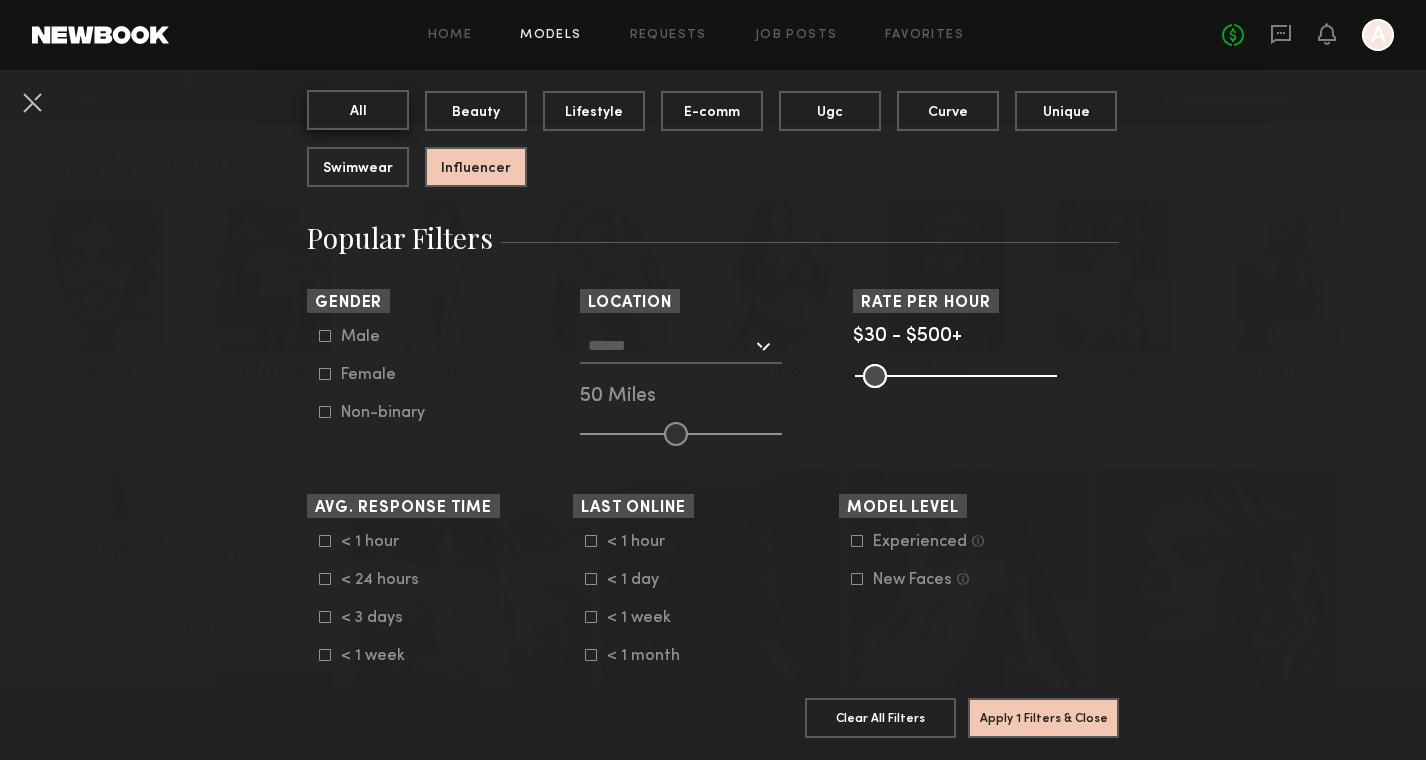 click on "All" 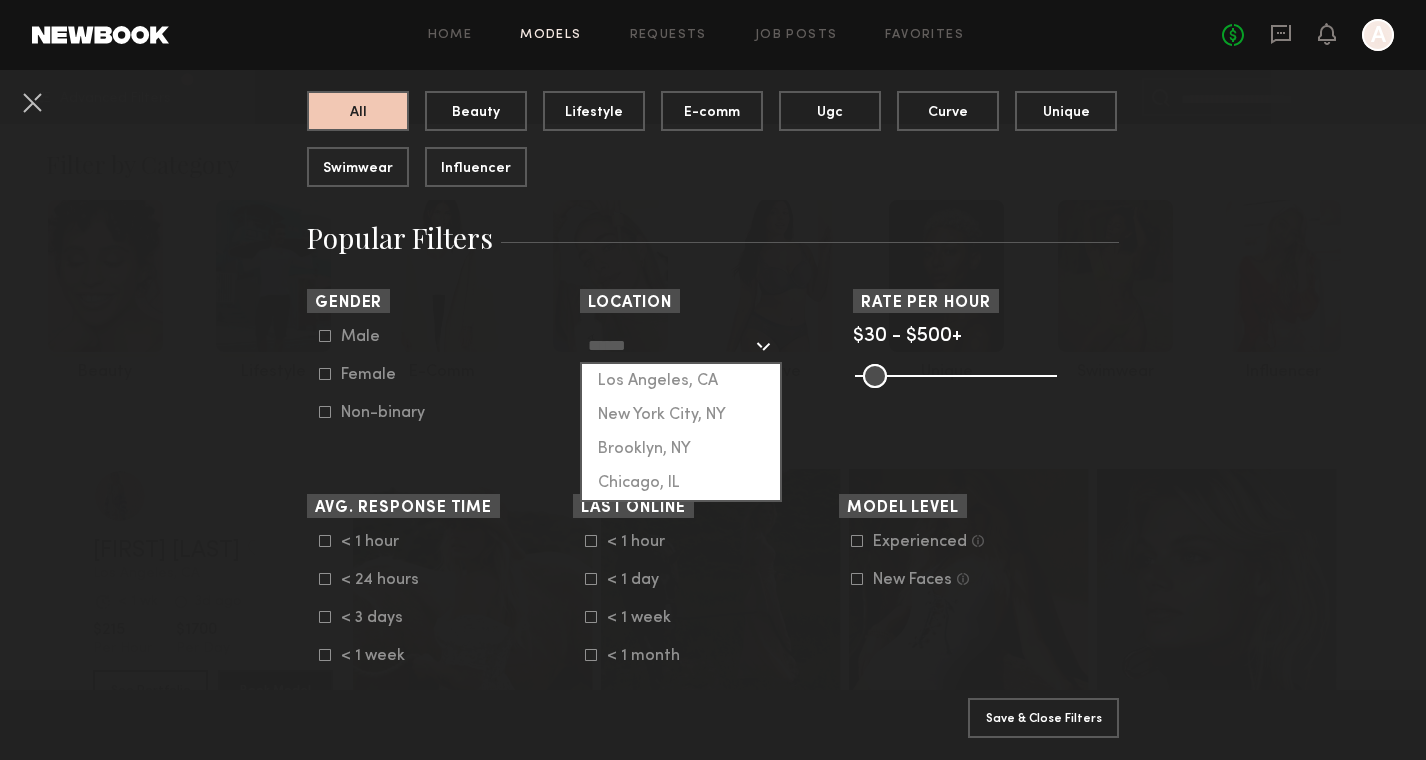 click 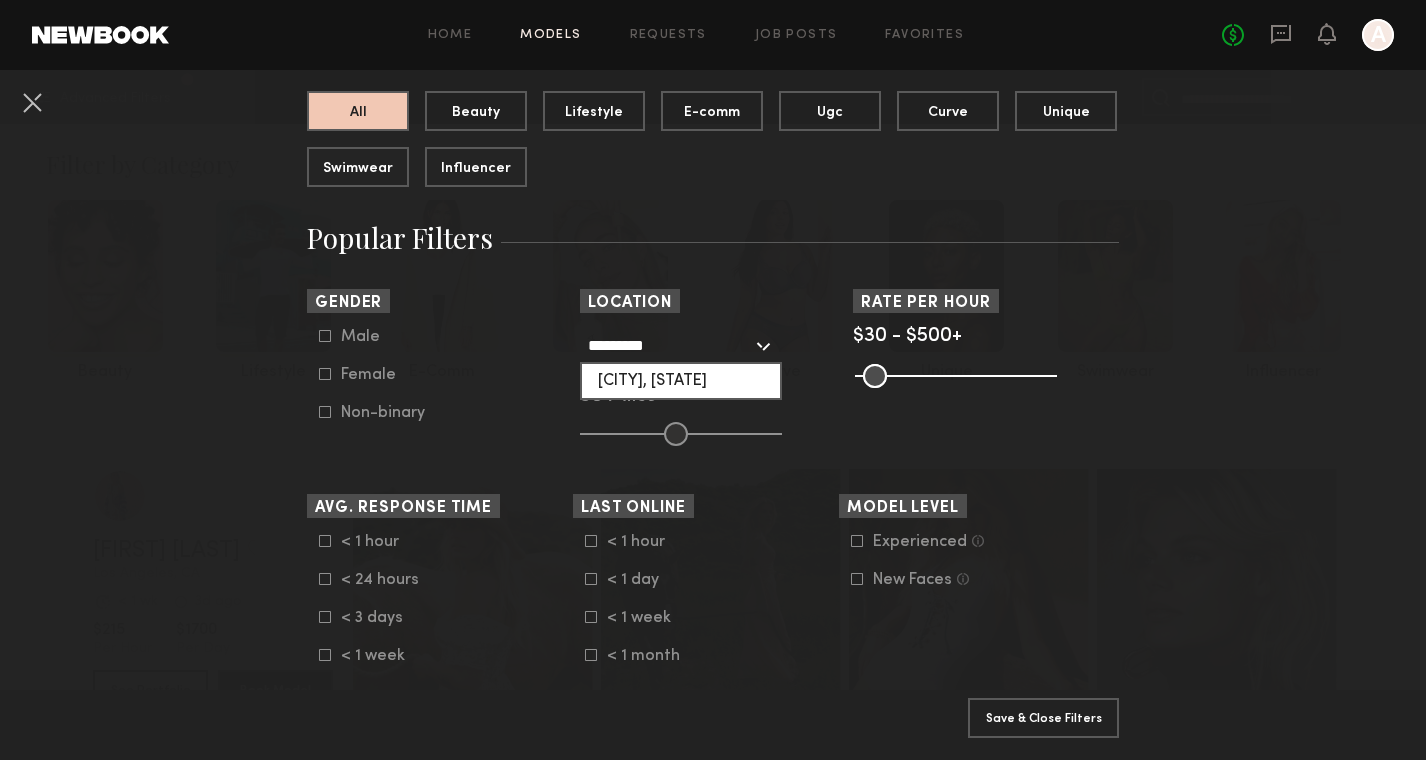 click on "[CITY], [STATE]" 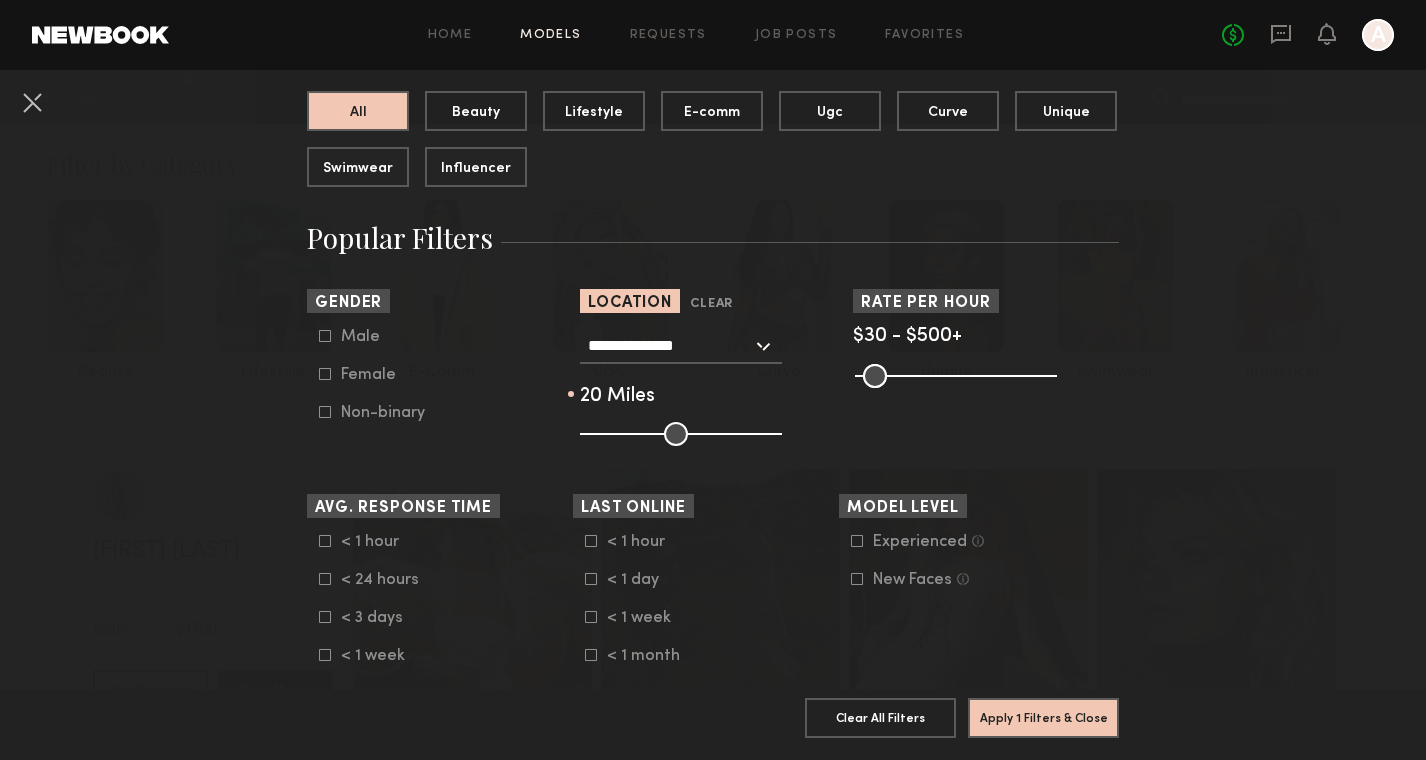 drag, startPoint x: 677, startPoint y: 432, endPoint x: 622, endPoint y: 438, distance: 55.326305 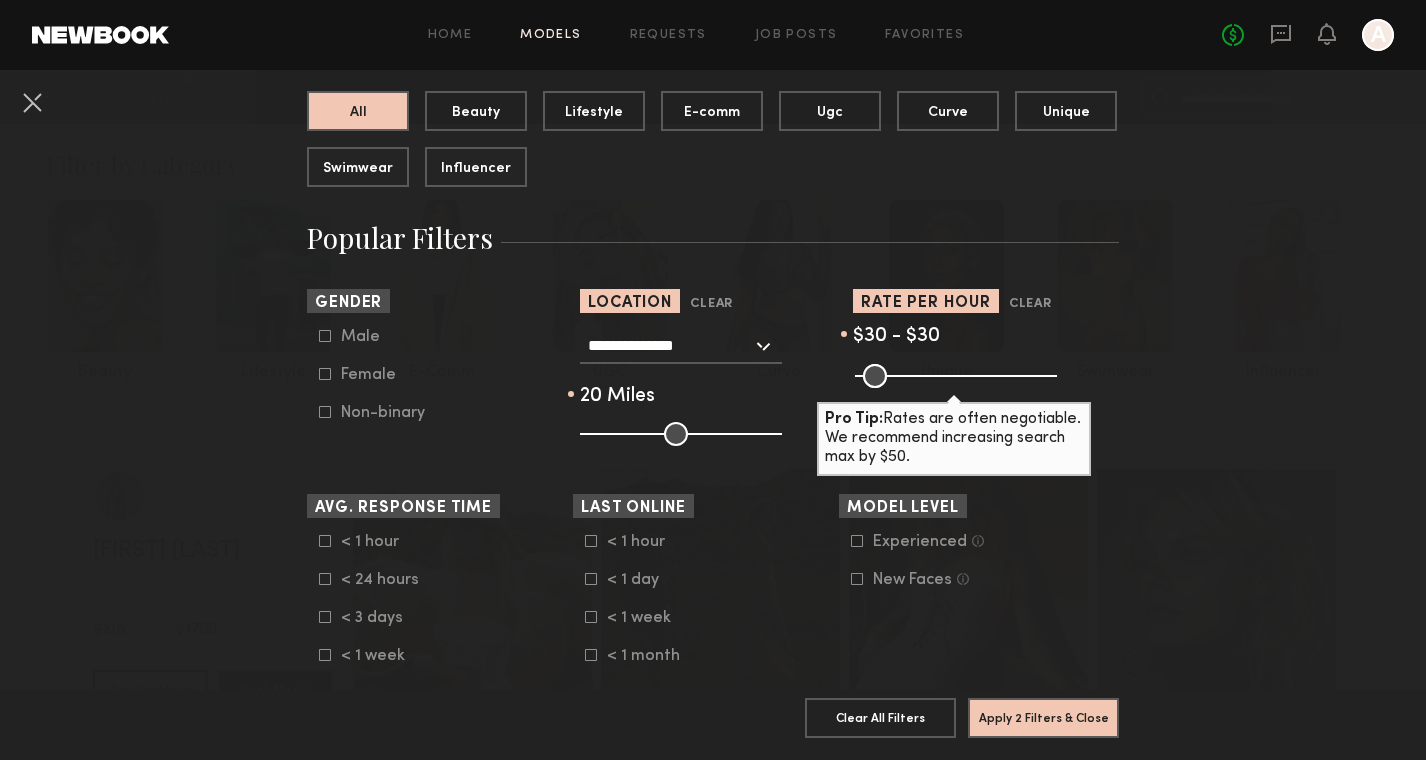 type on "***" 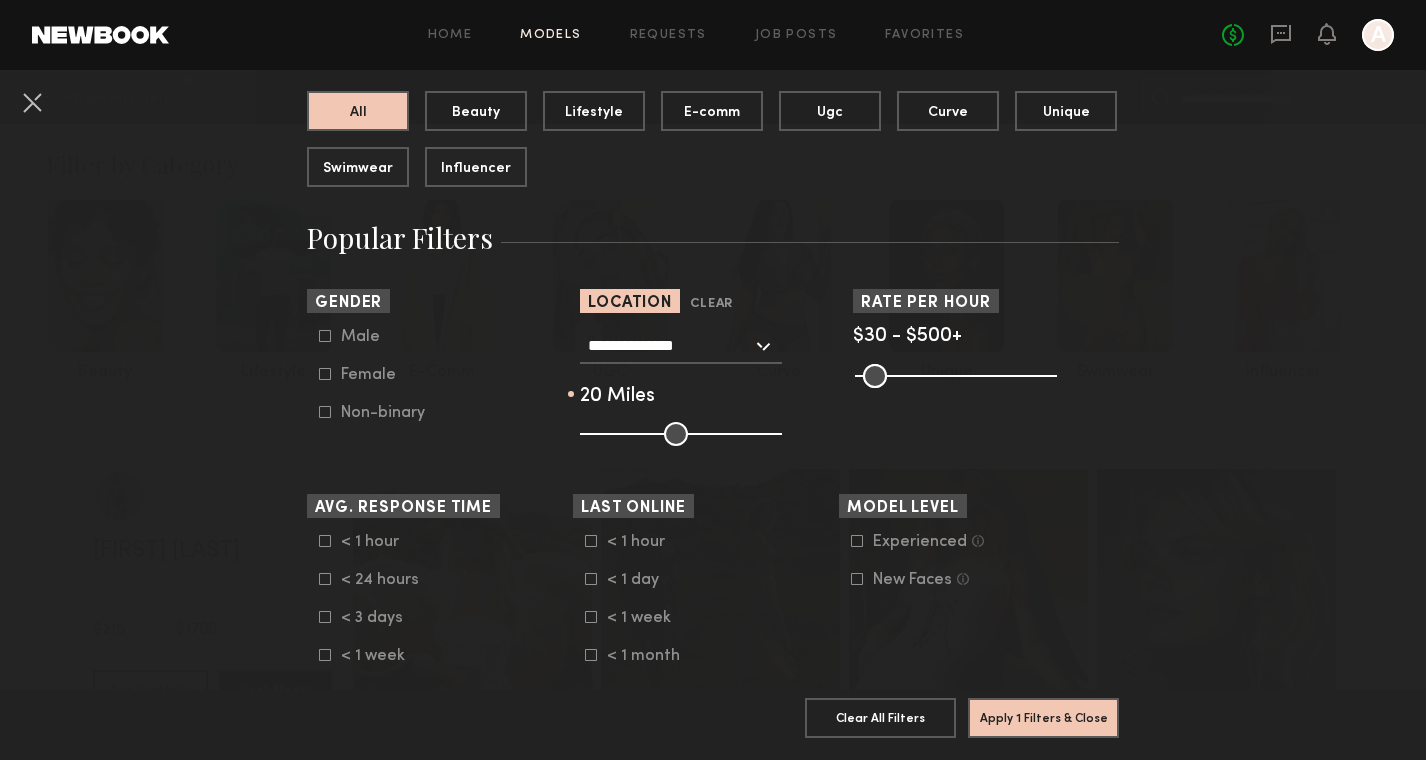 drag, startPoint x: 1044, startPoint y: 374, endPoint x: 1086, endPoint y: 362, distance: 43.68066 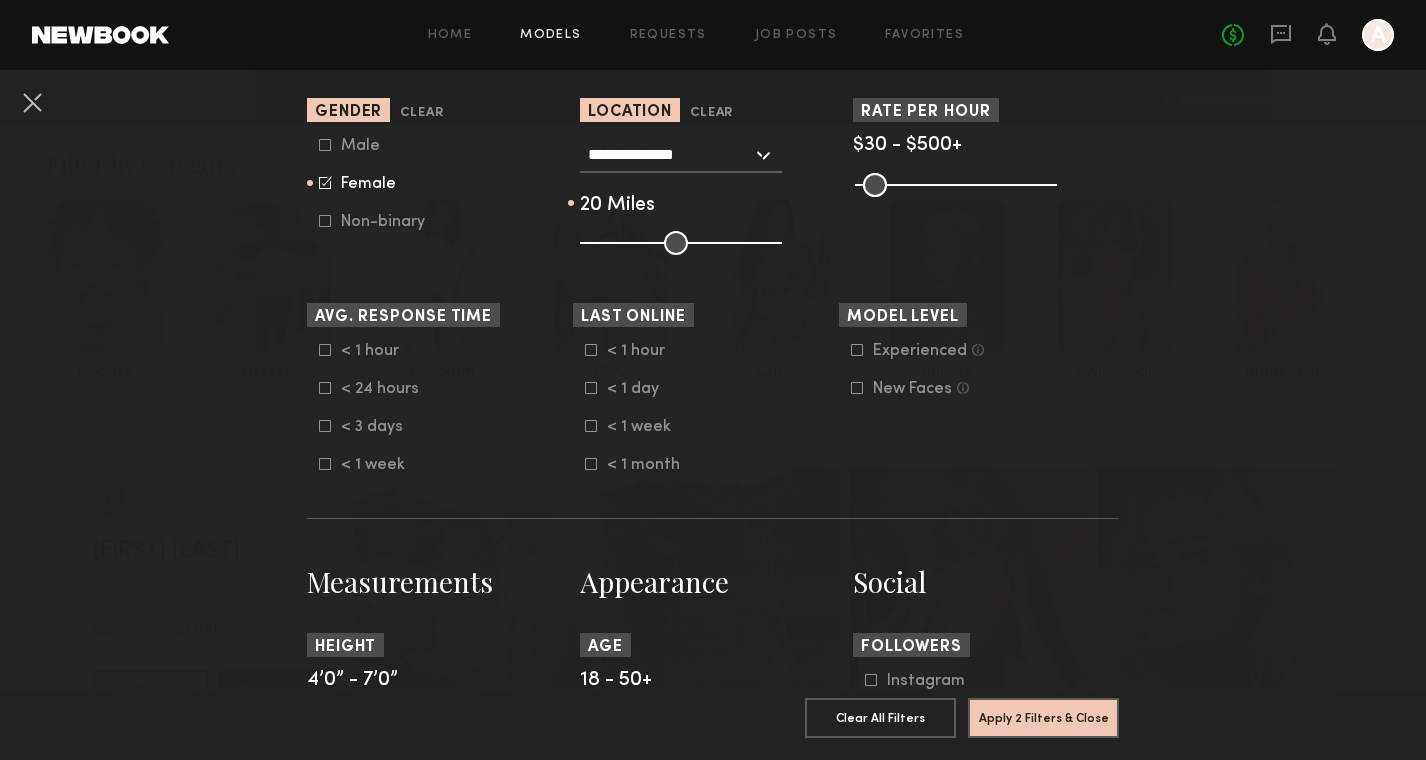 scroll, scrollTop: 402, scrollLeft: 0, axis: vertical 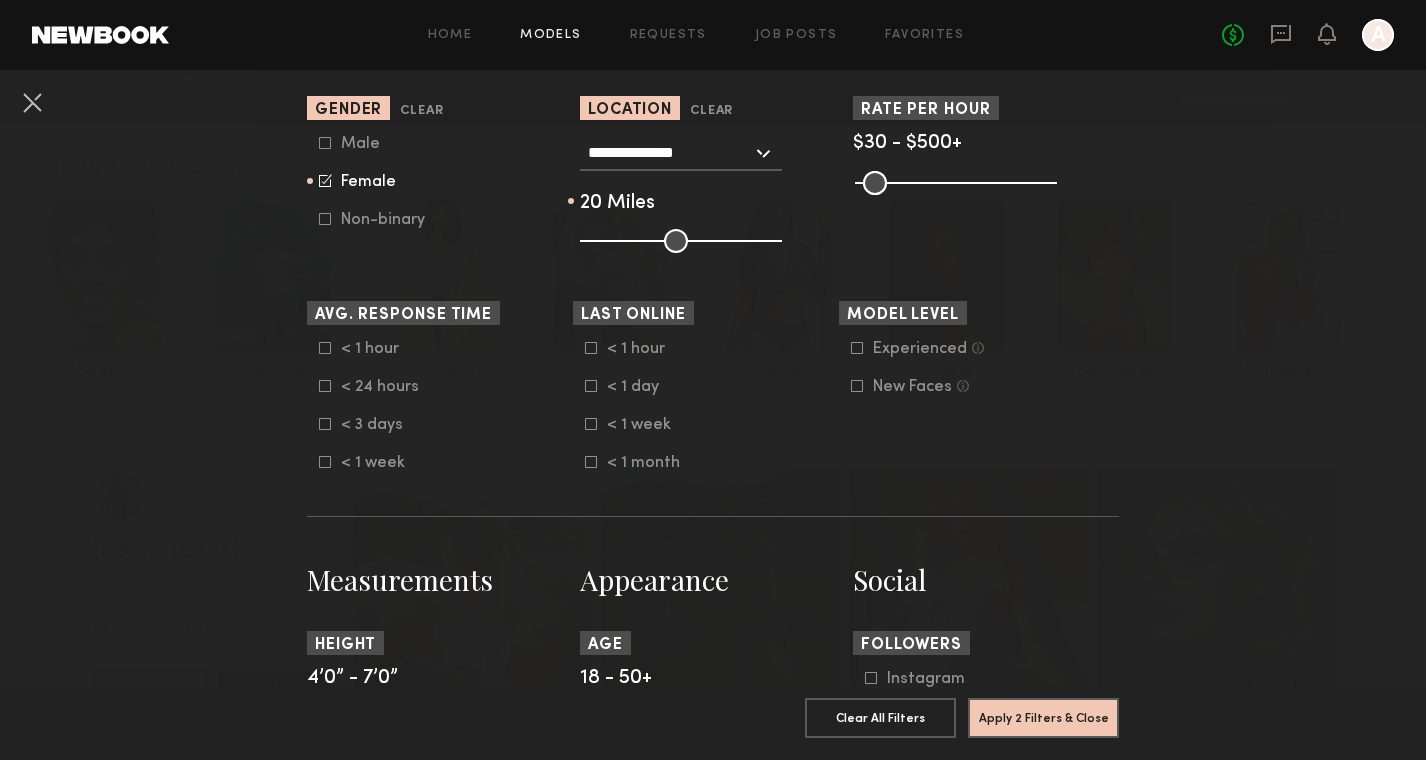 click on "< 24 hours" 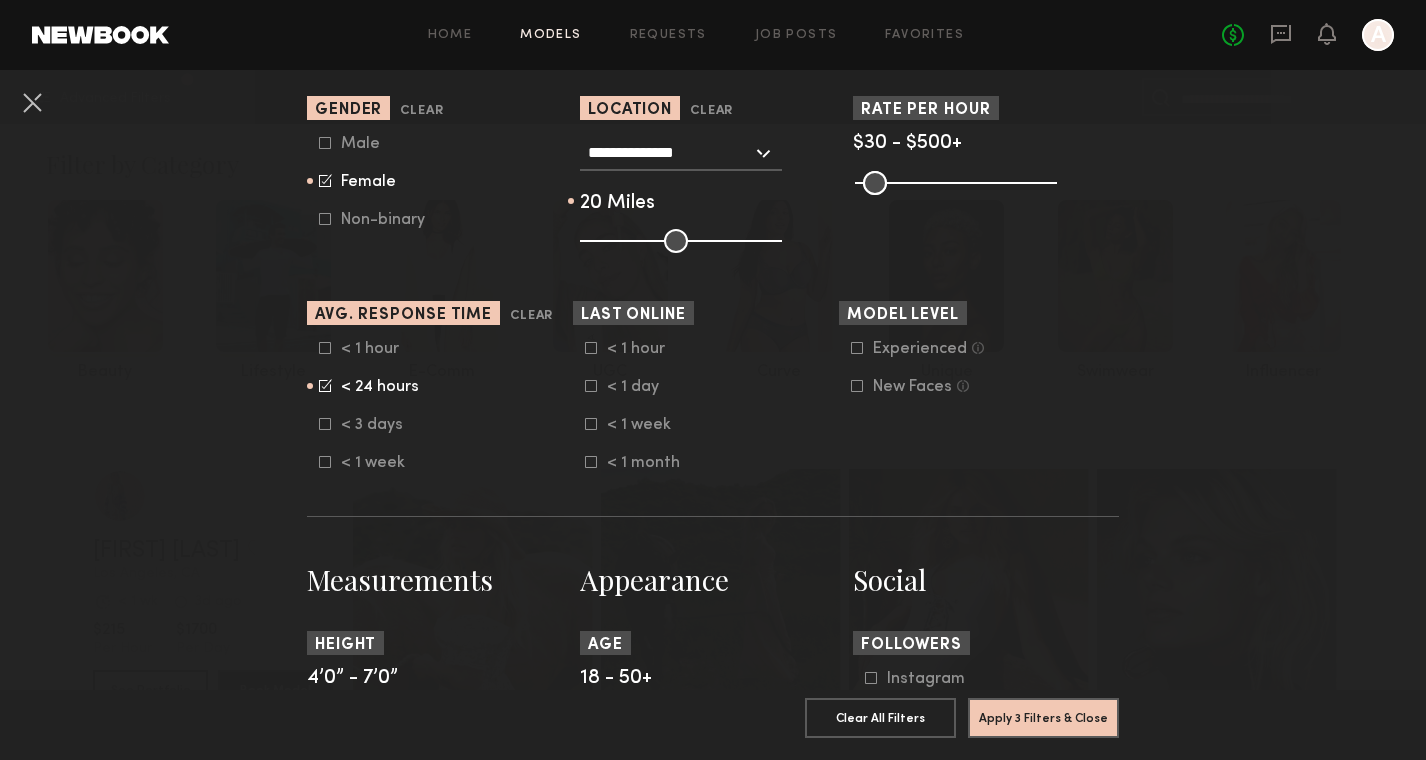 click on "< 24 hours" 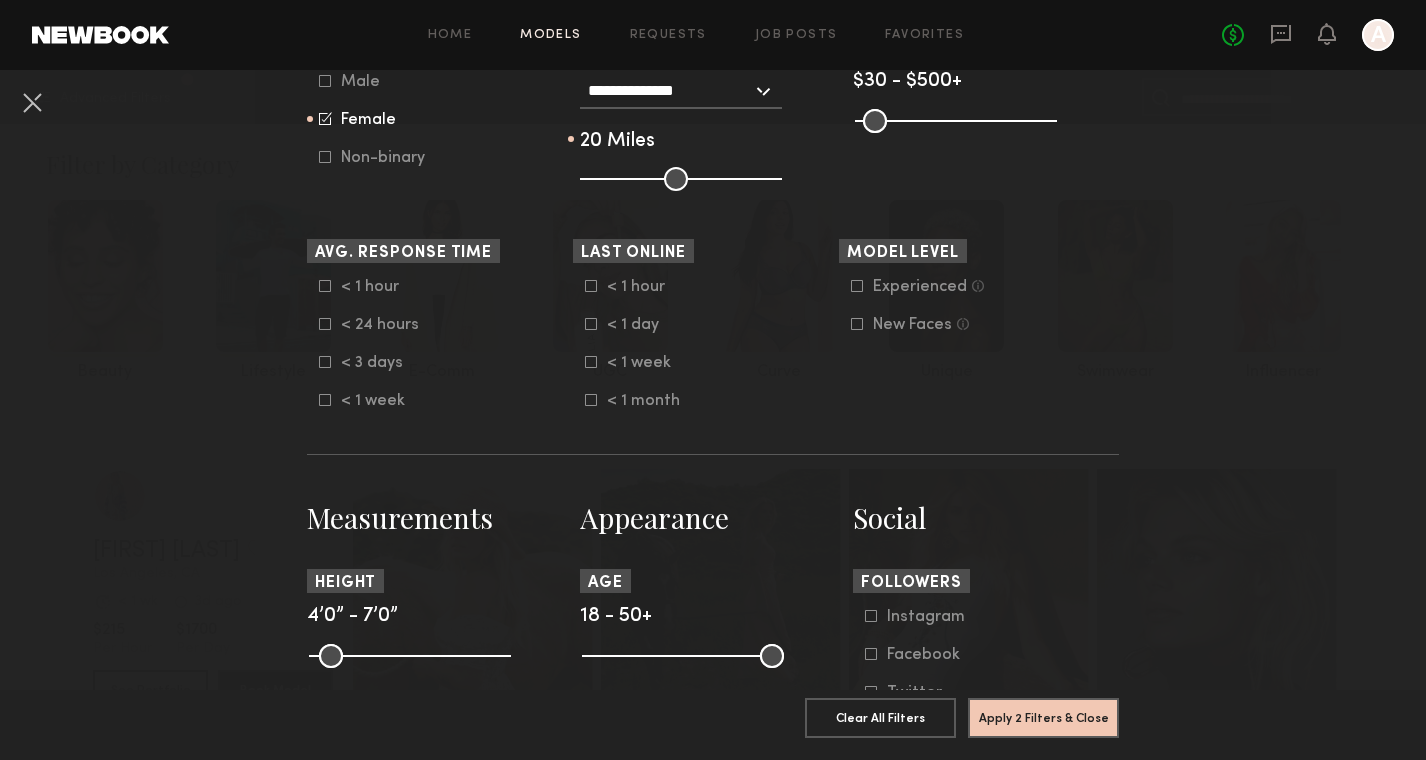 scroll, scrollTop: 476, scrollLeft: 0, axis: vertical 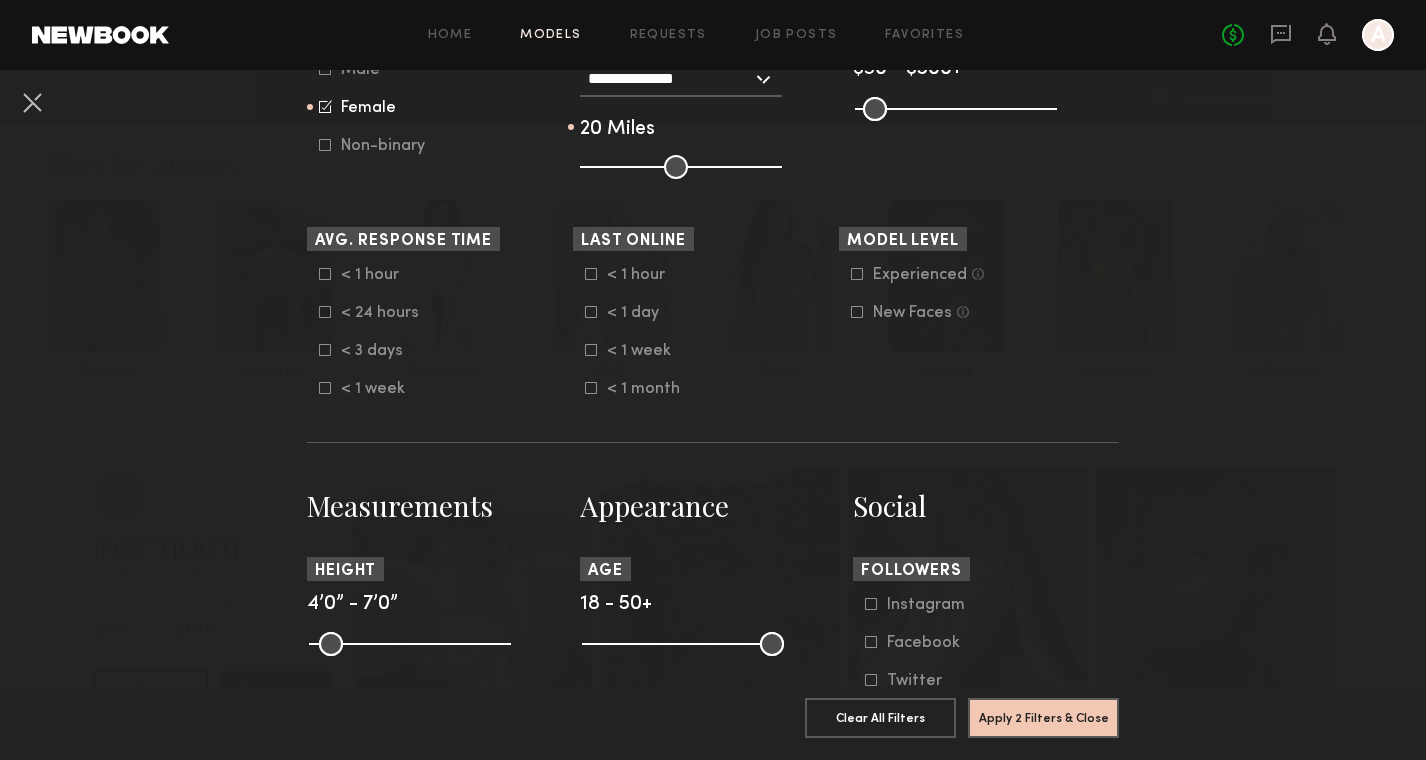 click on "< 1 week" 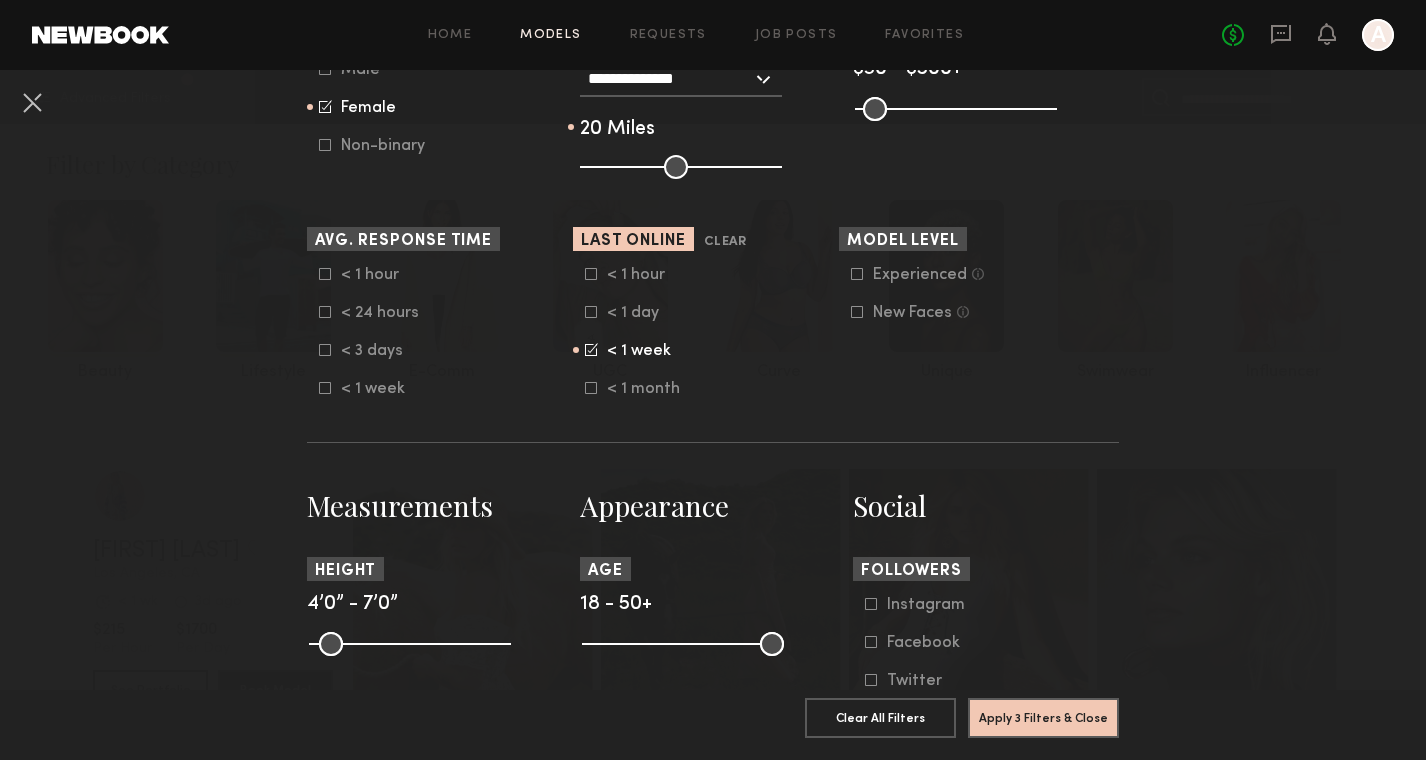 click on "< 1 hour   < 1 day   < 1 week   < 1 month" 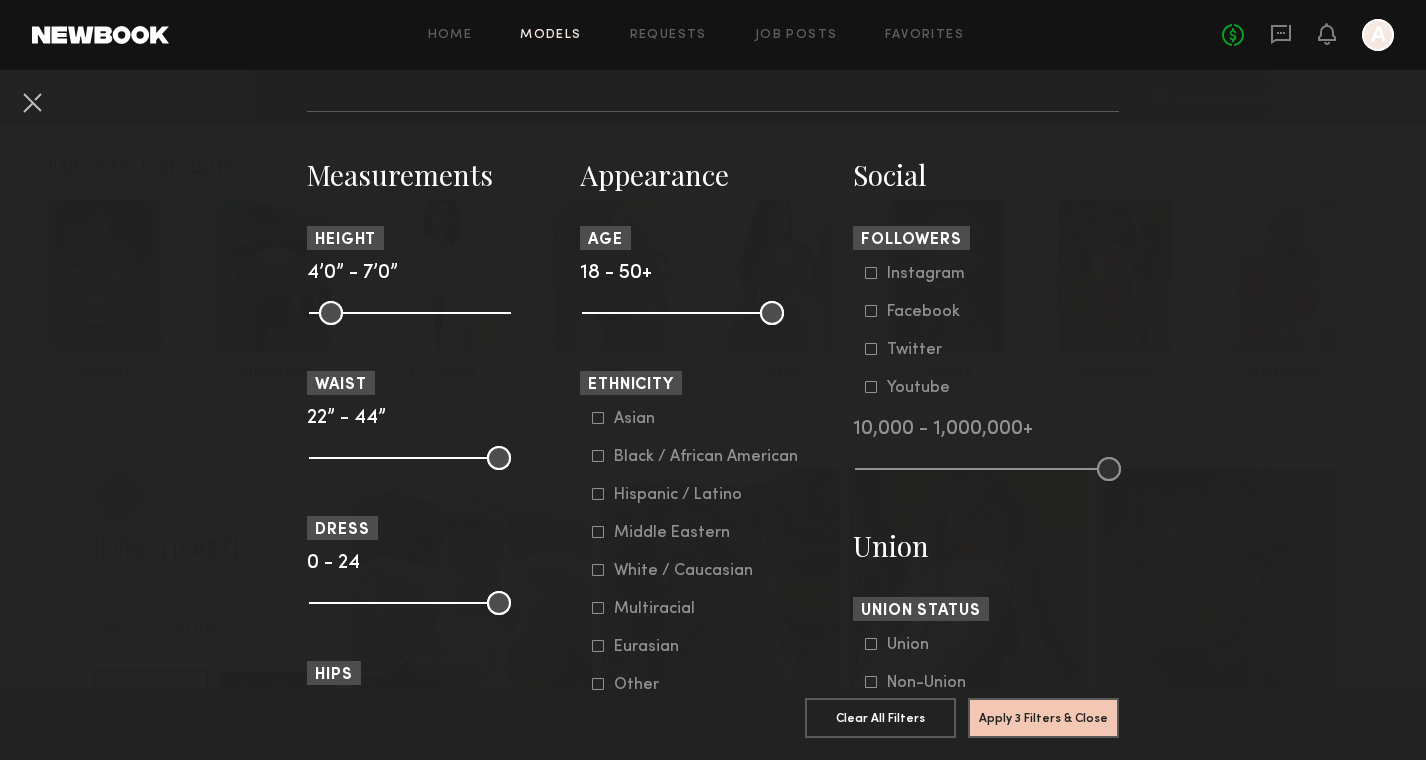 scroll, scrollTop: 811, scrollLeft: 0, axis: vertical 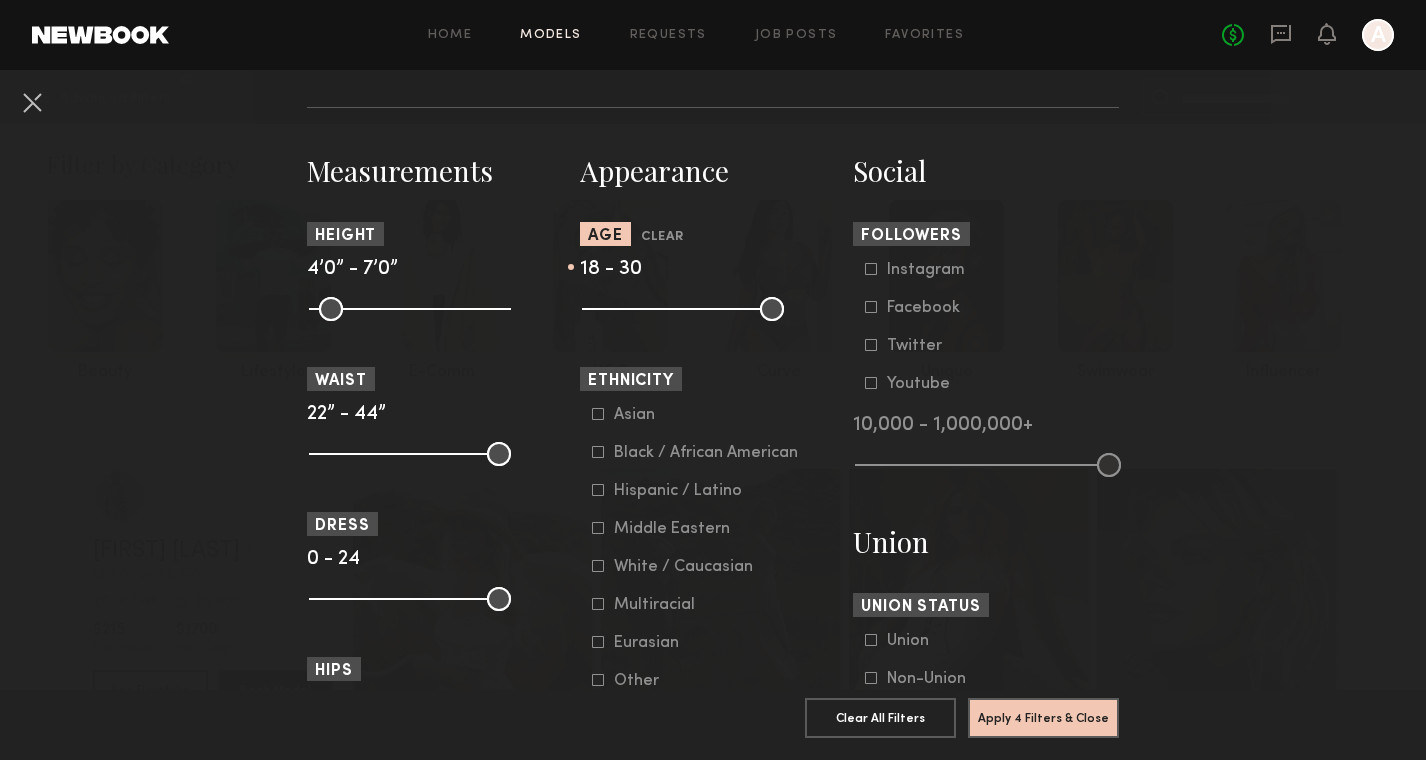 drag, startPoint x: 773, startPoint y: 307, endPoint x: 659, endPoint y: 316, distance: 114.35471 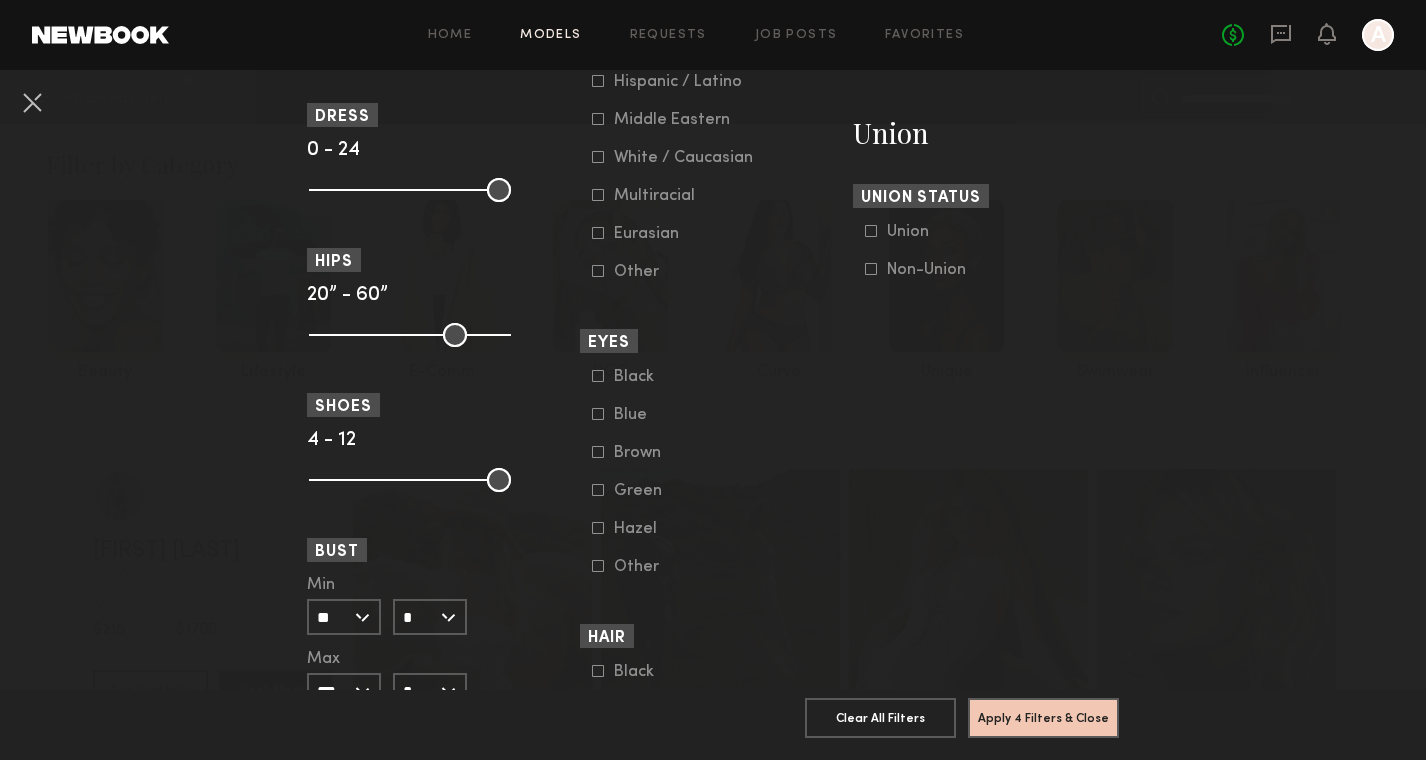 scroll, scrollTop: 1088, scrollLeft: 0, axis: vertical 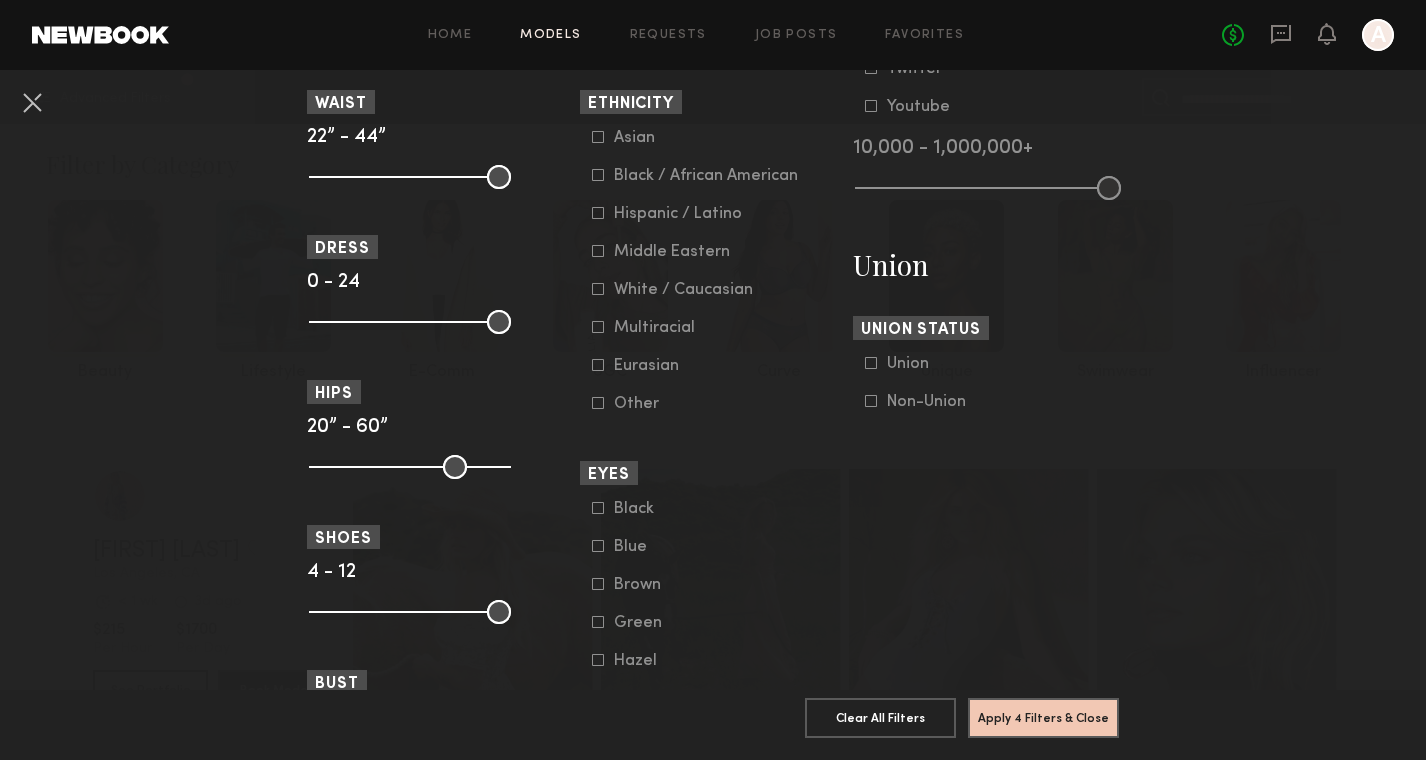 click 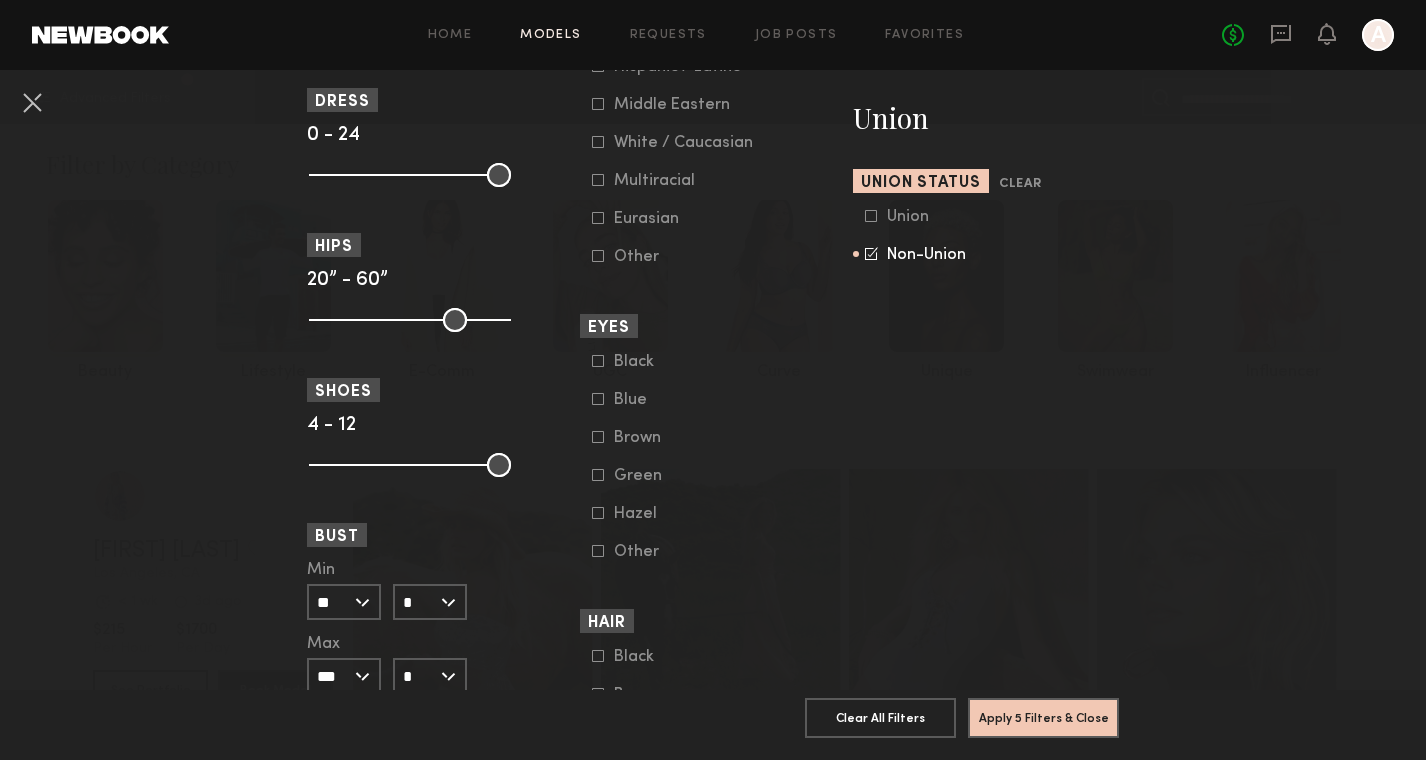 scroll, scrollTop: 1270, scrollLeft: 0, axis: vertical 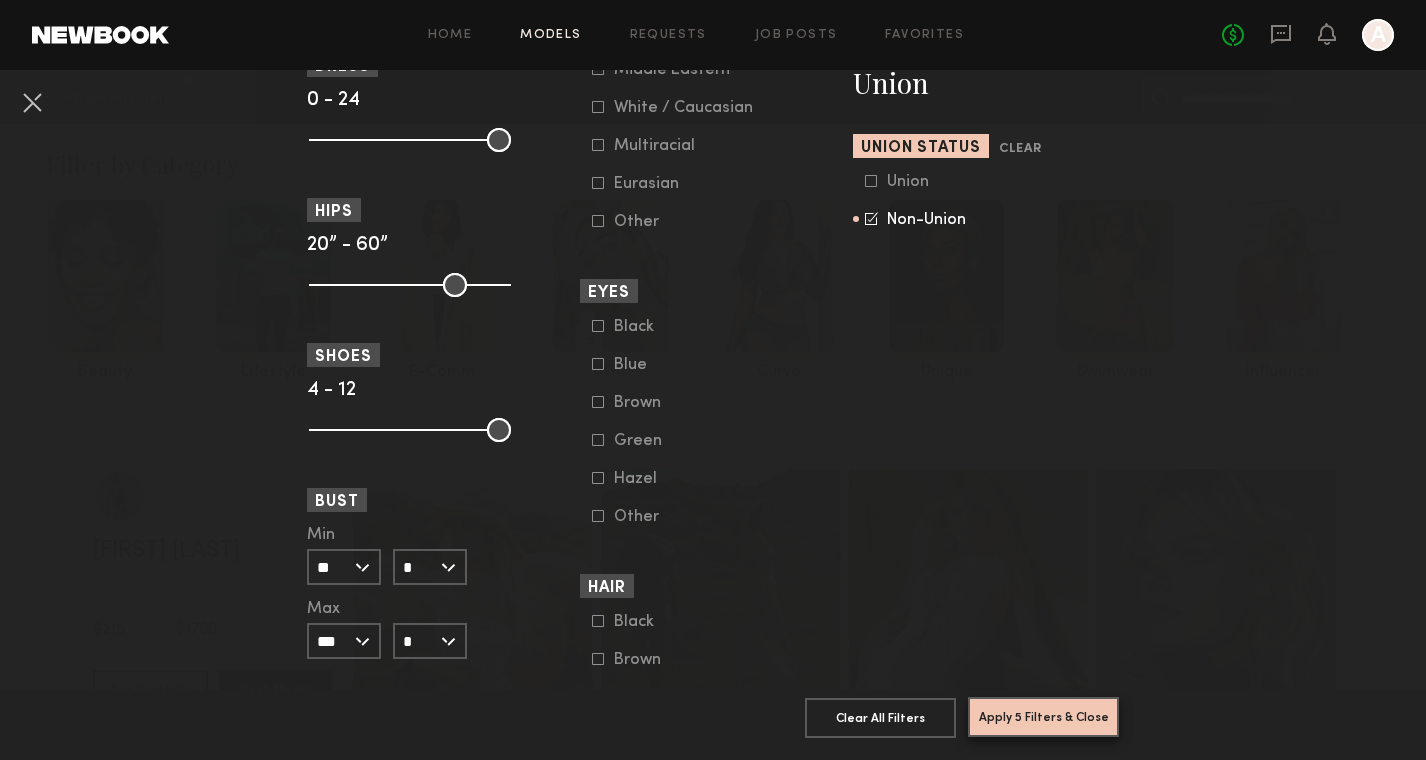 click on "Apply 5 Filters & Close" 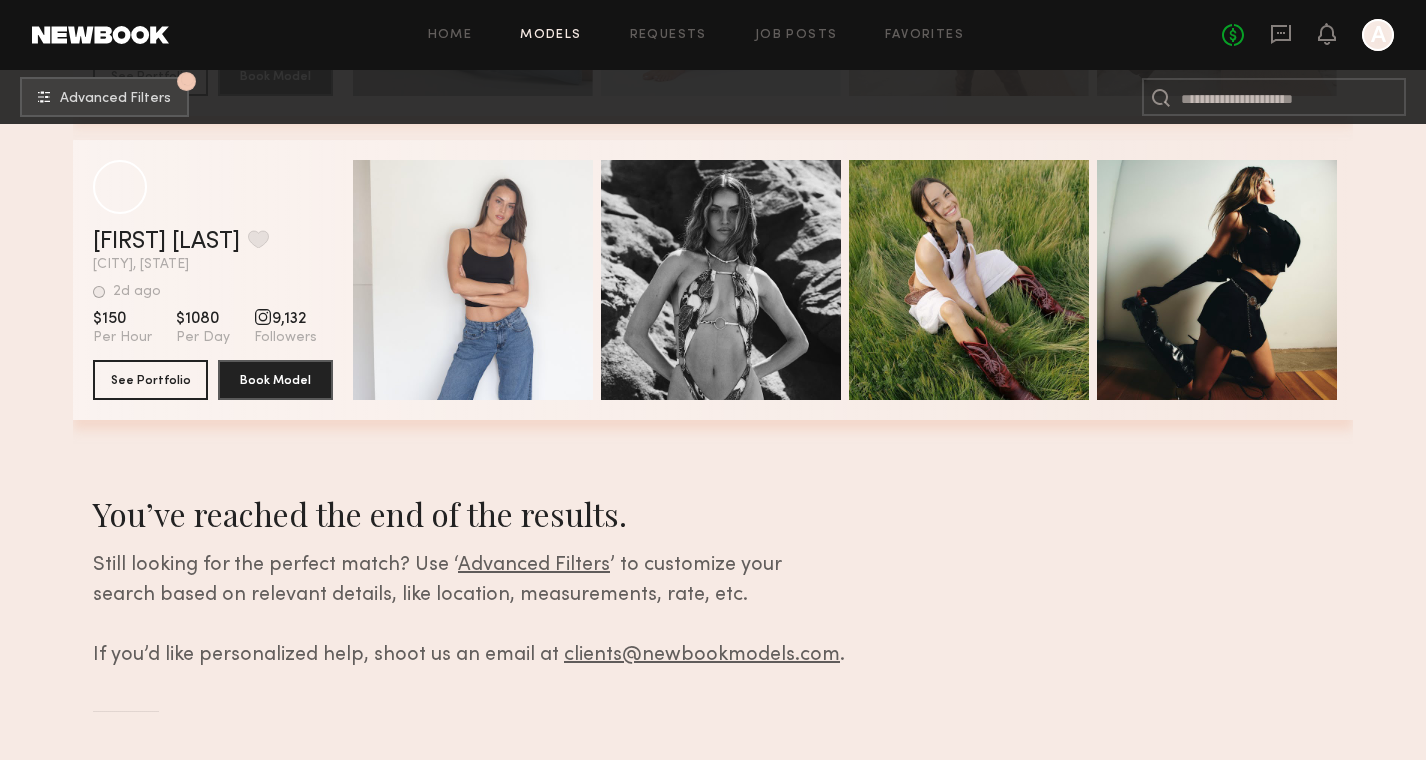 scroll, scrollTop: 1543, scrollLeft: 0, axis: vertical 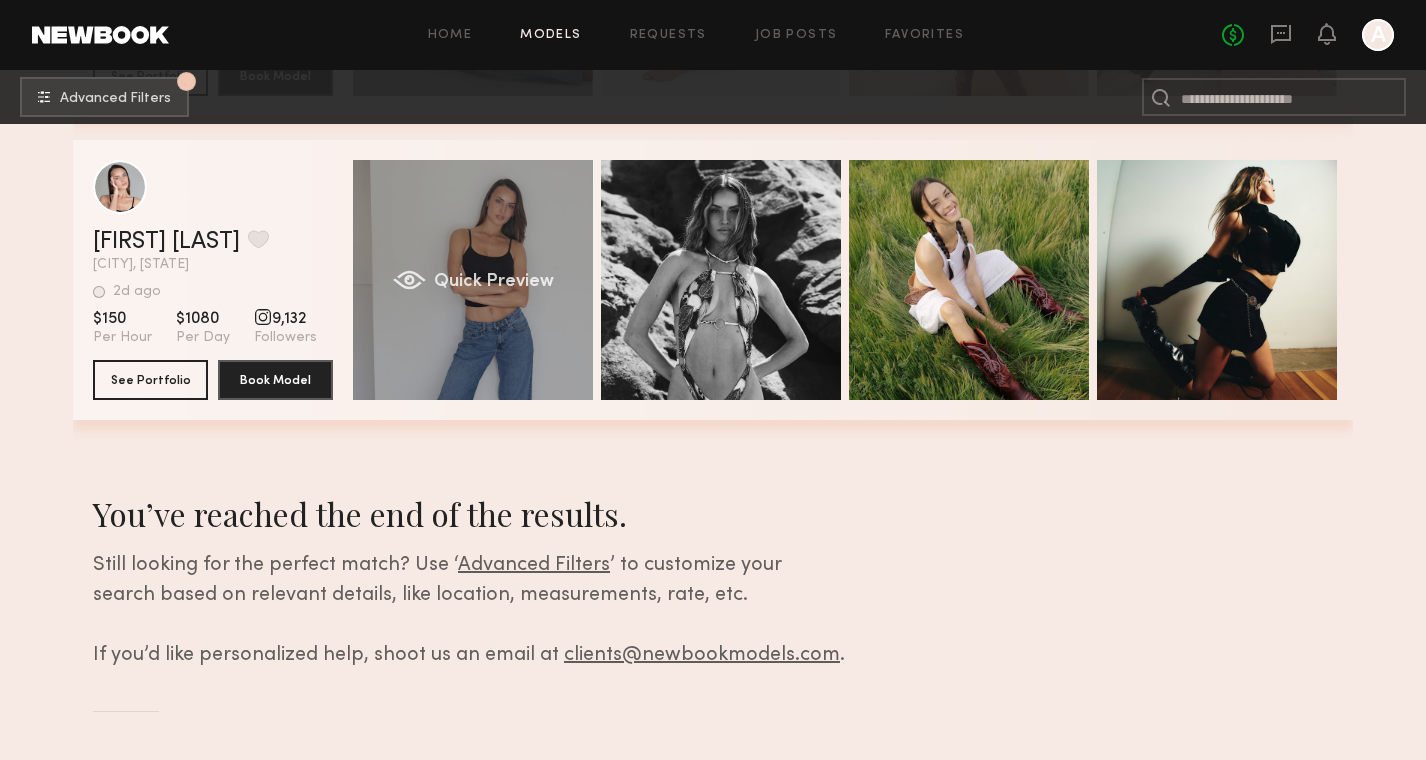 click on "Quick Preview" 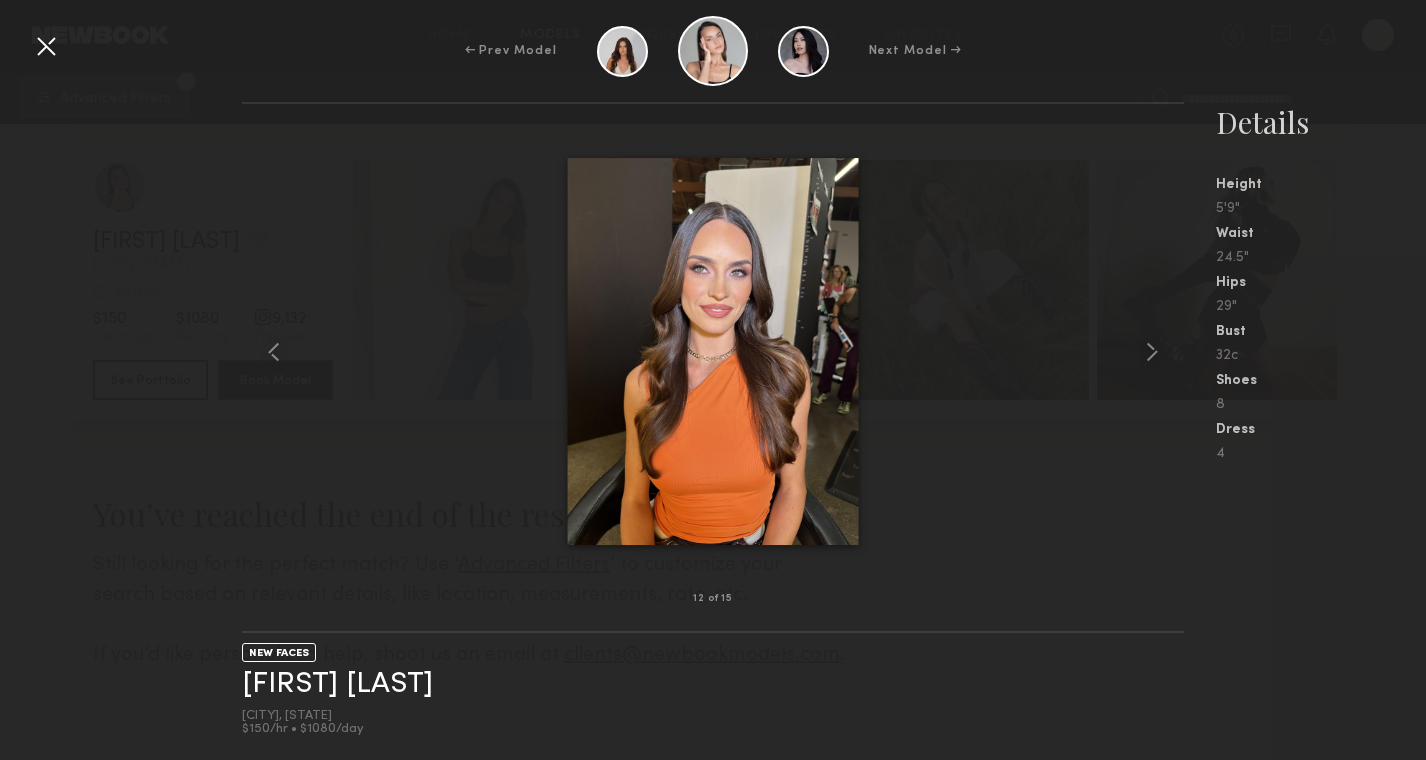 click at bounding box center (46, 46) 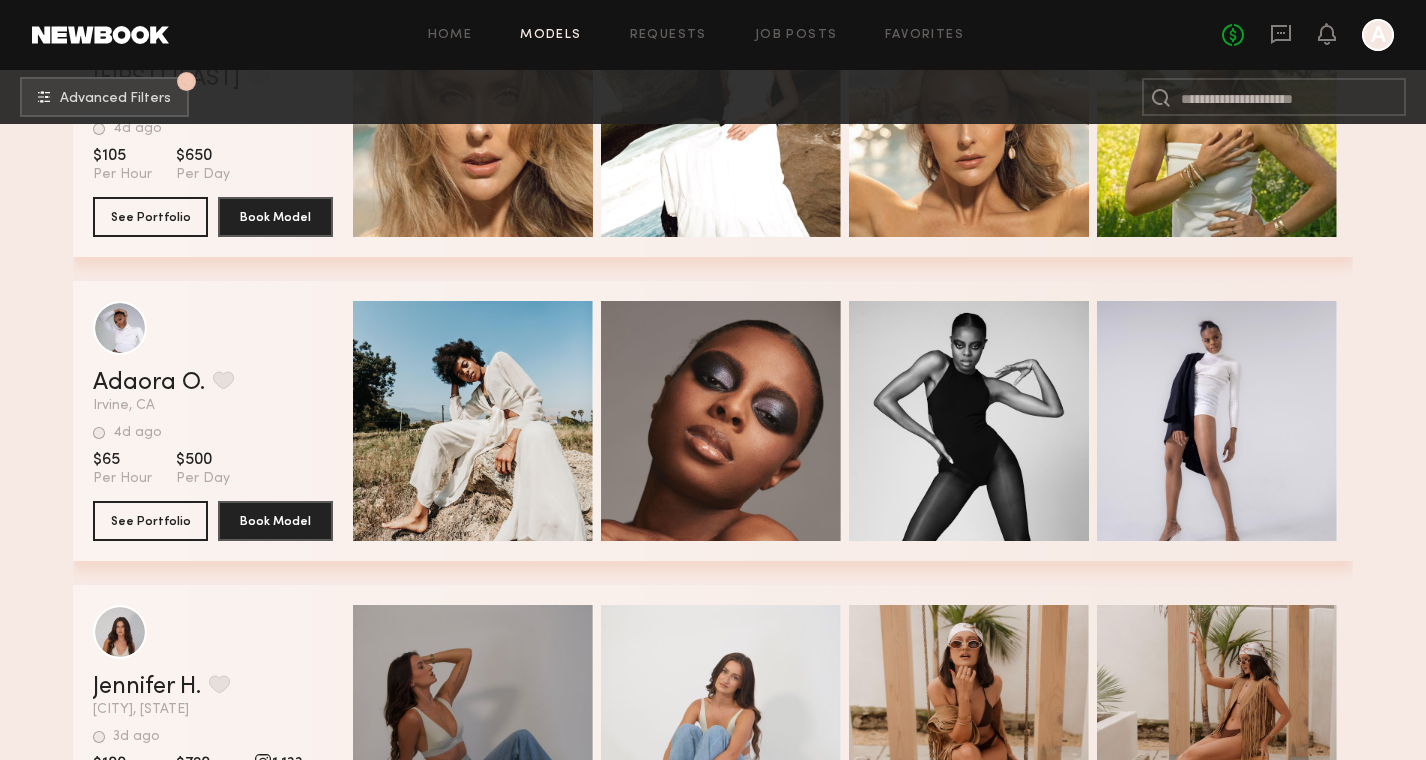 scroll, scrollTop: 791, scrollLeft: 0, axis: vertical 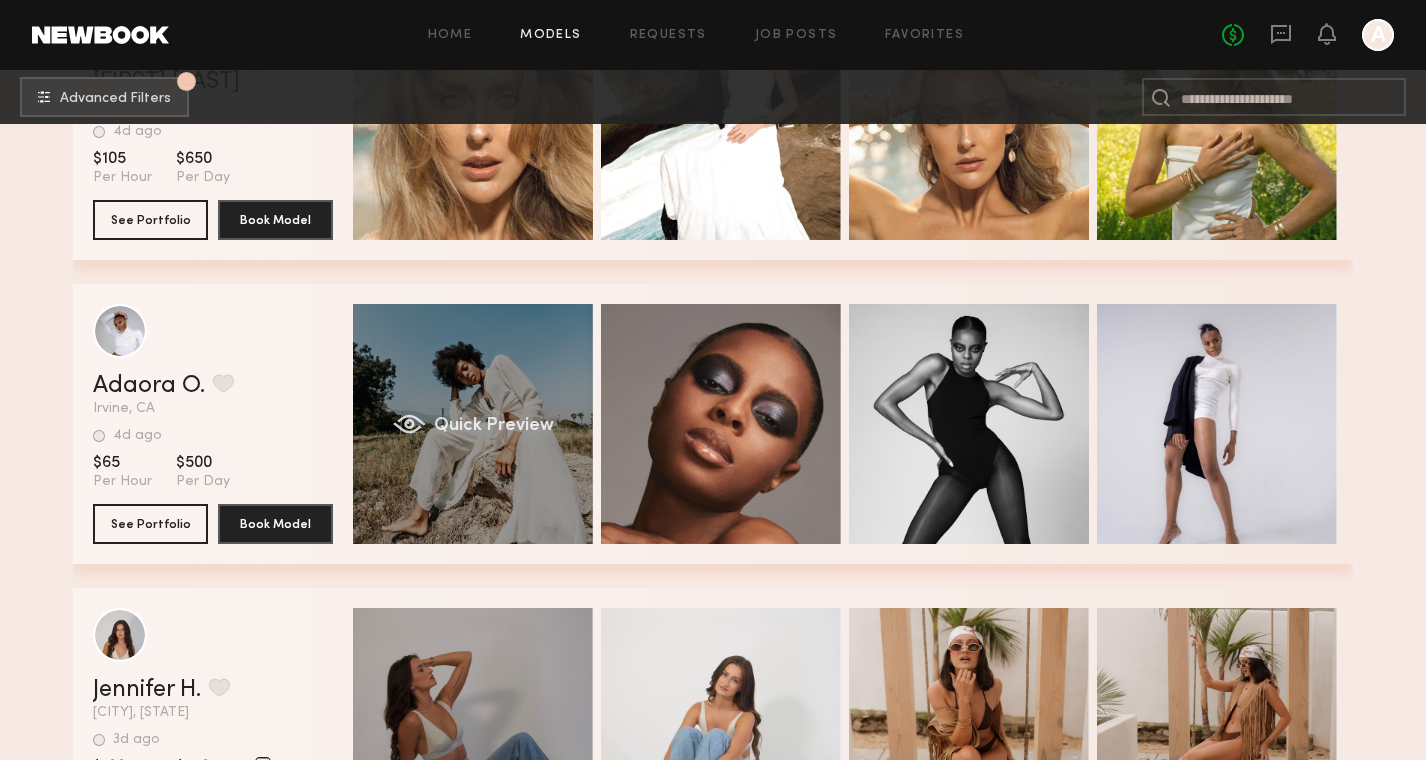 click on "Quick Preview" 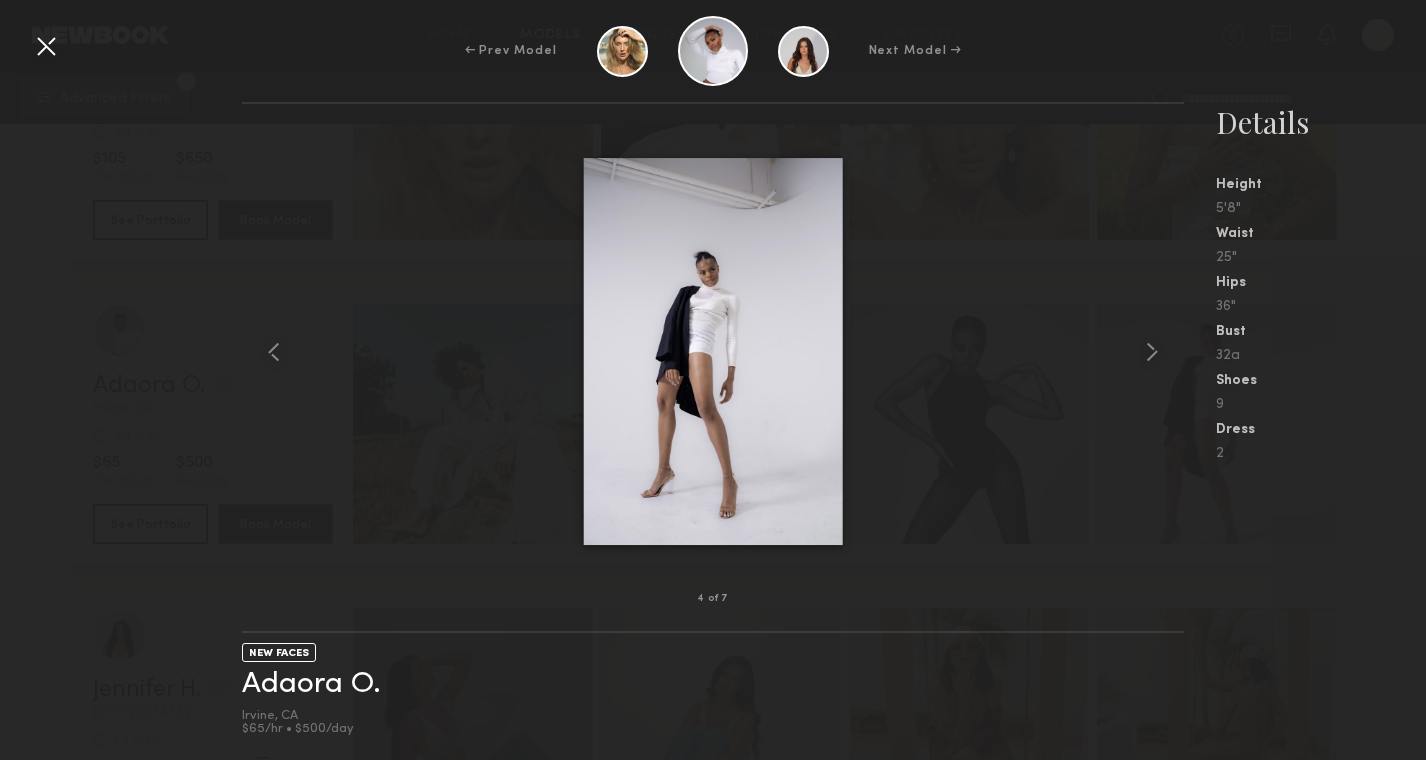 click at bounding box center [712, 351] 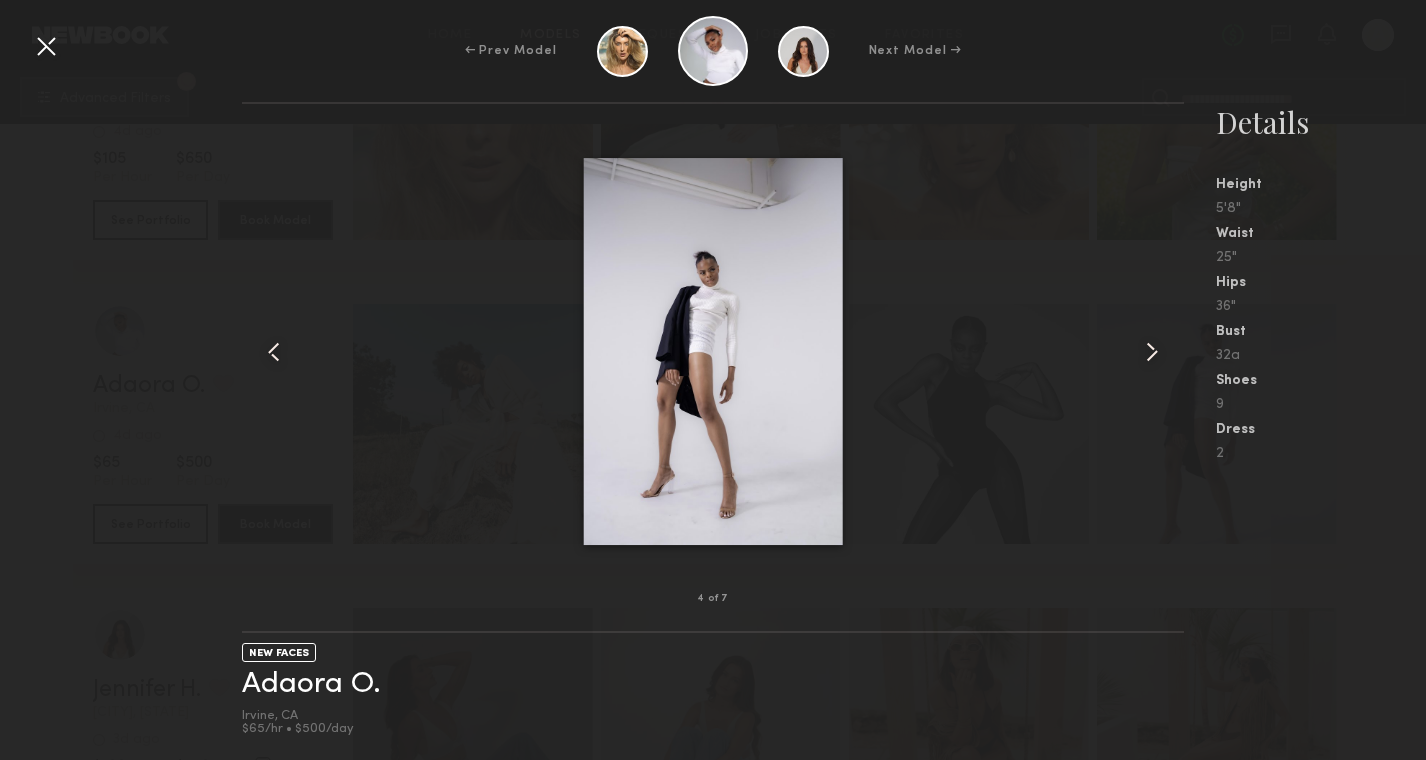 click at bounding box center [46, 46] 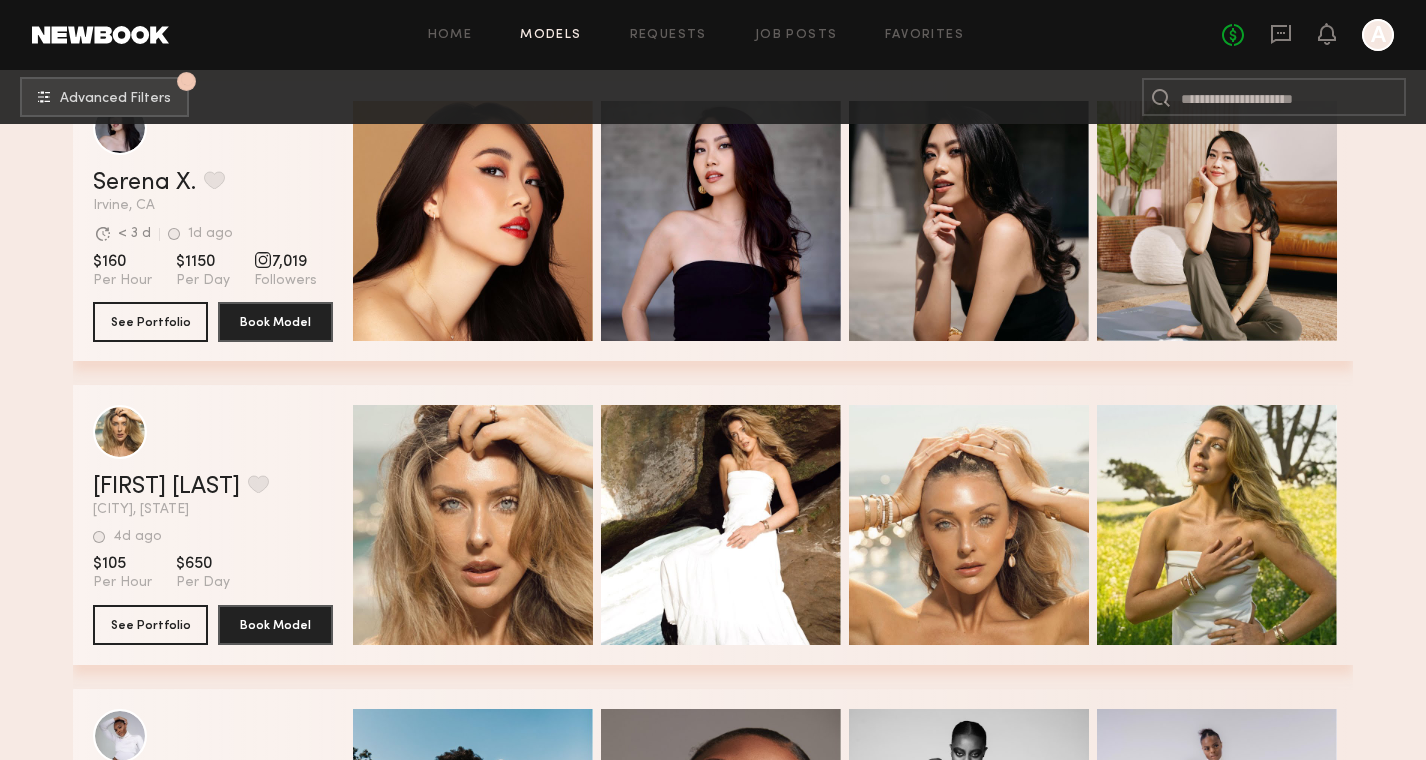 scroll, scrollTop: 362, scrollLeft: 0, axis: vertical 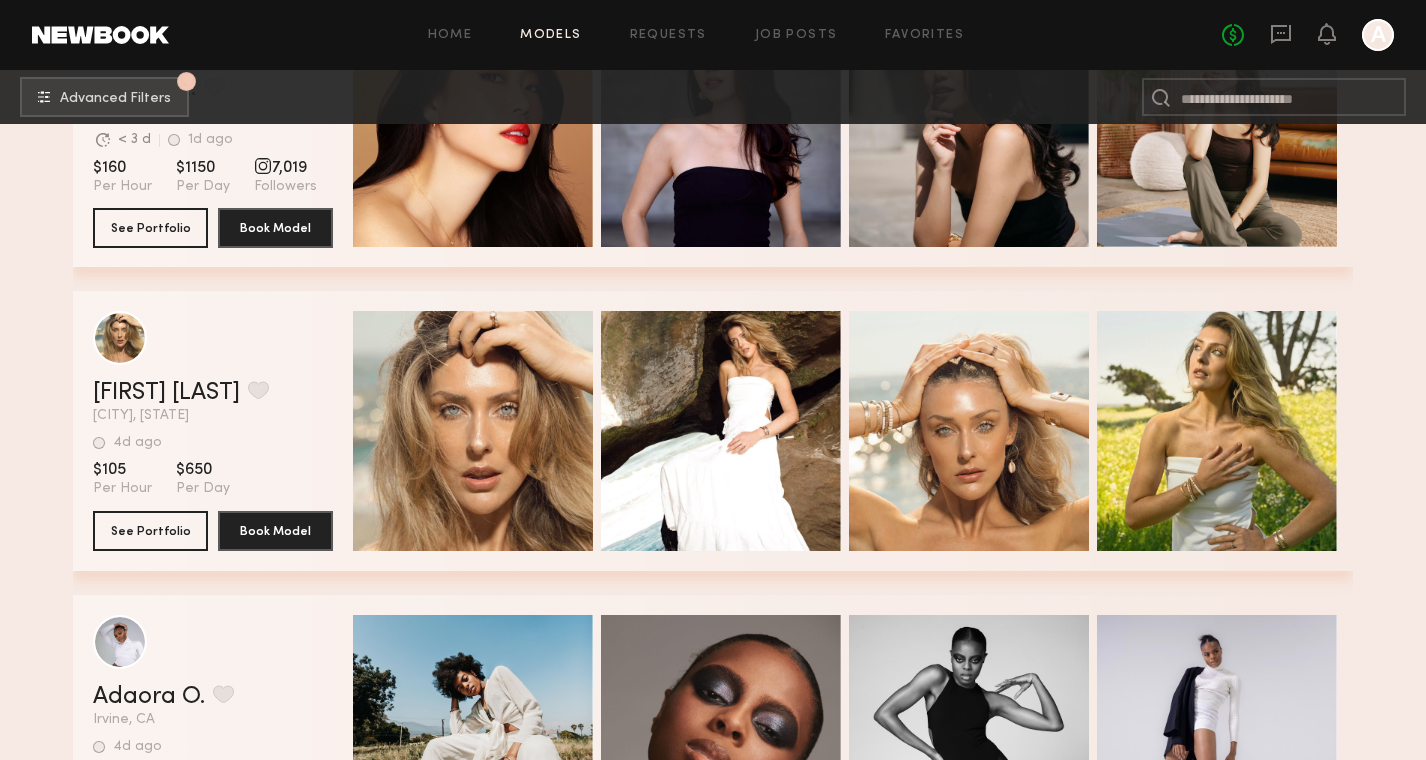 click on "Home Models Requests Job Posts Favorites Sign Out No fees up to $5,000 A 5 Advanced Filters Pro tip: speed up your search by using our advanced filters. 5 Filter by Category  beauty lifestyle e-comm UGC curve unique swimwear influencer 5  models match  your search criteria: Serena X. Favorite Irvine, CA Avg. request  response time < 3 d 1d ago Last Online View Portfolio Avg. request  response time < 3 d 1d ago Last Online $160 Per Hour $1150 Per Day 7,019 Followers See Portfolio Book Model Quick Preview Quick Preview Quick Preview Quick Preview Savannah H. Favorite Mission Viejo, CA 4d ago Last Online View Portfolio 4d ago Last Online $105 Per Hour $650 Per Day See Portfolio Book Model Quick Preview Quick Preview Quick Preview Quick Preview Adaora O. Favorite Irvine, CA 4d ago Last Online View Portfolio 4d ago Last Online $65 Per Hour $500 Per Day See Portfolio Book Model Quick Preview Quick Preview Quick Preview Quick Preview Jennifer H. Favorite Rancho Santa Margarita, CA 3d ago Last Online" at bounding box center (713, 671) 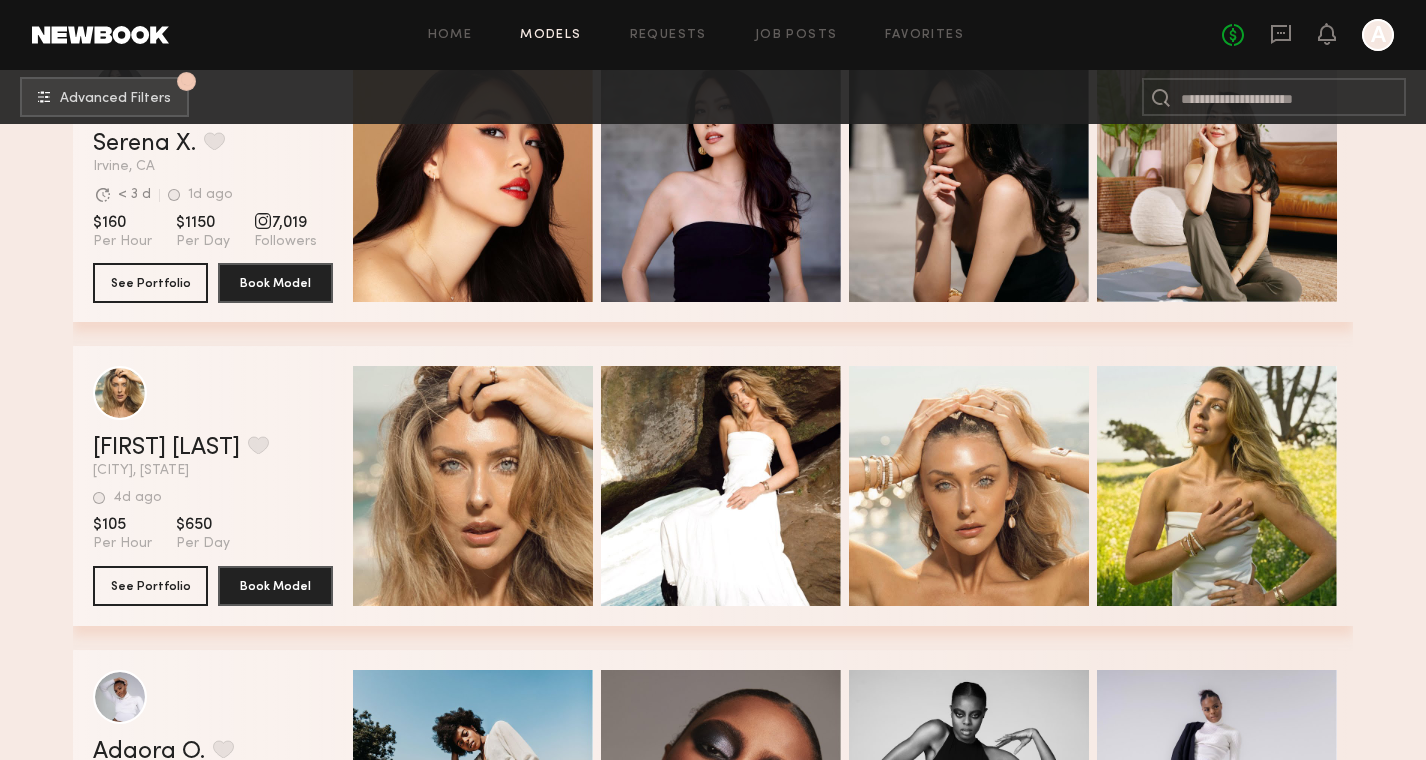 scroll, scrollTop: 438, scrollLeft: 0, axis: vertical 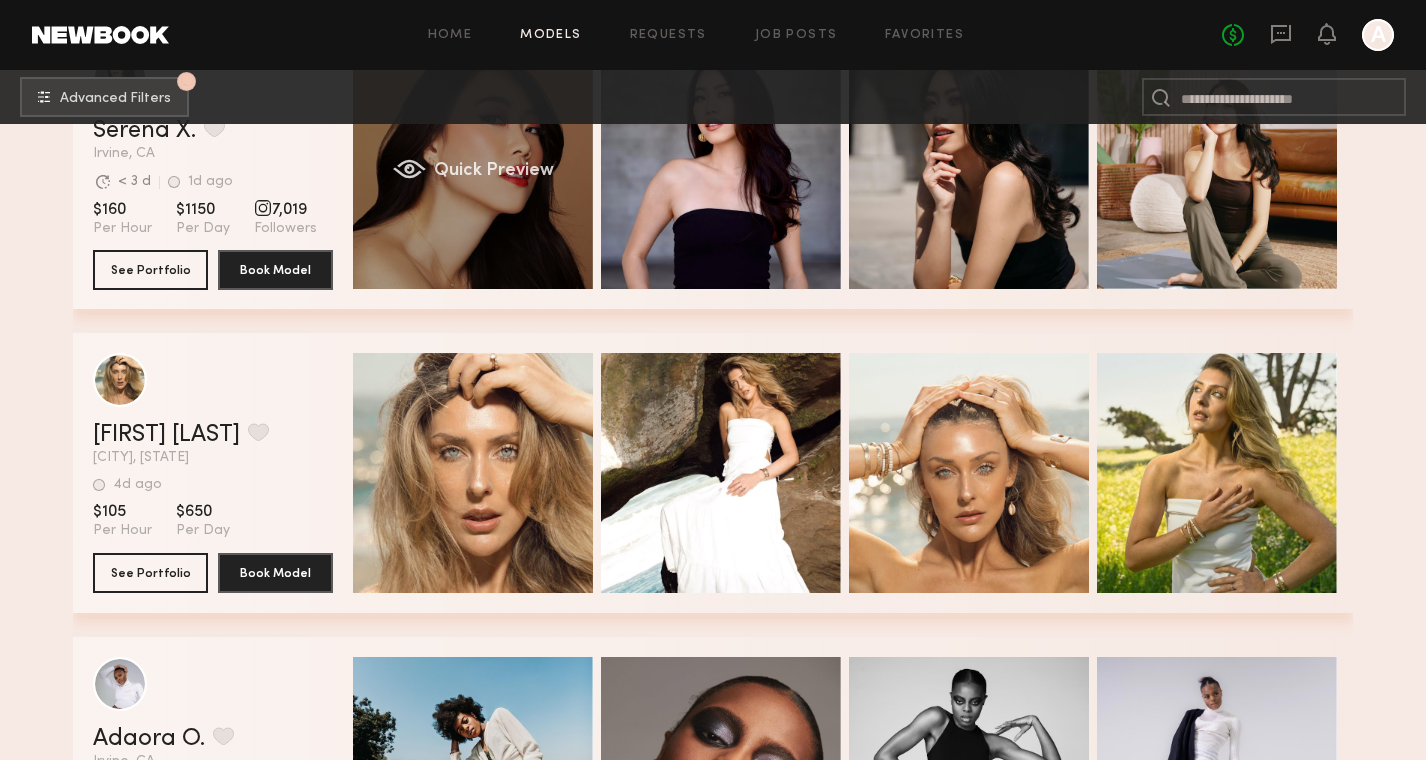 click on "Quick Preview" 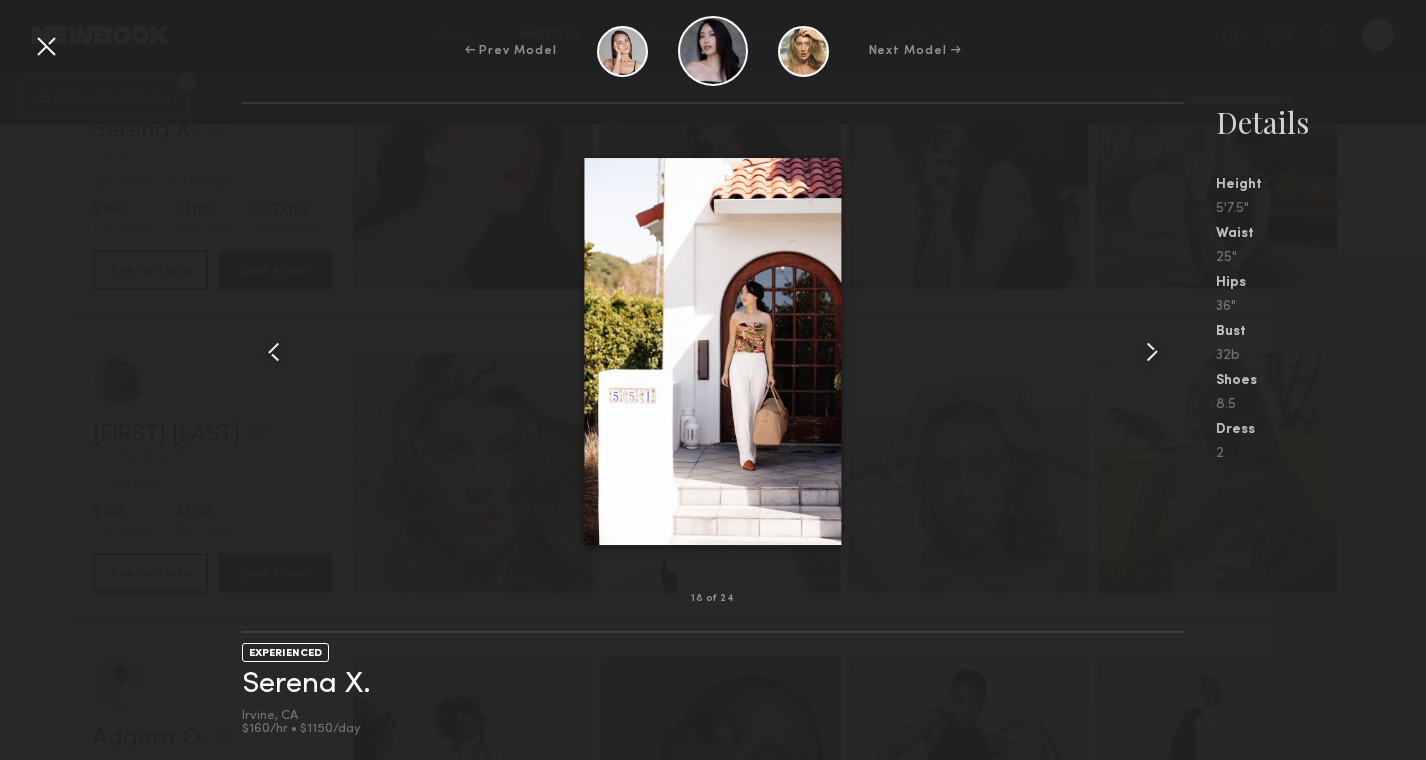 click at bounding box center (46, 46) 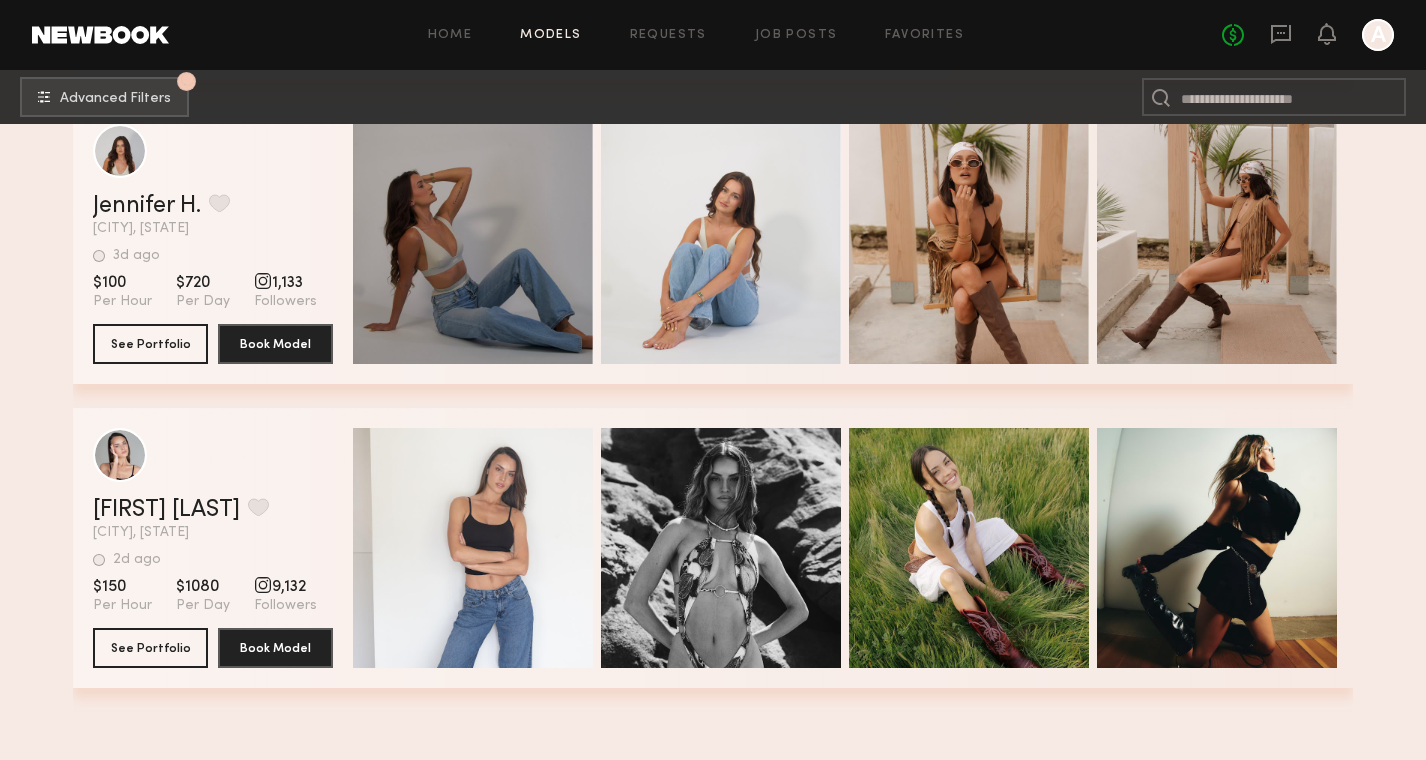 scroll, scrollTop: 1274, scrollLeft: 0, axis: vertical 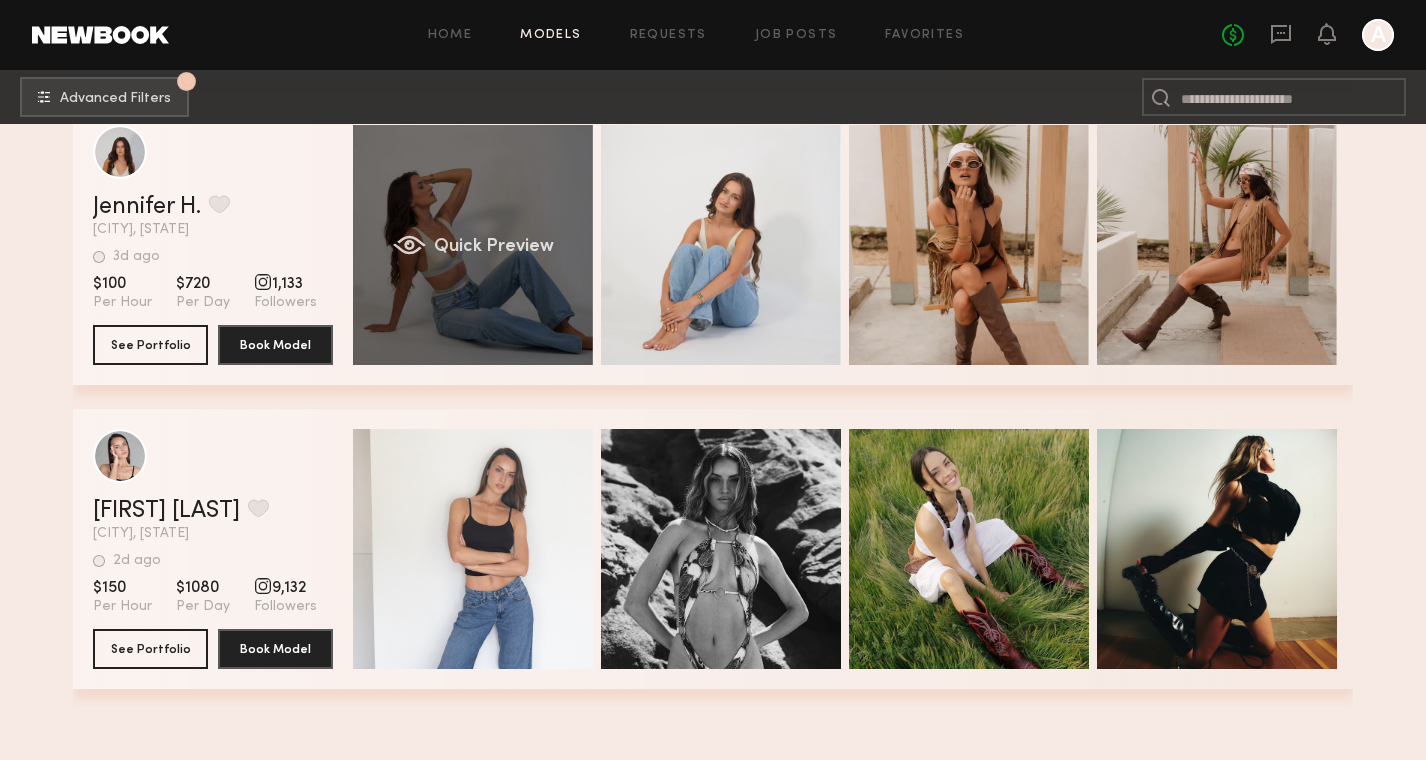 click on "Quick Preview" 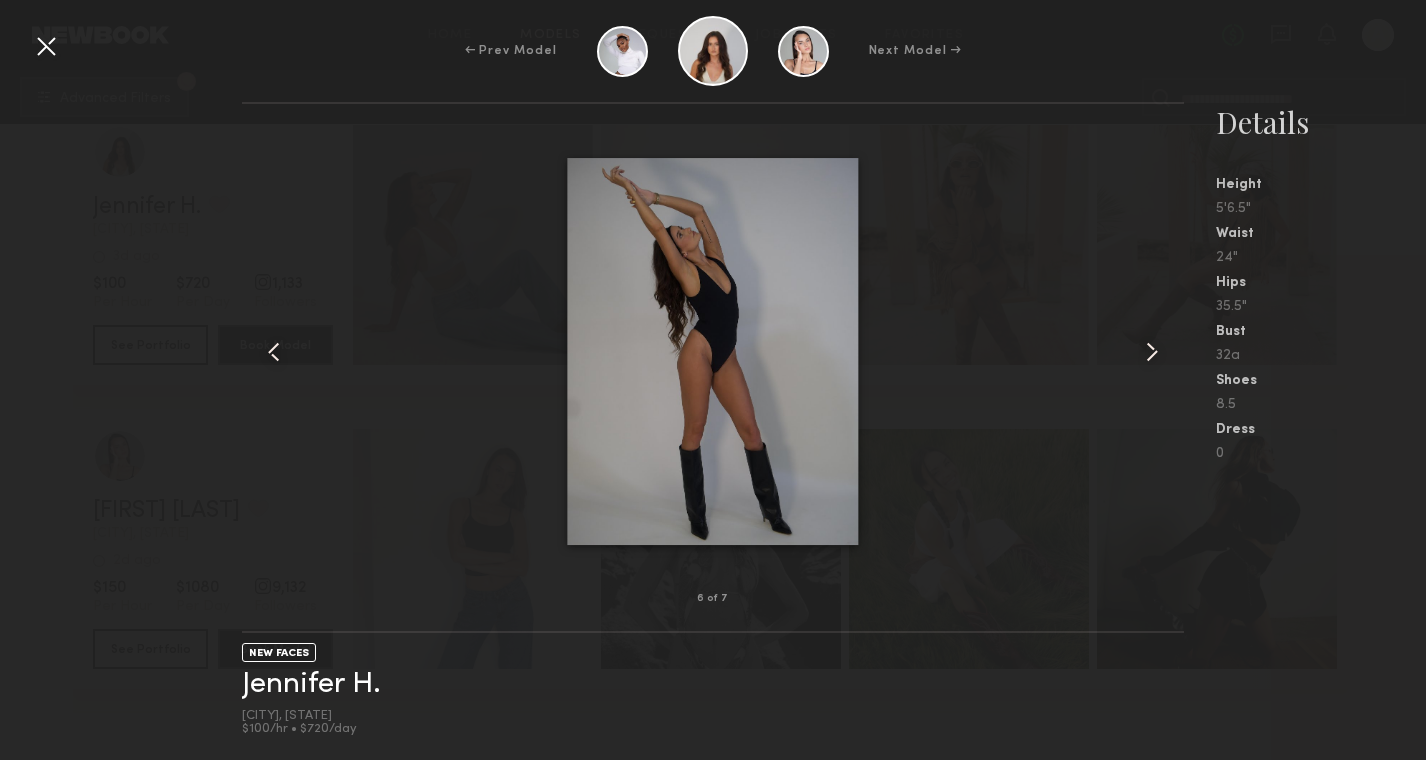 click on "6 of 7  NEW FACES Jennifer H.  Rancho Santa Margarita, CA   $100/hr • $720/day  Details Height  5'6.5"  Waist  24"  Hips  35.5"  Bust  32a  Shoes  8.5  Dress  0" at bounding box center (713, 431) 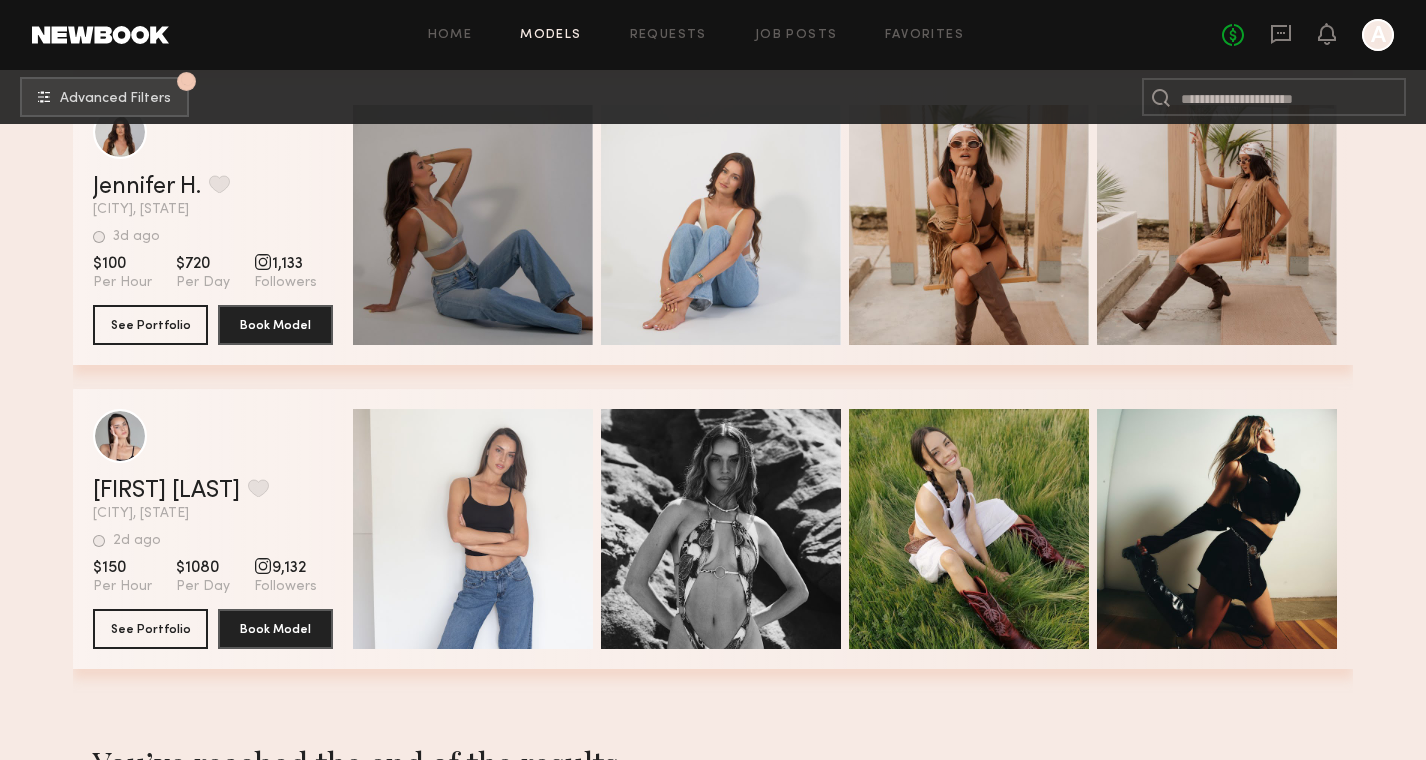 scroll, scrollTop: 1483, scrollLeft: 0, axis: vertical 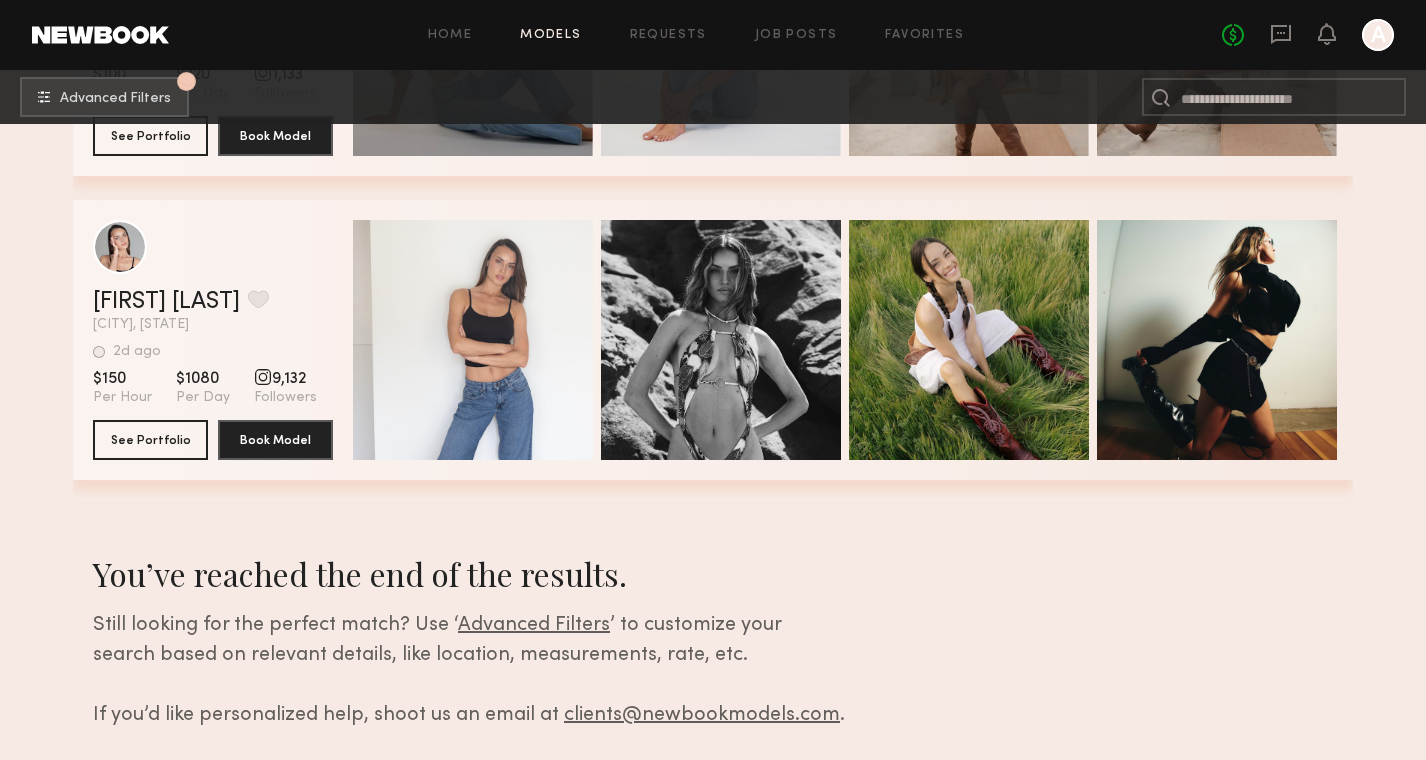click 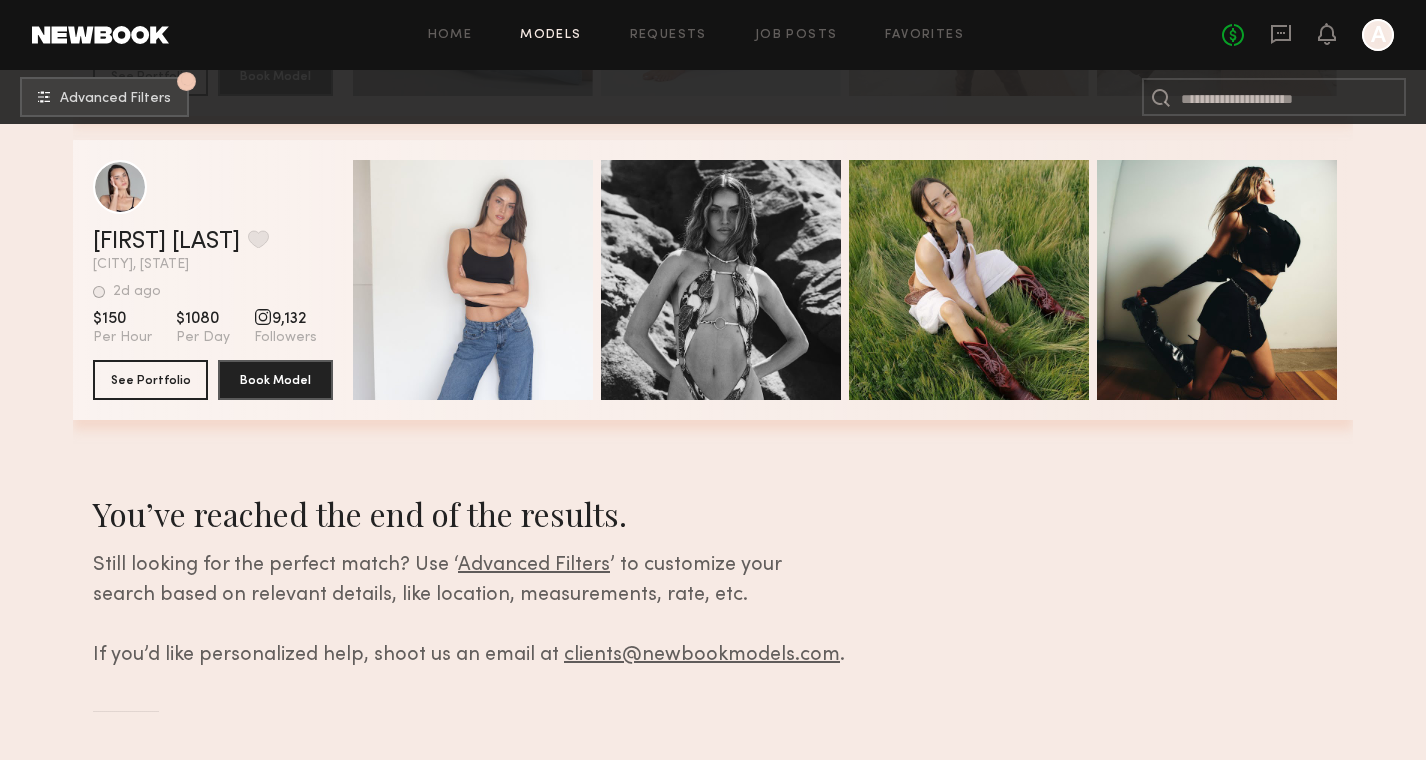 scroll, scrollTop: 1543, scrollLeft: 0, axis: vertical 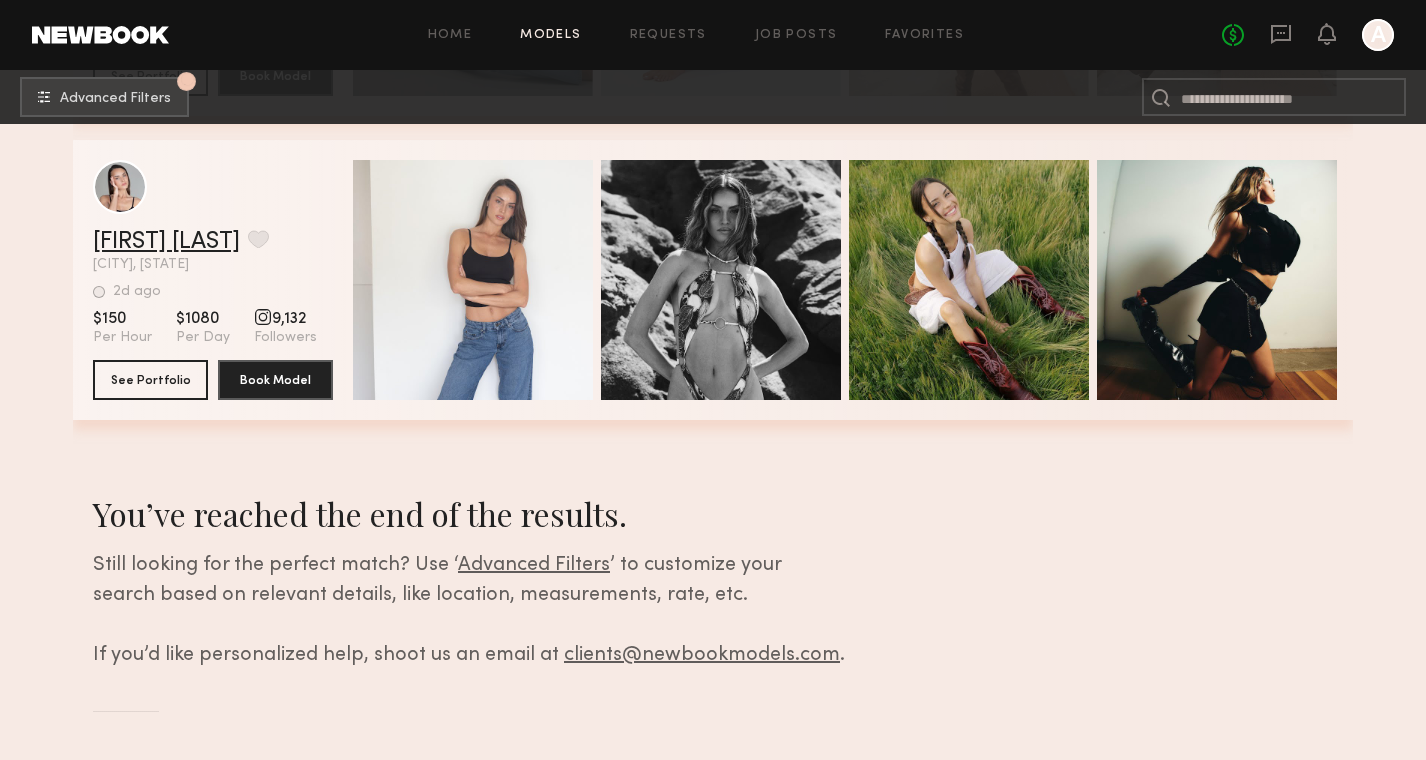 click on "Abigayle R." 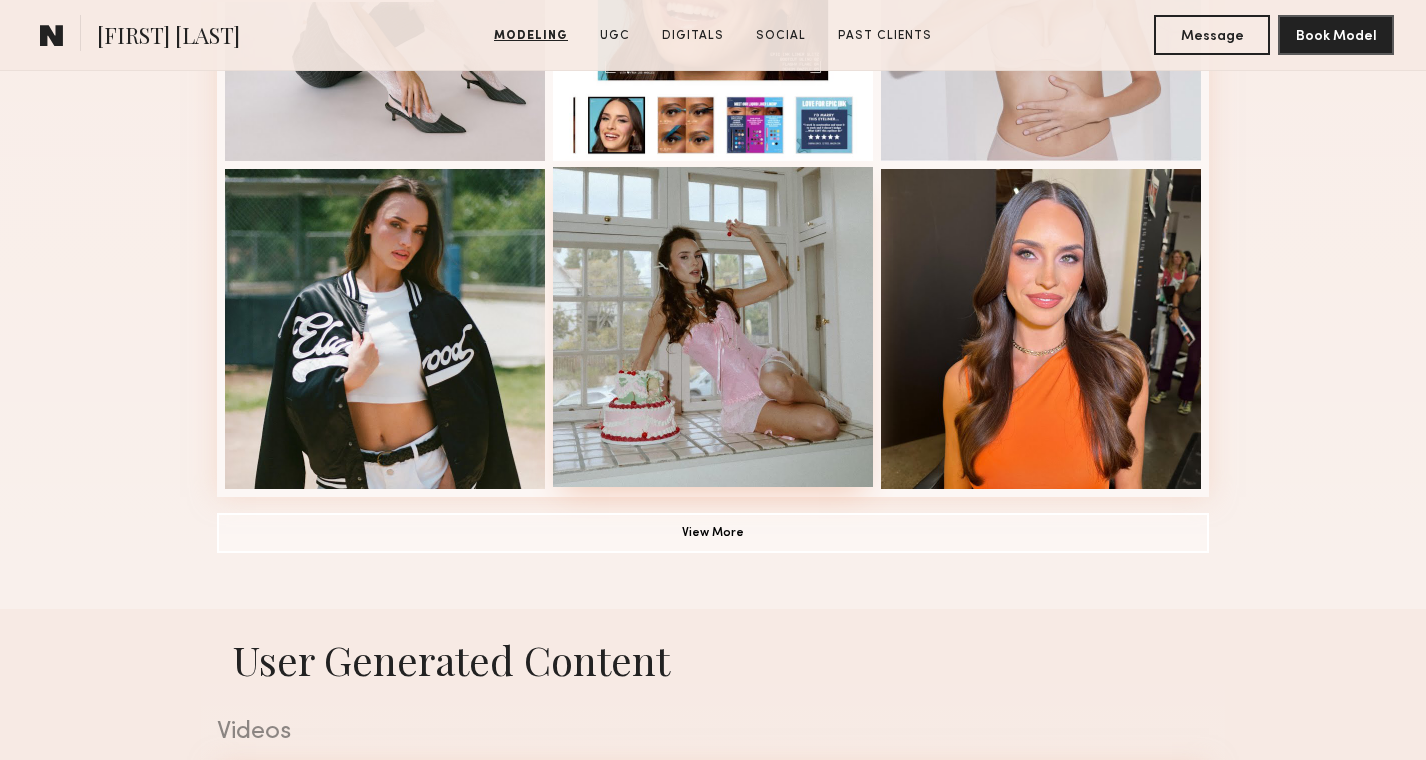 scroll, scrollTop: 1435, scrollLeft: 0, axis: vertical 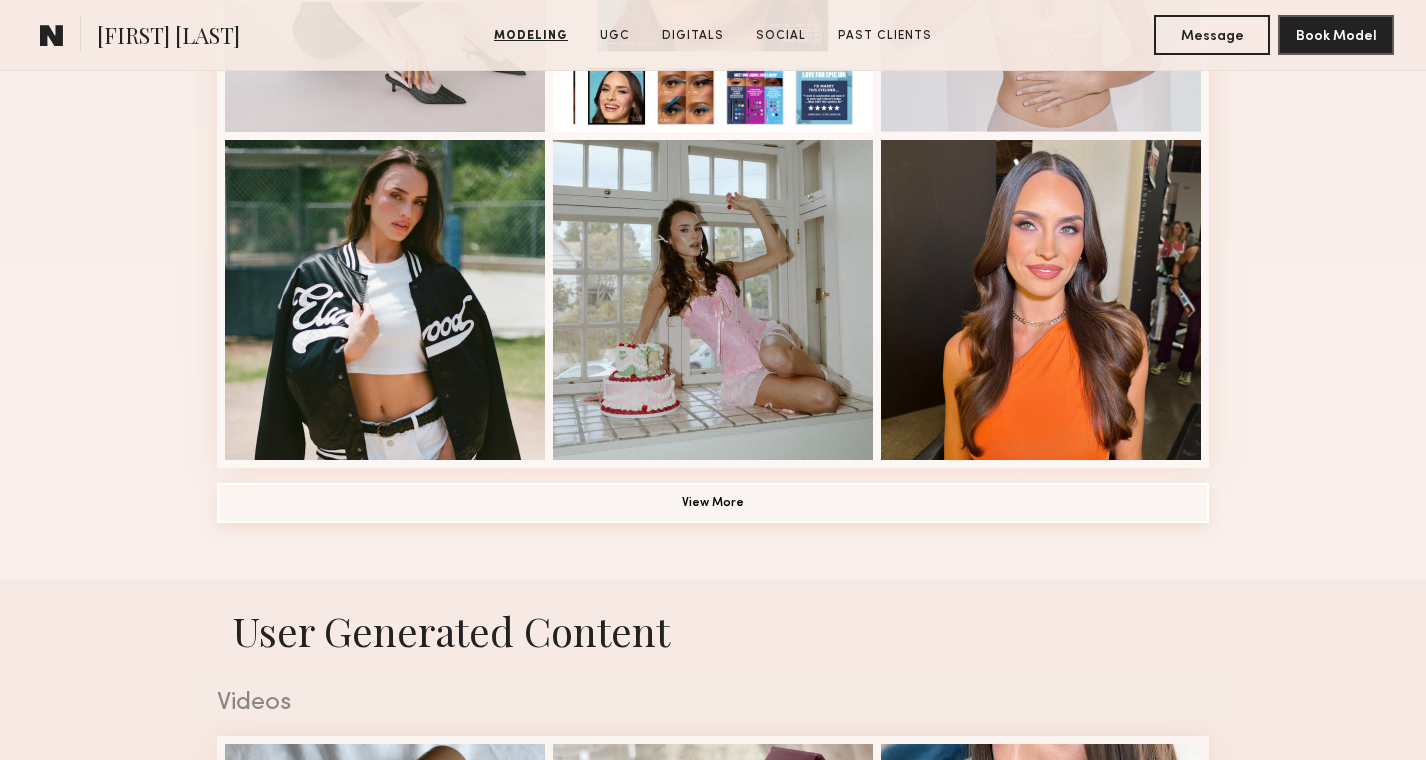 click on "View More" 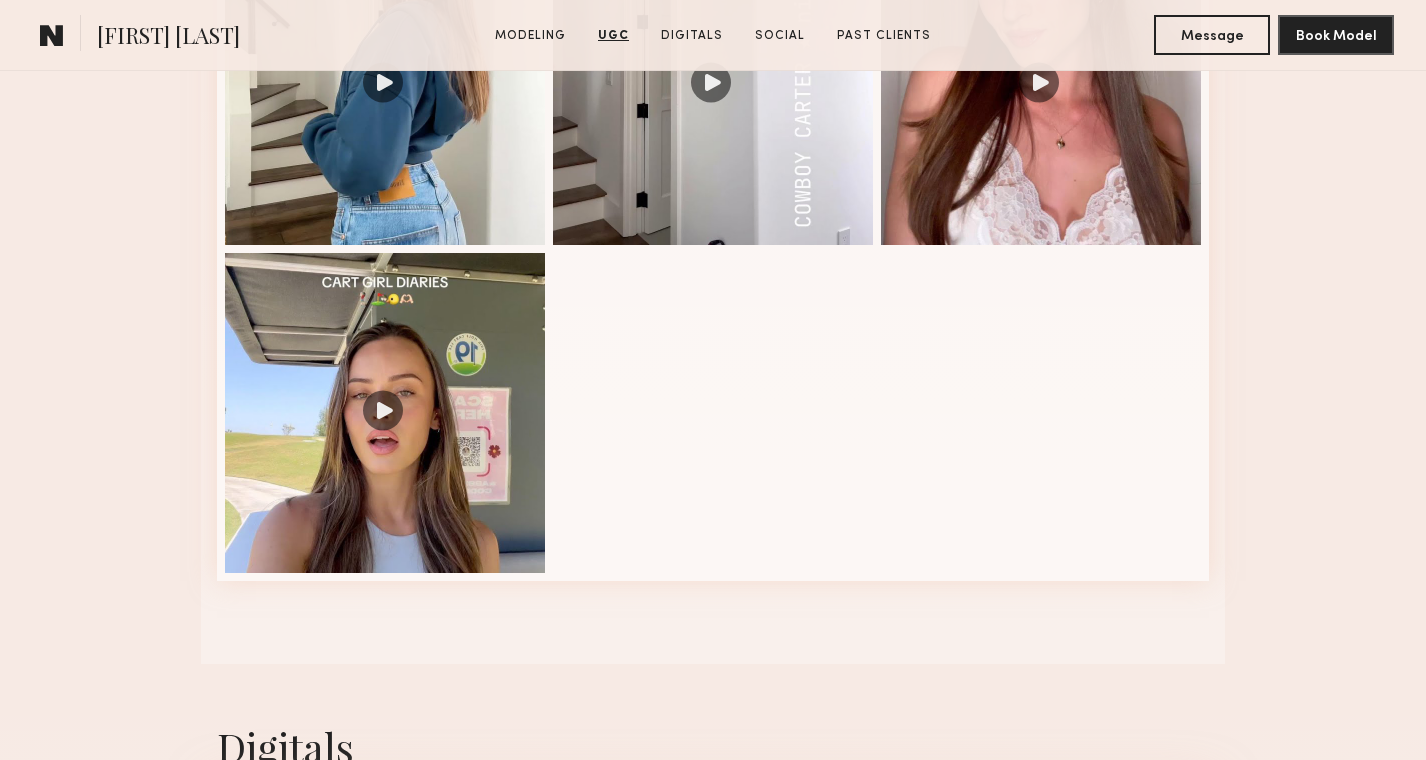 scroll, scrollTop: 2856, scrollLeft: 0, axis: vertical 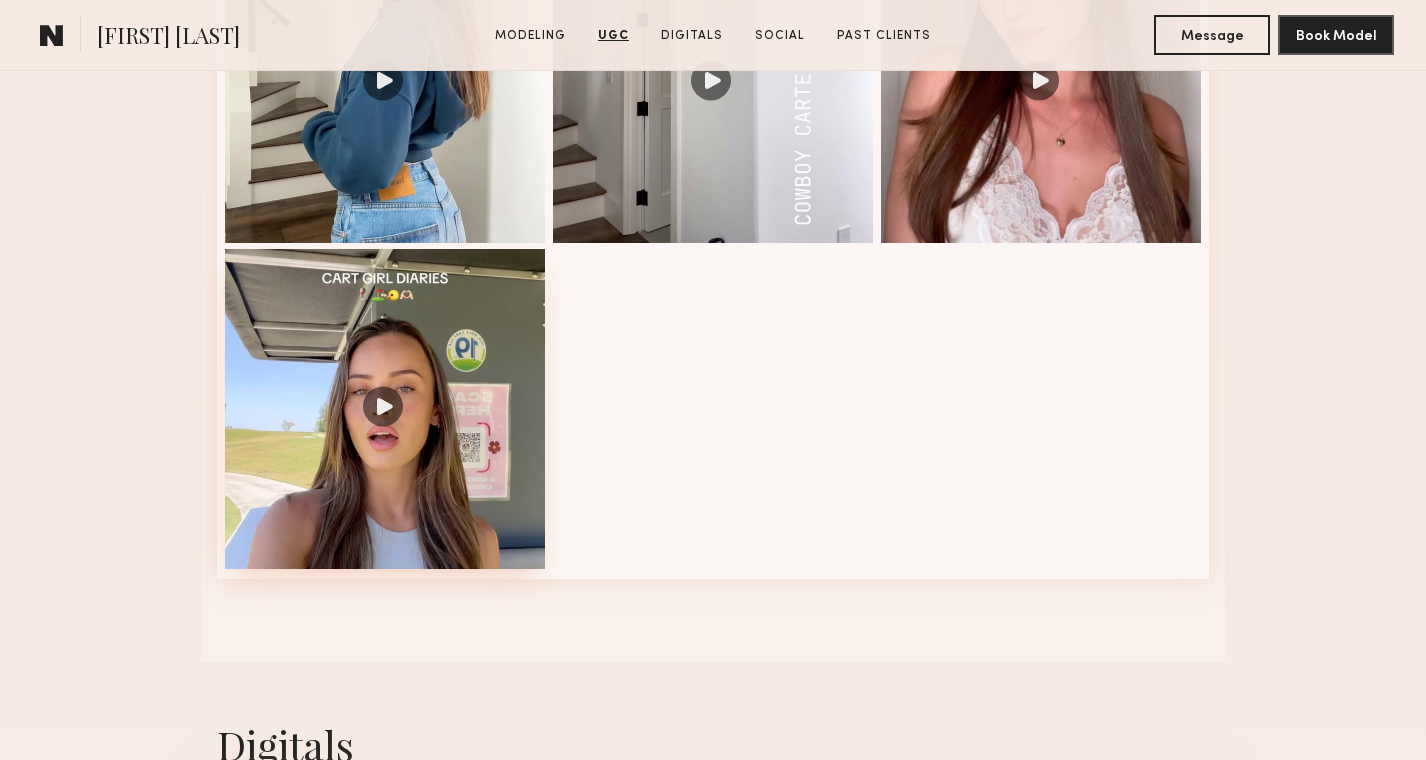 click at bounding box center [385, 409] 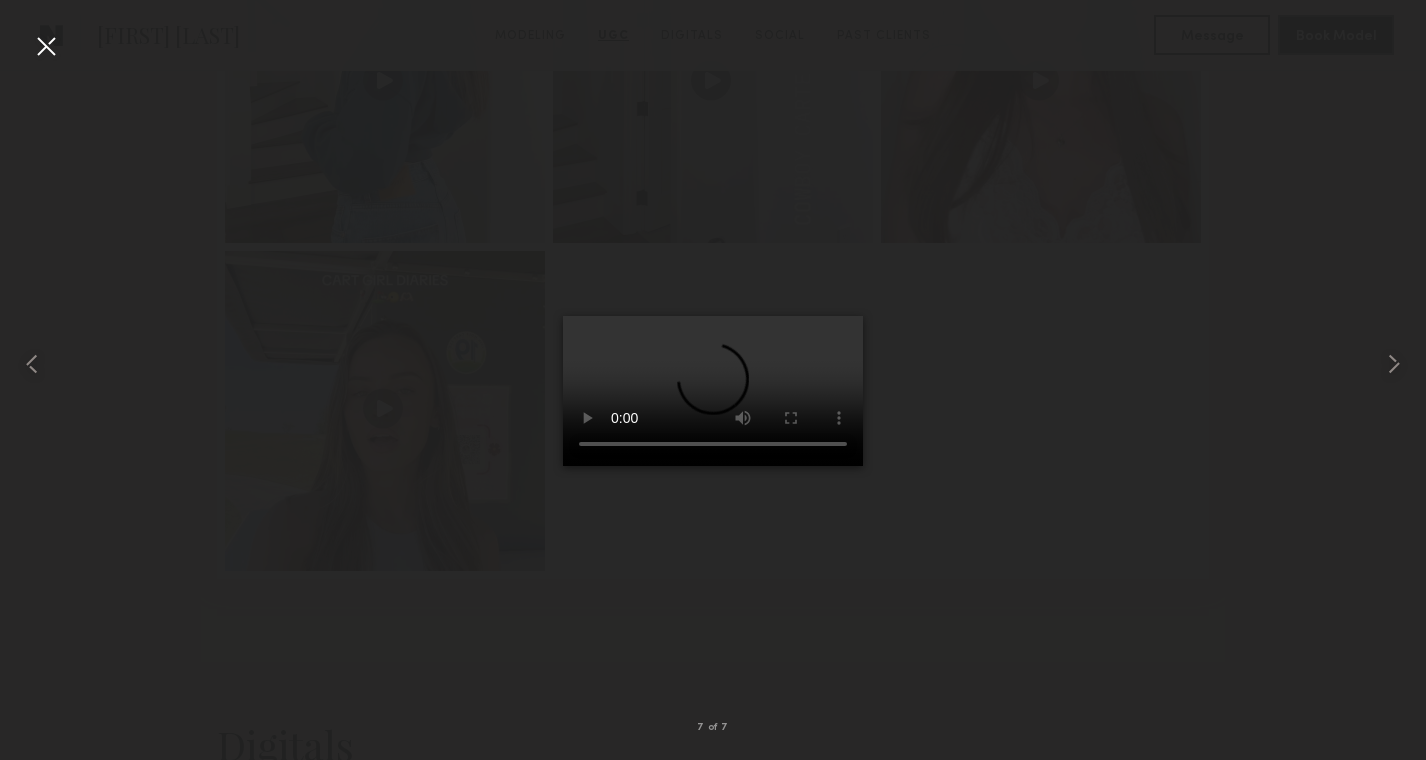 click at bounding box center (46, 46) 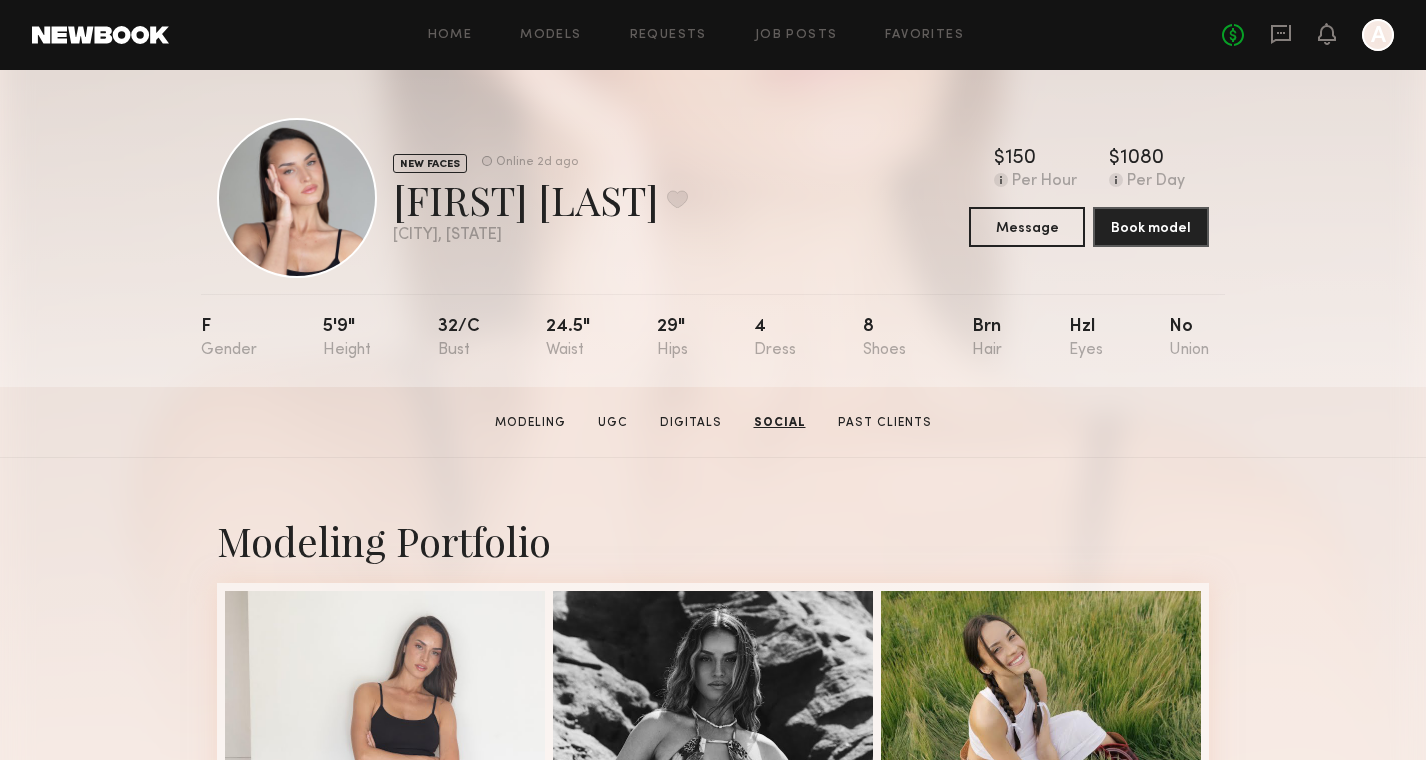 scroll, scrollTop: 0, scrollLeft: 0, axis: both 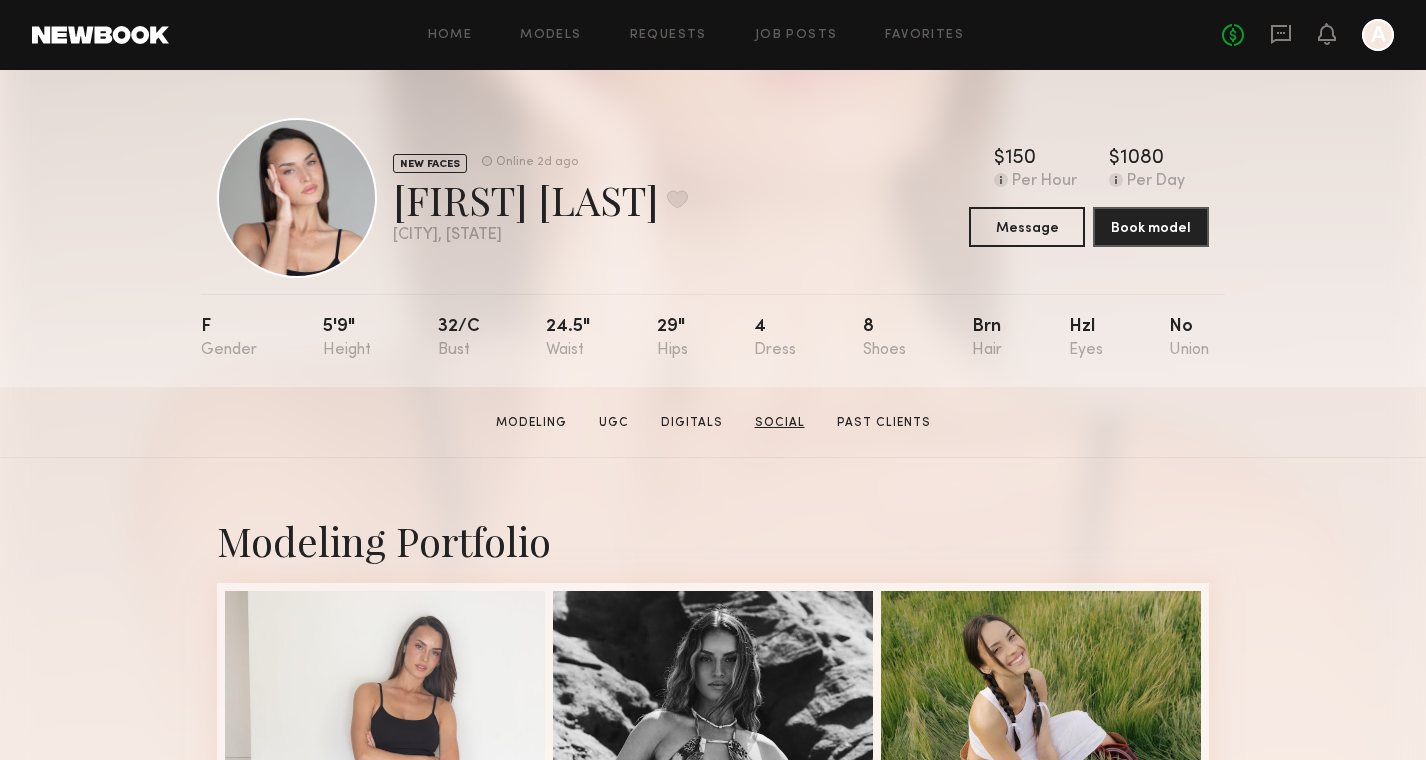 click on "Social" 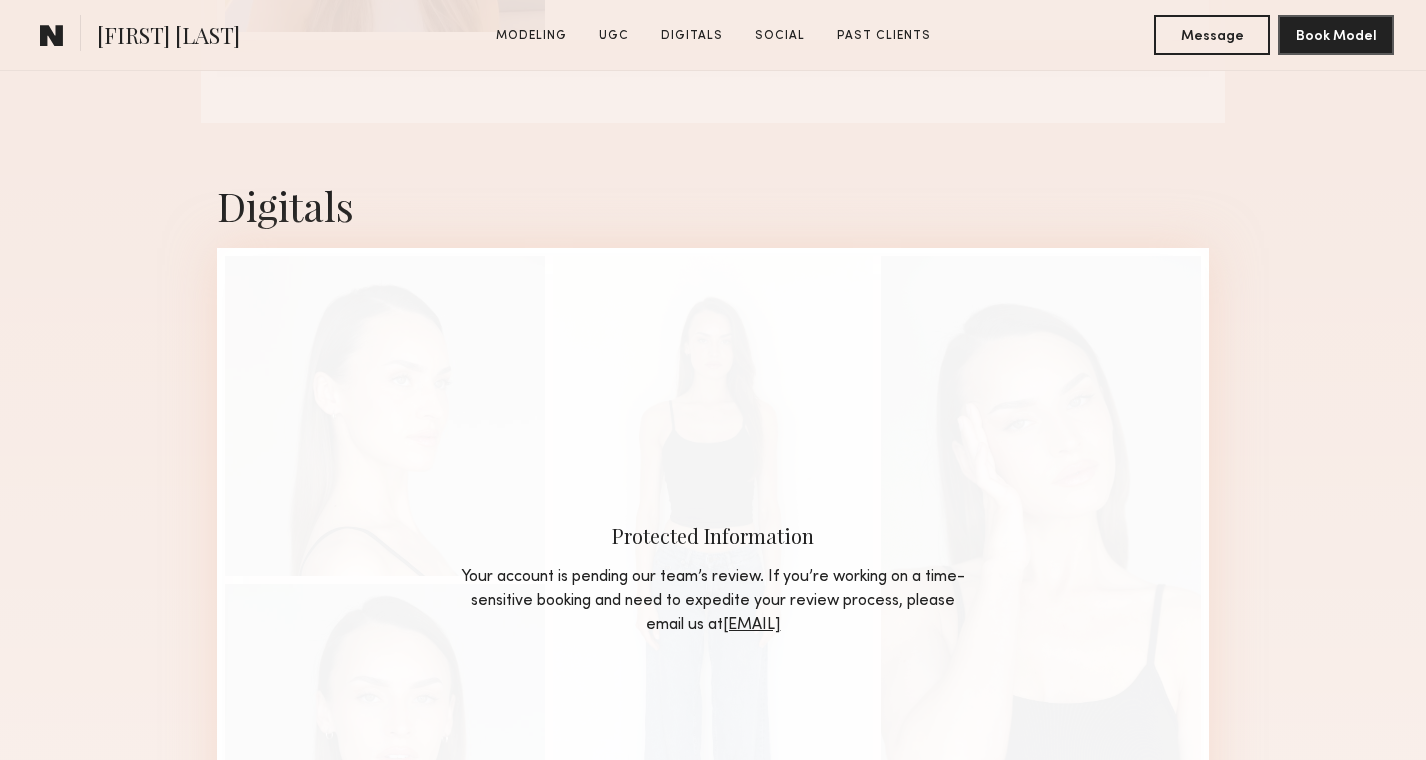 scroll, scrollTop: 4242, scrollLeft: 0, axis: vertical 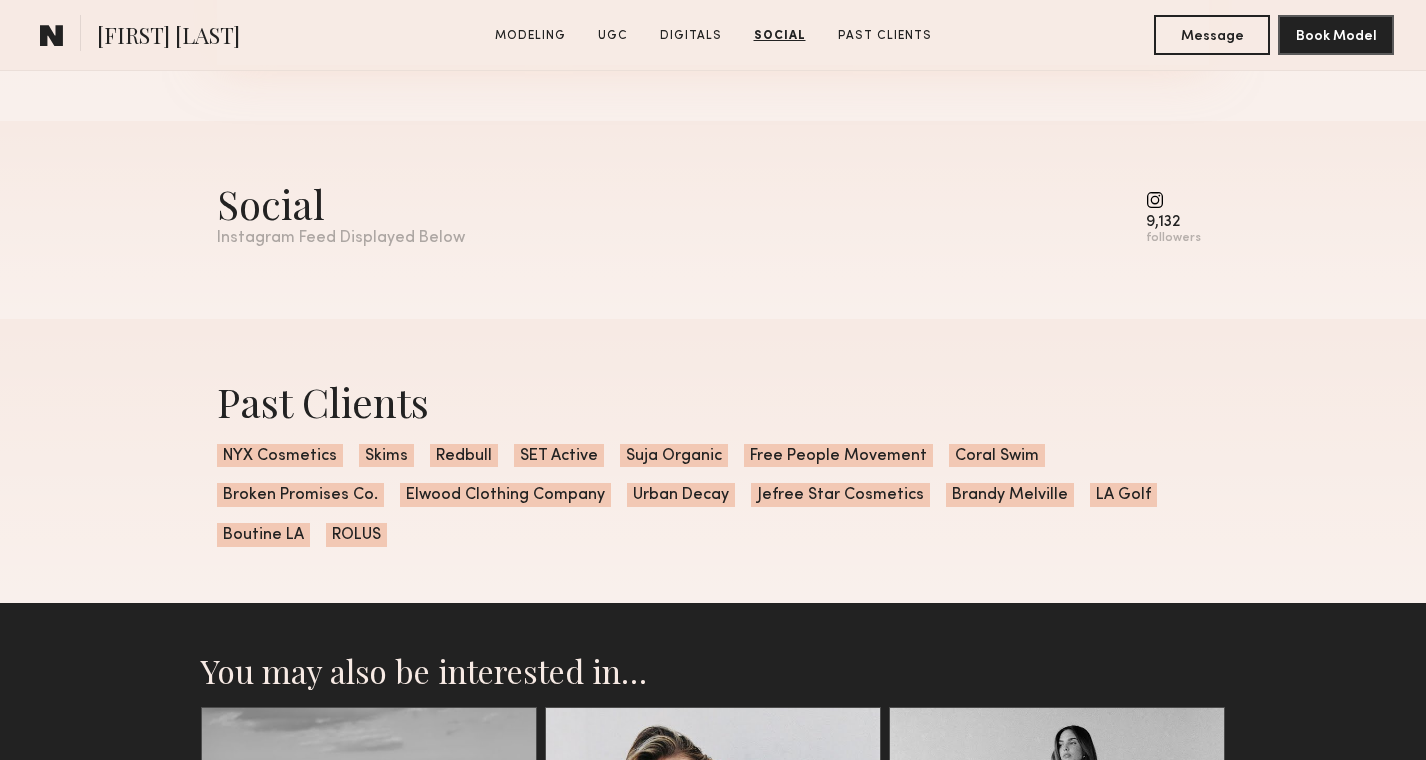 click at bounding box center (1173, 200) 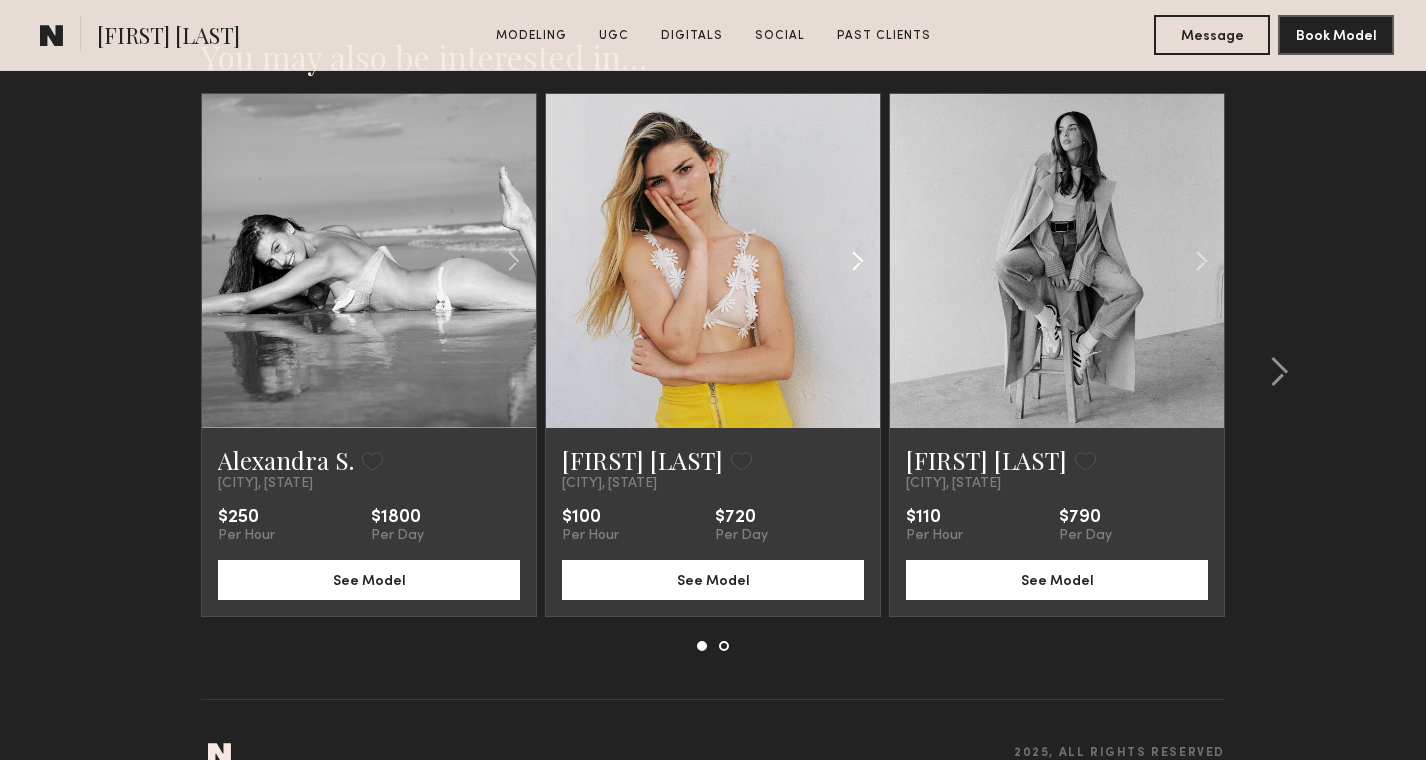 scroll, scrollTop: 4856, scrollLeft: 0, axis: vertical 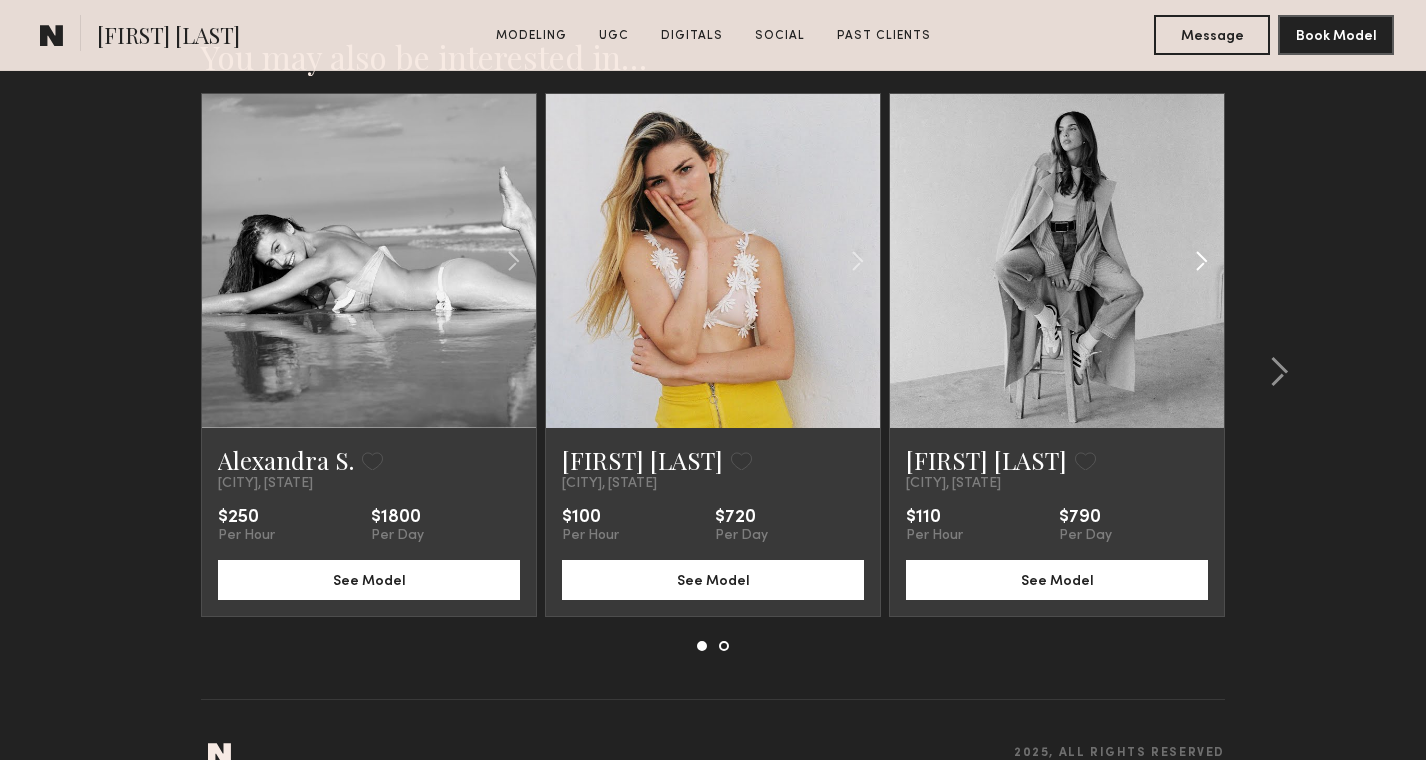click 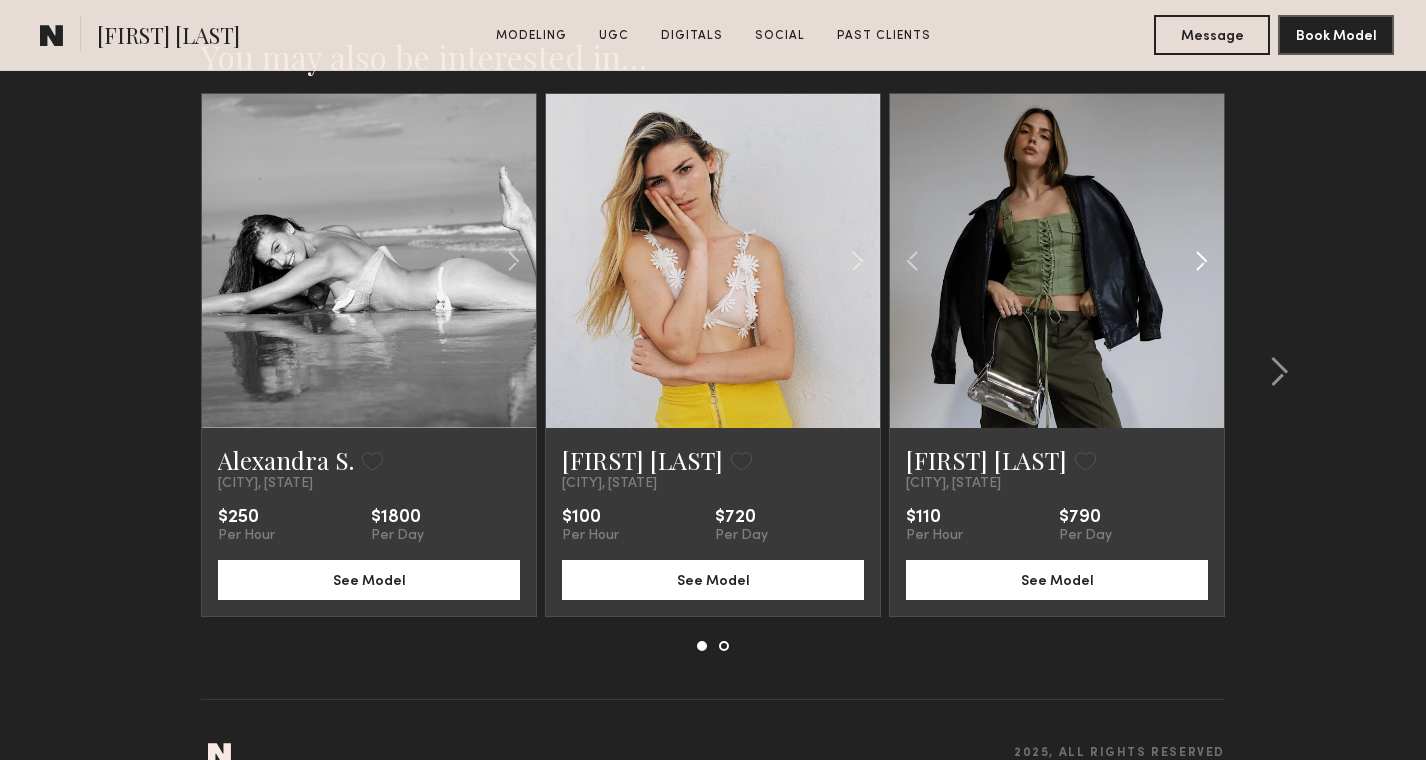 click 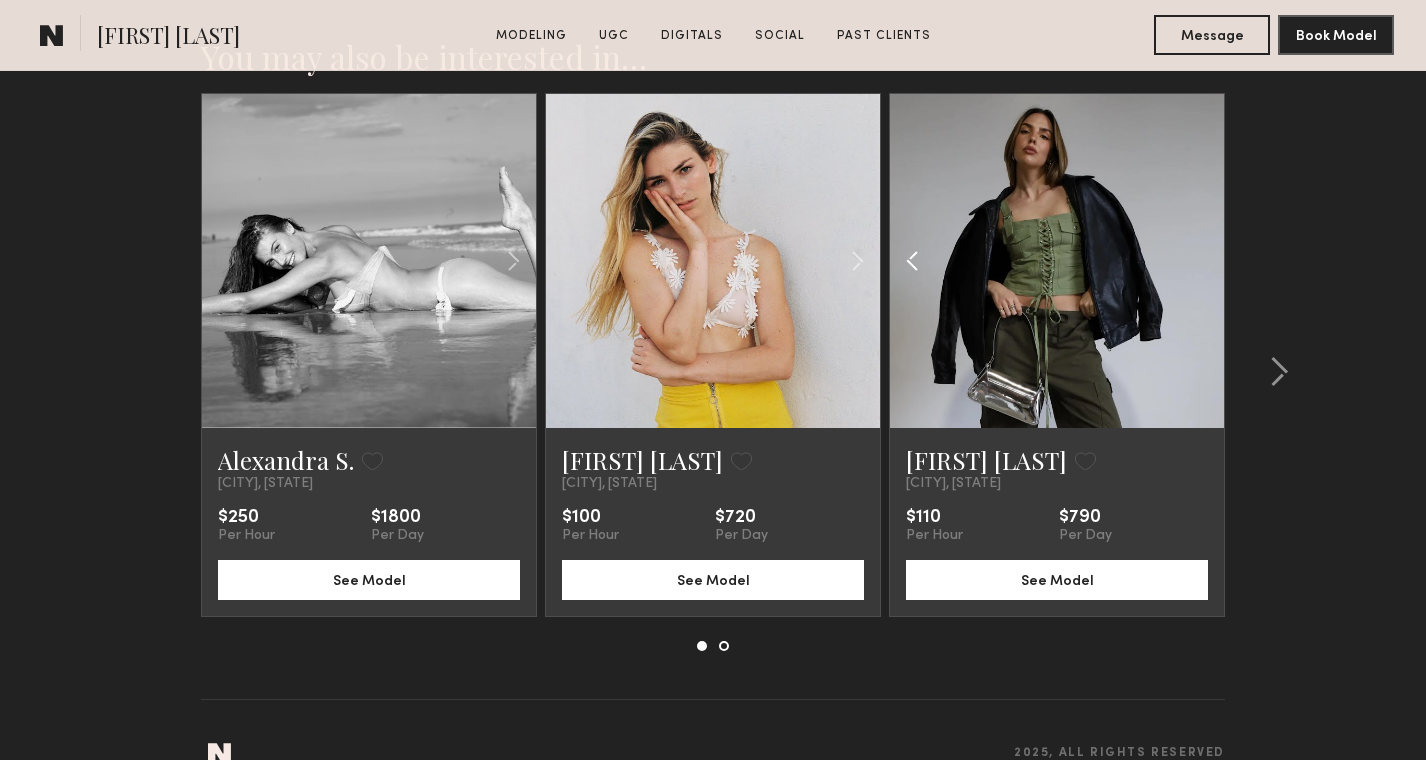 click 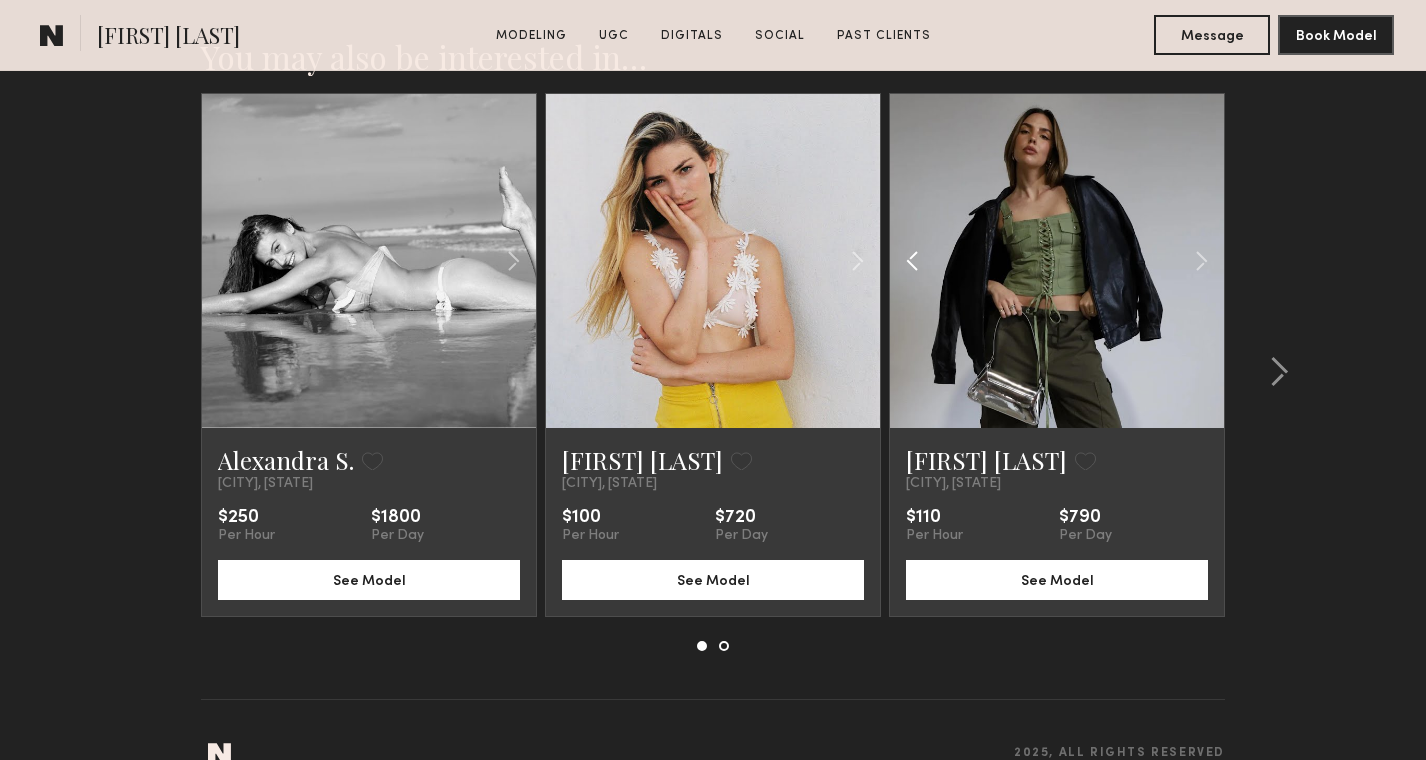 click 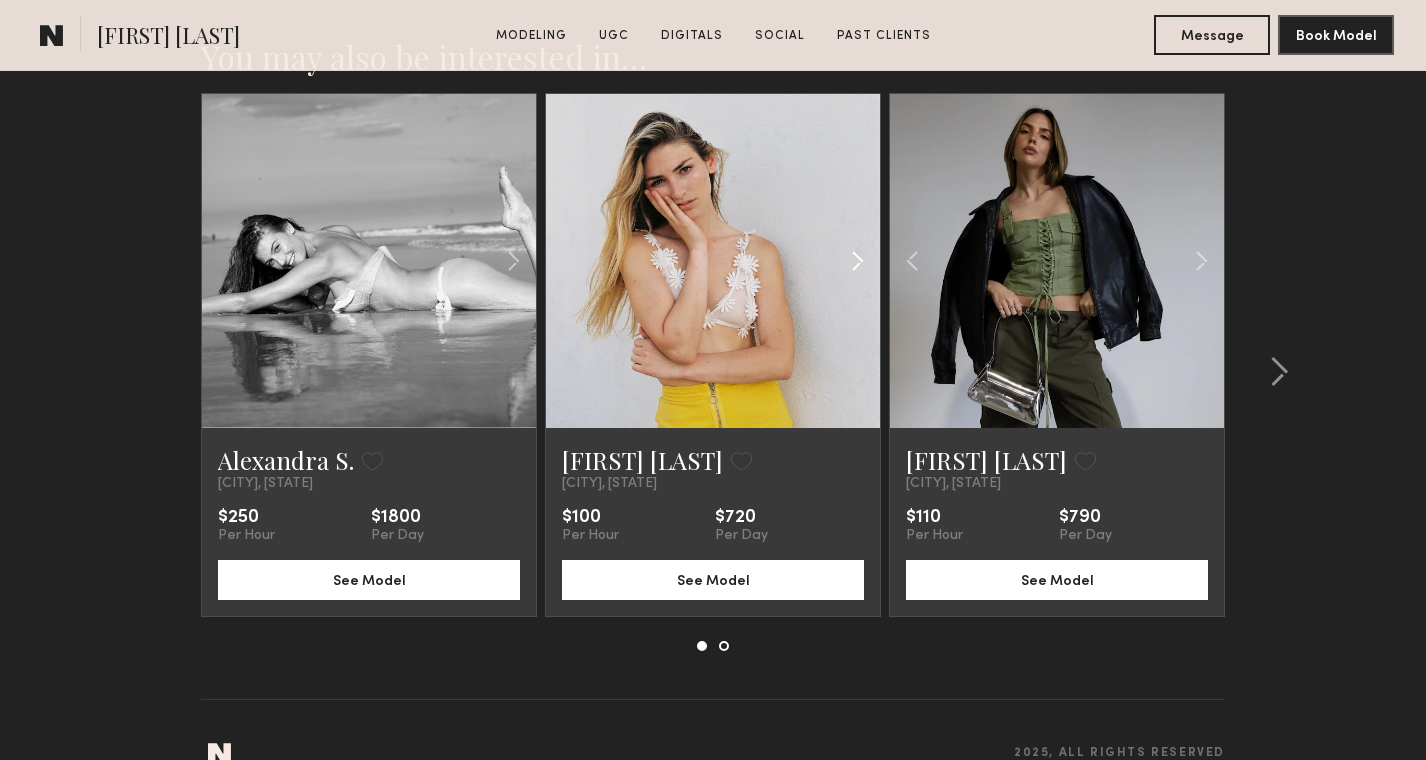 click 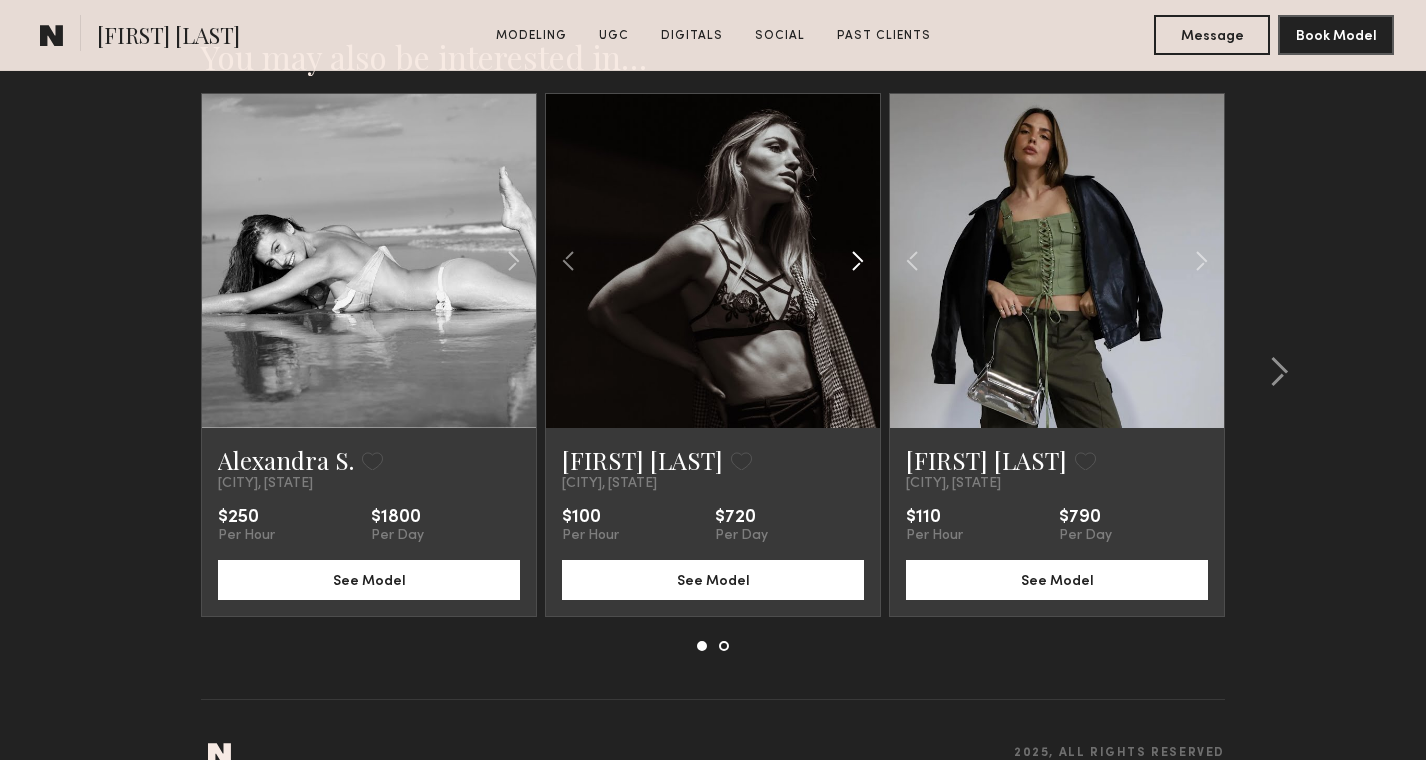 click 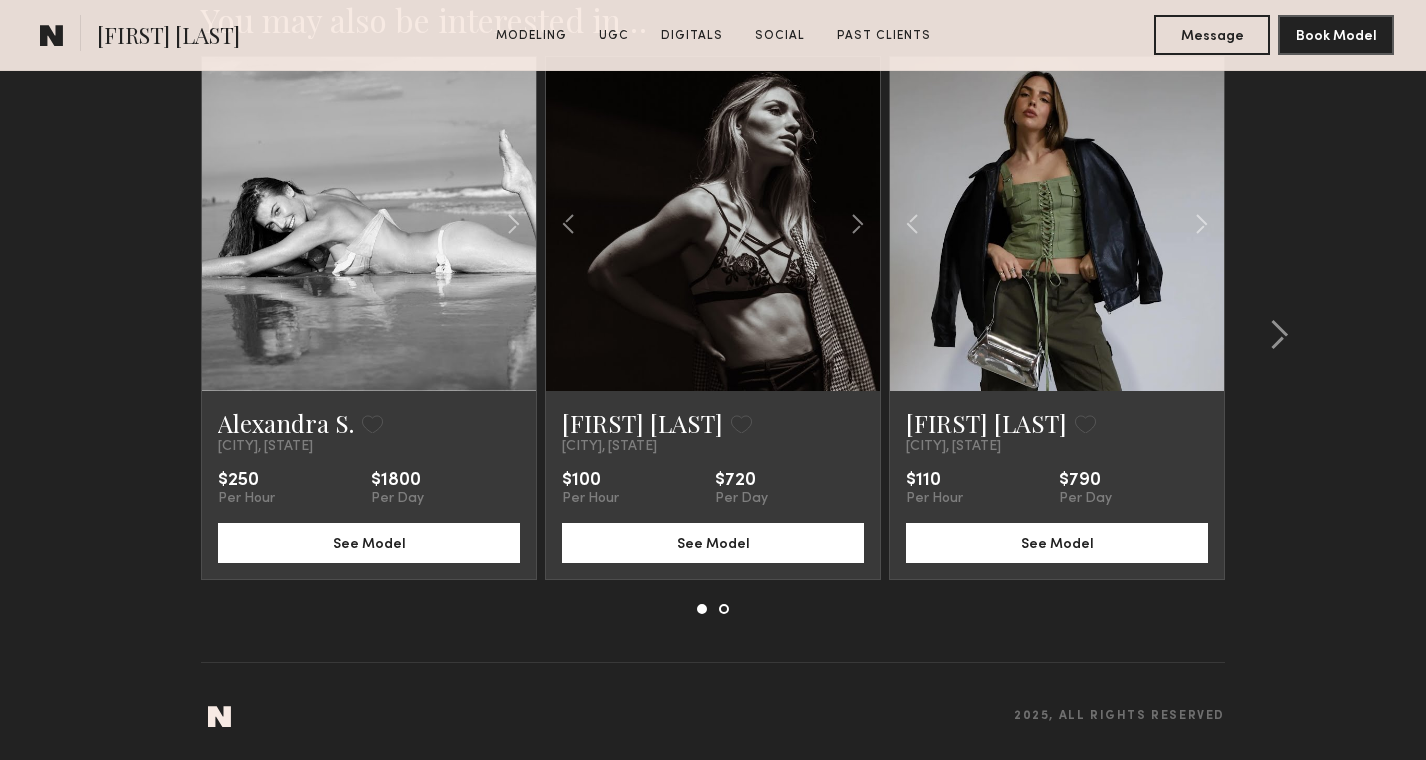 scroll, scrollTop: 4892, scrollLeft: 0, axis: vertical 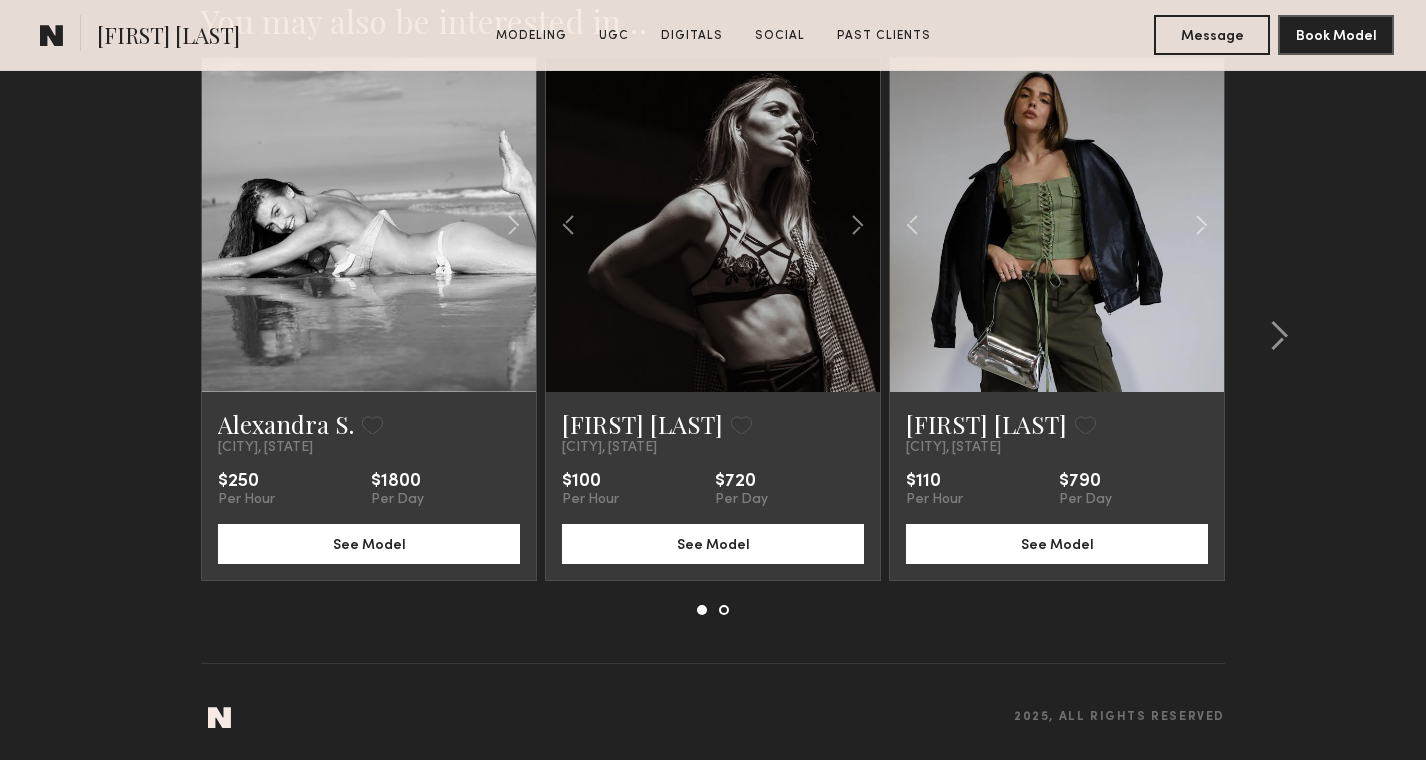 click 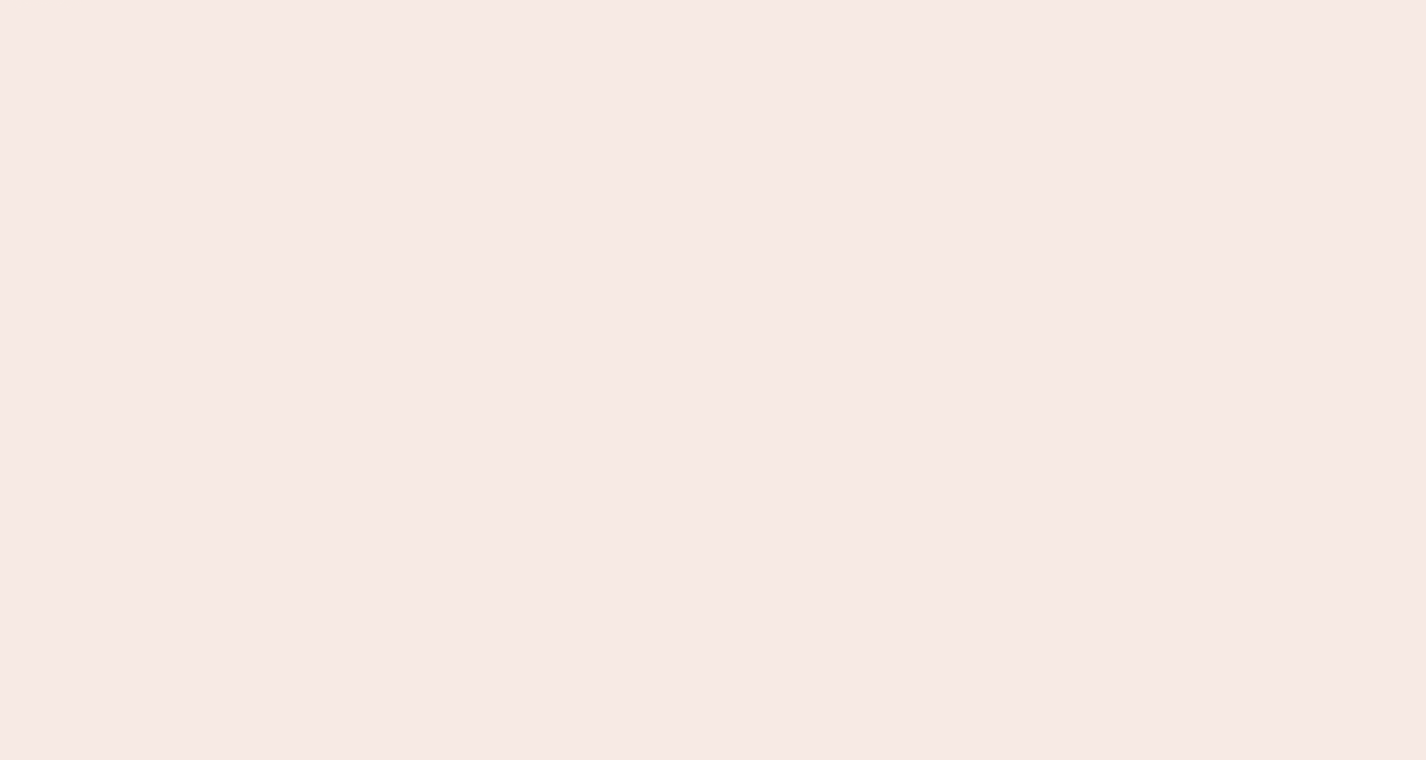 scroll, scrollTop: 0, scrollLeft: 0, axis: both 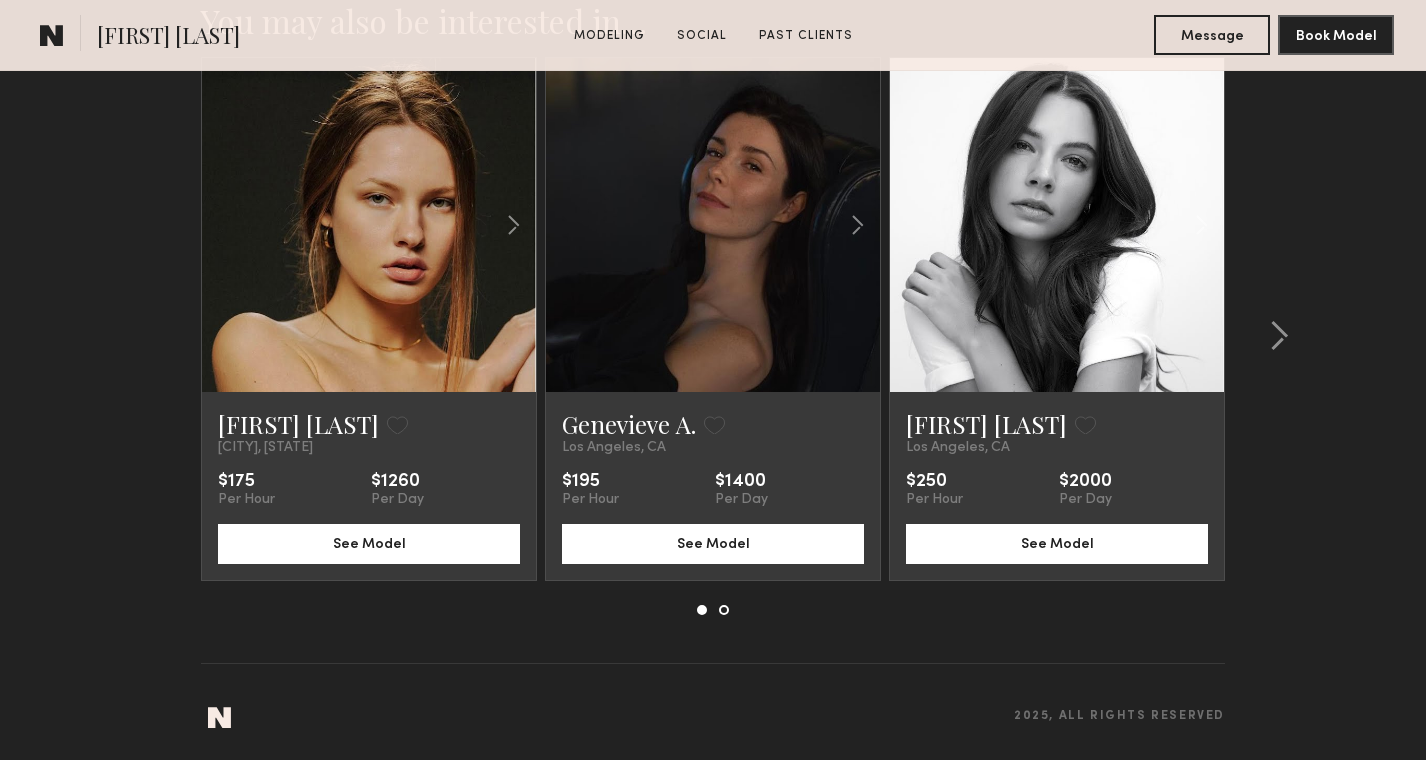 click 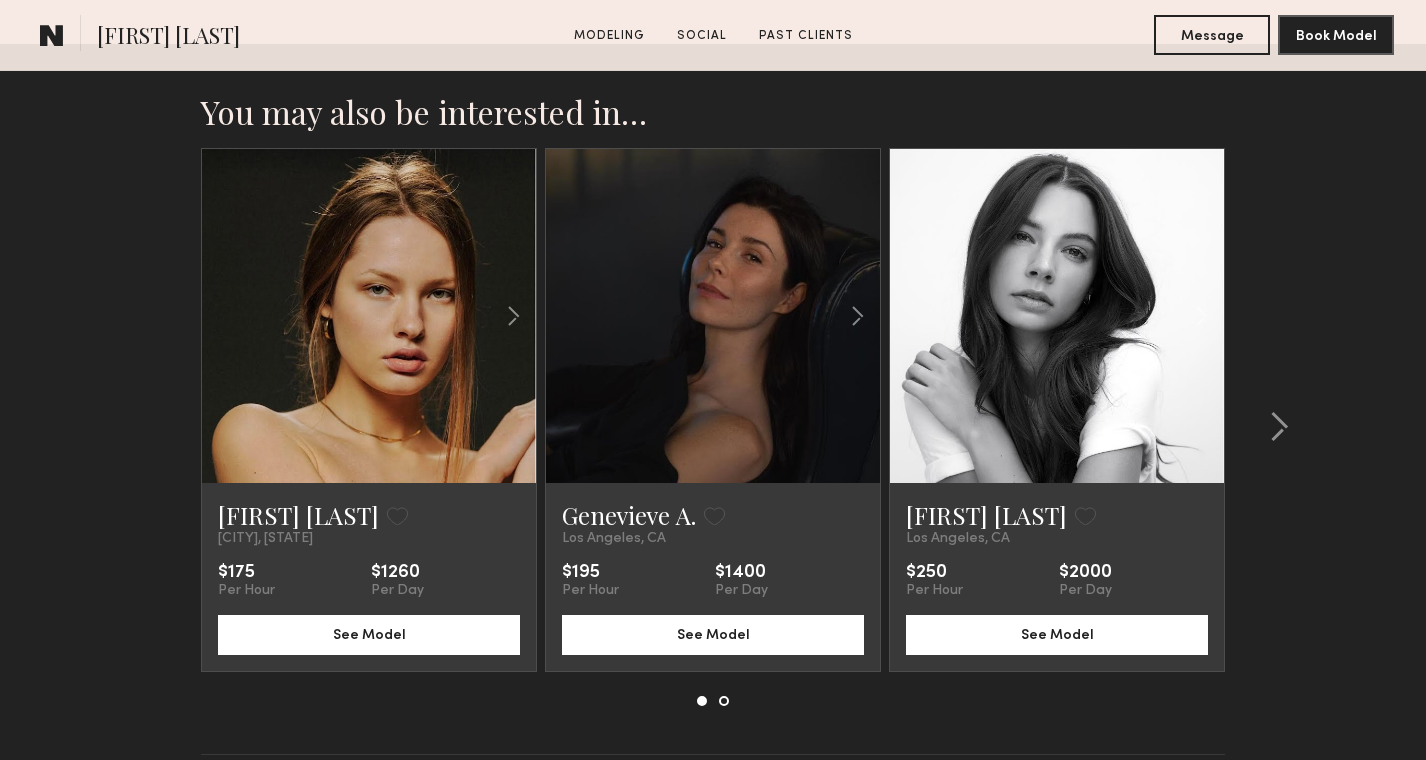 scroll, scrollTop: 3079, scrollLeft: 0, axis: vertical 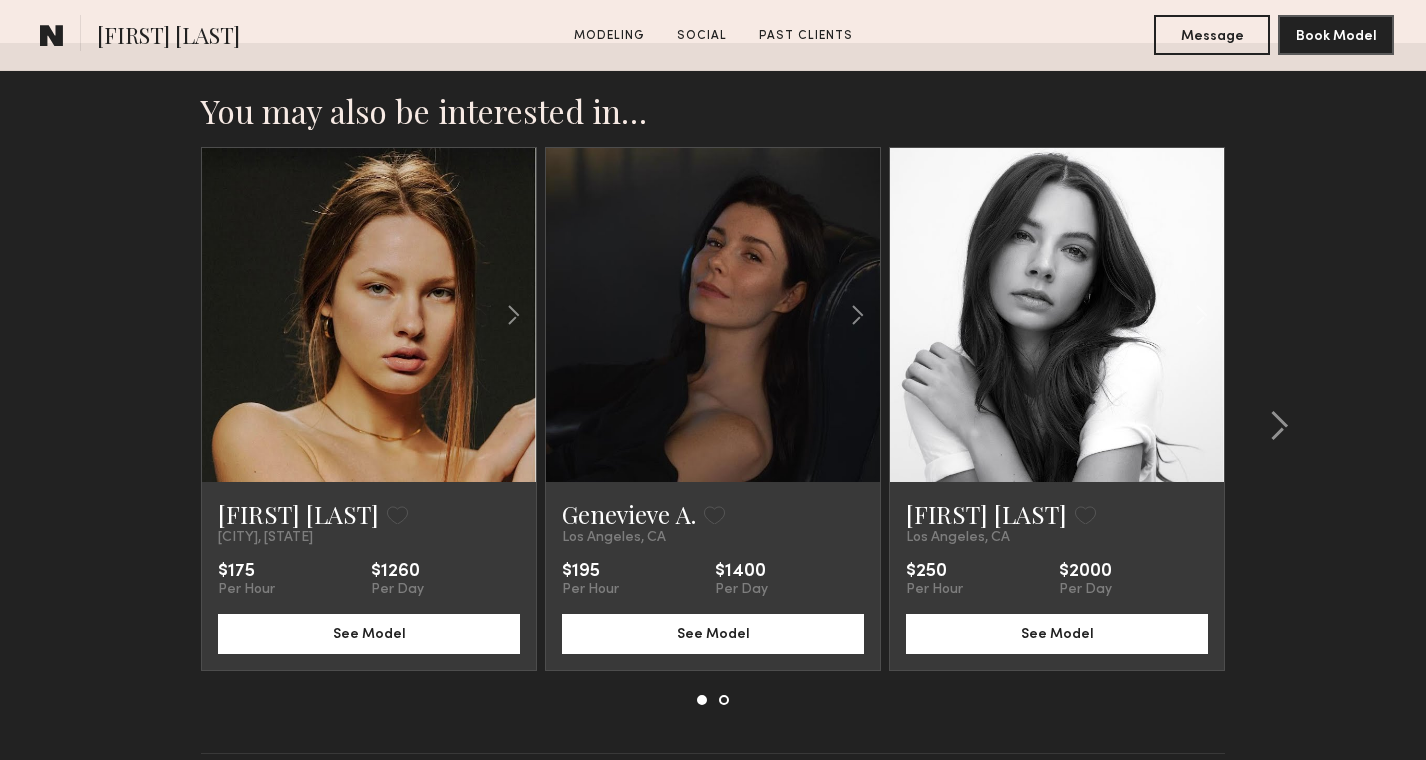 click 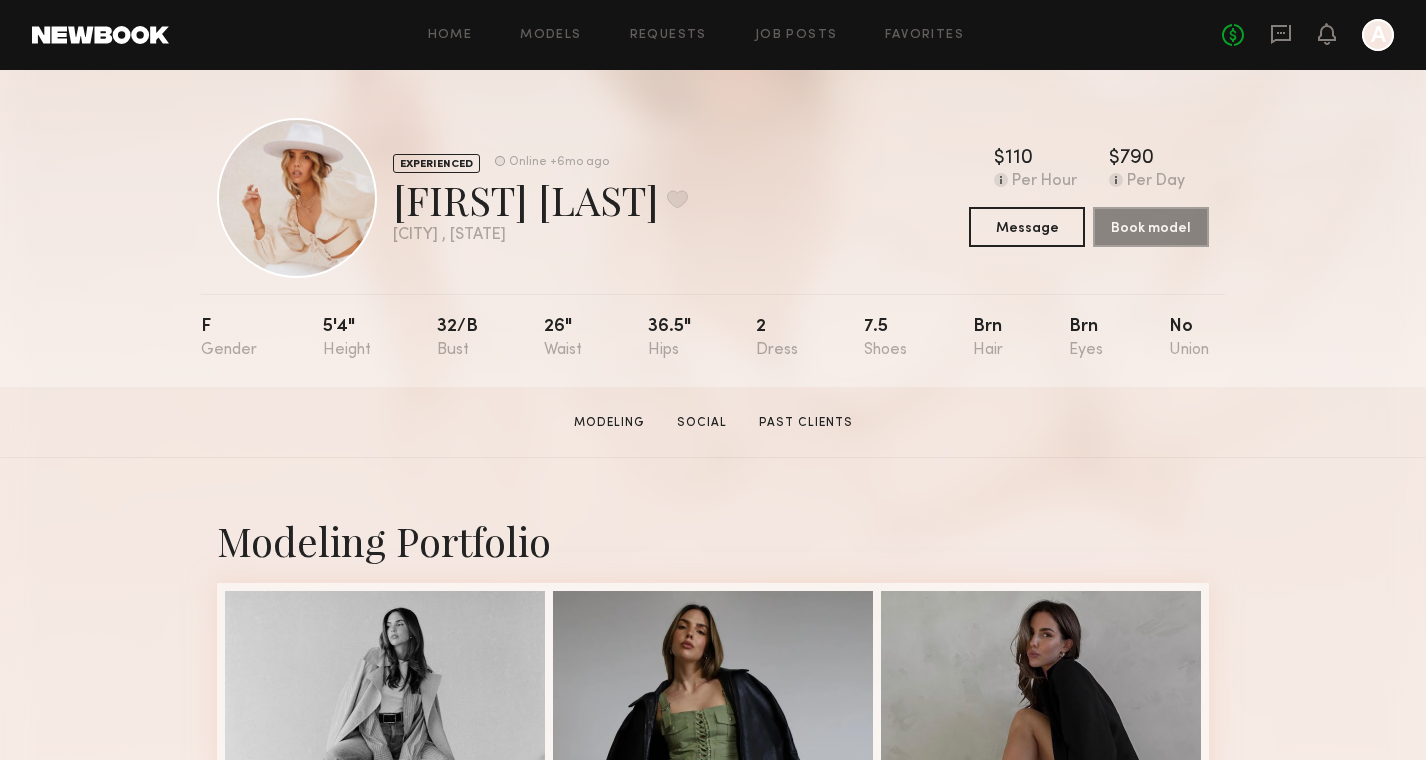 scroll, scrollTop: 0, scrollLeft: 0, axis: both 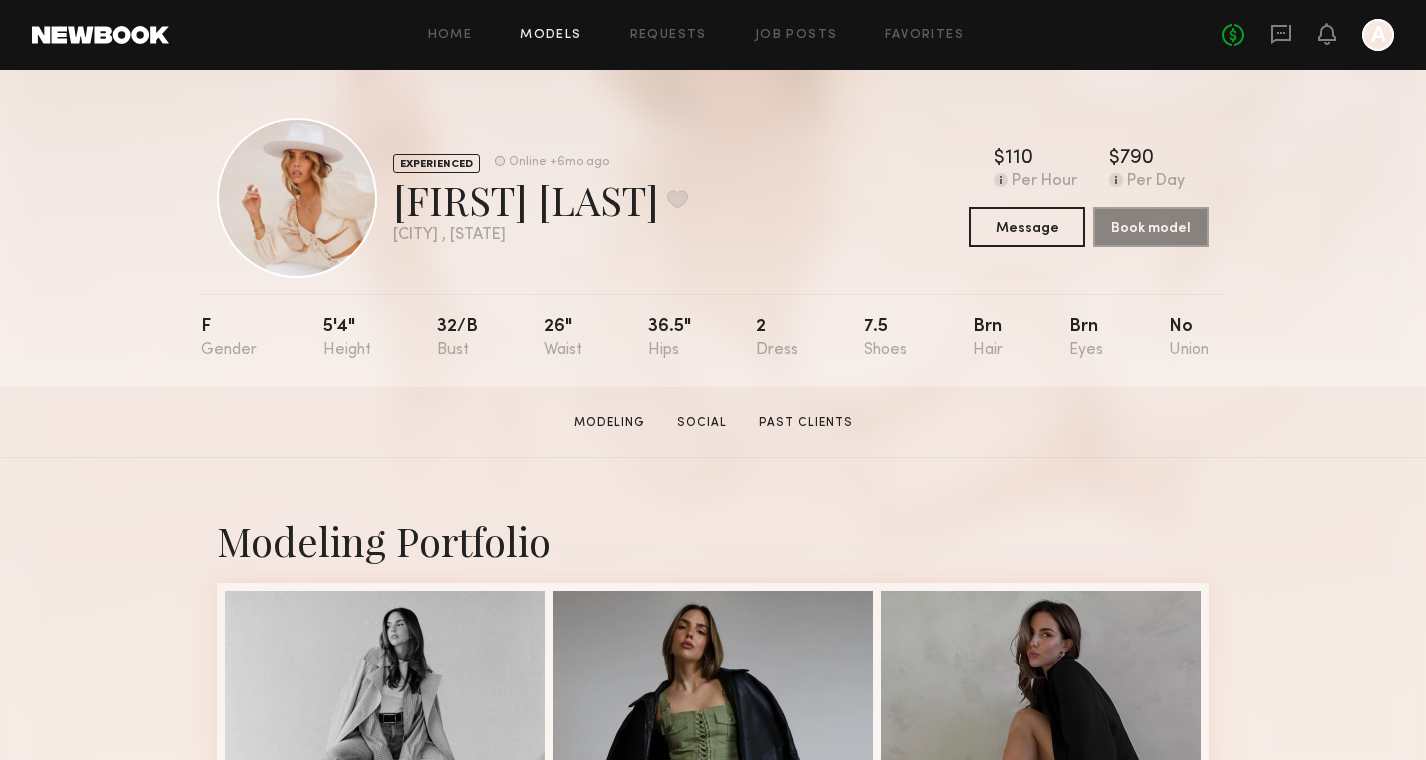 click on "Models" 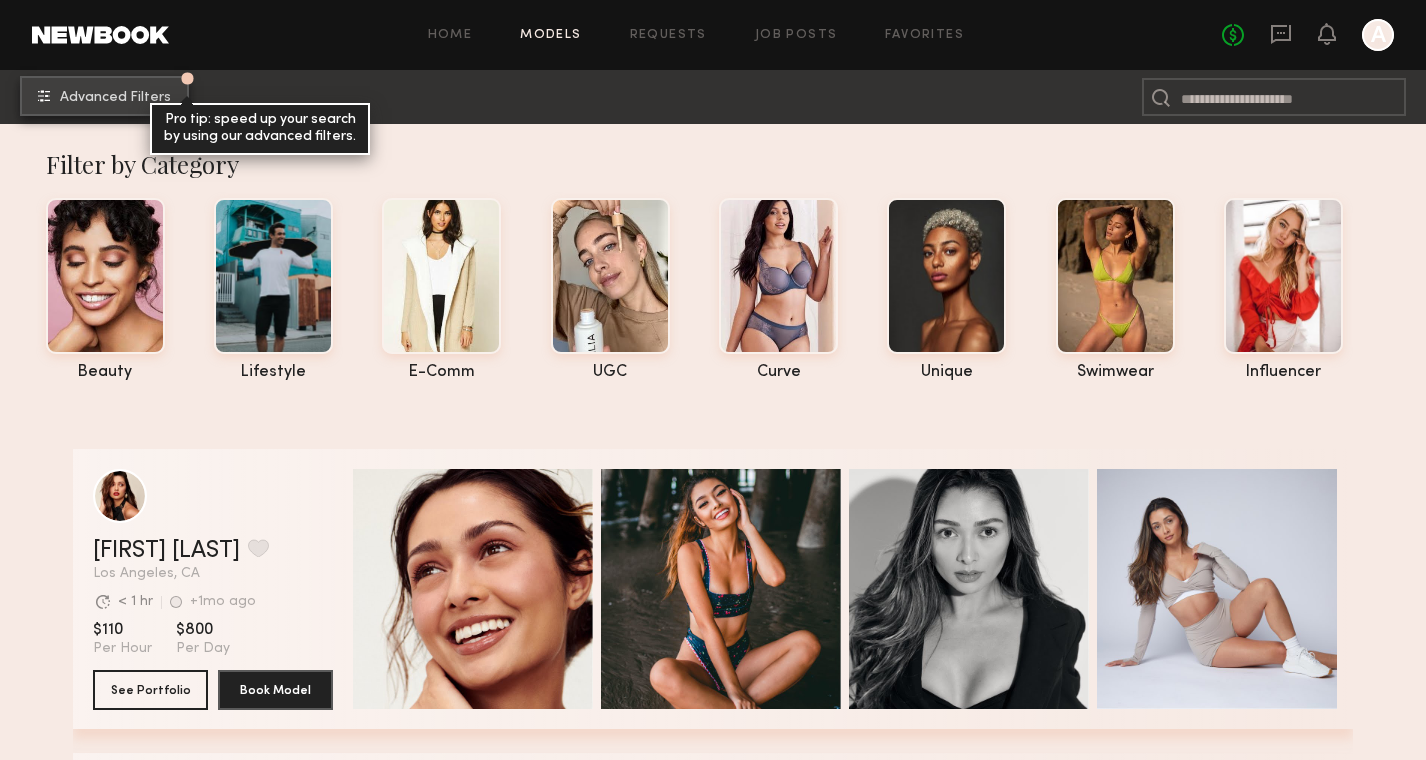 click on "Advanced Filters" 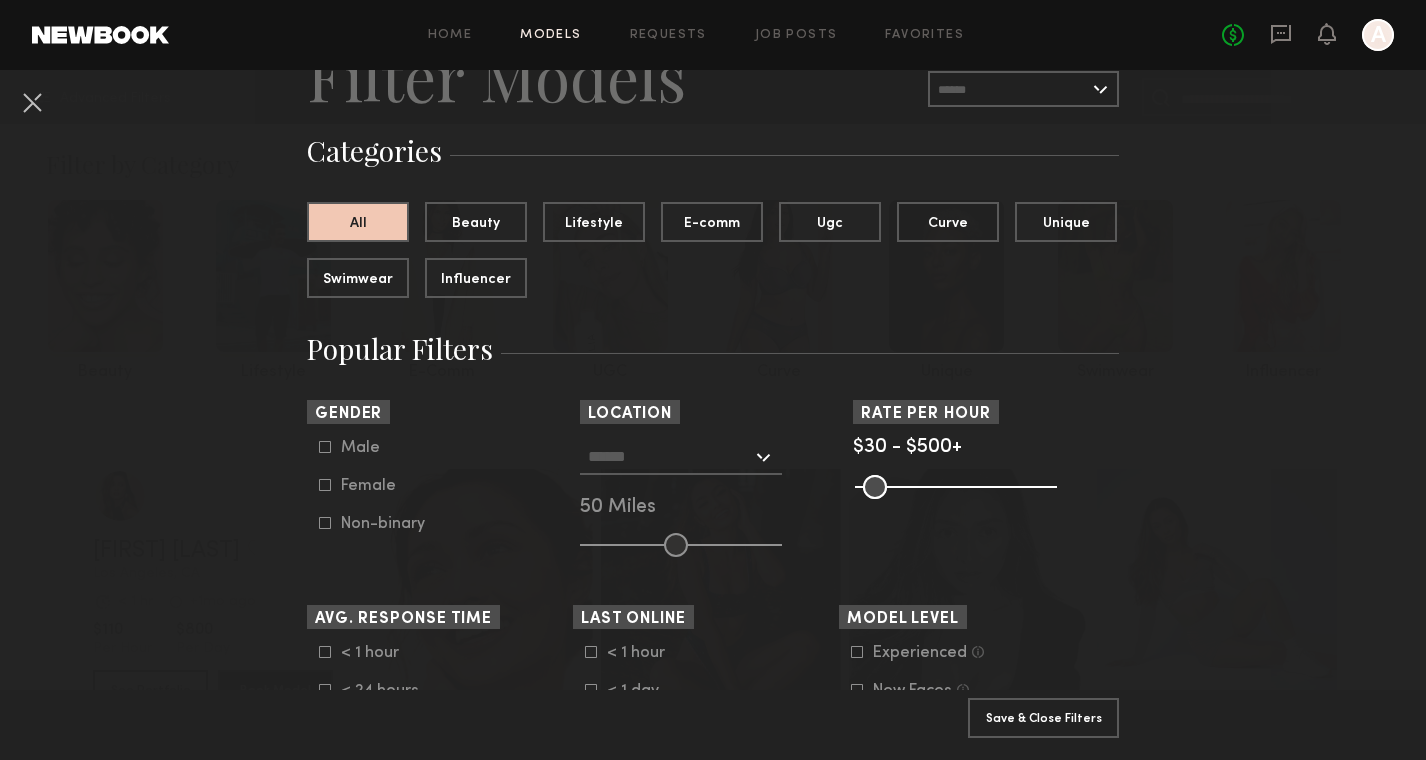 scroll, scrollTop: 101, scrollLeft: 0, axis: vertical 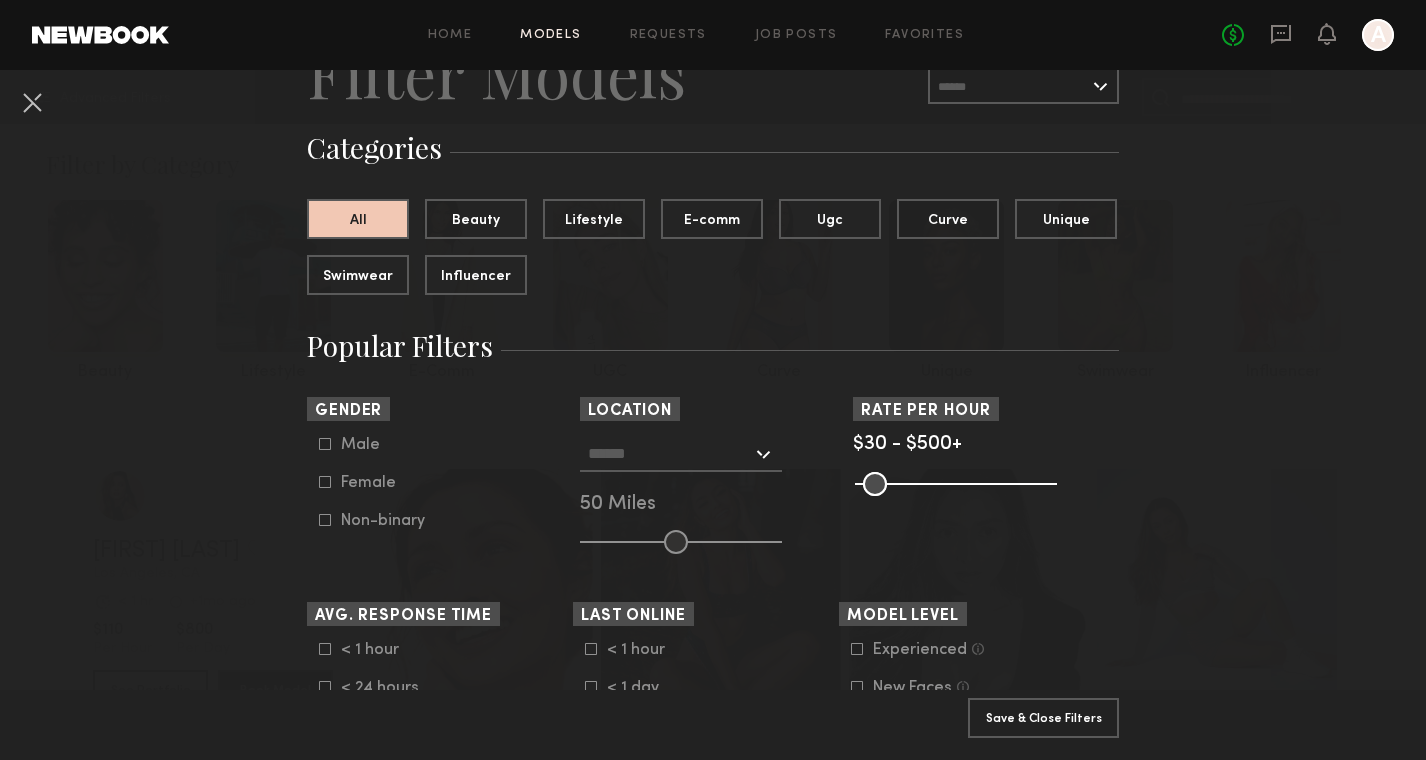 click 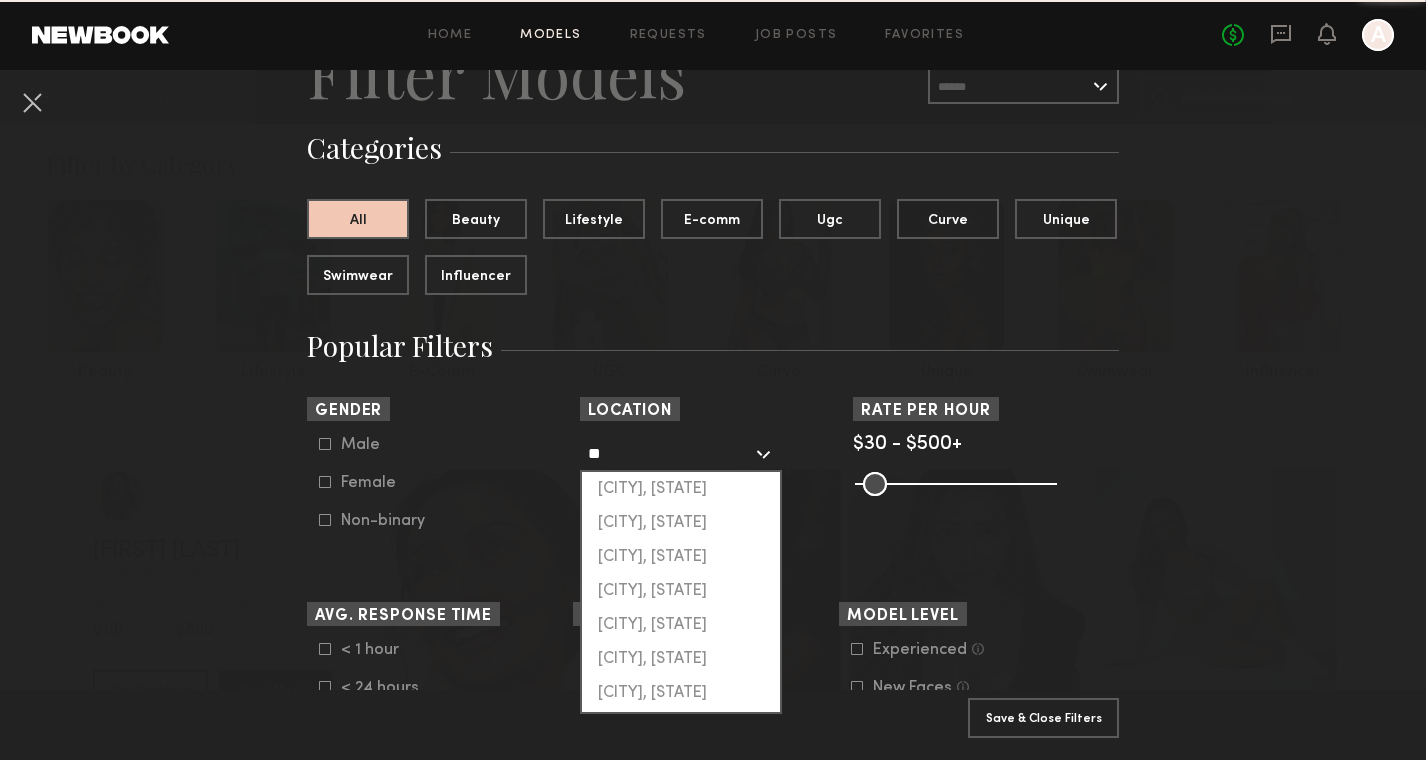 type on "*" 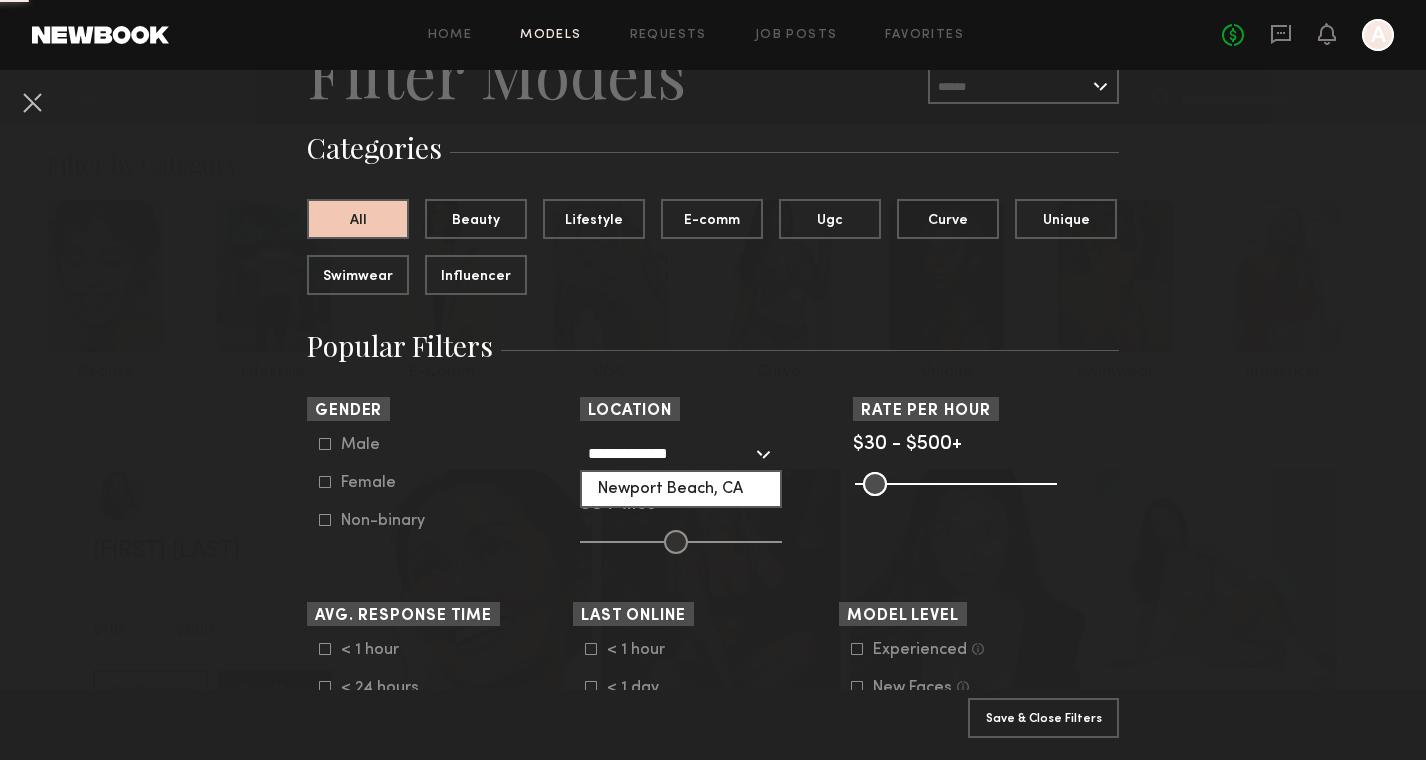 drag, startPoint x: 648, startPoint y: 540, endPoint x: 732, endPoint y: 491, distance: 97.24711 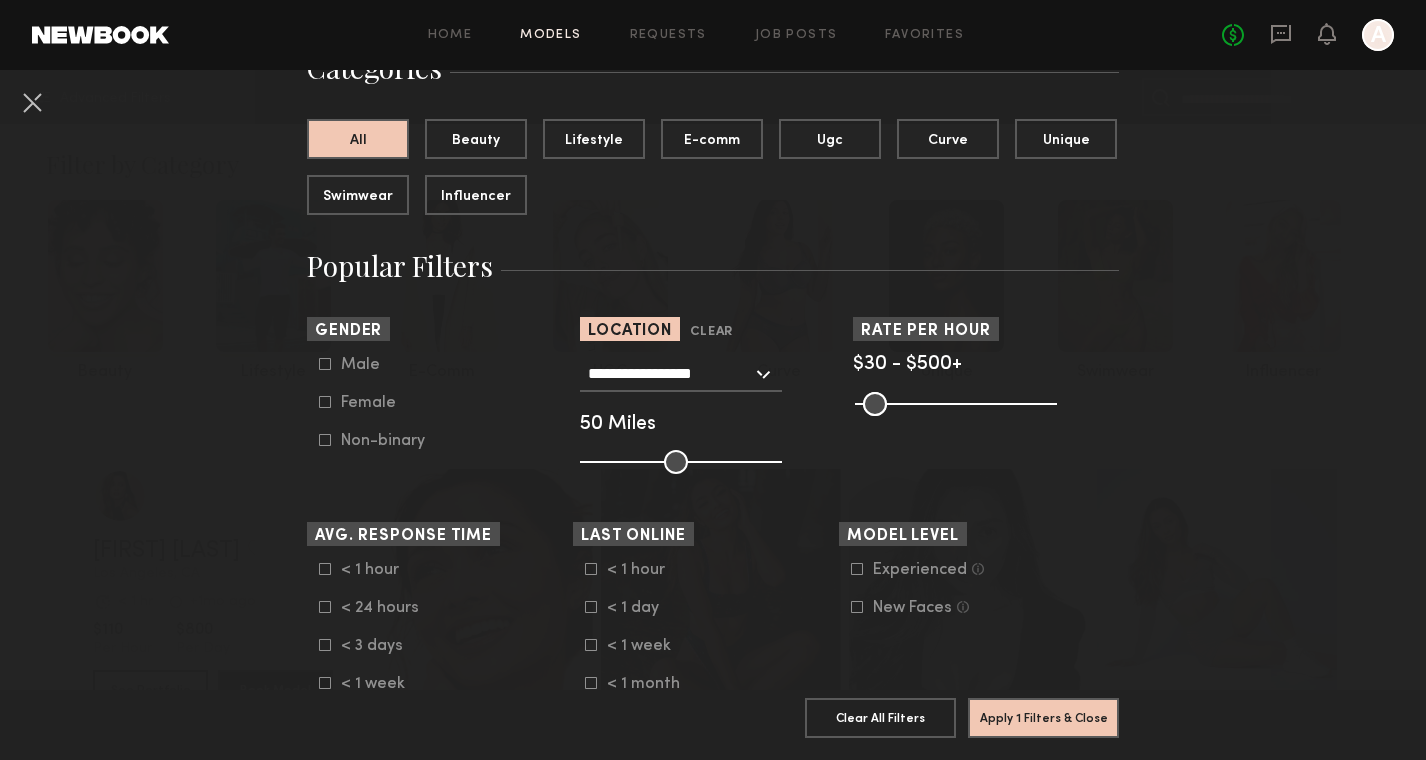 scroll, scrollTop: 244, scrollLeft: 0, axis: vertical 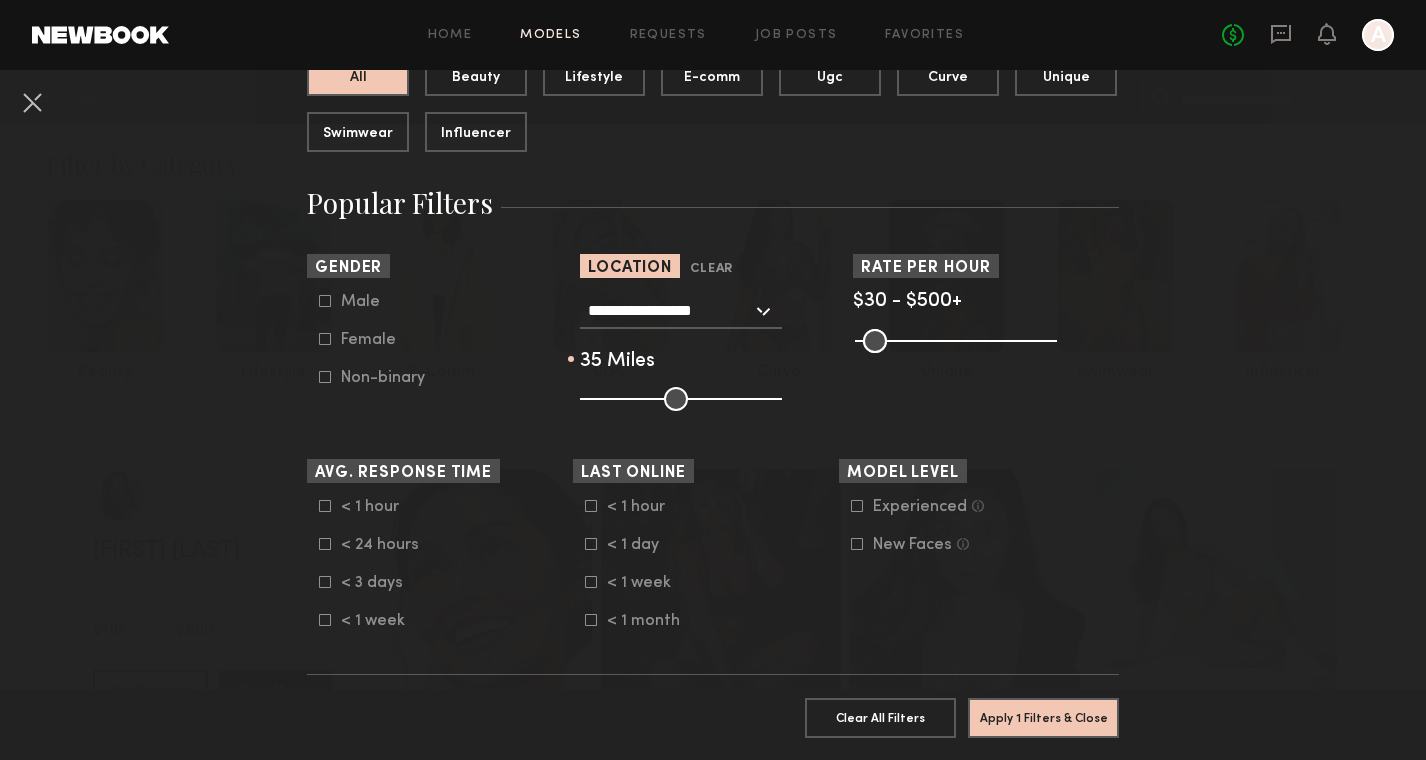 drag, startPoint x: 680, startPoint y: 399, endPoint x: 652, endPoint y: 400, distance: 28.01785 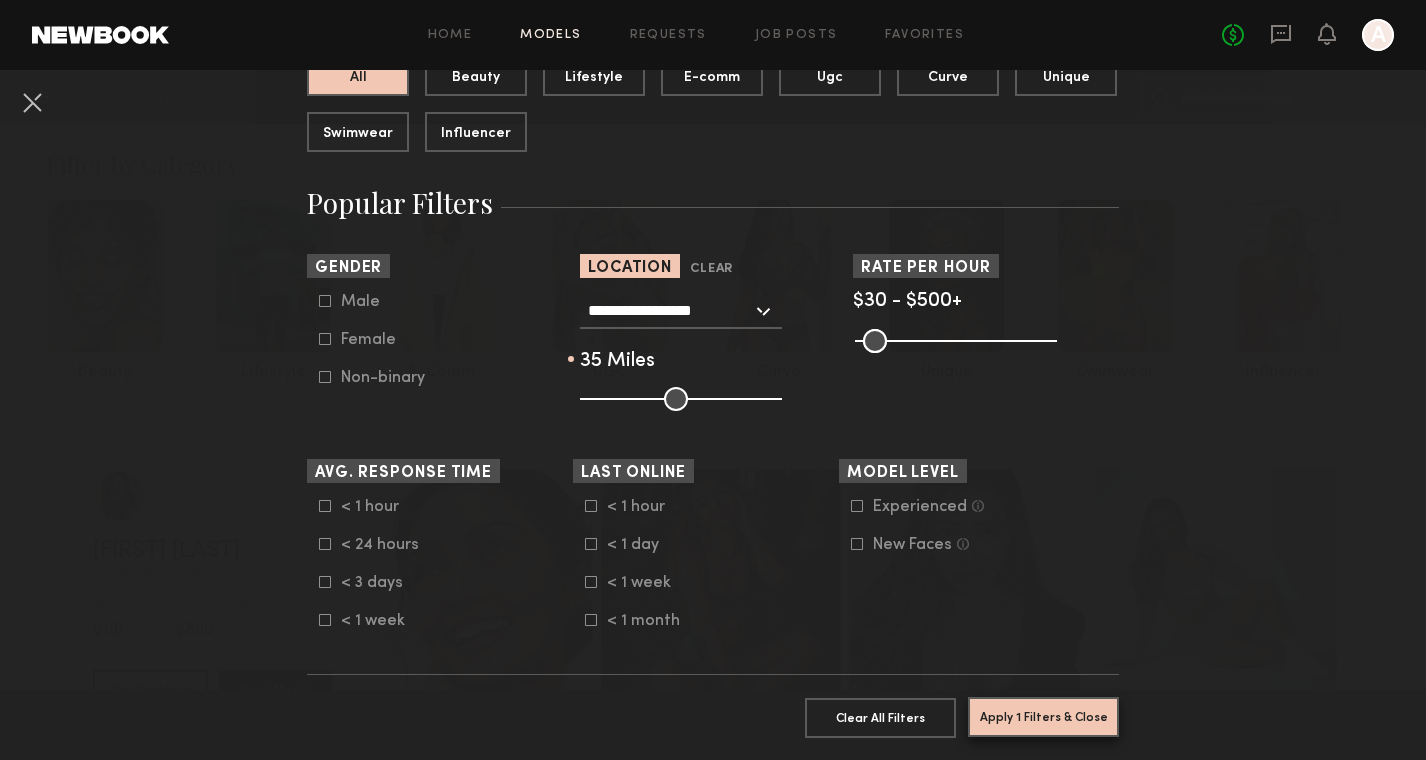 click on "Apply 1 Filters & Close" 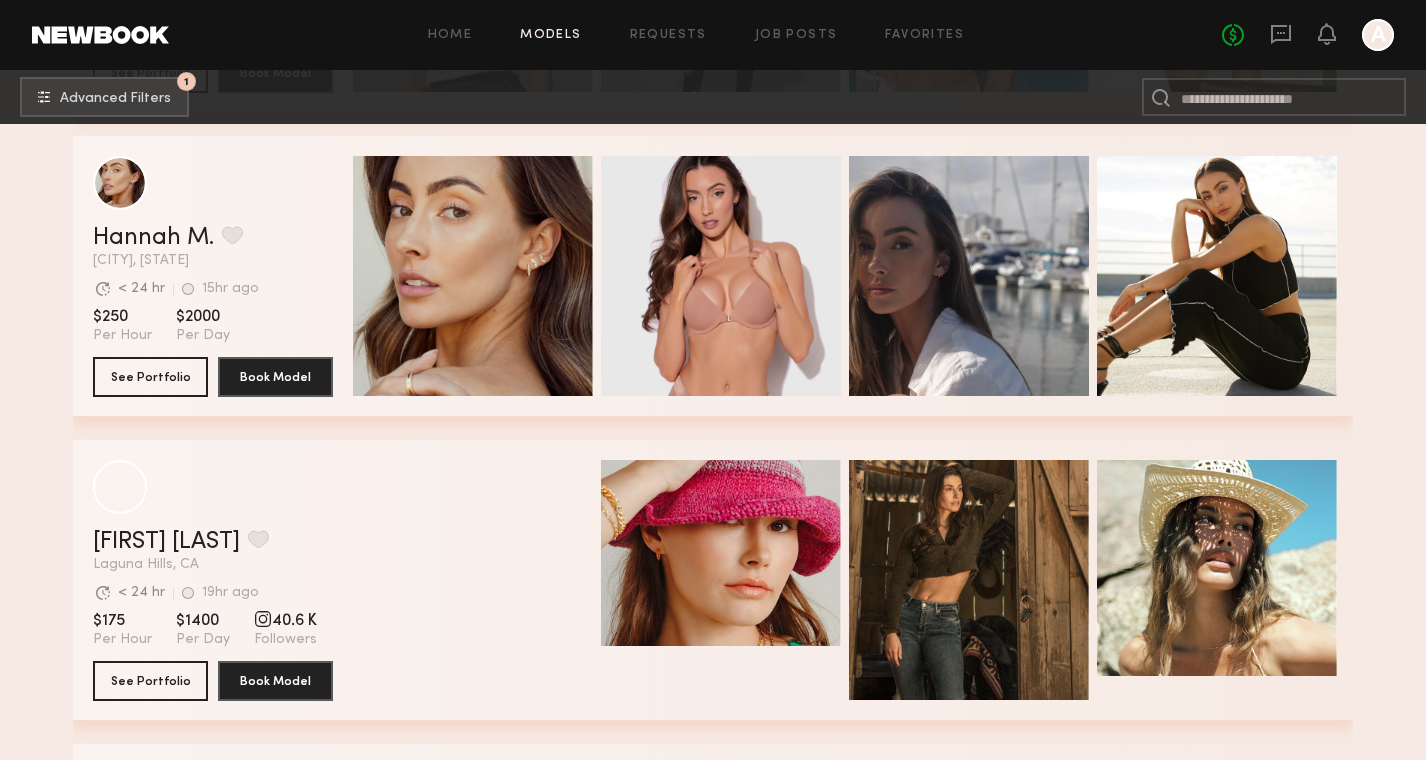 scroll, scrollTop: 638, scrollLeft: 0, axis: vertical 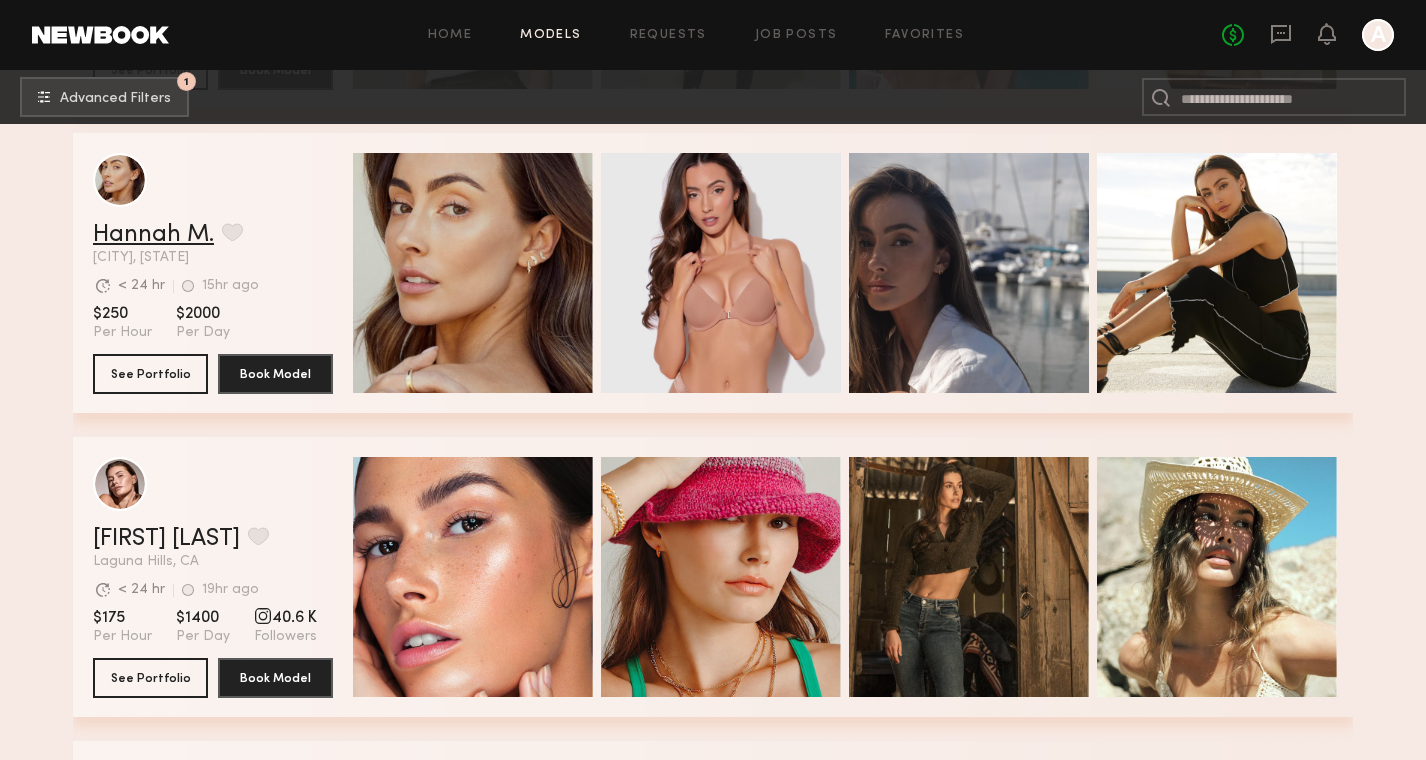 click on "Hannah M." 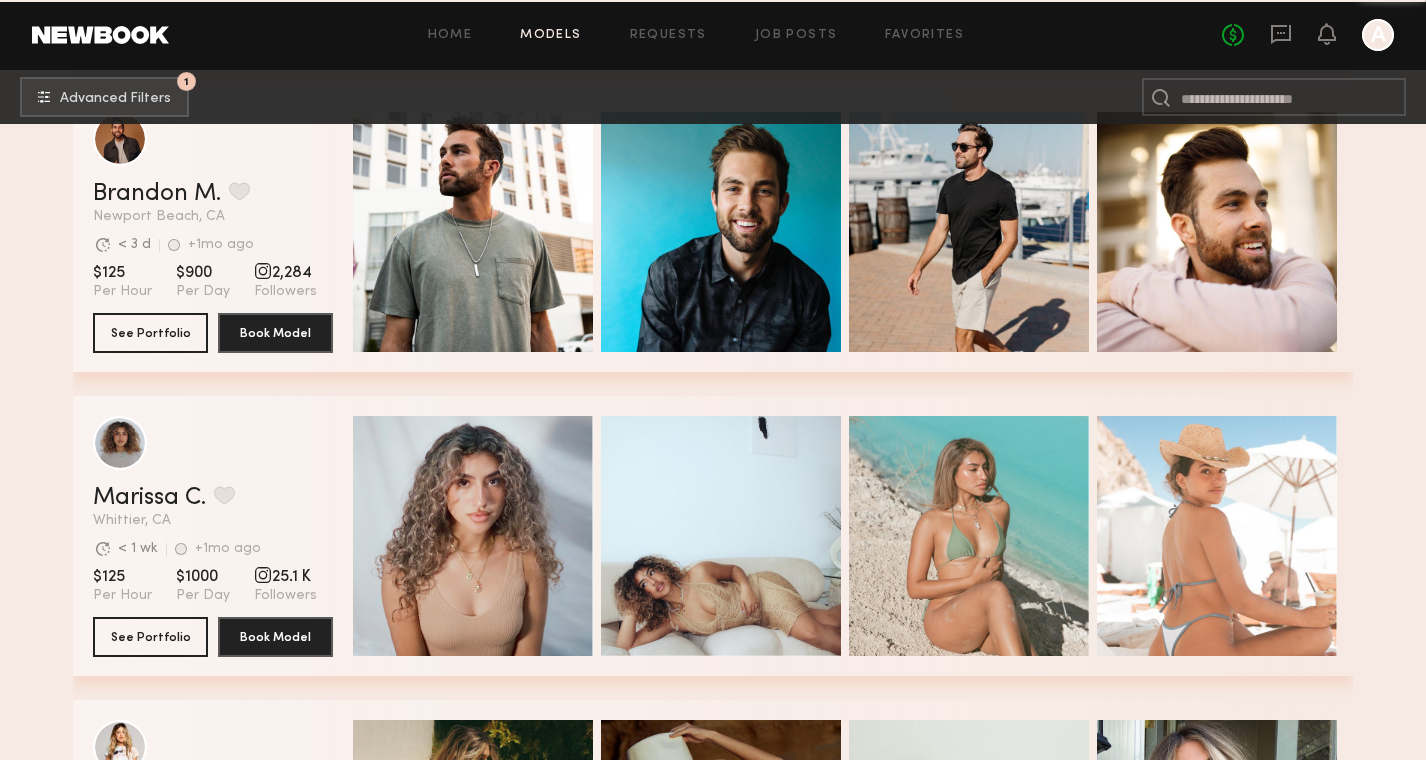 scroll, scrollTop: 6219, scrollLeft: 0, axis: vertical 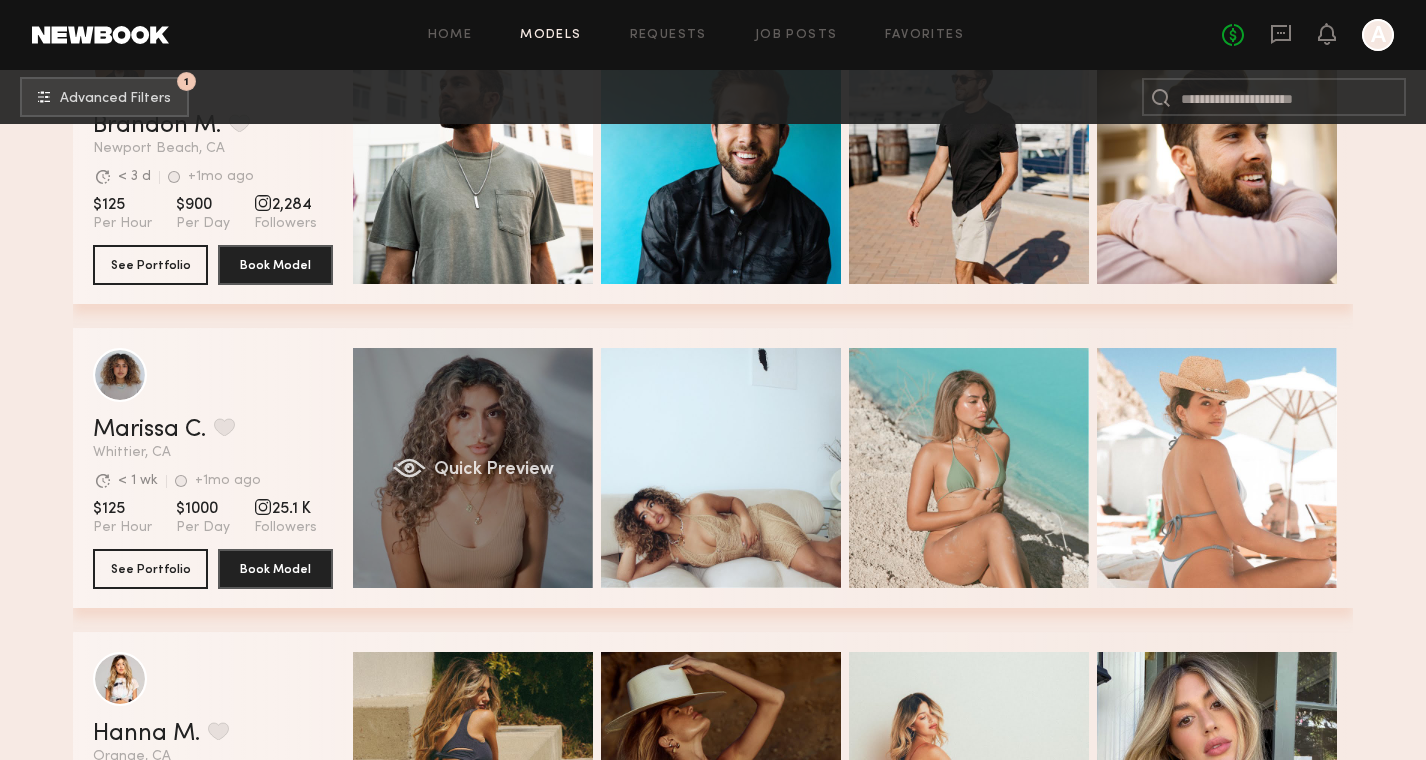 click on "Quick Preview" 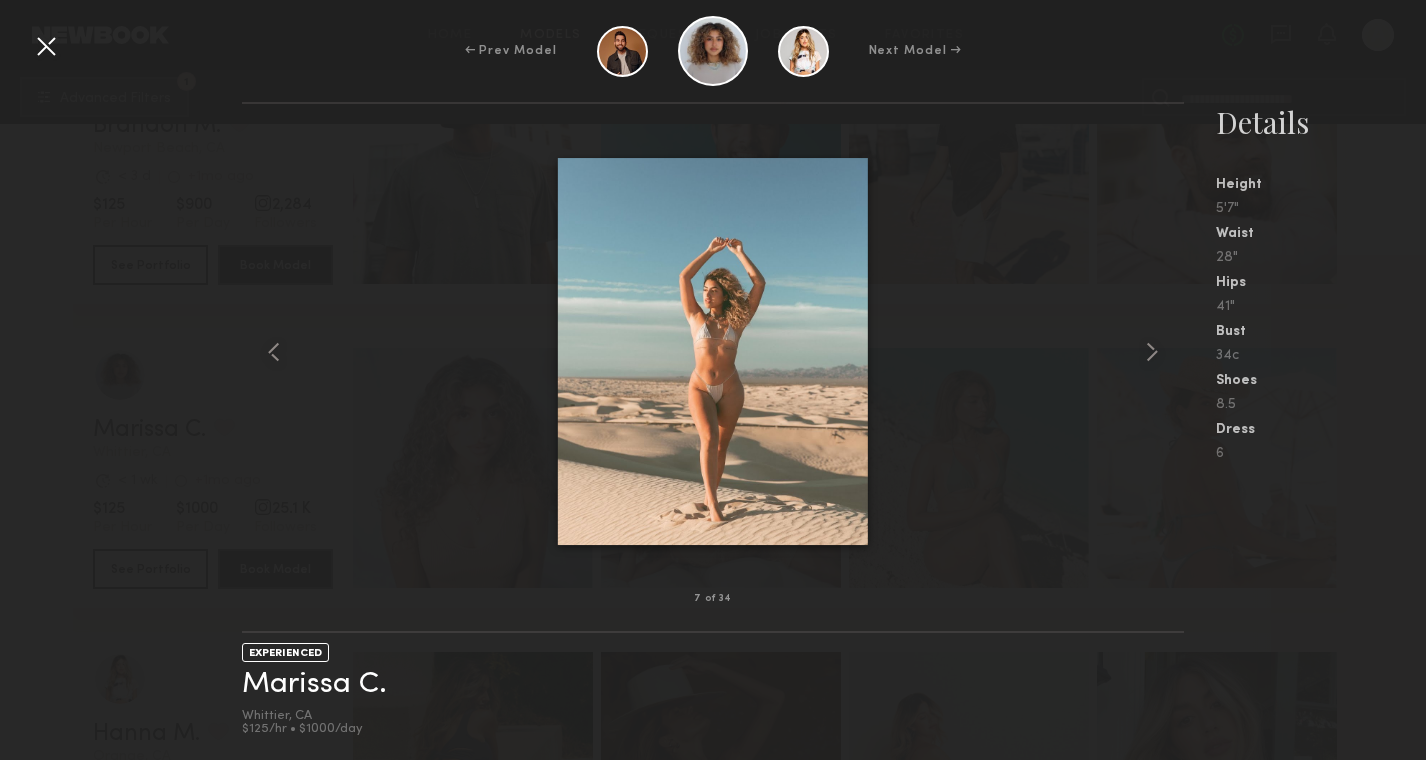 click at bounding box center (46, 46) 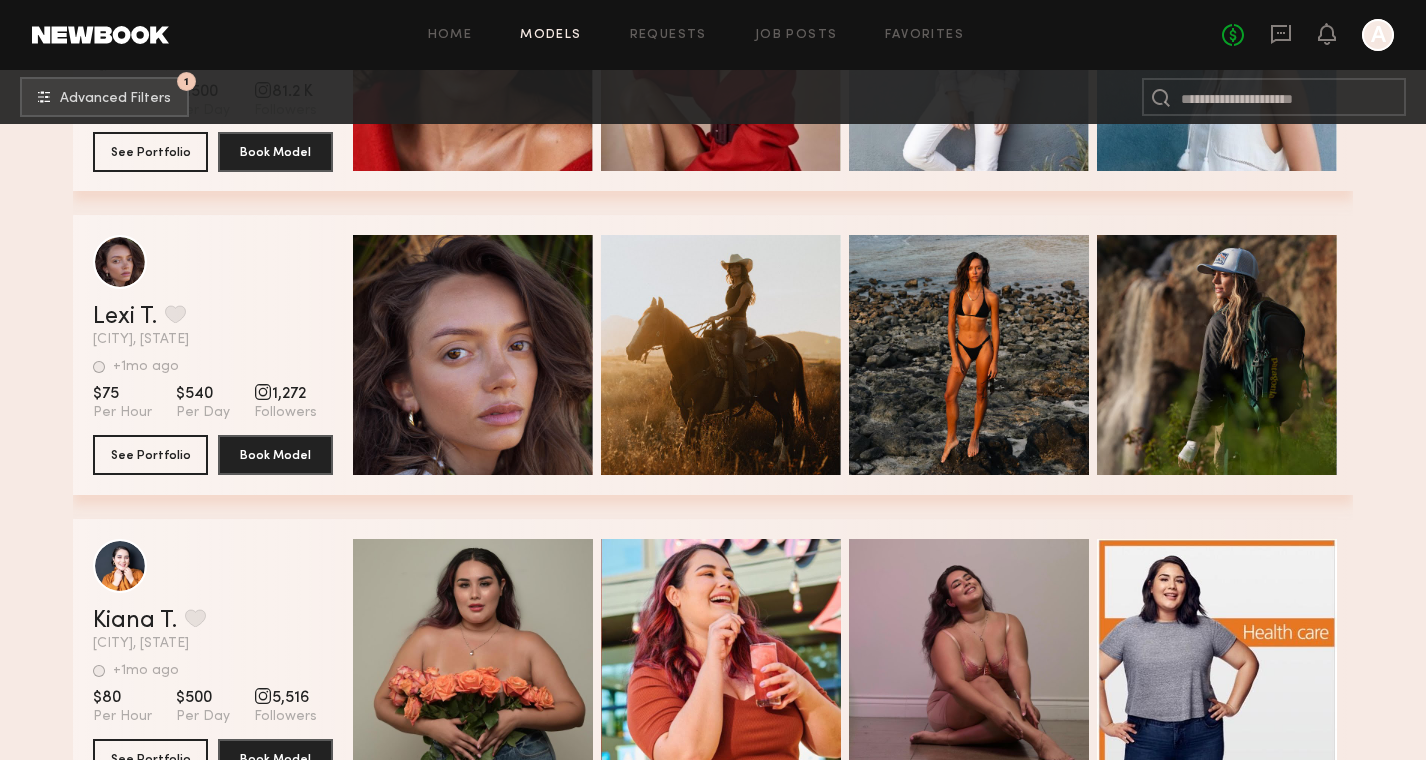 scroll, scrollTop: 7853, scrollLeft: 0, axis: vertical 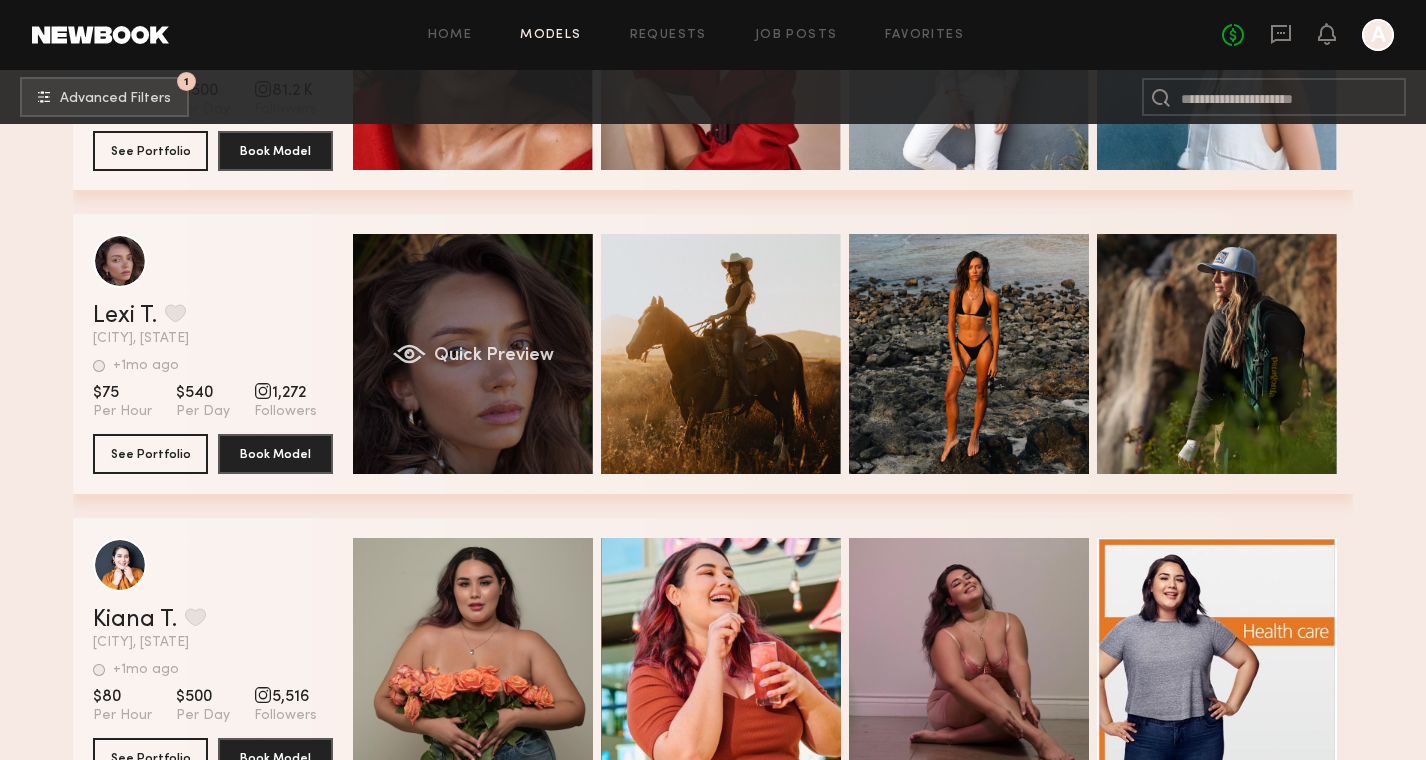 click on "Quick Preview" 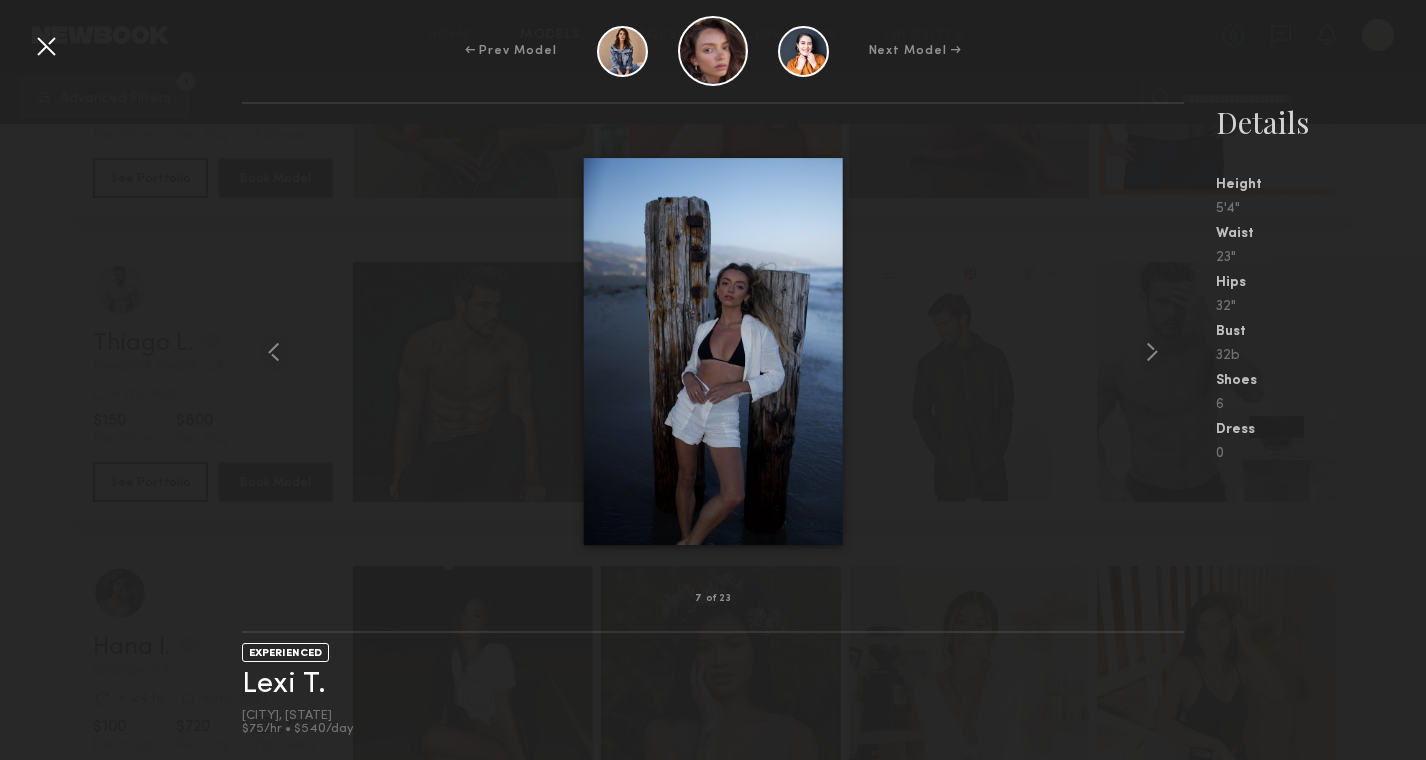 scroll, scrollTop: 8536, scrollLeft: 0, axis: vertical 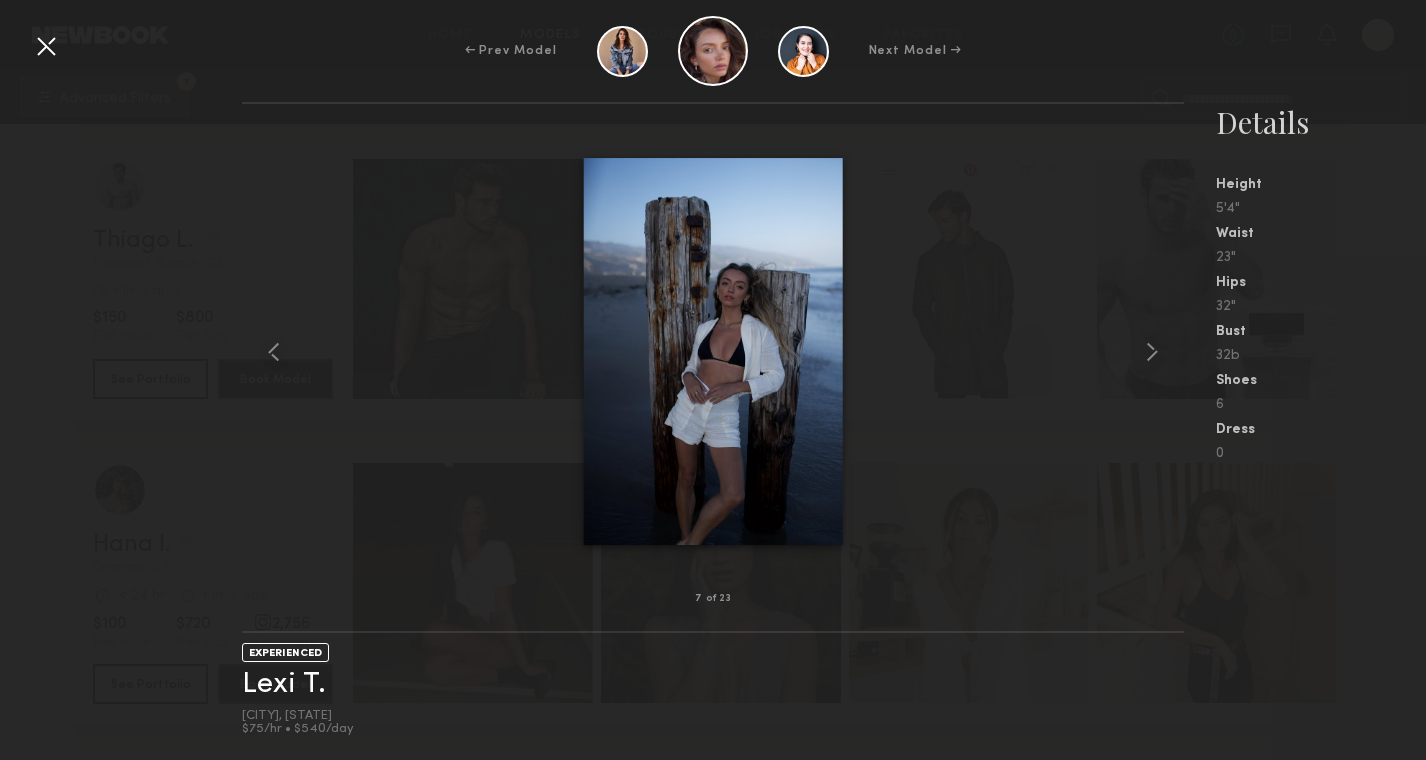 click at bounding box center [46, 46] 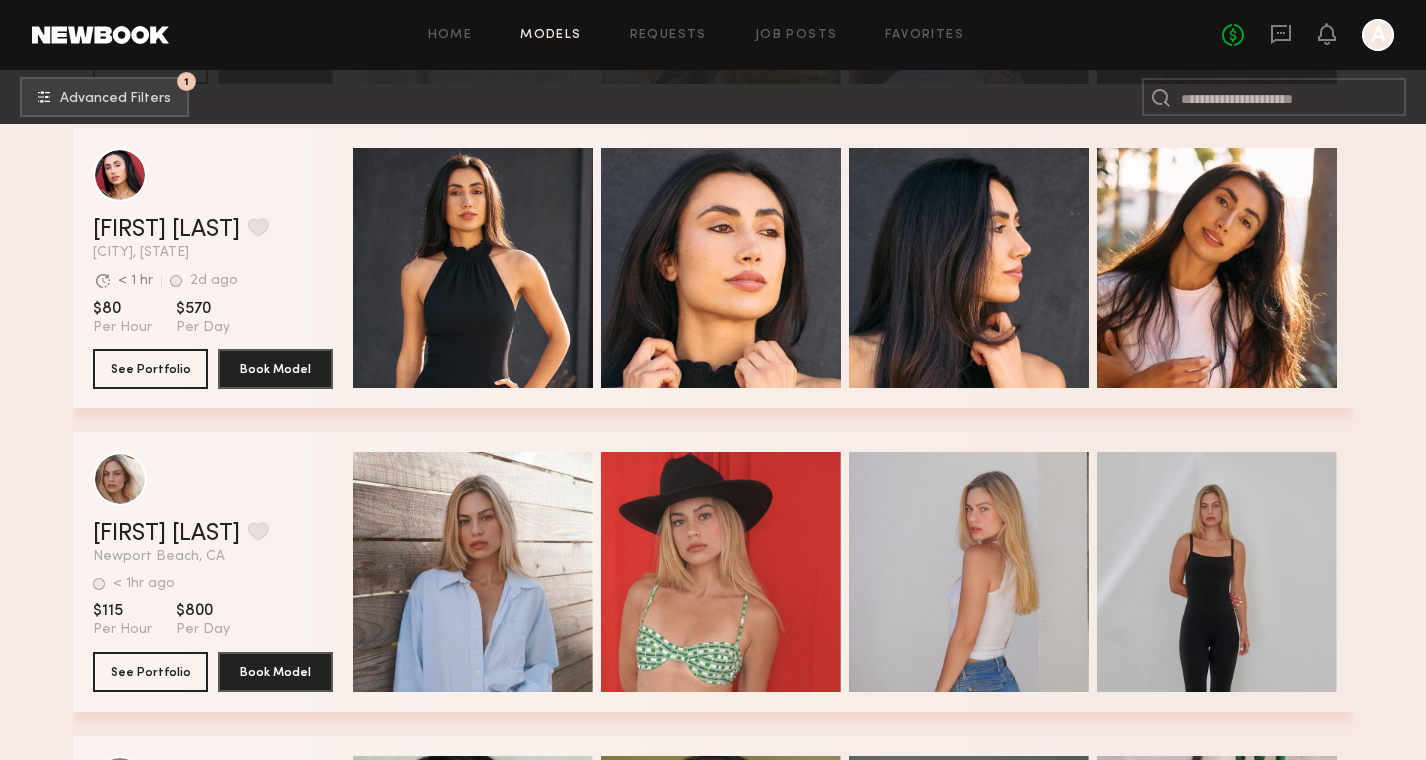 scroll, scrollTop: 10052, scrollLeft: 0, axis: vertical 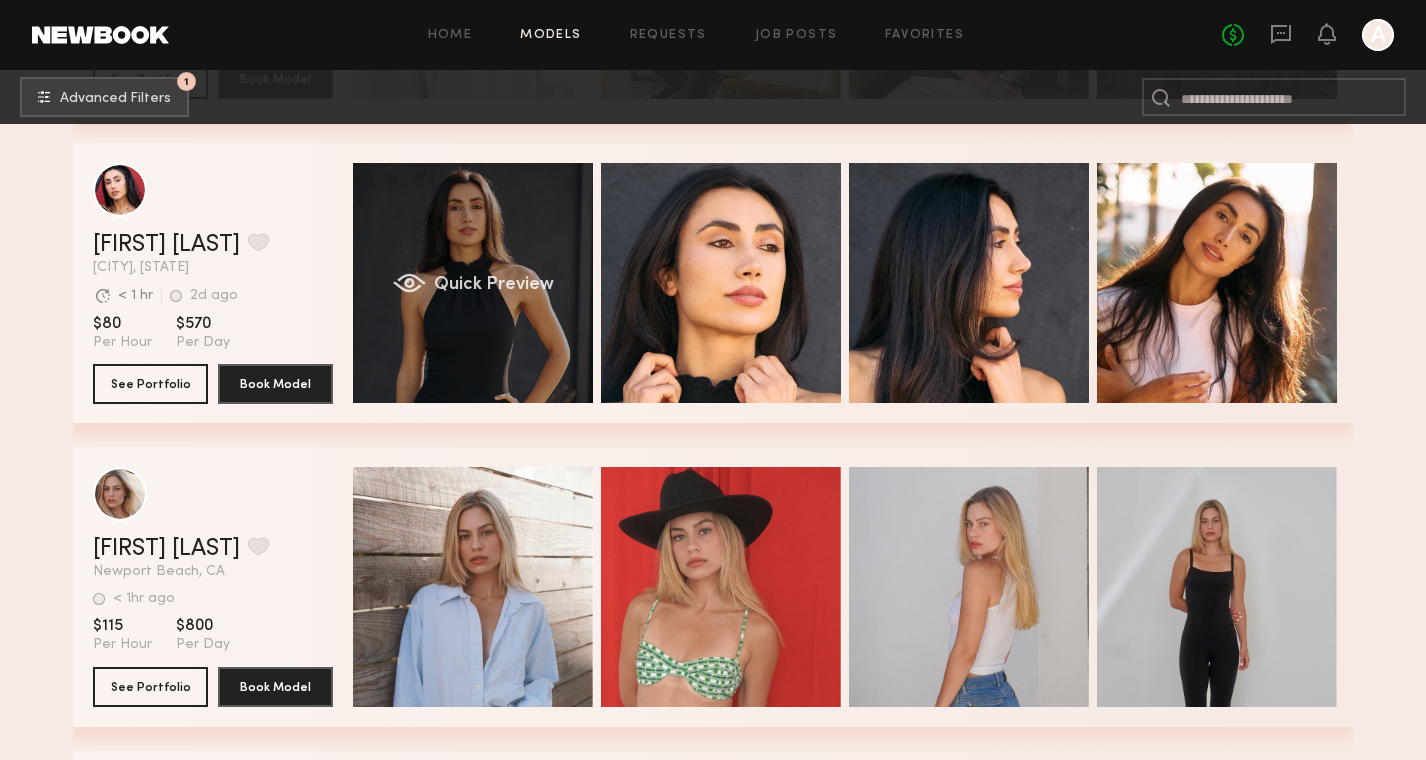 click on "Quick Preview" 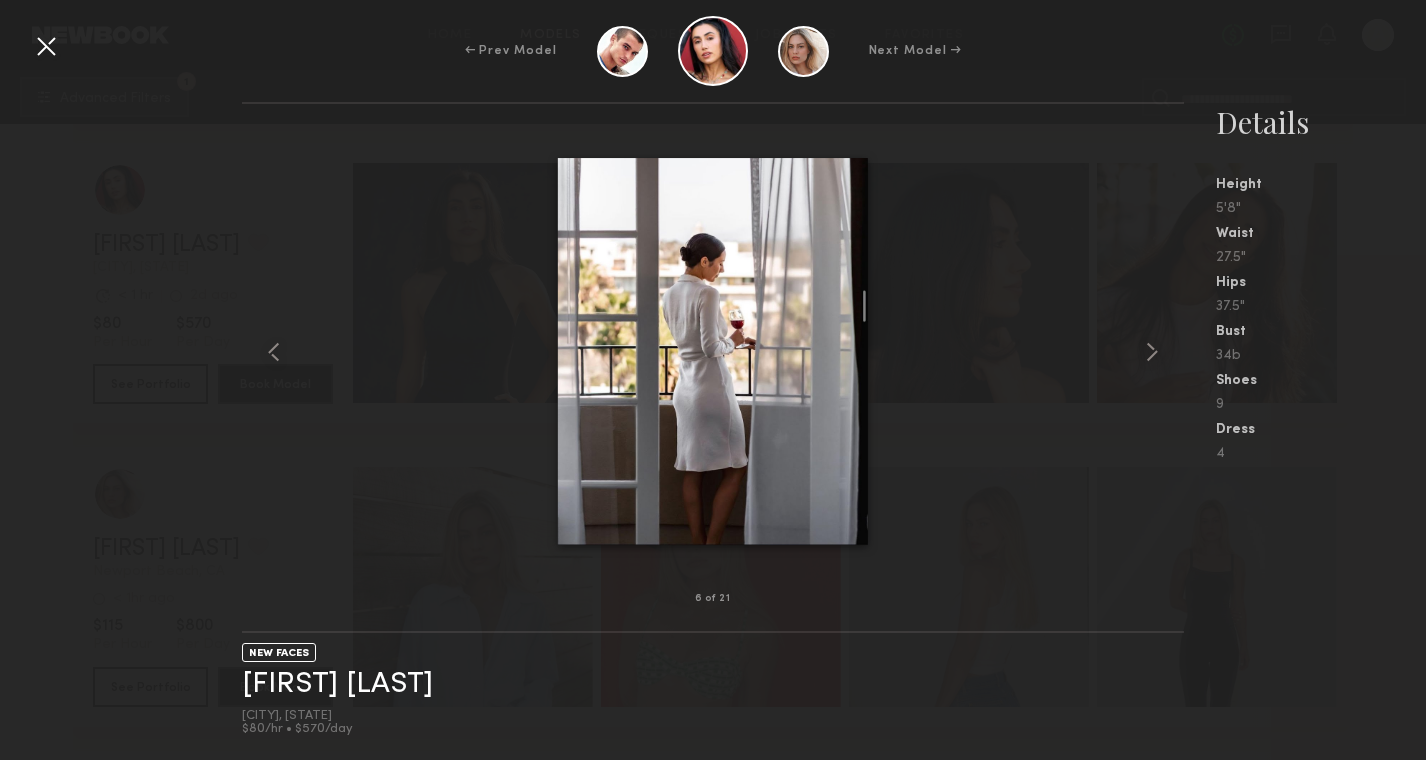 click at bounding box center (46, 46) 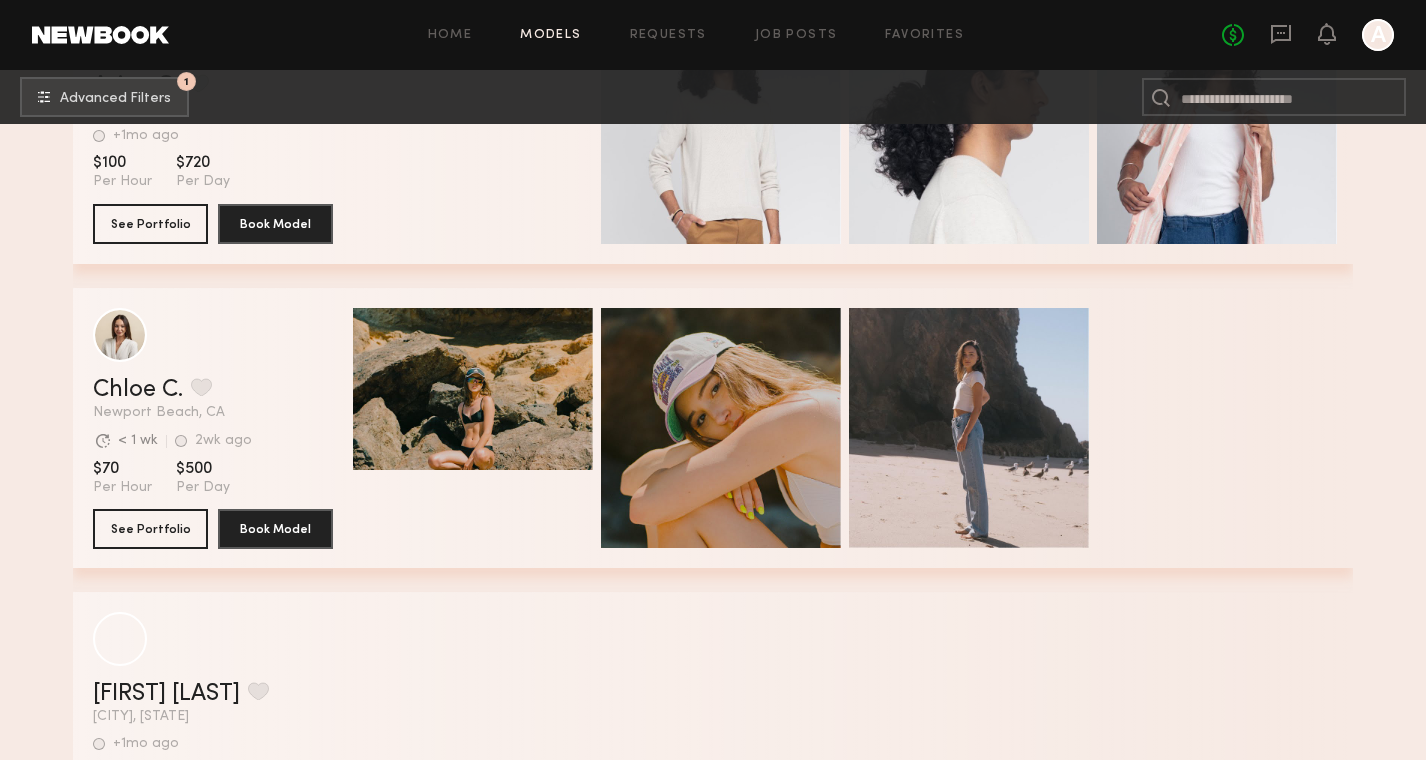 scroll, scrollTop: 11441, scrollLeft: 0, axis: vertical 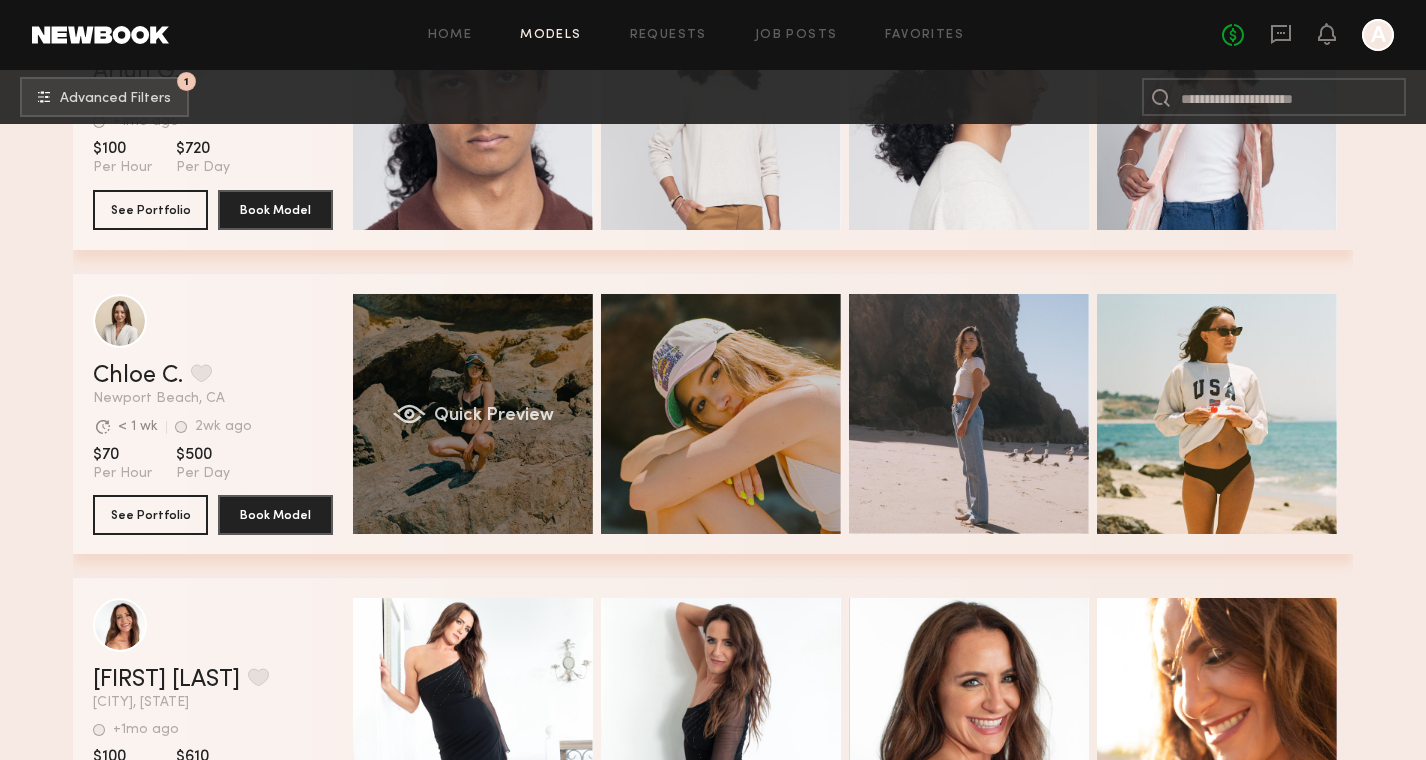 click on "Quick Preview" 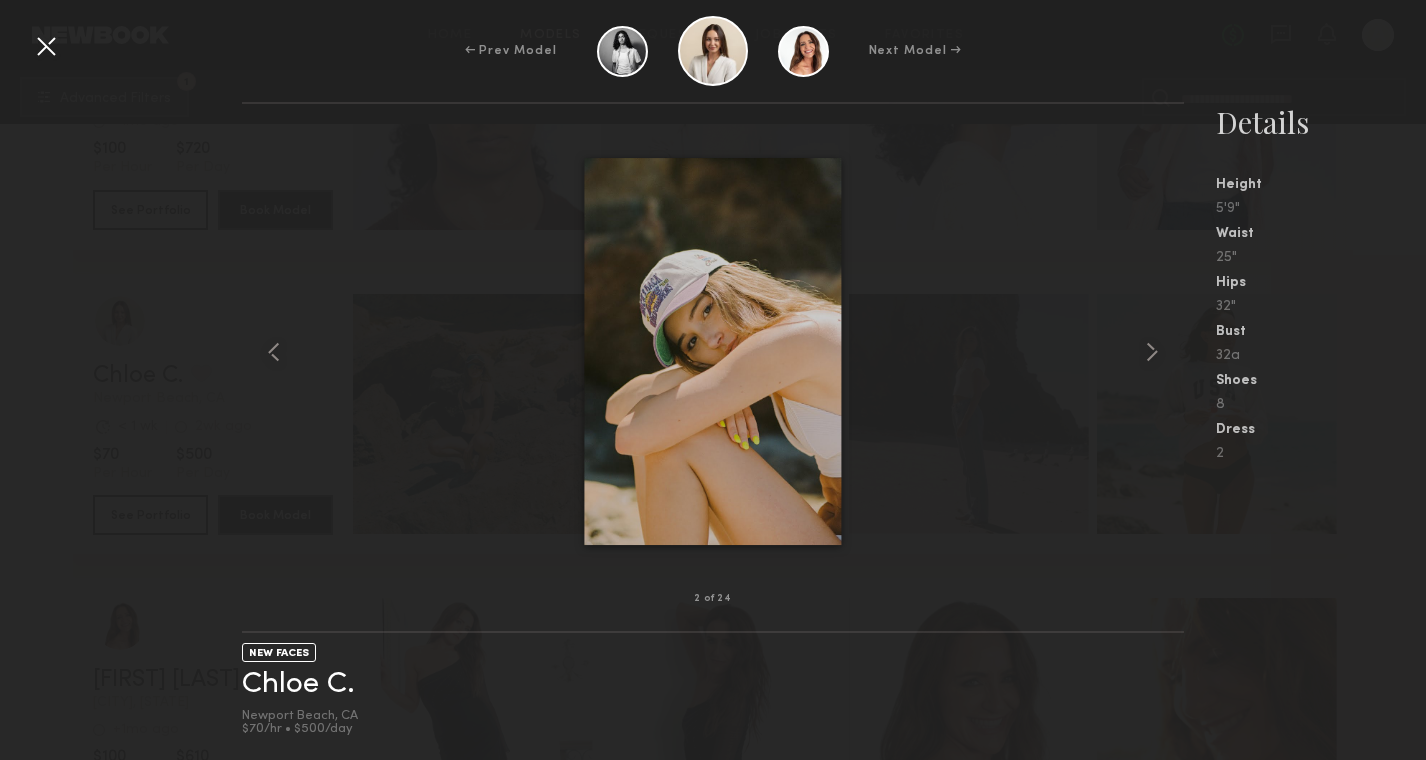 click at bounding box center [46, 46] 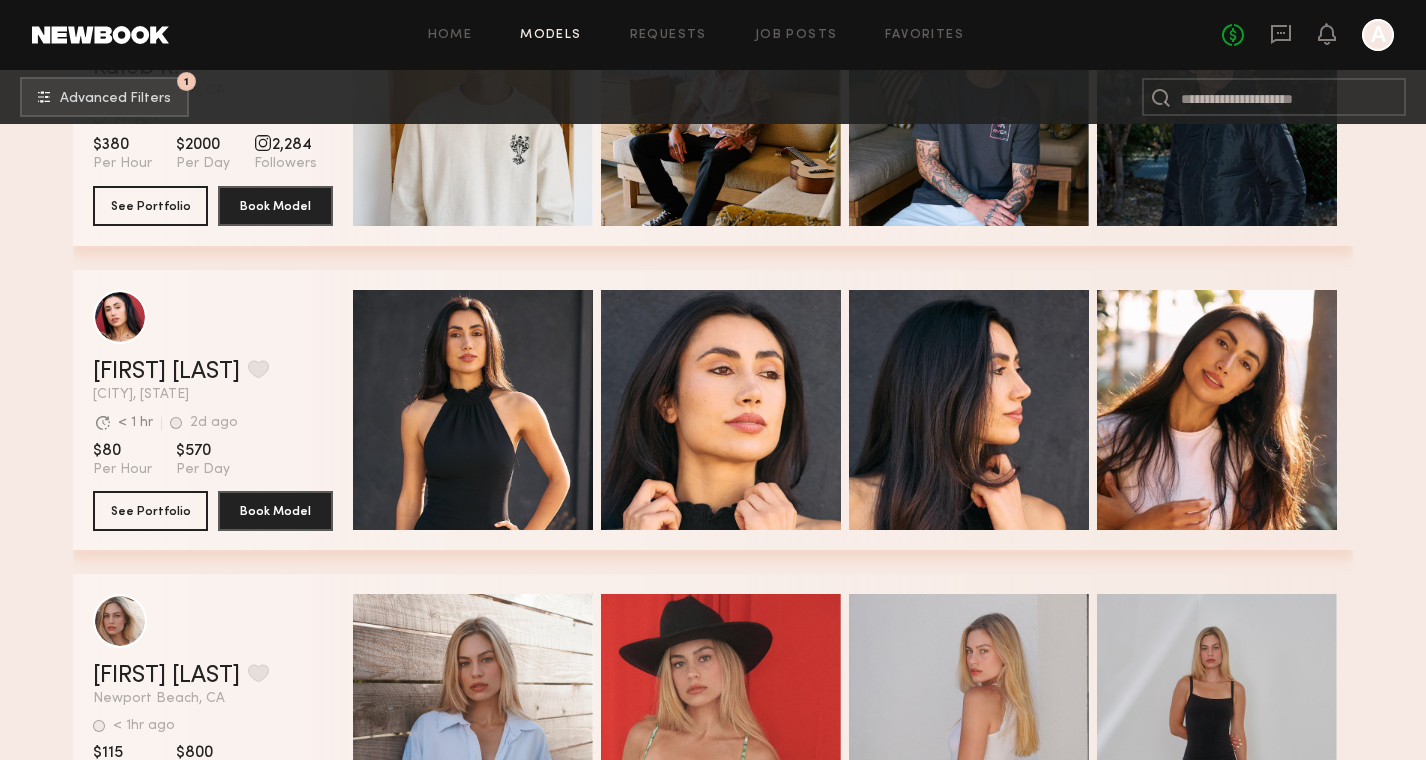 scroll, scrollTop: 9924, scrollLeft: 0, axis: vertical 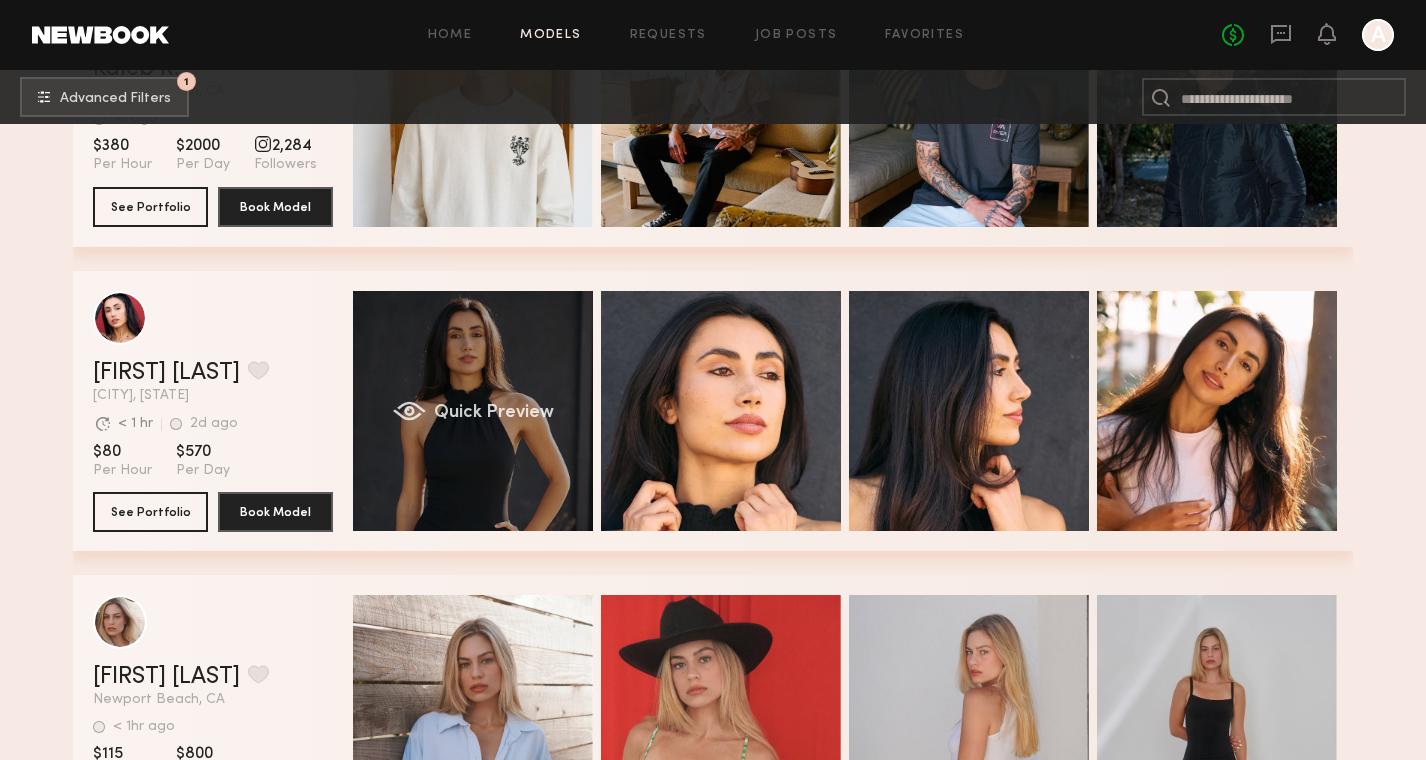 click on "Quick Preview" 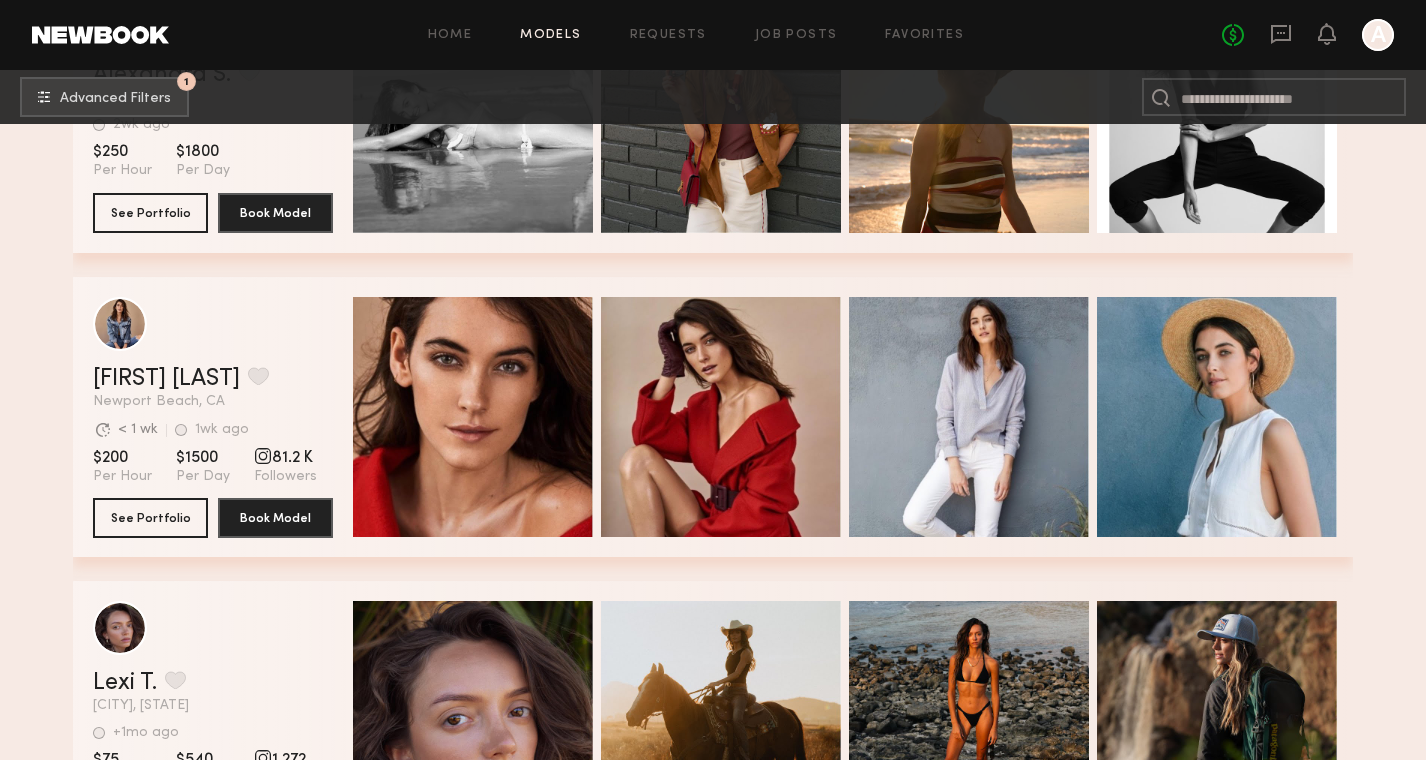 scroll, scrollTop: 7486, scrollLeft: 0, axis: vertical 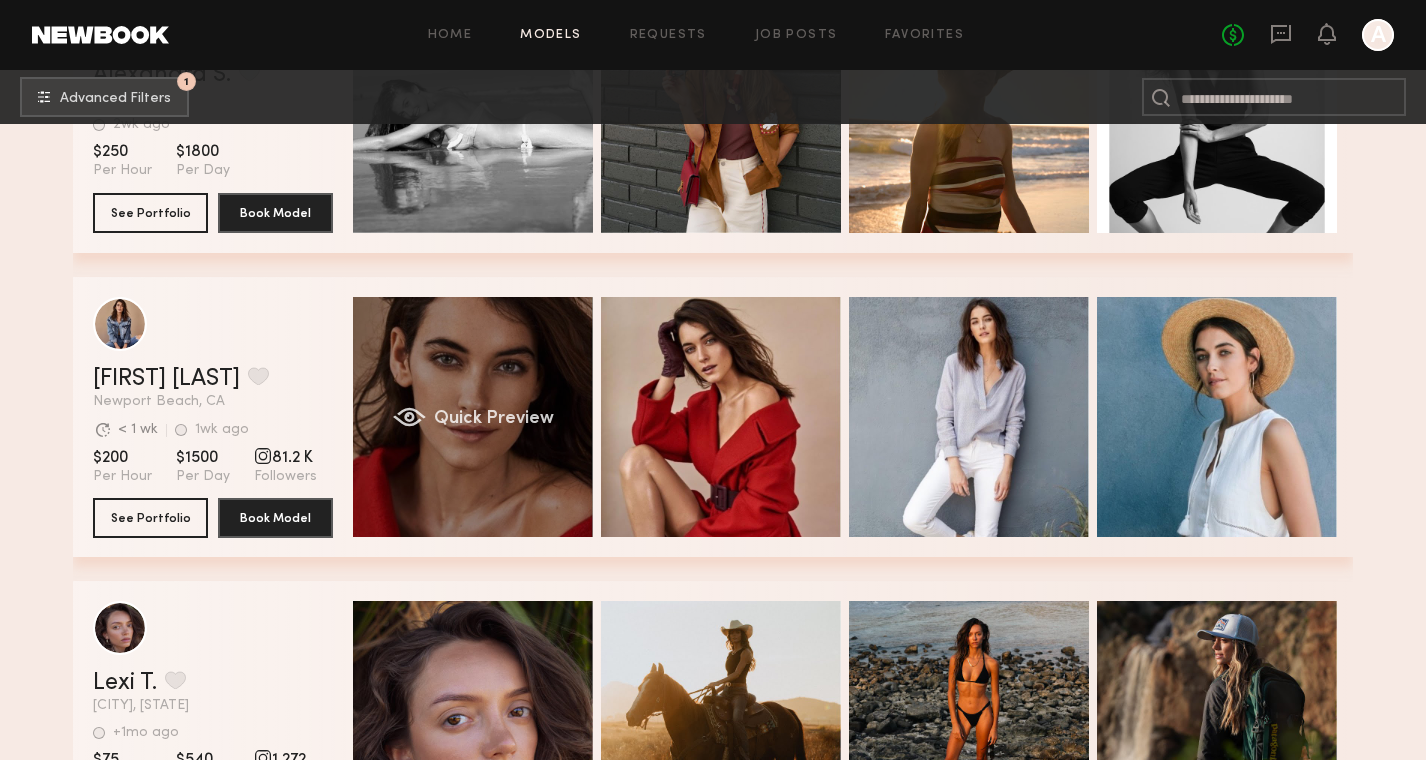 click on "Quick Preview" 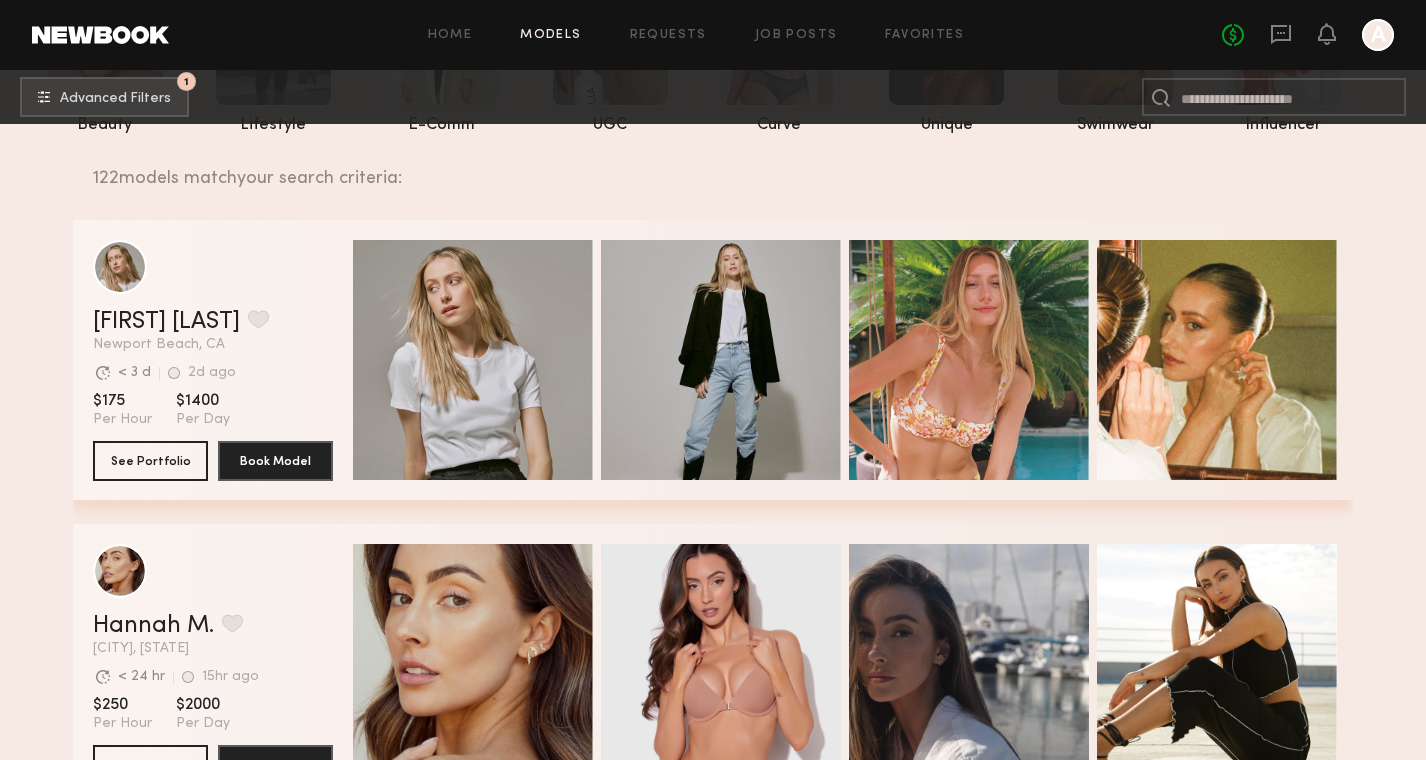 scroll, scrollTop: 255, scrollLeft: 0, axis: vertical 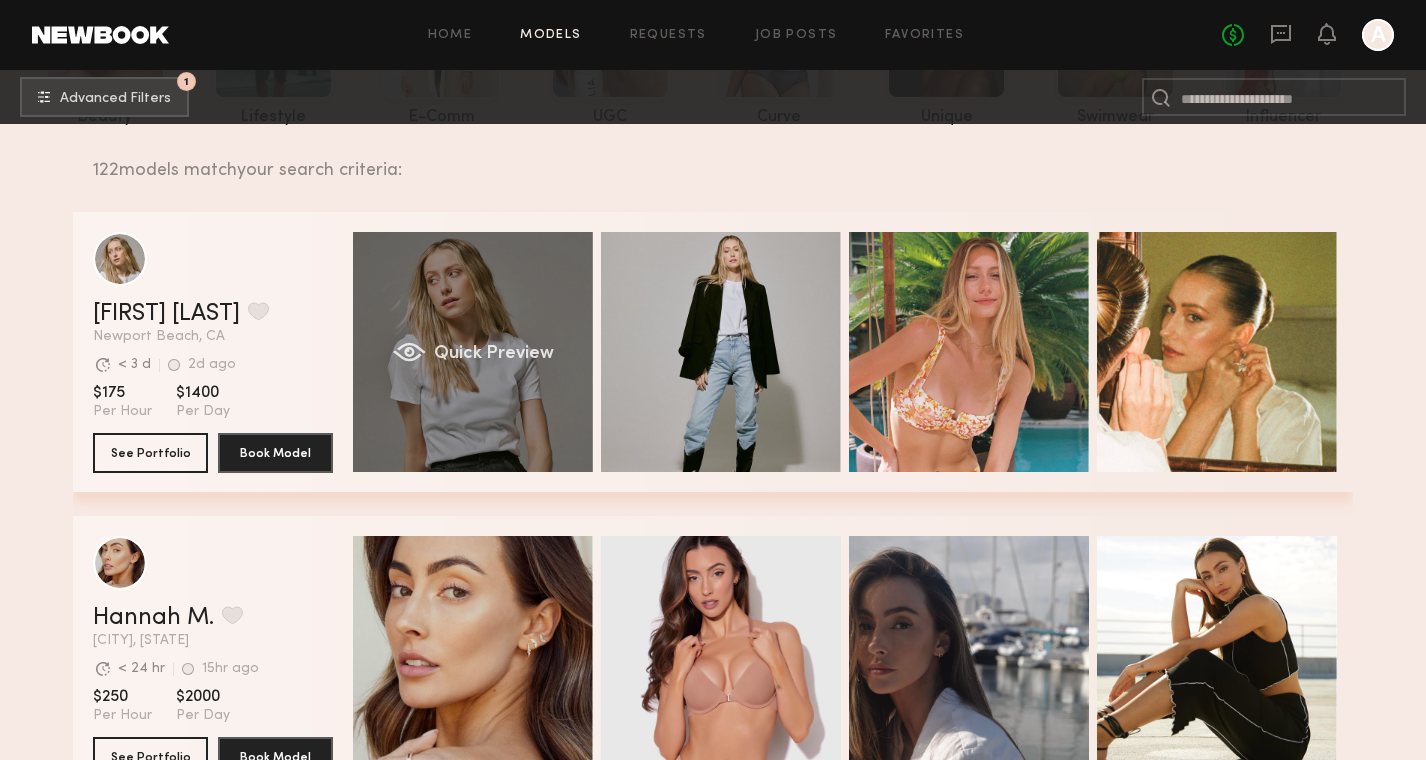 click on "Quick Preview" 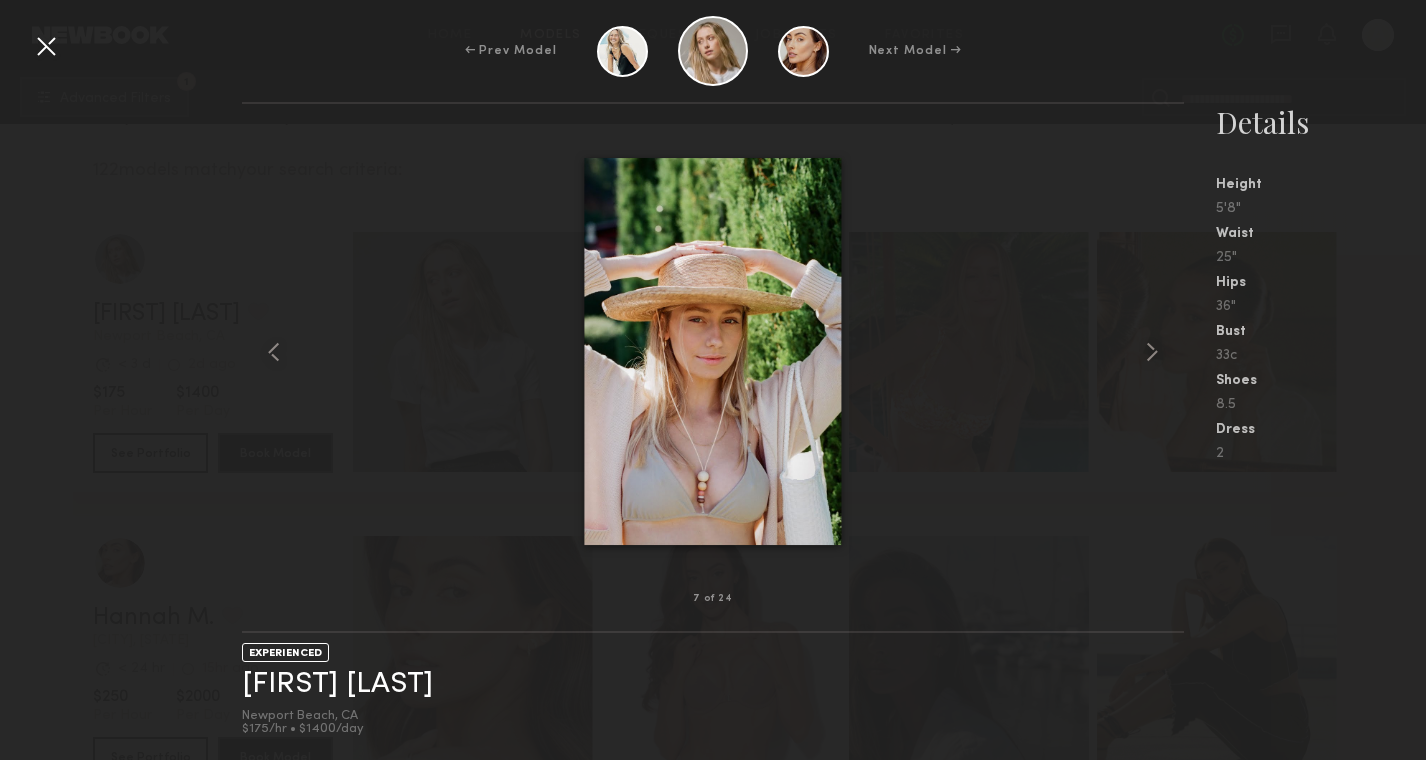 click at bounding box center [46, 46] 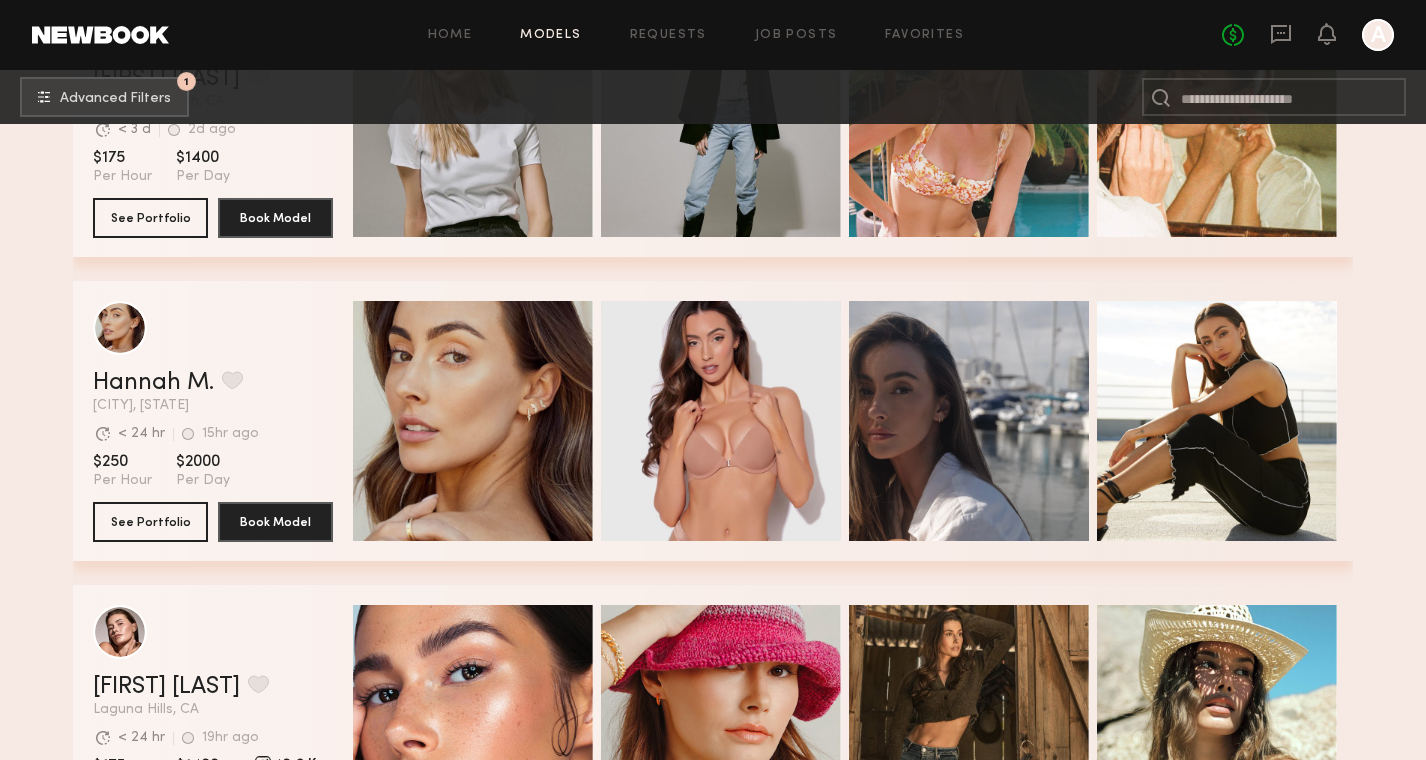 scroll, scrollTop: 488, scrollLeft: 0, axis: vertical 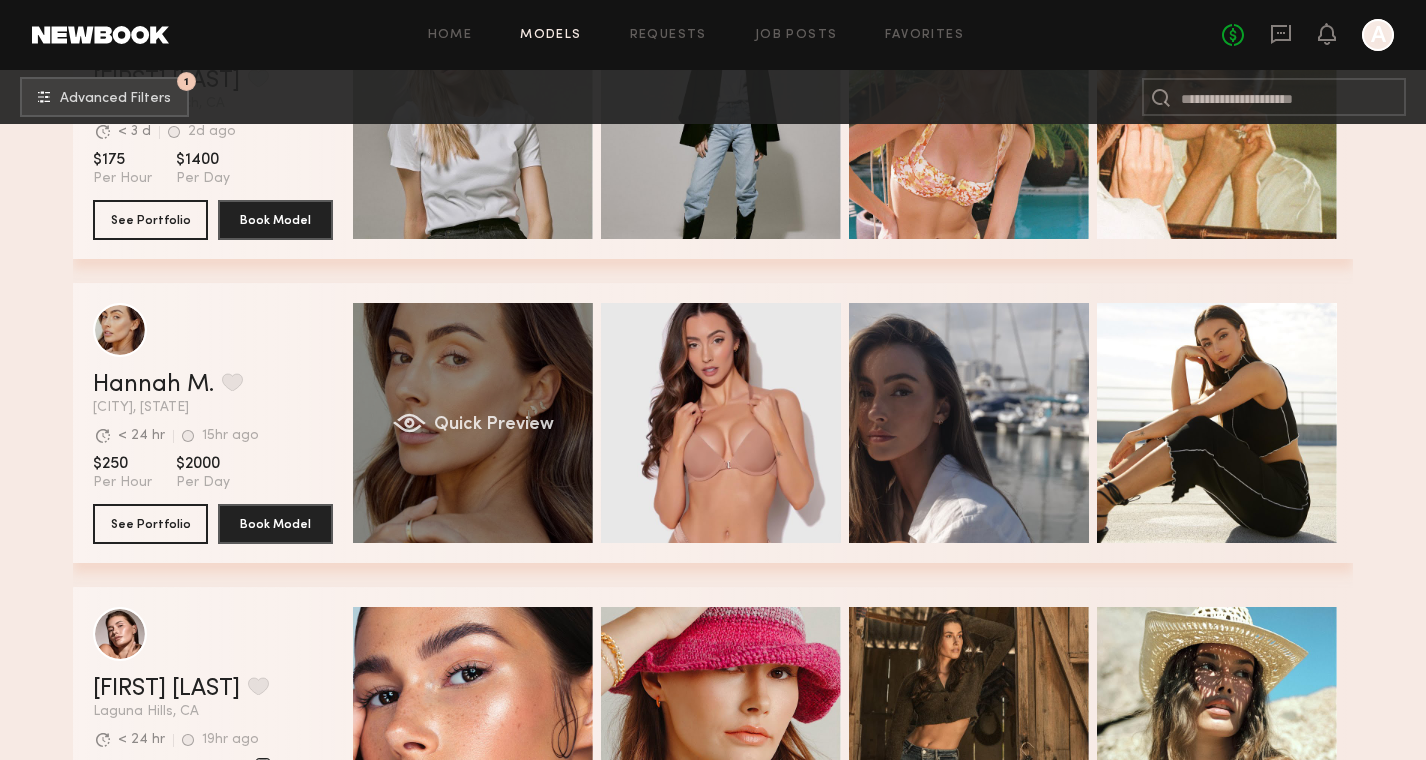 click on "Quick Preview" 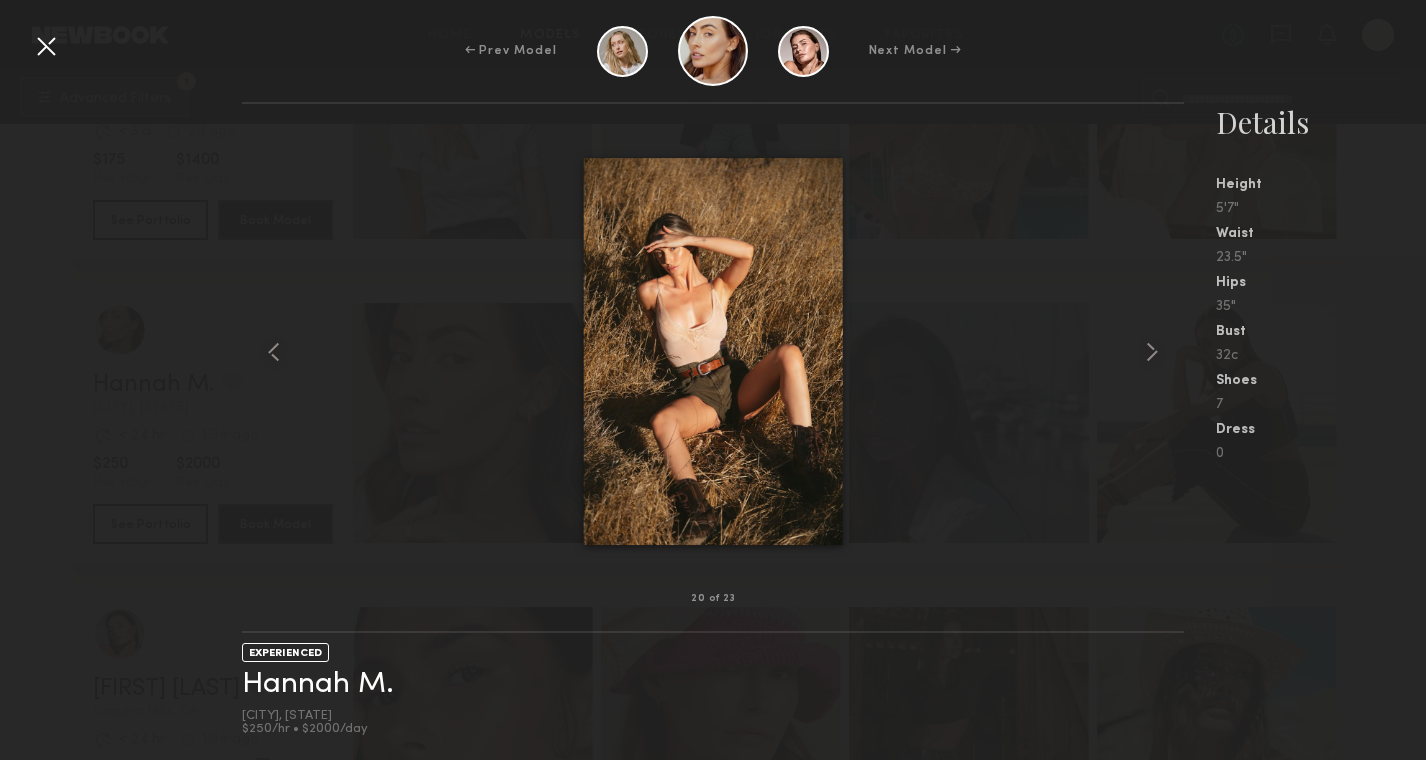 click at bounding box center [46, 46] 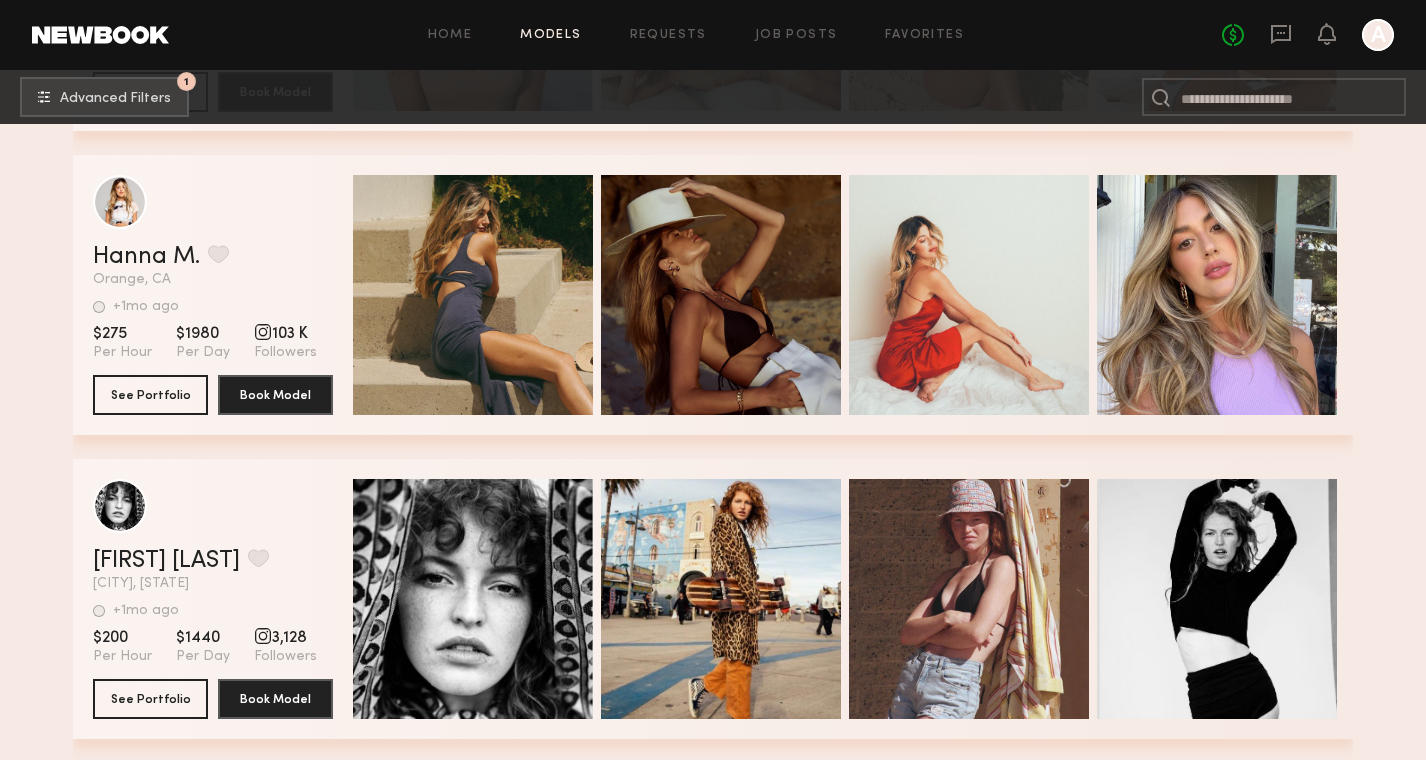 scroll, scrollTop: 6696, scrollLeft: 0, axis: vertical 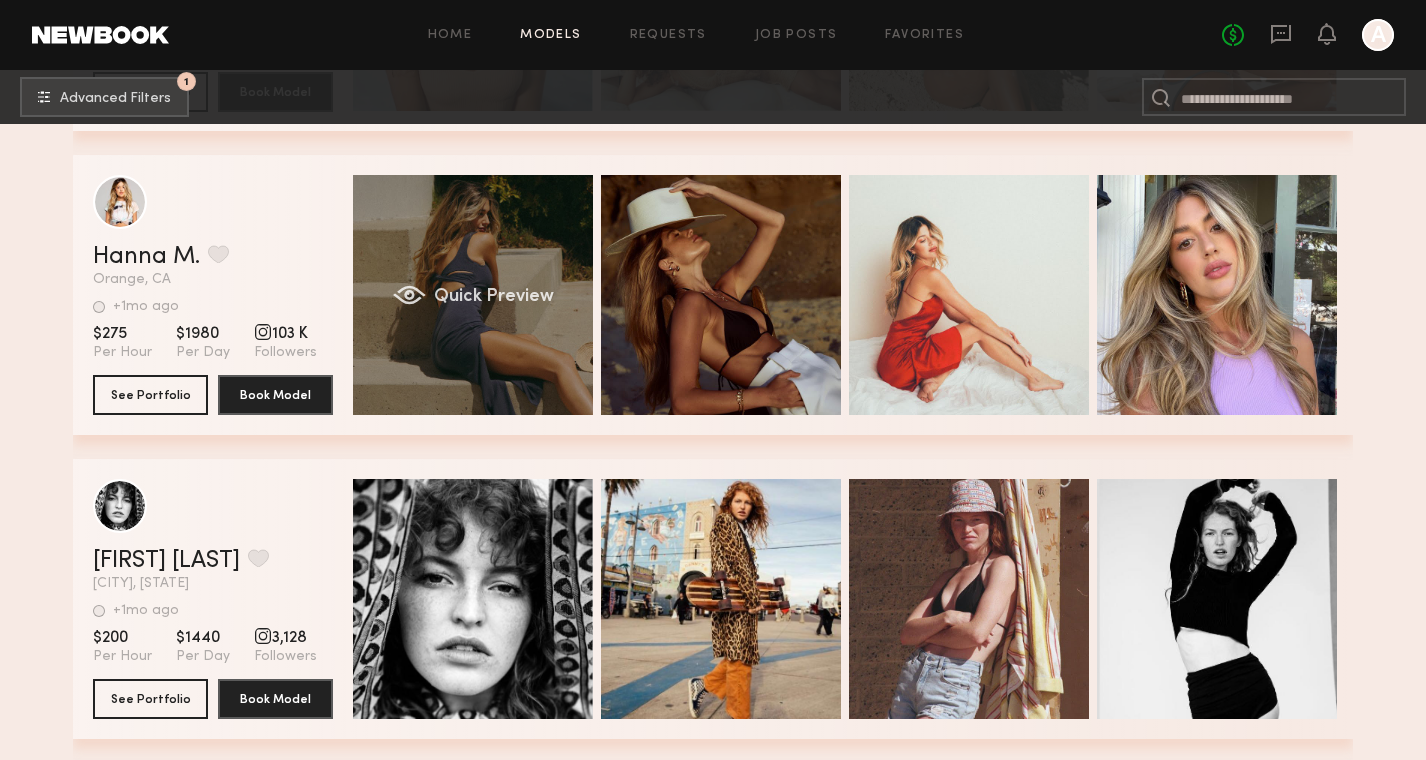 click on "Quick Preview" 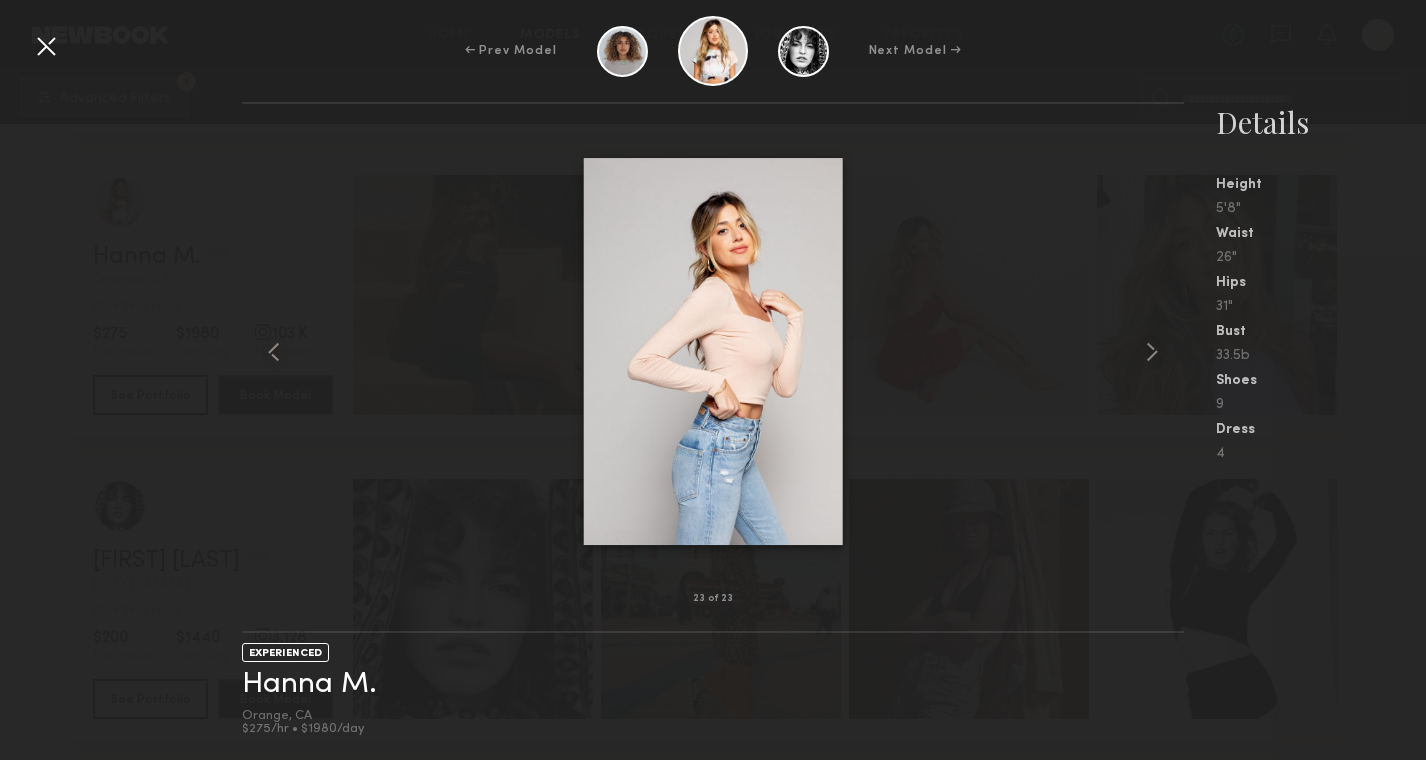 click at bounding box center (46, 46) 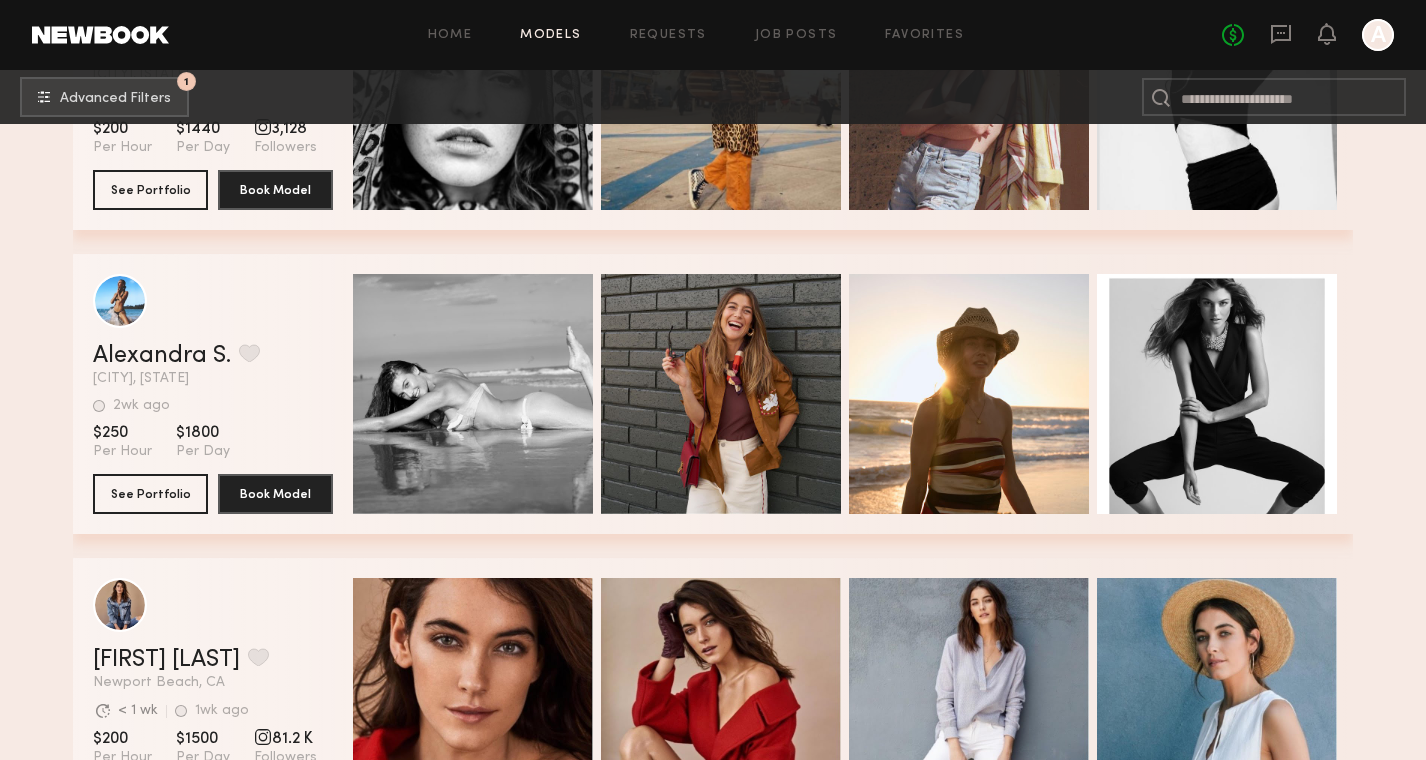 scroll, scrollTop: 7207, scrollLeft: 0, axis: vertical 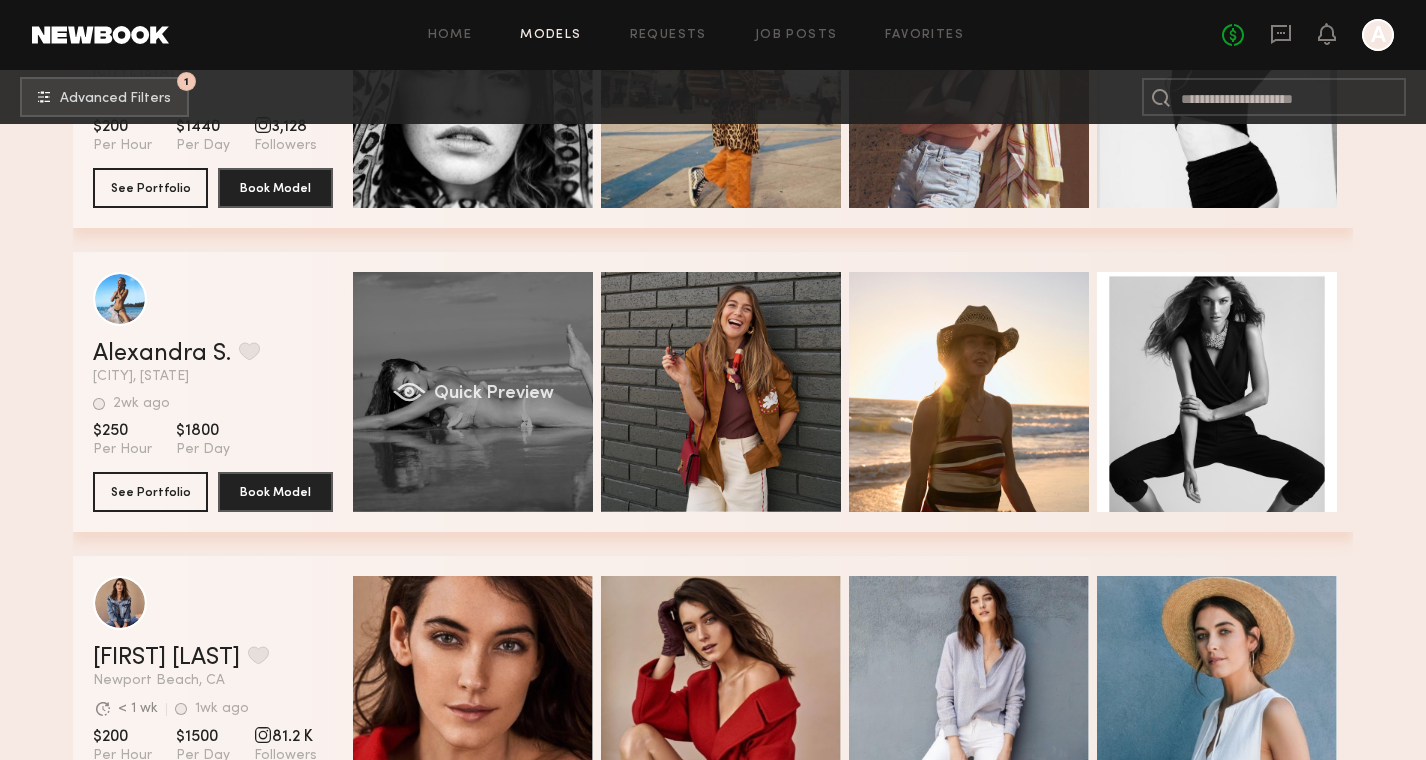 click on "Quick Preview" 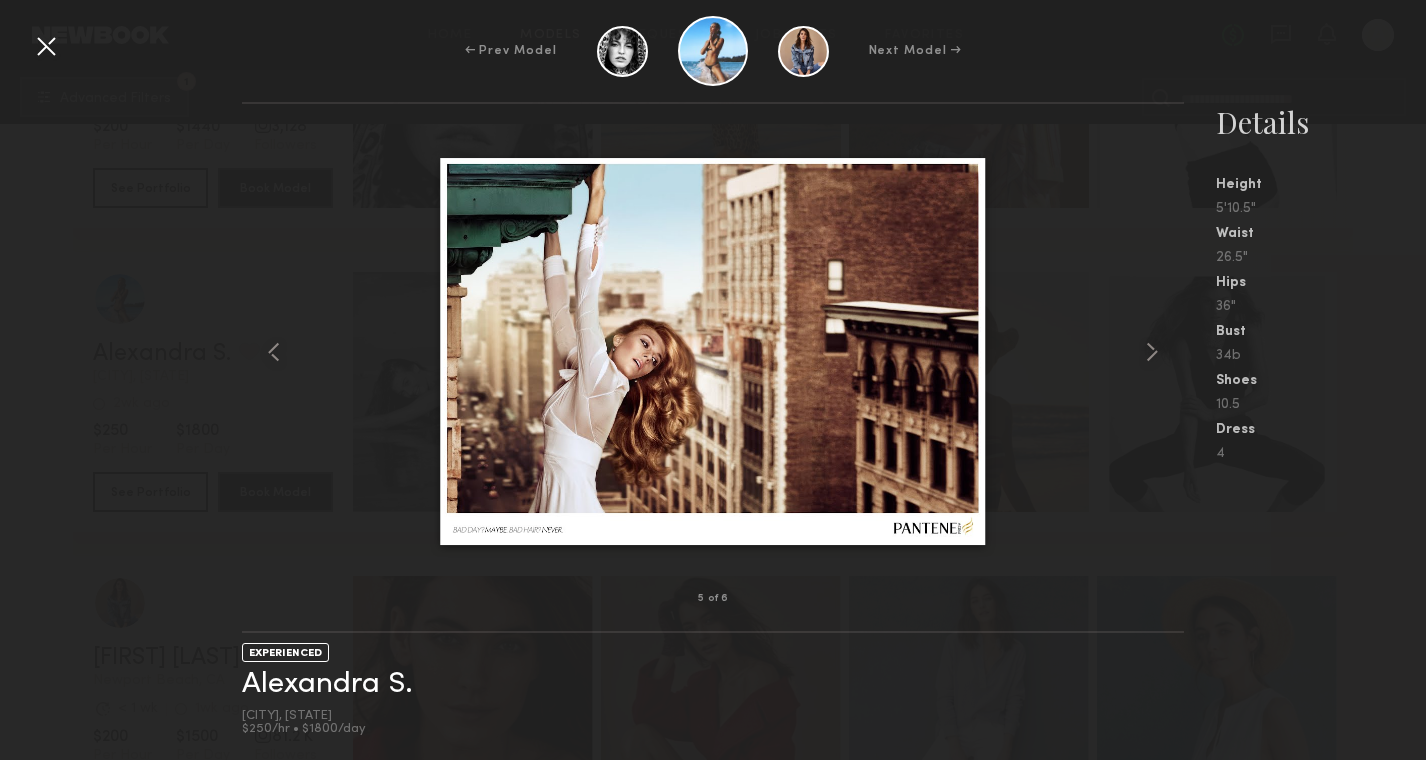 click at bounding box center [46, 46] 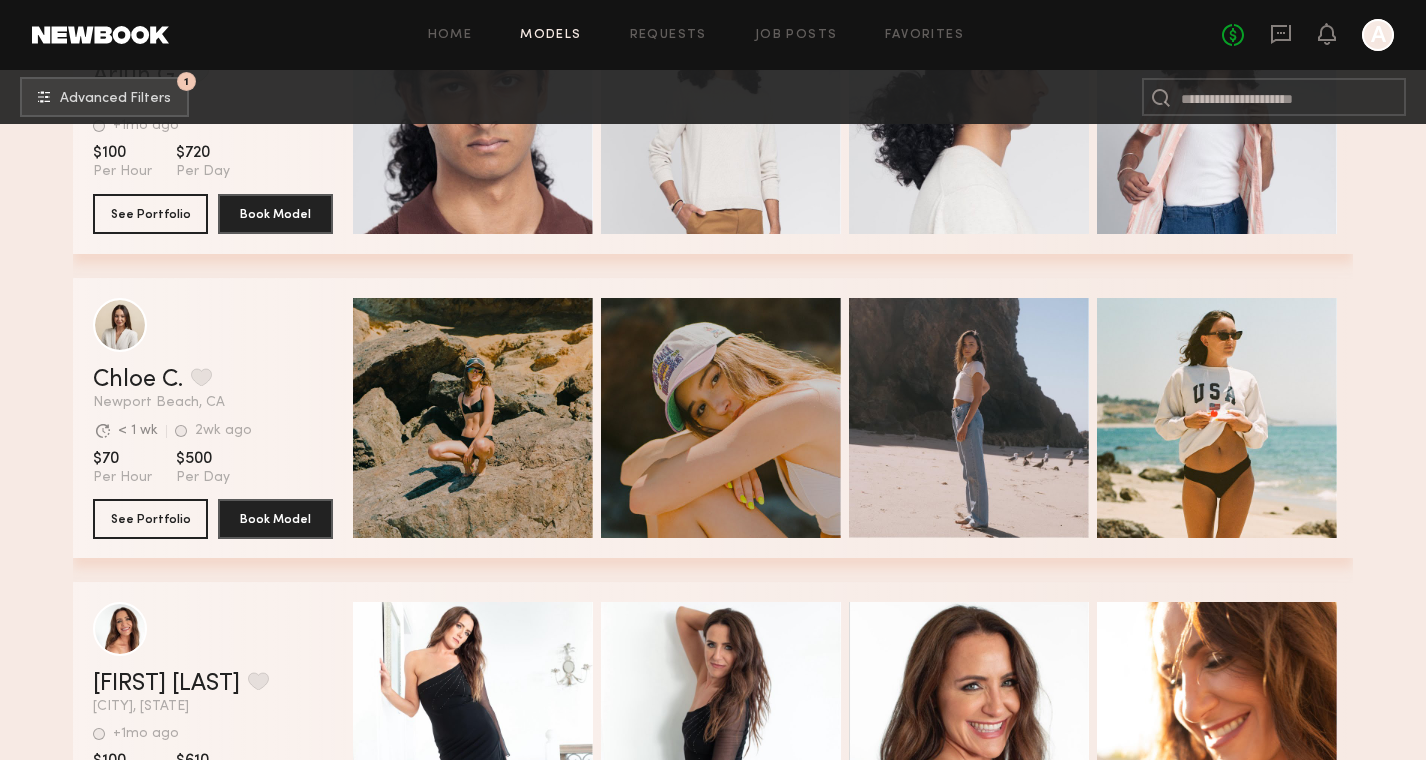 scroll, scrollTop: 11438, scrollLeft: 0, axis: vertical 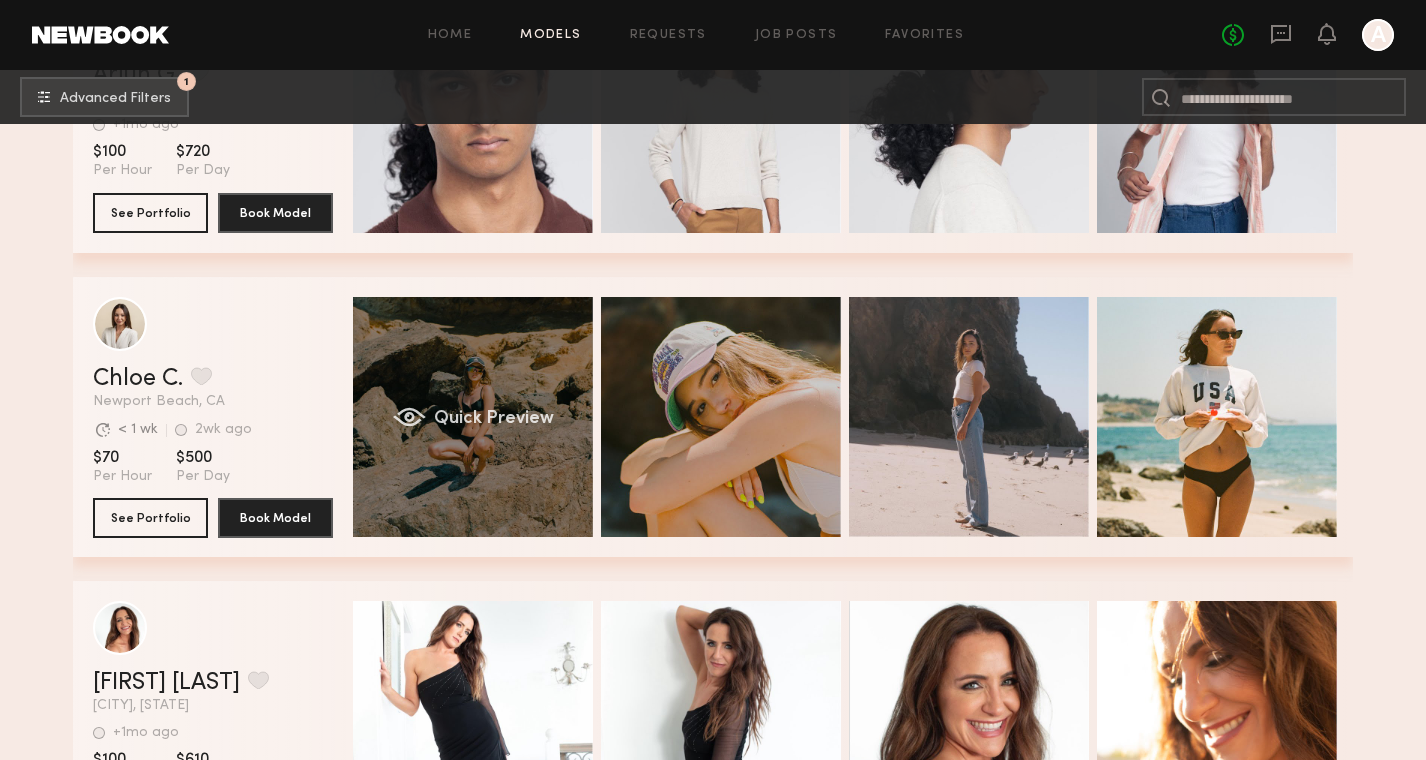 click on "Quick Preview" 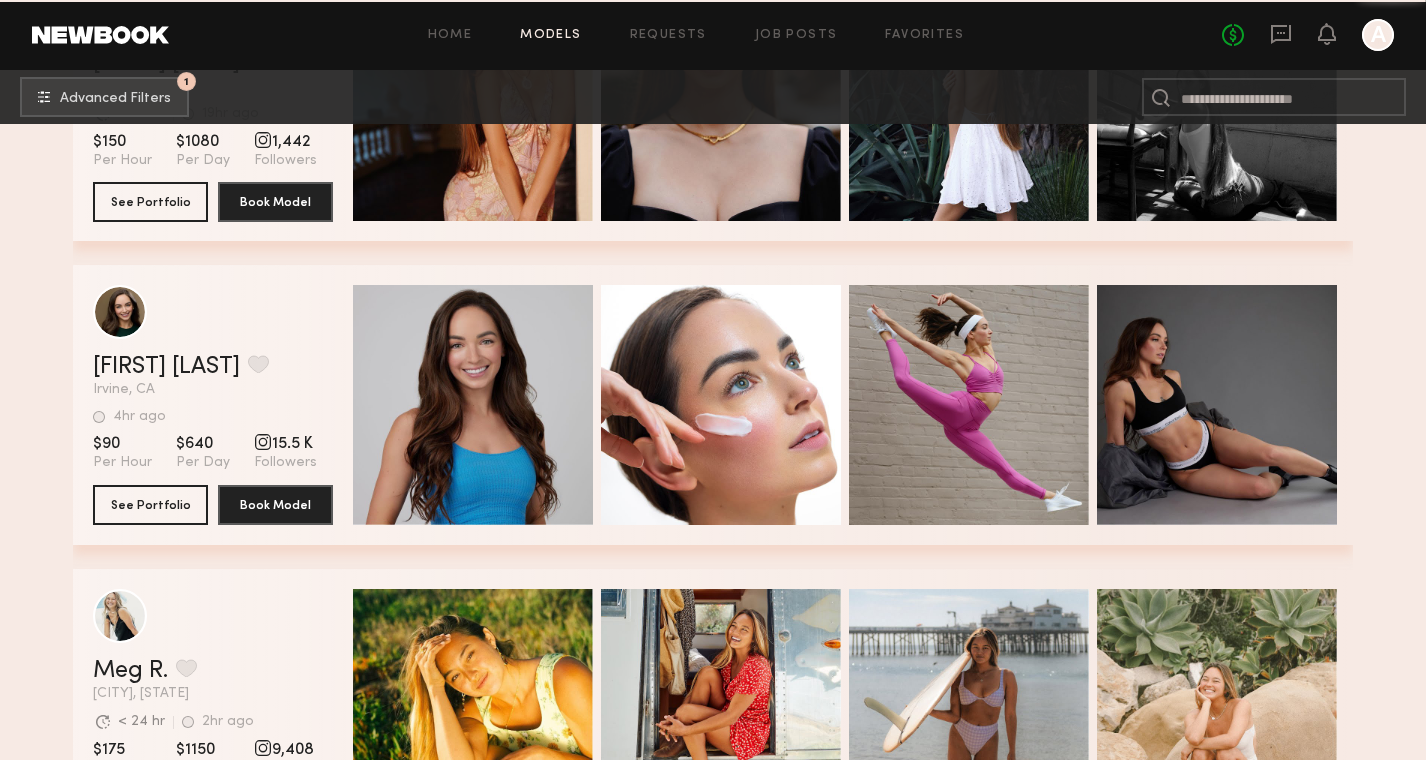 scroll, scrollTop: 14184, scrollLeft: 0, axis: vertical 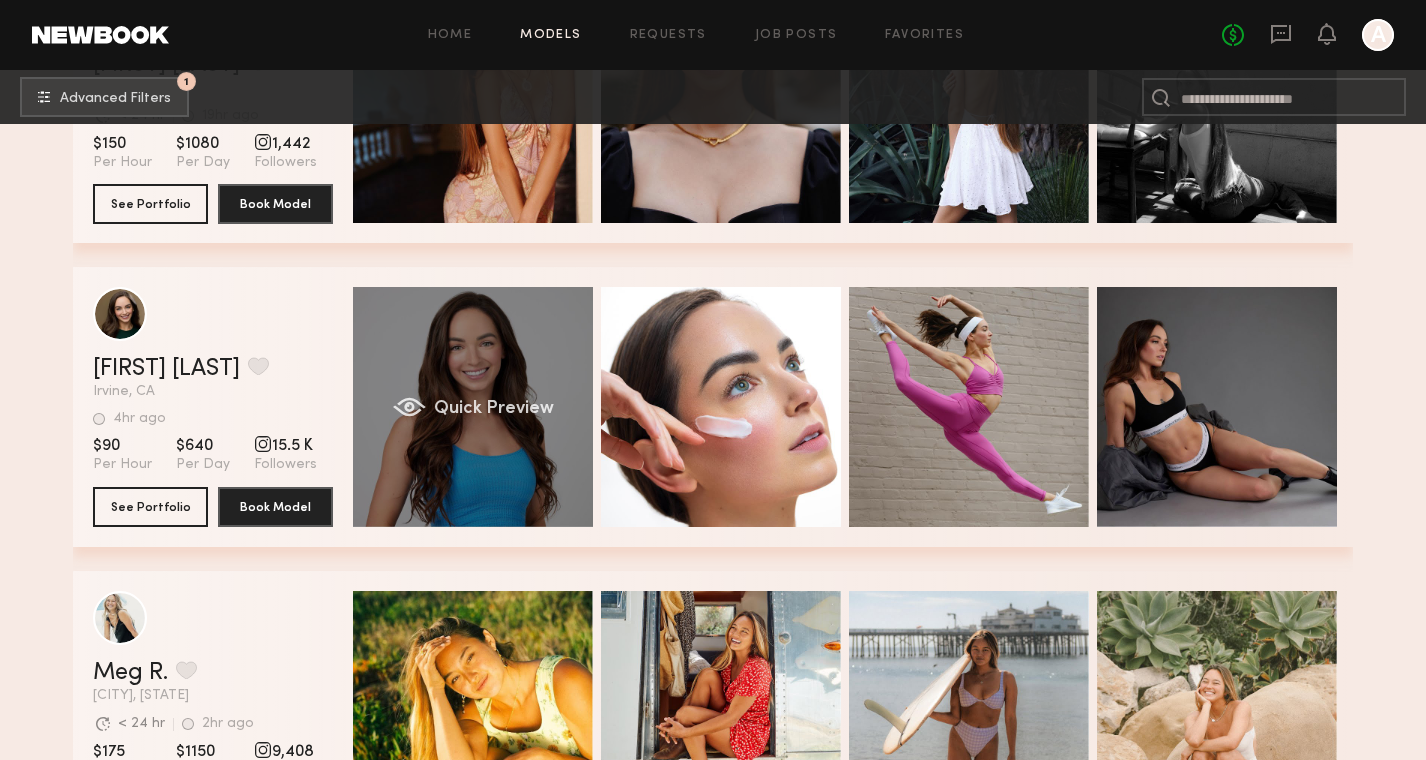 click on "Quick Preview" 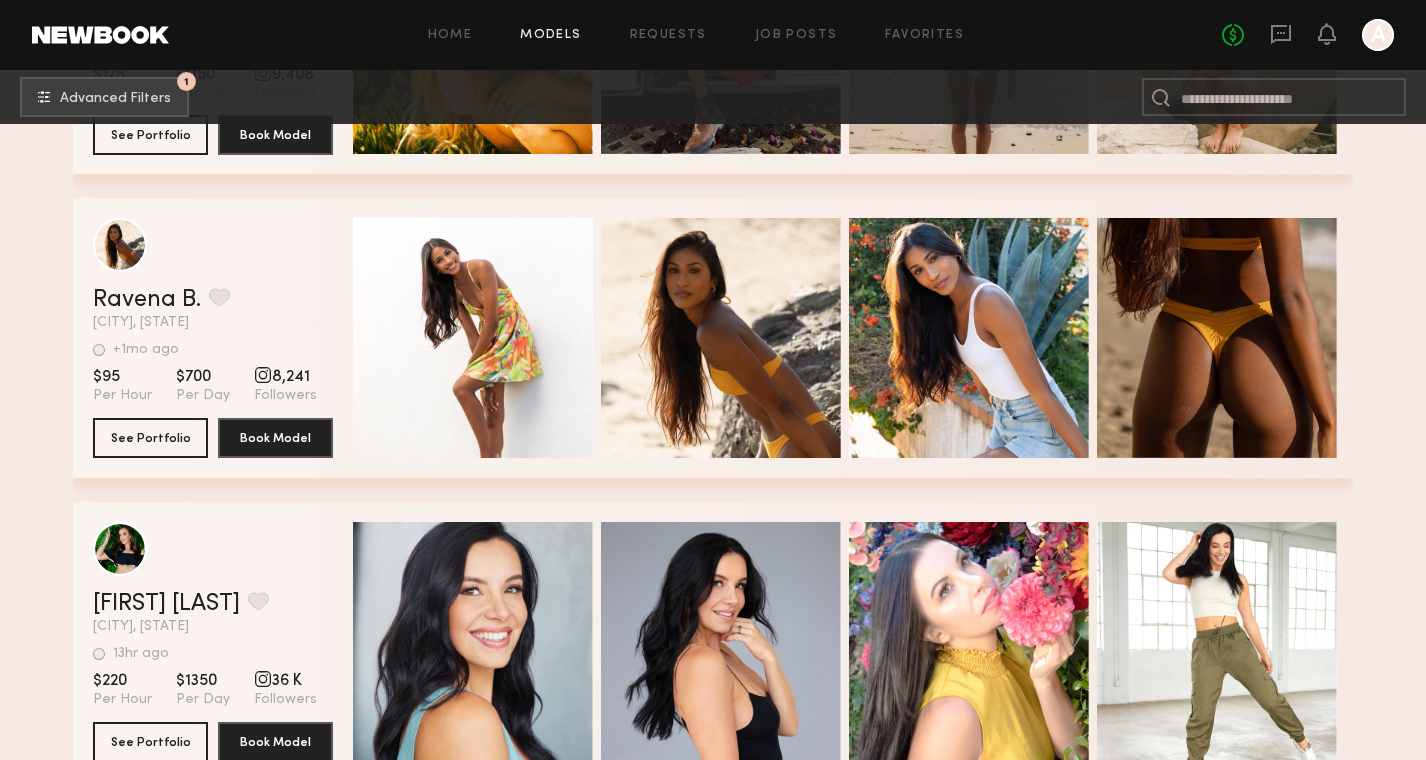 scroll, scrollTop: 14865, scrollLeft: 0, axis: vertical 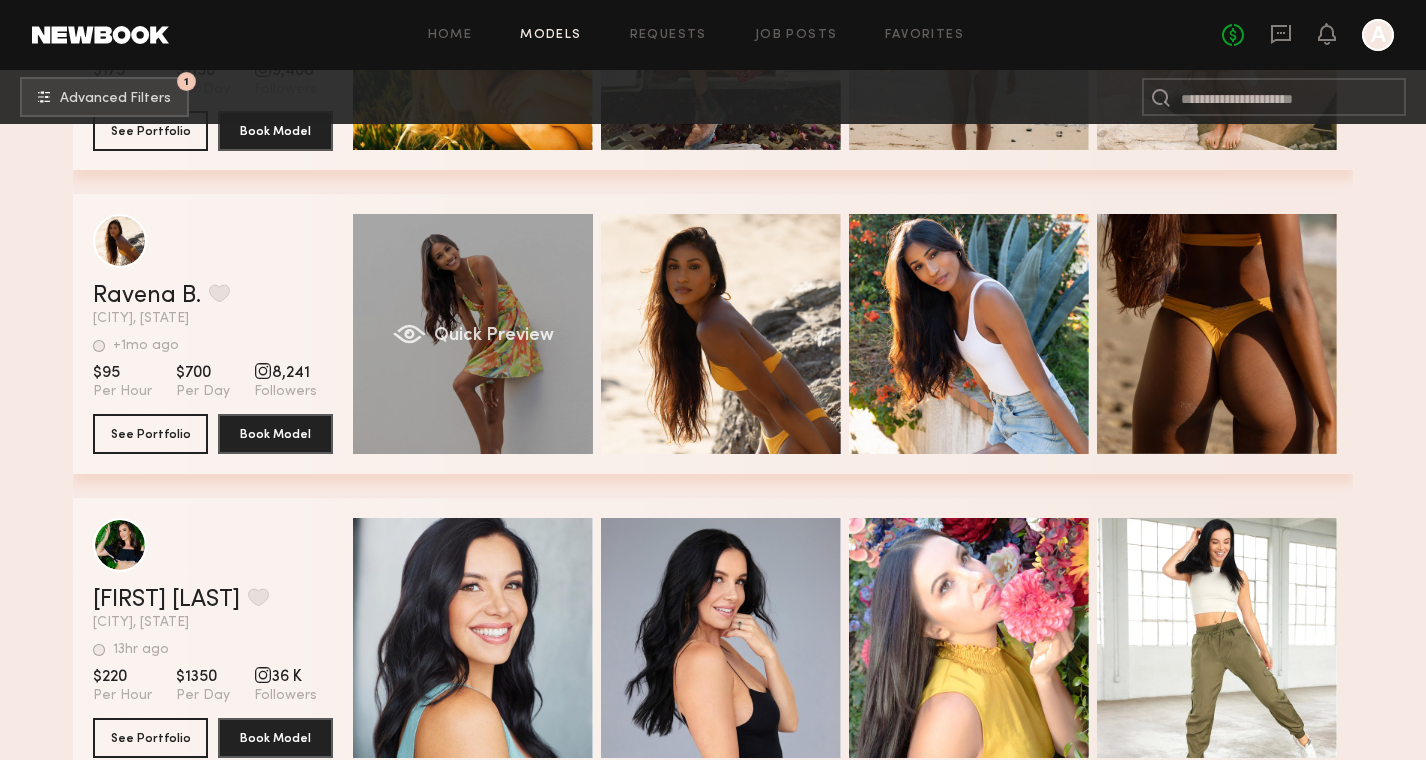 click on "Quick Preview" 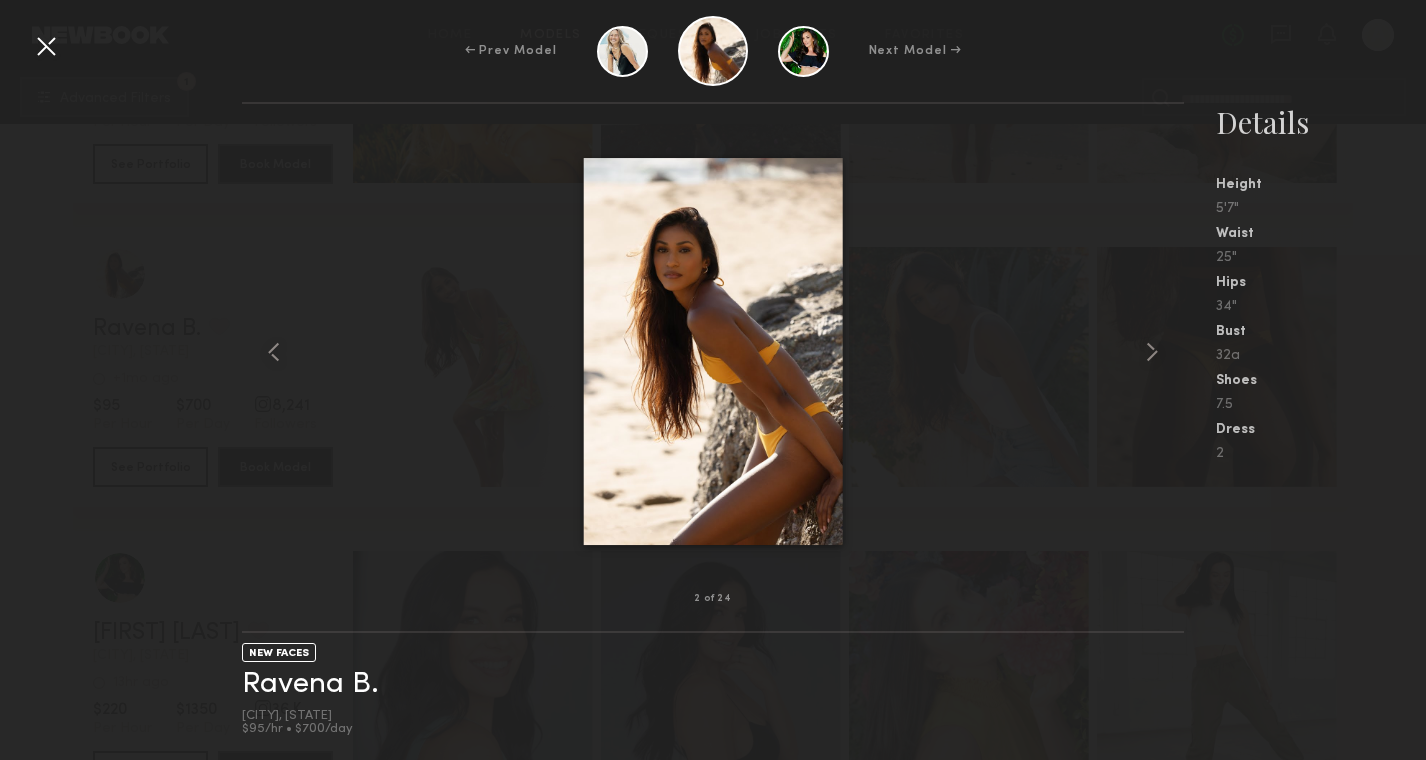 scroll, scrollTop: 14825, scrollLeft: 0, axis: vertical 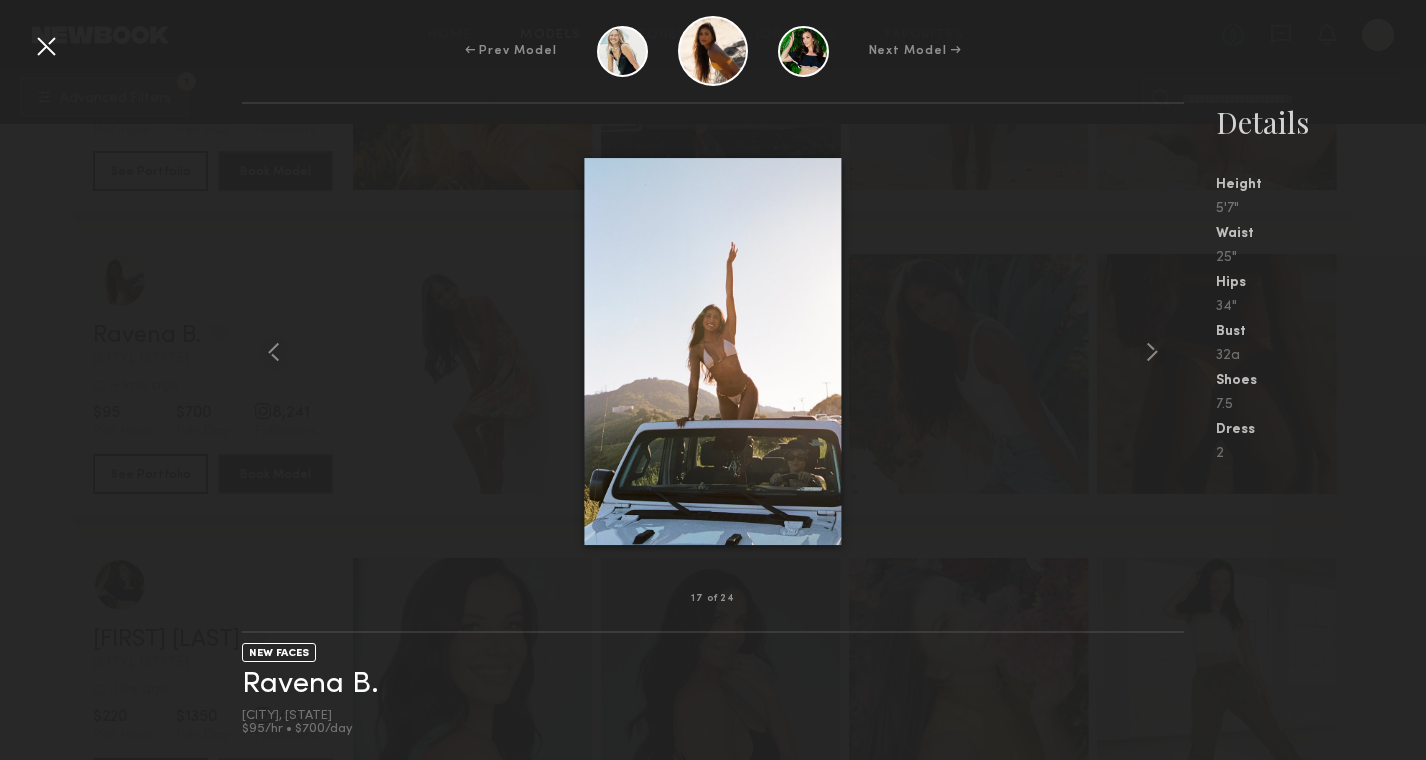 click at bounding box center [46, 46] 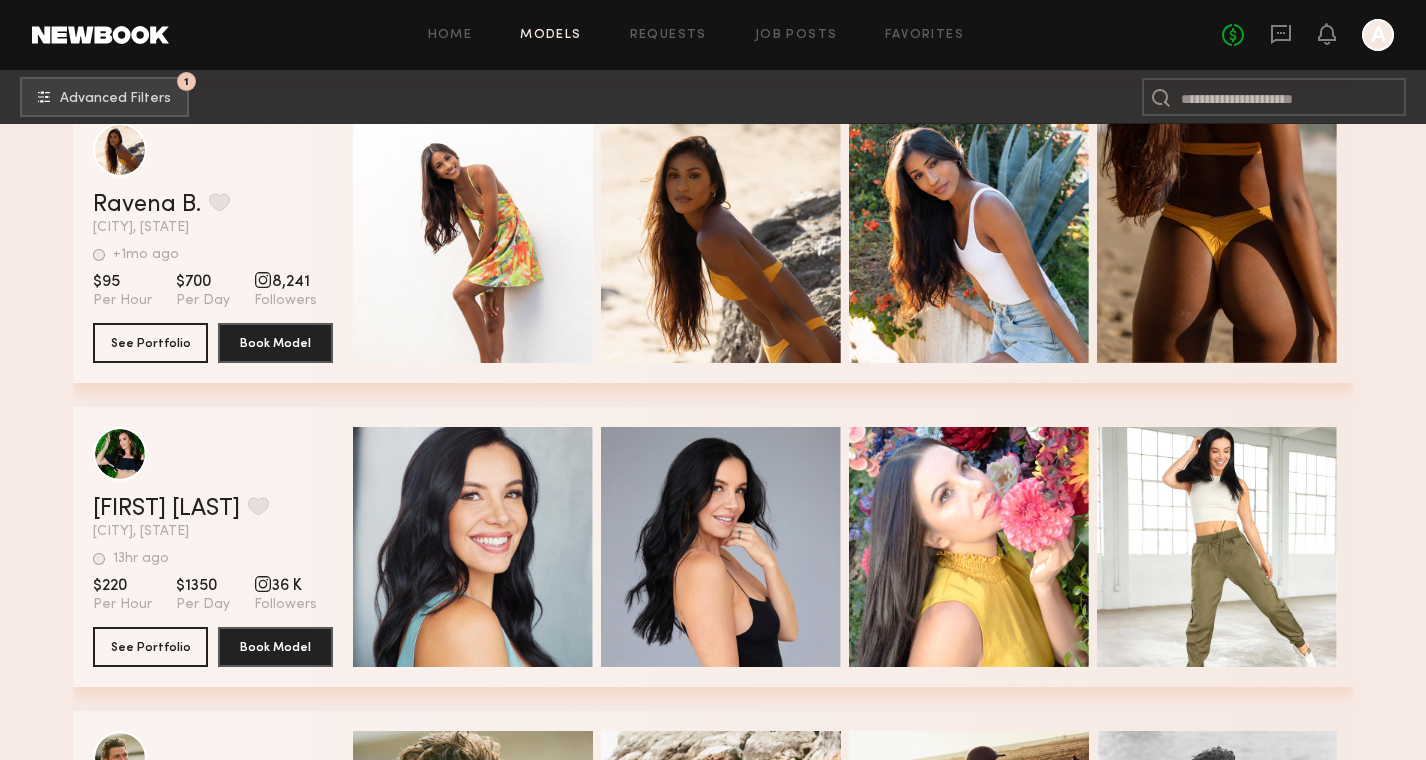 scroll, scrollTop: 14935, scrollLeft: 0, axis: vertical 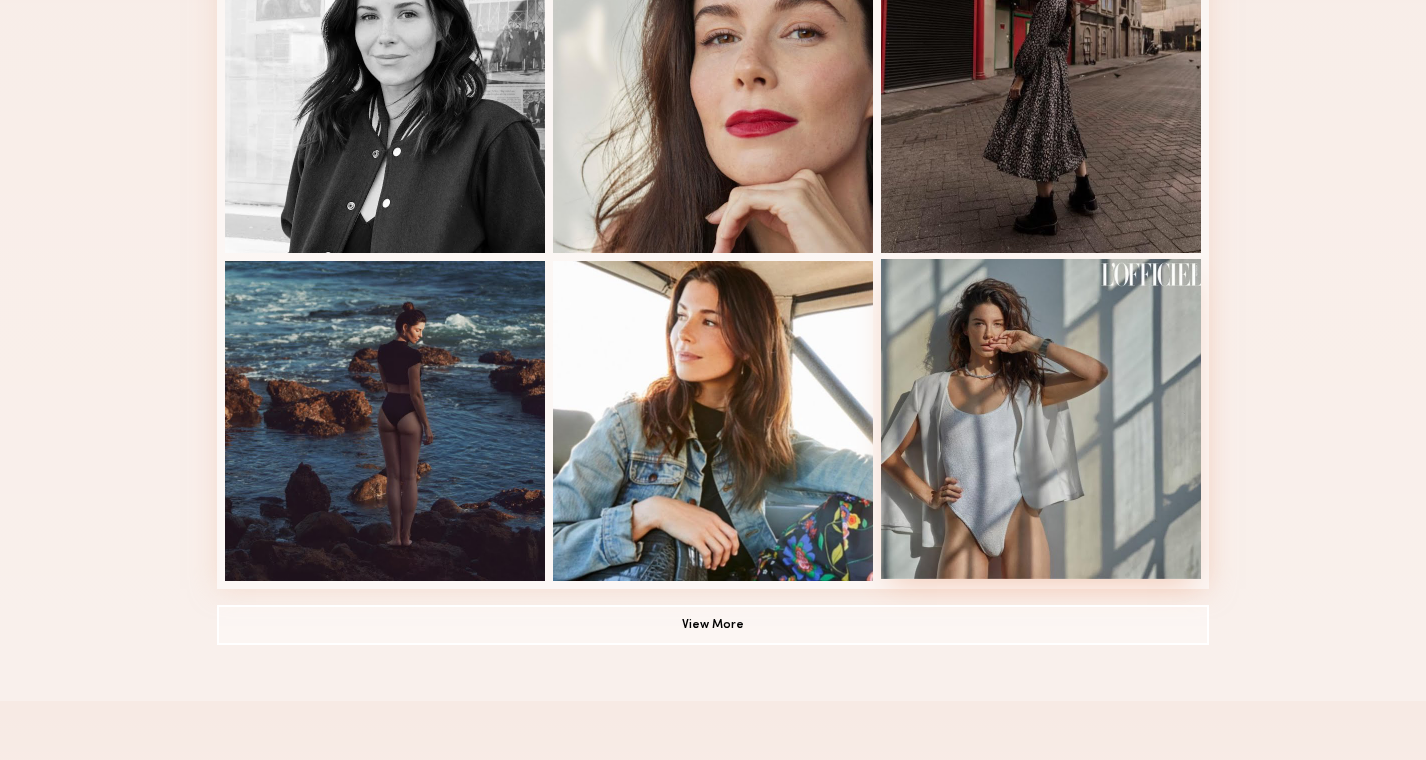 click at bounding box center [1041, 419] 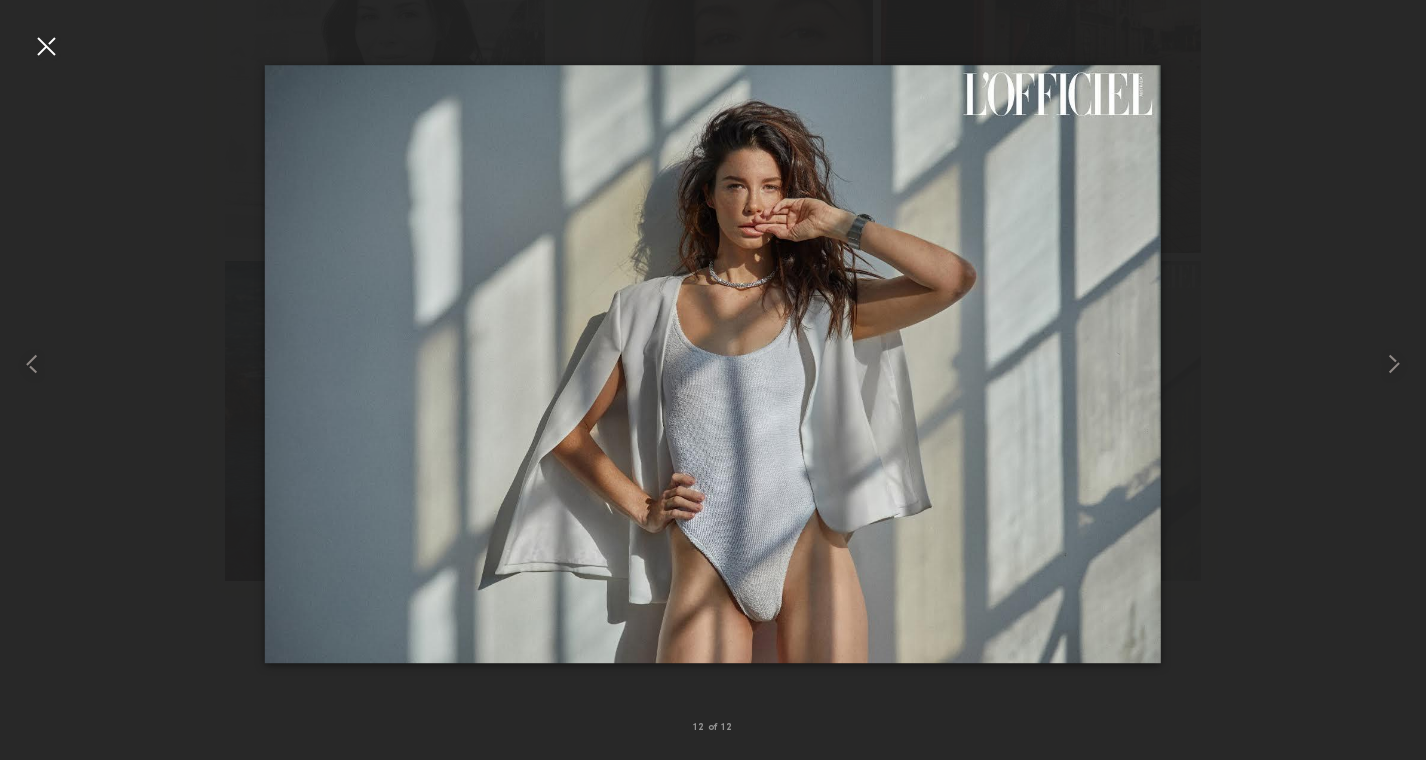 scroll, scrollTop: 1240, scrollLeft: 0, axis: vertical 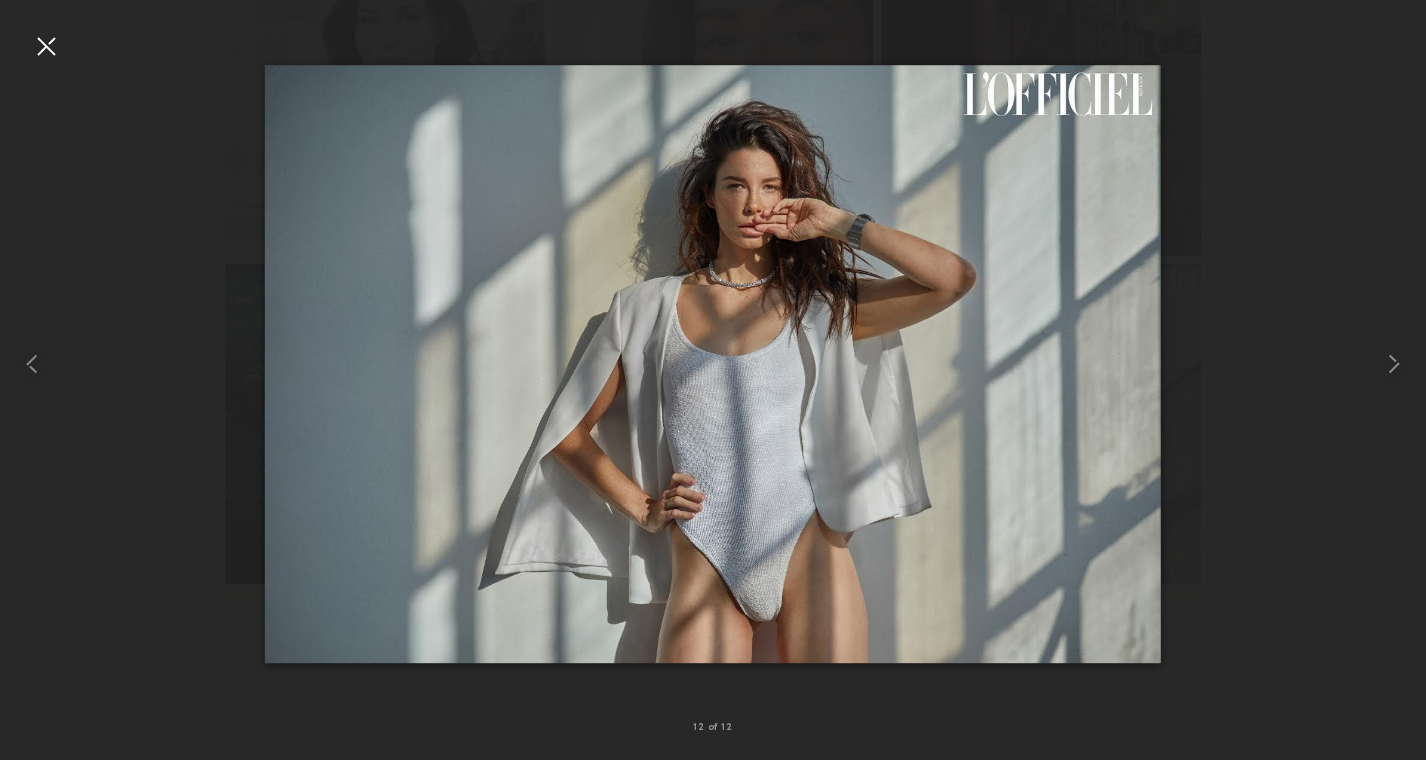 click at bounding box center (713, 364) 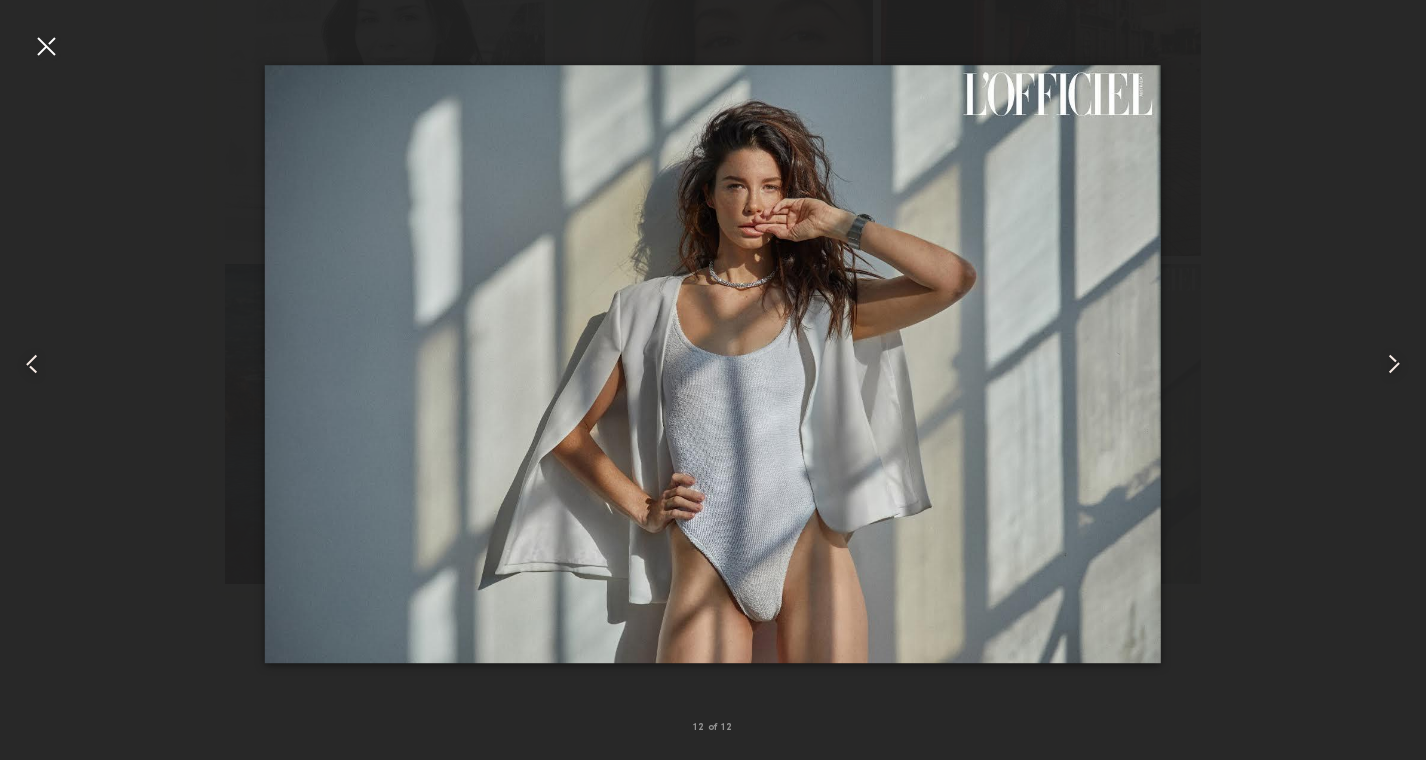 click at bounding box center (46, 46) 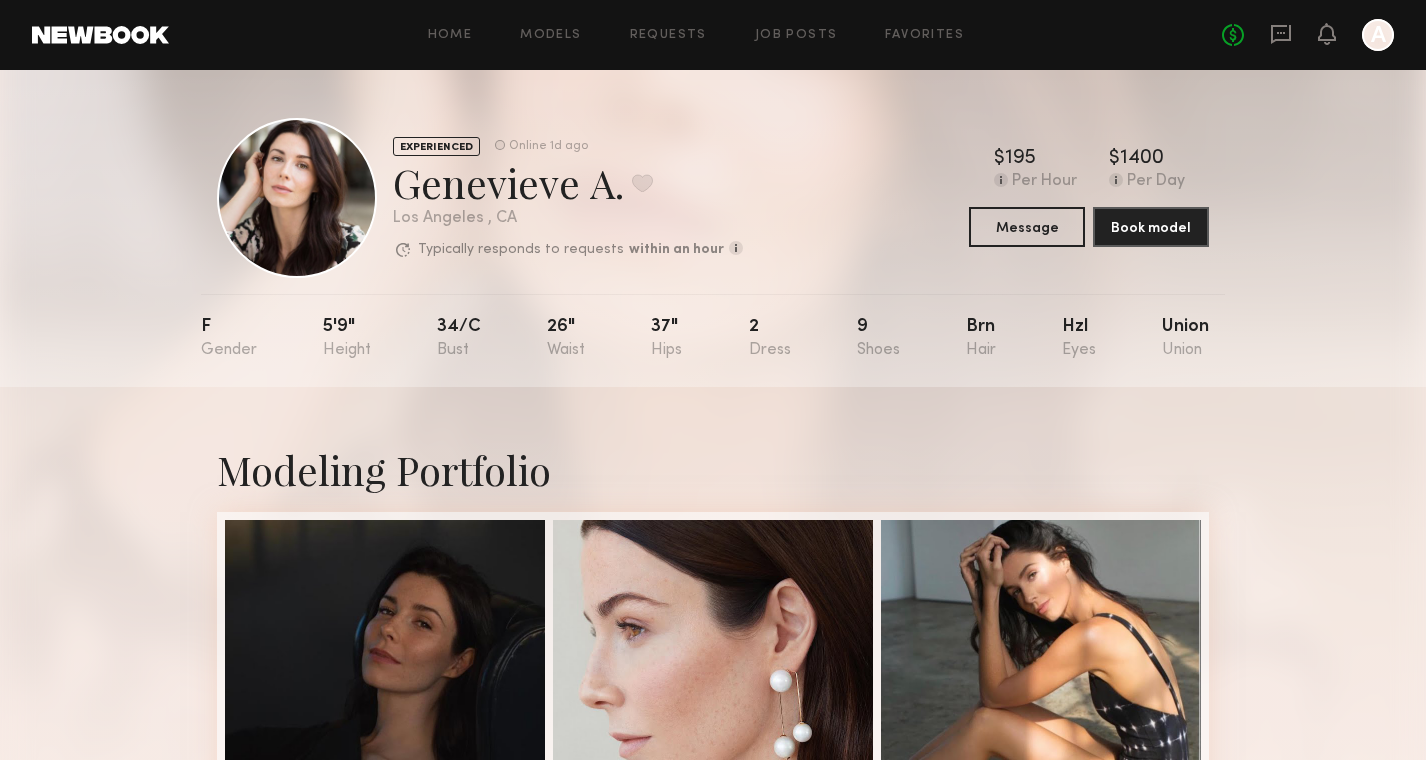 scroll, scrollTop: 0, scrollLeft: 0, axis: both 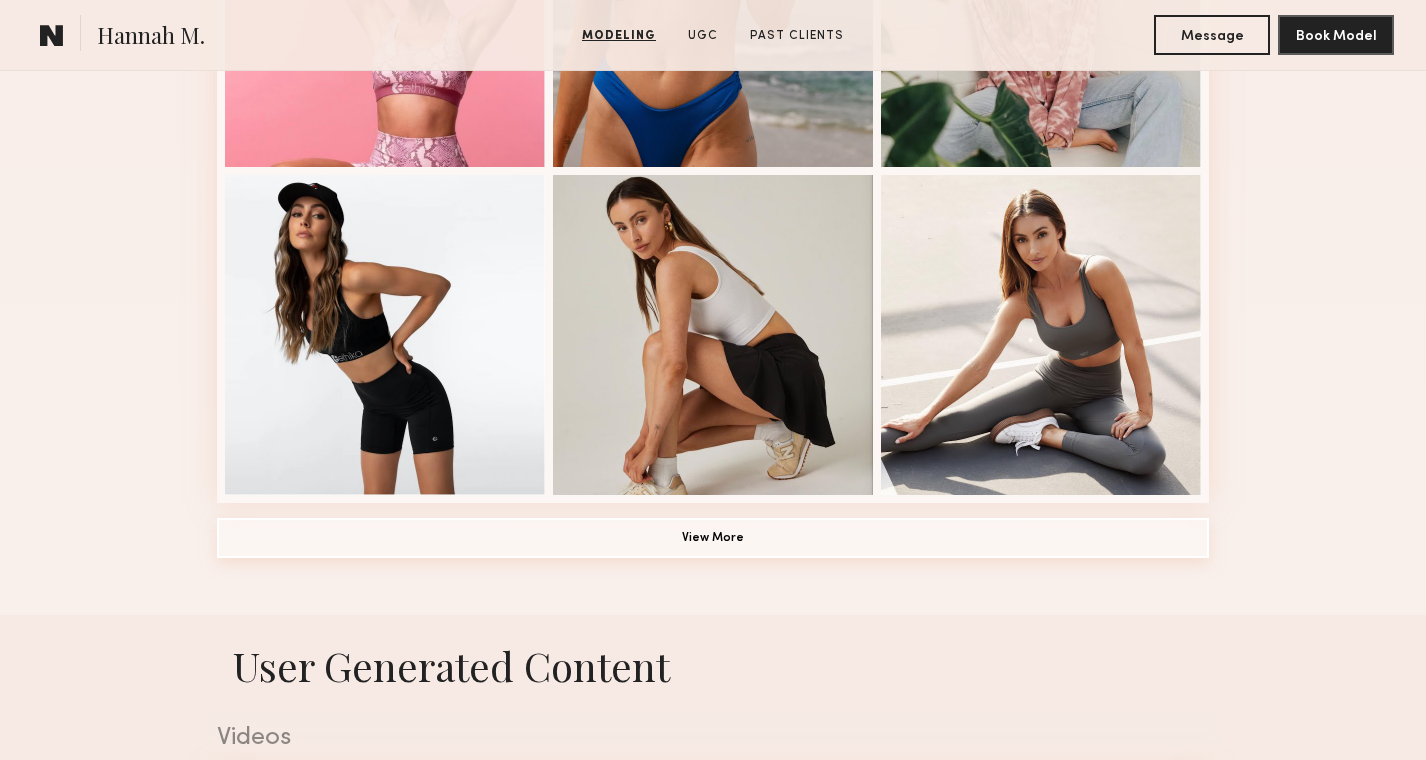 click on "View More" 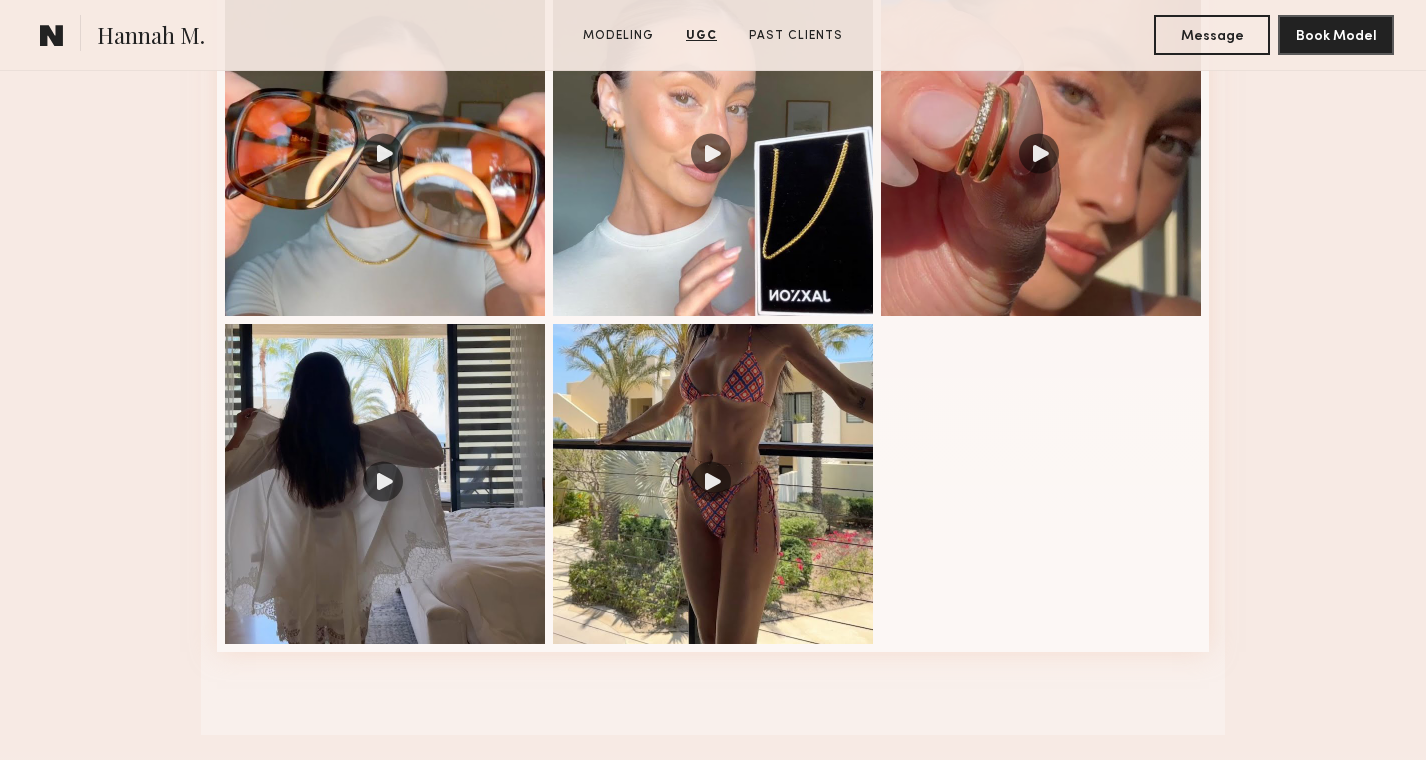 scroll, scrollTop: 3765, scrollLeft: 0, axis: vertical 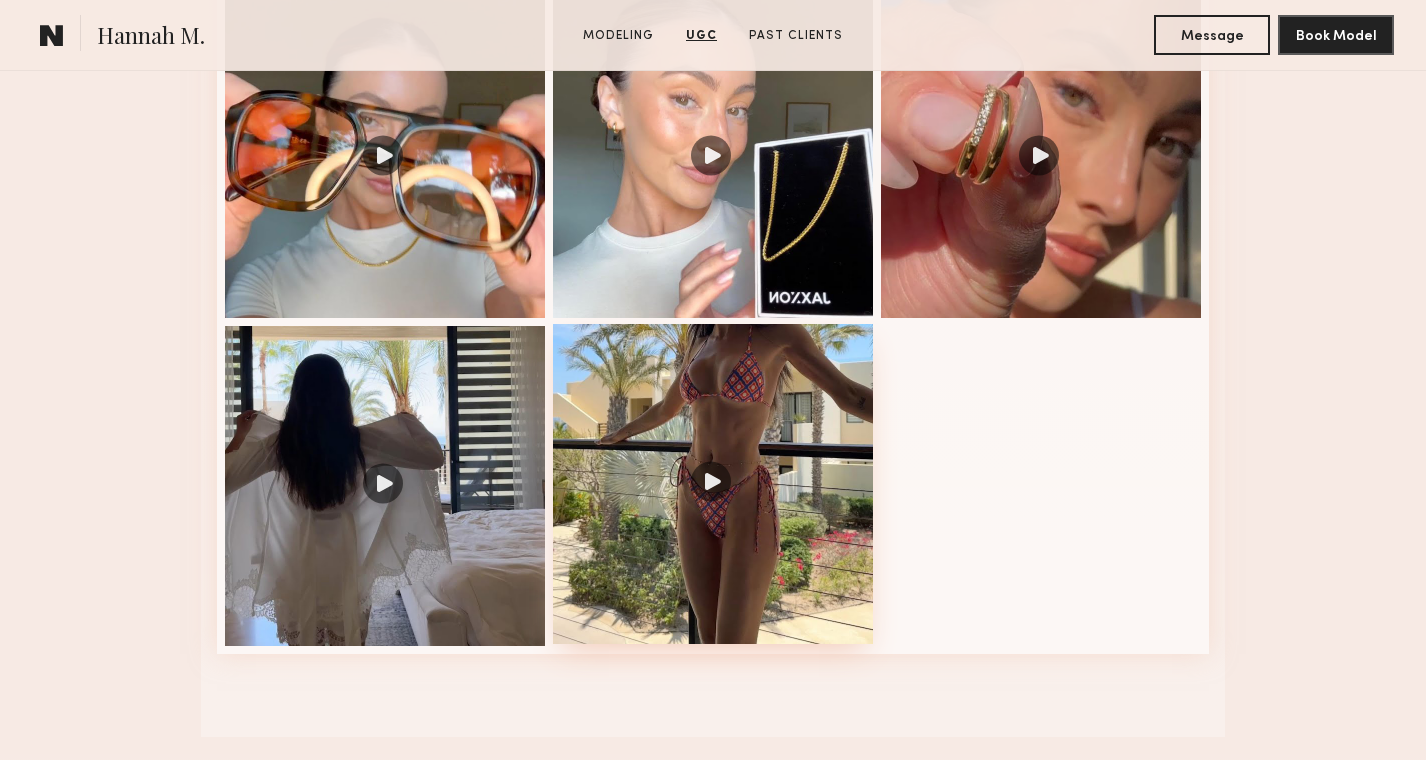 click at bounding box center (713, 484) 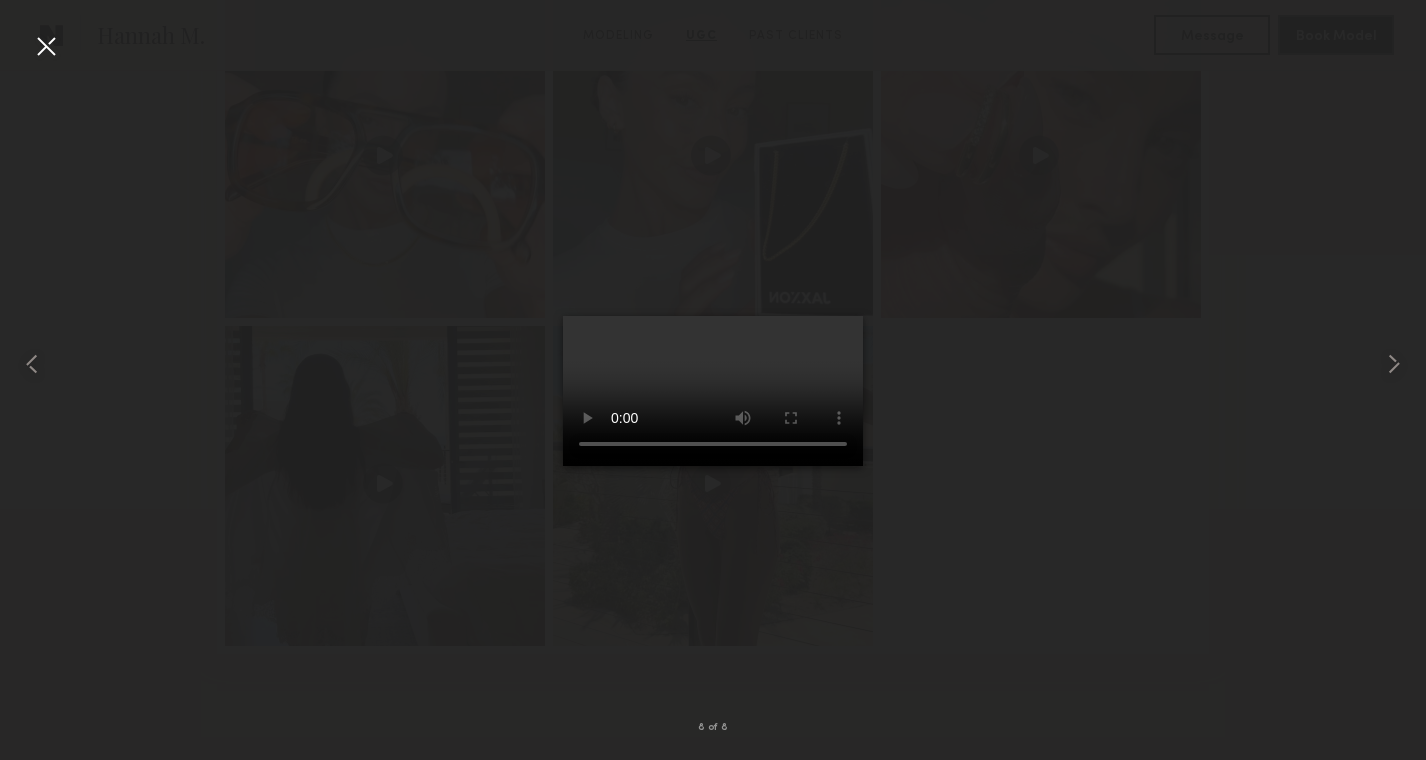 click at bounding box center [713, 364] 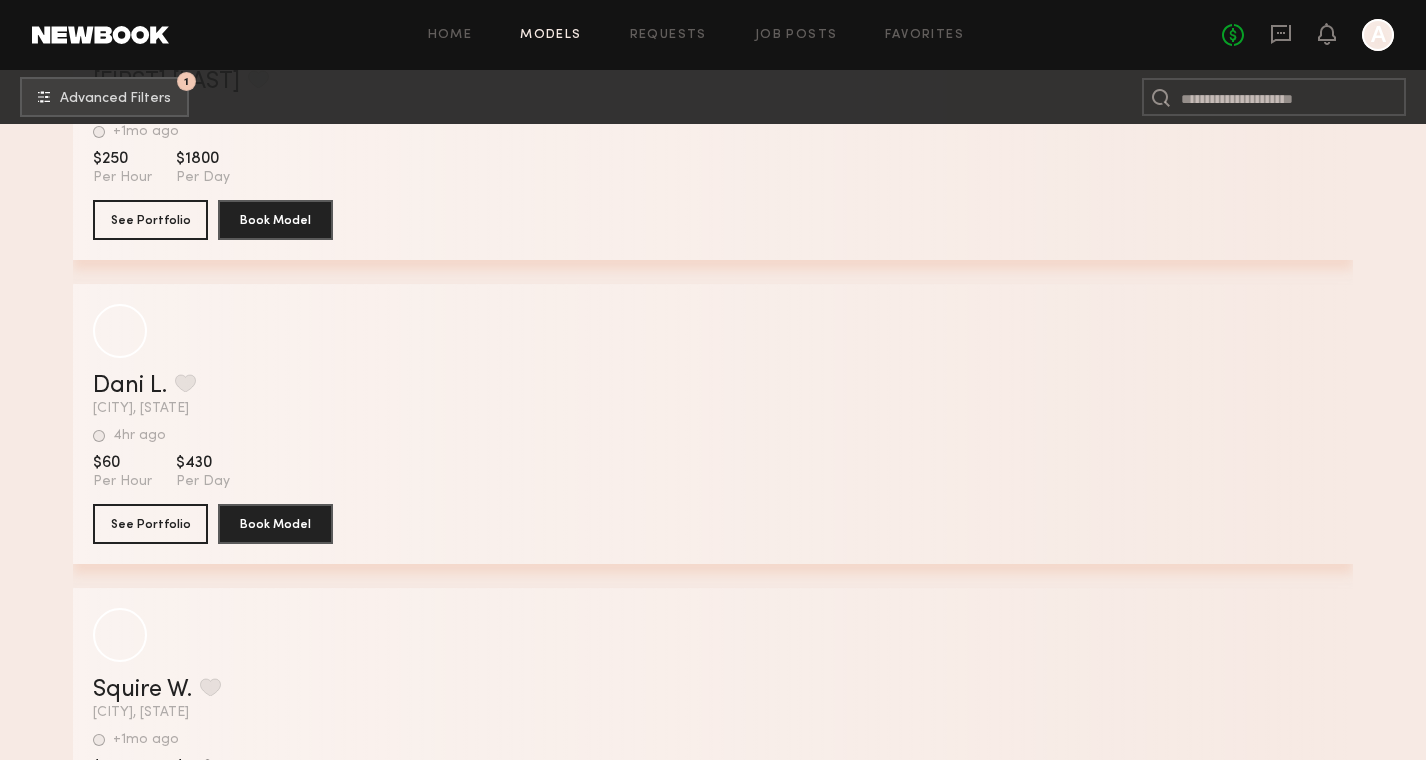scroll, scrollTop: 16963, scrollLeft: 0, axis: vertical 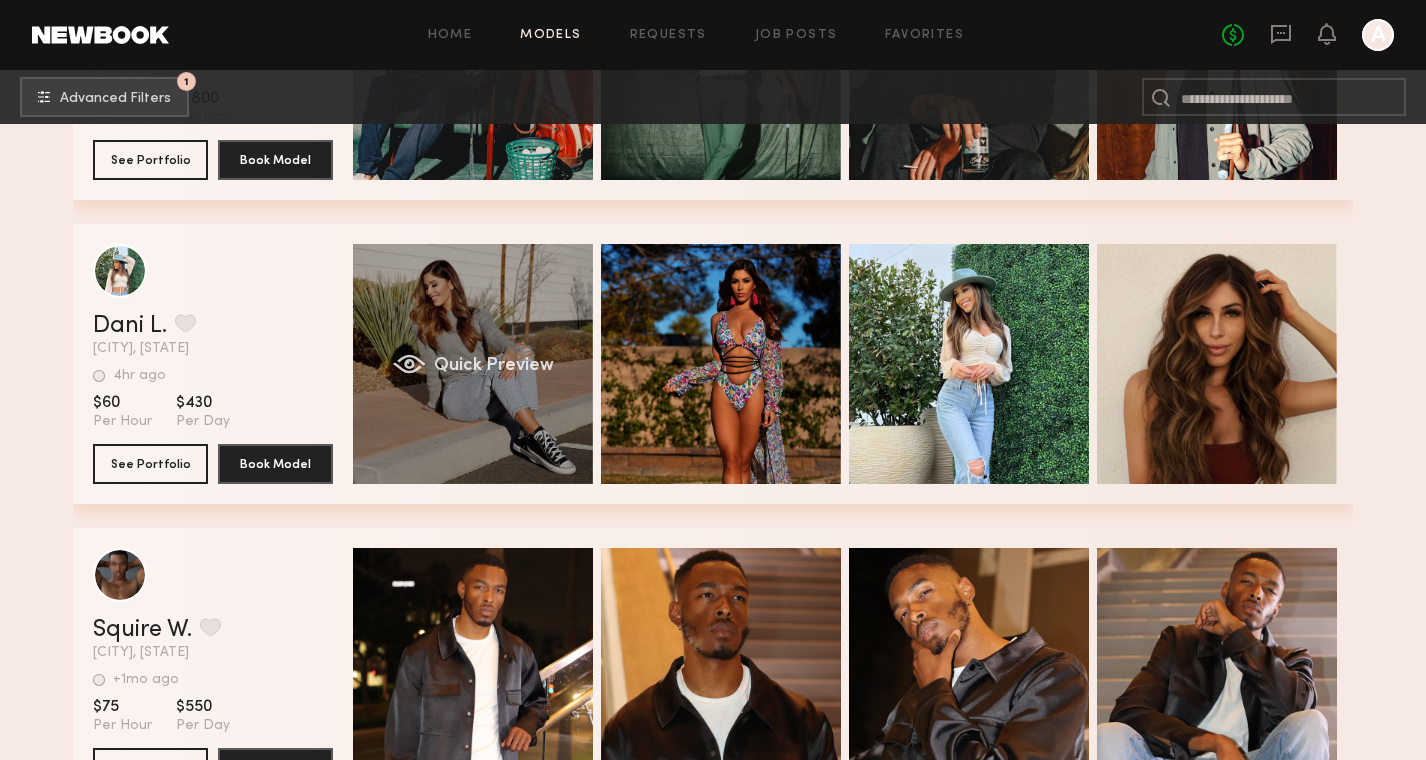 click on "Quick Preview" 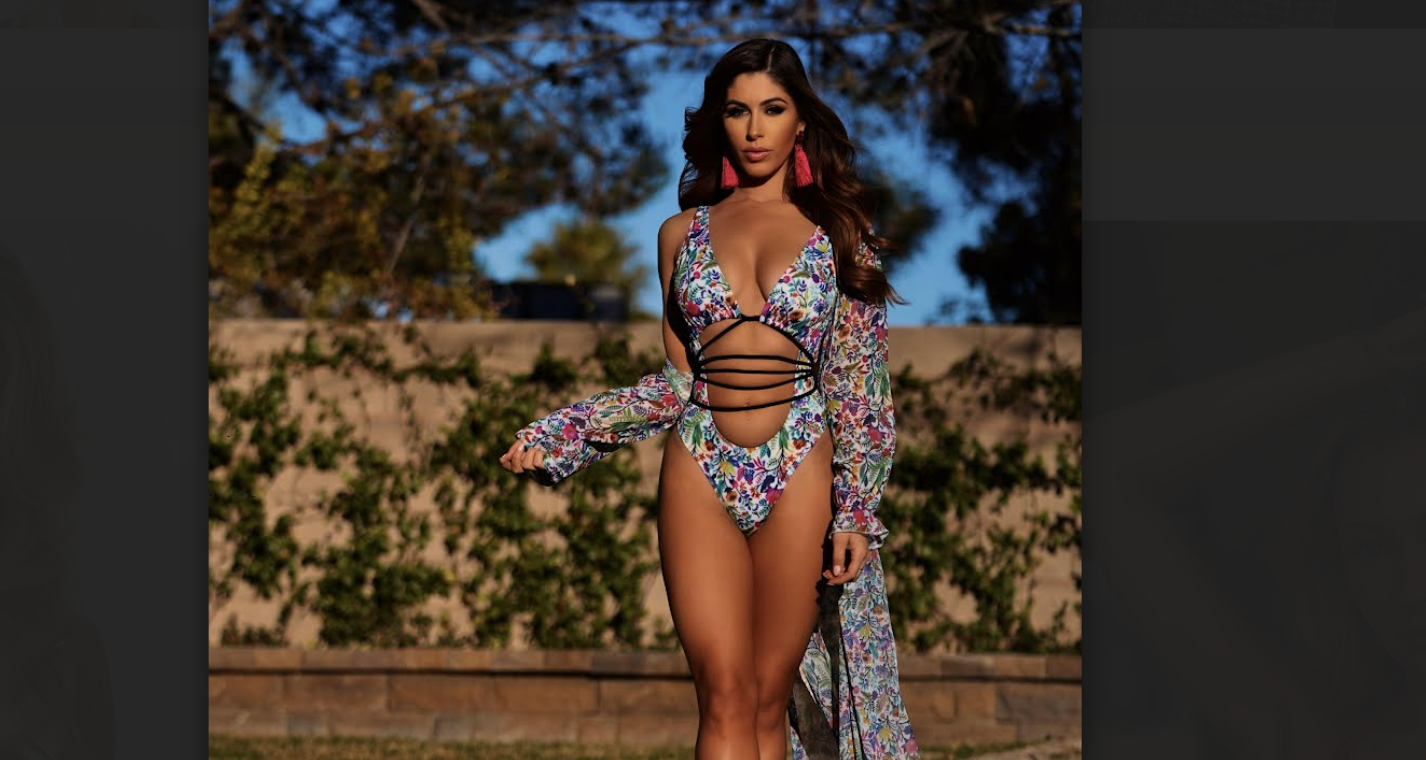 scroll, scrollTop: 16302, scrollLeft: 0, axis: vertical 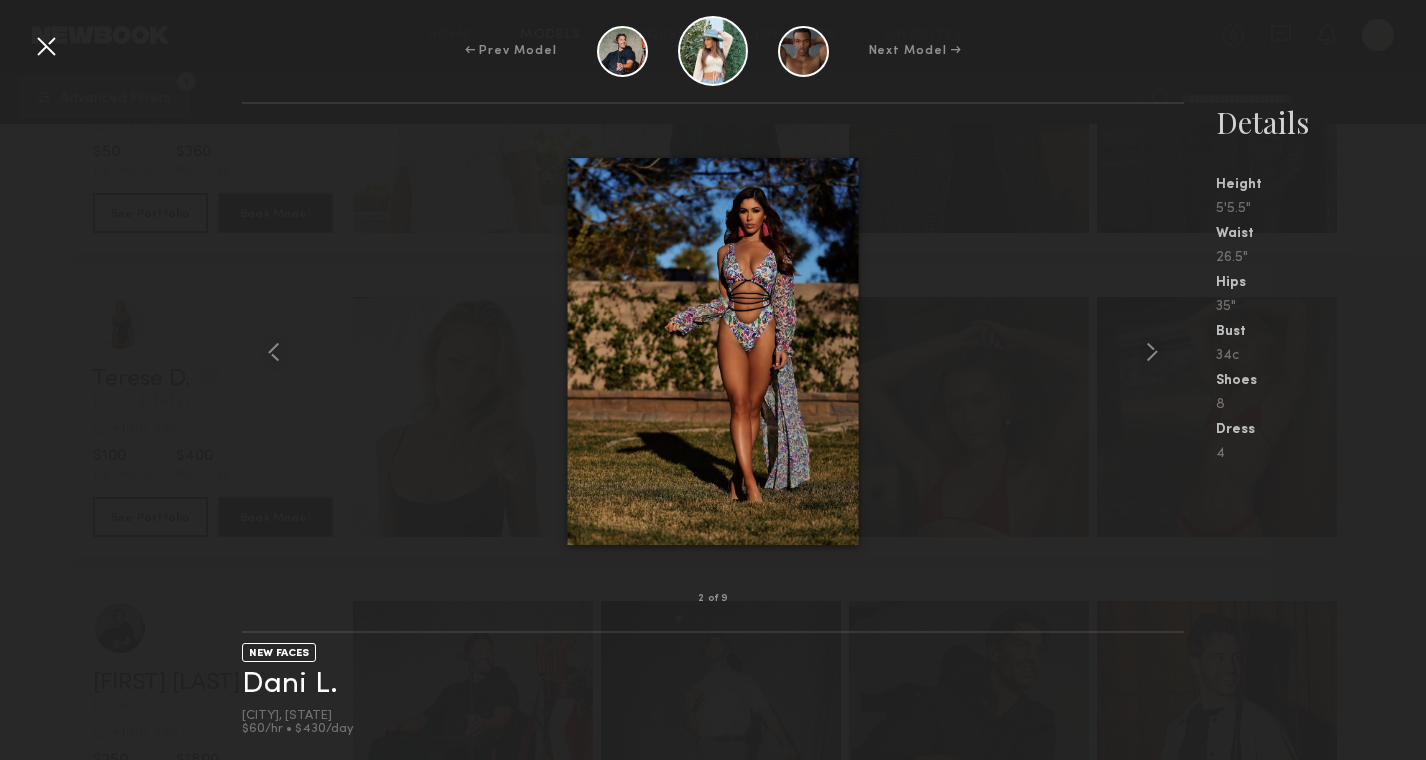 click at bounding box center [712, 351] 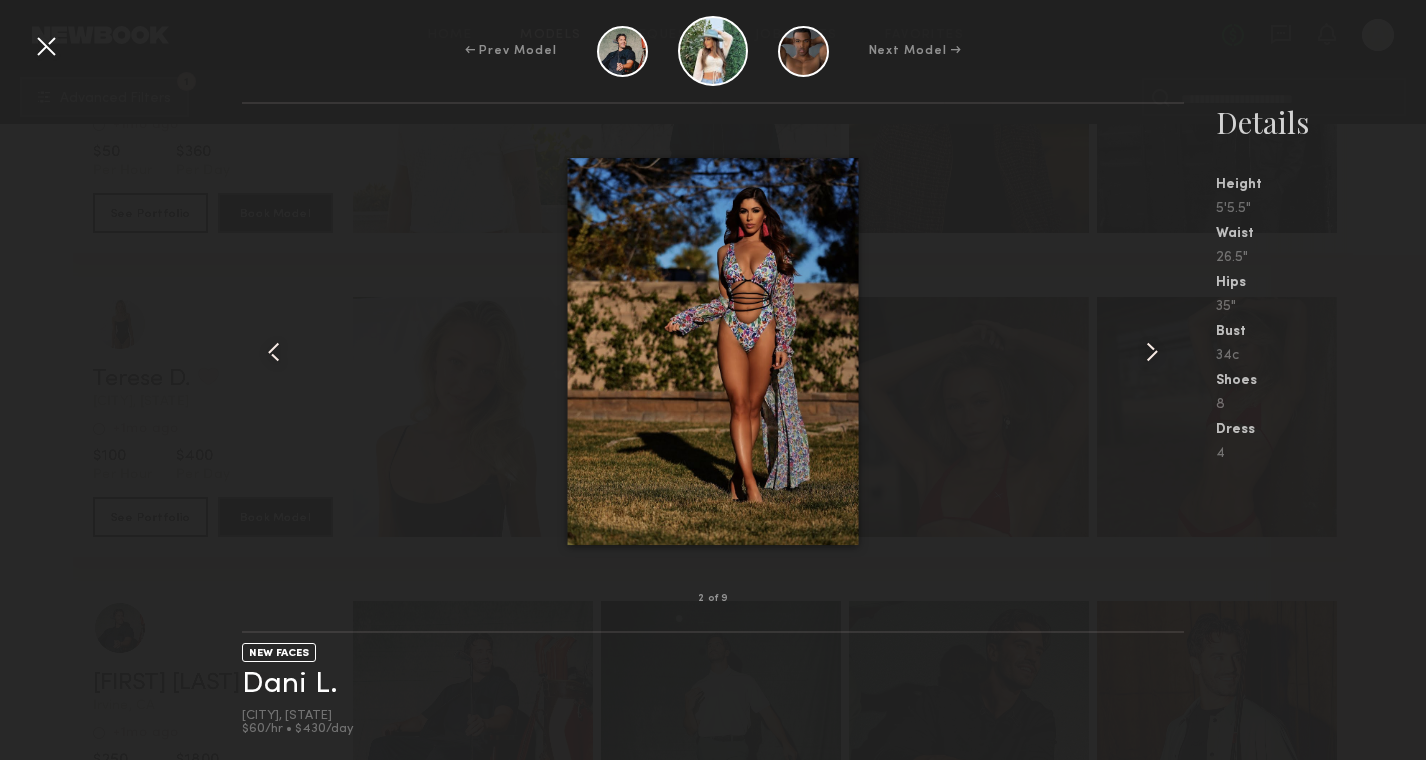 click at bounding box center (46, 46) 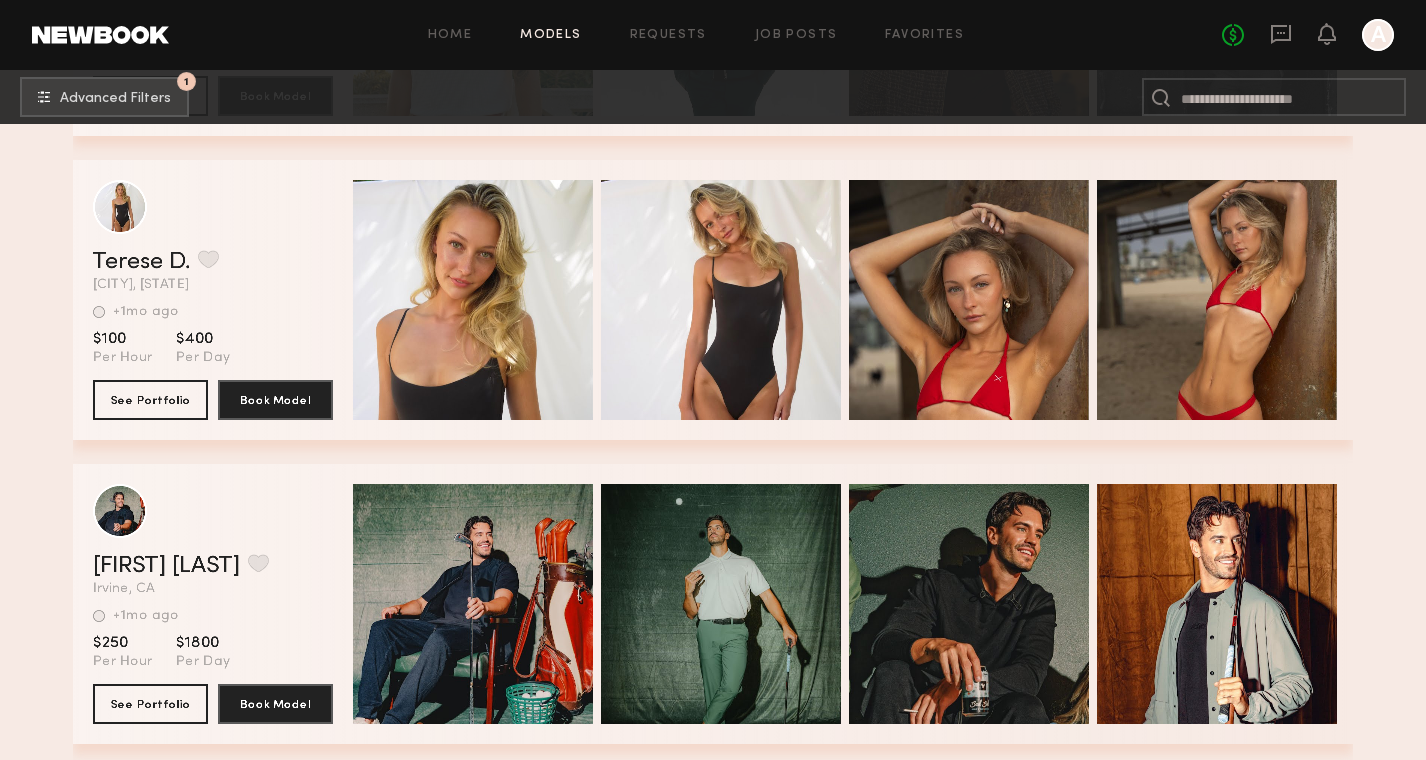 scroll, scrollTop: 16451, scrollLeft: 0, axis: vertical 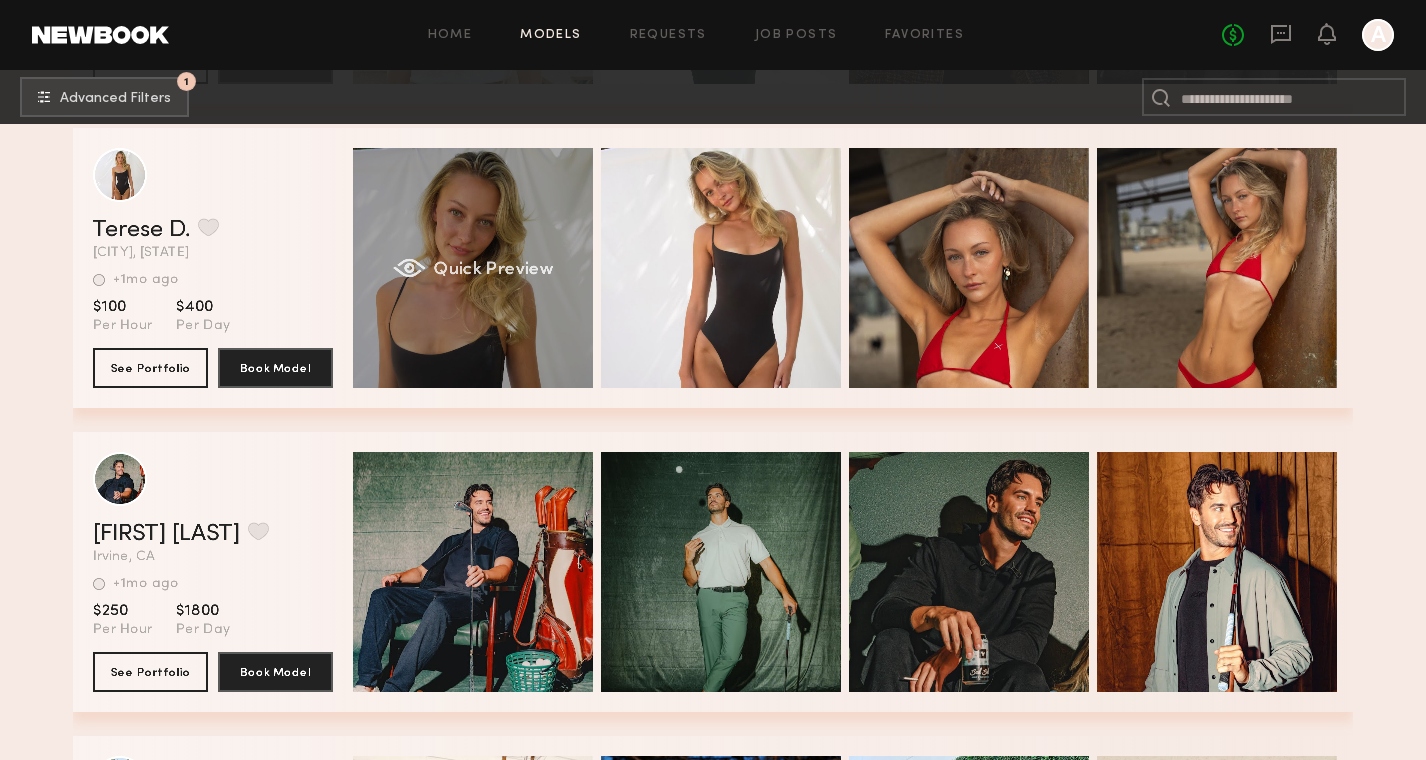 click on "Quick Preview" 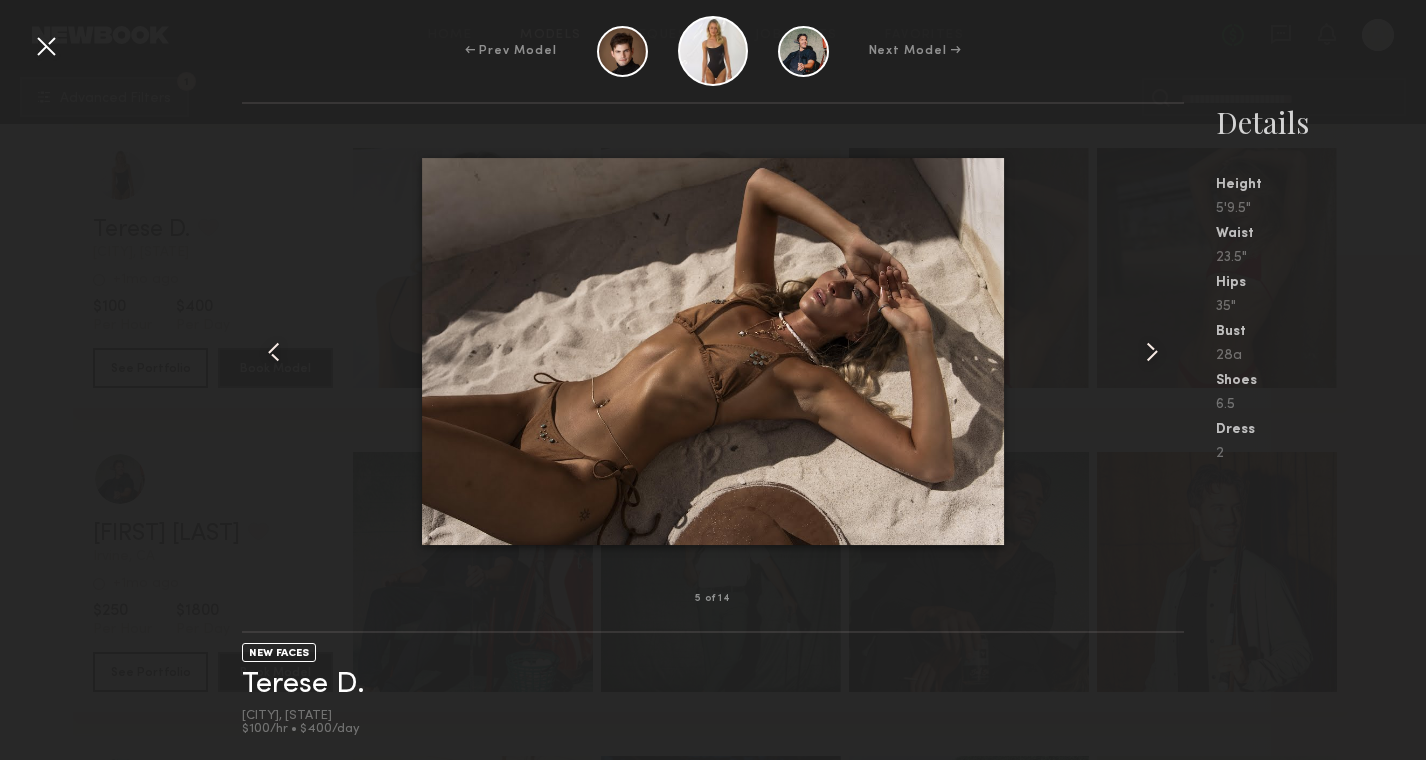 click at bounding box center (46, 46) 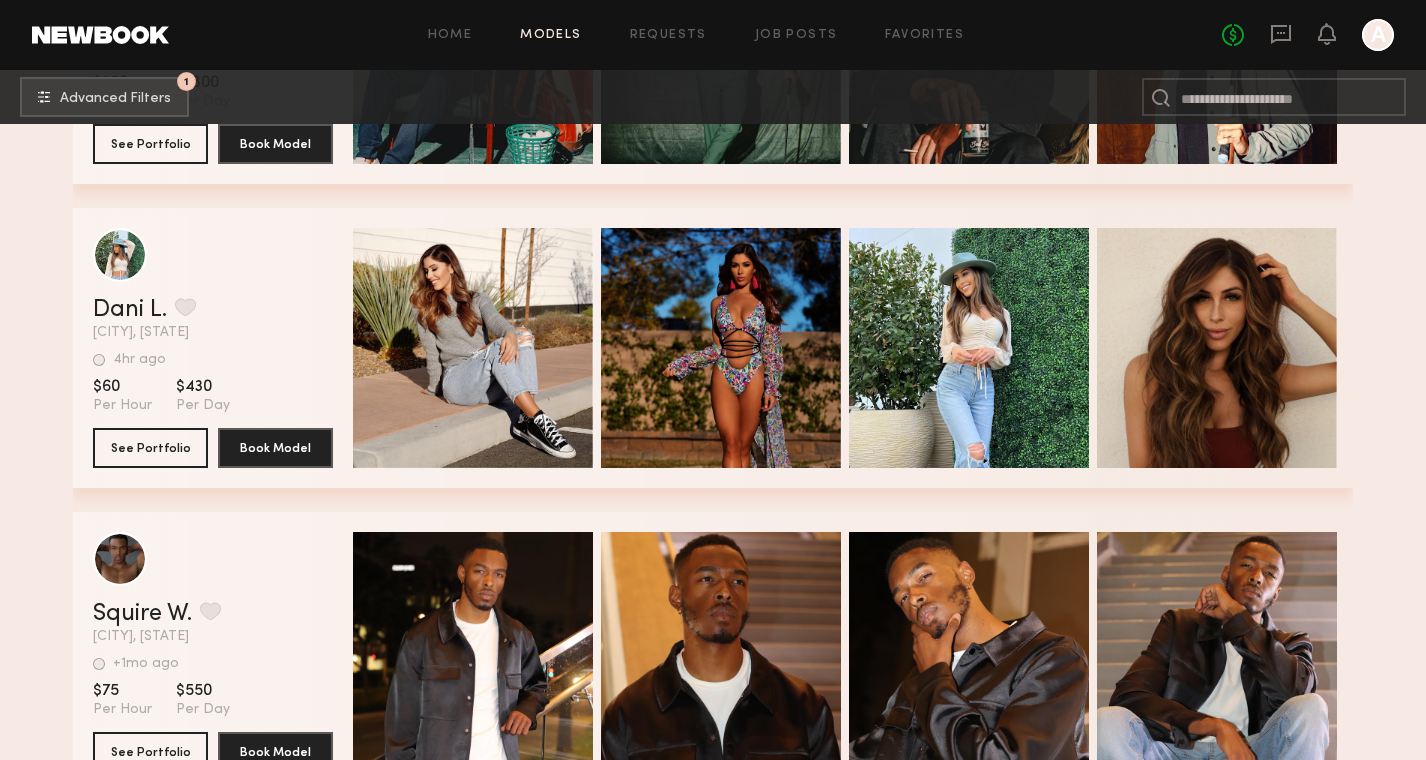 scroll, scrollTop: 16993, scrollLeft: 0, axis: vertical 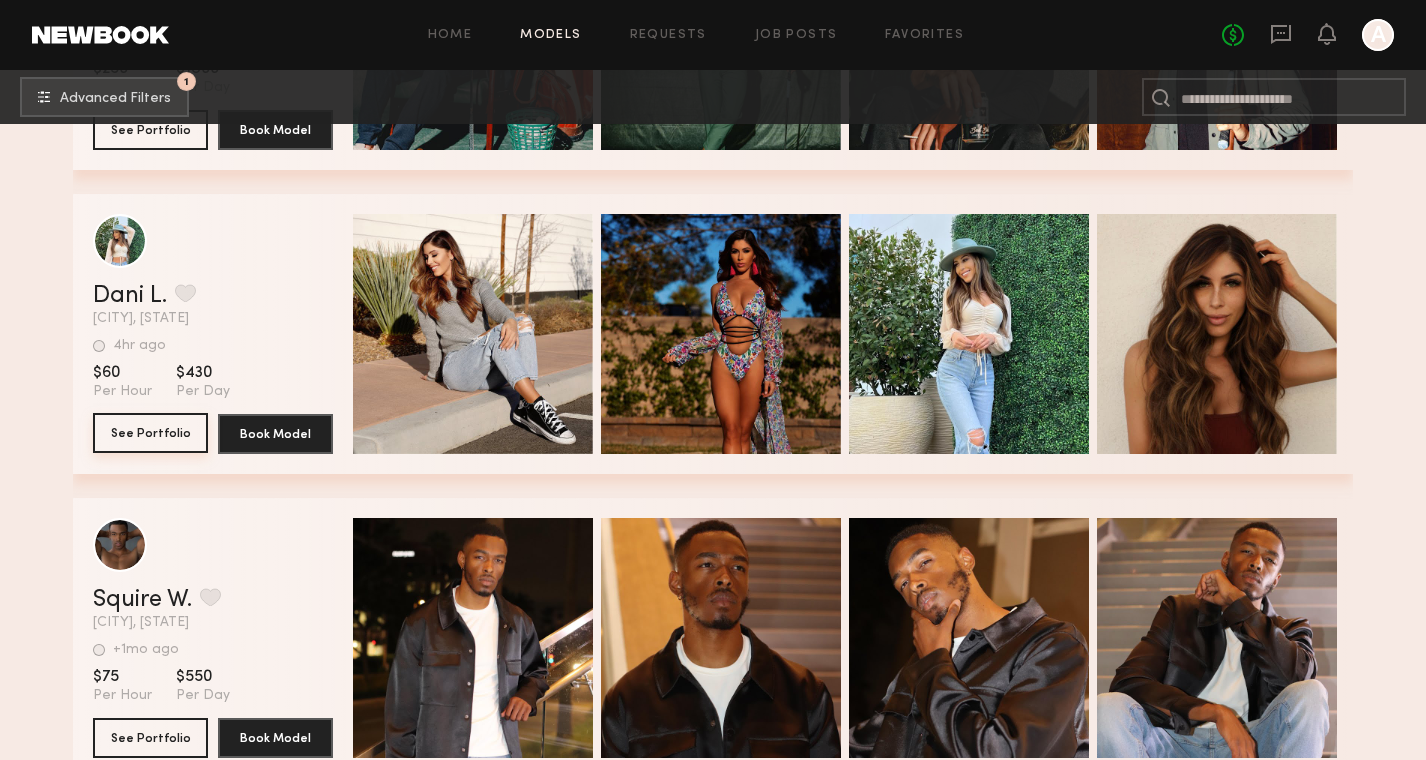 click on "See Portfolio" 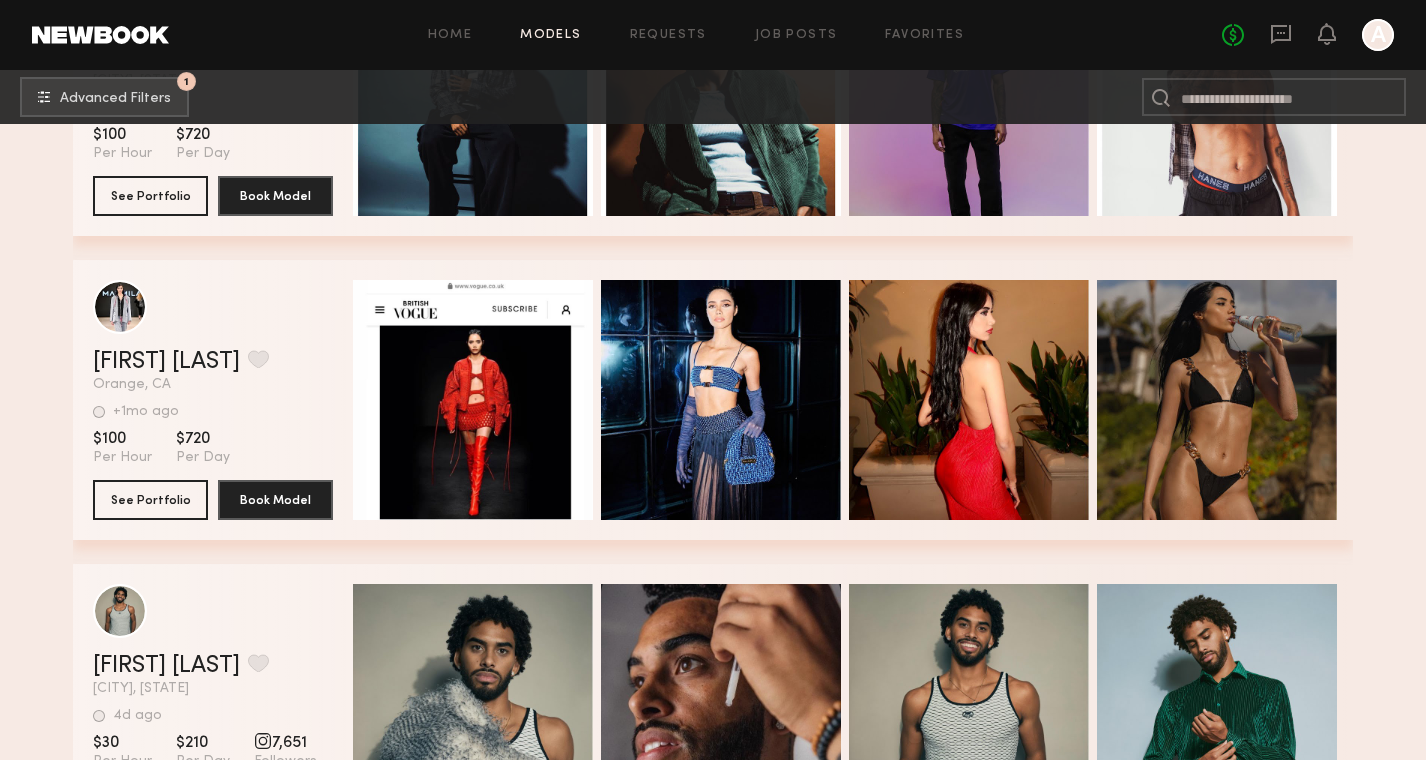 scroll, scrollTop: 18153, scrollLeft: 0, axis: vertical 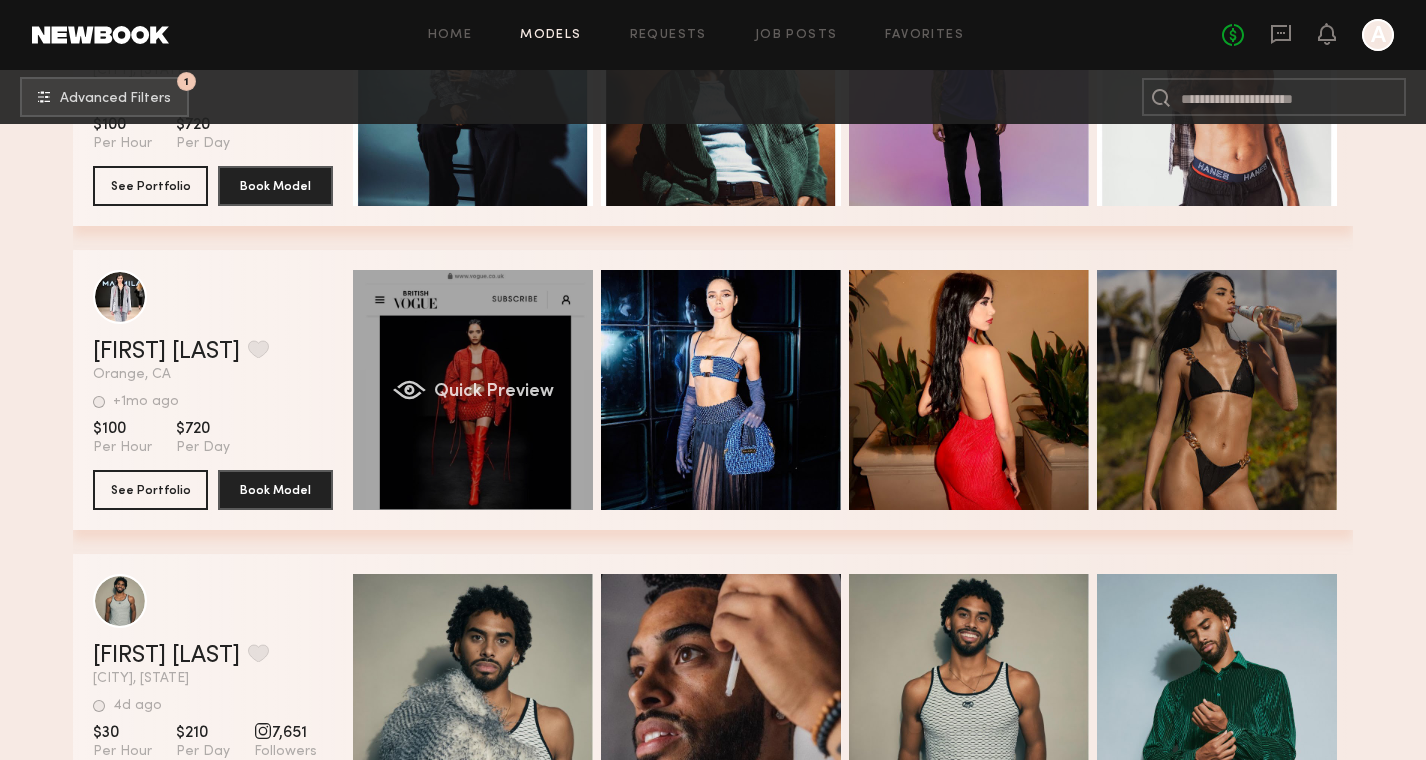 click on "Quick Preview" 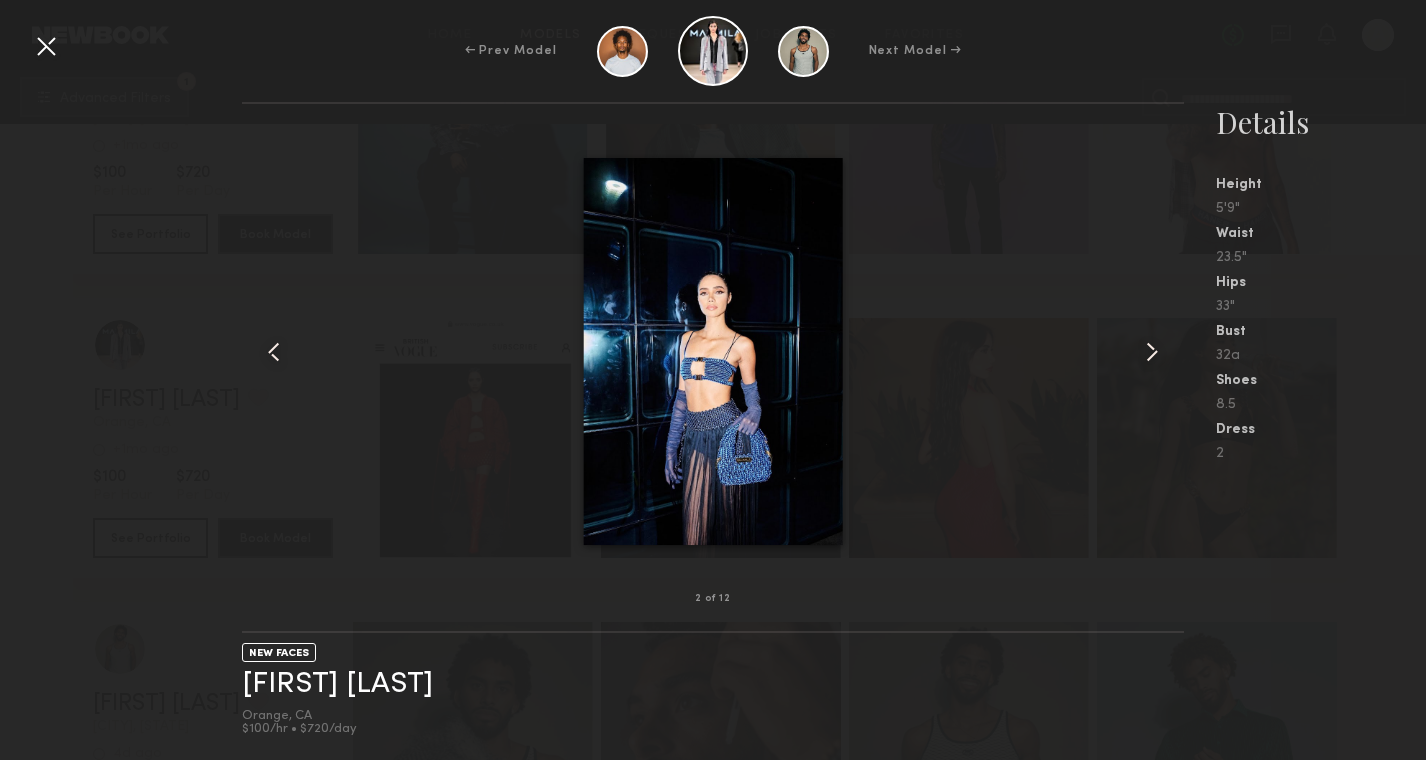 scroll, scrollTop: 18097, scrollLeft: 0, axis: vertical 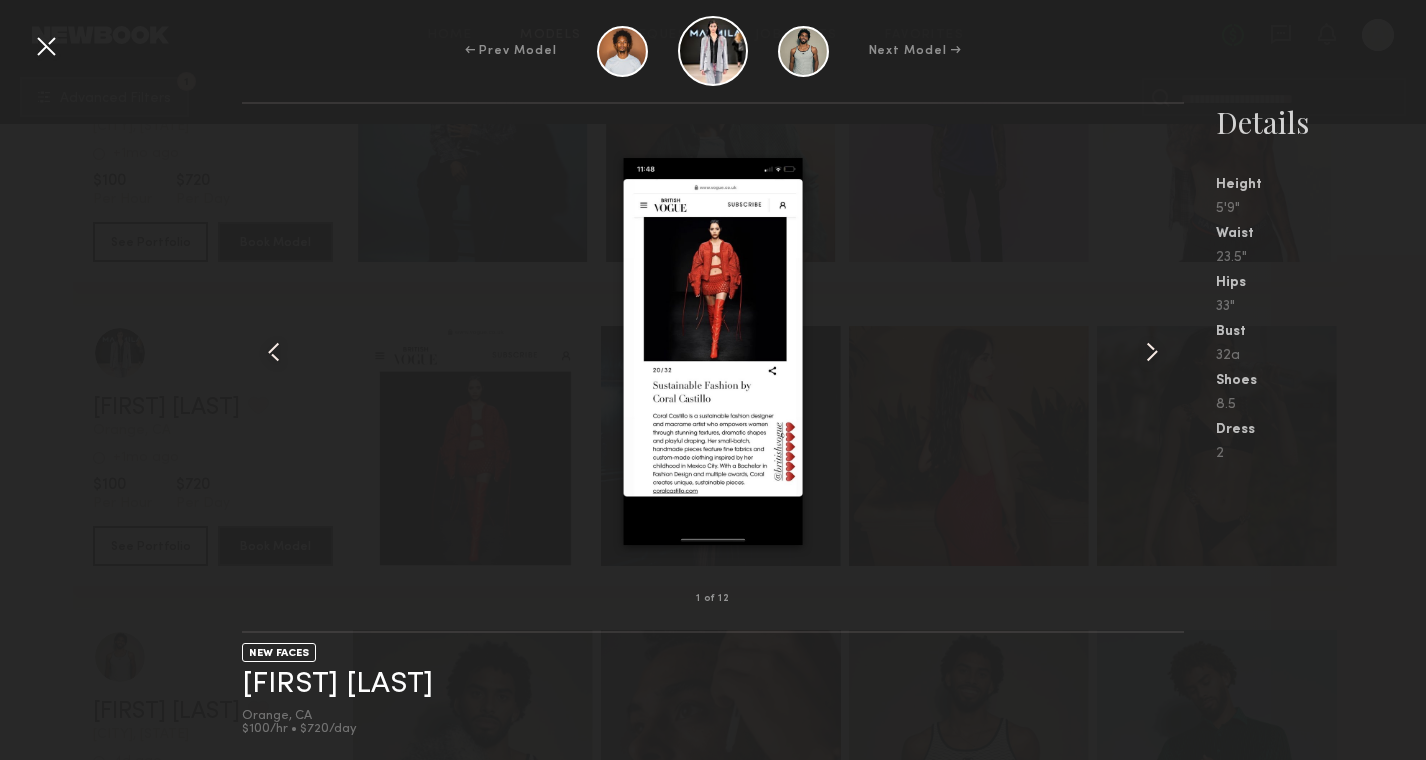 click at bounding box center [46, 46] 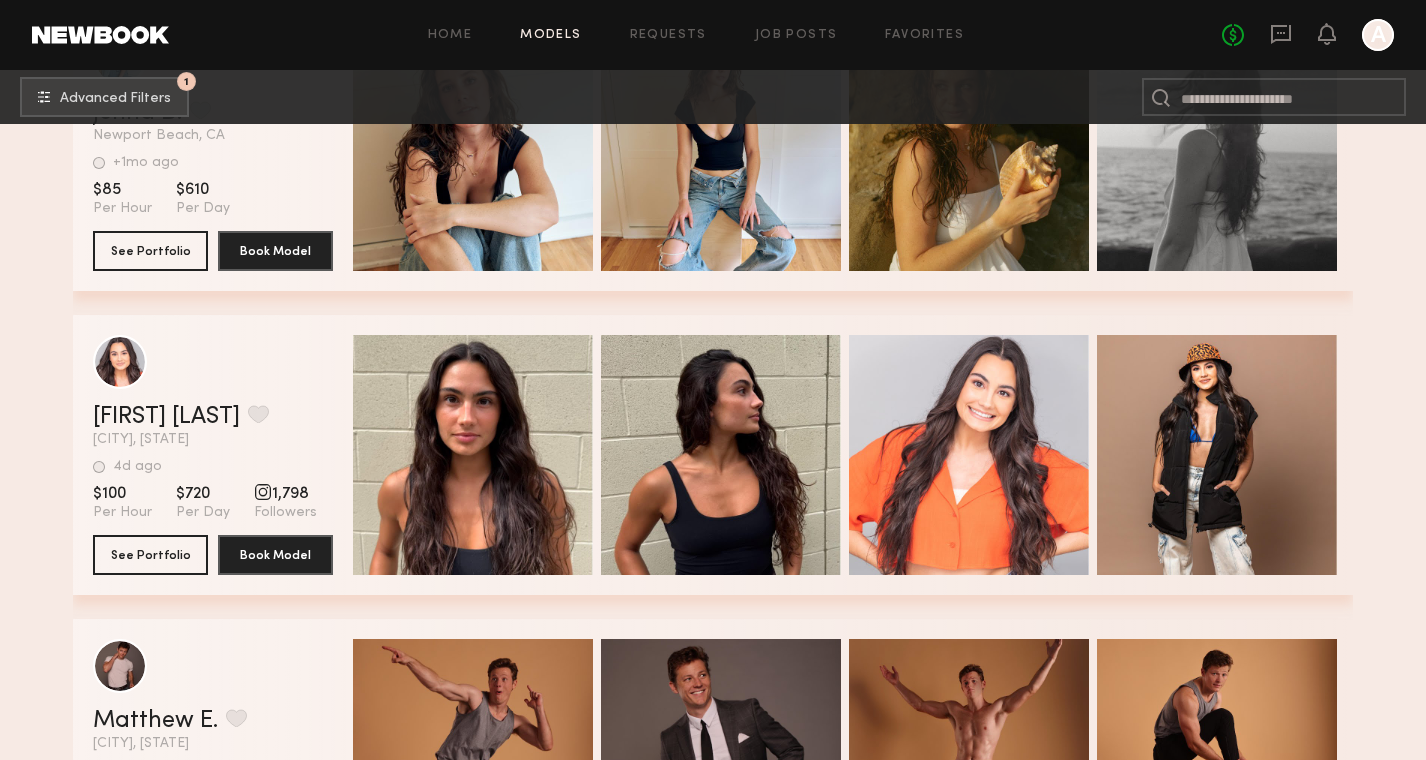 scroll, scrollTop: 20321, scrollLeft: 0, axis: vertical 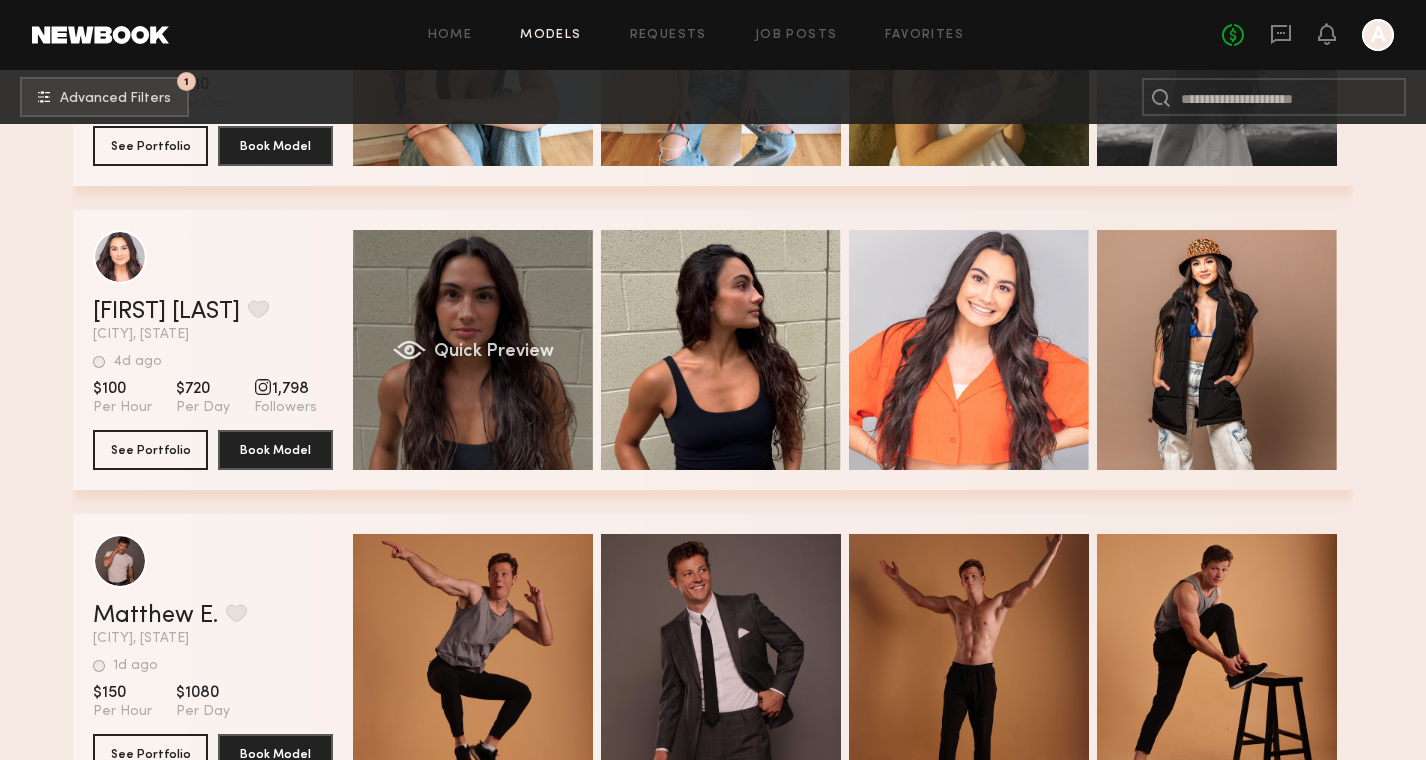 click on "Quick Preview" 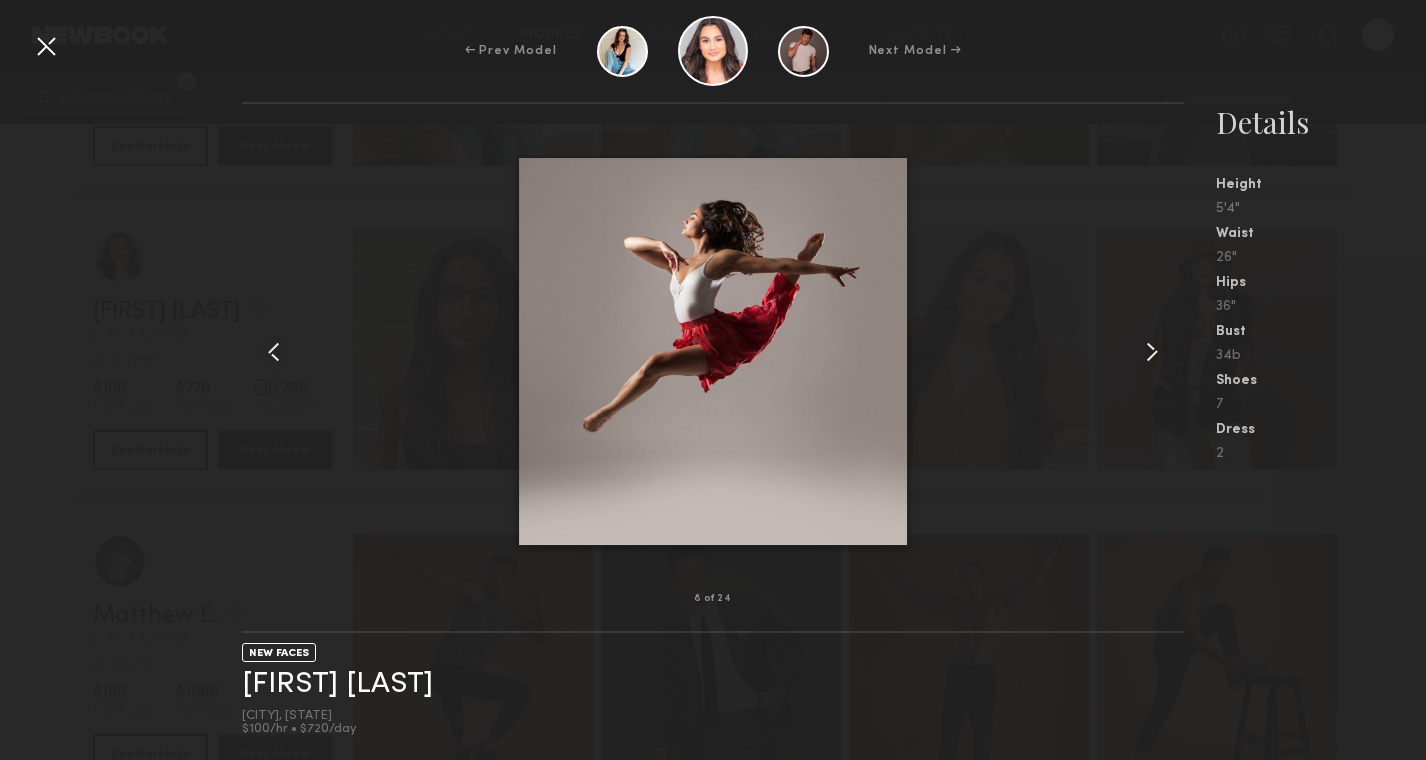 click at bounding box center (46, 46) 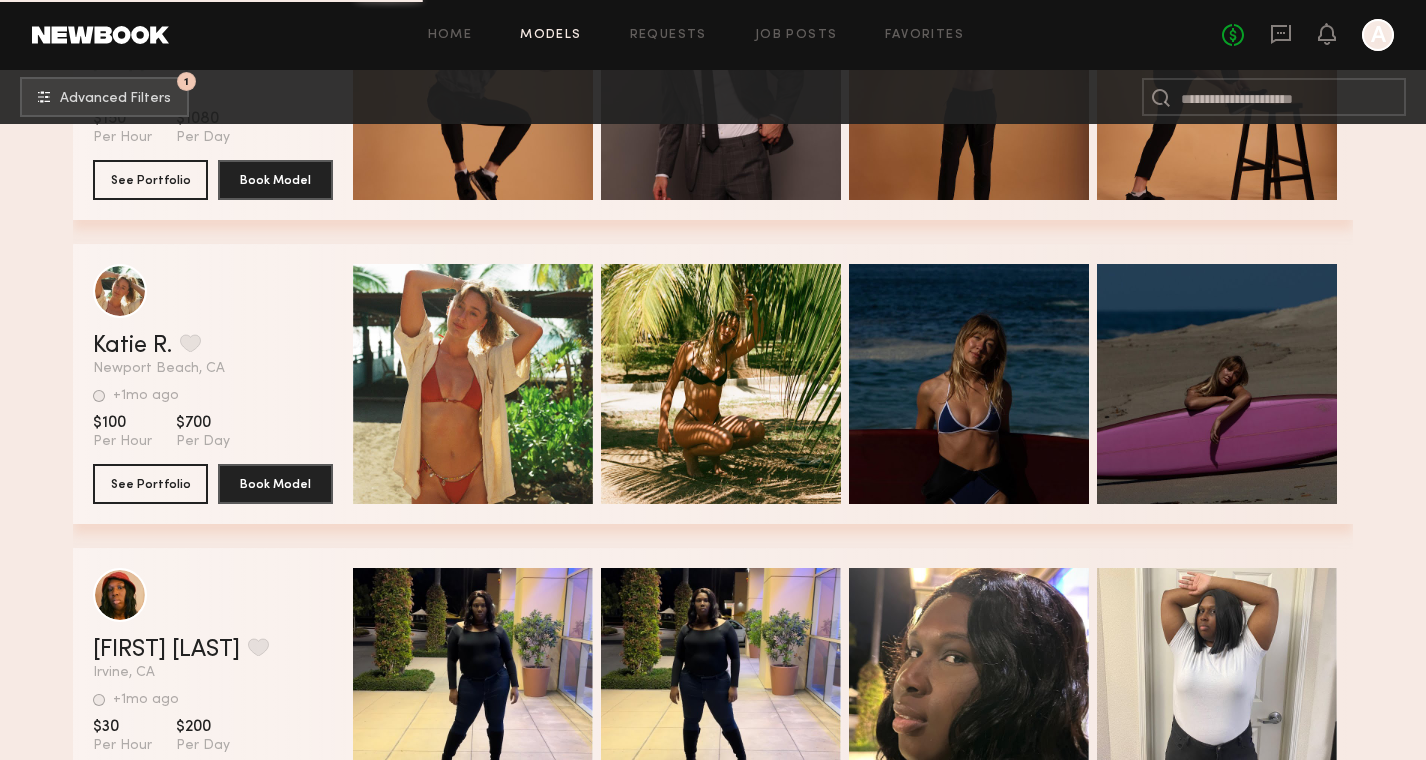 scroll, scrollTop: 20897, scrollLeft: 0, axis: vertical 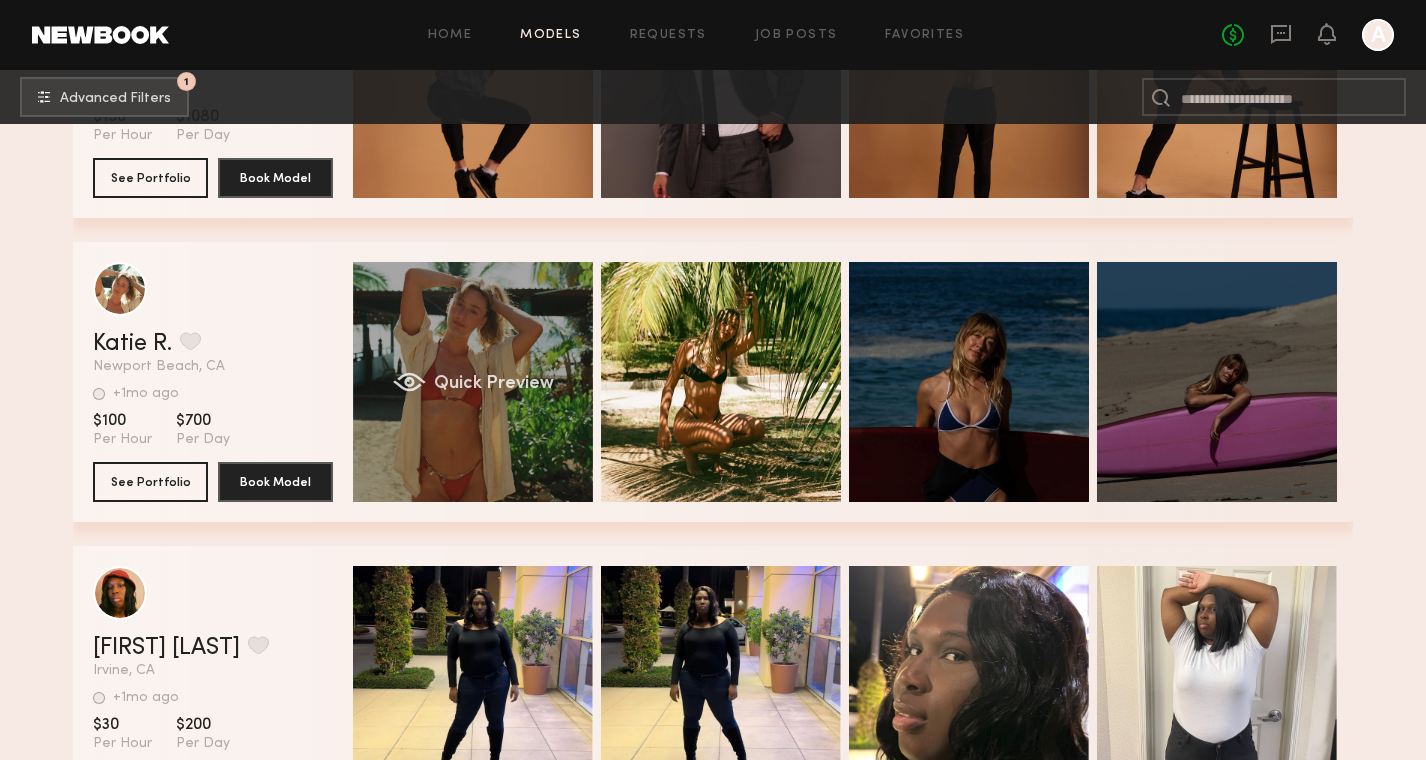 click on "Quick Preview" 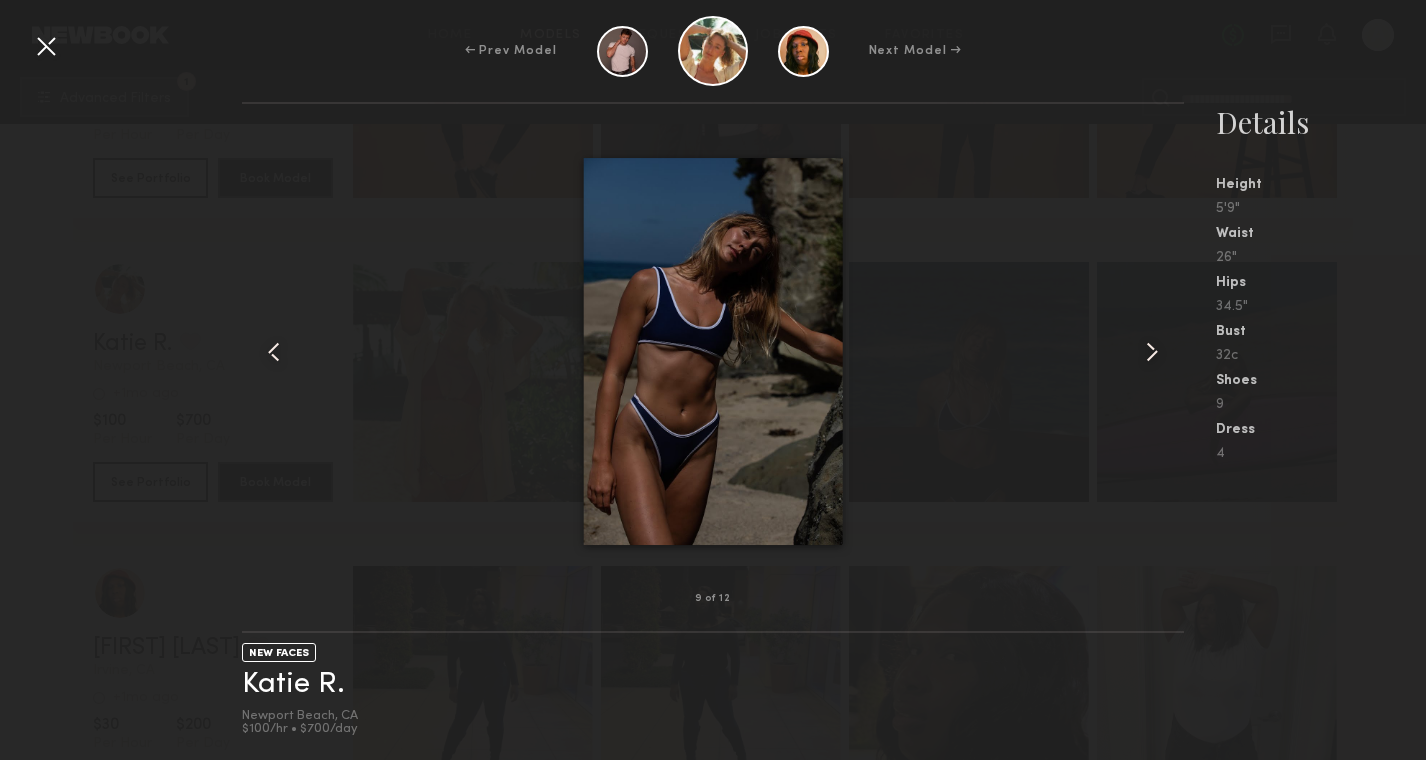 click at bounding box center (46, 46) 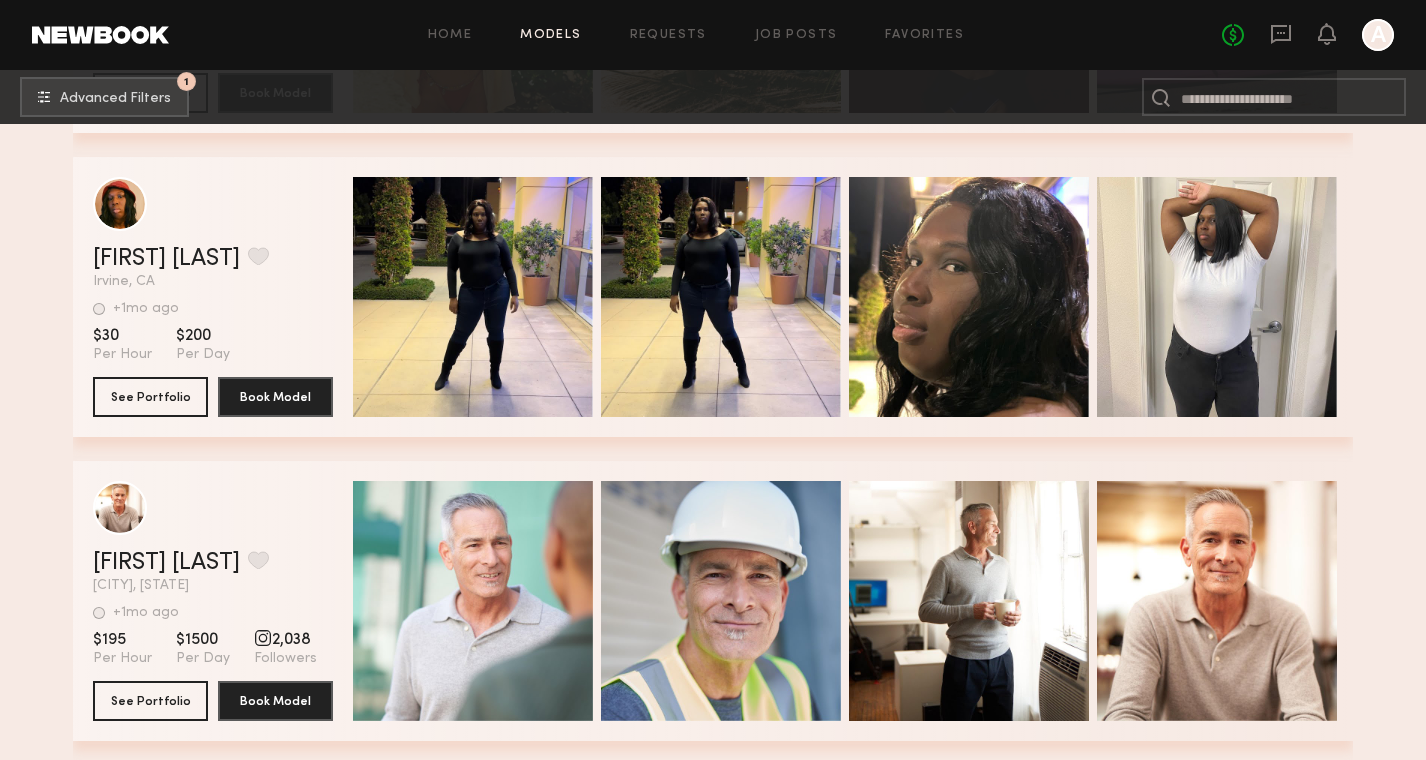 scroll, scrollTop: 21301, scrollLeft: 0, axis: vertical 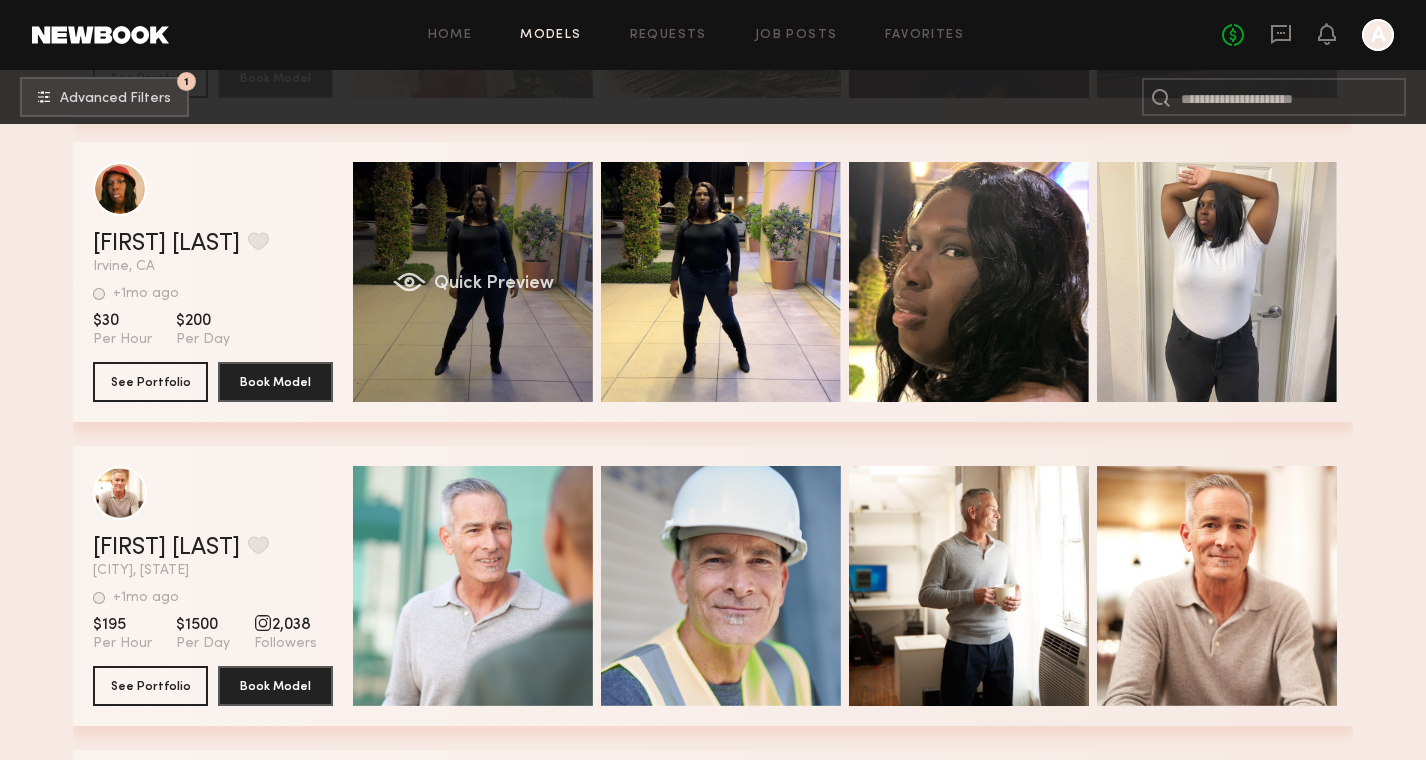 click on "Quick Preview" 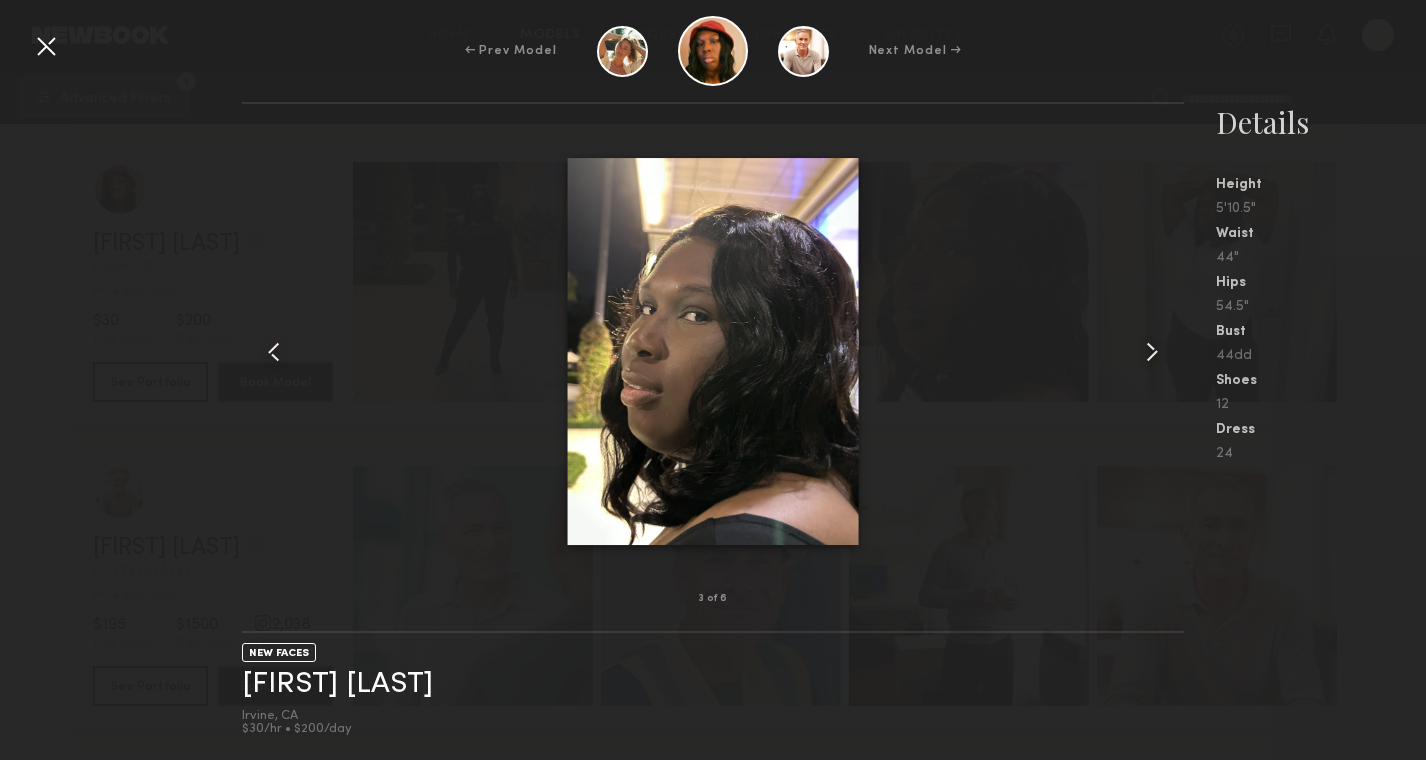 click at bounding box center [46, 46] 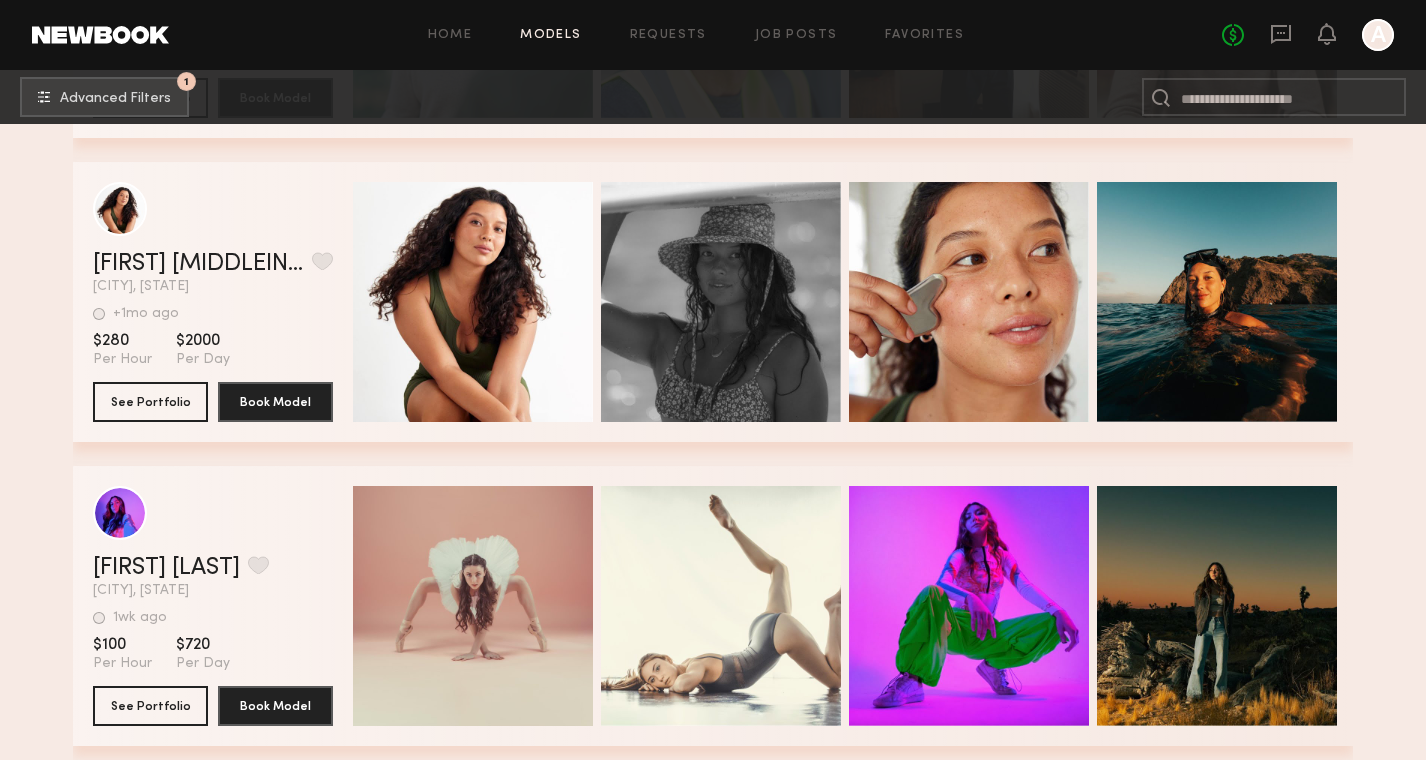 scroll, scrollTop: 22165, scrollLeft: 0, axis: vertical 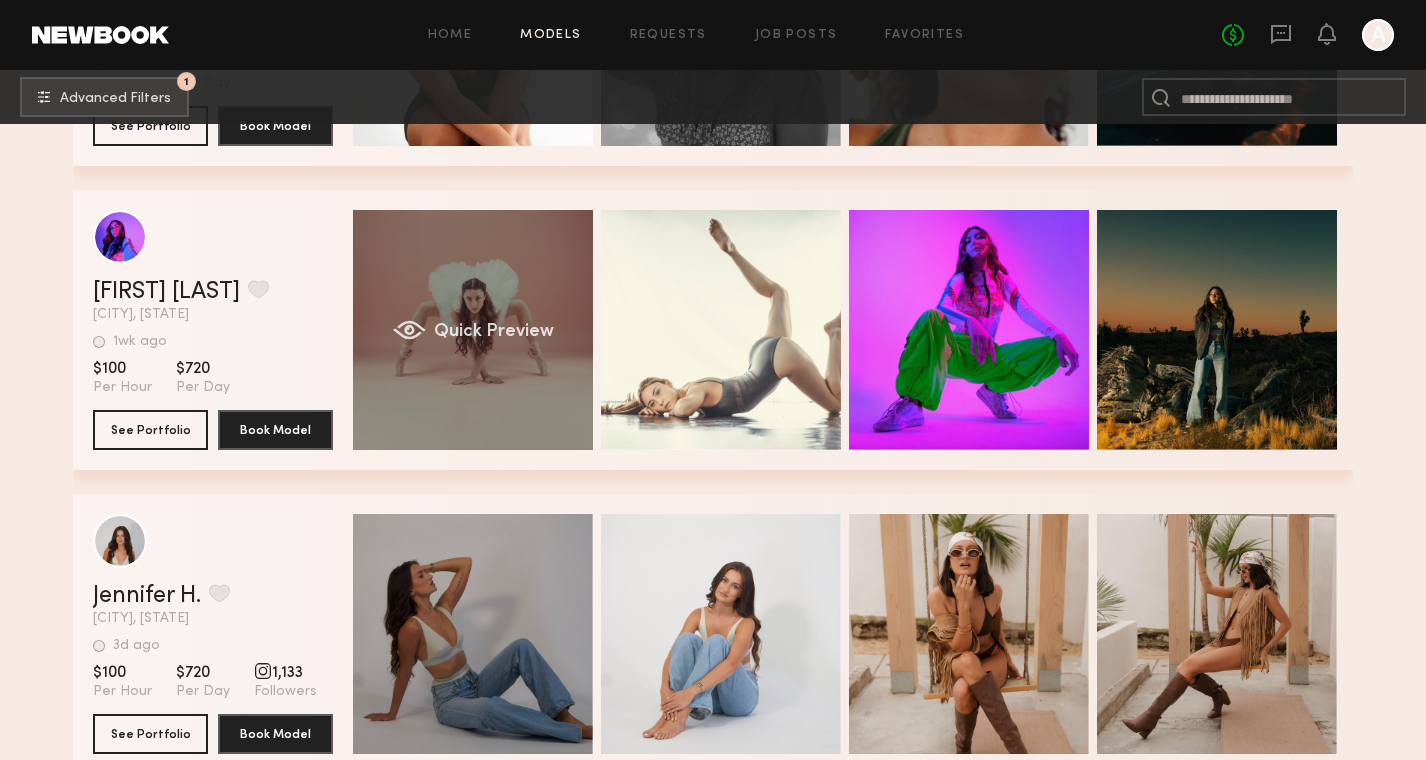 click on "Quick Preview" 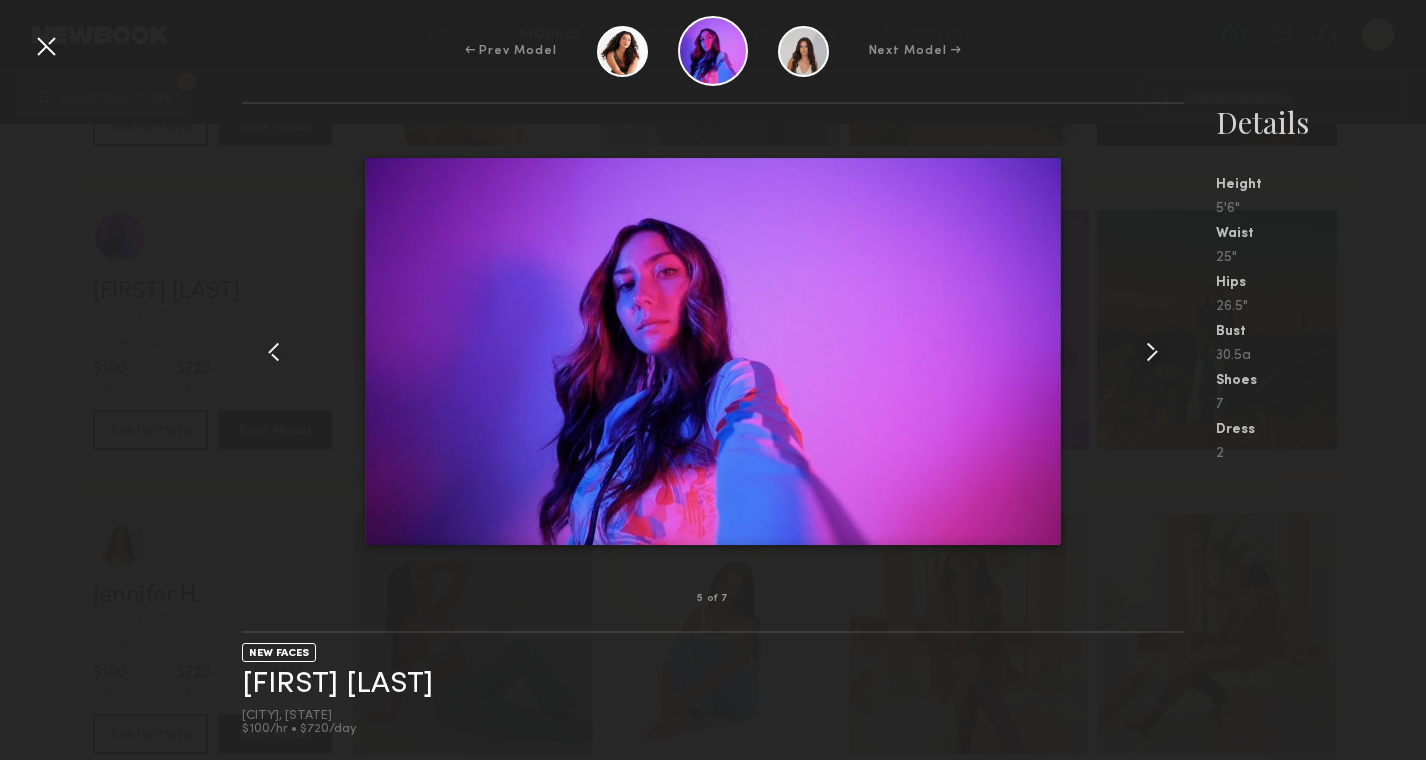 click at bounding box center [46, 46] 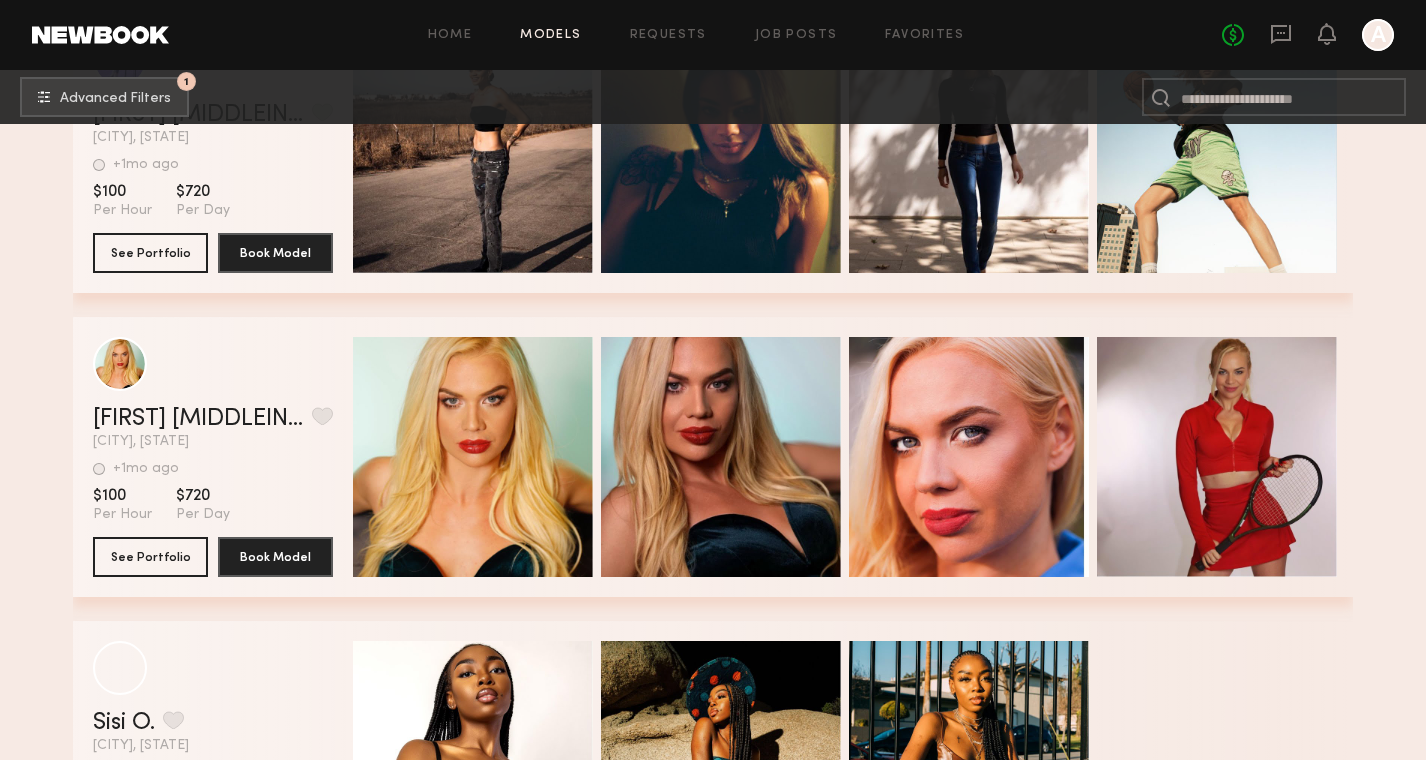 scroll, scrollTop: 26438, scrollLeft: 0, axis: vertical 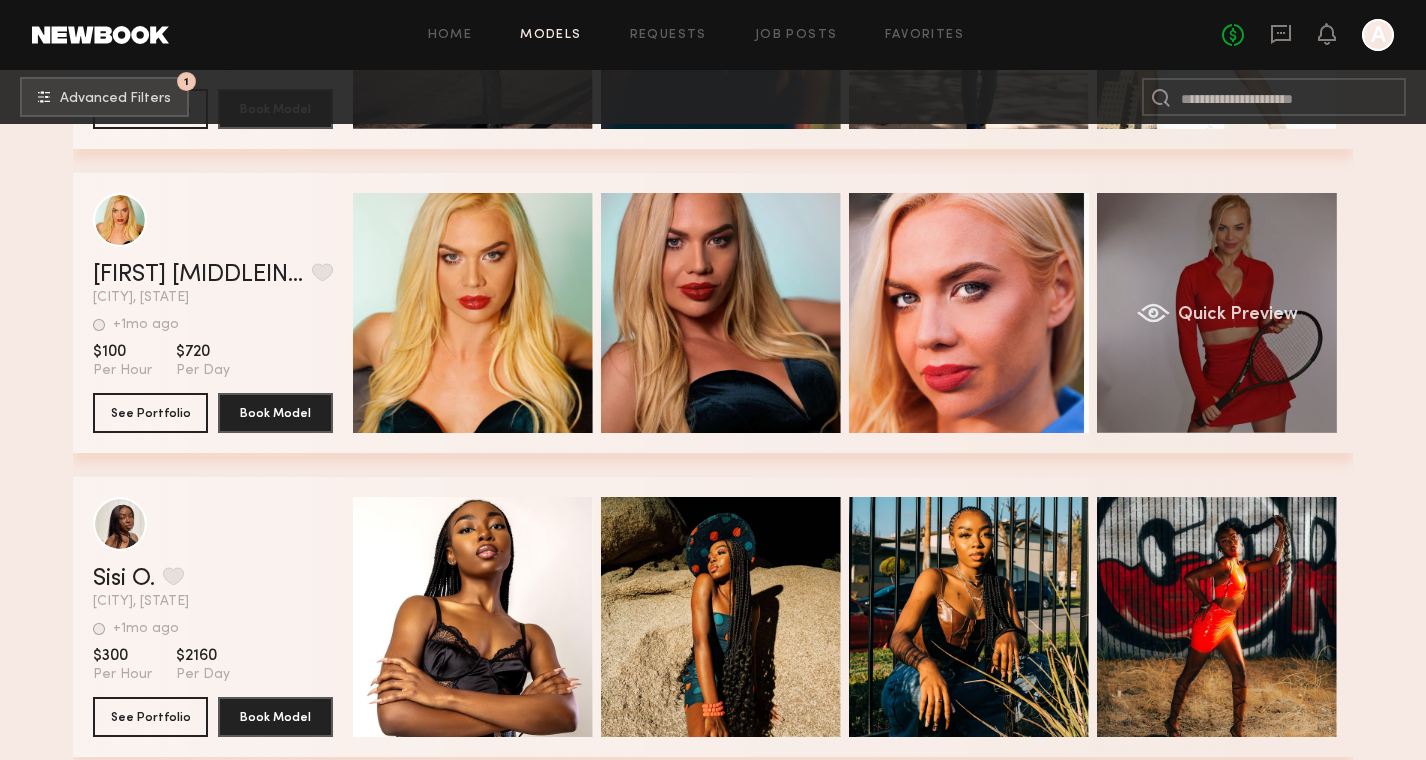 click on "Quick Preview" 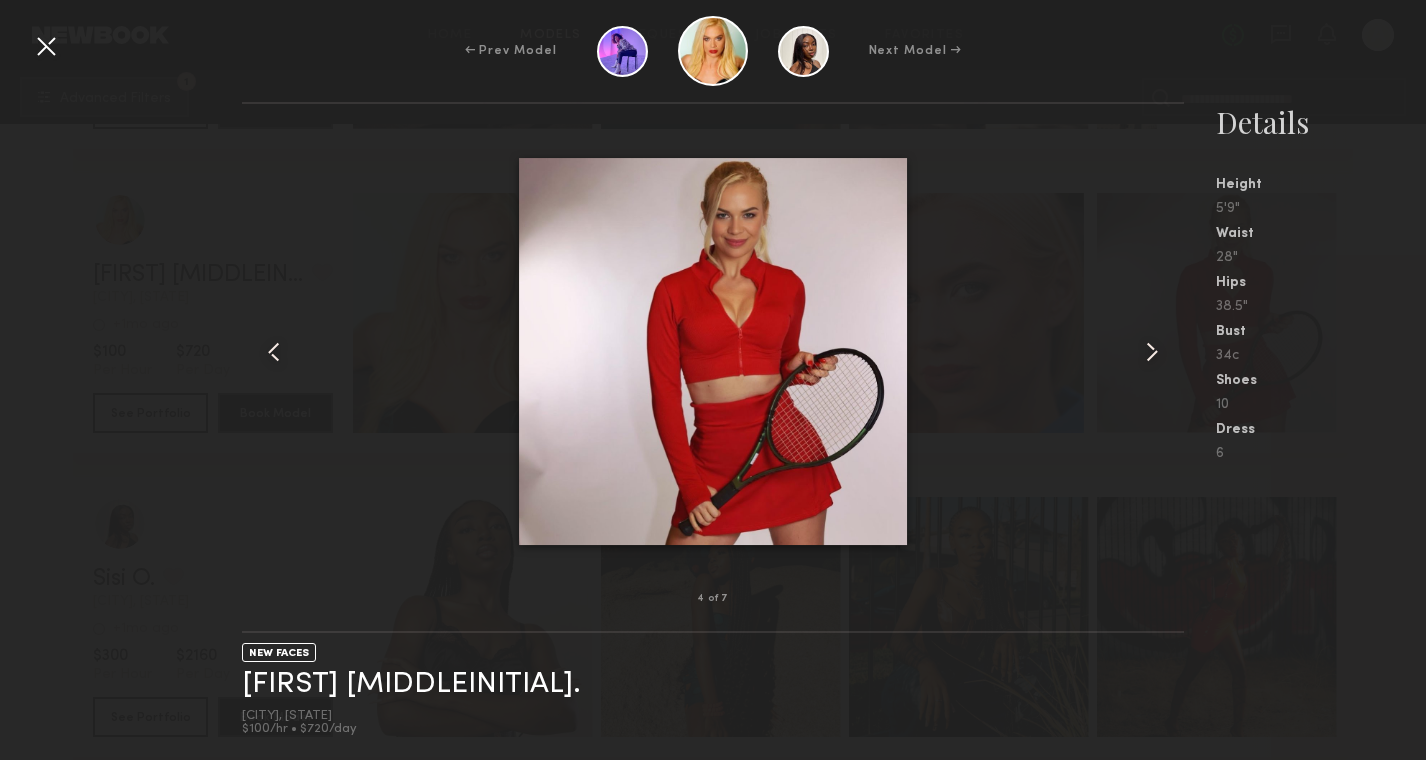 click at bounding box center [46, 46] 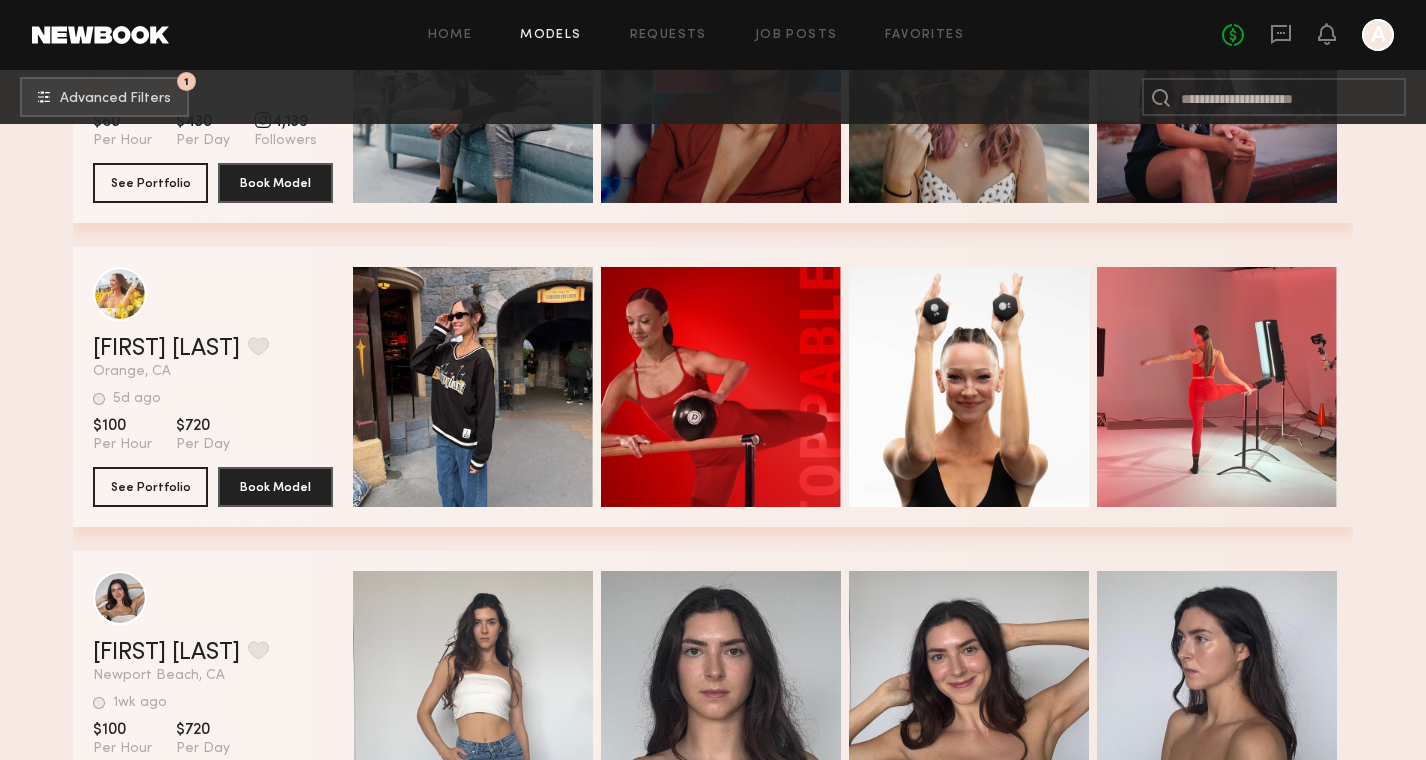scroll, scrollTop: 27652, scrollLeft: 0, axis: vertical 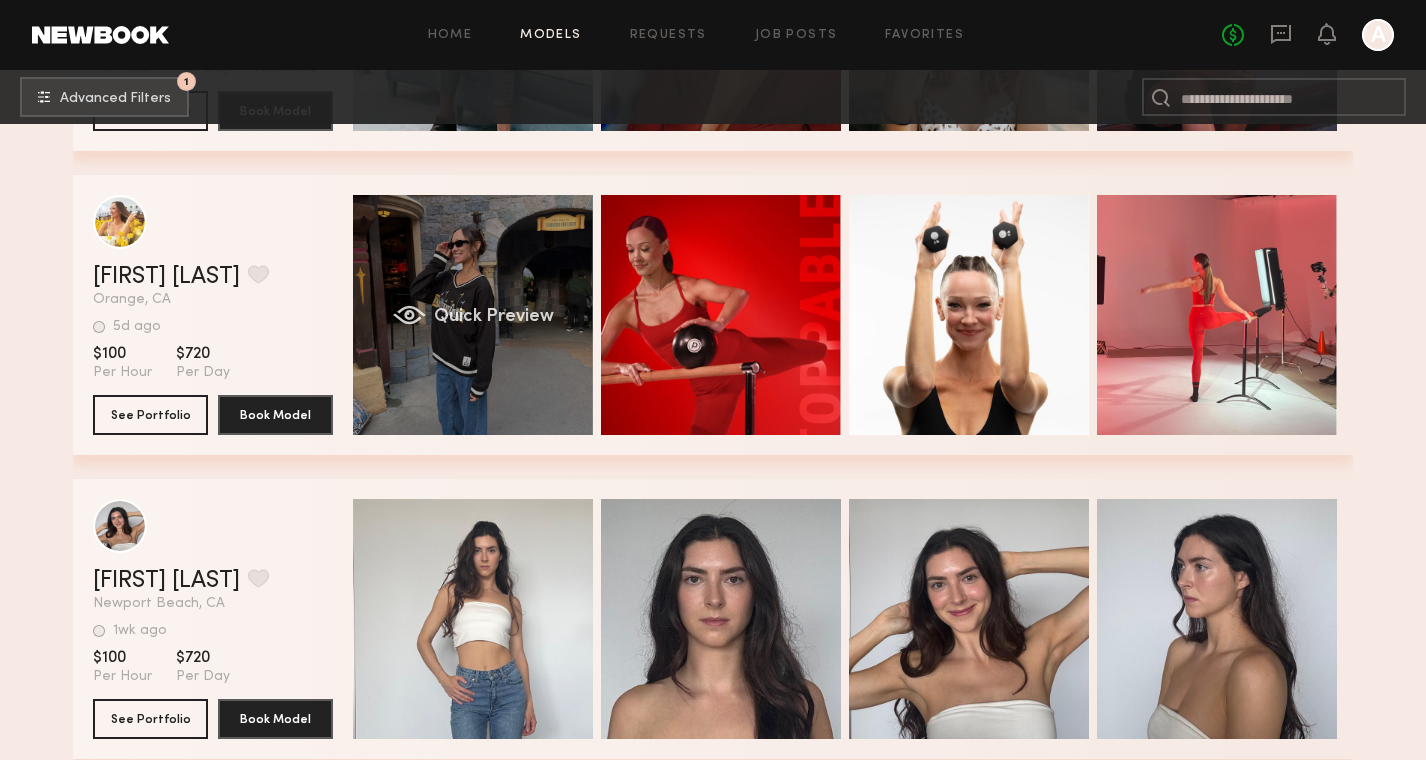 click on "Quick Preview" 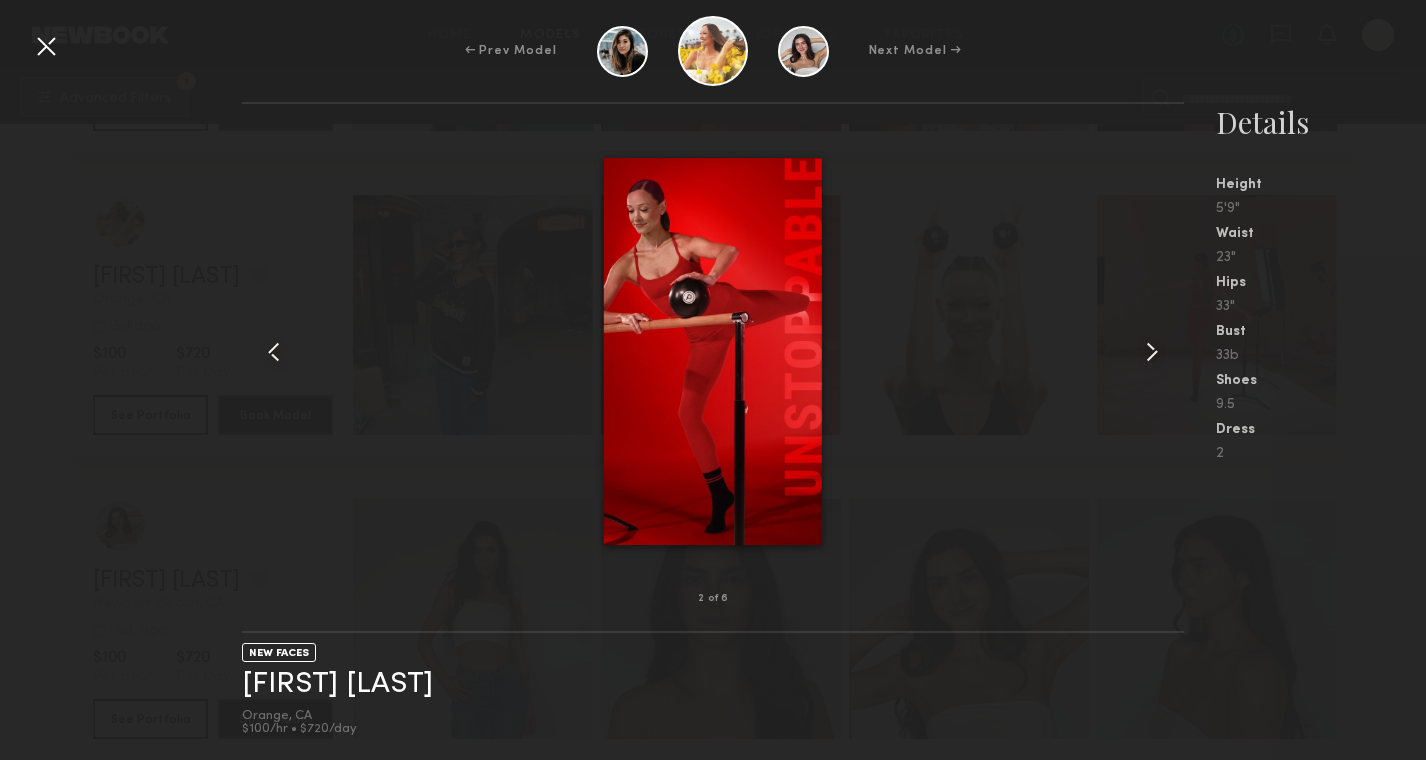 click at bounding box center (46, 46) 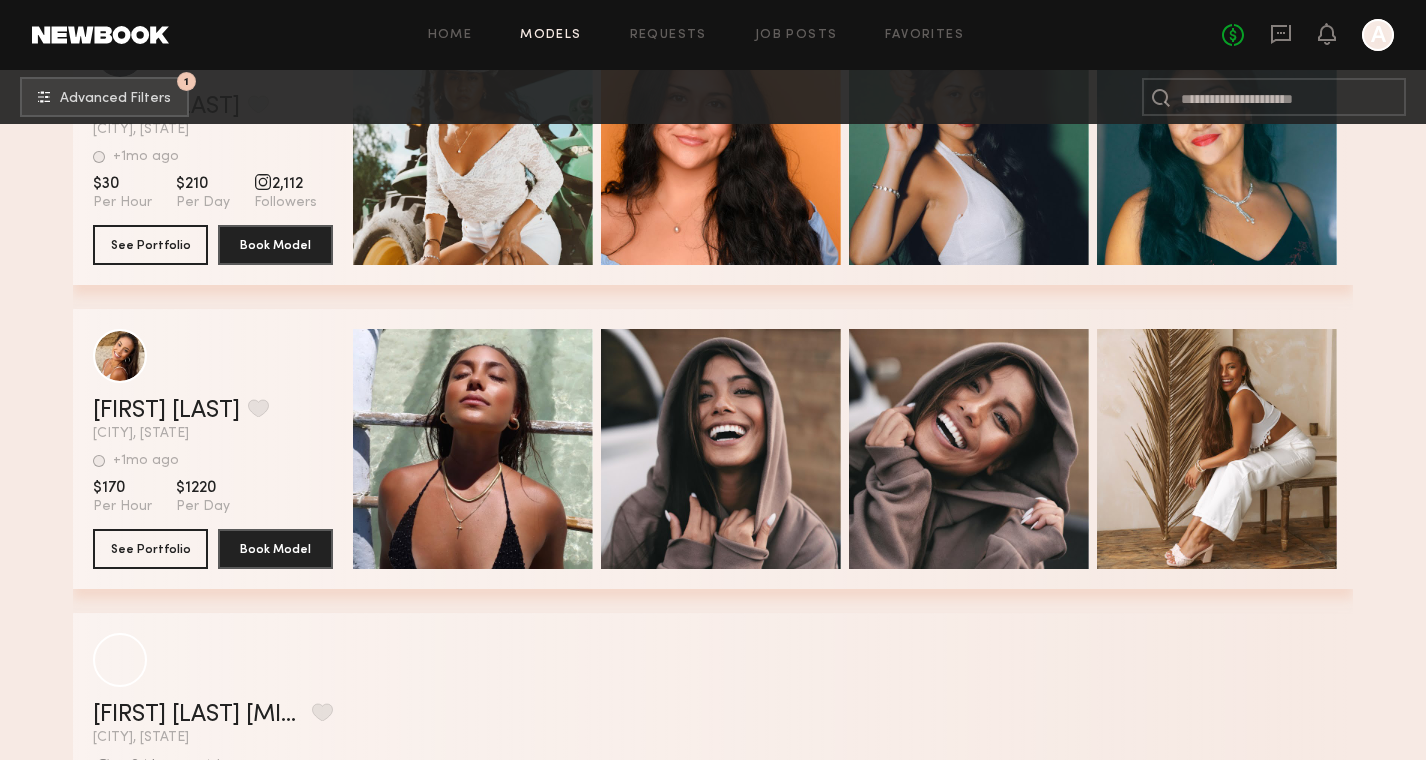 scroll, scrollTop: 29228, scrollLeft: 0, axis: vertical 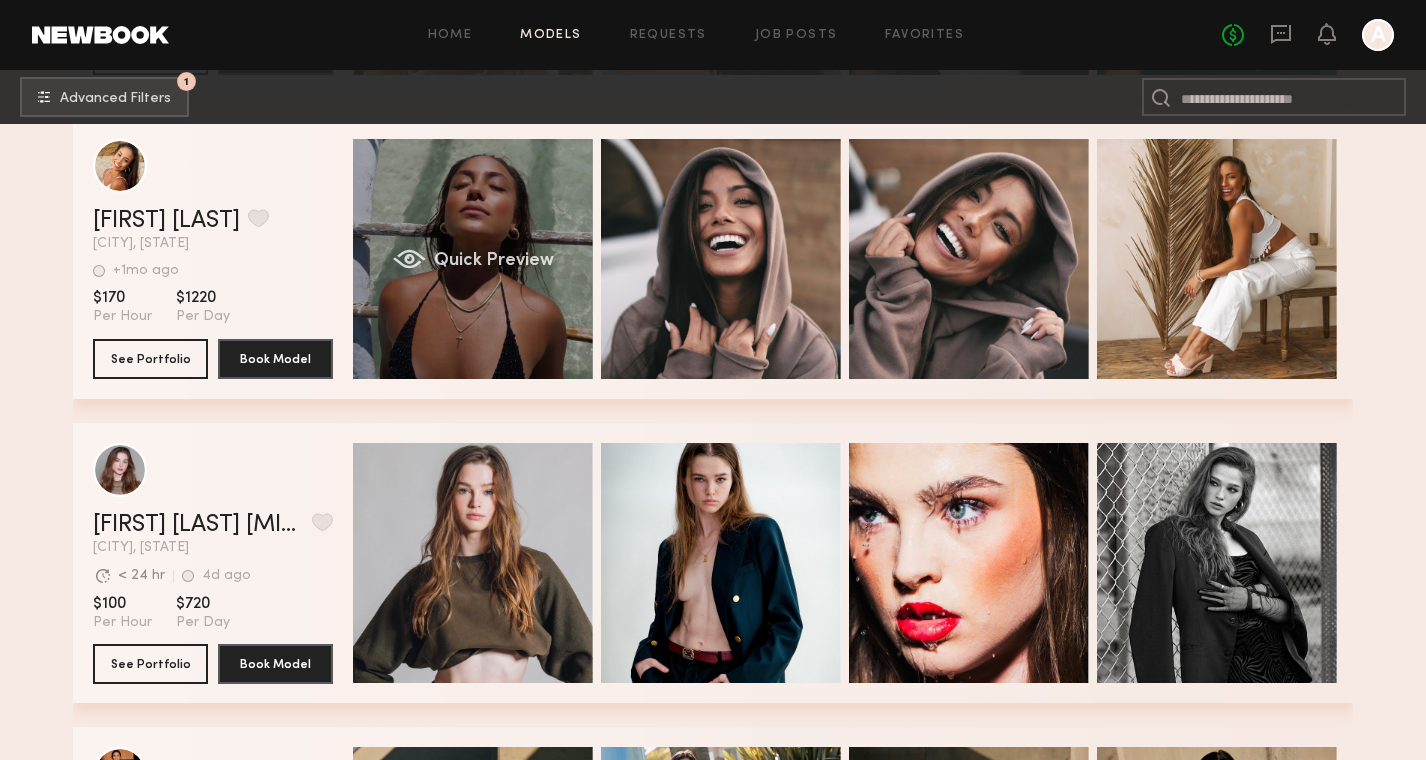 click on "Quick Preview" 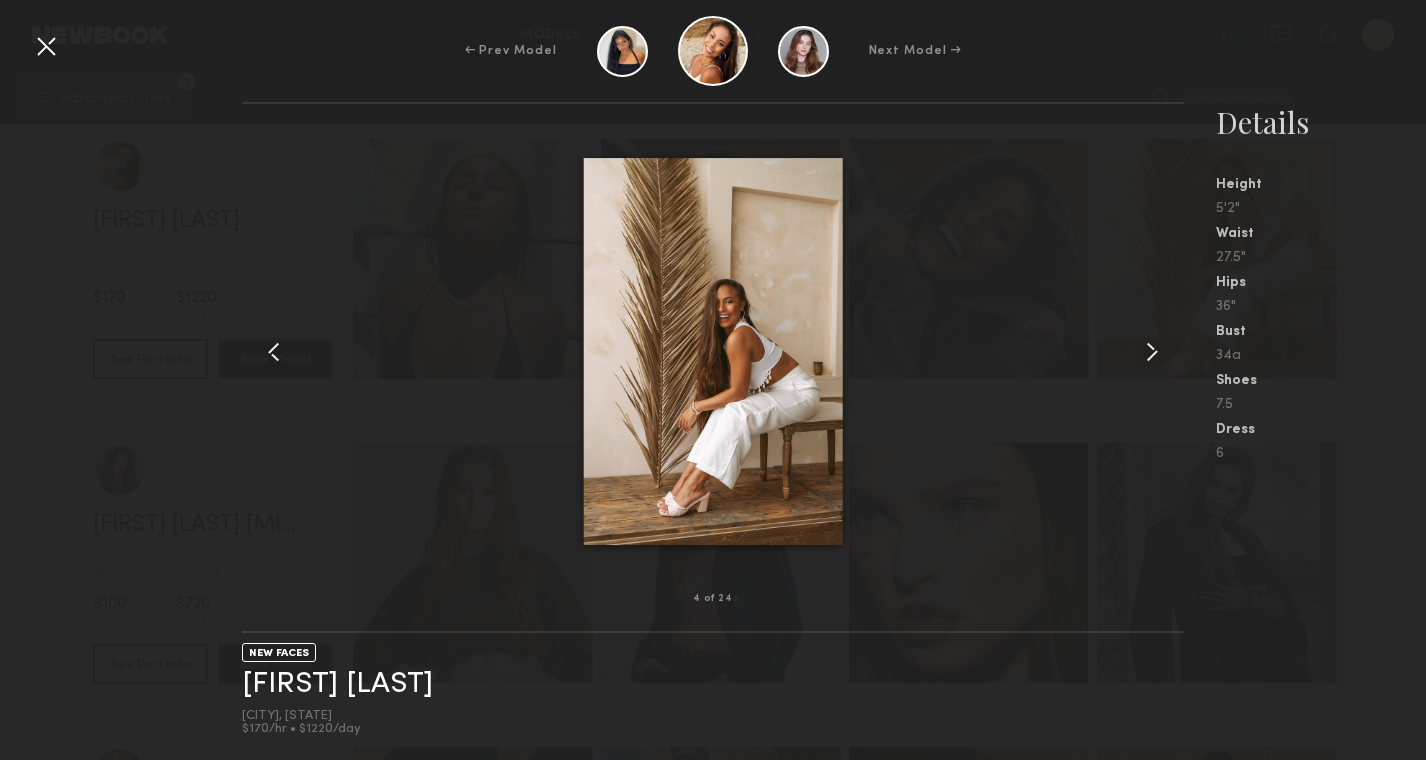 click at bounding box center [46, 46] 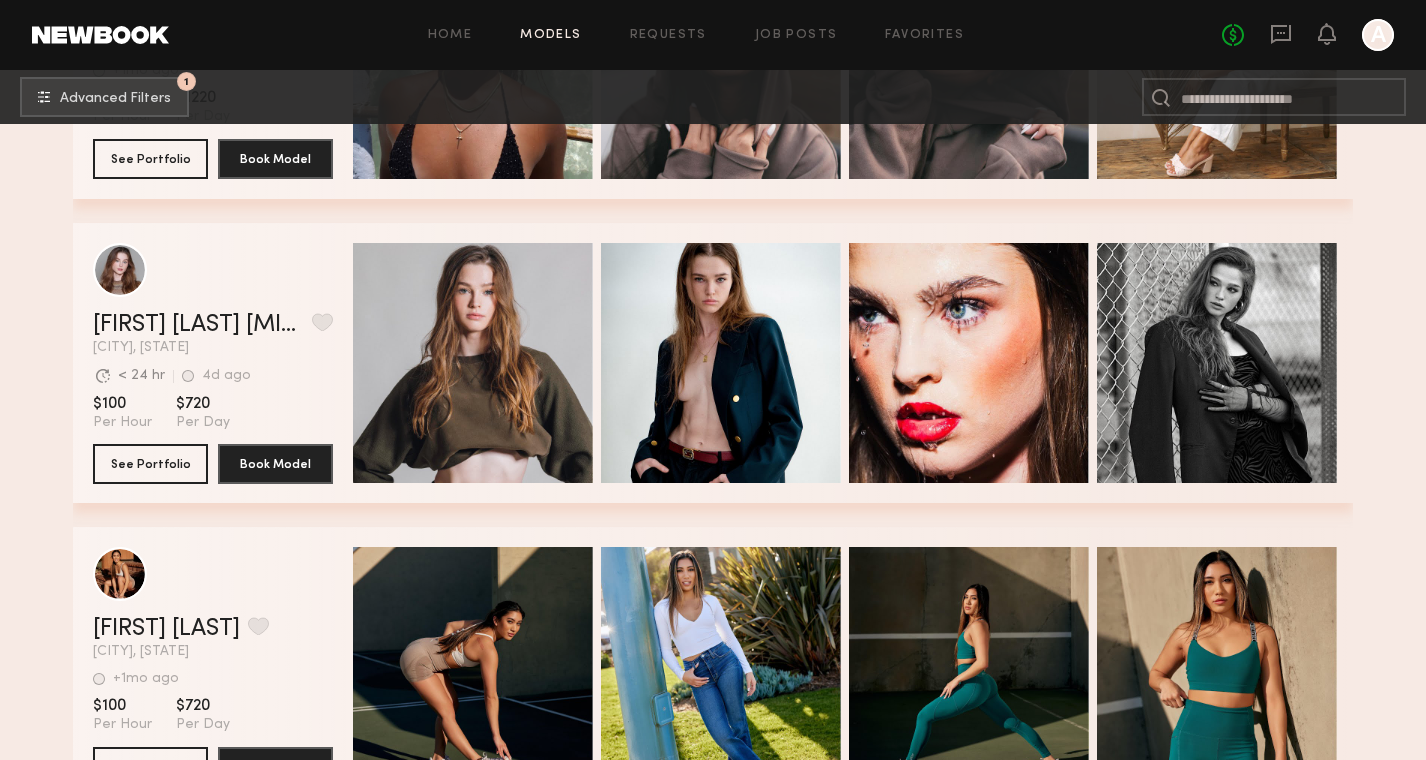 scroll, scrollTop: 29434, scrollLeft: 0, axis: vertical 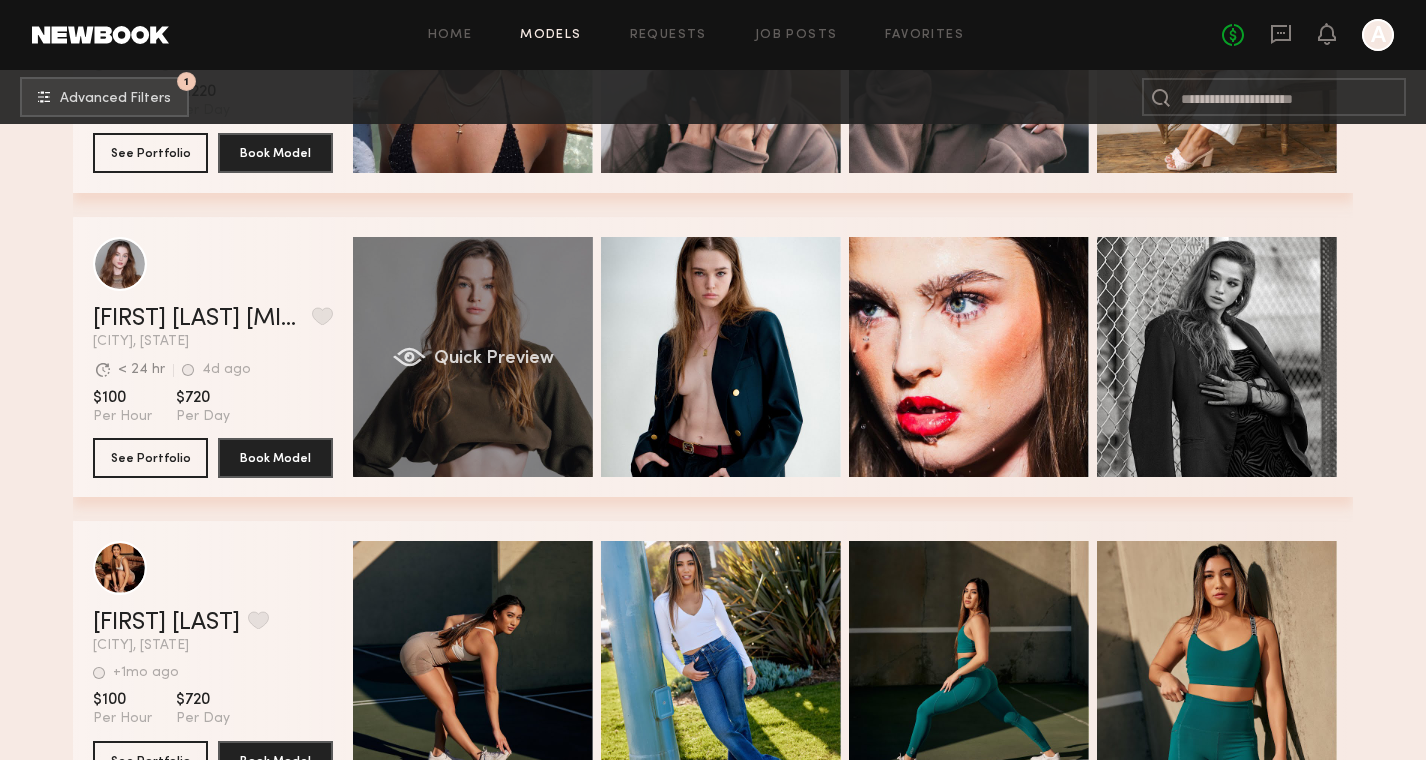 click on "Quick Preview" 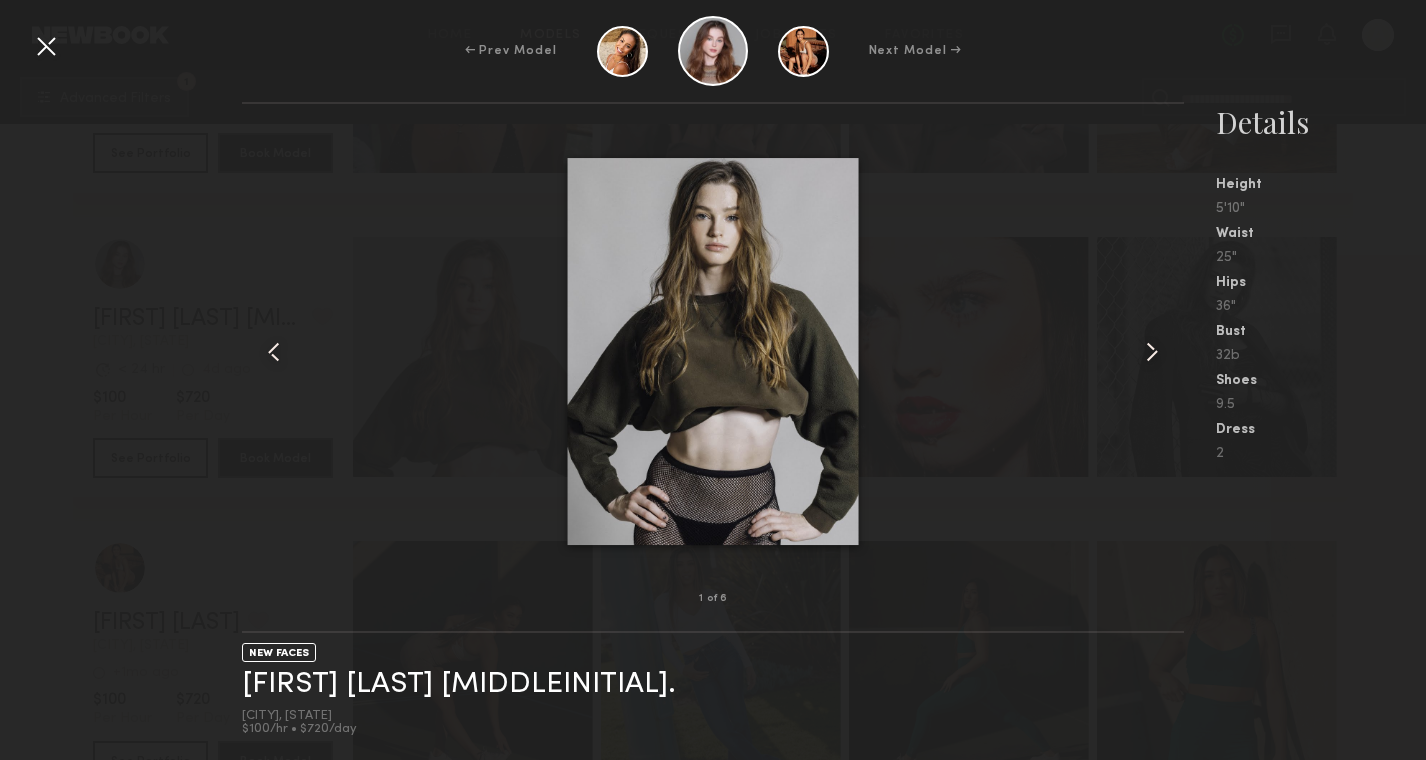 click at bounding box center (1152, 352) 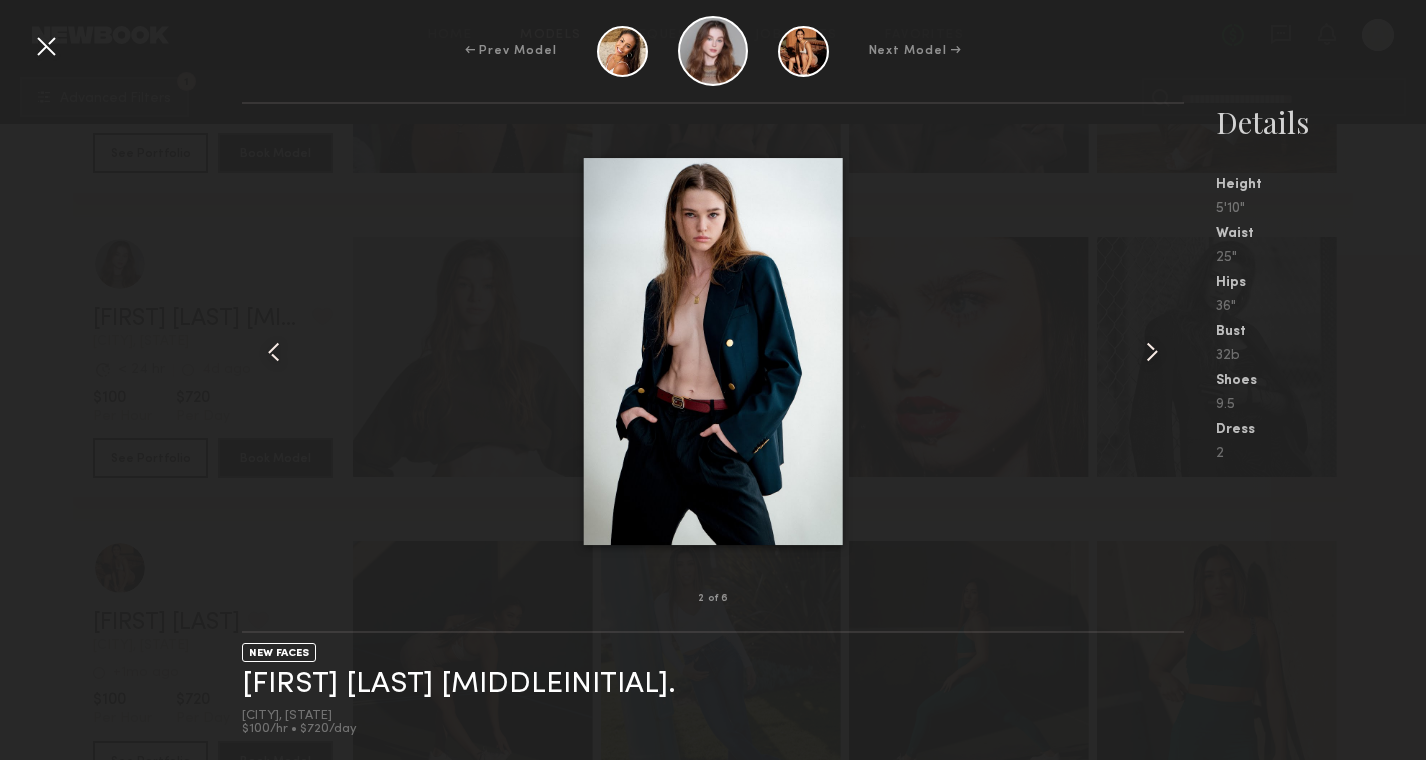 click at bounding box center (1152, 352) 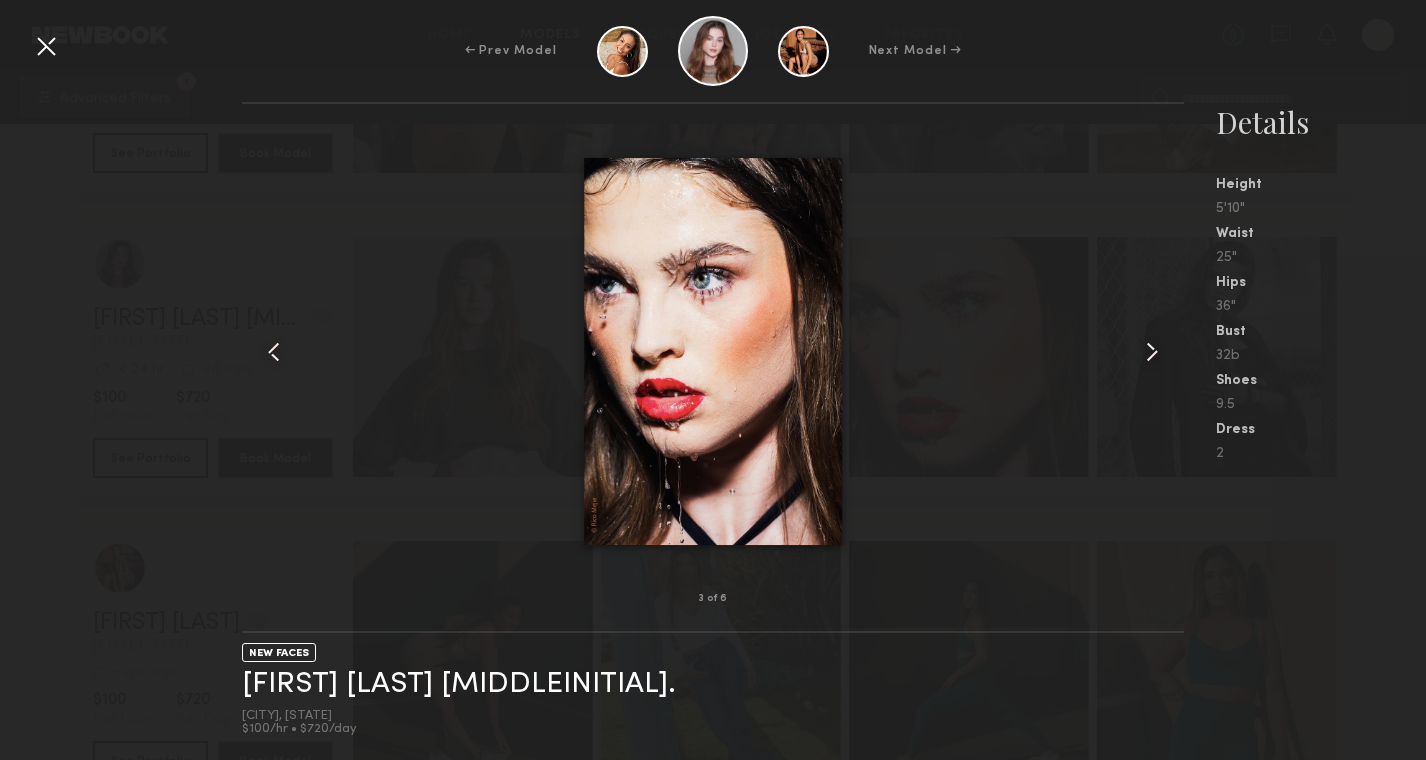 click at bounding box center [1152, 352] 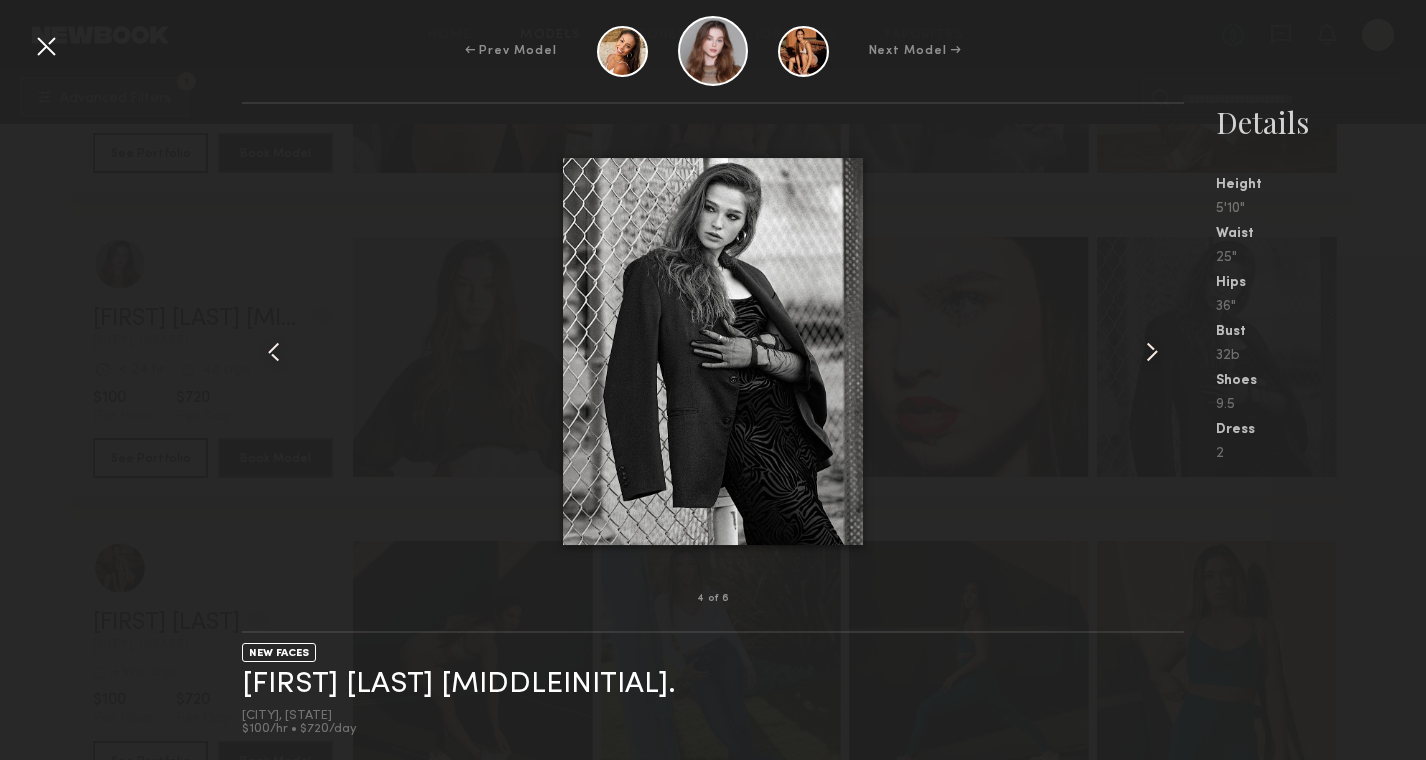 click at bounding box center [1152, 352] 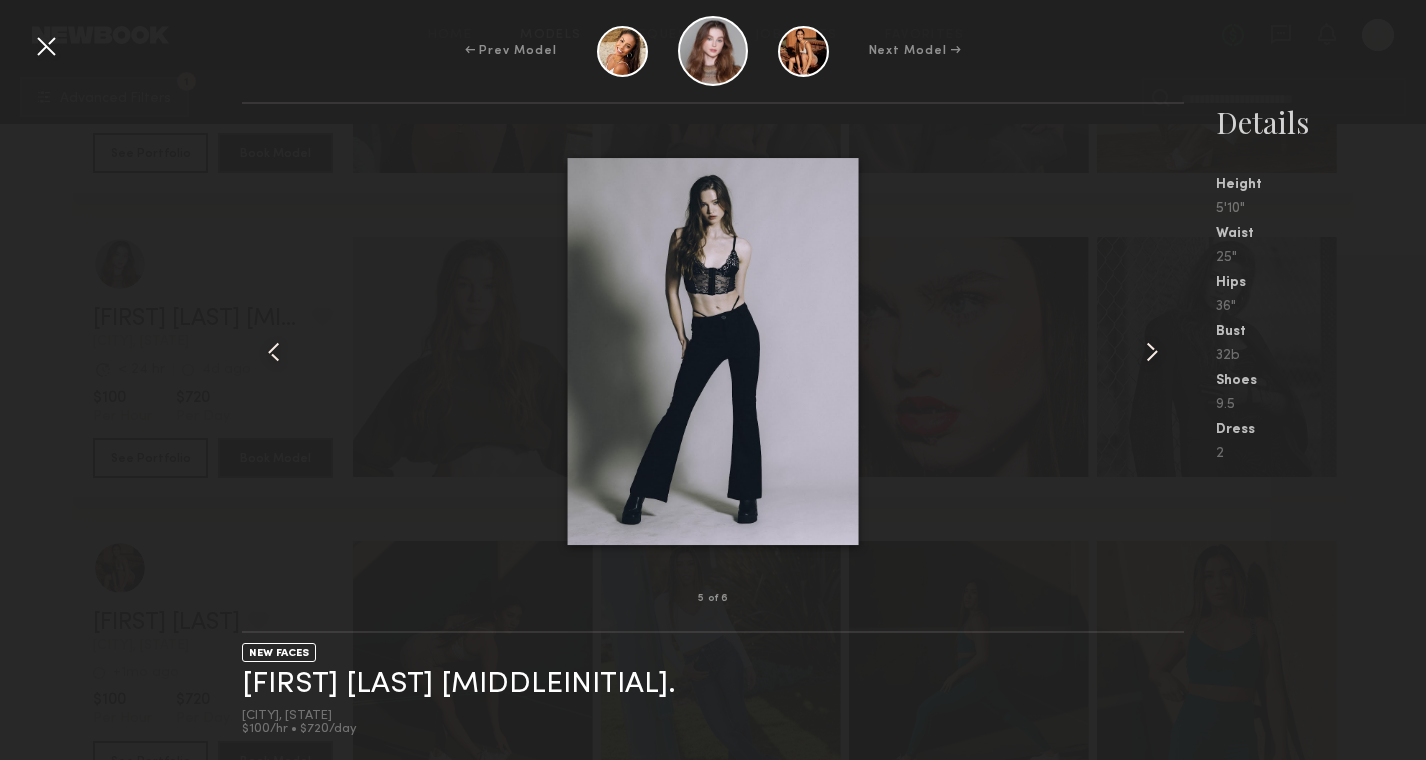 click at bounding box center (1152, 352) 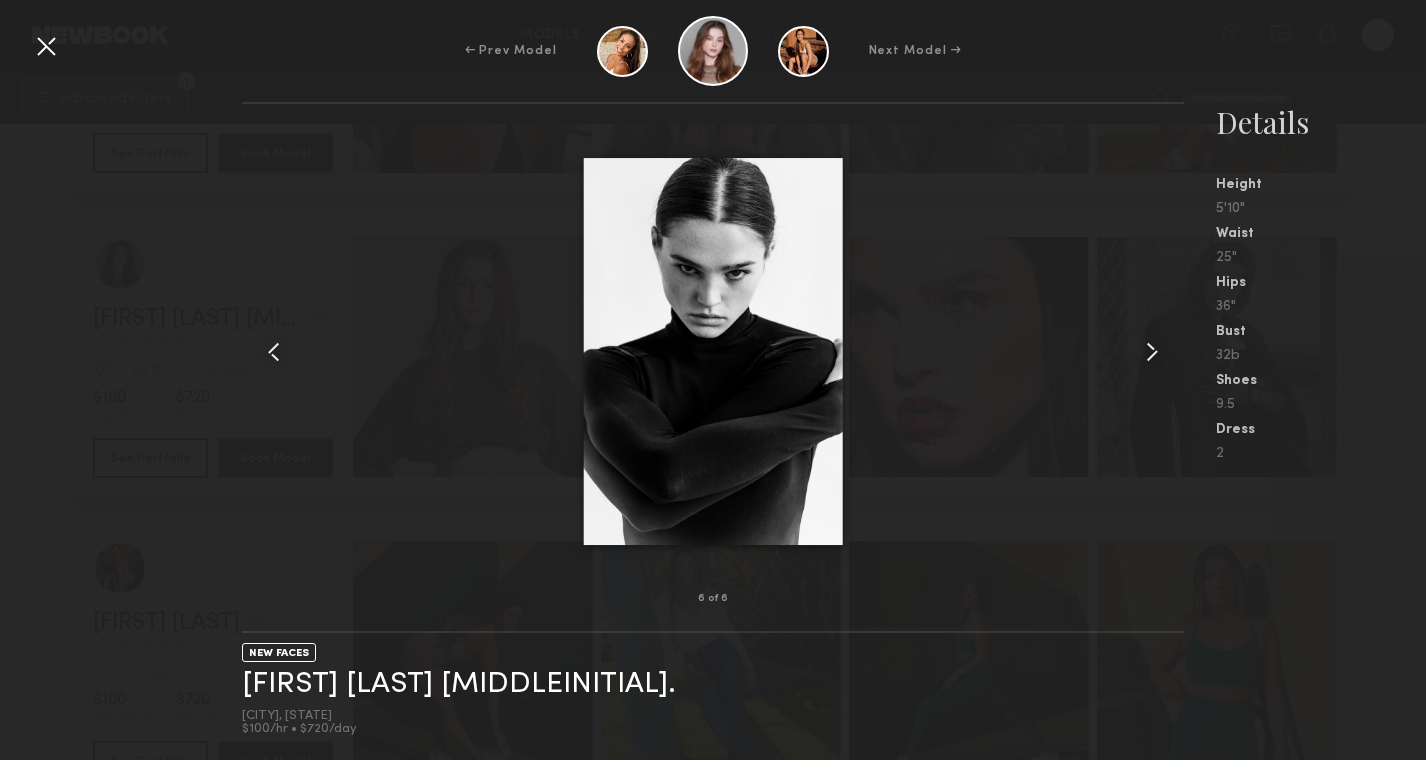 click at bounding box center [1152, 352] 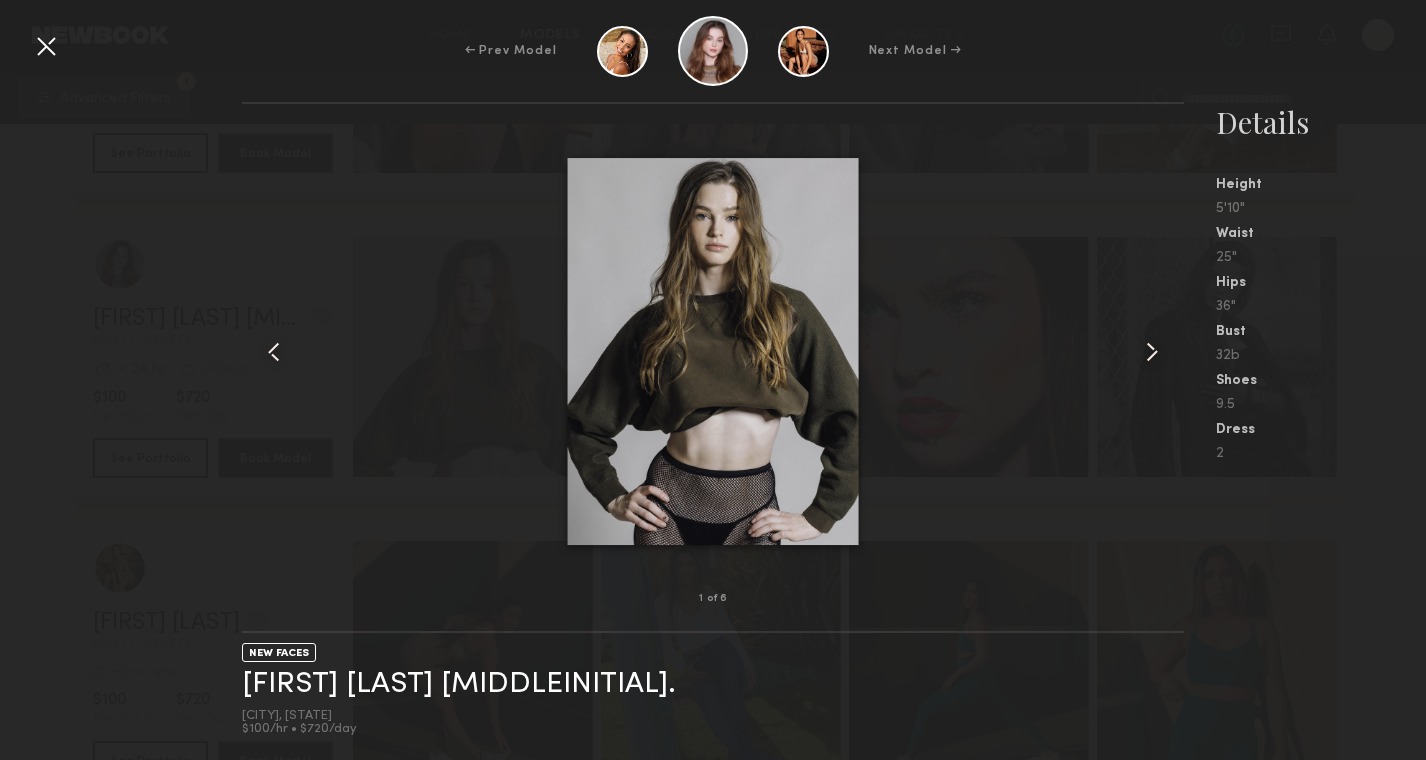 click at bounding box center [1152, 352] 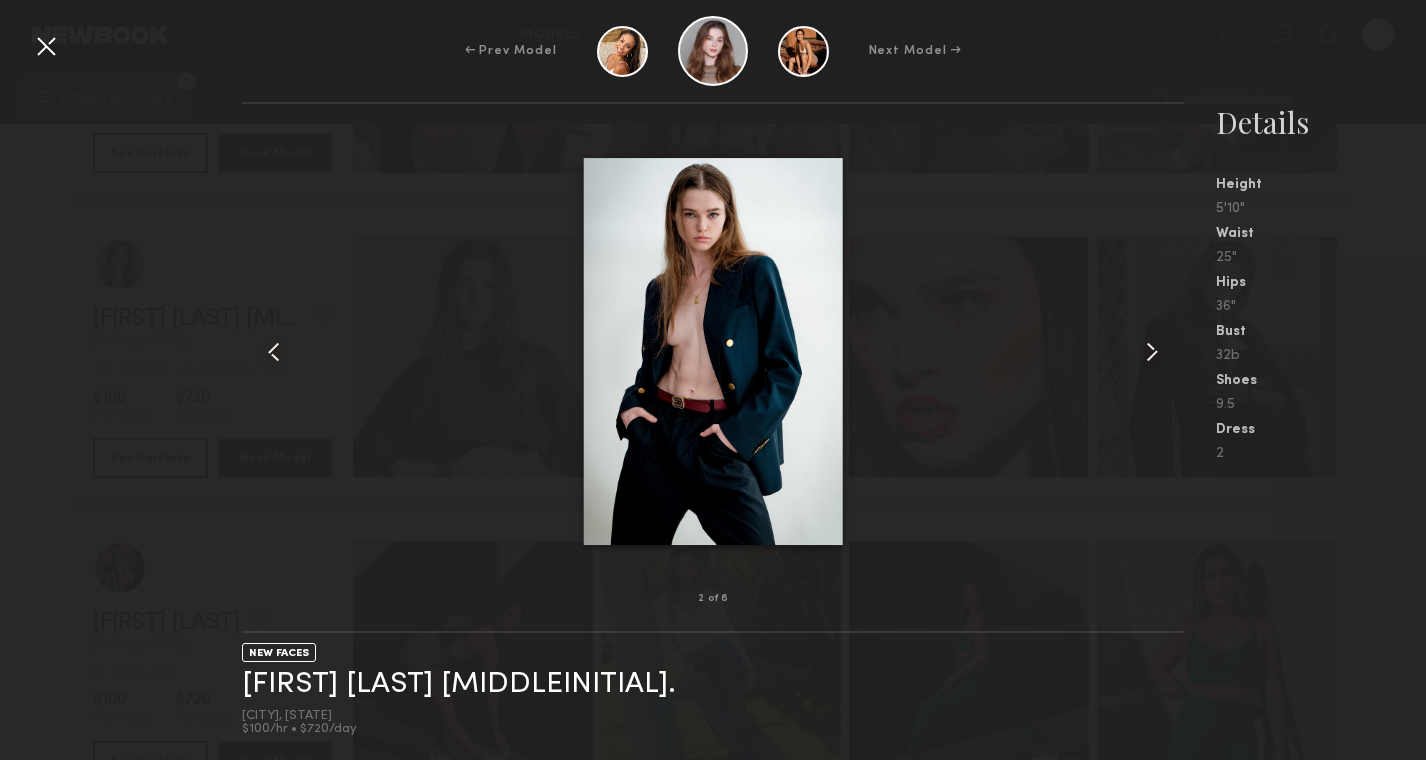 click at bounding box center (1152, 352) 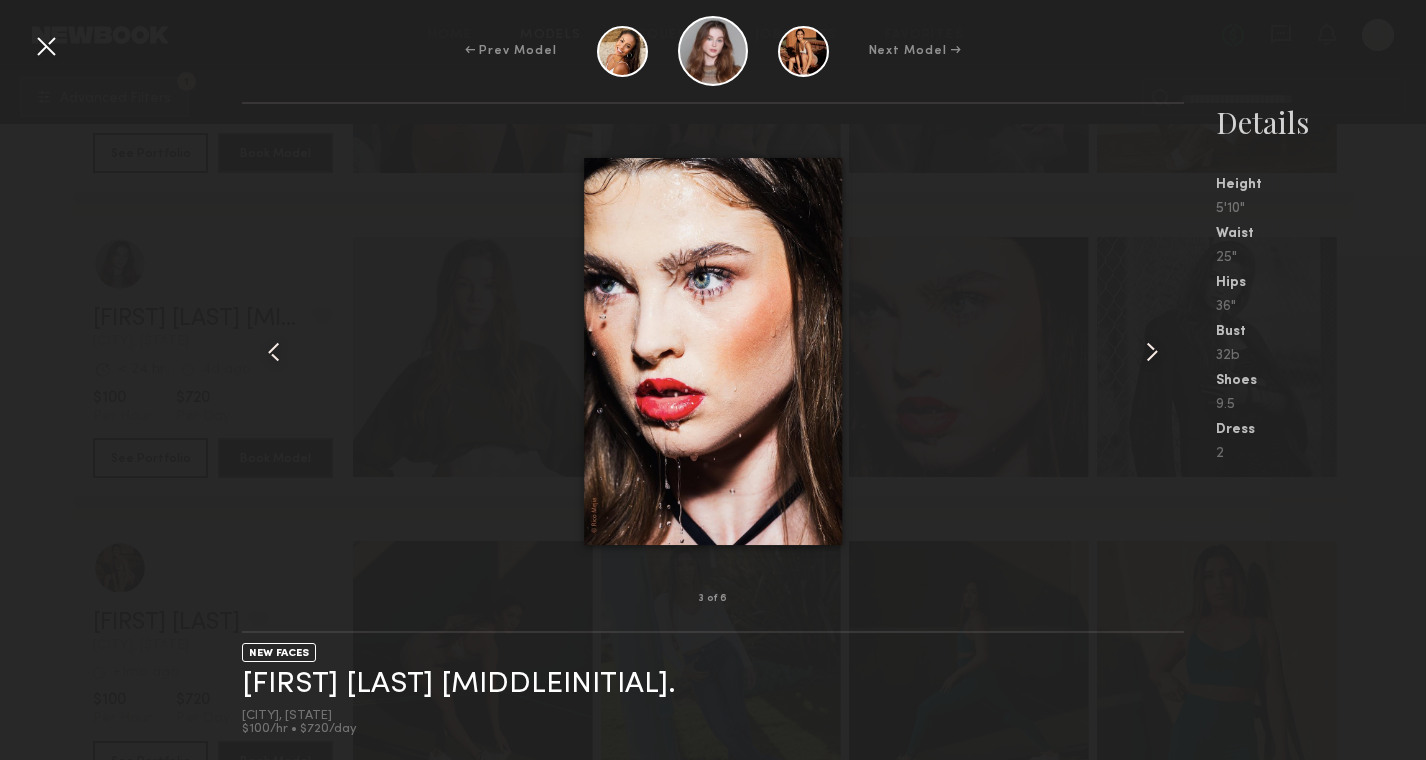 click at bounding box center (1152, 352) 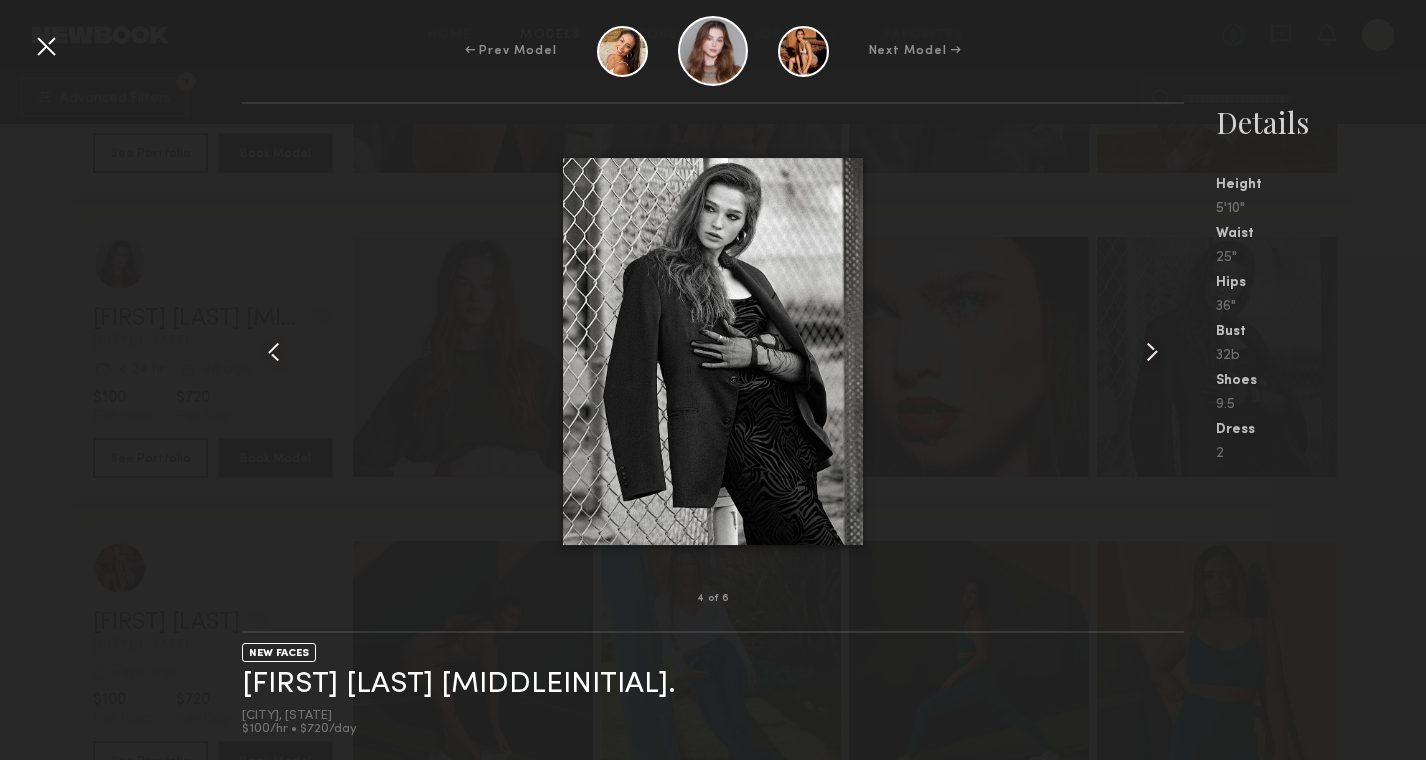 click at bounding box center [1152, 352] 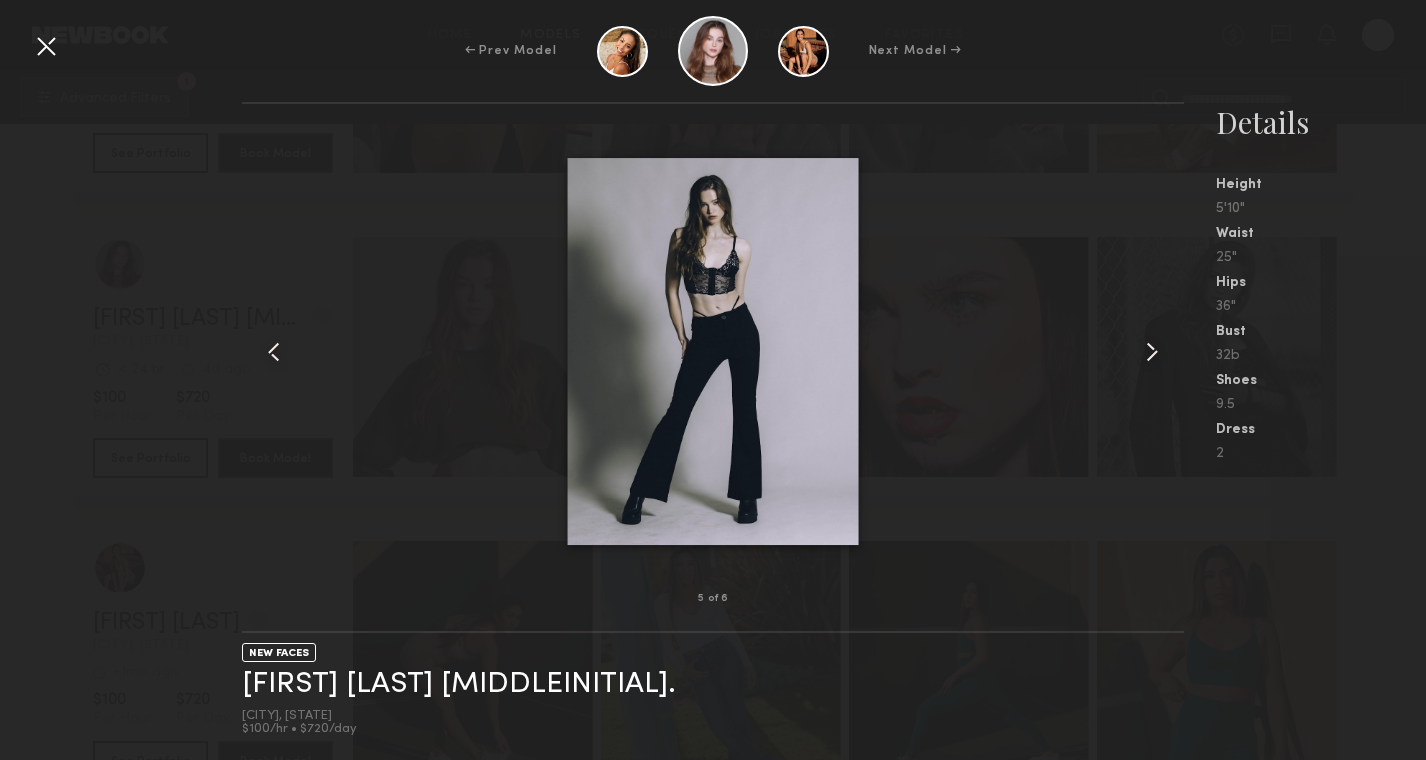 click at bounding box center (1152, 352) 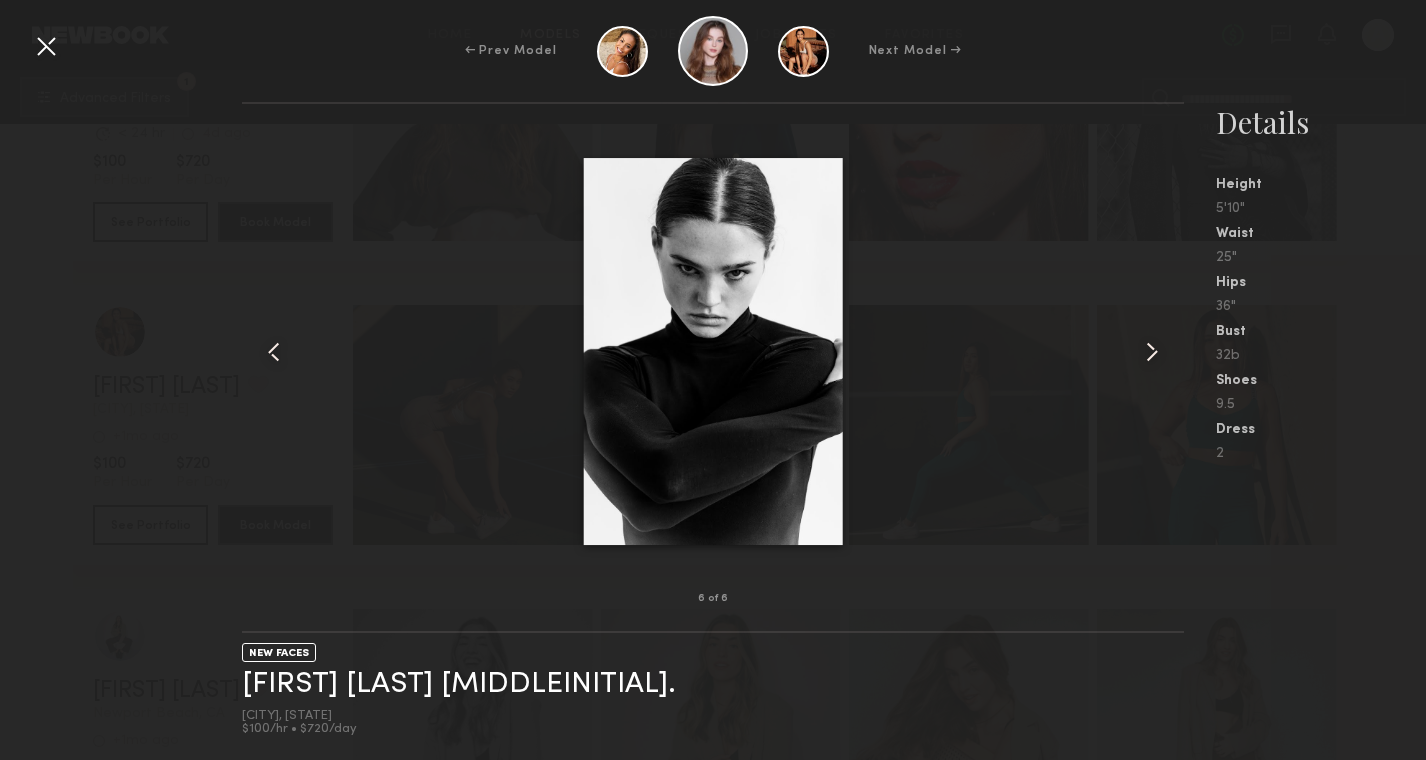 scroll, scrollTop: 29680, scrollLeft: 0, axis: vertical 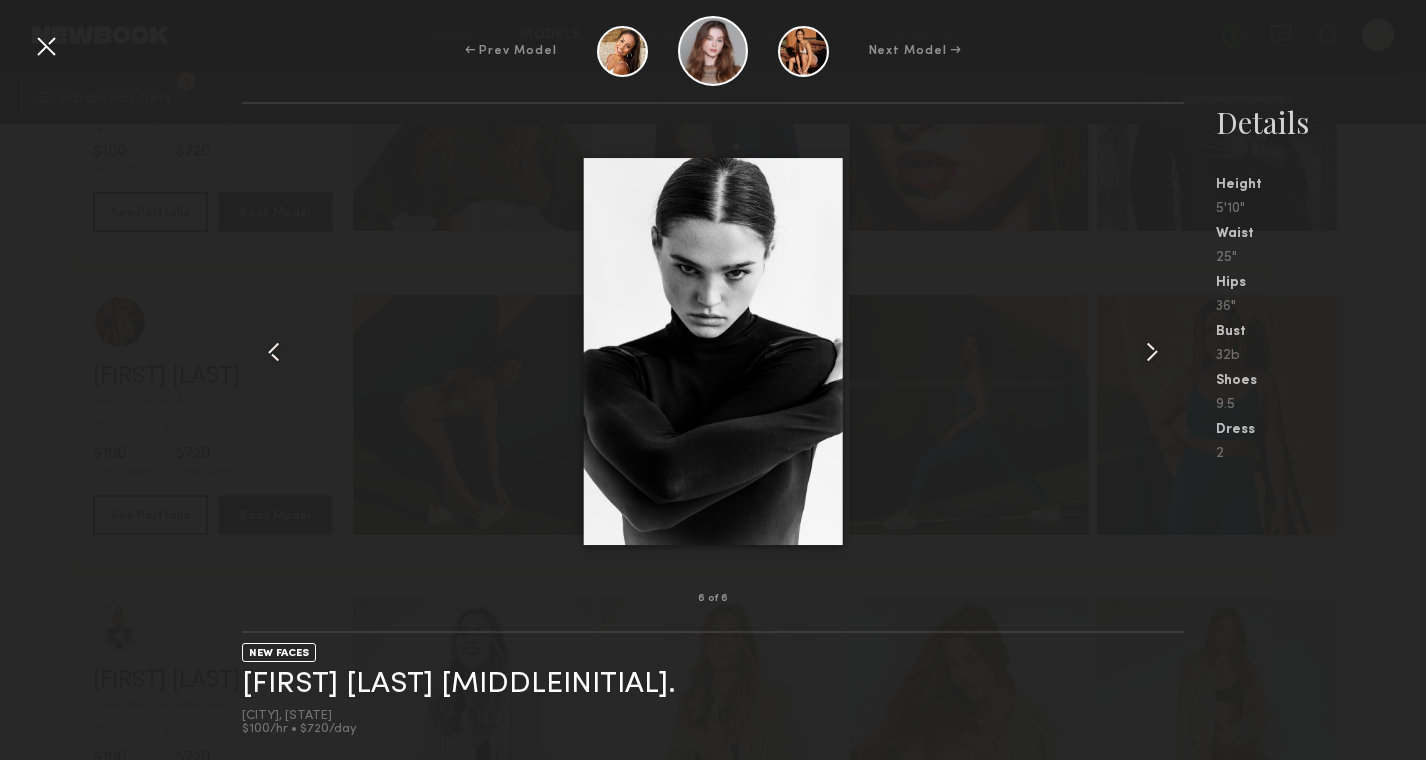 click at bounding box center (46, 46) 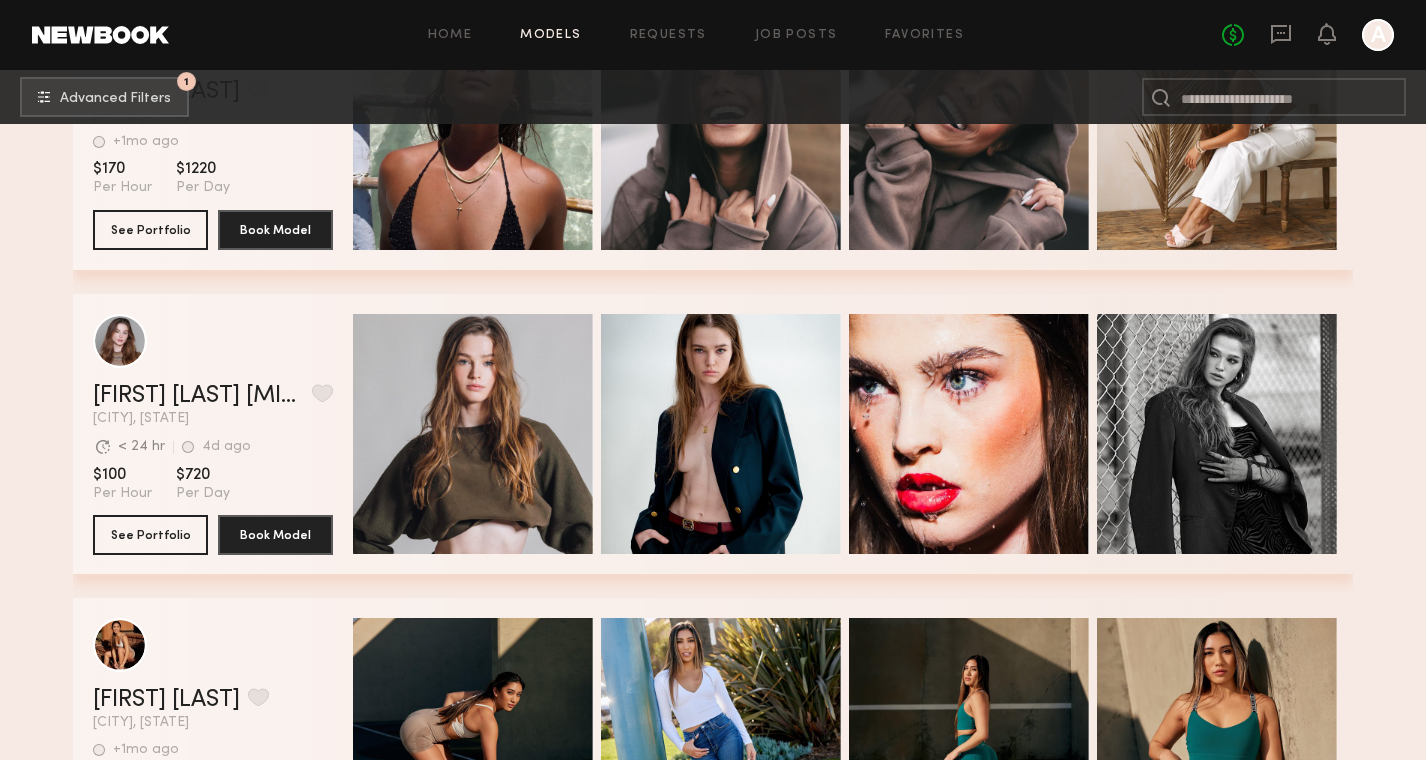 scroll, scrollTop: 29357, scrollLeft: 0, axis: vertical 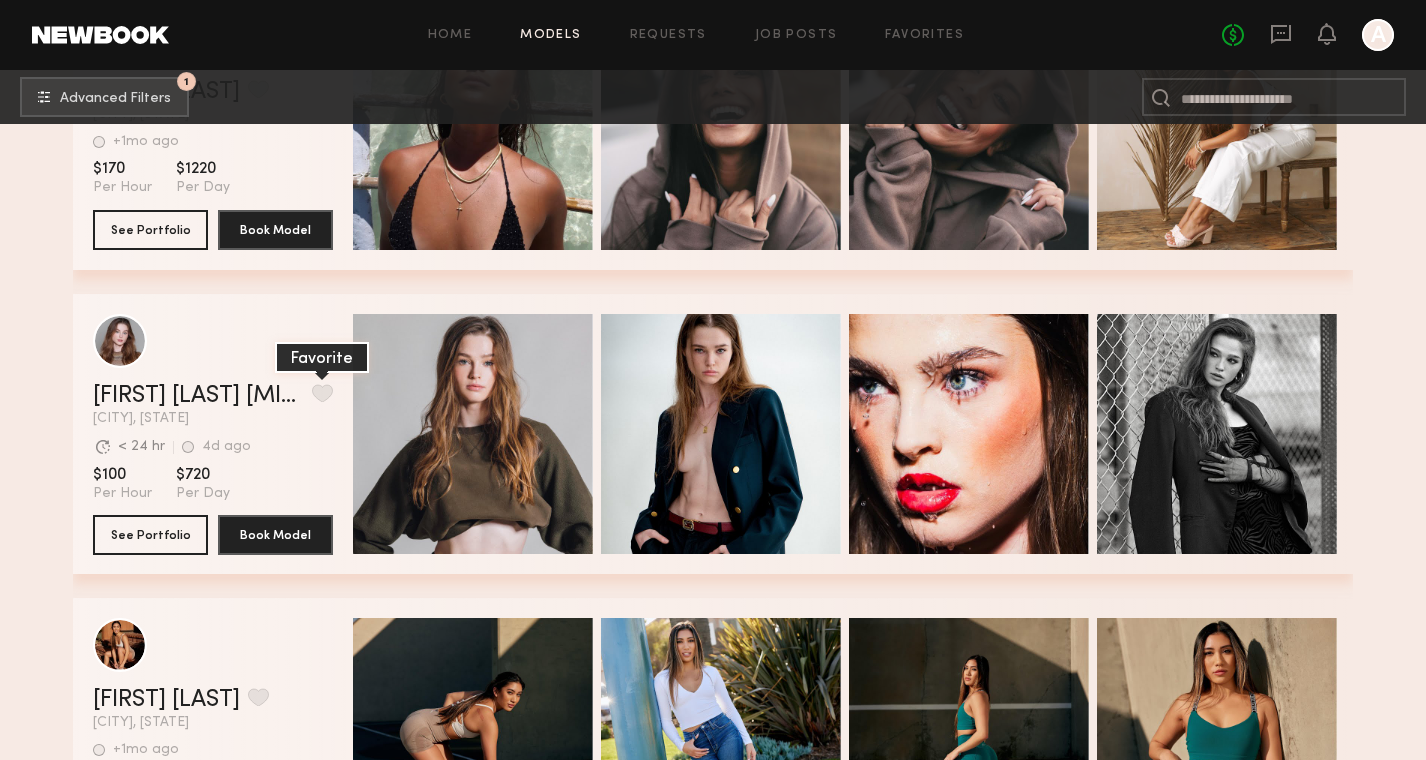 click 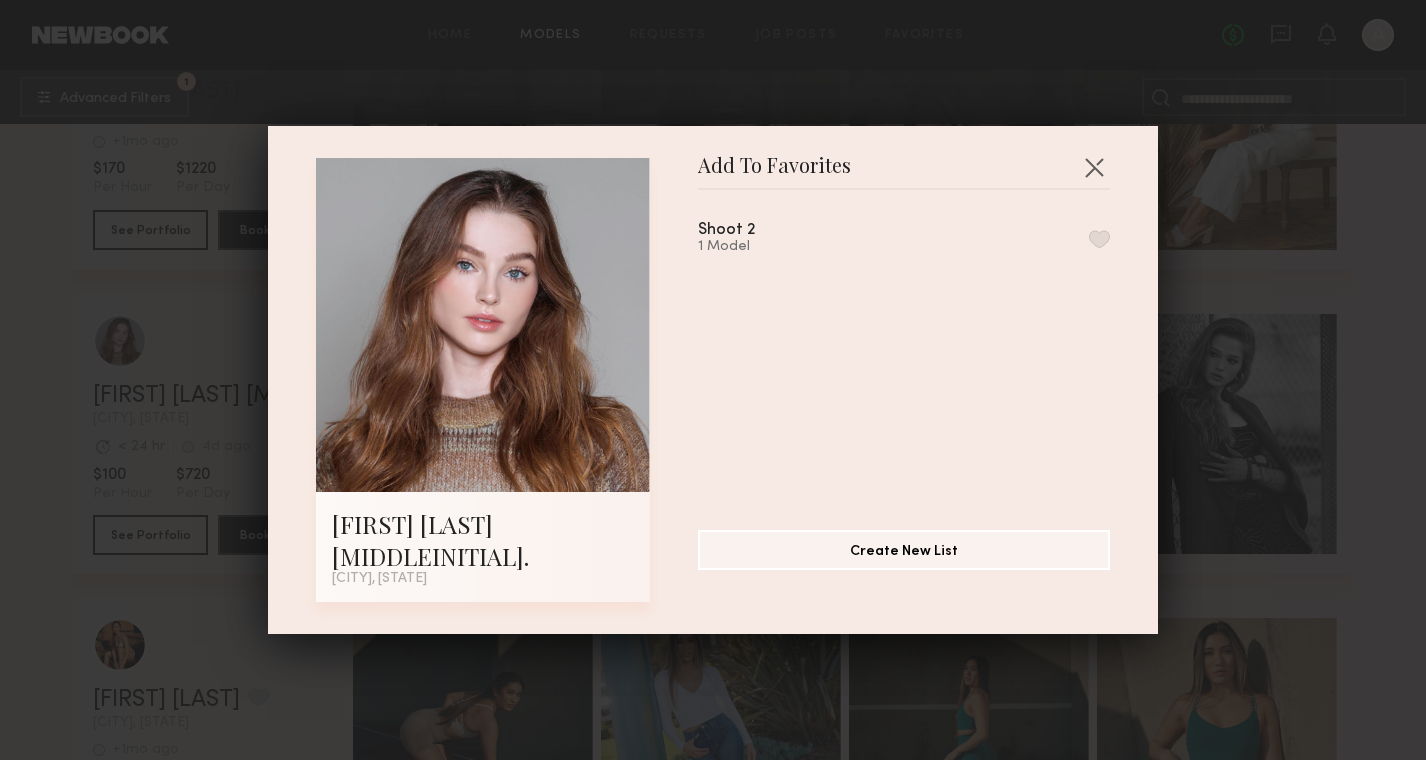 click at bounding box center [1099, 239] 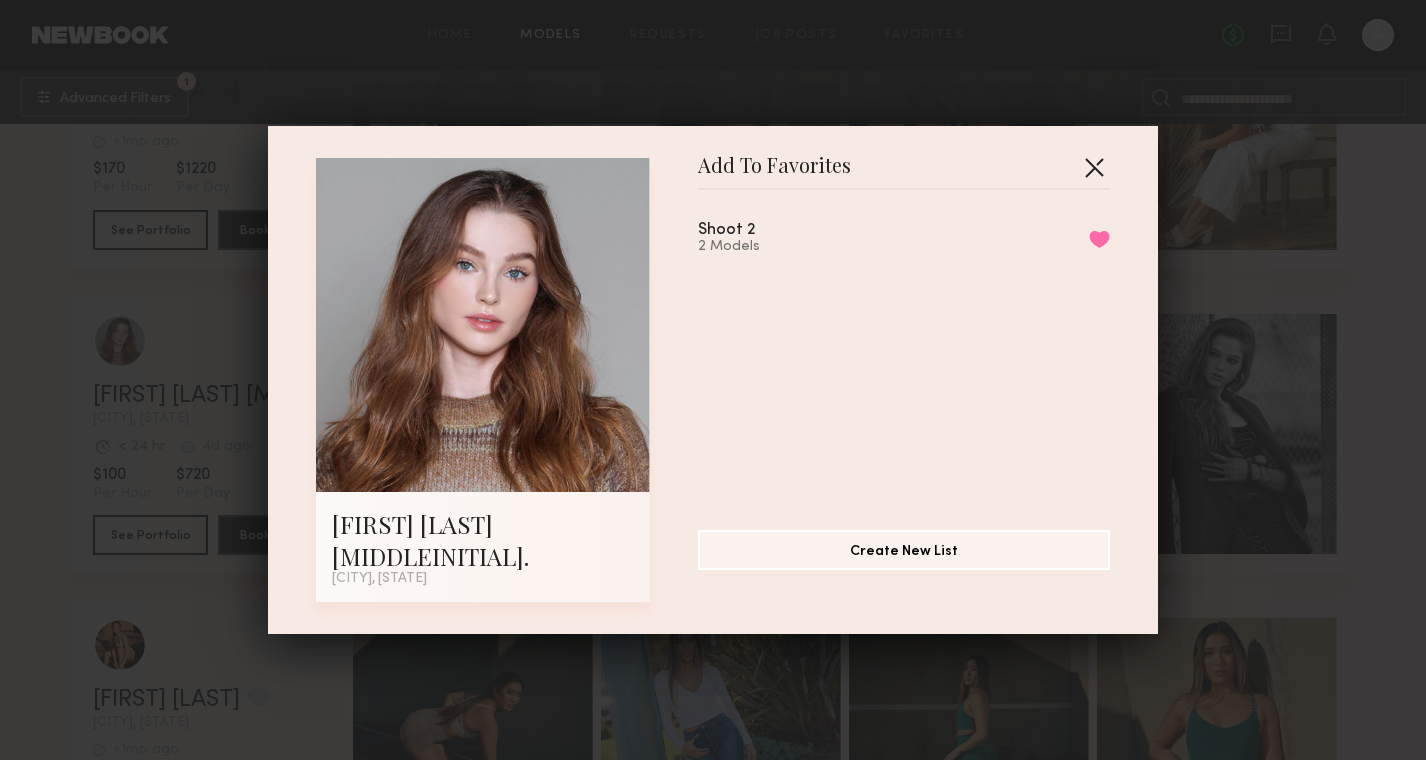 click at bounding box center (1094, 167) 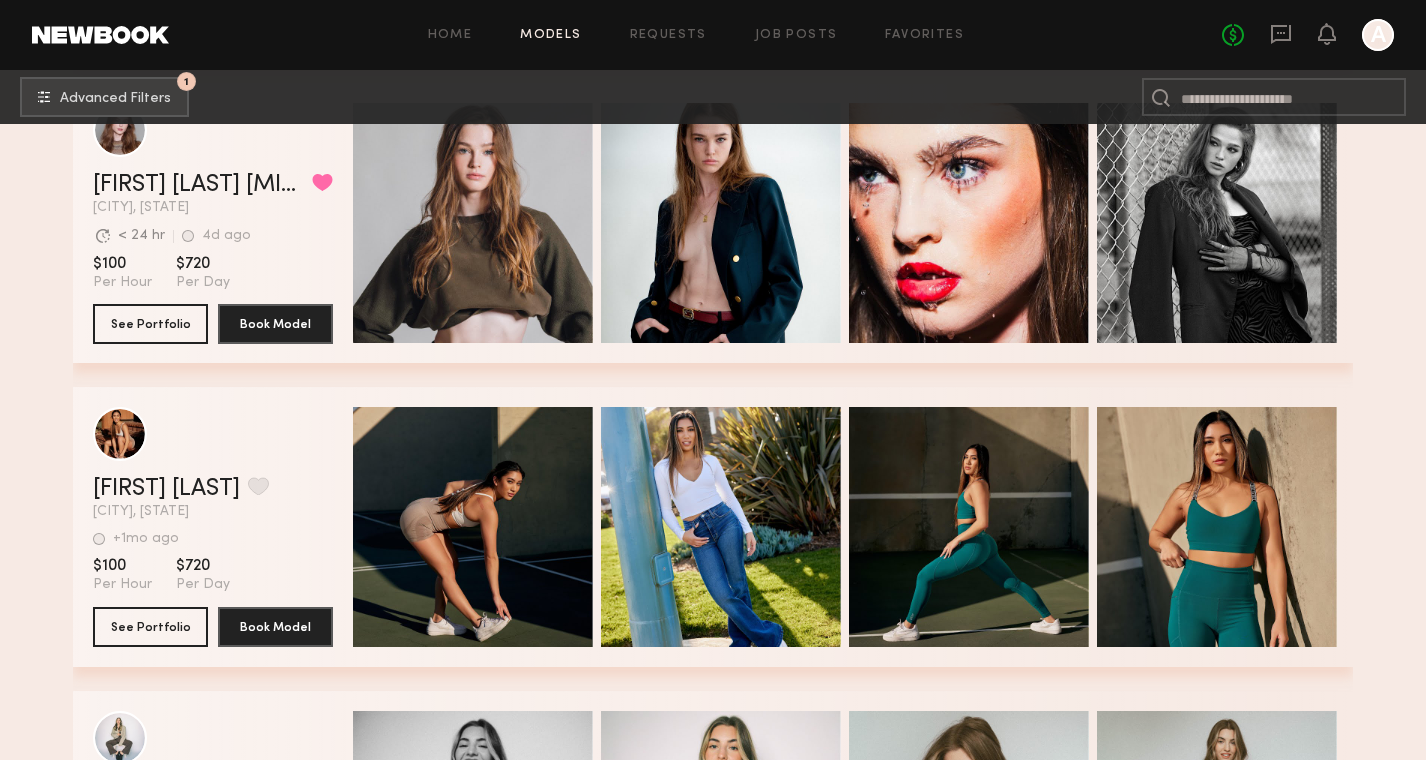 scroll, scrollTop: 29570, scrollLeft: 0, axis: vertical 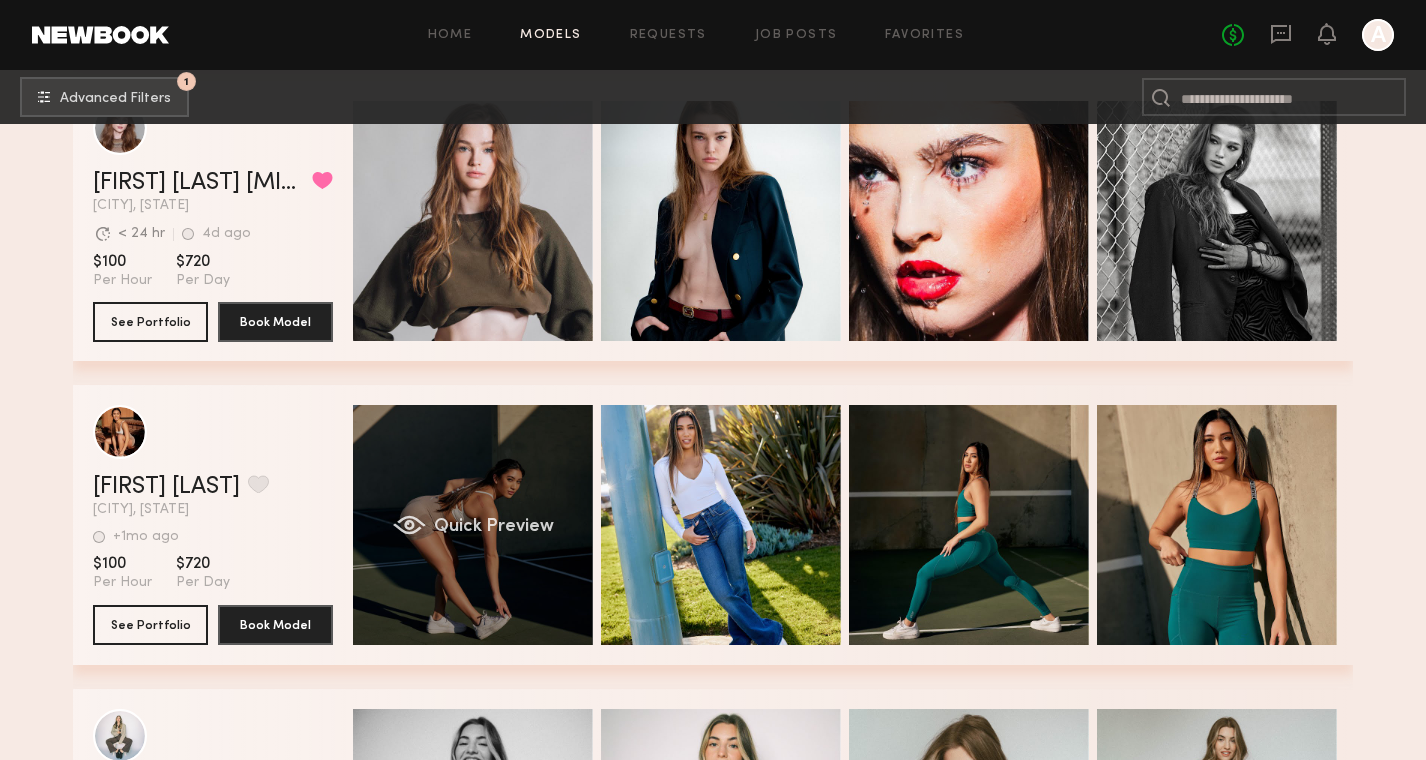 click on "Quick Preview" 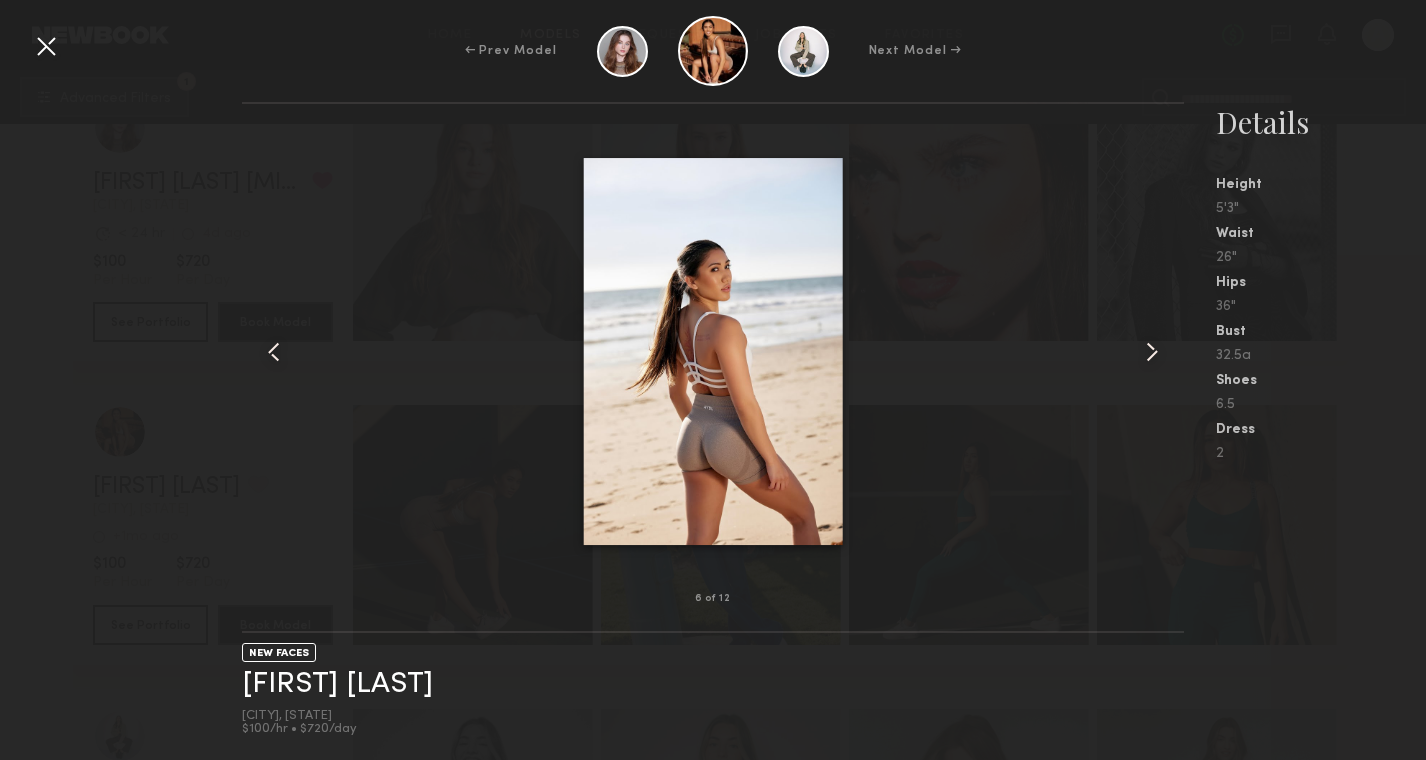 click at bounding box center (46, 46) 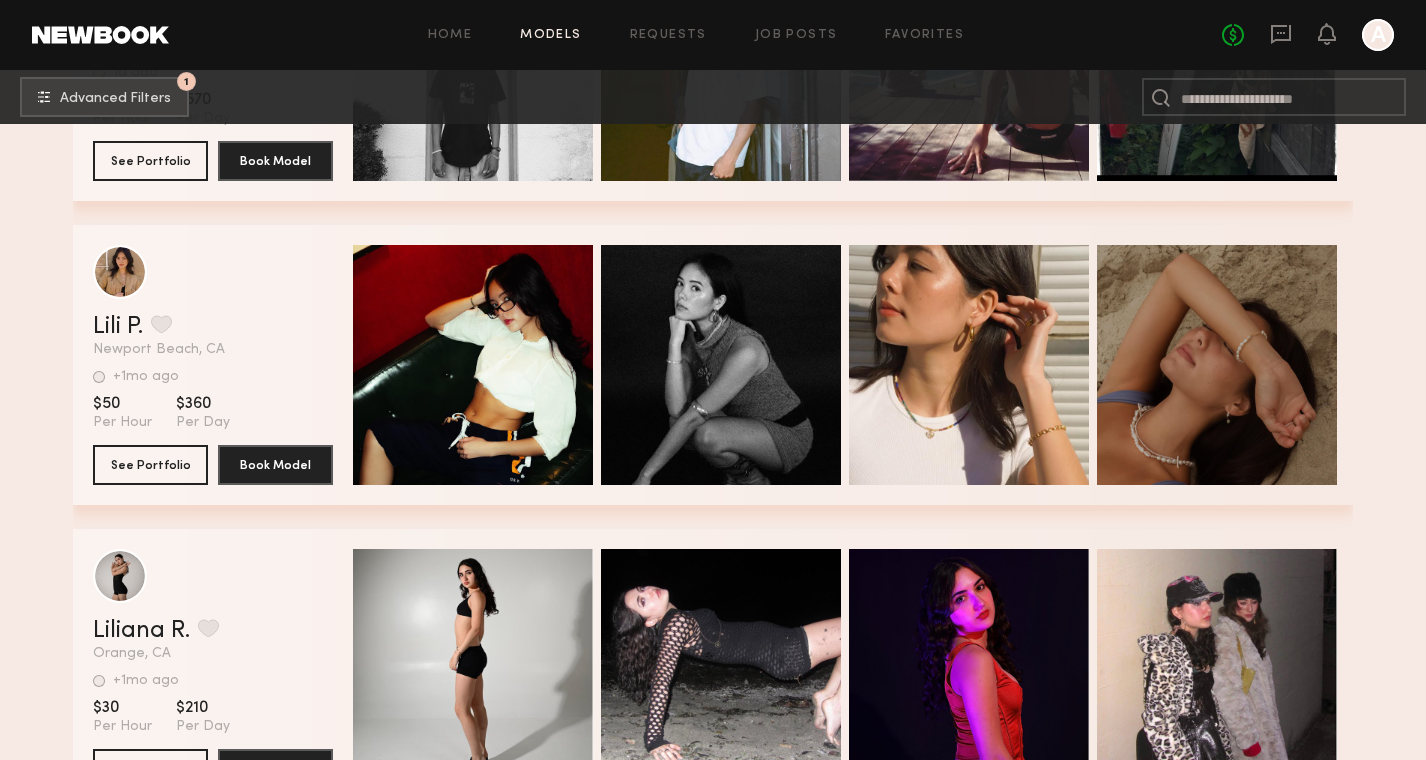 scroll, scrollTop: 30944, scrollLeft: 0, axis: vertical 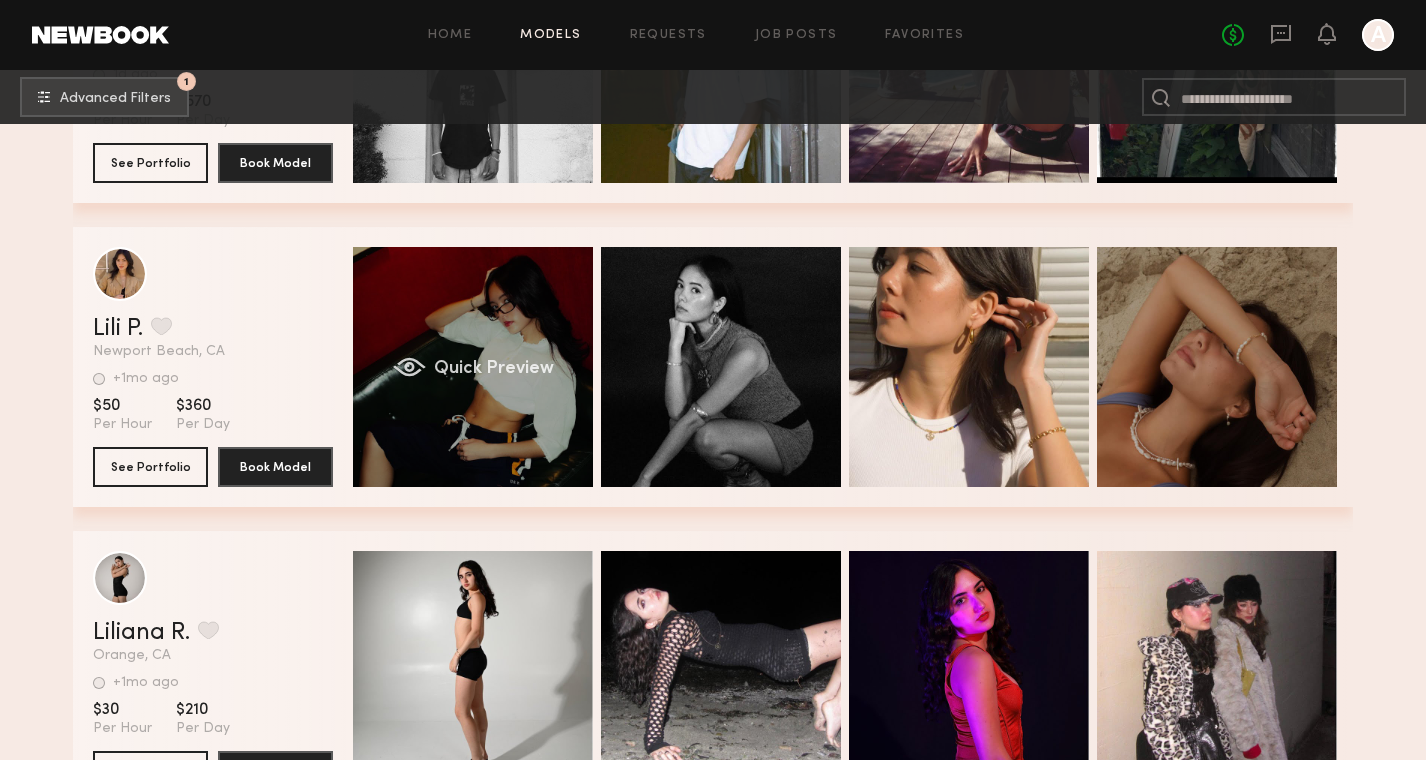 click on "Quick Preview" 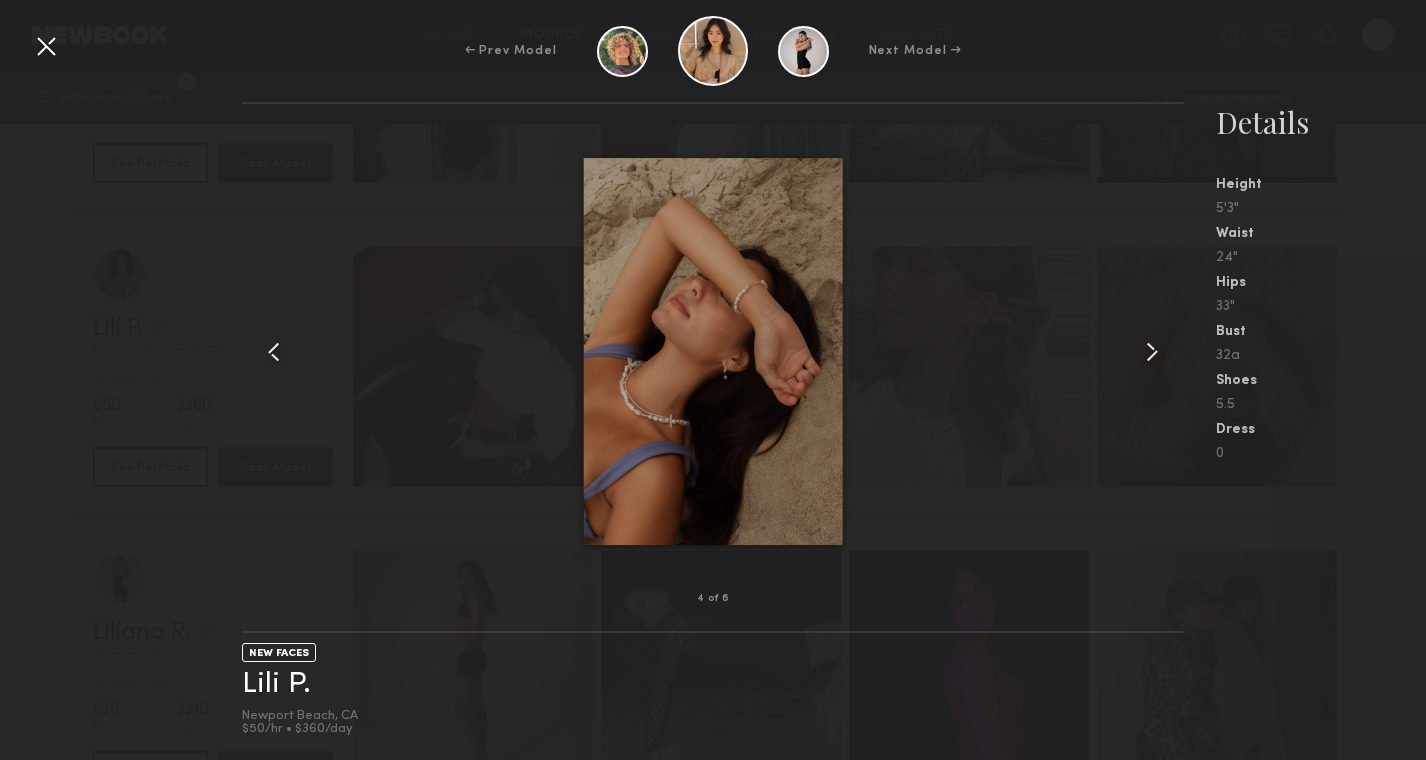 click at bounding box center [46, 46] 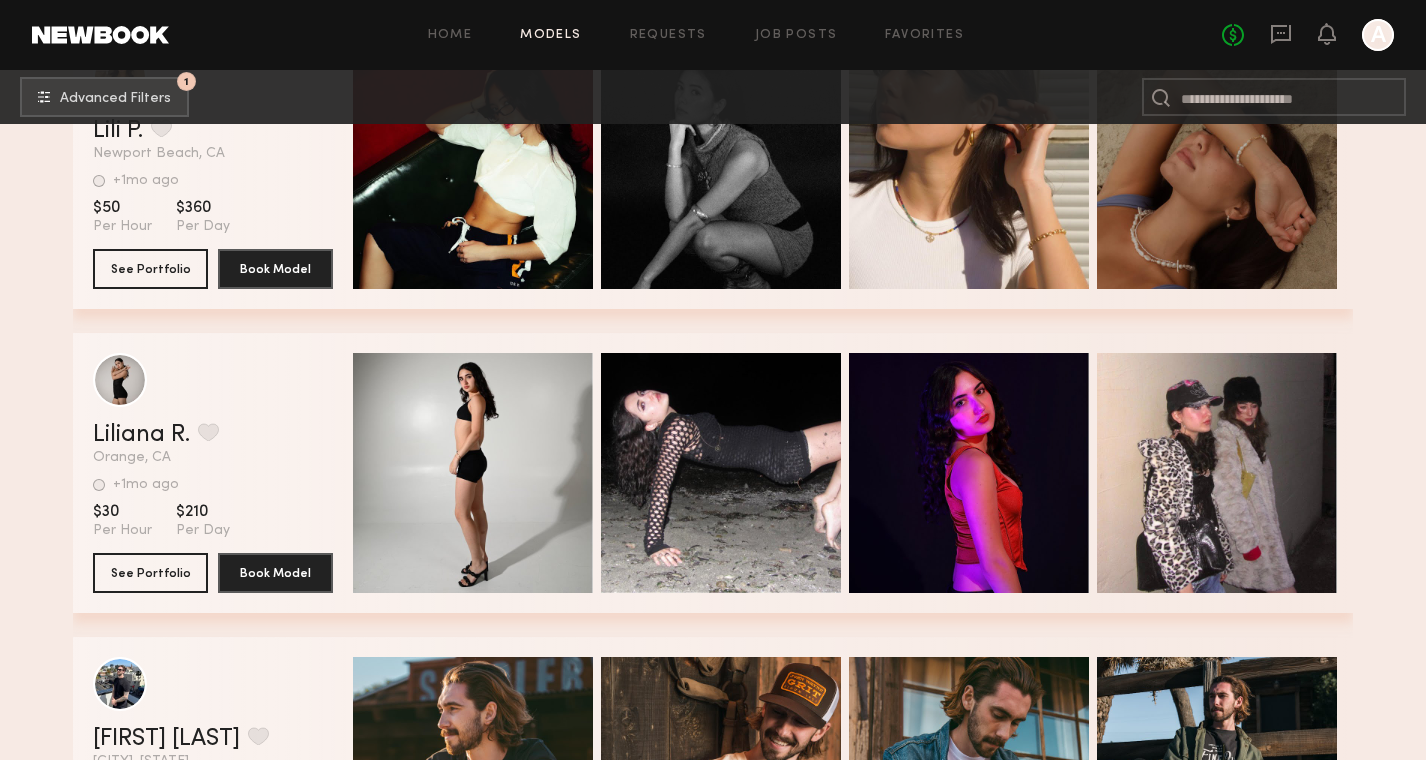 scroll, scrollTop: 31151, scrollLeft: 0, axis: vertical 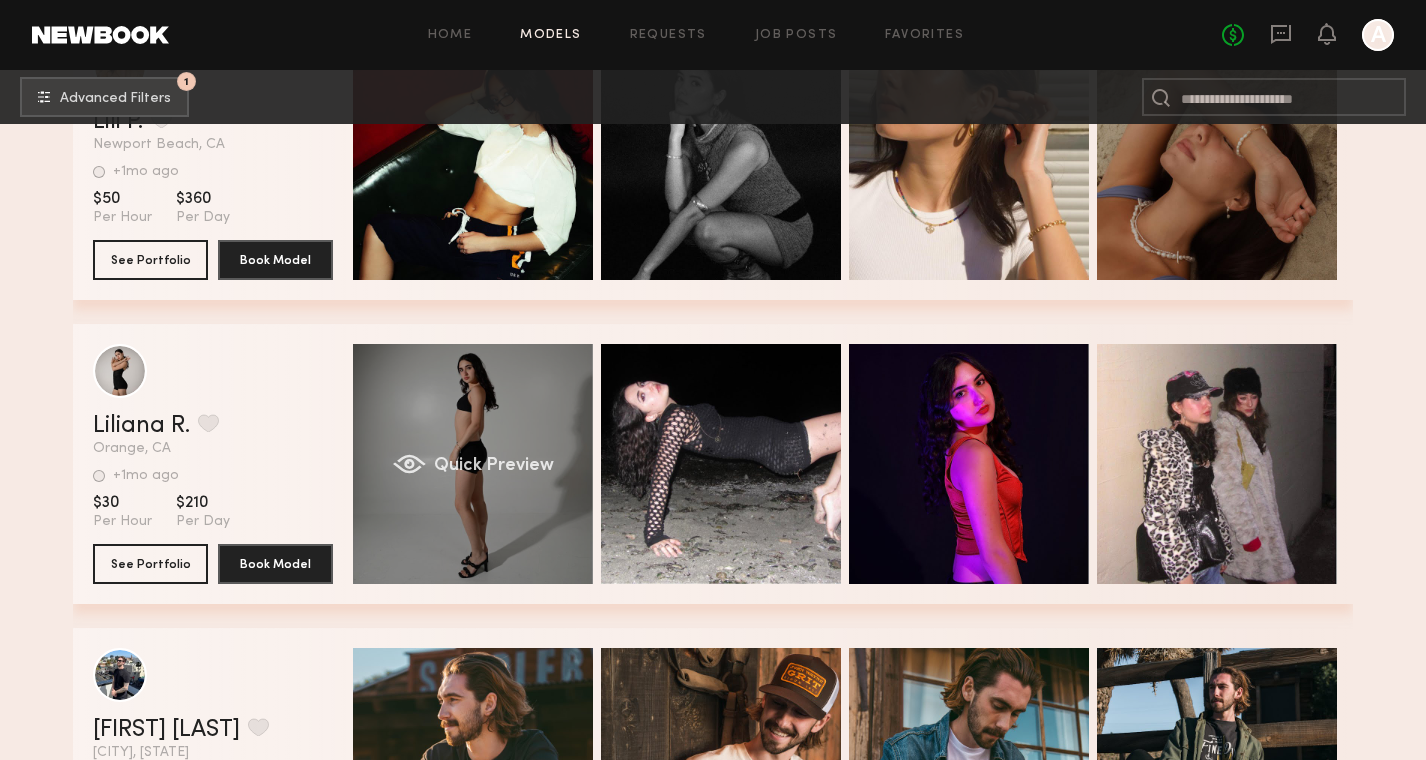 click on "Quick Preview" 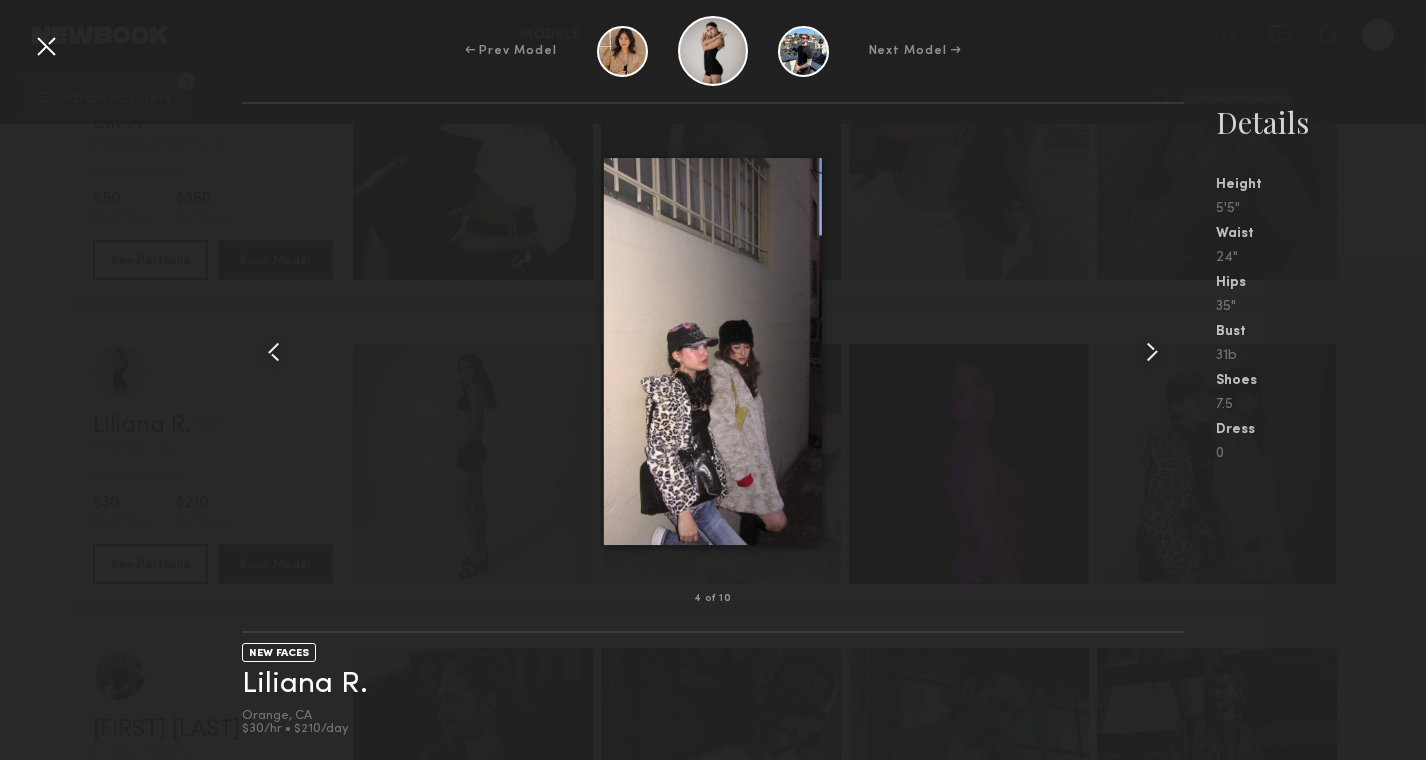 click at bounding box center (46, 46) 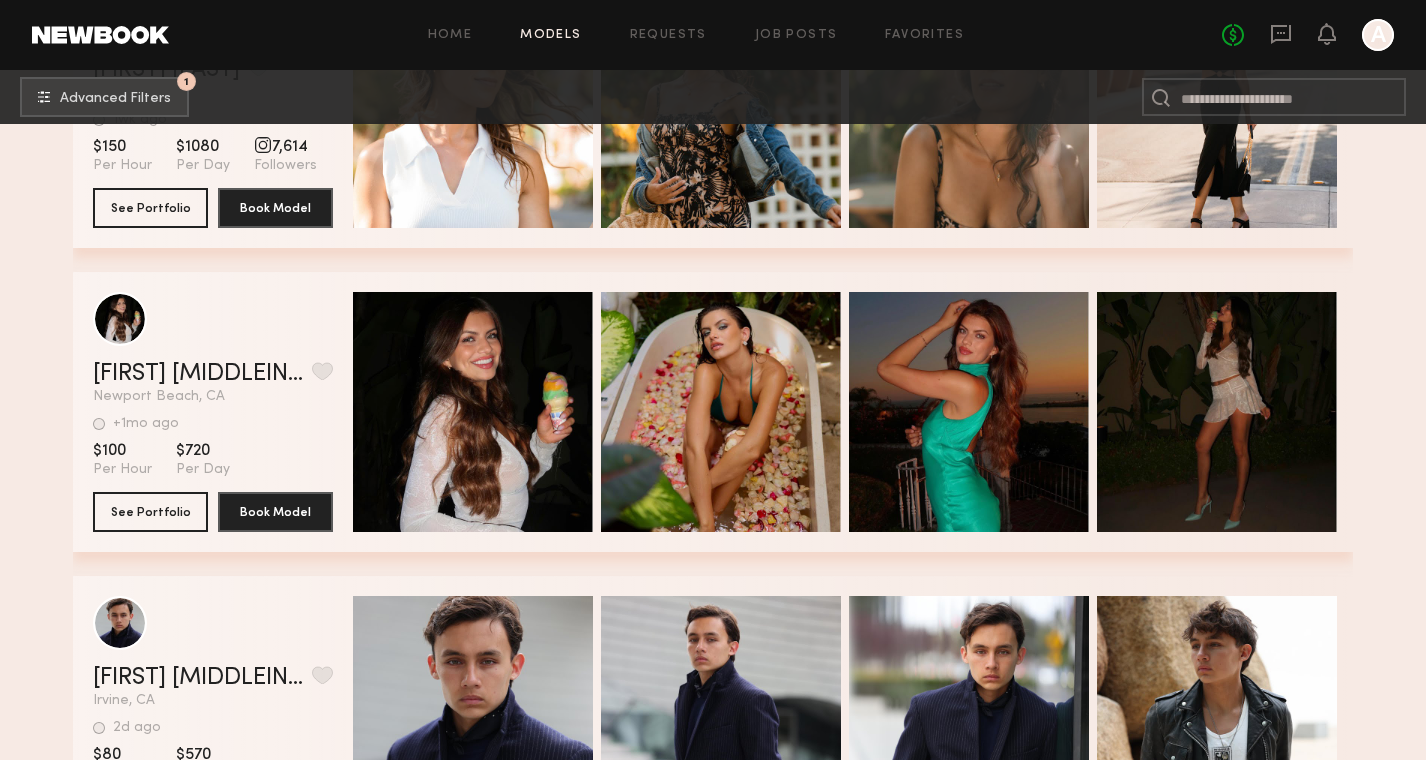 scroll, scrollTop: 32736, scrollLeft: 0, axis: vertical 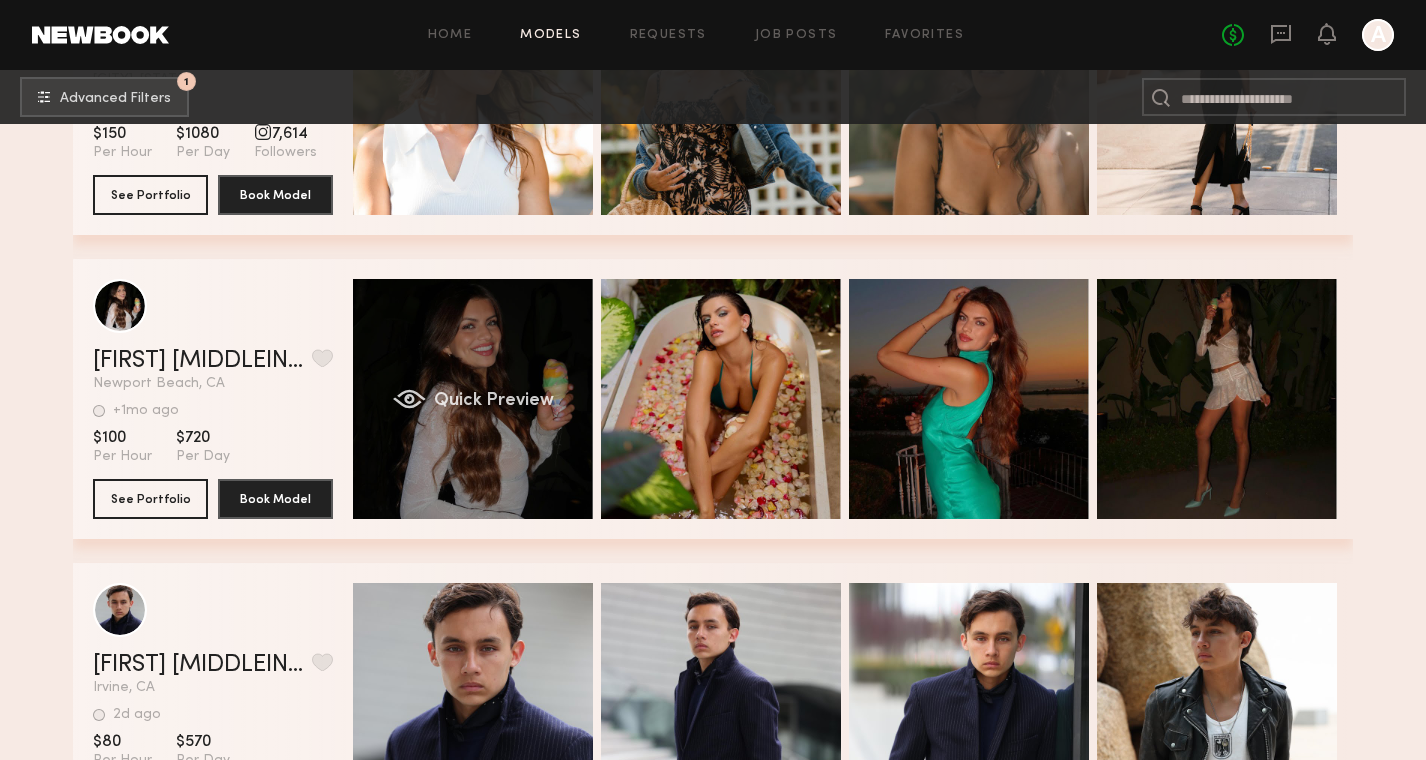 click on "Quick Preview" 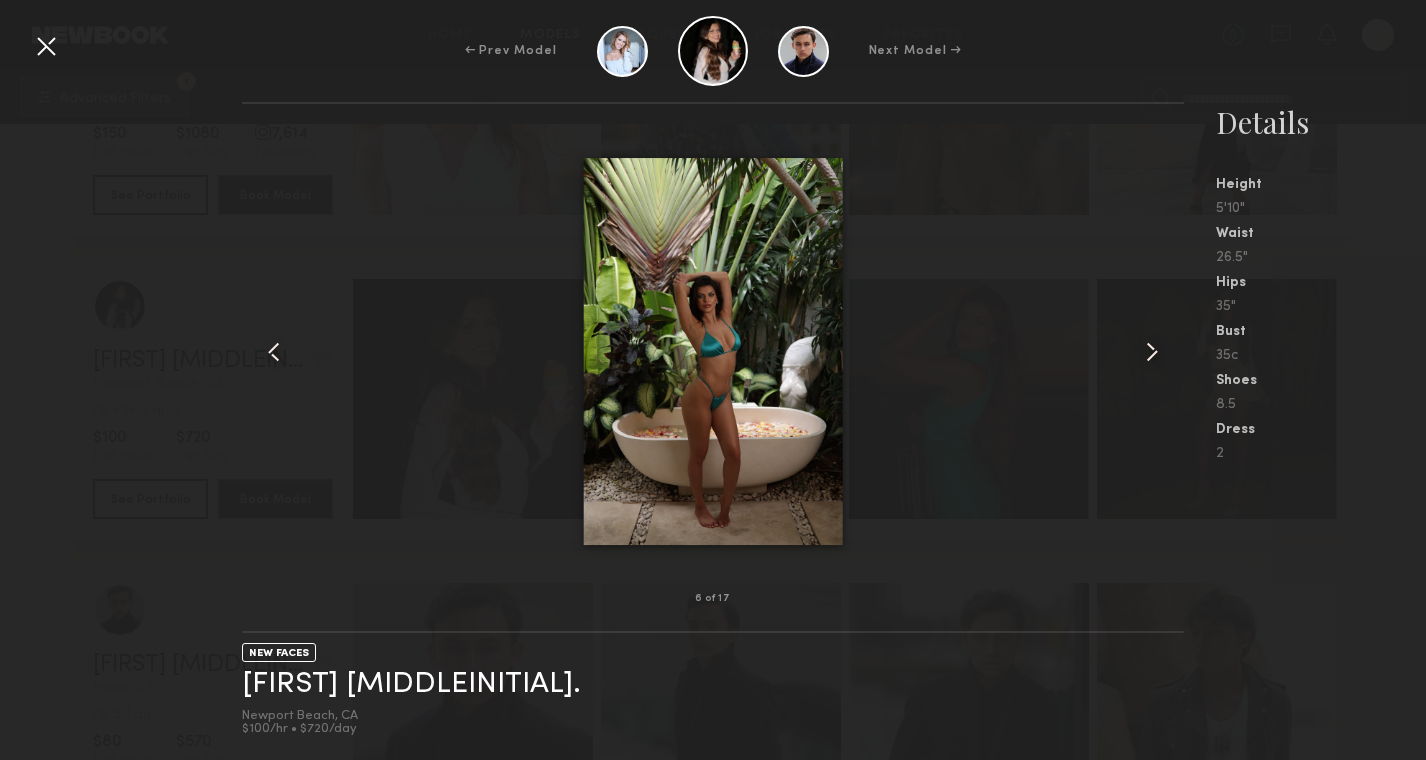 click at bounding box center (46, 46) 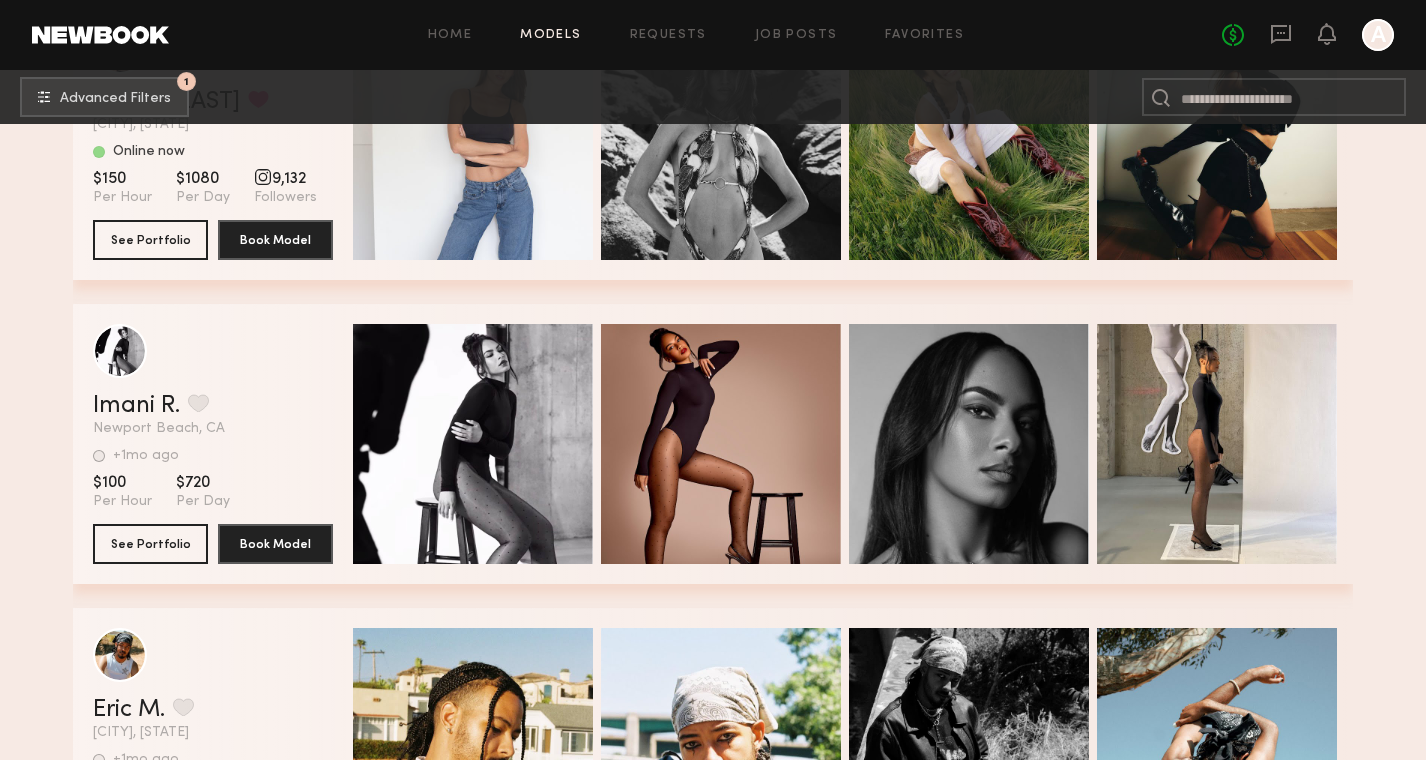 scroll, scrollTop: 34212, scrollLeft: 0, axis: vertical 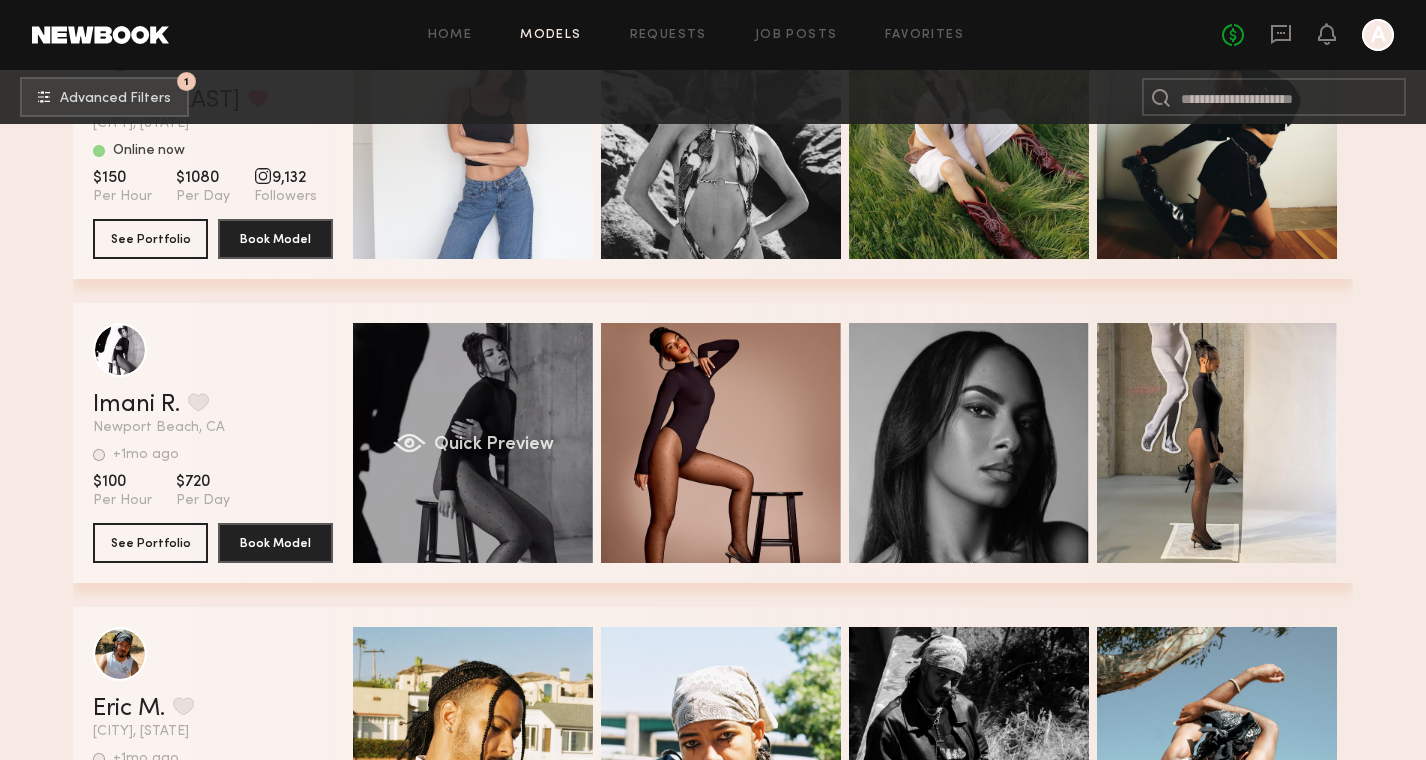click on "Quick Preview" 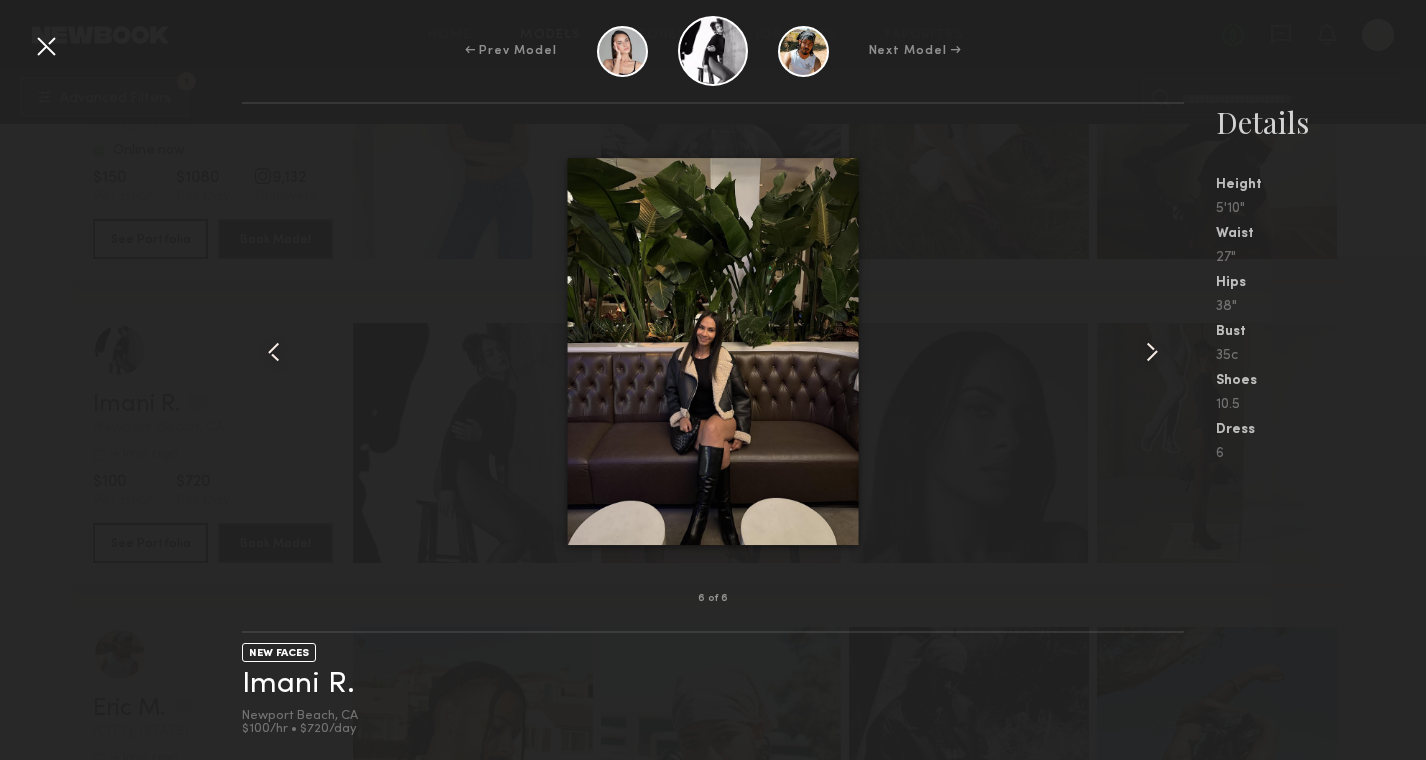 click at bounding box center [46, 46] 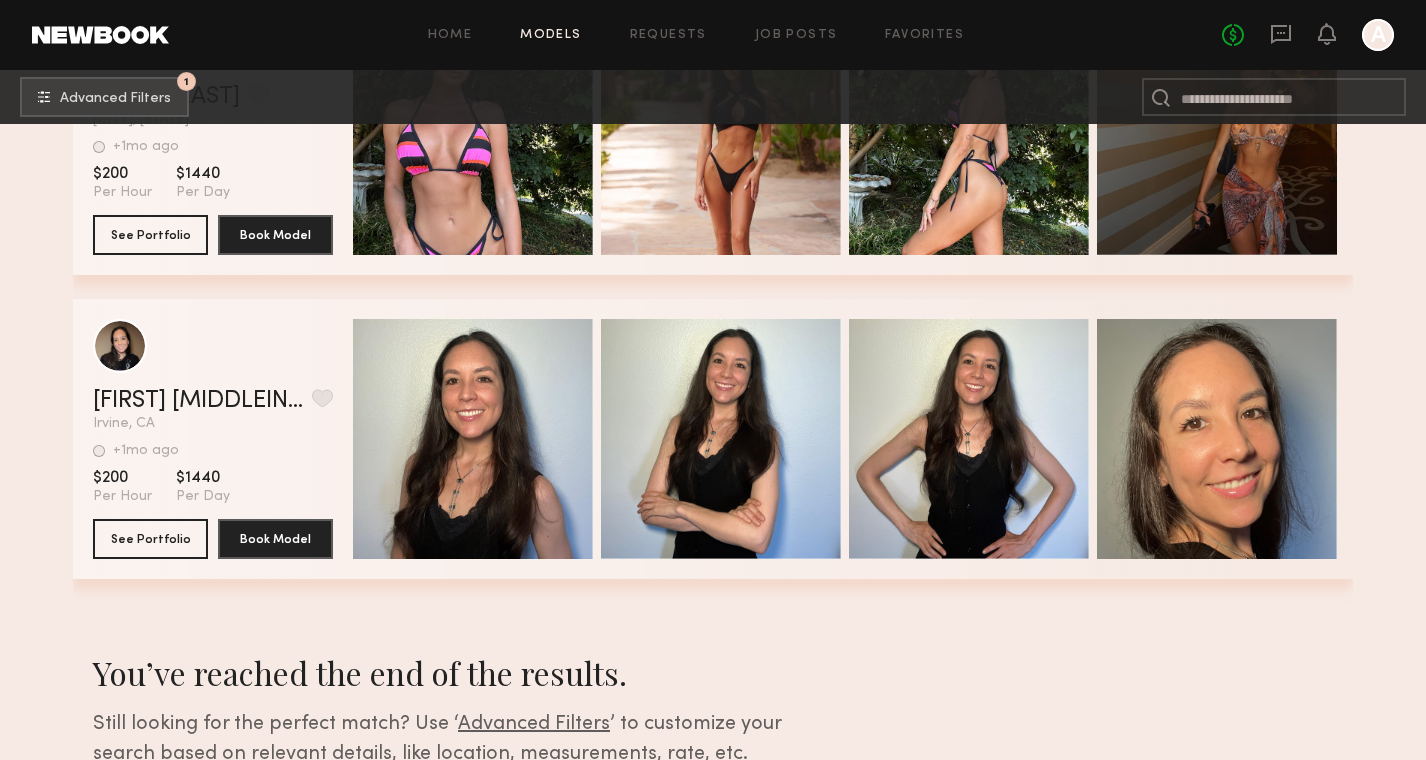 scroll, scrollTop: 37014, scrollLeft: 0, axis: vertical 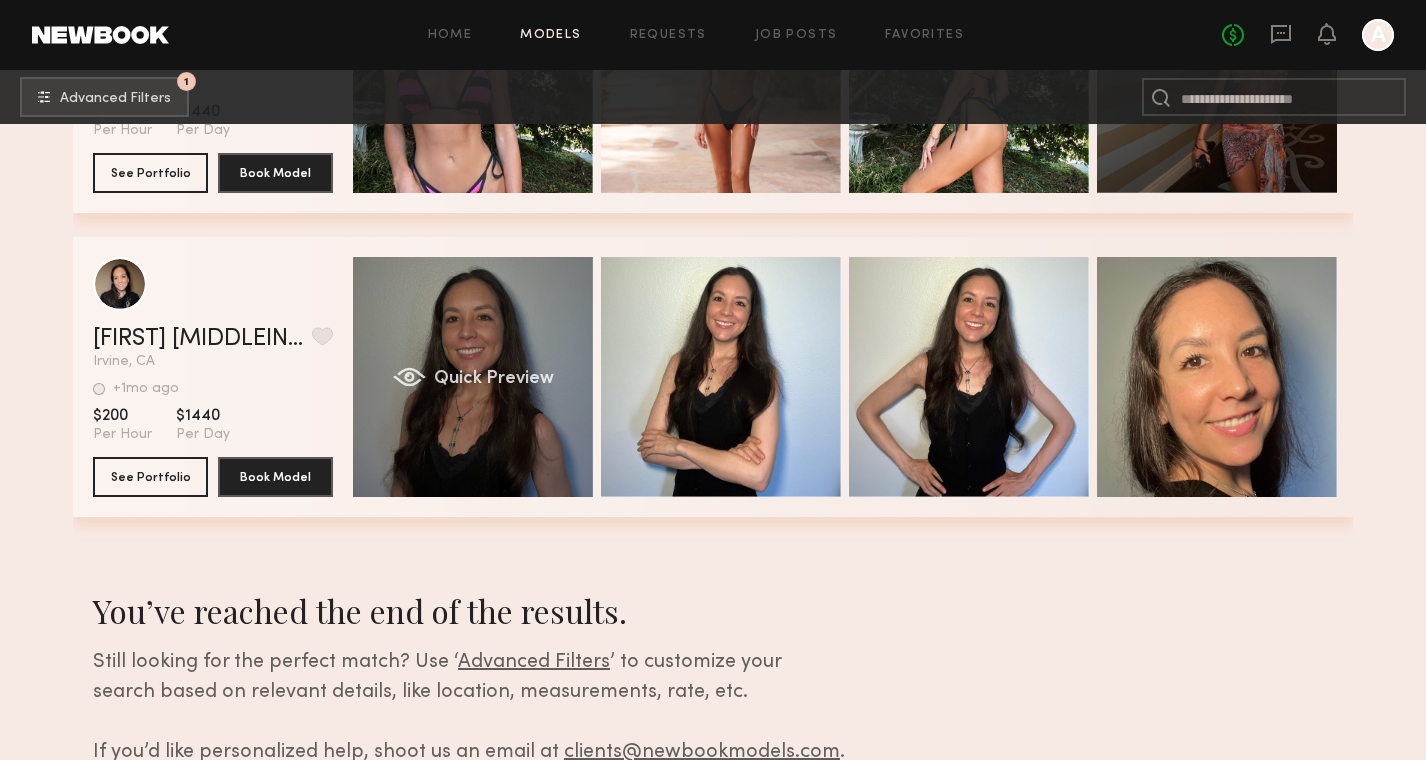 click on "Quick Preview" 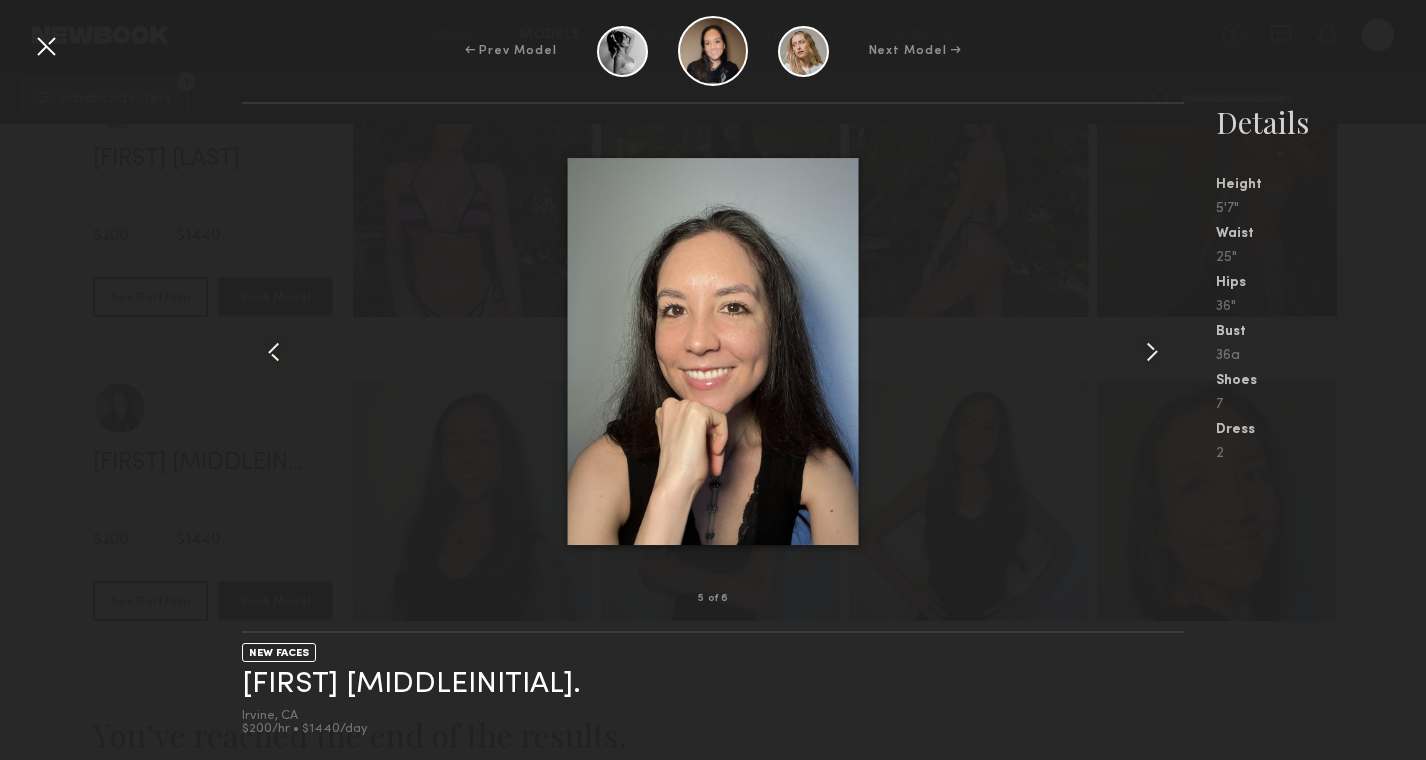 scroll, scrollTop: 36880, scrollLeft: 0, axis: vertical 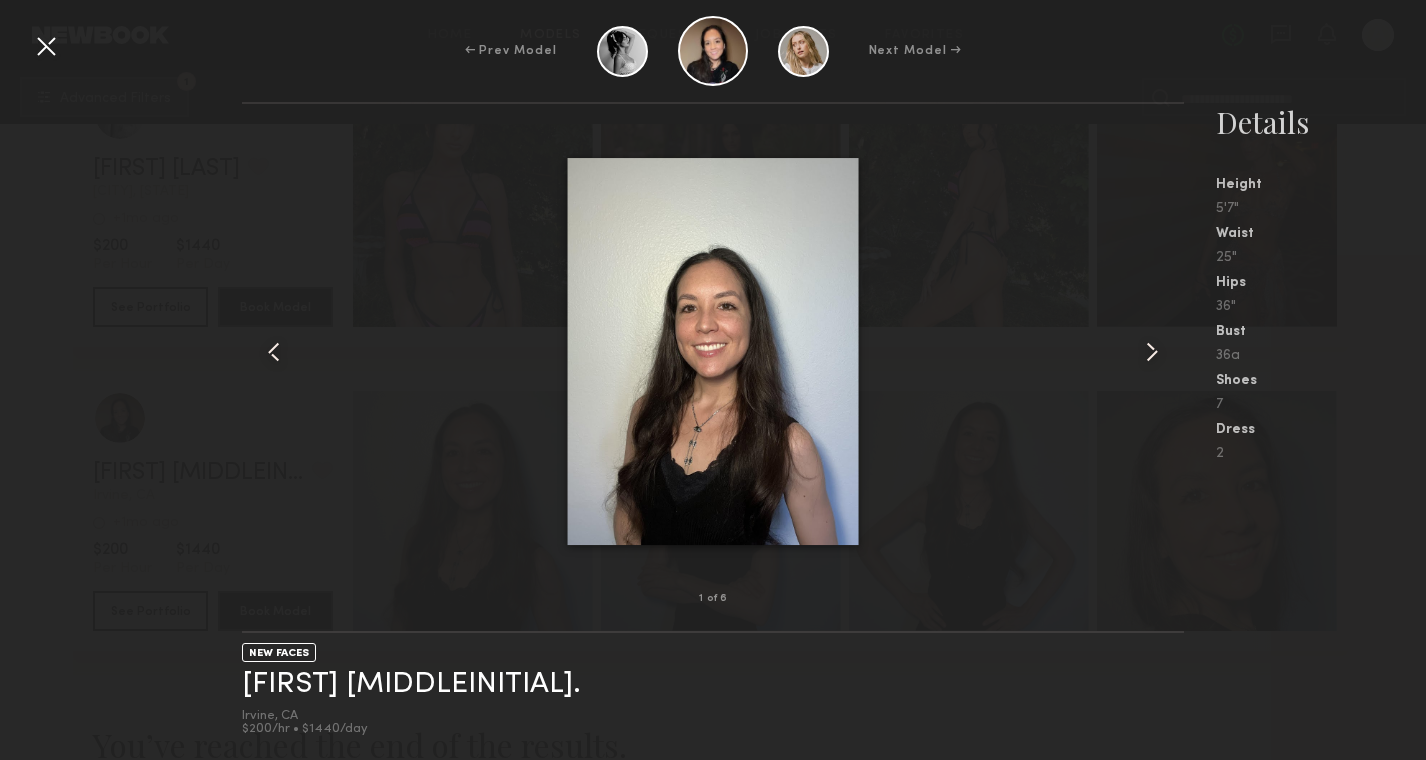 click at bounding box center [712, 351] 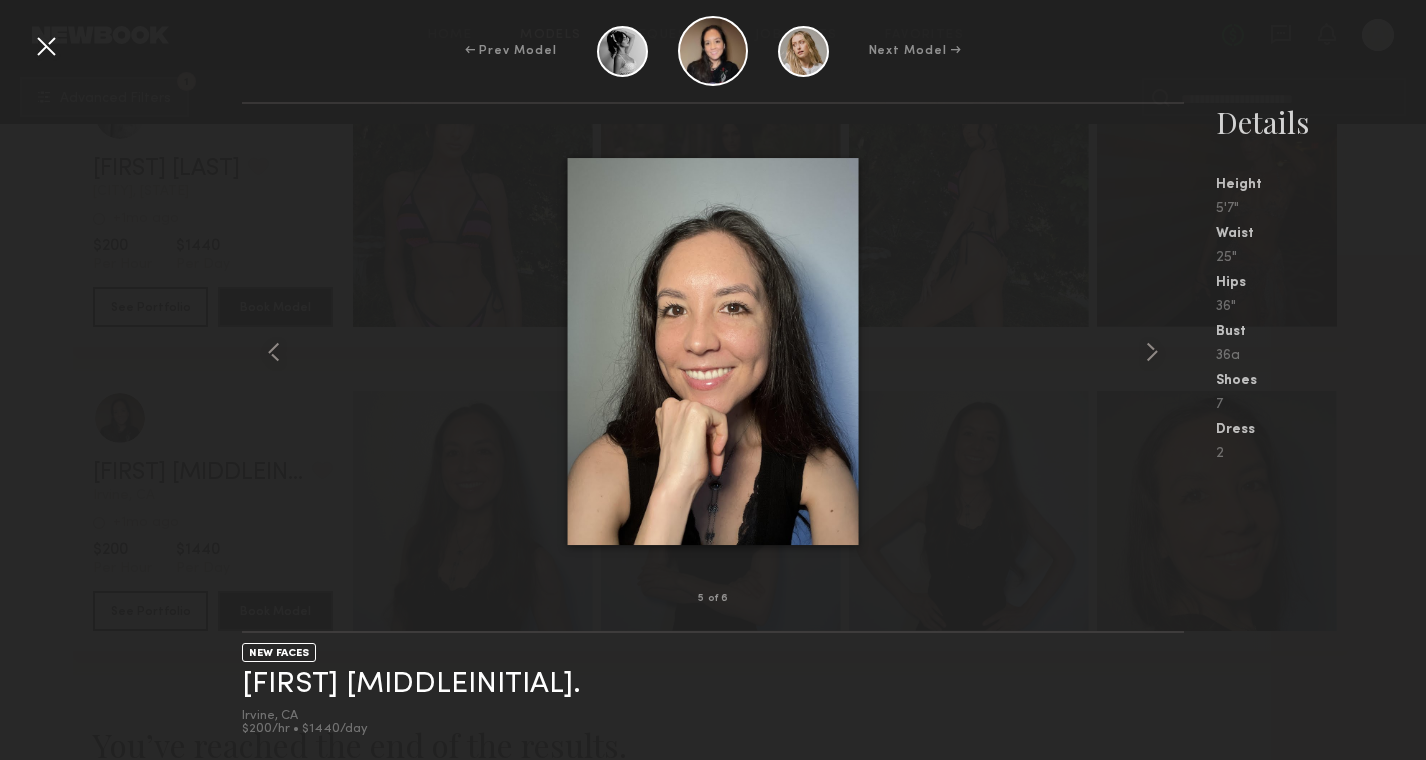 click at bounding box center [46, 46] 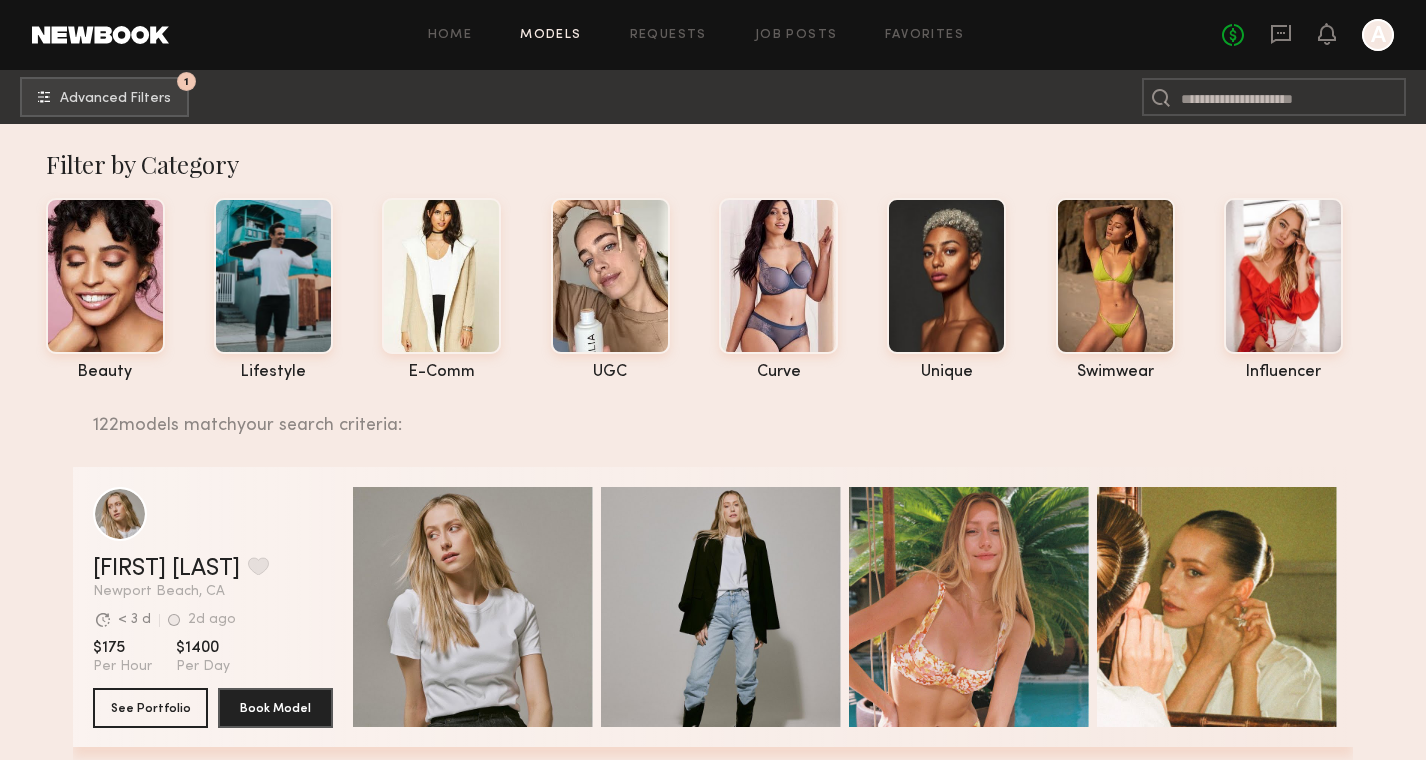 scroll, scrollTop: 0, scrollLeft: 0, axis: both 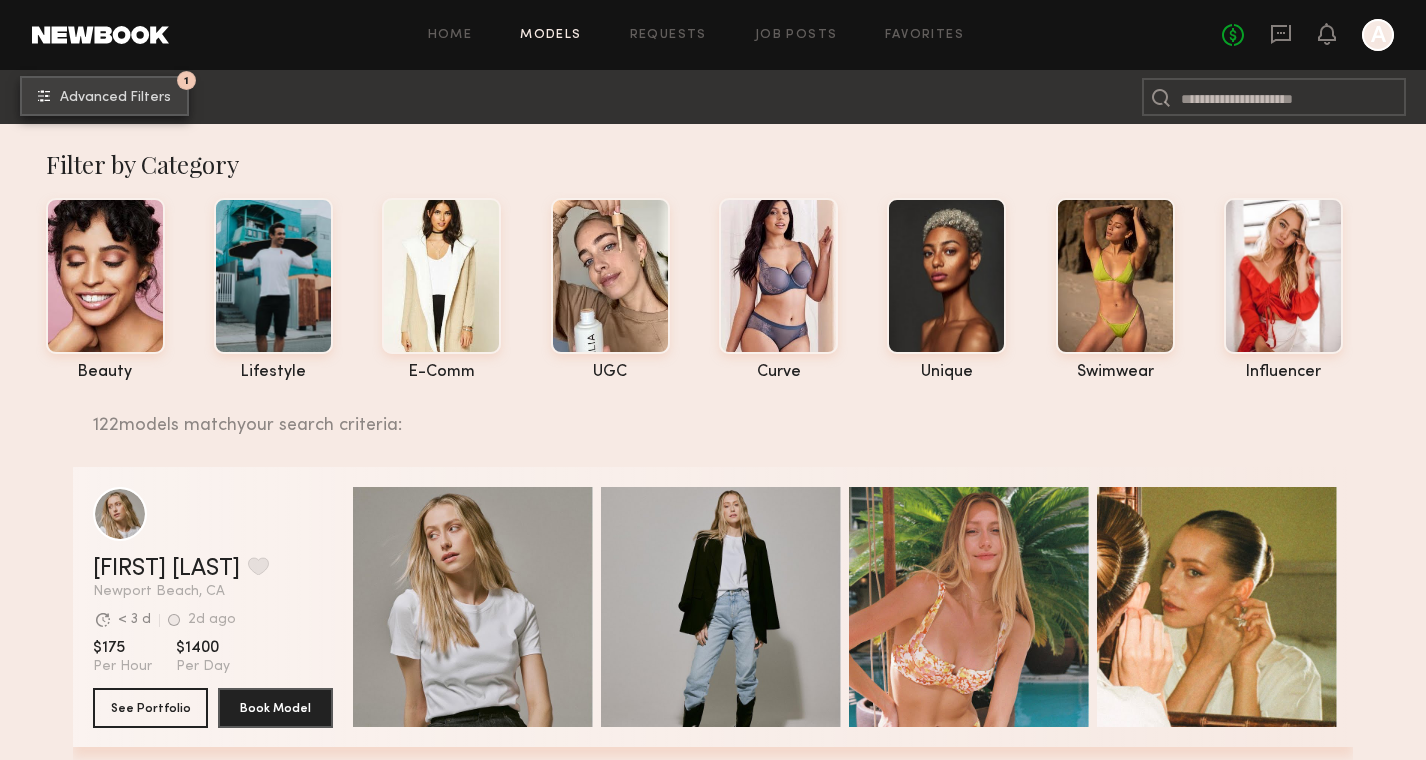 click on "Advanced Filters" 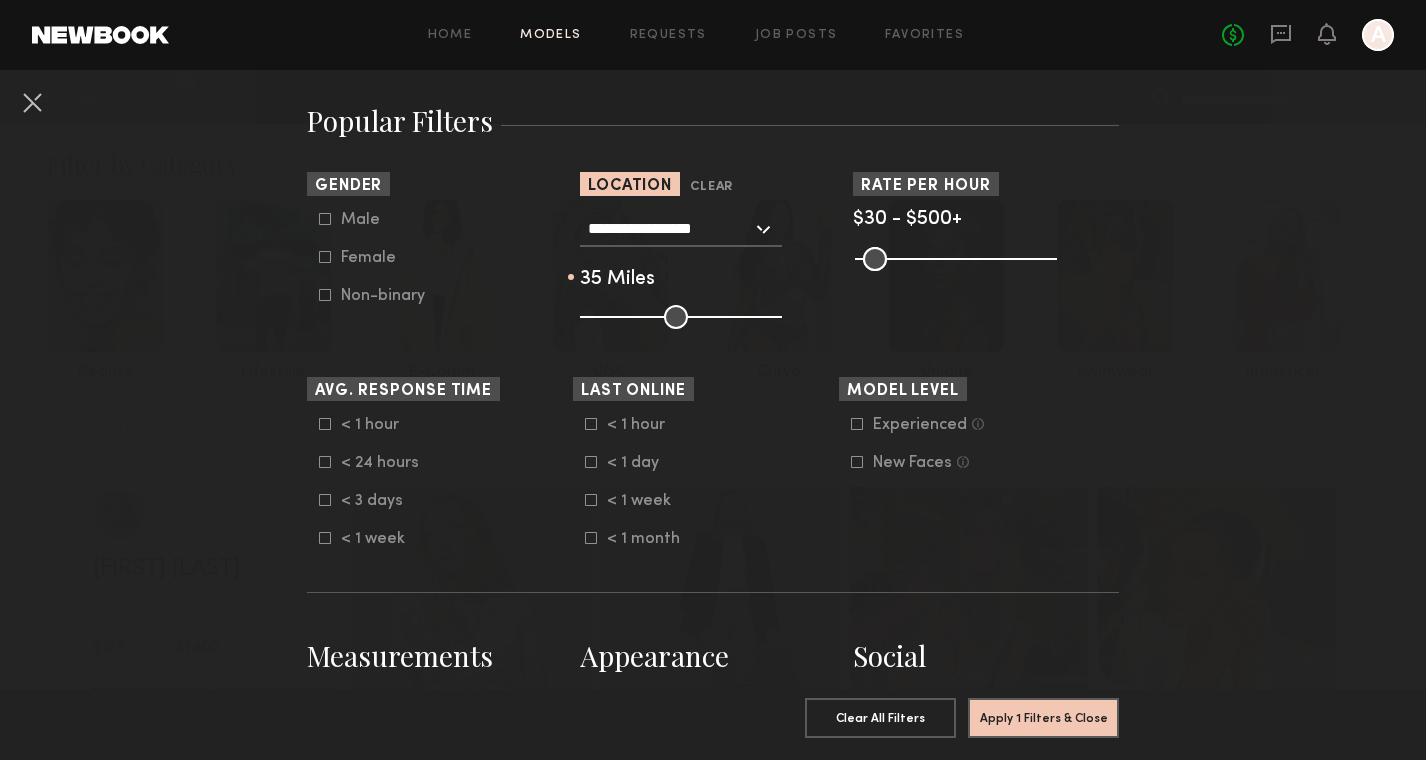scroll, scrollTop: 317, scrollLeft: 0, axis: vertical 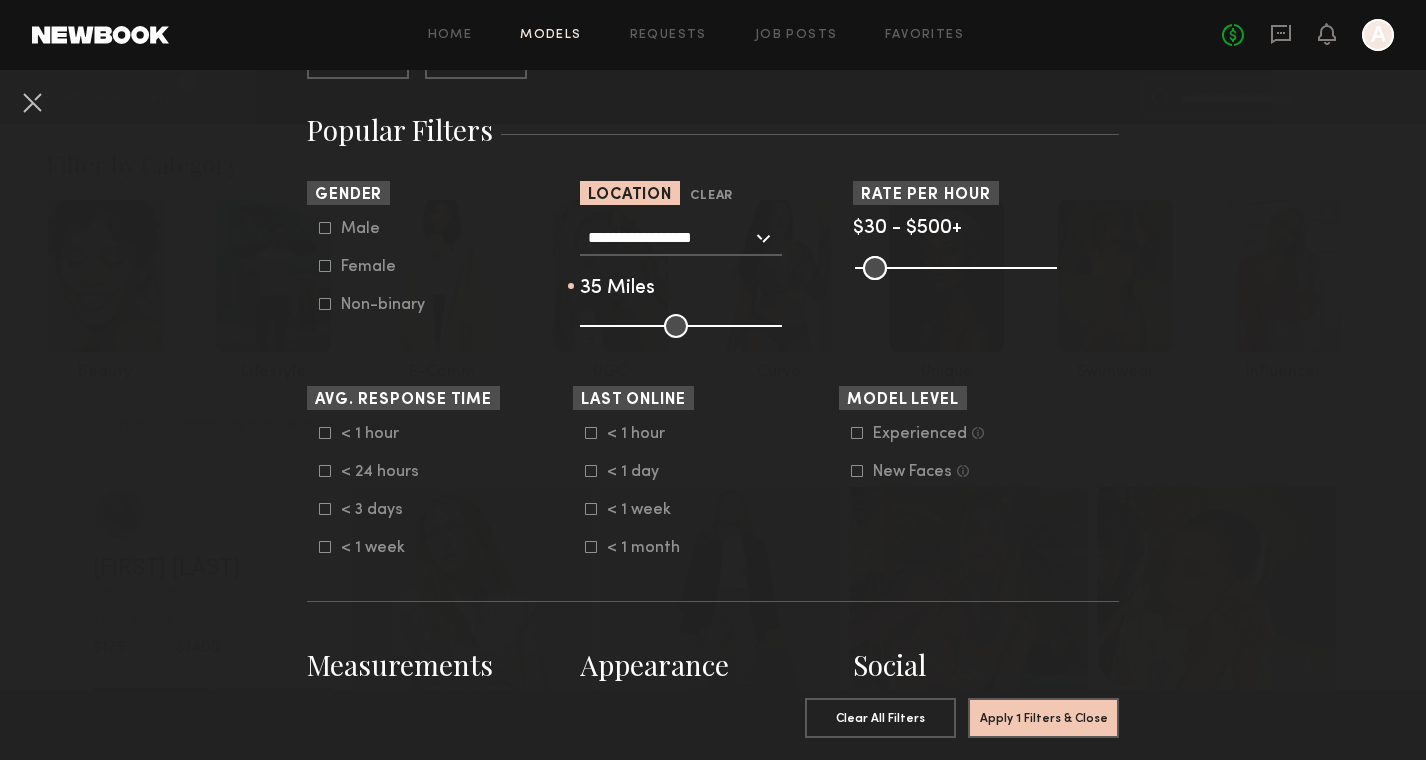click on "Female" 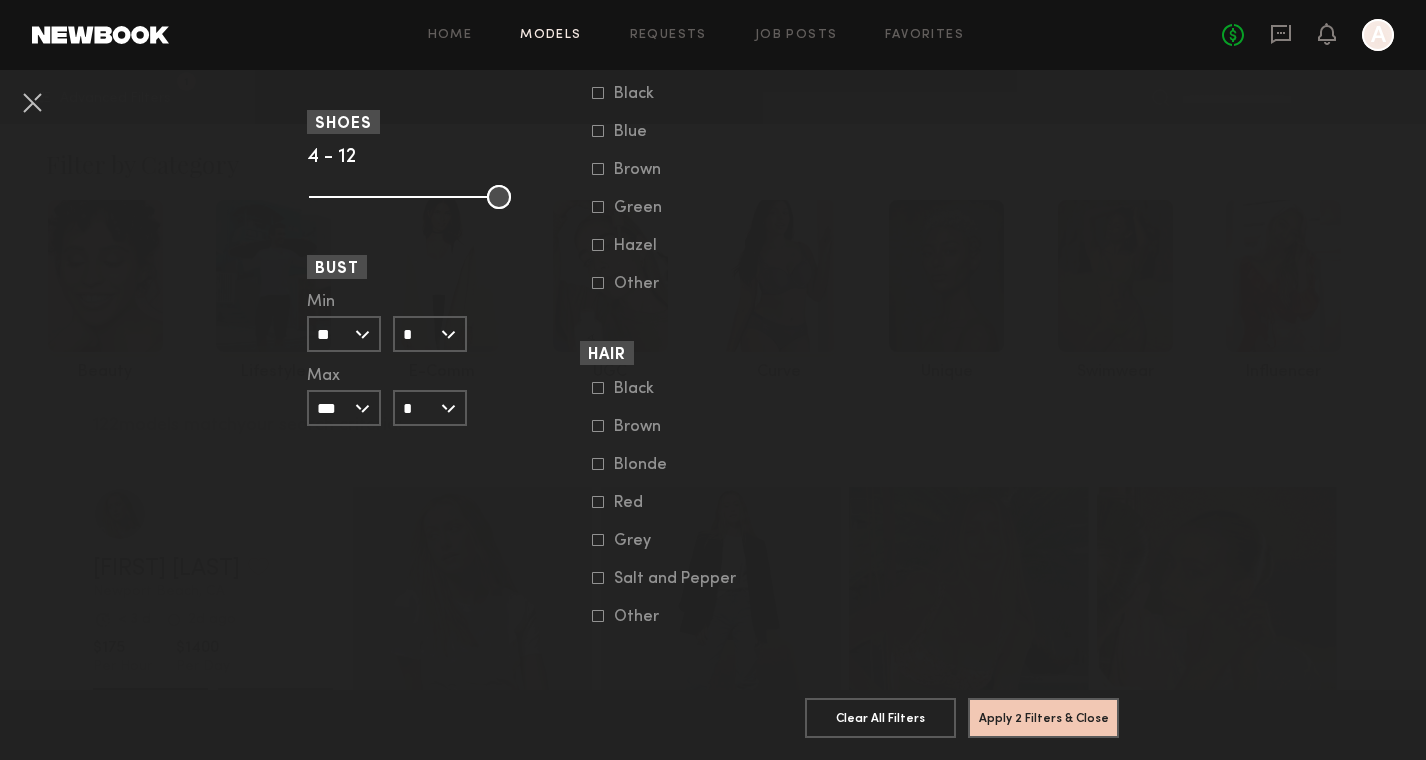 scroll, scrollTop: 1503, scrollLeft: 0, axis: vertical 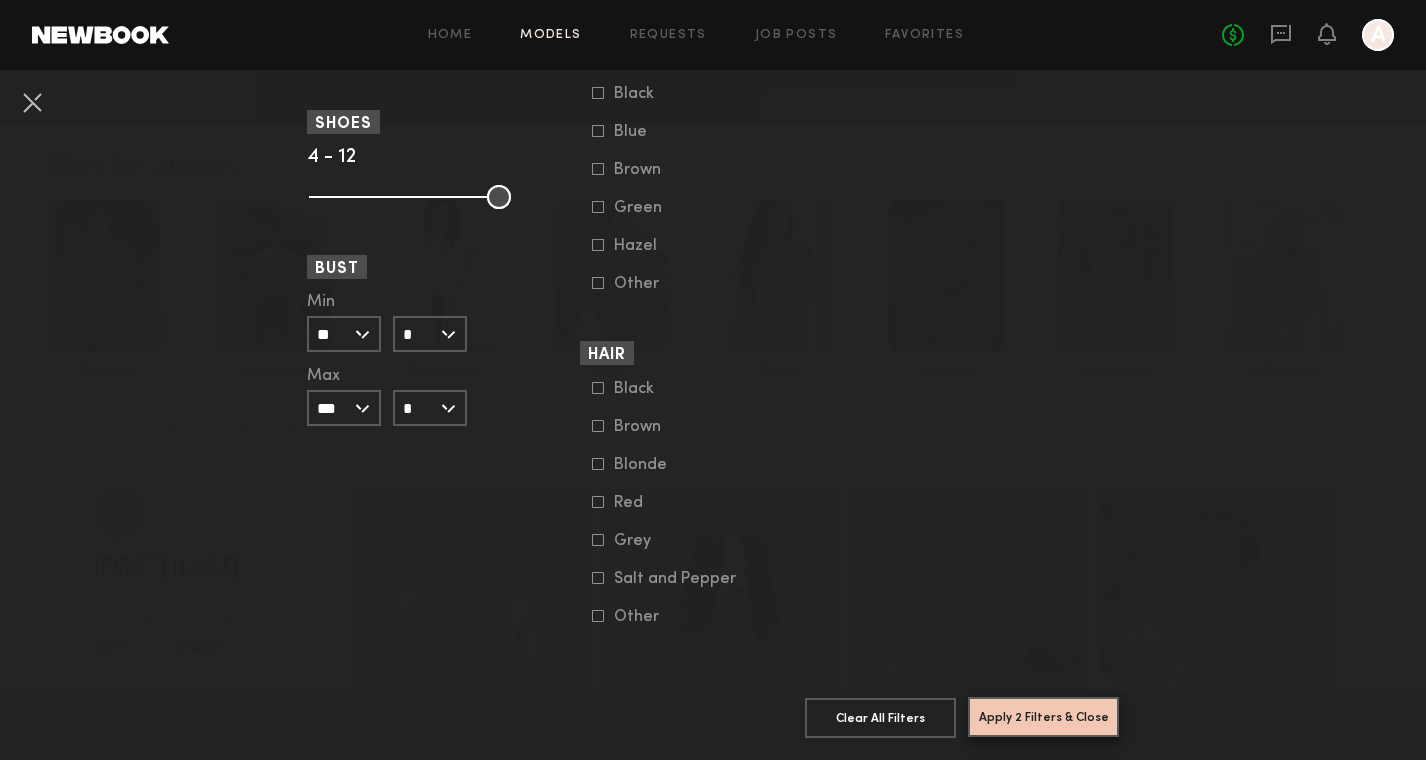 click on "Apply 2 Filters & Close" 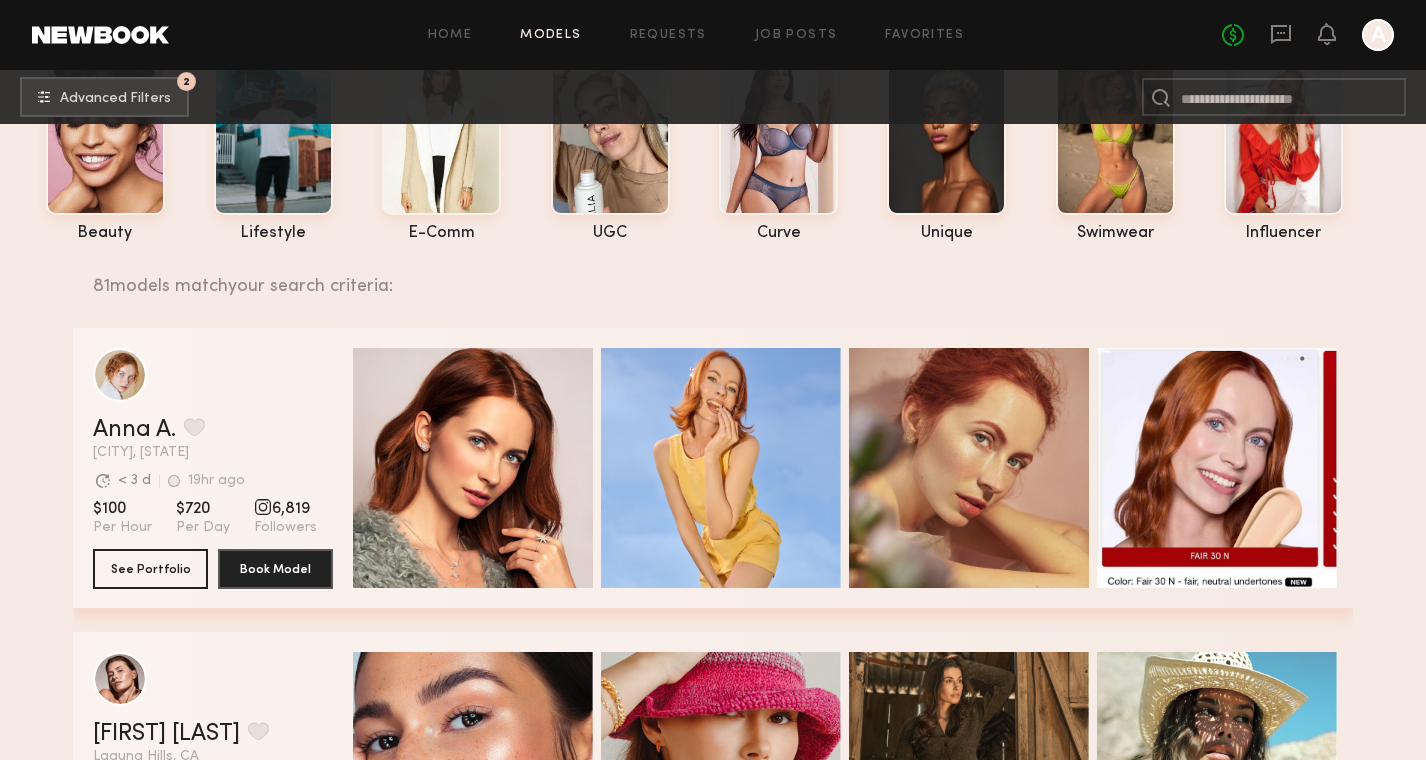 scroll, scrollTop: 156, scrollLeft: 0, axis: vertical 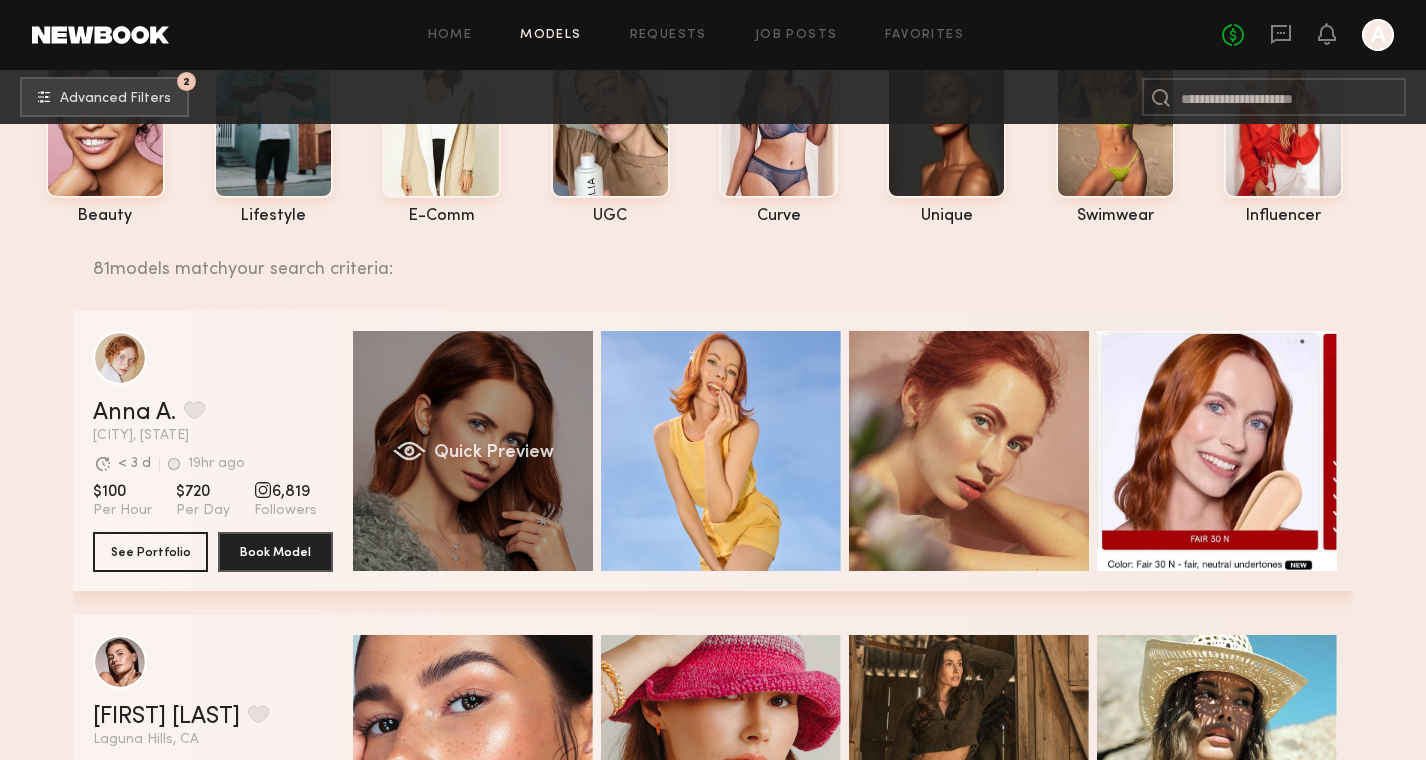 click on "Quick Preview" 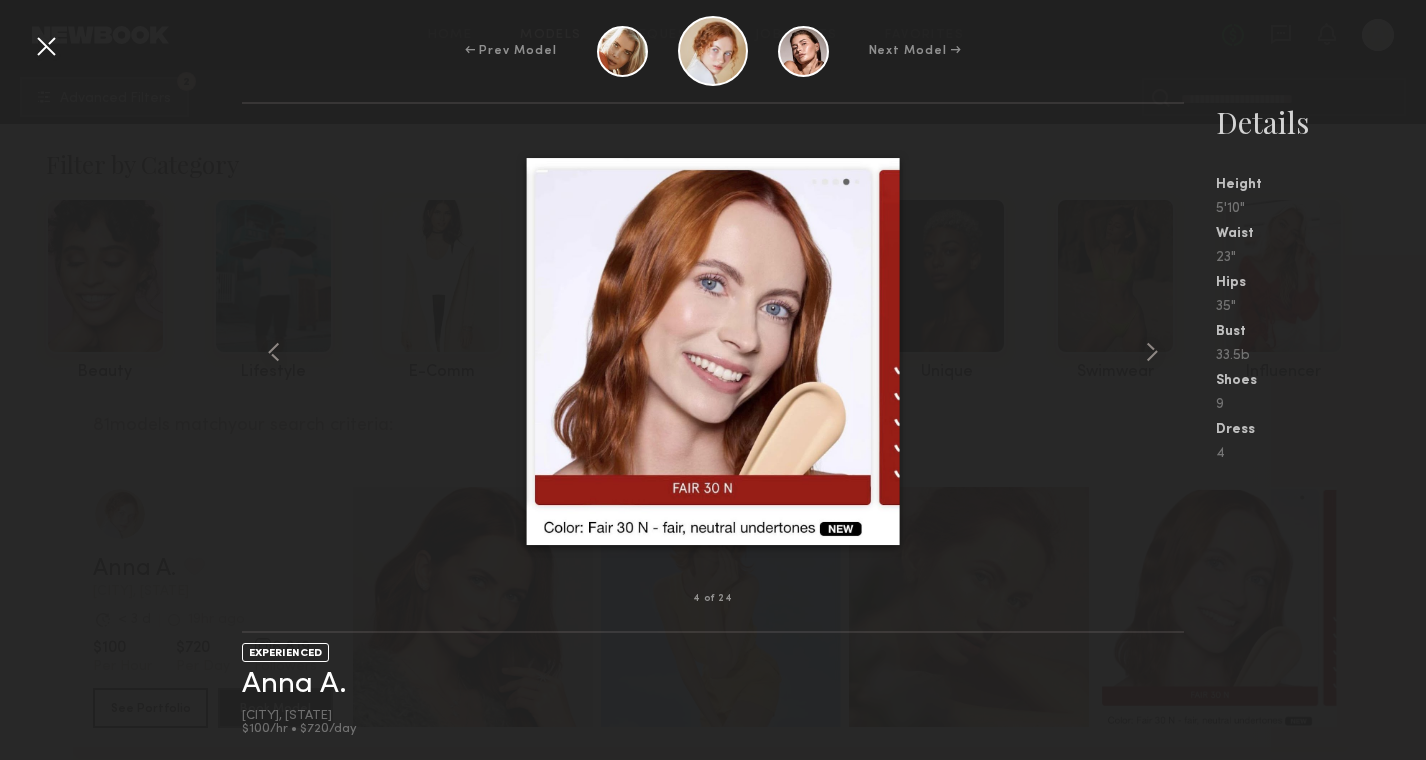 scroll, scrollTop: 0, scrollLeft: 0, axis: both 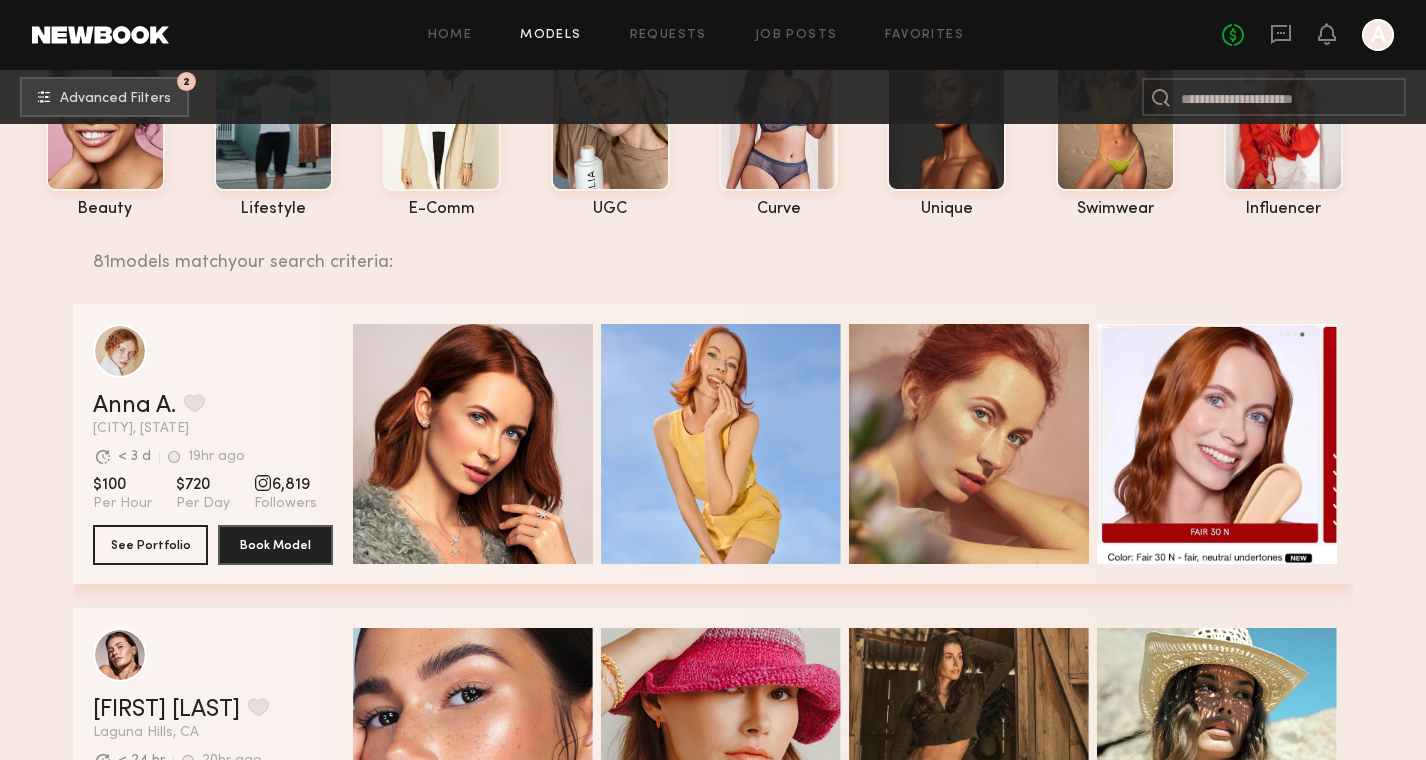 click on "6,819" 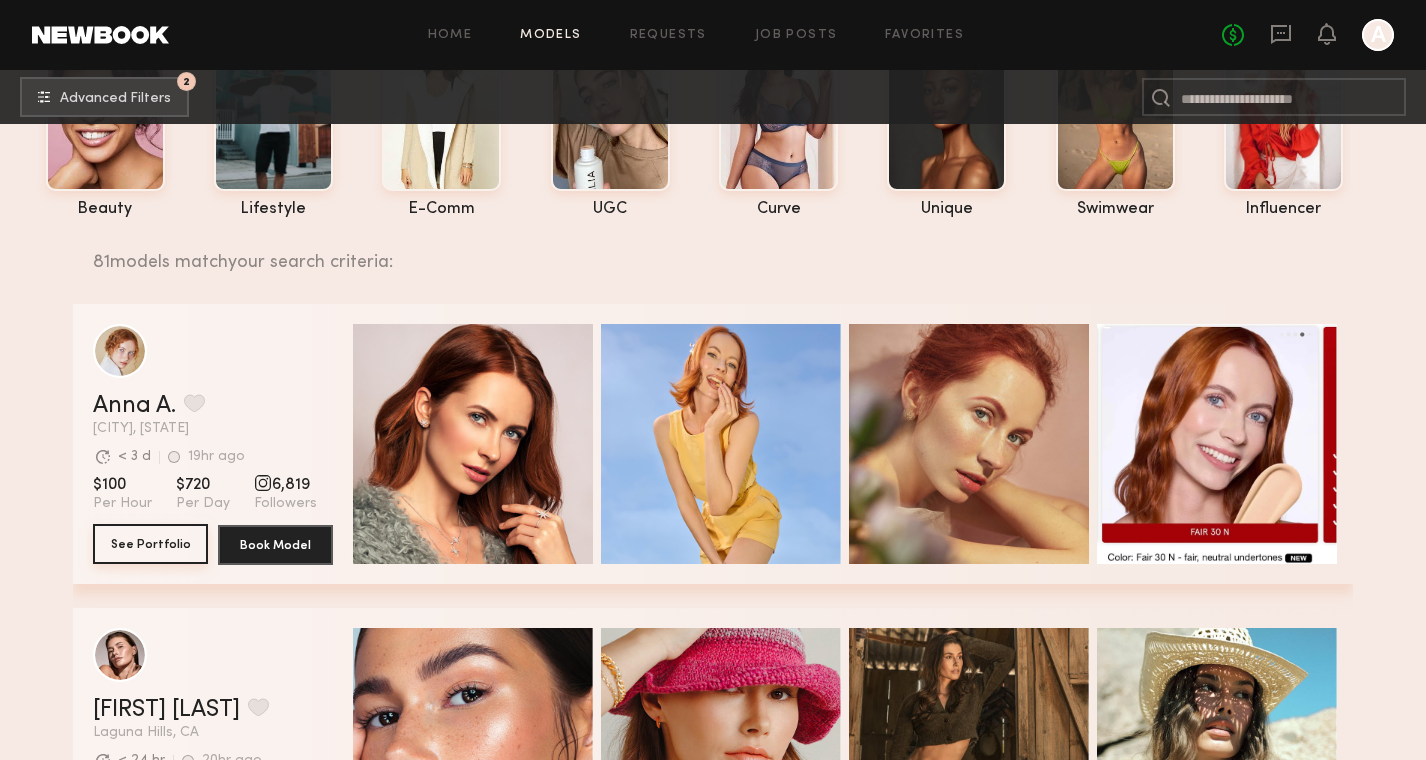 click on "See Portfolio" 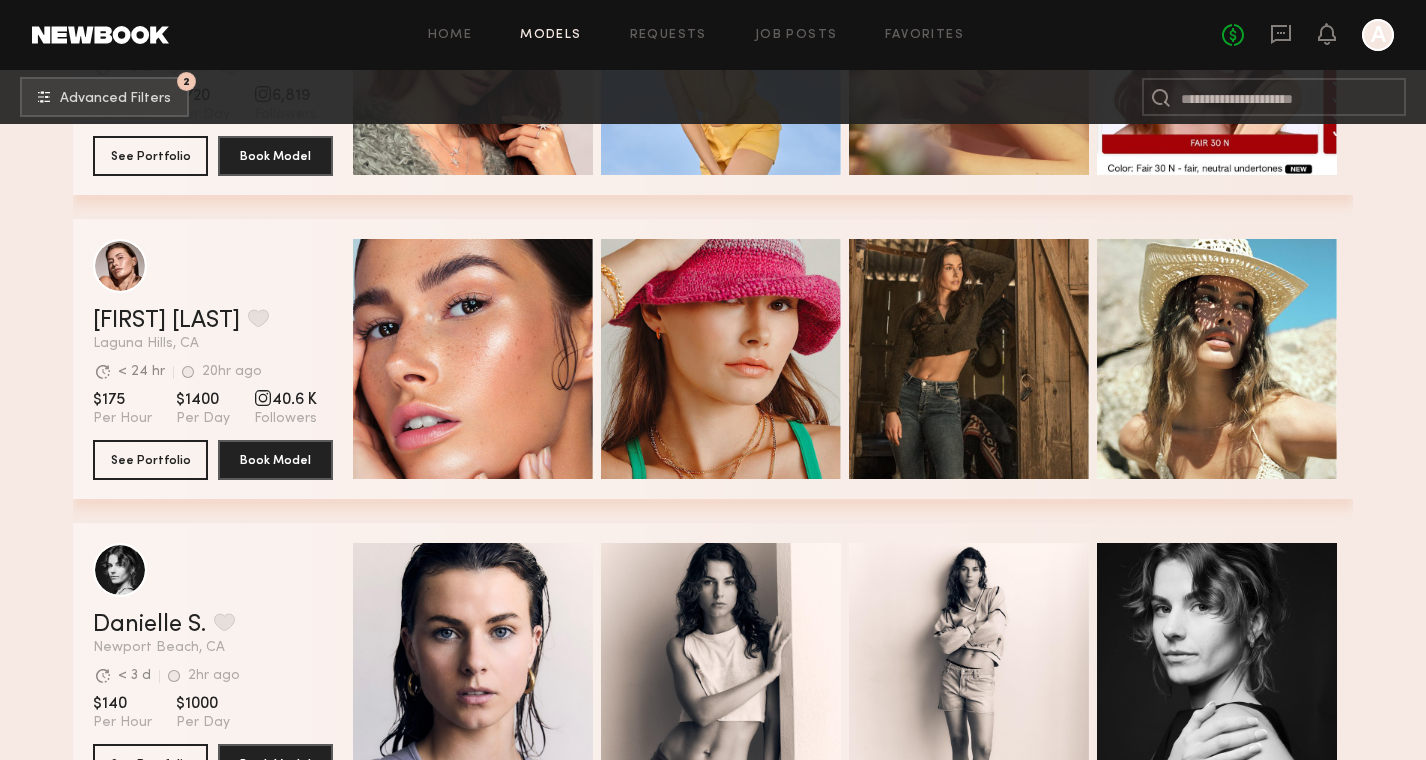 scroll, scrollTop: 580, scrollLeft: 0, axis: vertical 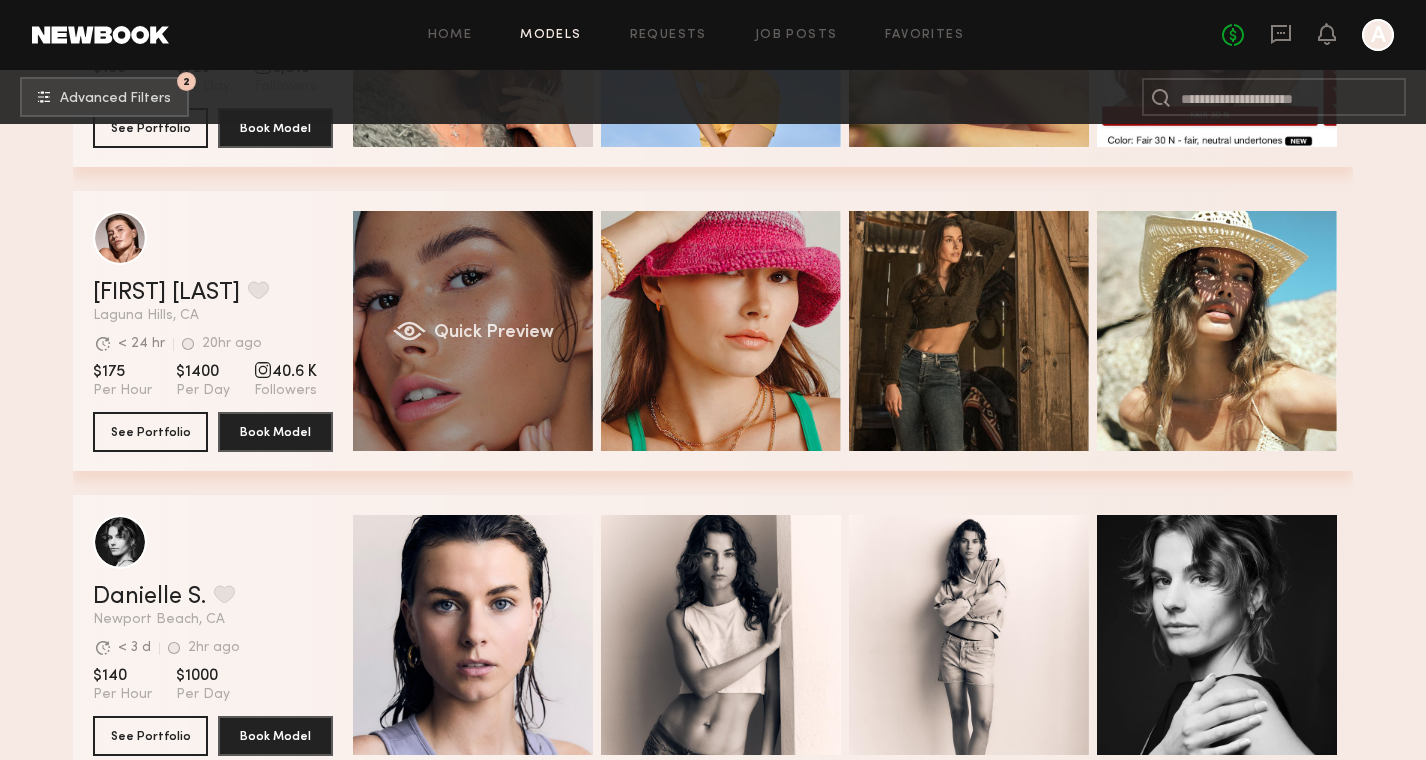 click on "Quick Preview" 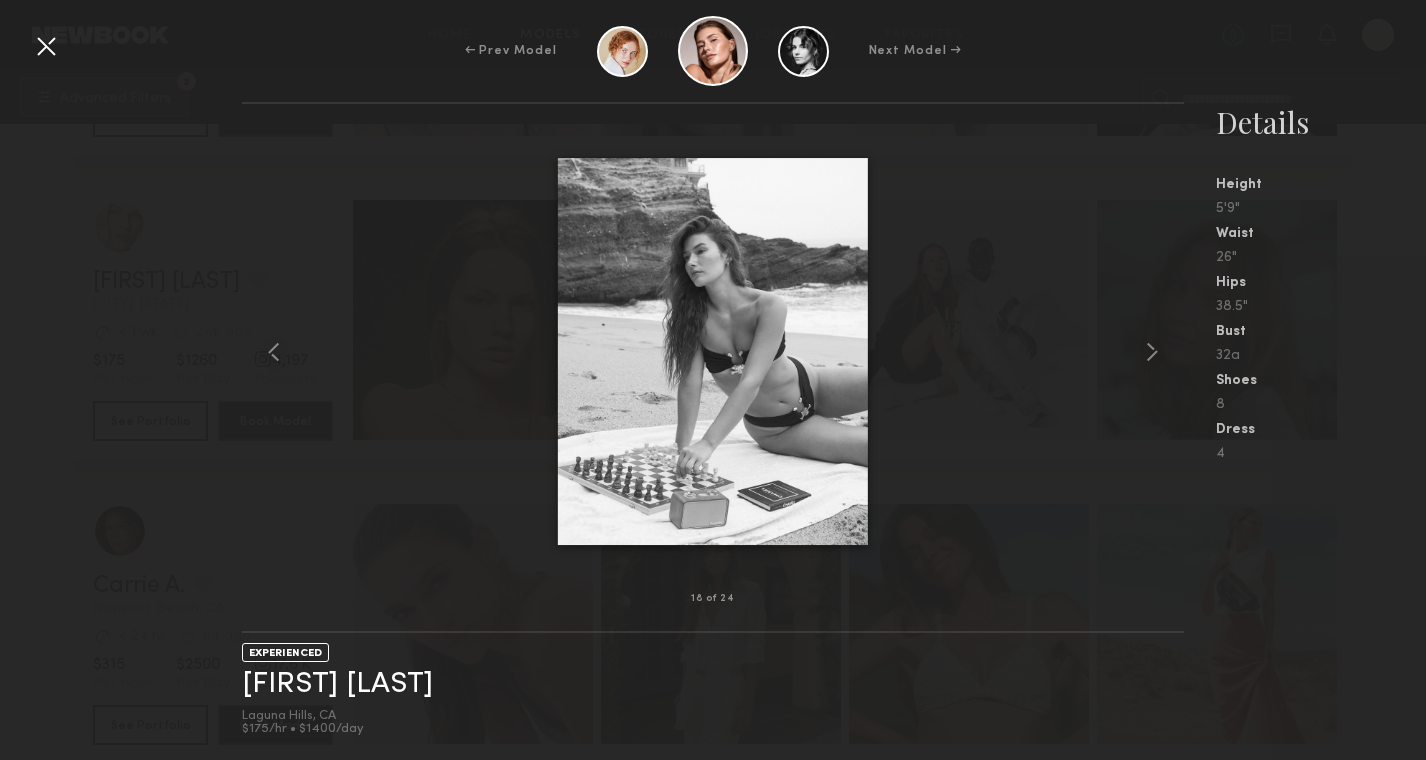scroll, scrollTop: 1223, scrollLeft: 0, axis: vertical 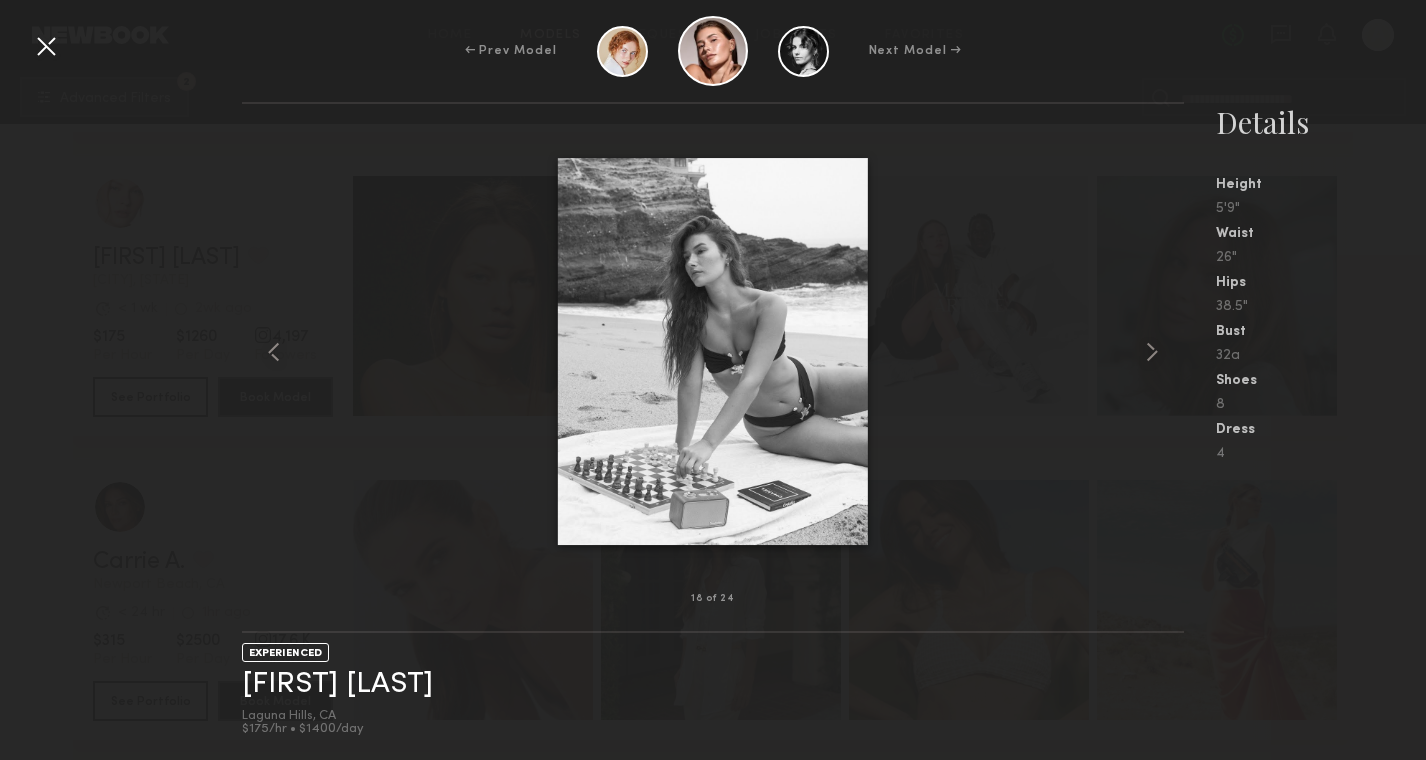 click at bounding box center (712, 351) 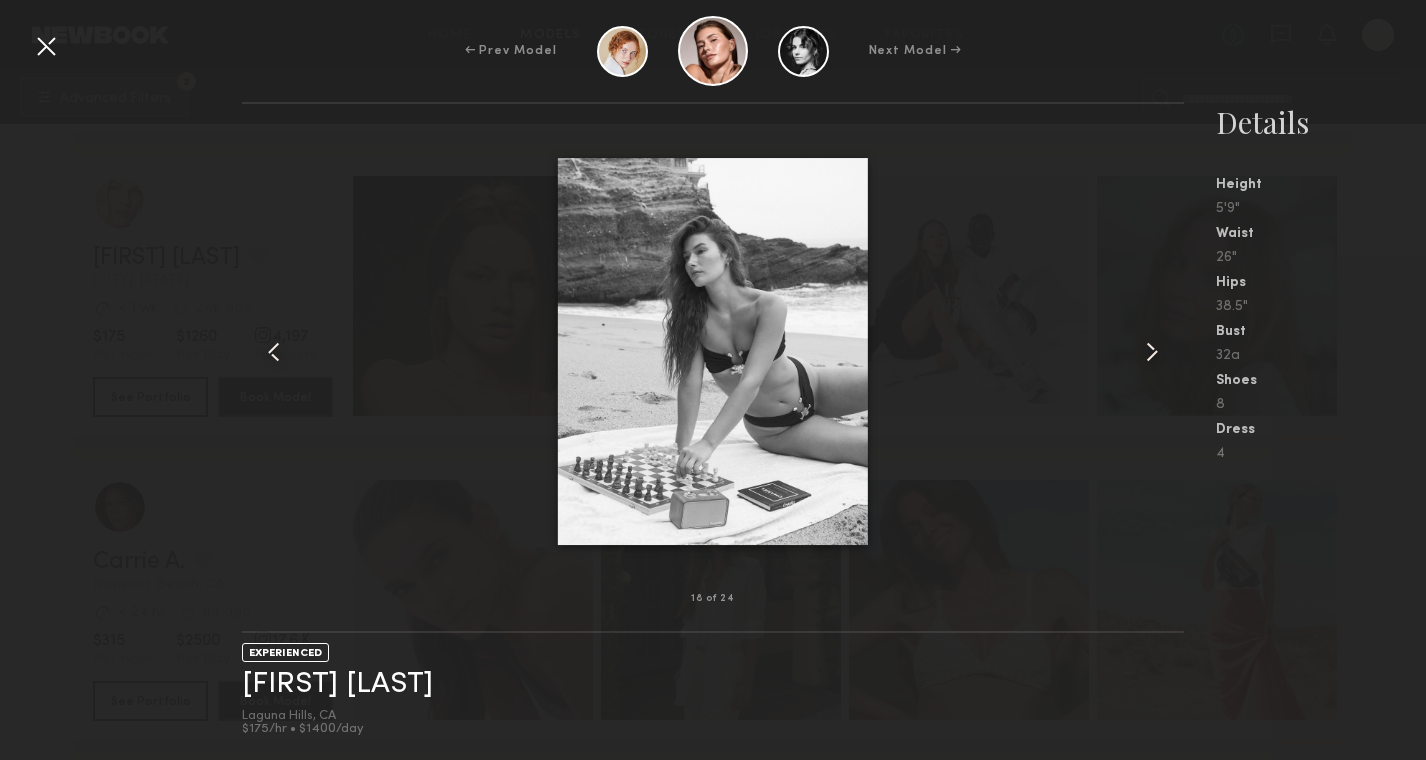 click at bounding box center [46, 46] 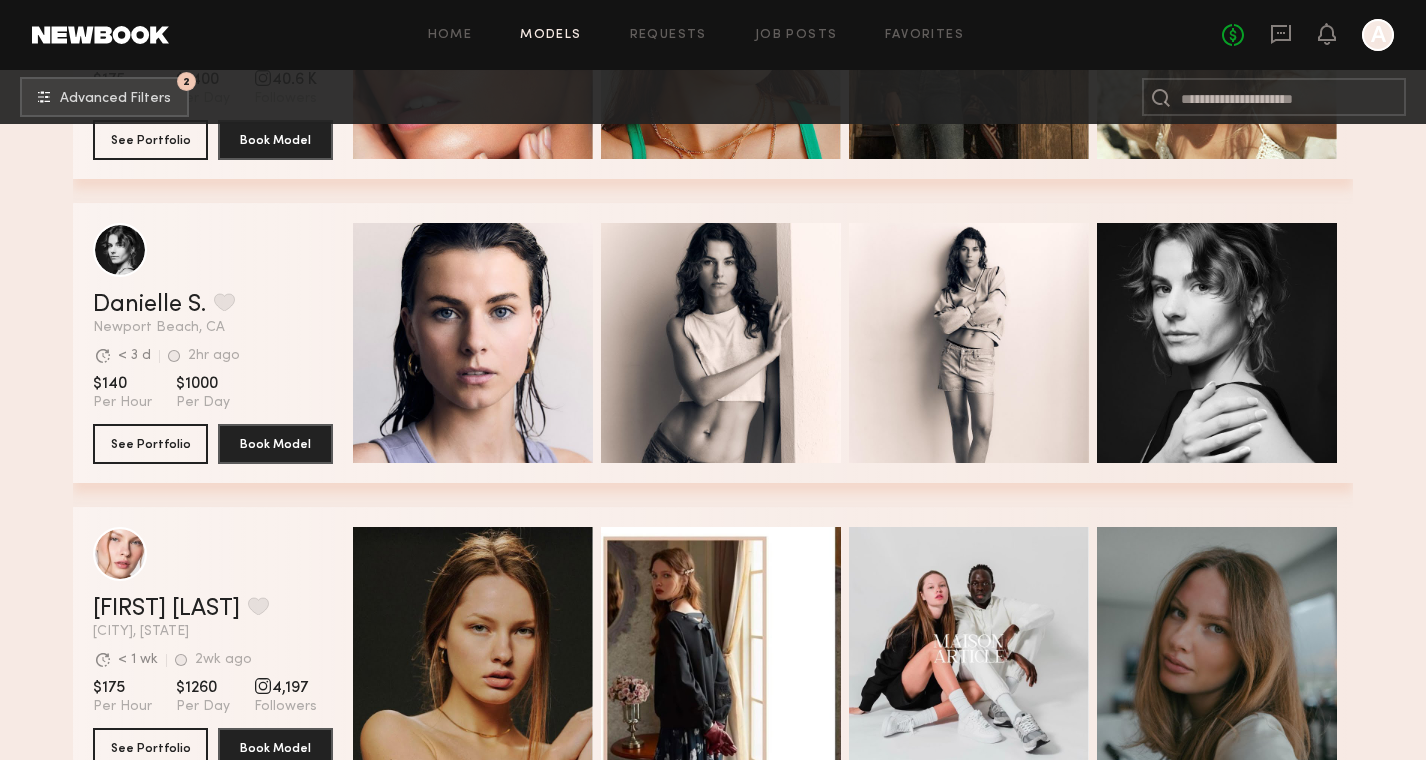 scroll, scrollTop: 602, scrollLeft: 0, axis: vertical 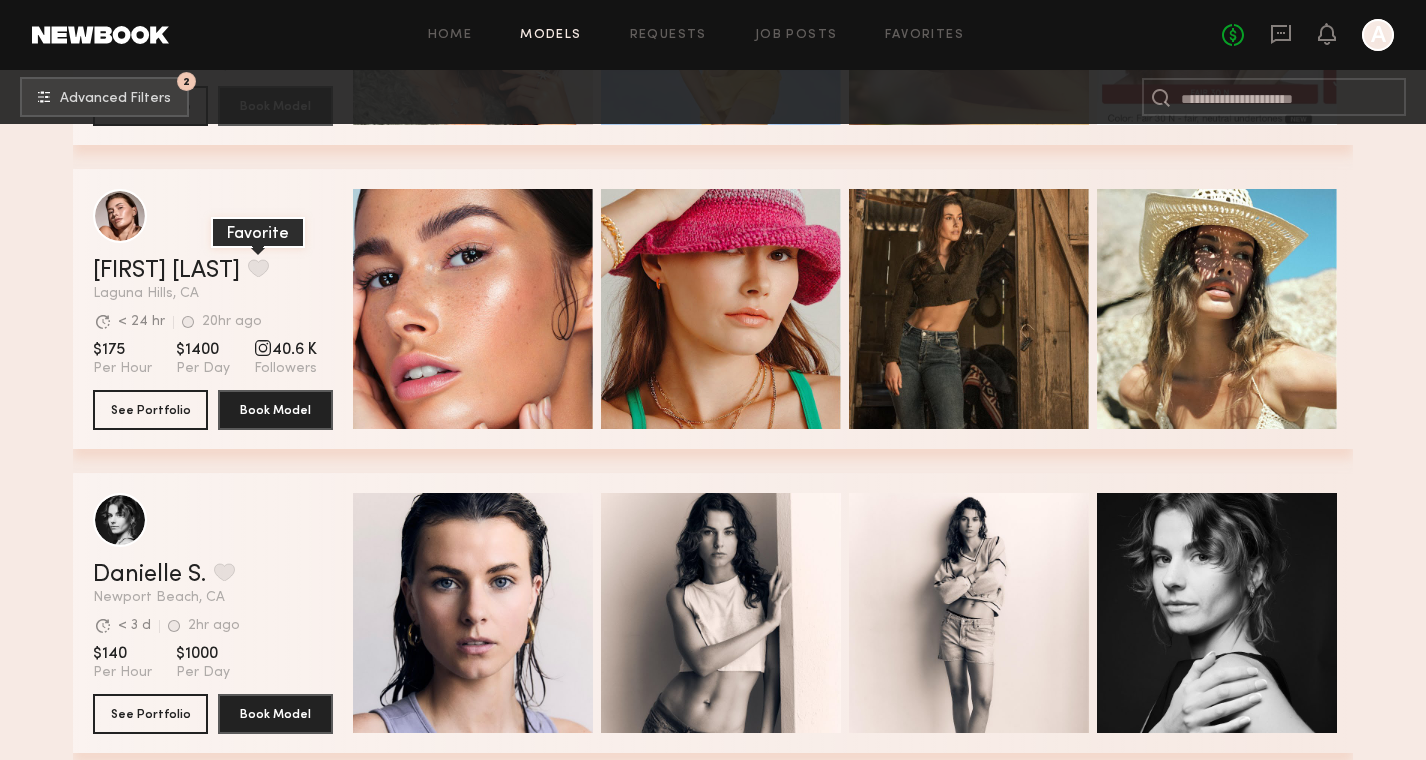 click 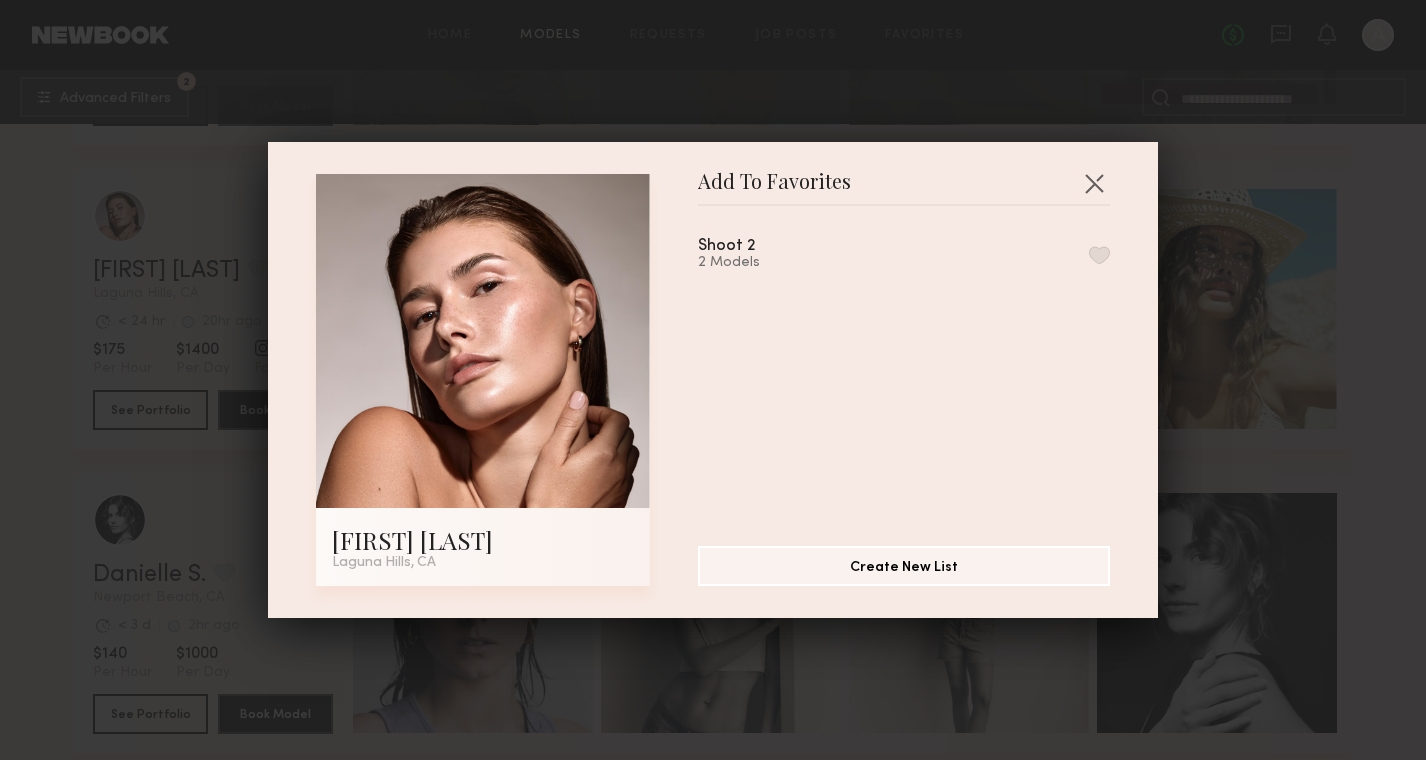 click at bounding box center (1099, 255) 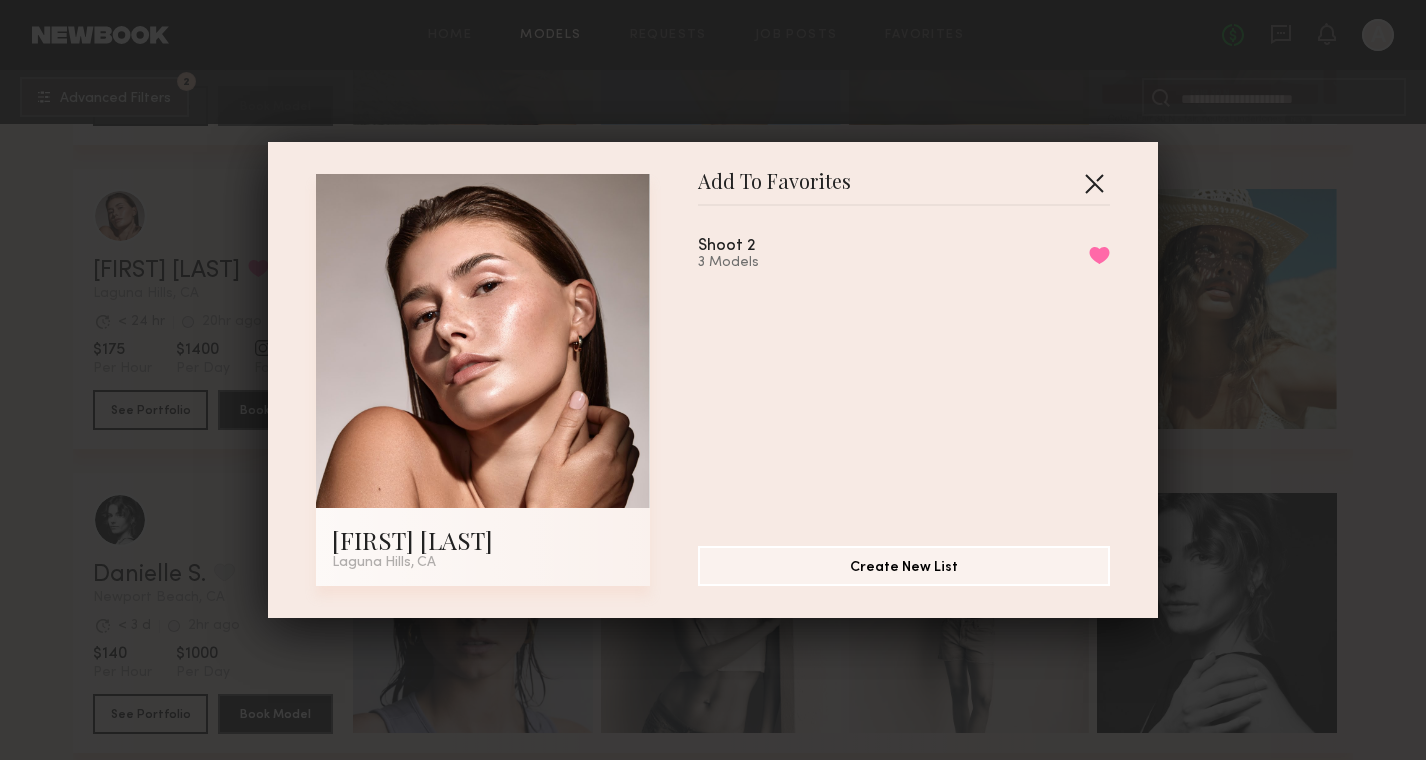 click at bounding box center [1094, 183] 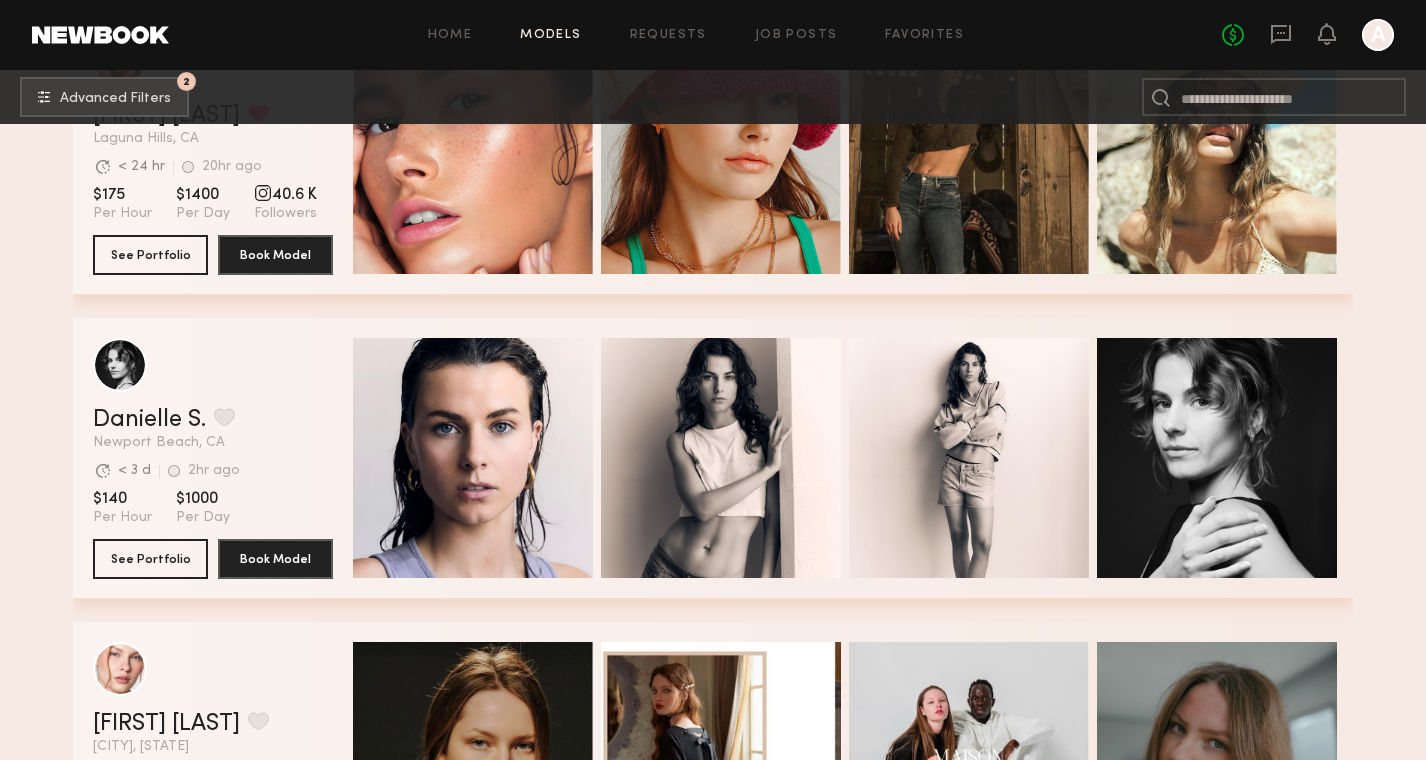 scroll, scrollTop: 763, scrollLeft: 0, axis: vertical 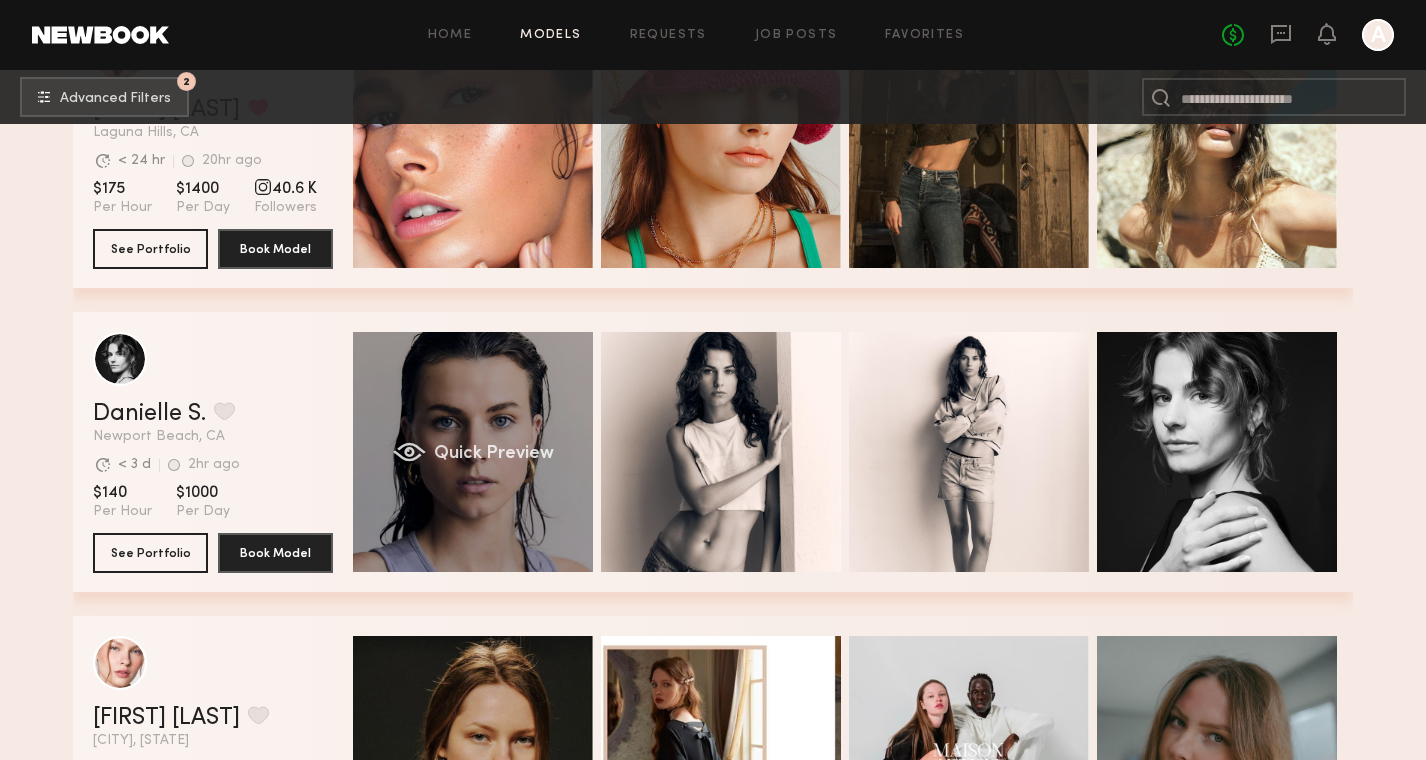 click on "Quick Preview" 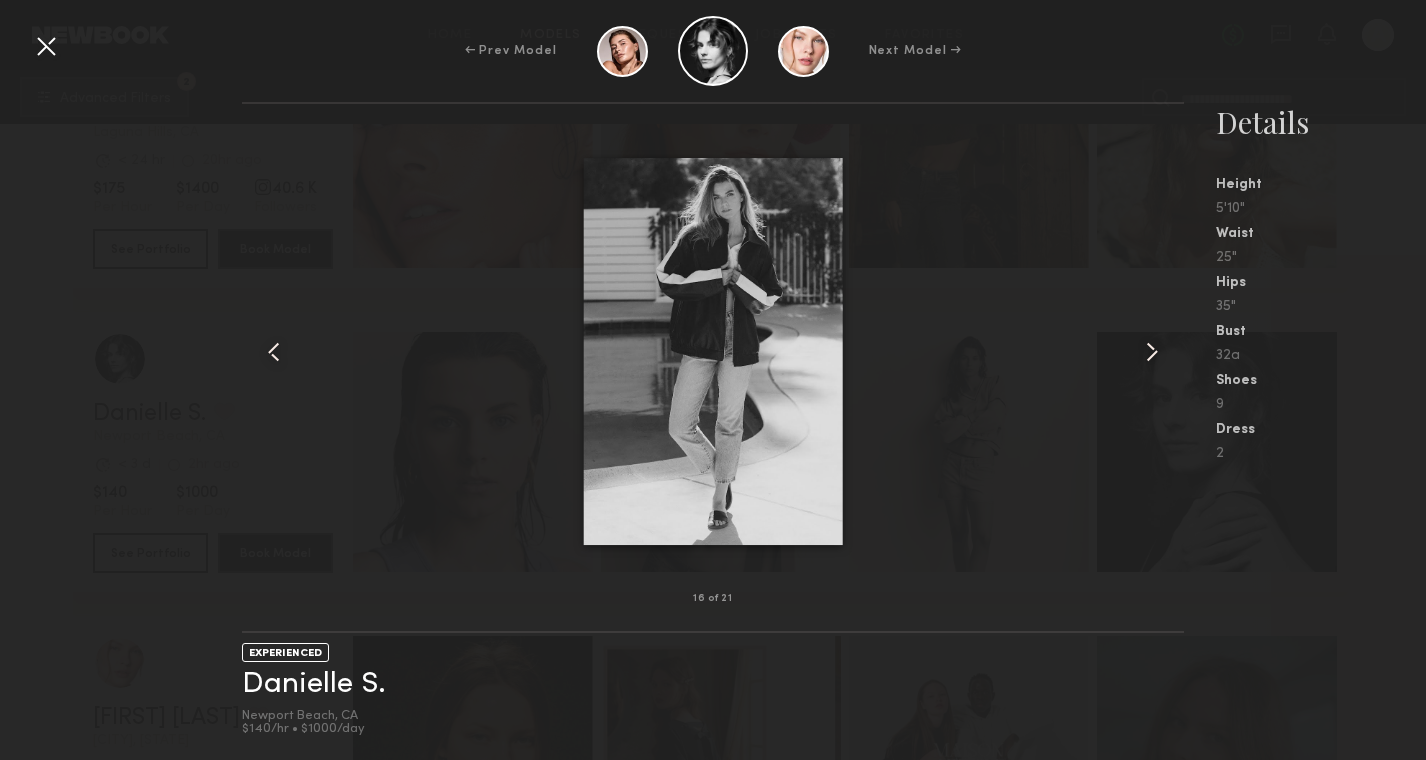 click at bounding box center [46, 46] 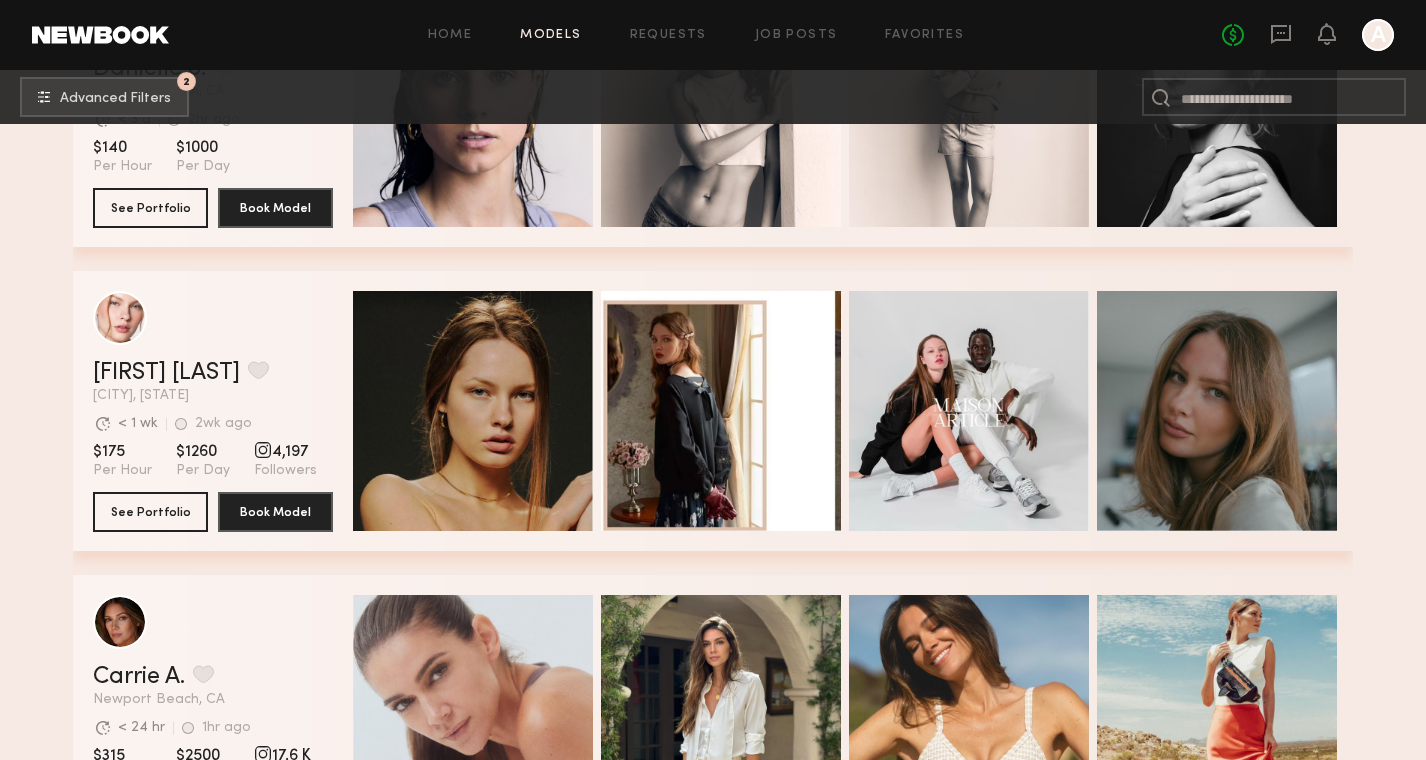 scroll, scrollTop: 1108, scrollLeft: 0, axis: vertical 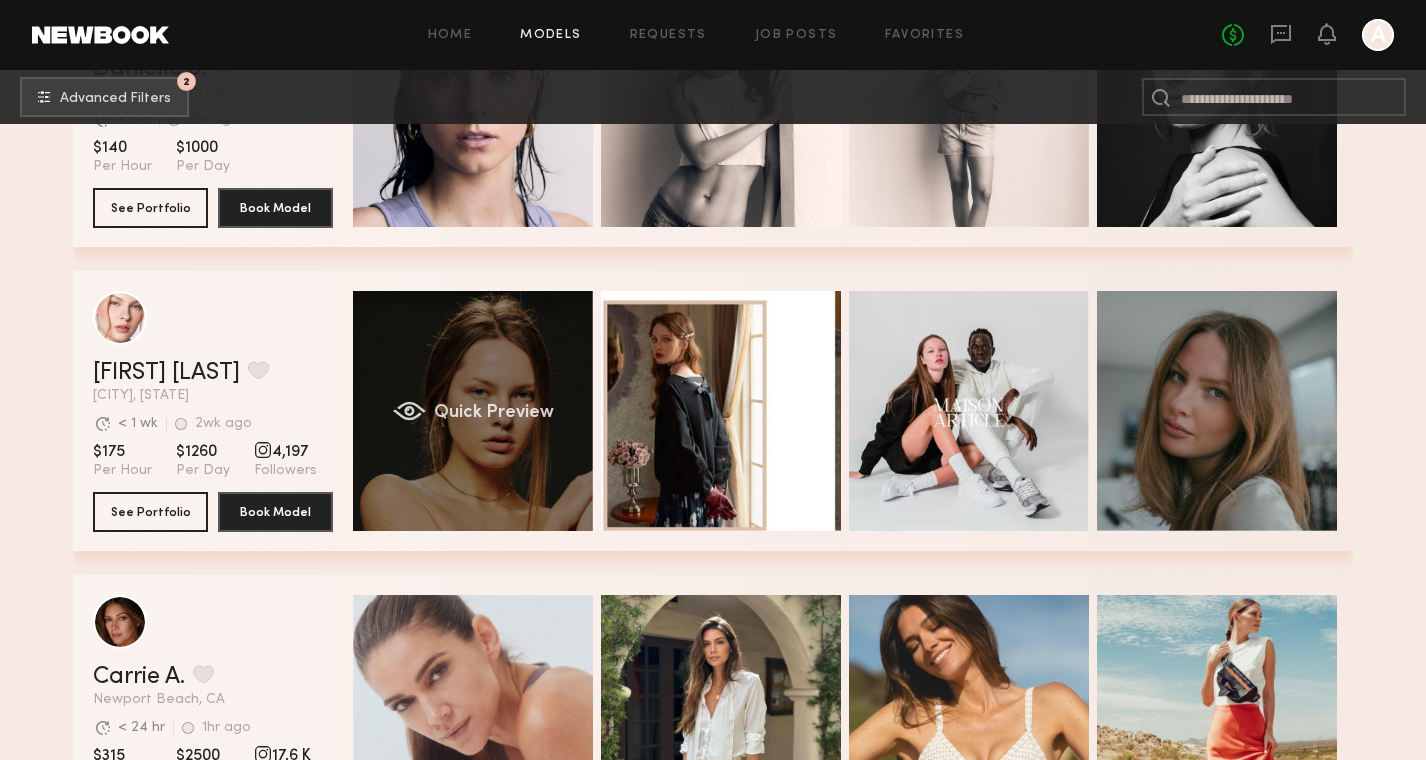 click on "Quick Preview" 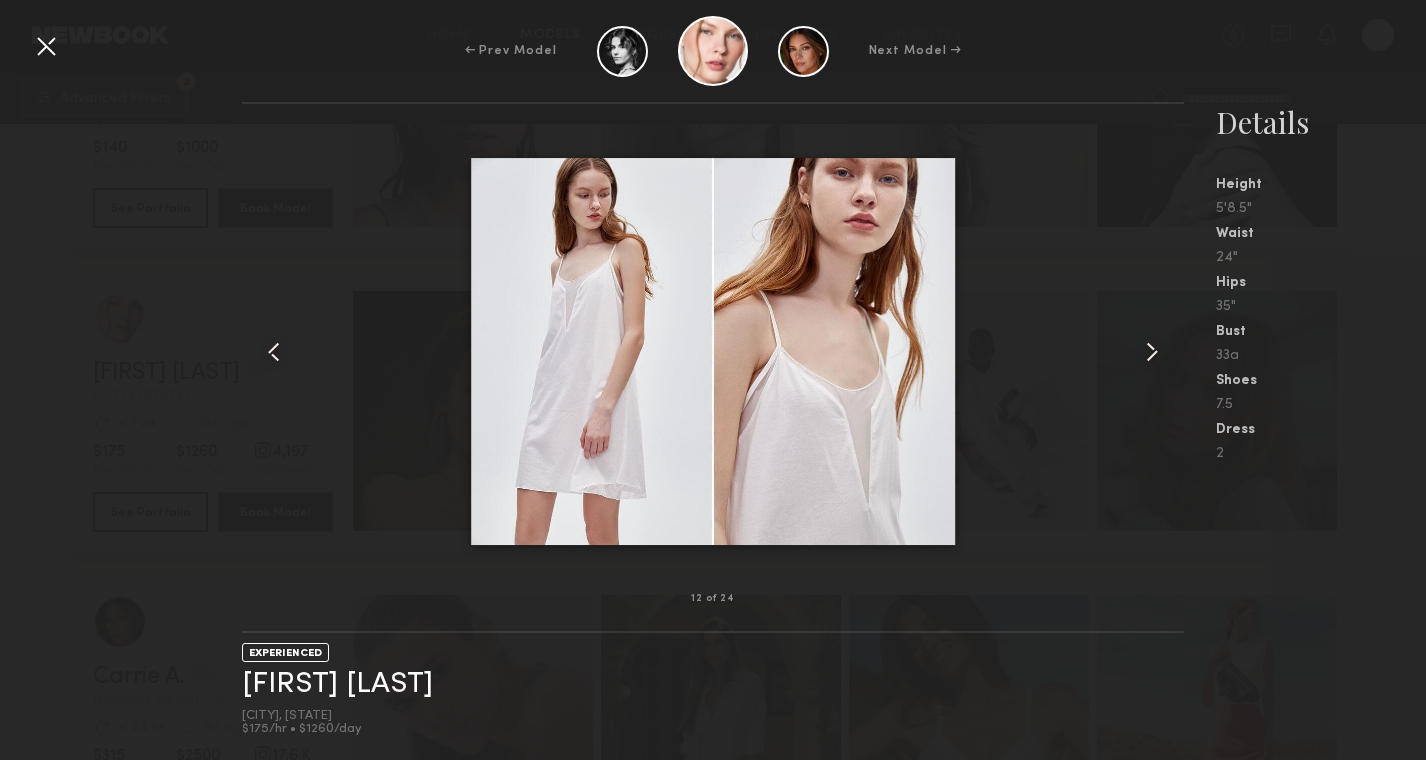 click at bounding box center [46, 46] 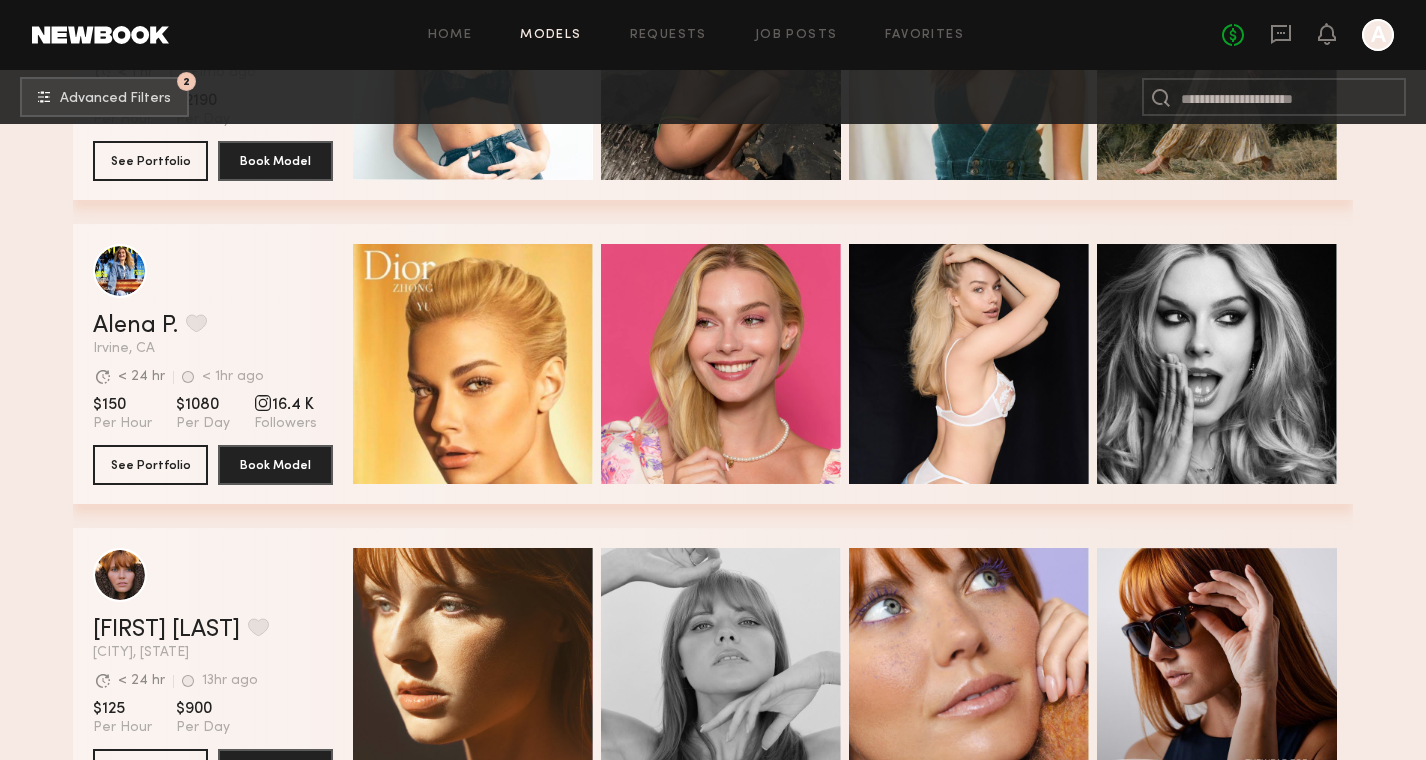 scroll, scrollTop: 3008, scrollLeft: 0, axis: vertical 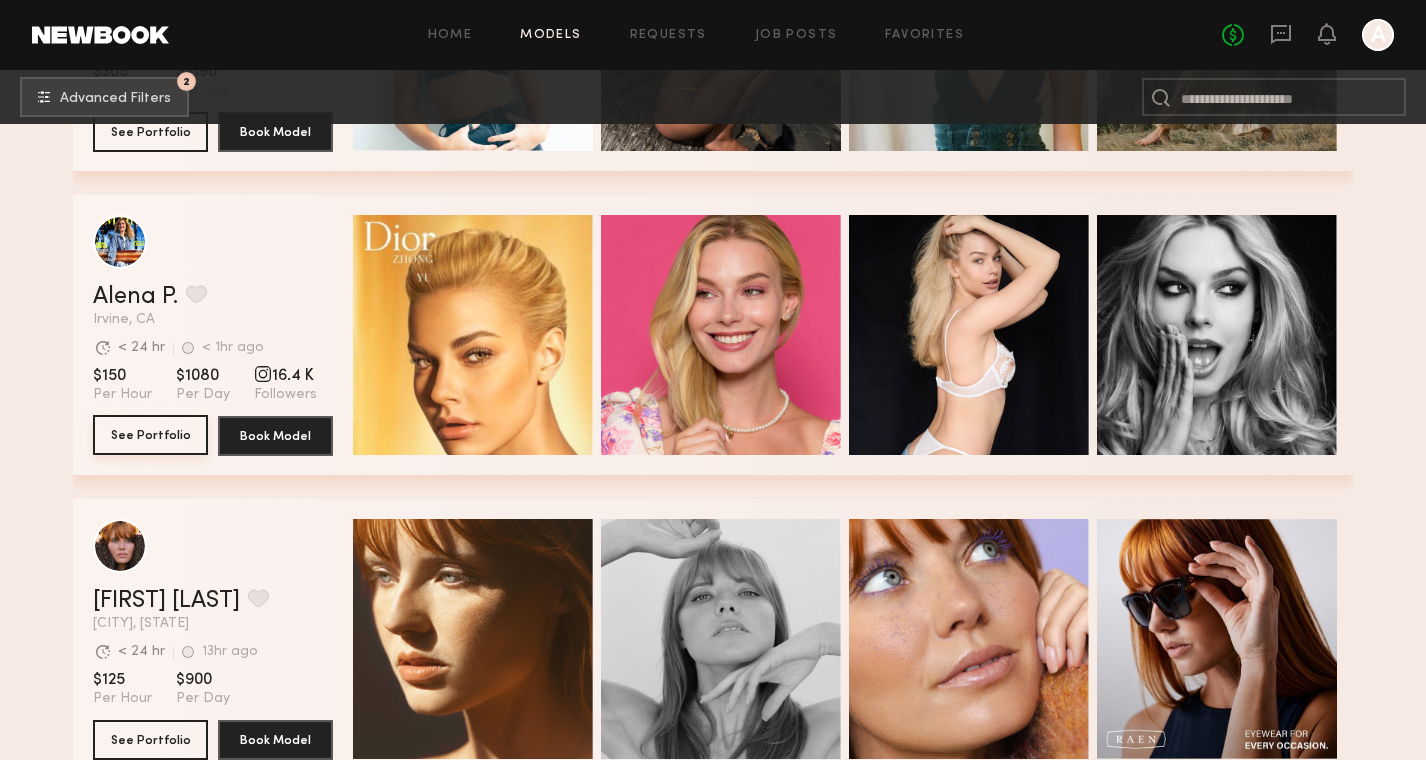 click on "See Portfolio" 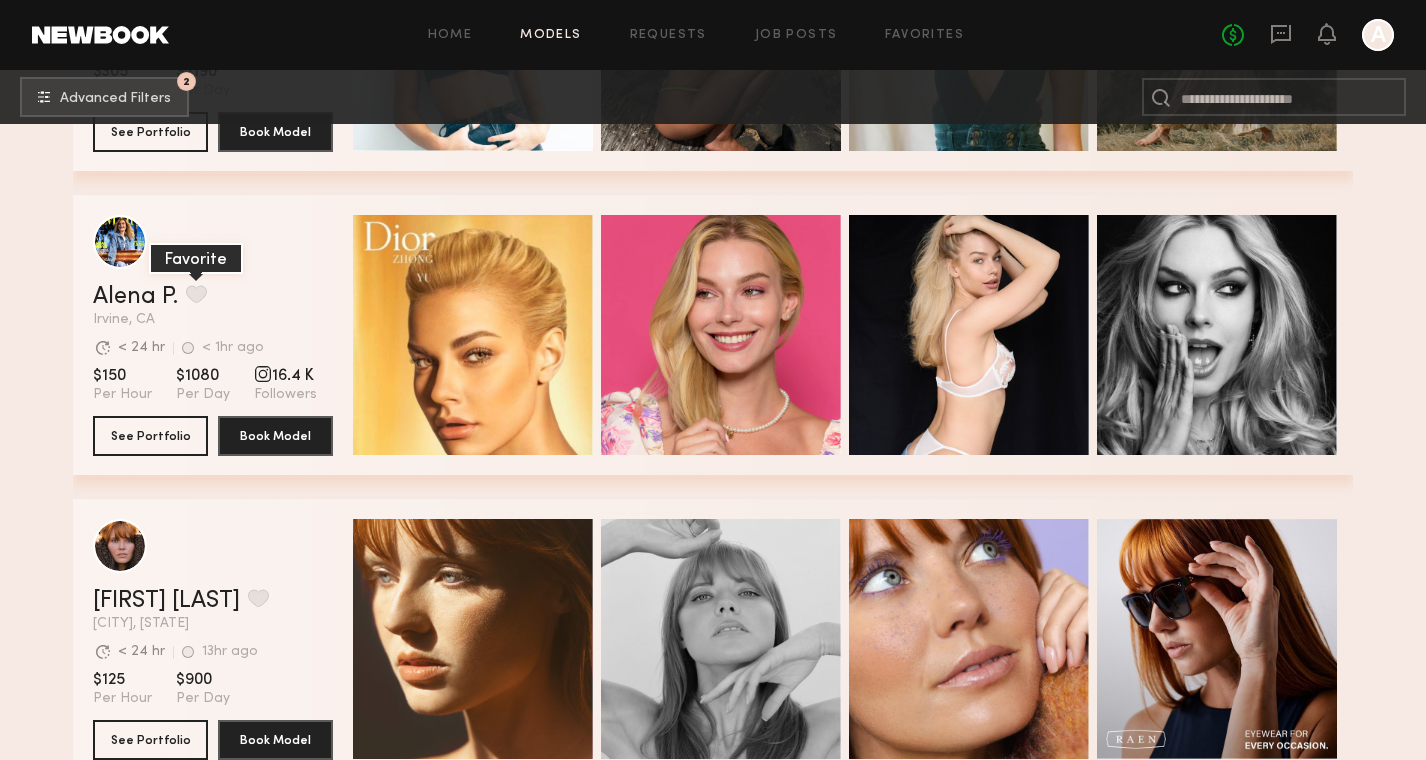 click 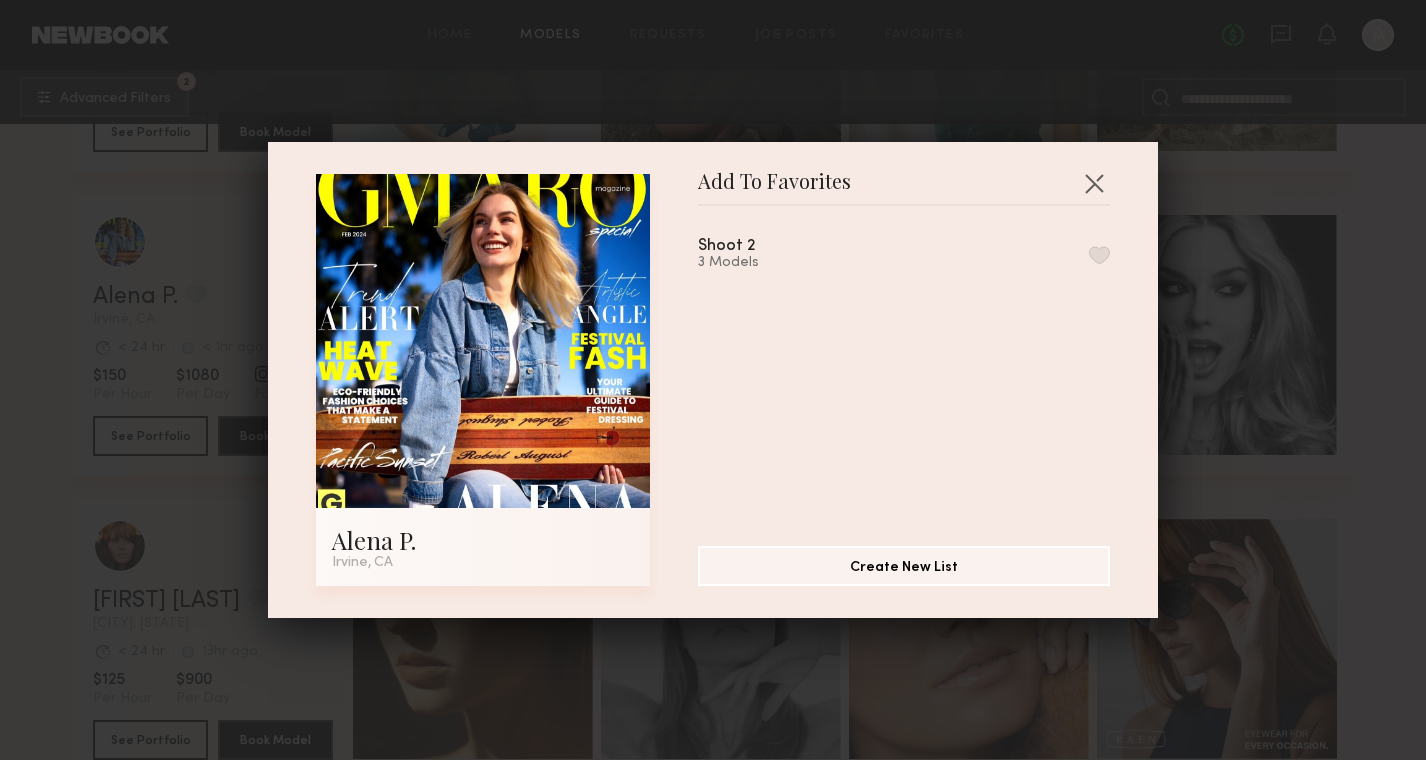 click at bounding box center (1099, 255) 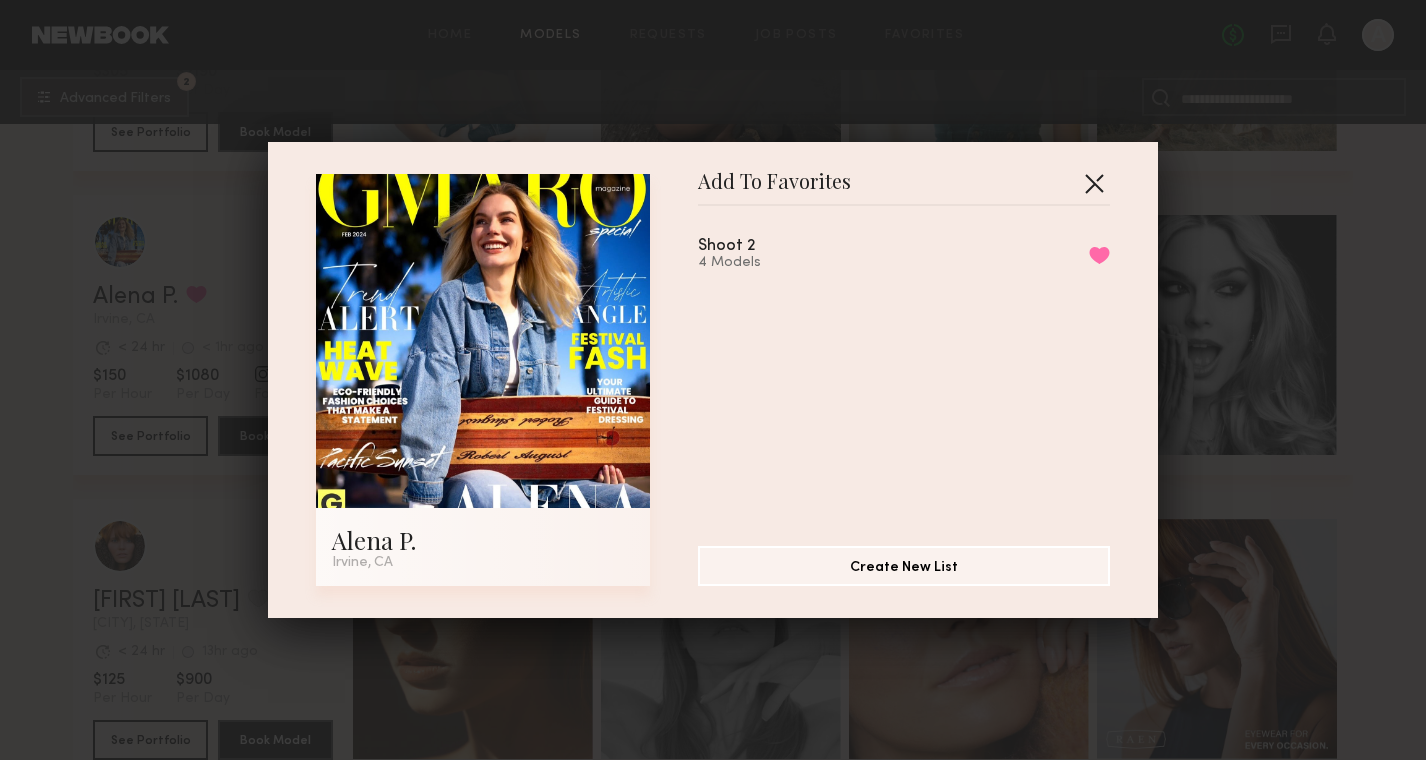 click at bounding box center (1094, 183) 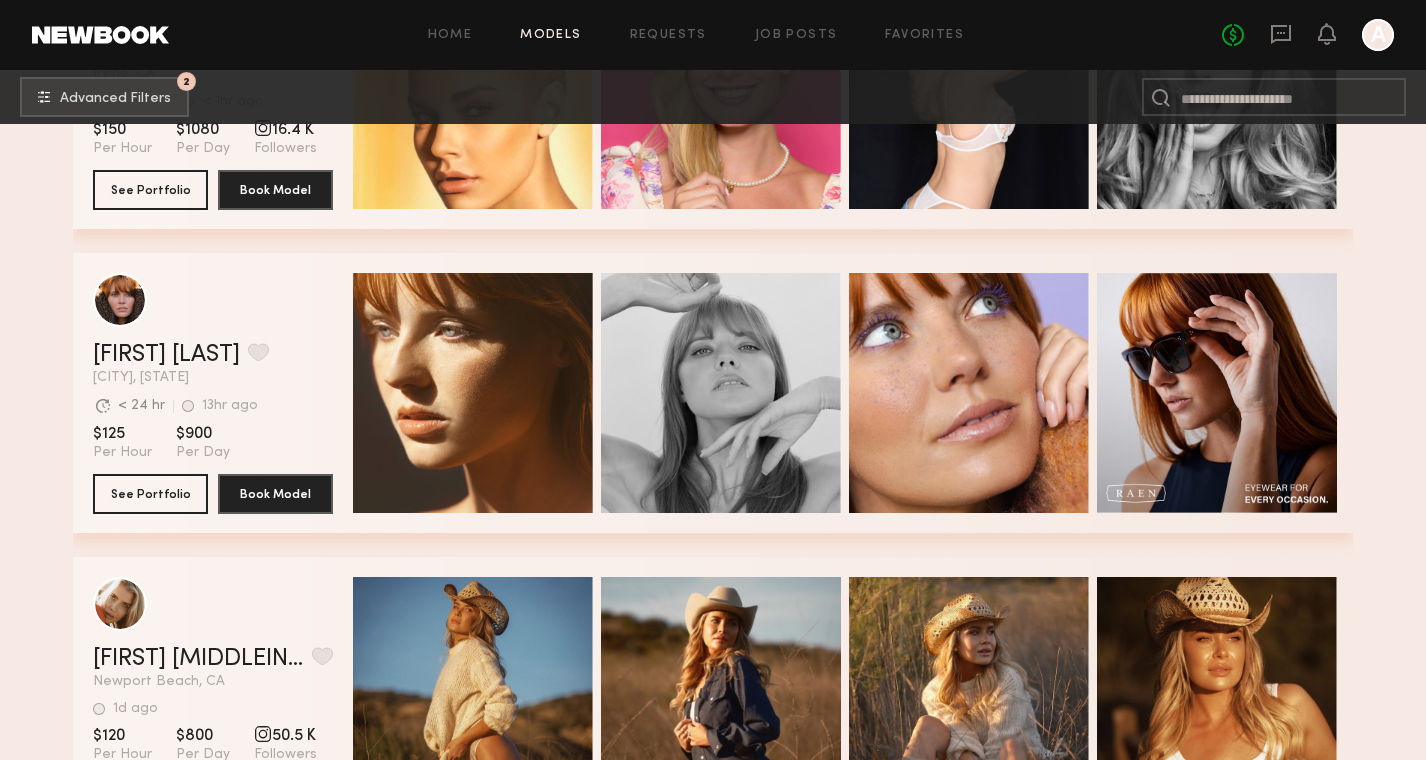 scroll, scrollTop: 3263, scrollLeft: 0, axis: vertical 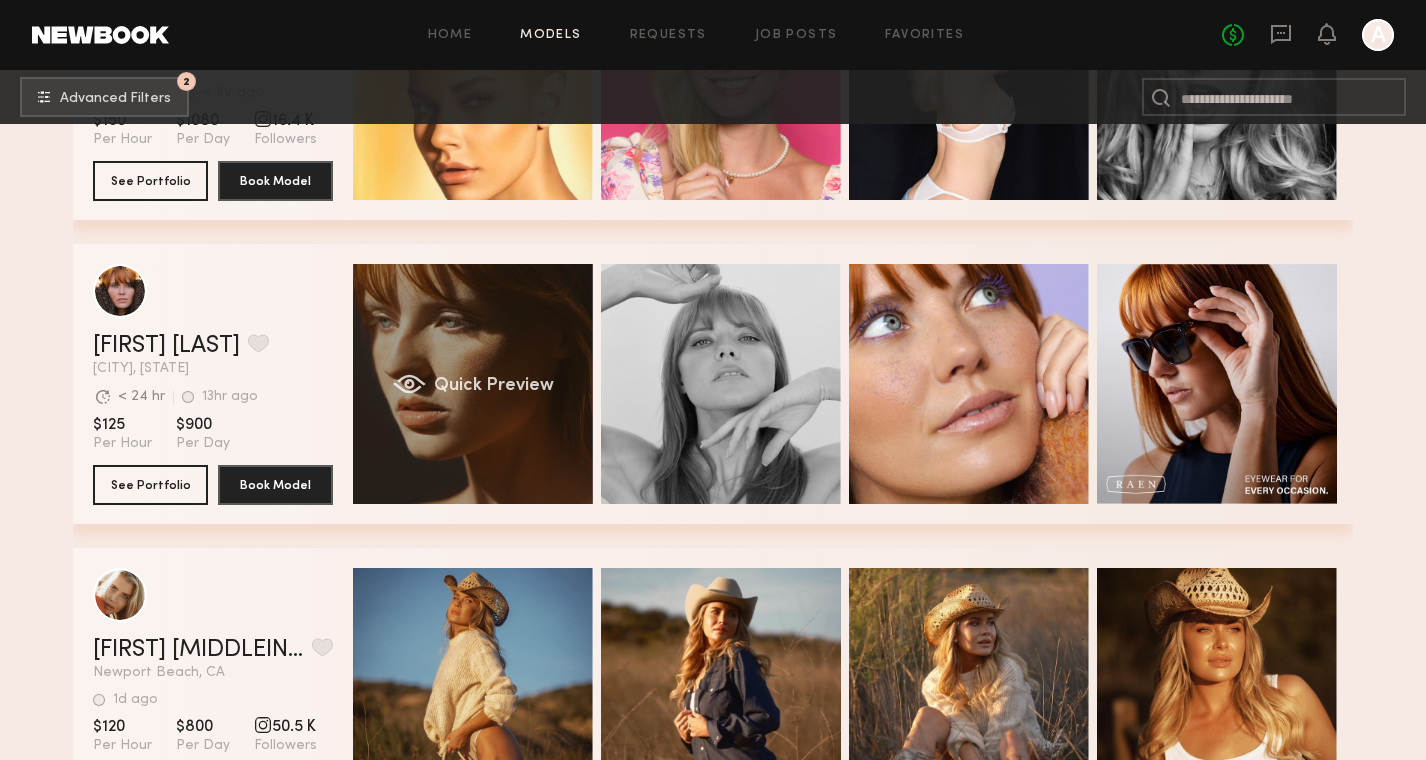 click on "Quick Preview" 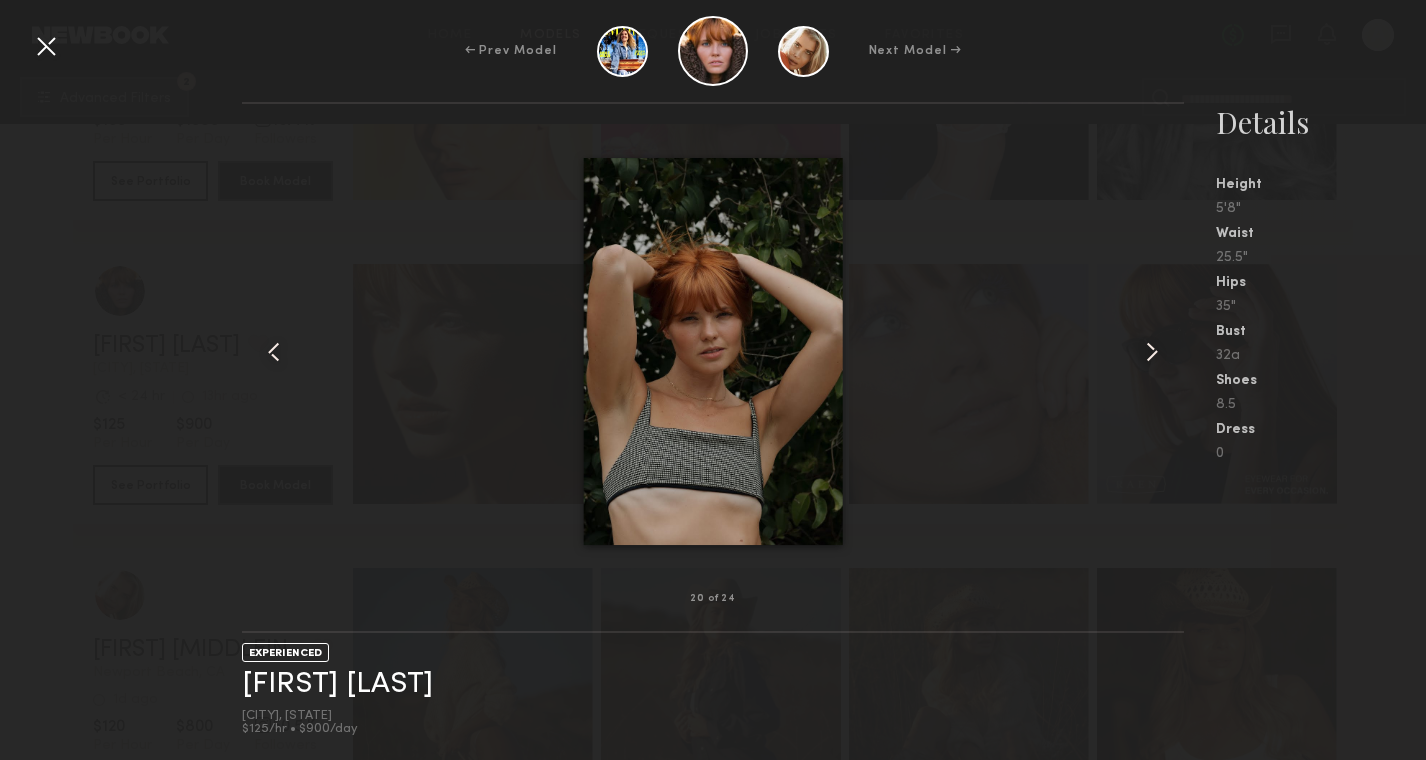 click at bounding box center [46, 46] 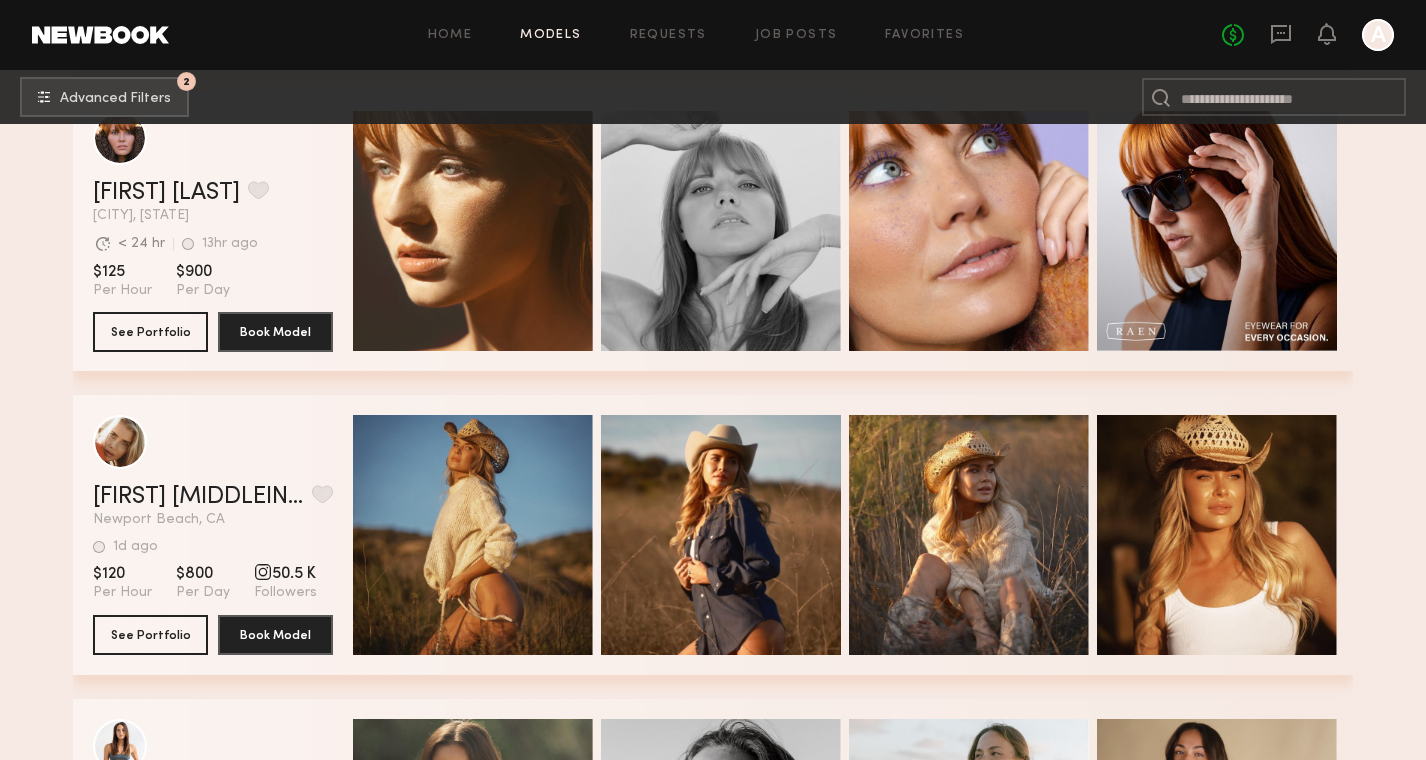 scroll, scrollTop: 3417, scrollLeft: 0, axis: vertical 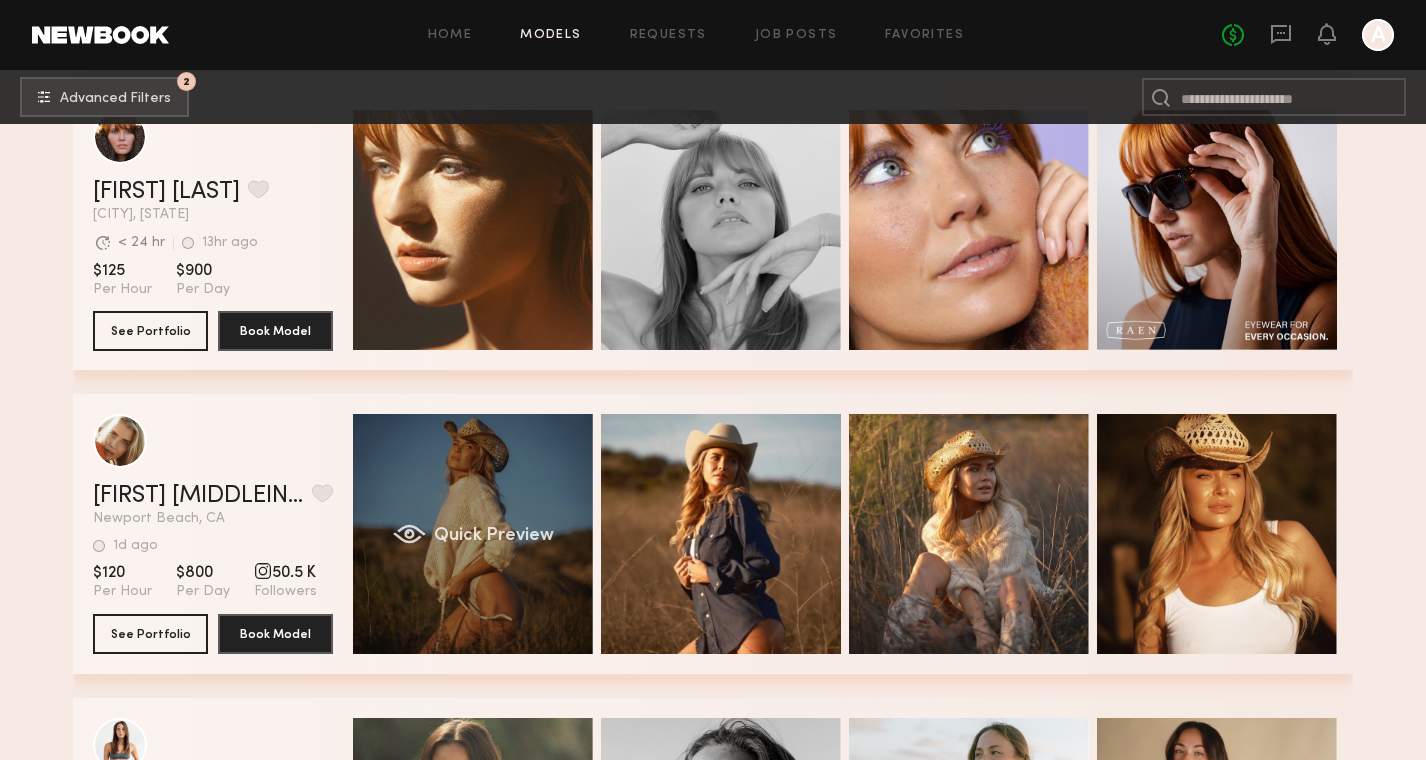 click on "Quick Preview" 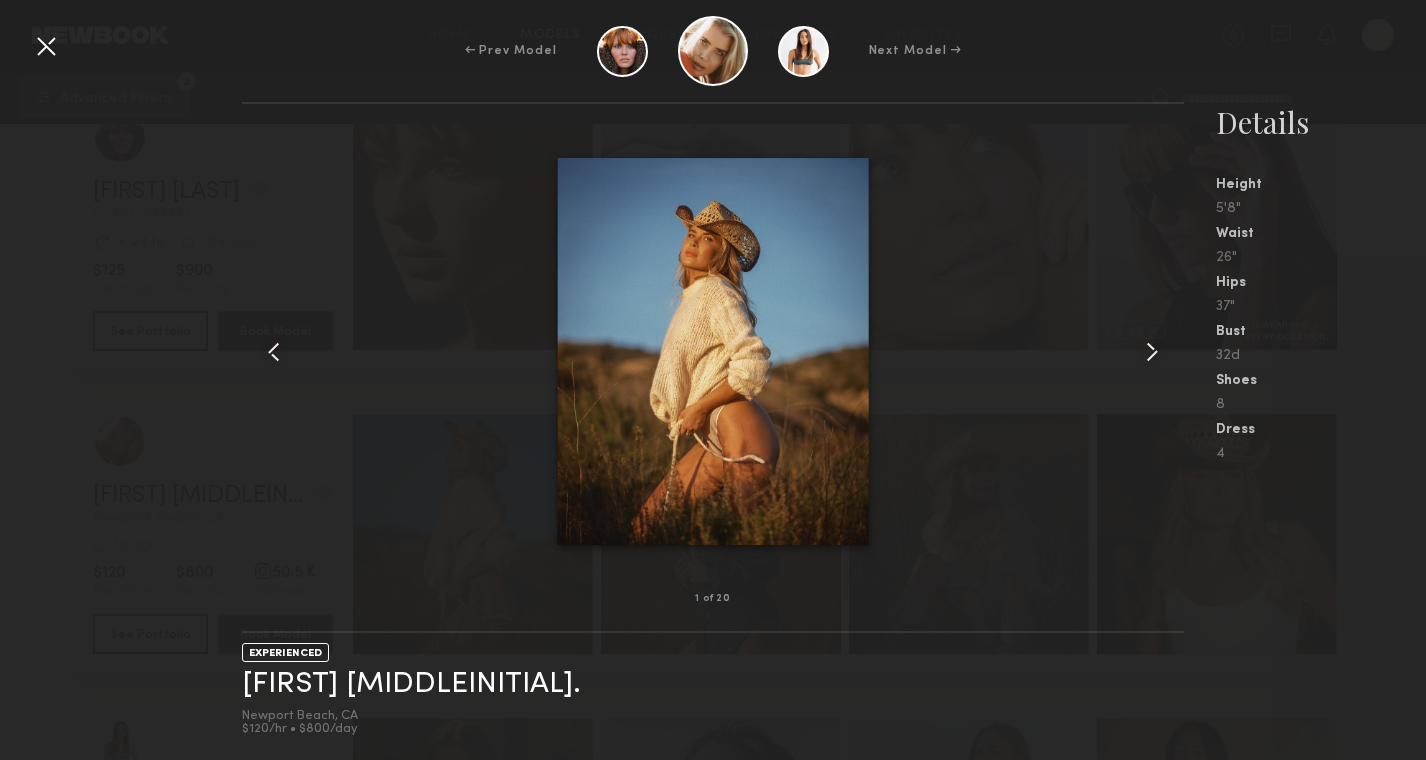 click at bounding box center [46, 46] 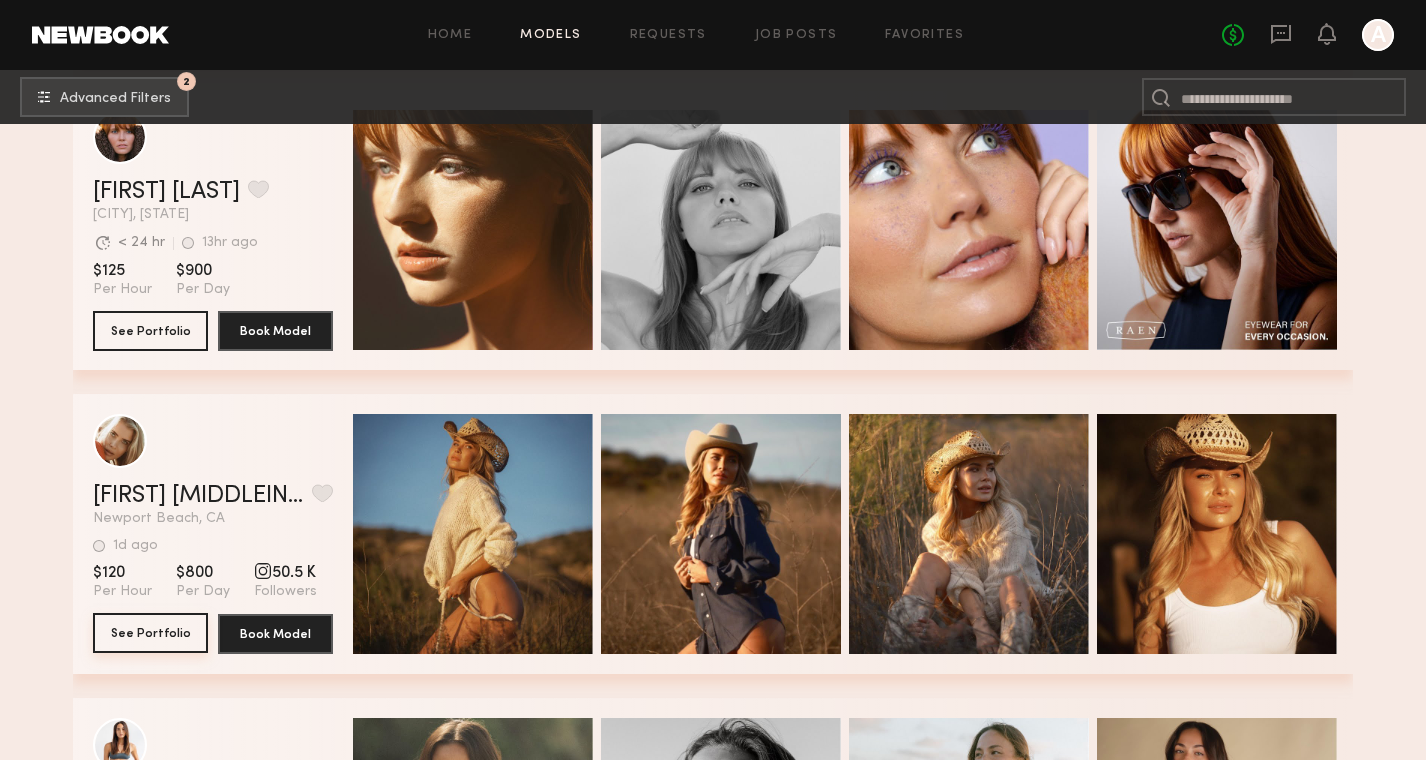 click on "See Portfolio" 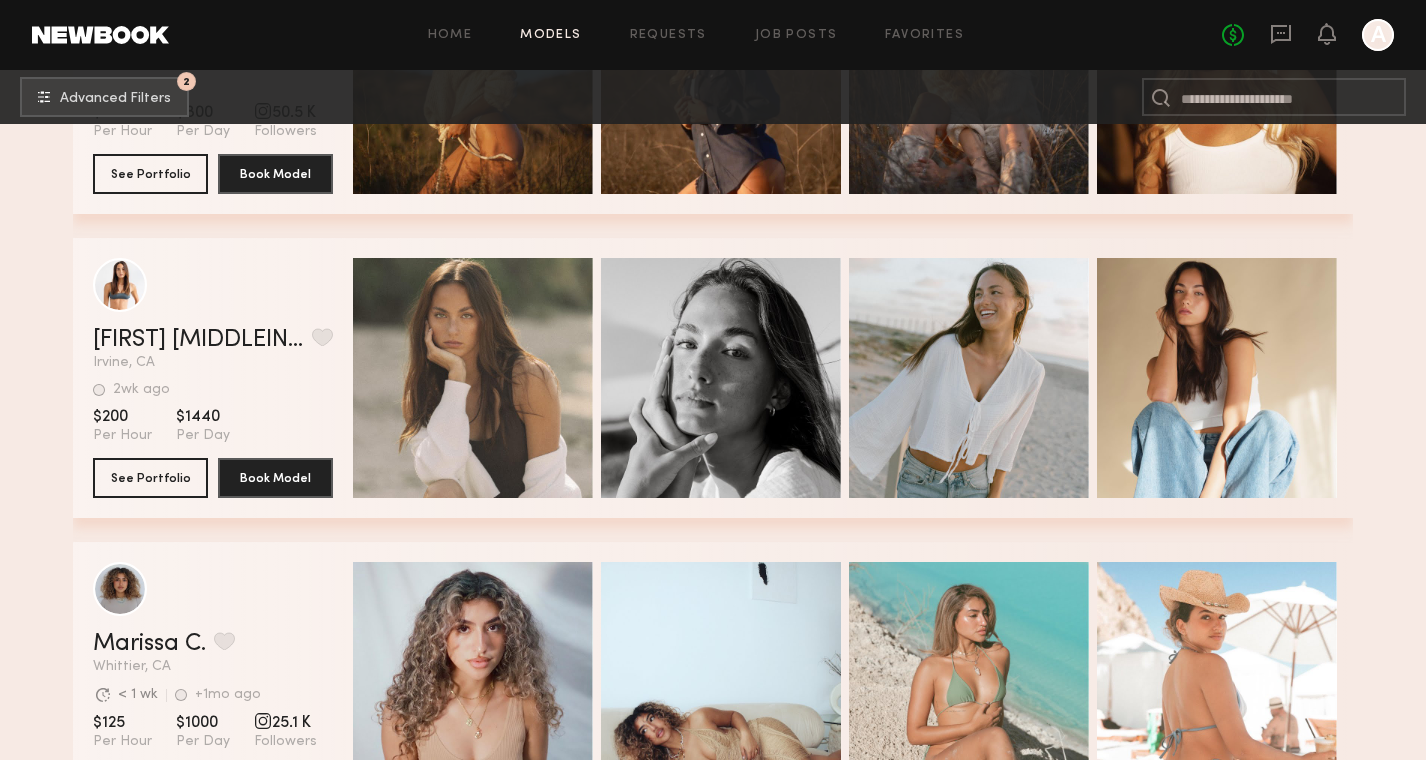 scroll, scrollTop: 3970, scrollLeft: 0, axis: vertical 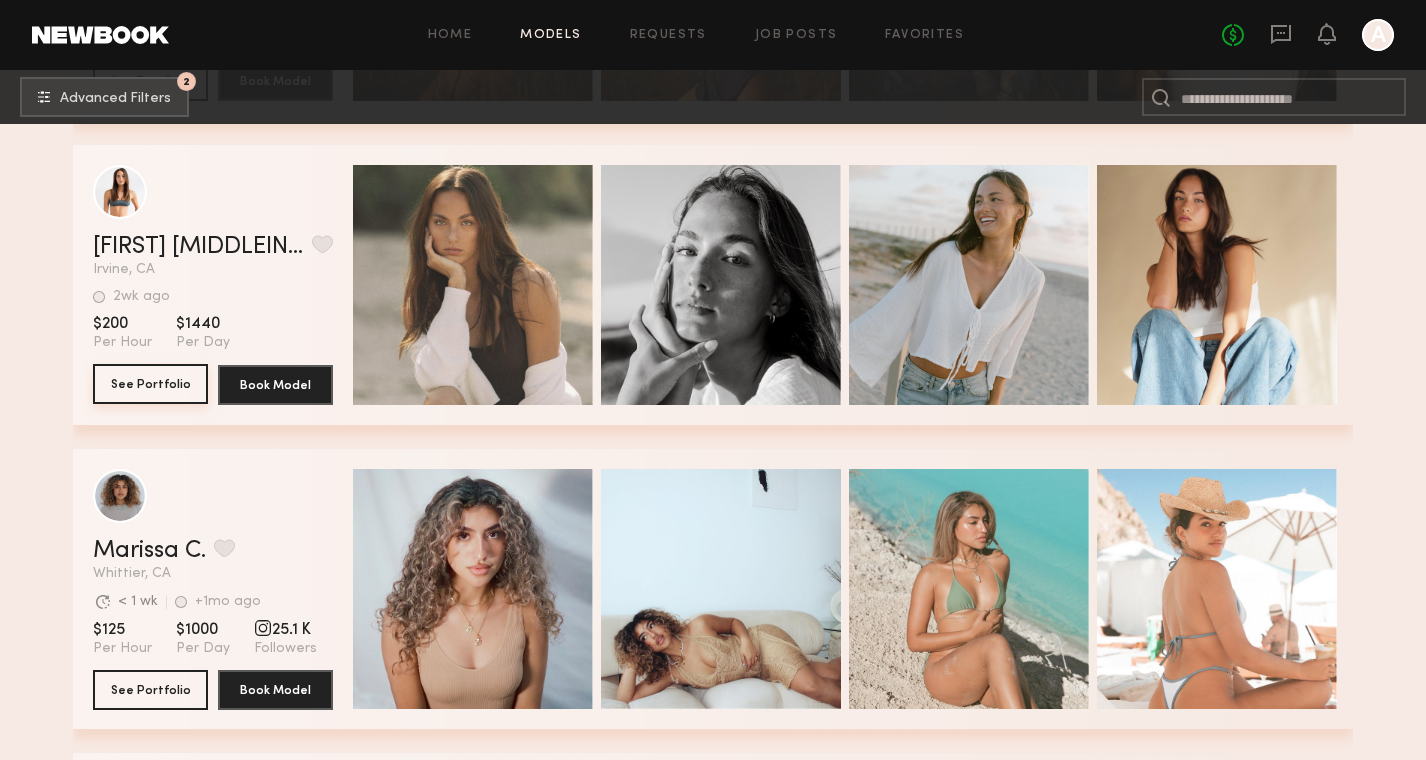 click on "See Portfolio" 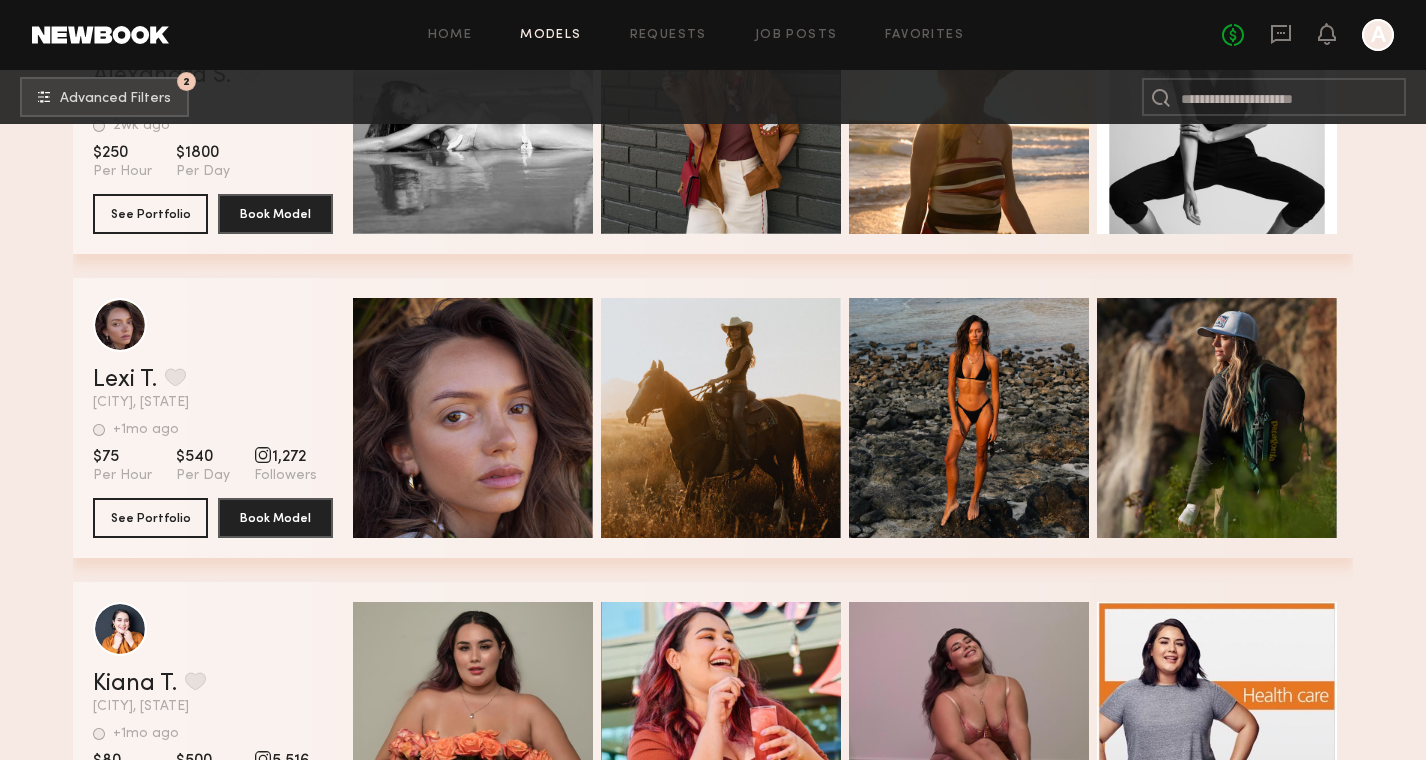 scroll, scrollTop: 5670, scrollLeft: 0, axis: vertical 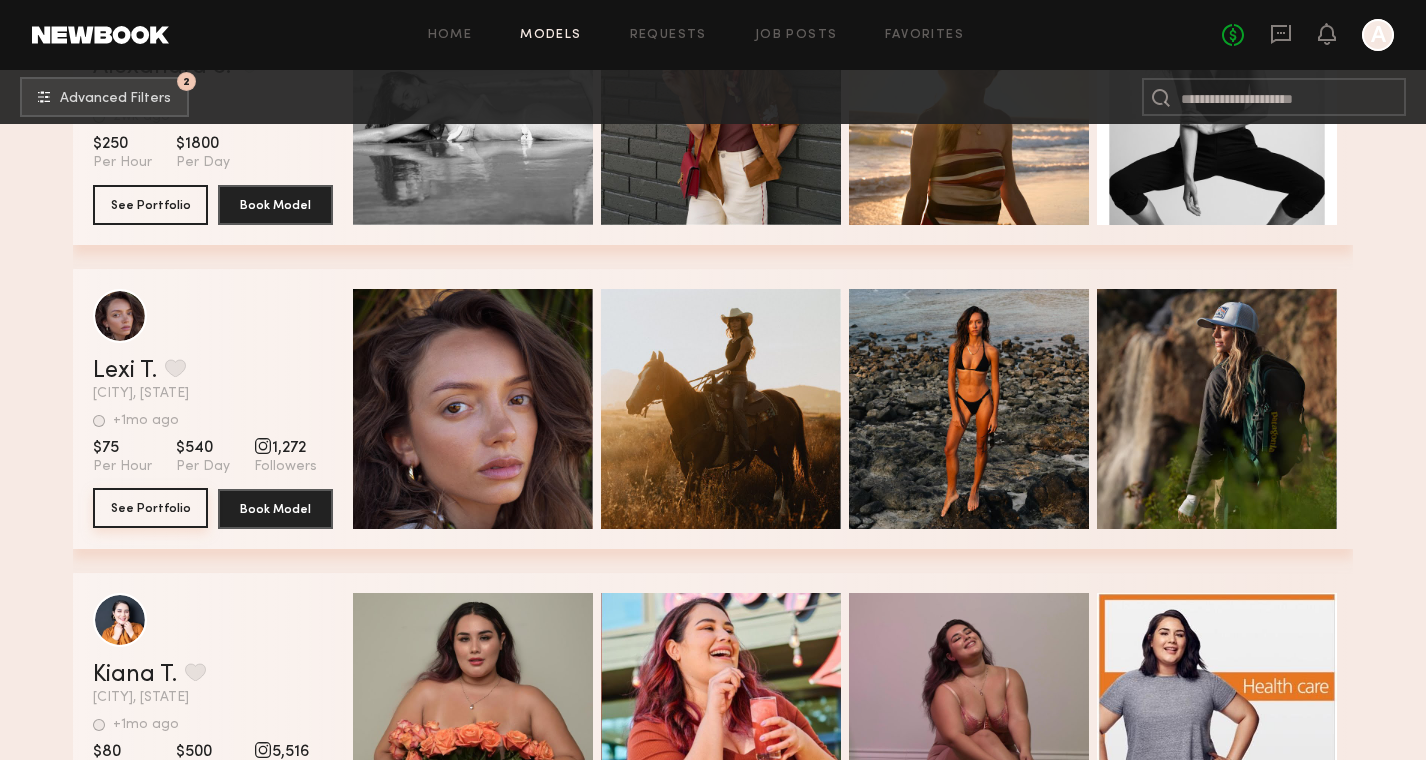 click on "See Portfolio" 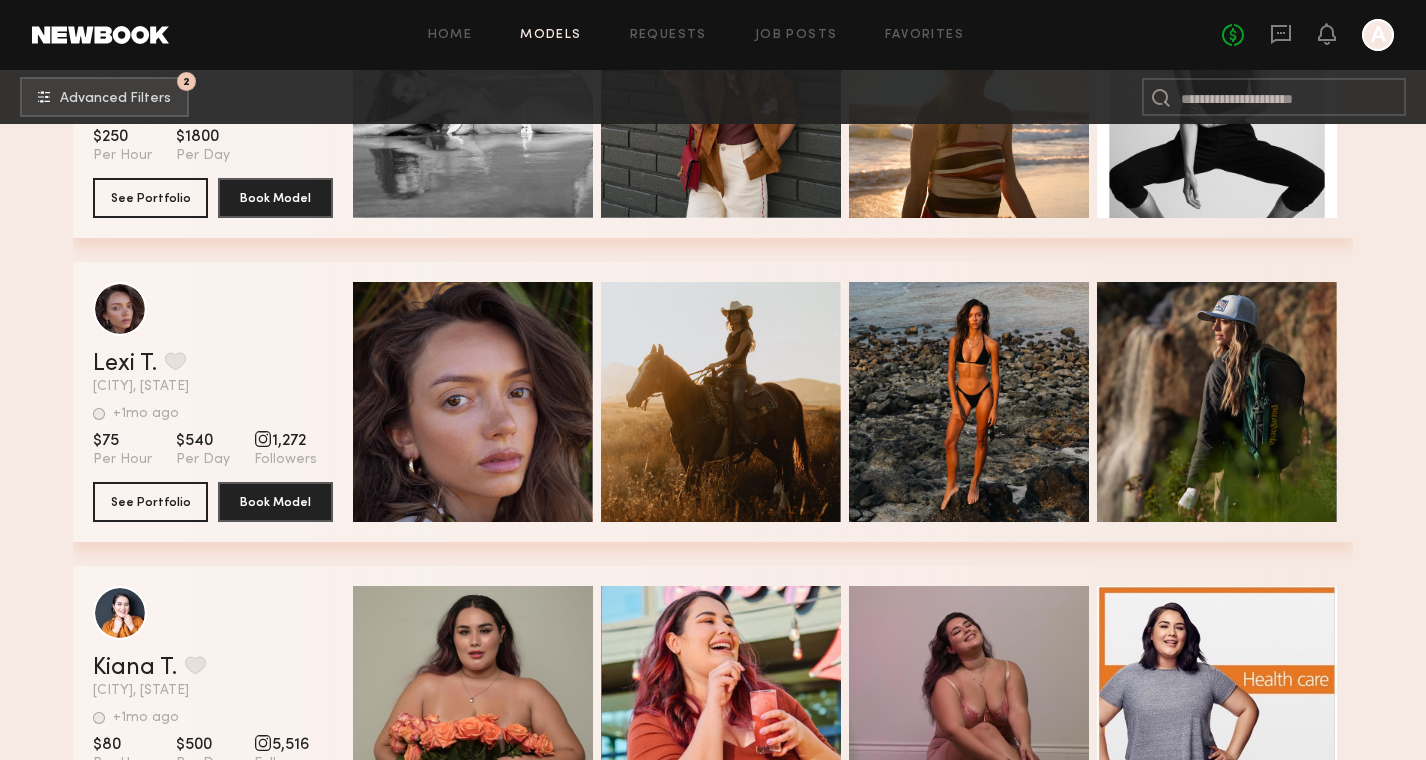 scroll, scrollTop: 5679, scrollLeft: 0, axis: vertical 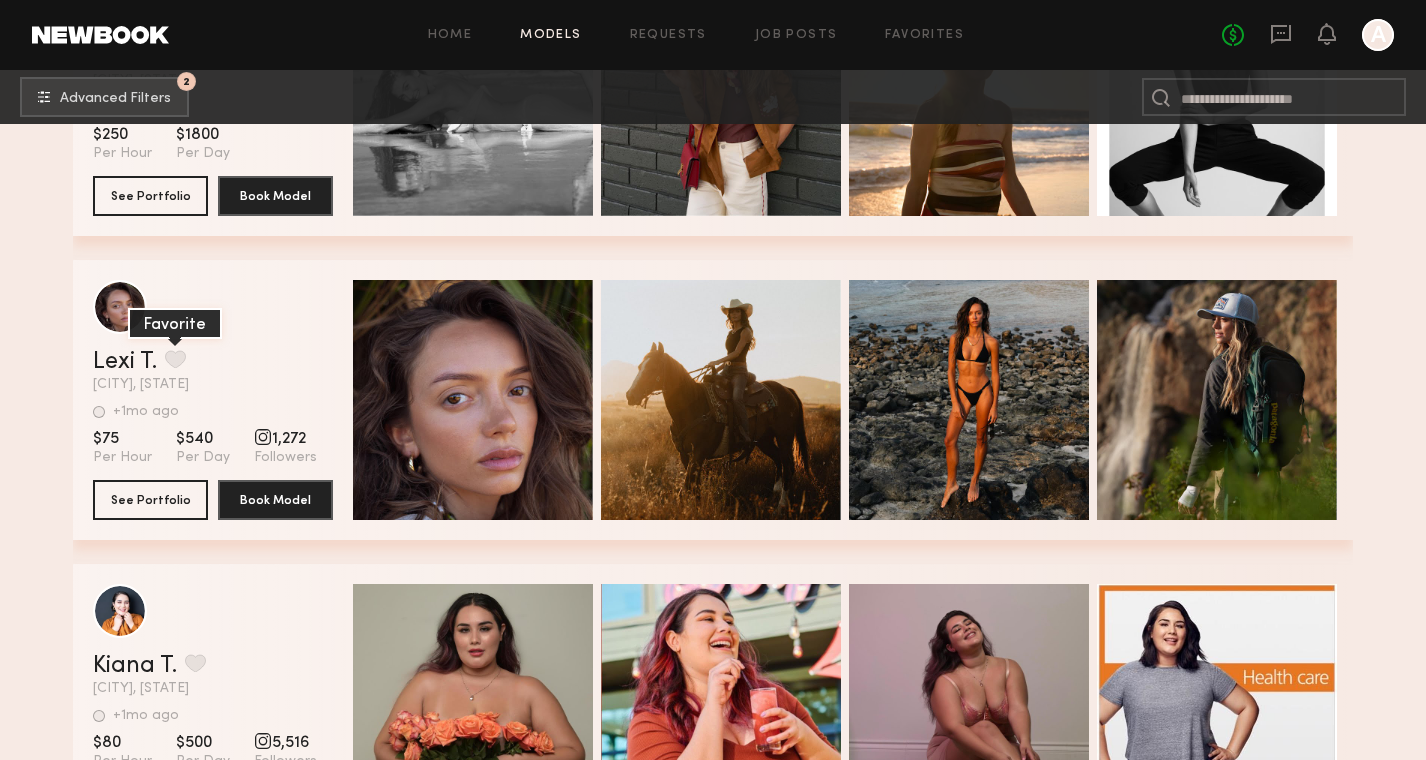click 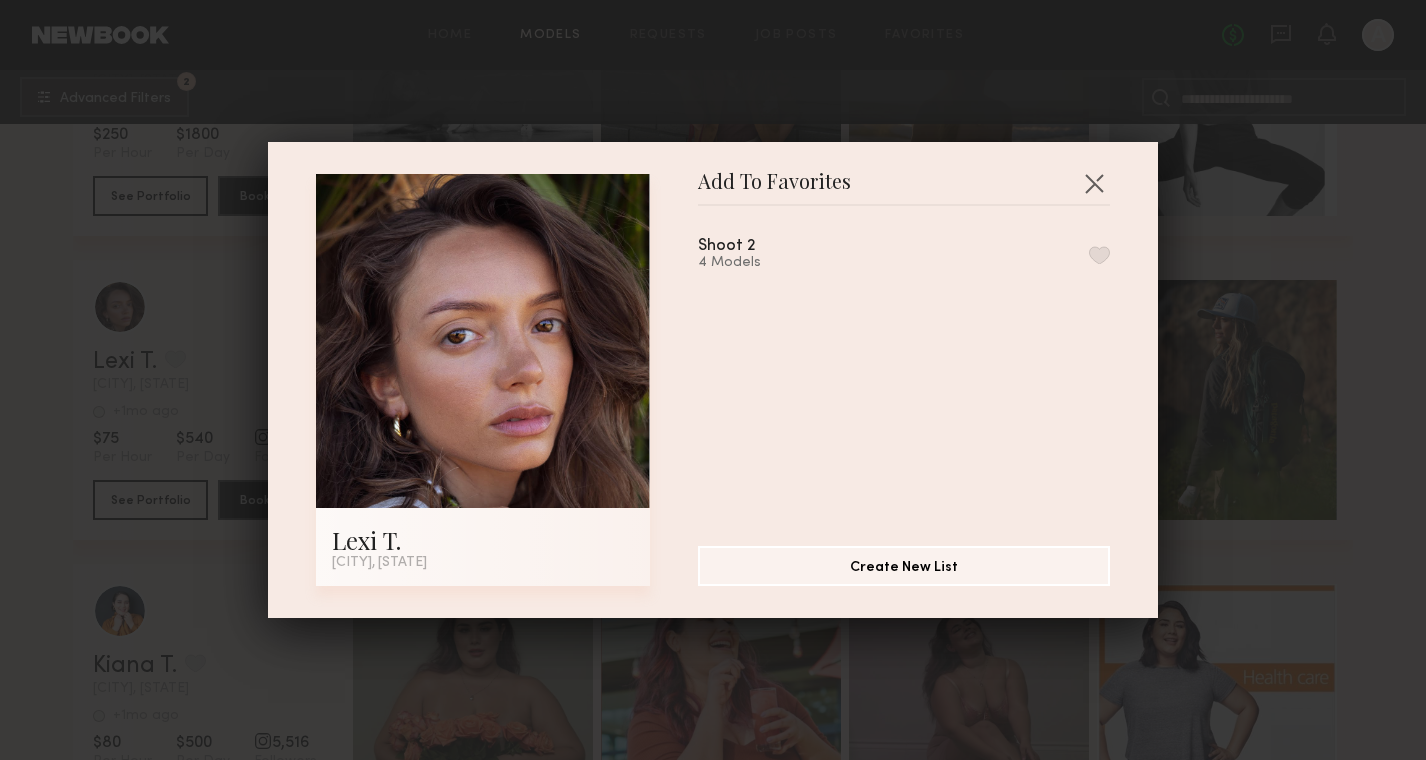click at bounding box center [1099, 255] 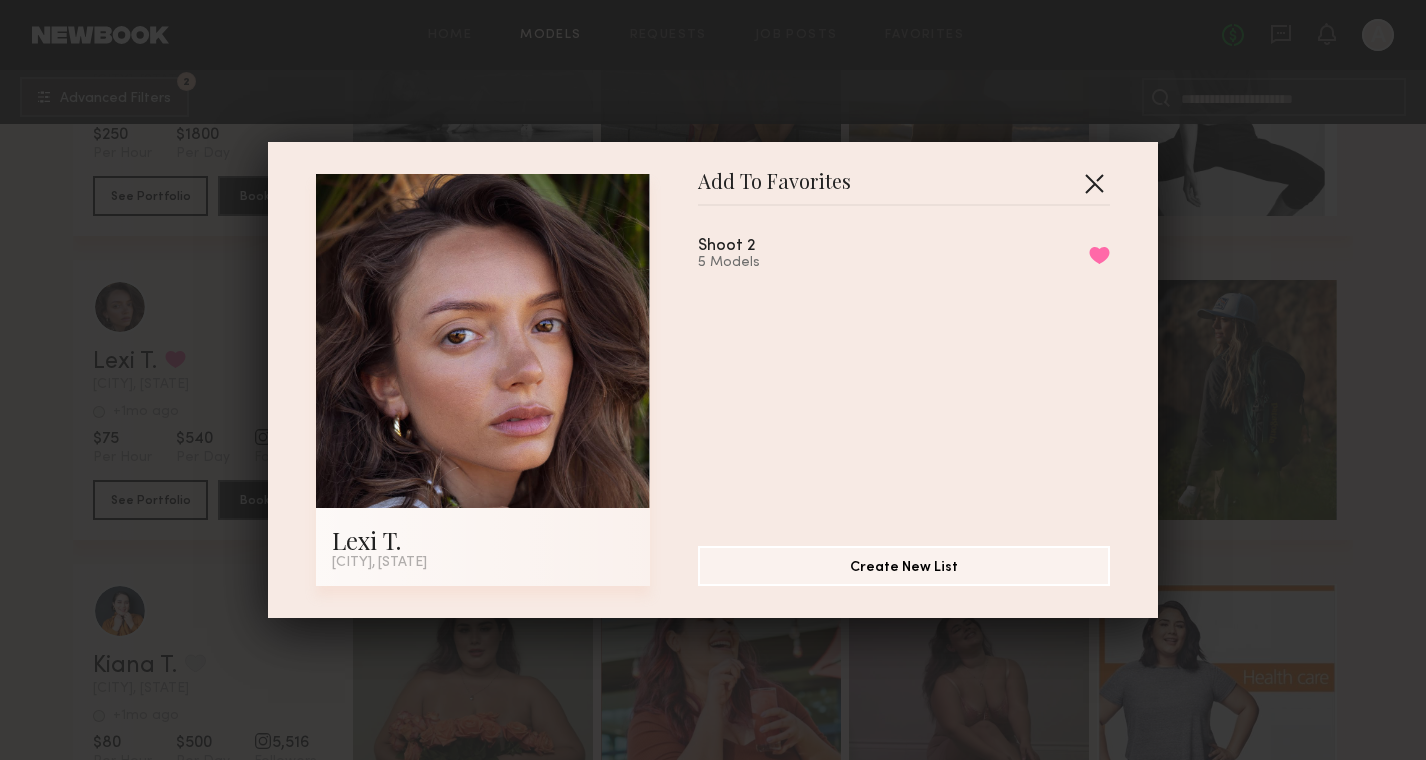 click at bounding box center [1094, 183] 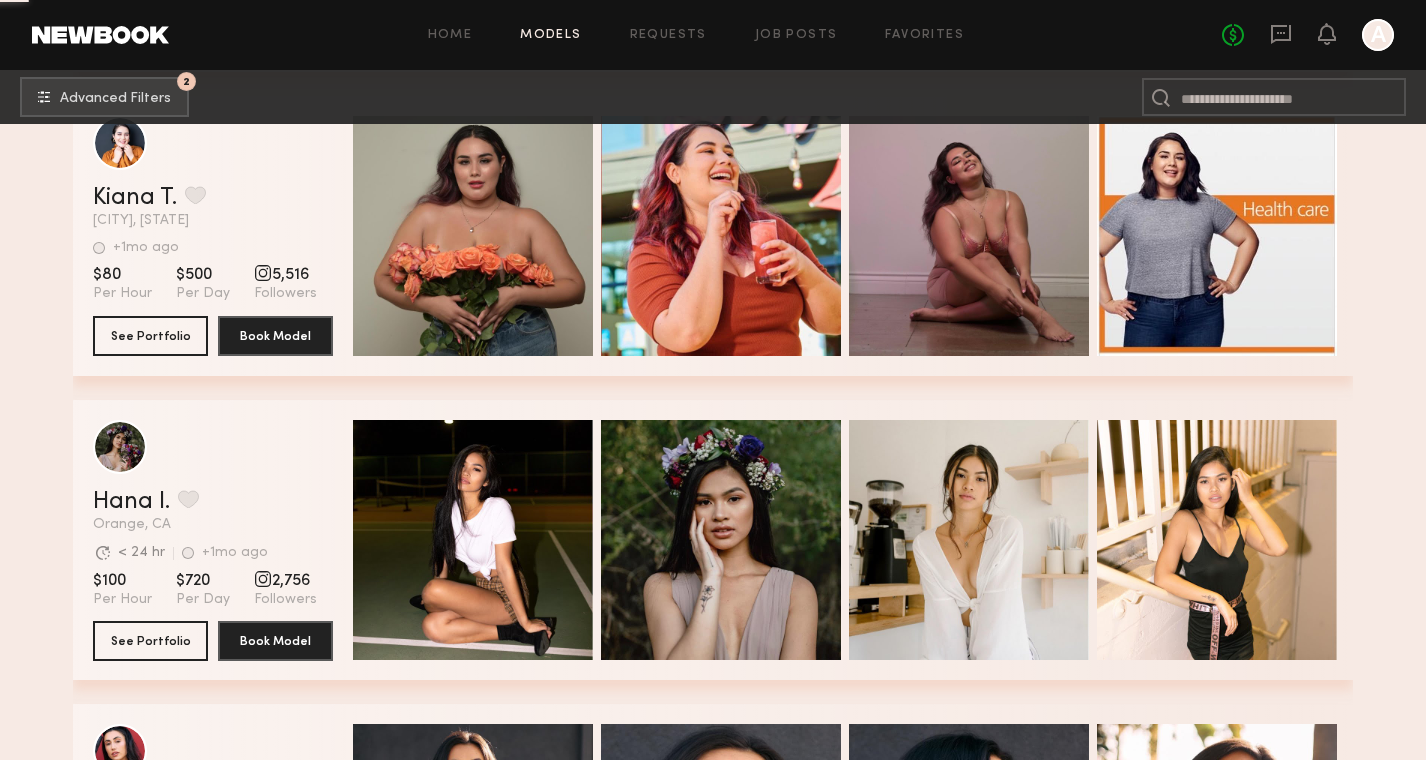 scroll, scrollTop: 6377, scrollLeft: 0, axis: vertical 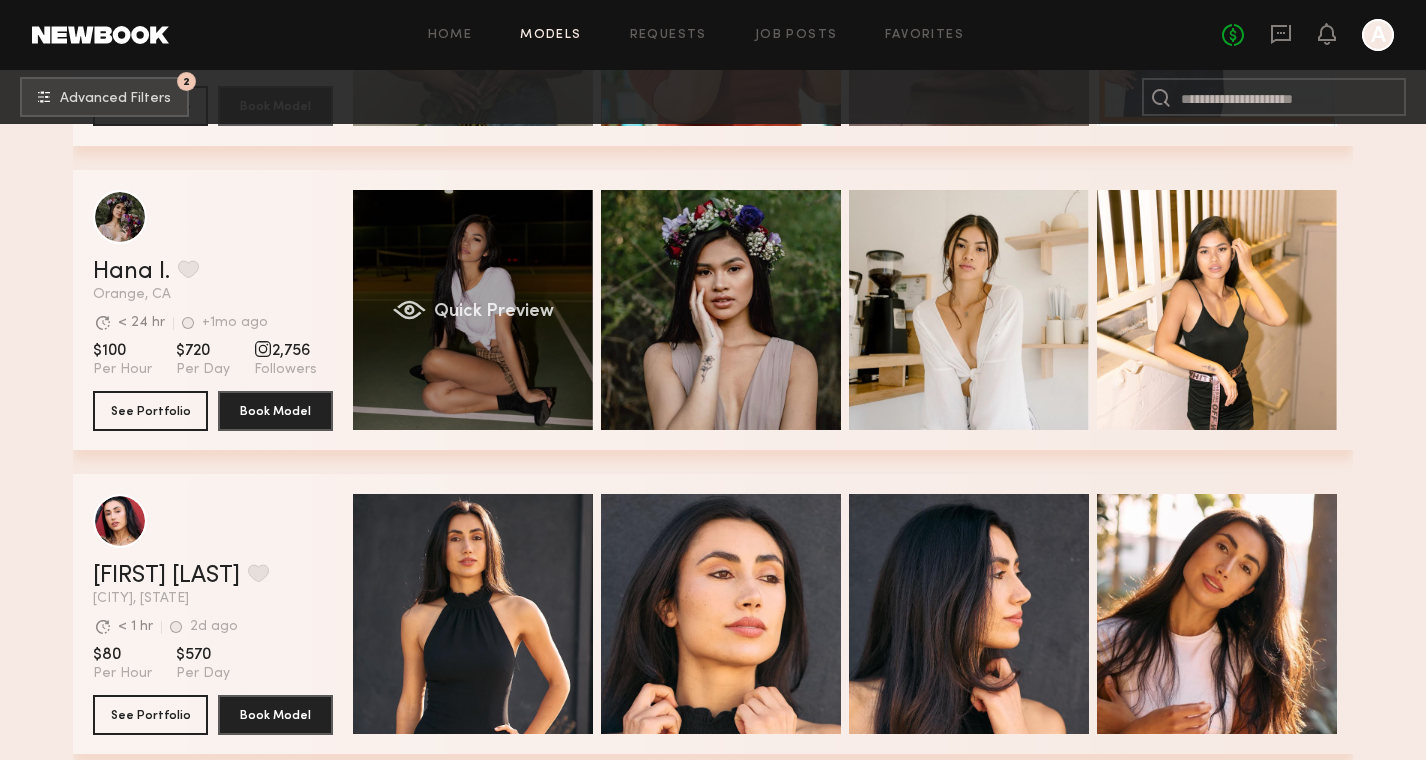 click on "Quick Preview" 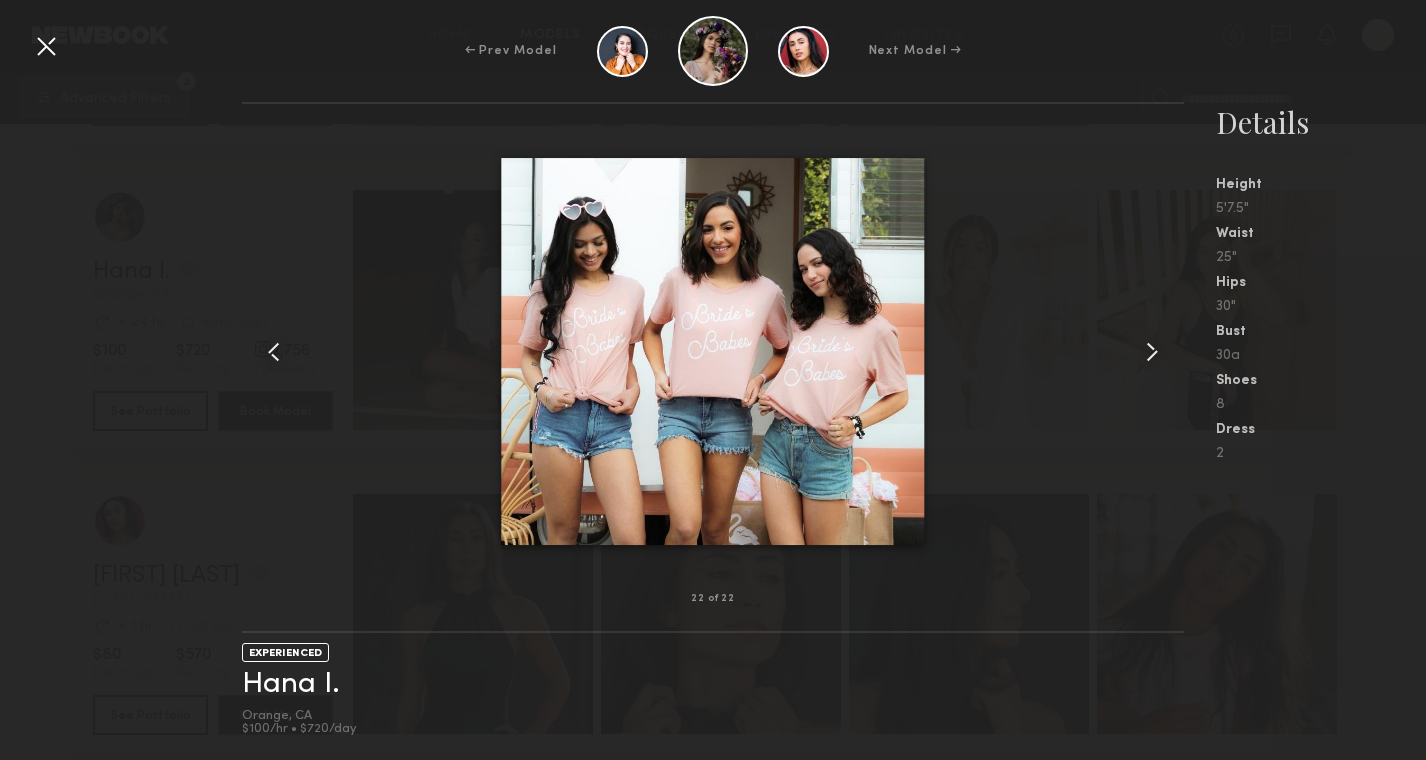 click at bounding box center (46, 46) 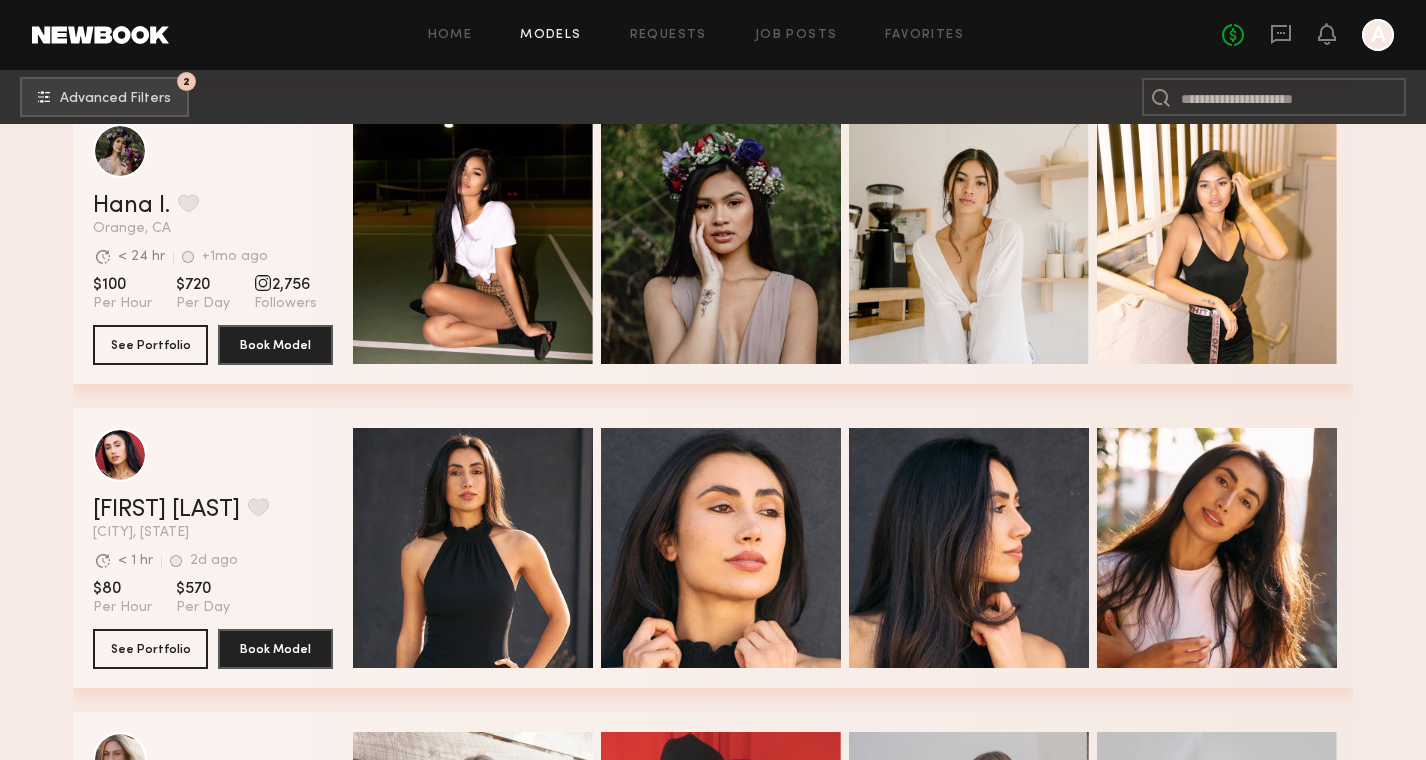 scroll, scrollTop: 6485, scrollLeft: 0, axis: vertical 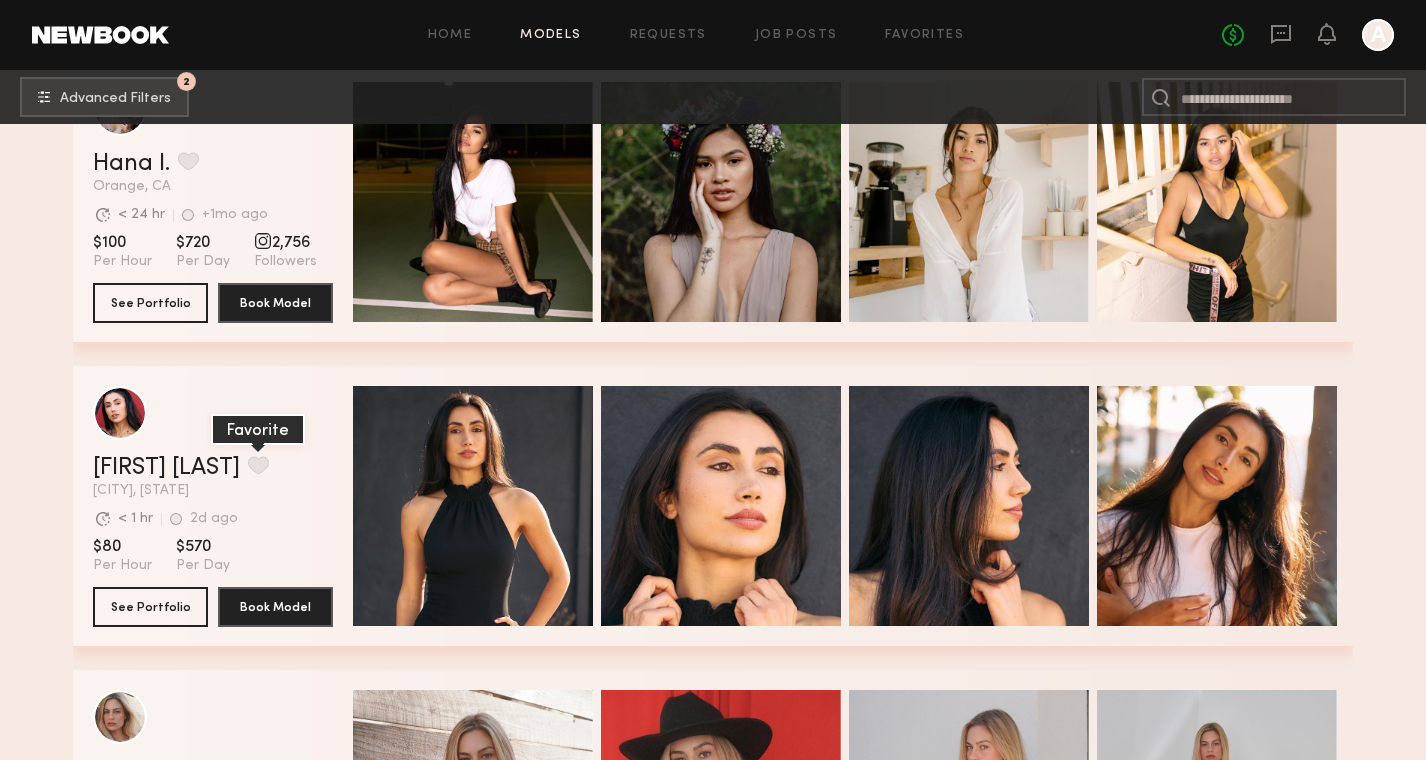 click 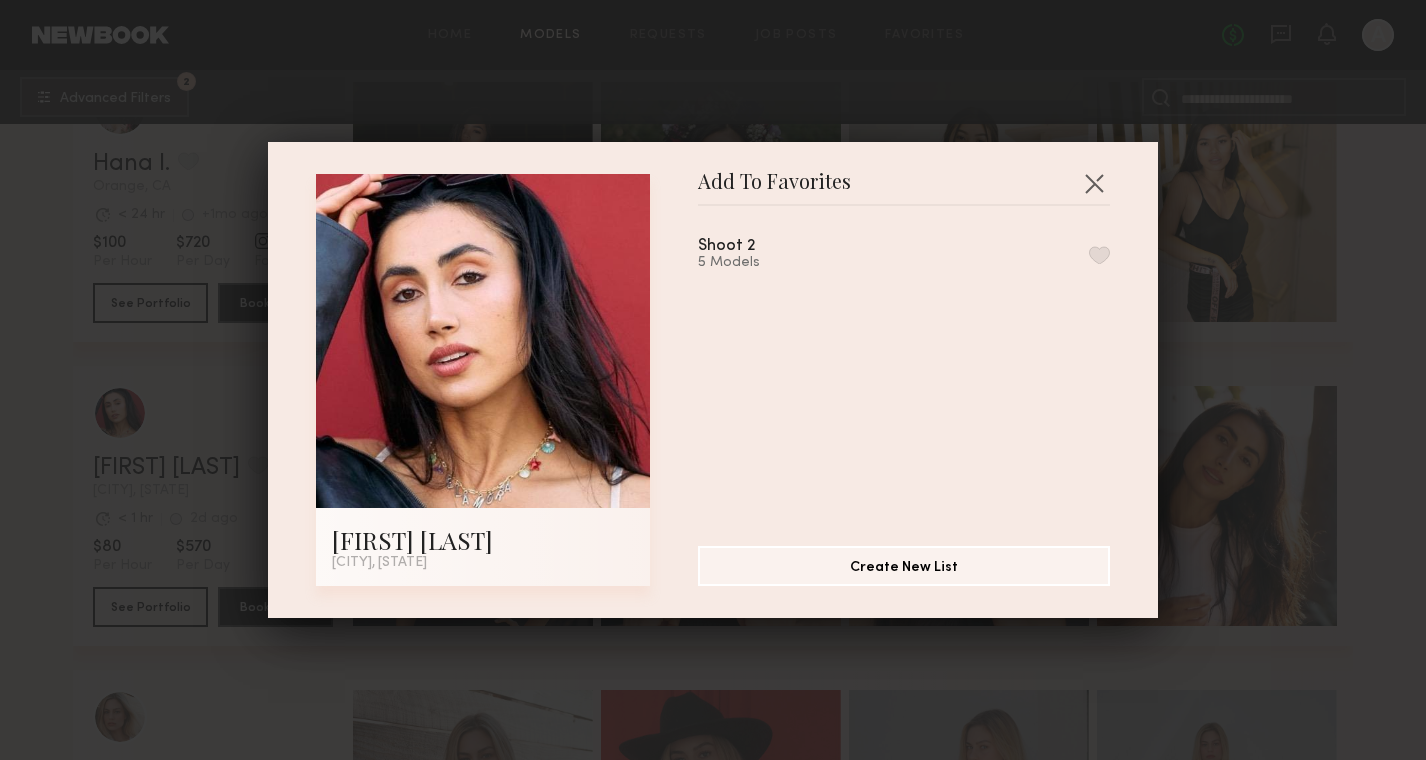 click at bounding box center (1099, 255) 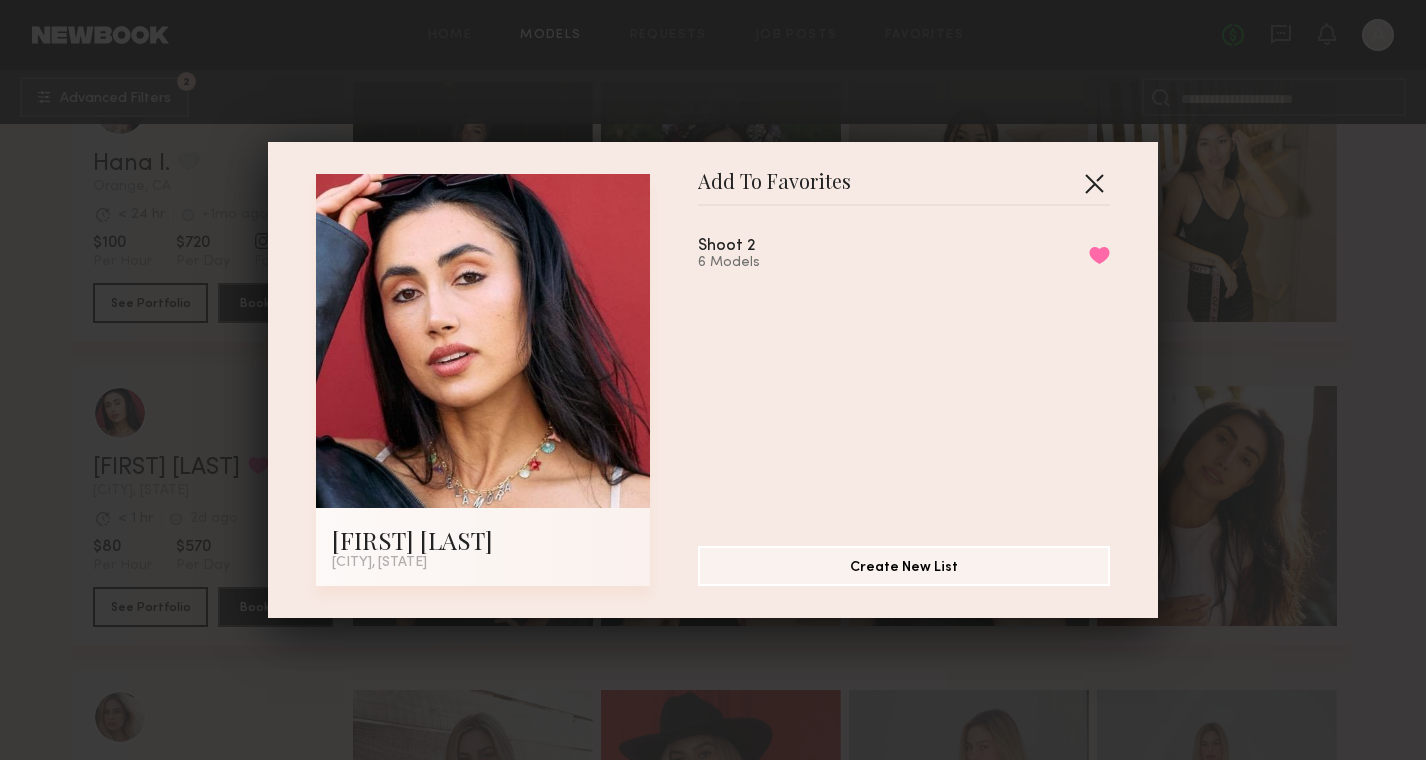click at bounding box center [1094, 183] 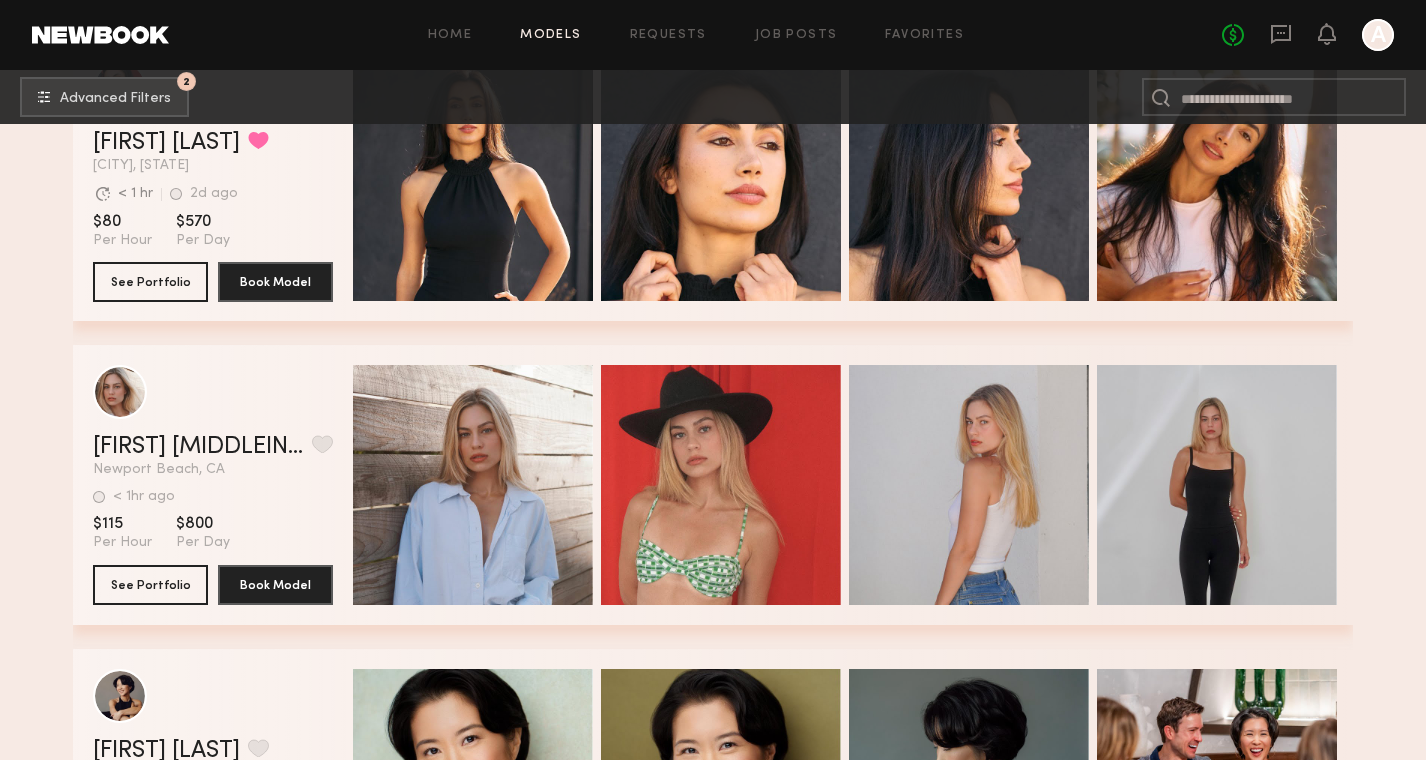 scroll, scrollTop: 6817, scrollLeft: 0, axis: vertical 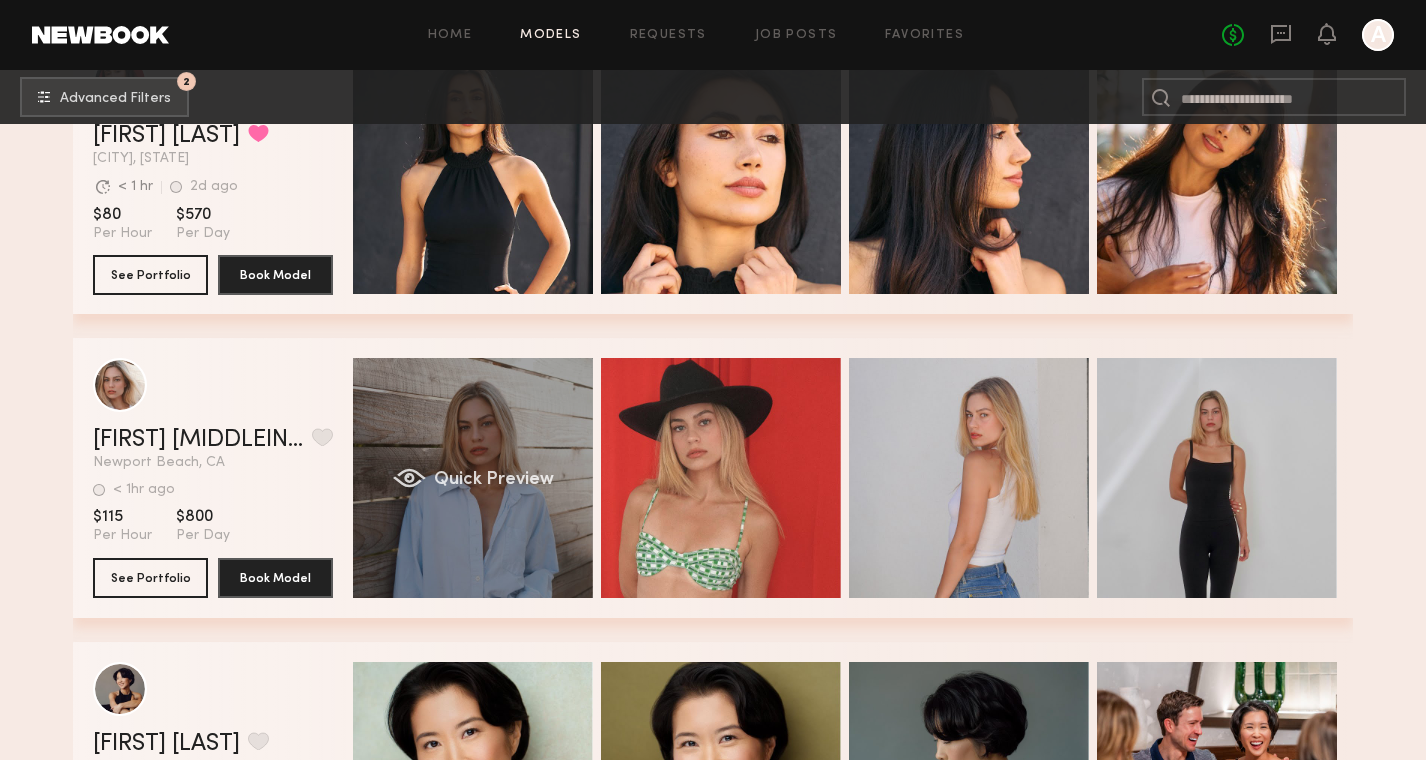 click on "Quick Preview" 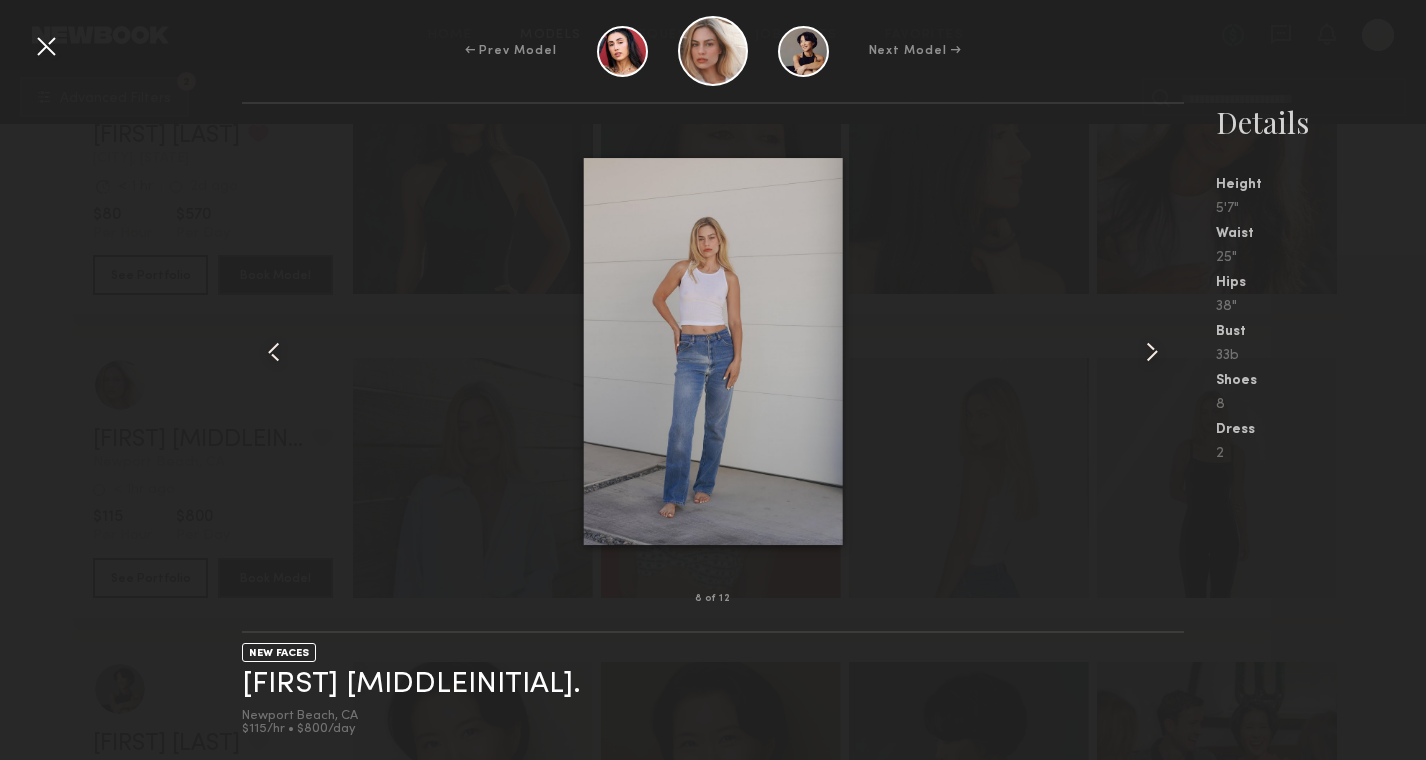 click at bounding box center [46, 46] 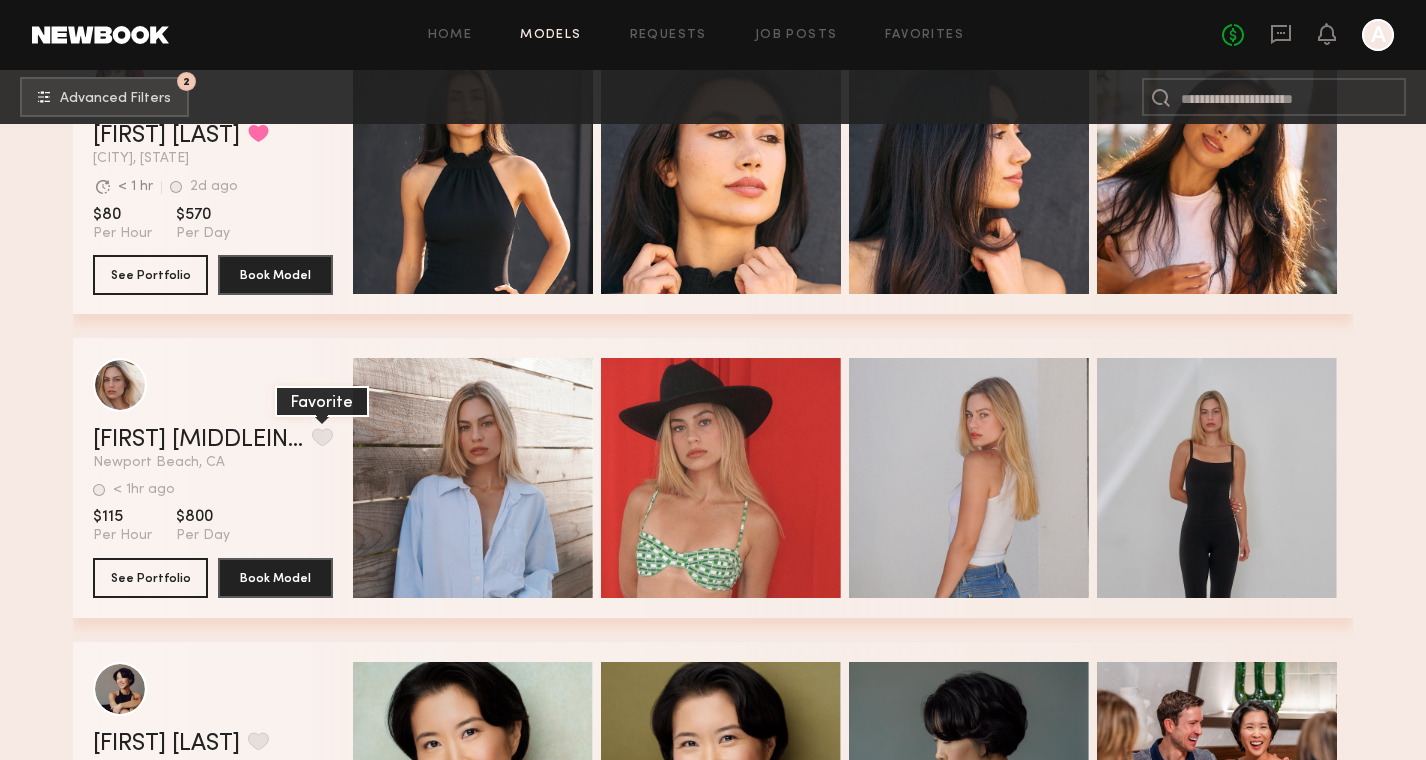 click 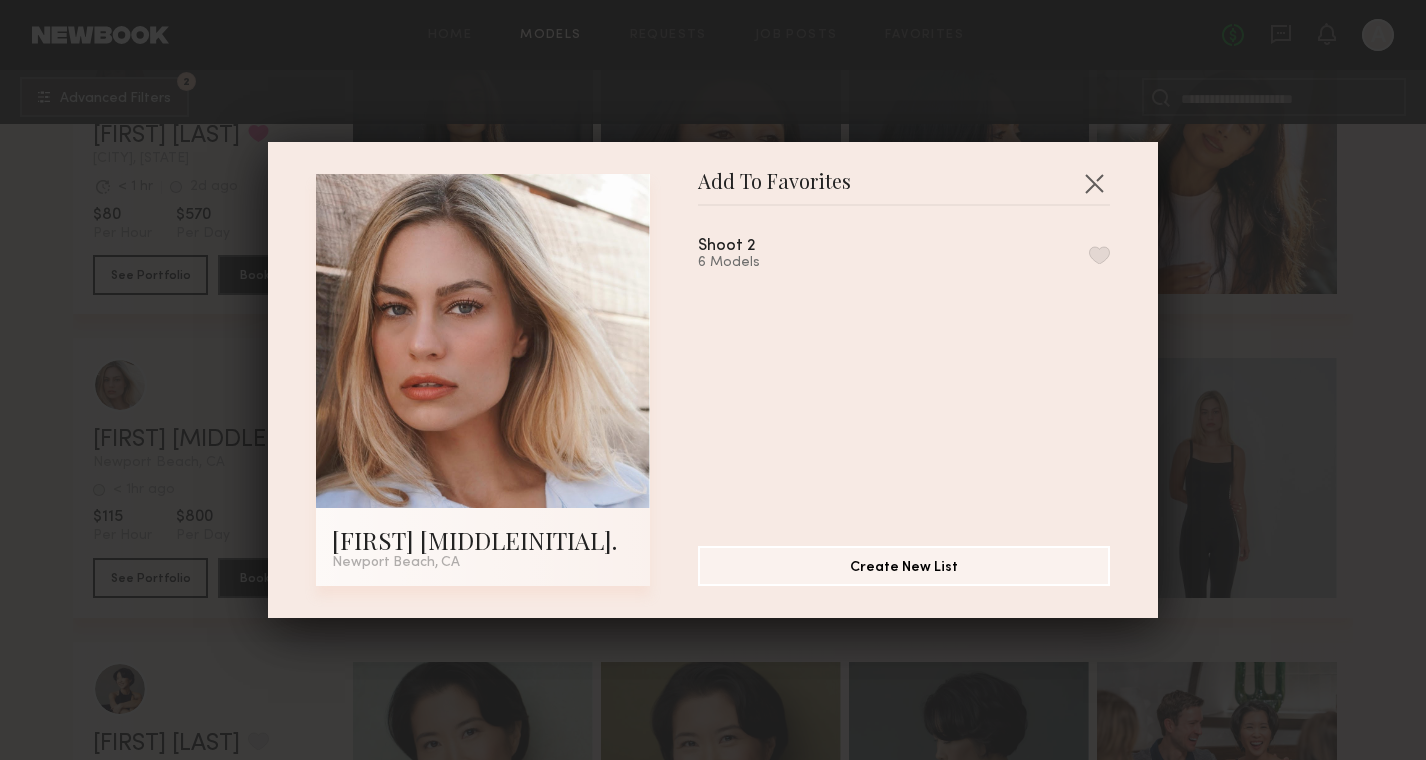 click on "Shoot 2 6   Models" at bounding box center (904, 254) 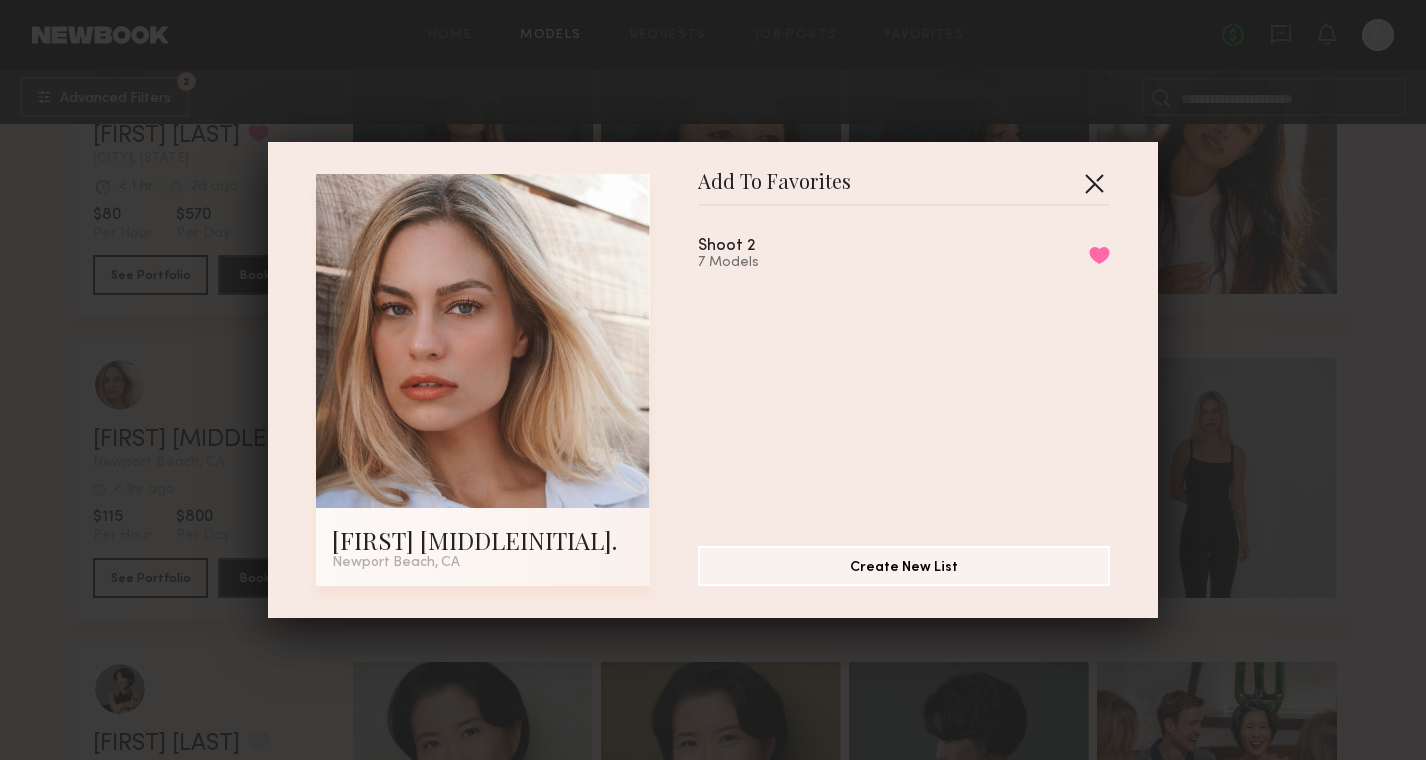 click at bounding box center [1094, 183] 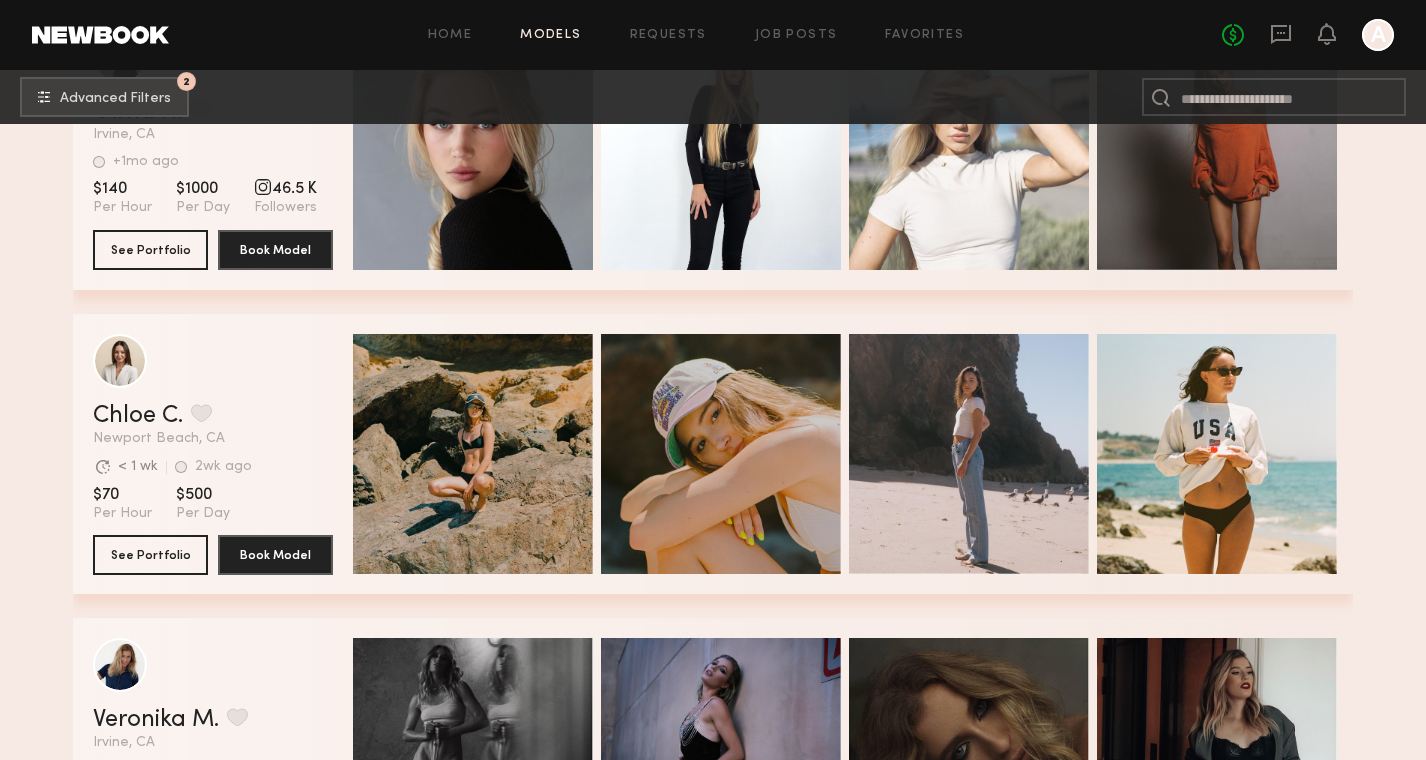 scroll, scrollTop: 8075, scrollLeft: 0, axis: vertical 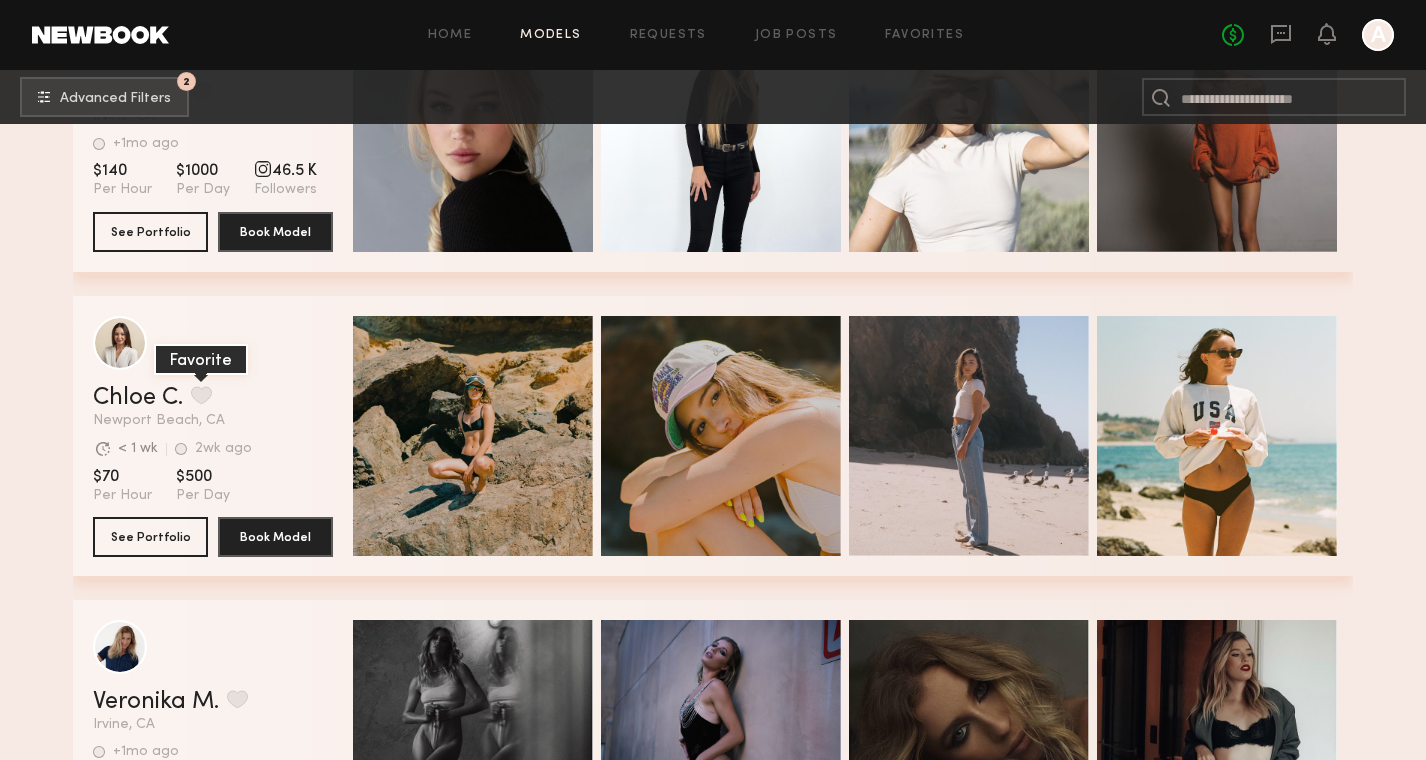 click 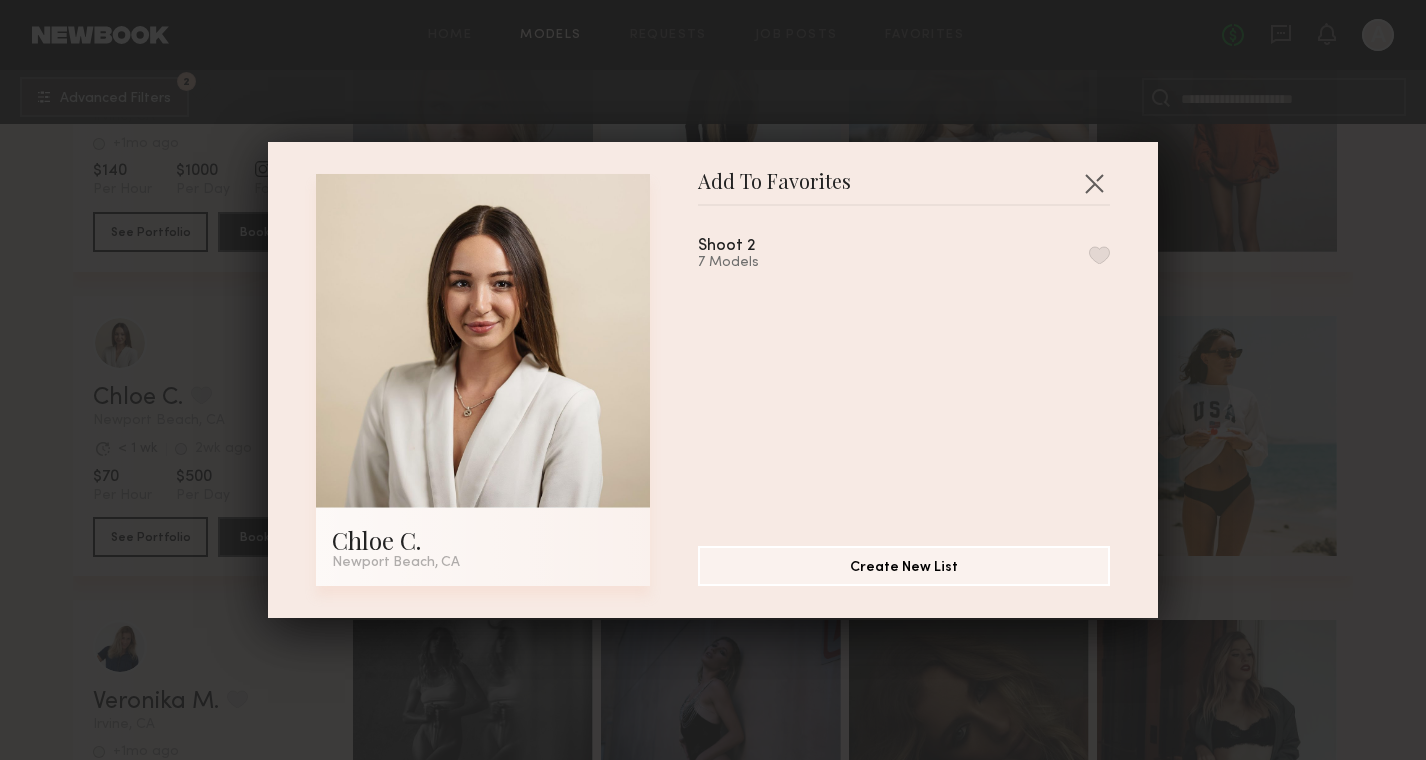 click at bounding box center (1099, 255) 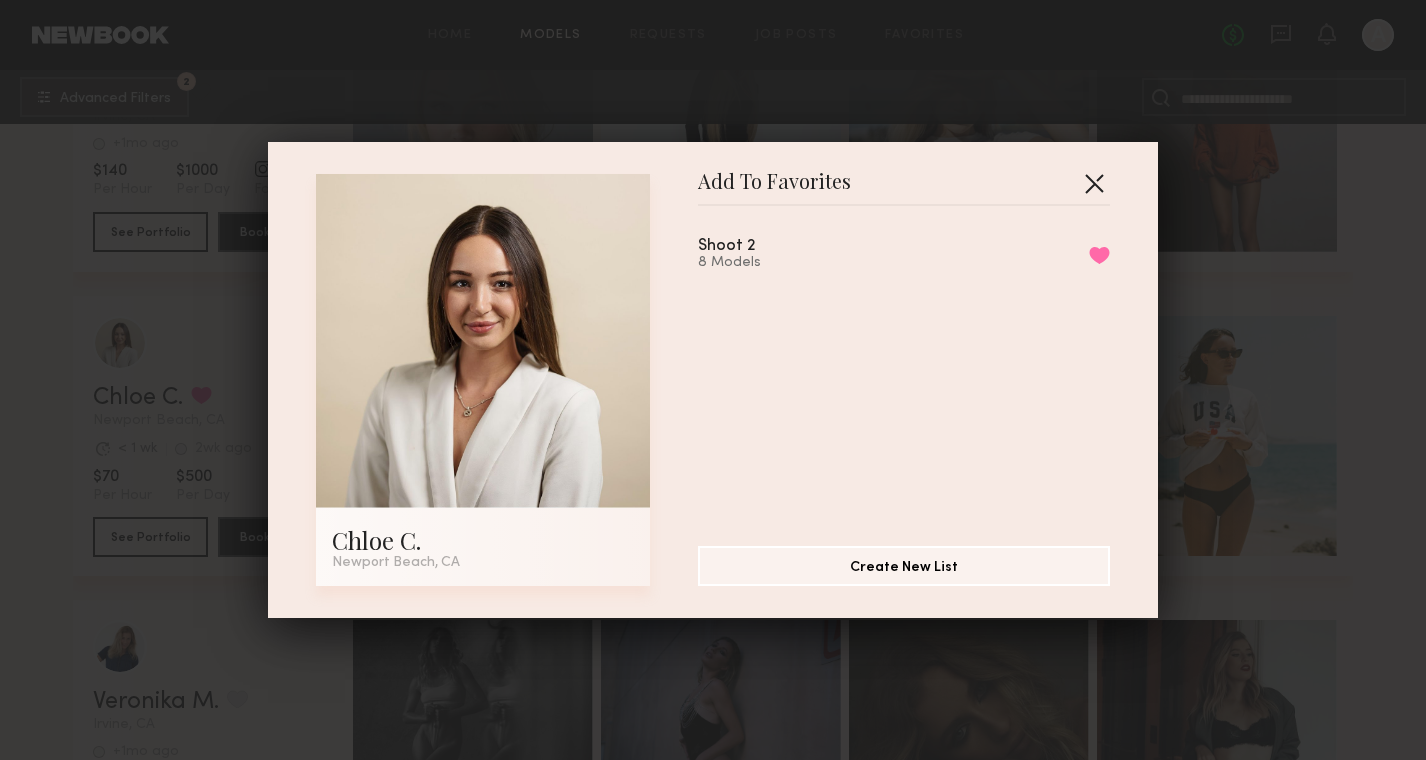 click at bounding box center (1094, 183) 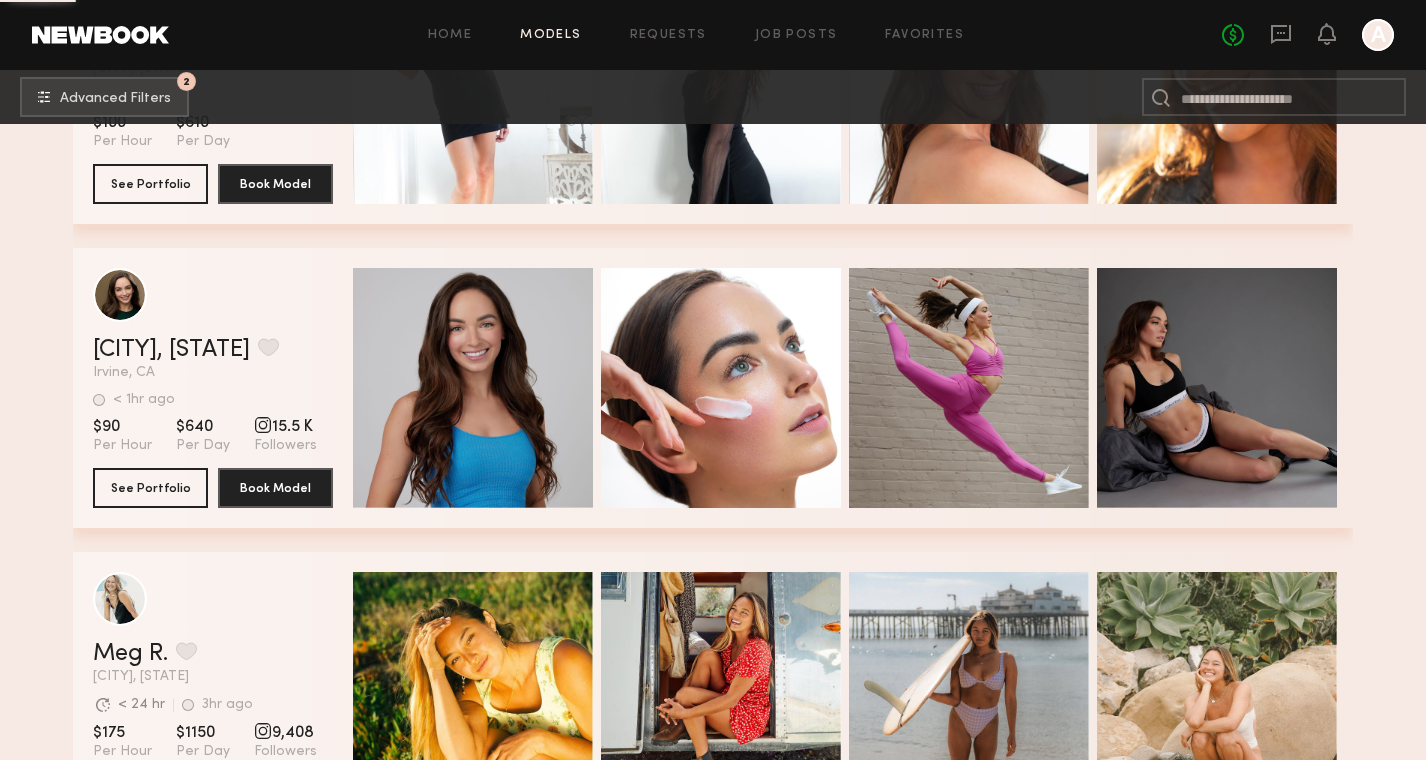 scroll, scrollTop: 9949, scrollLeft: 0, axis: vertical 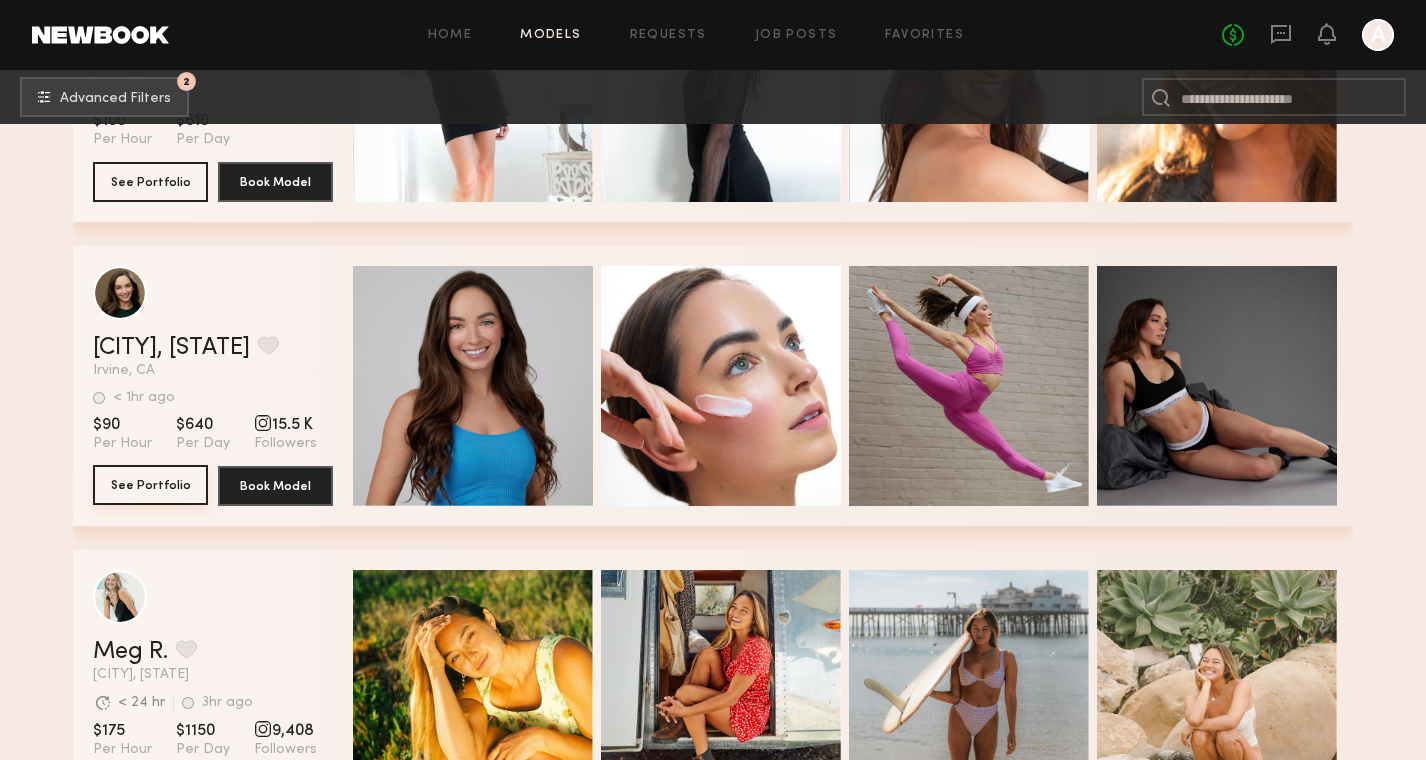 click on "See Portfolio" 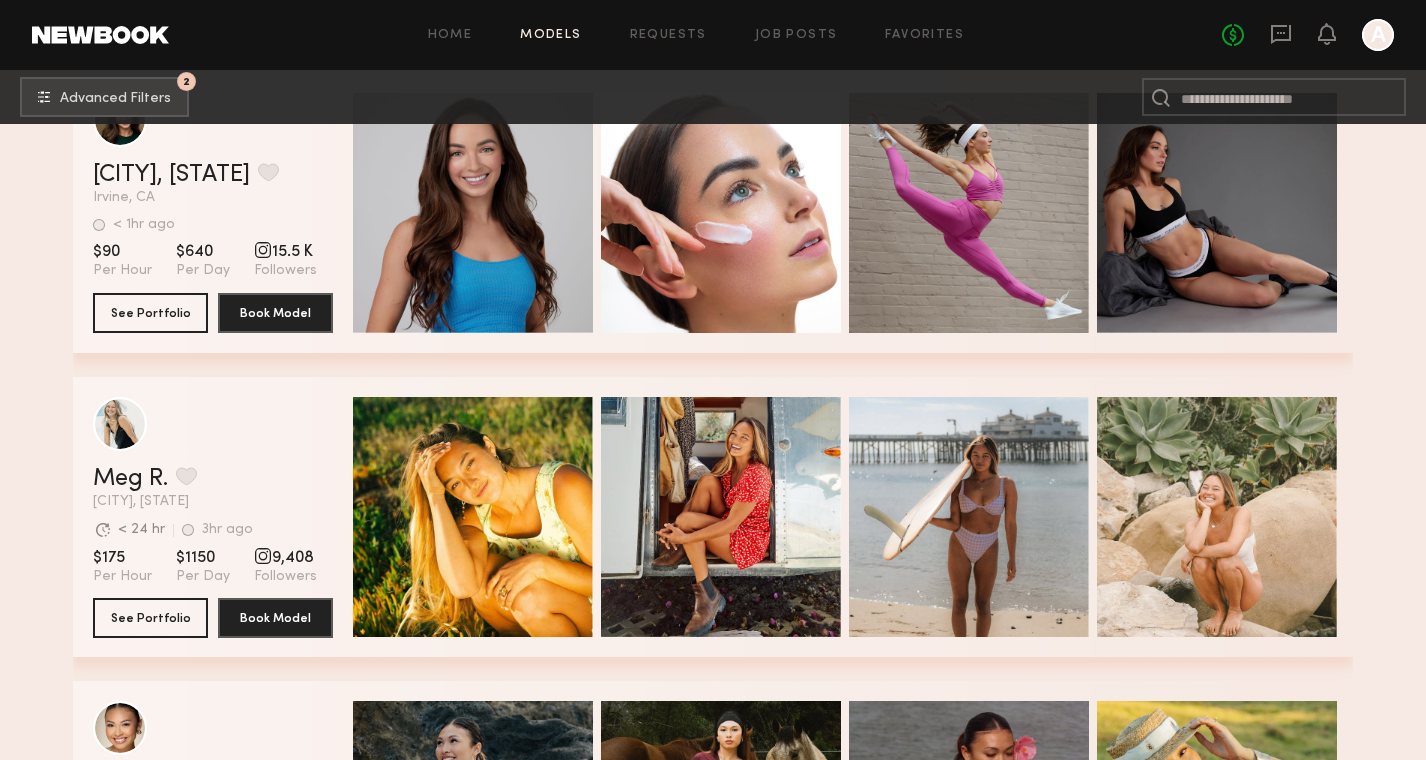 scroll, scrollTop: 10250, scrollLeft: 0, axis: vertical 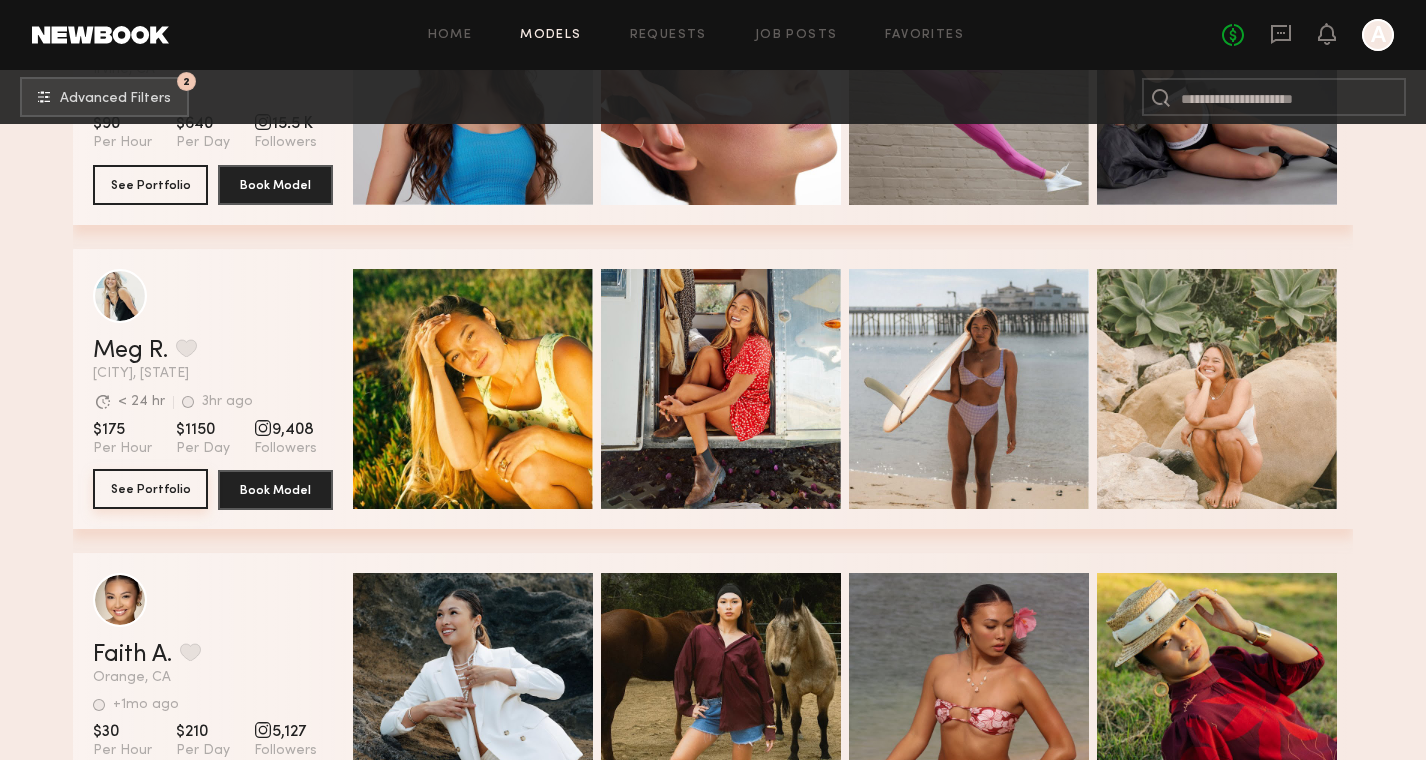 click on "See Portfolio" 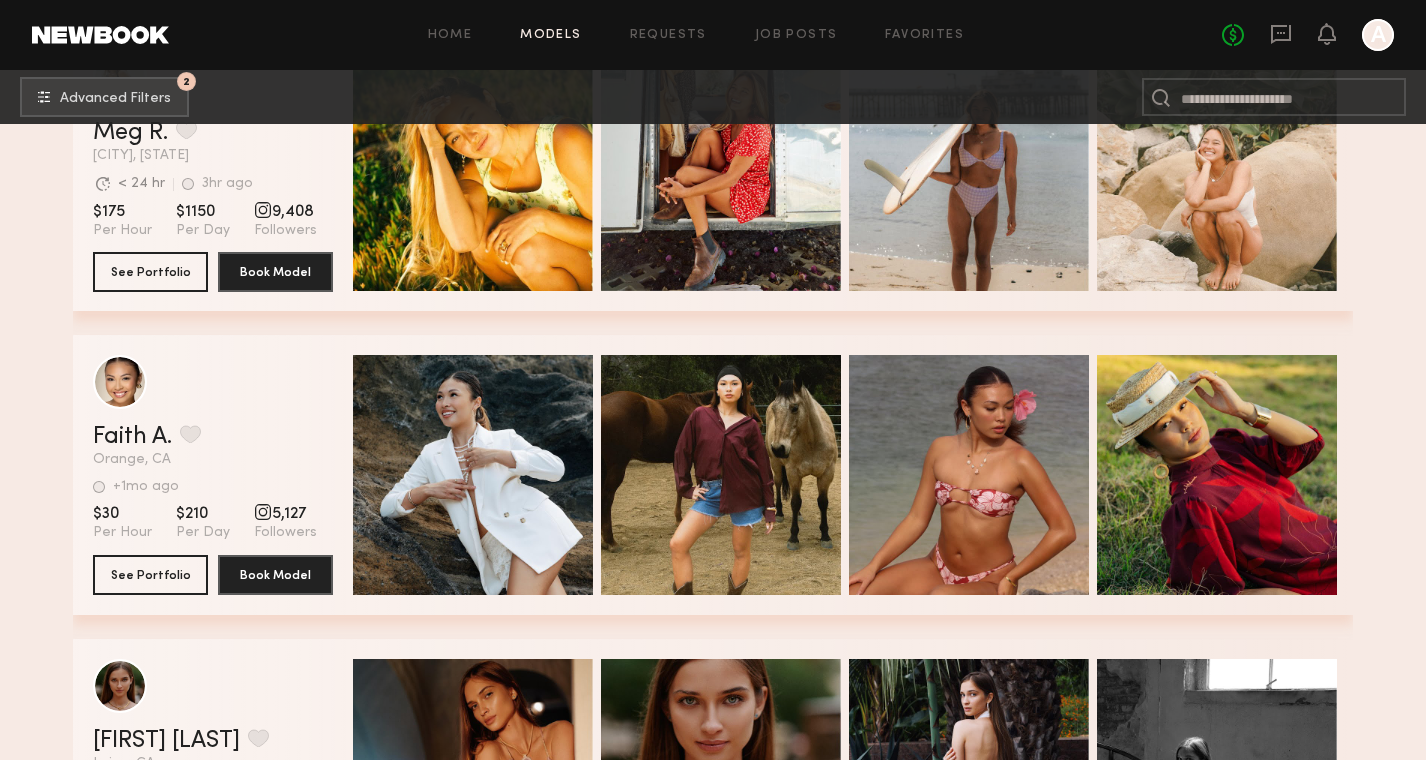 scroll, scrollTop: 10665, scrollLeft: 0, axis: vertical 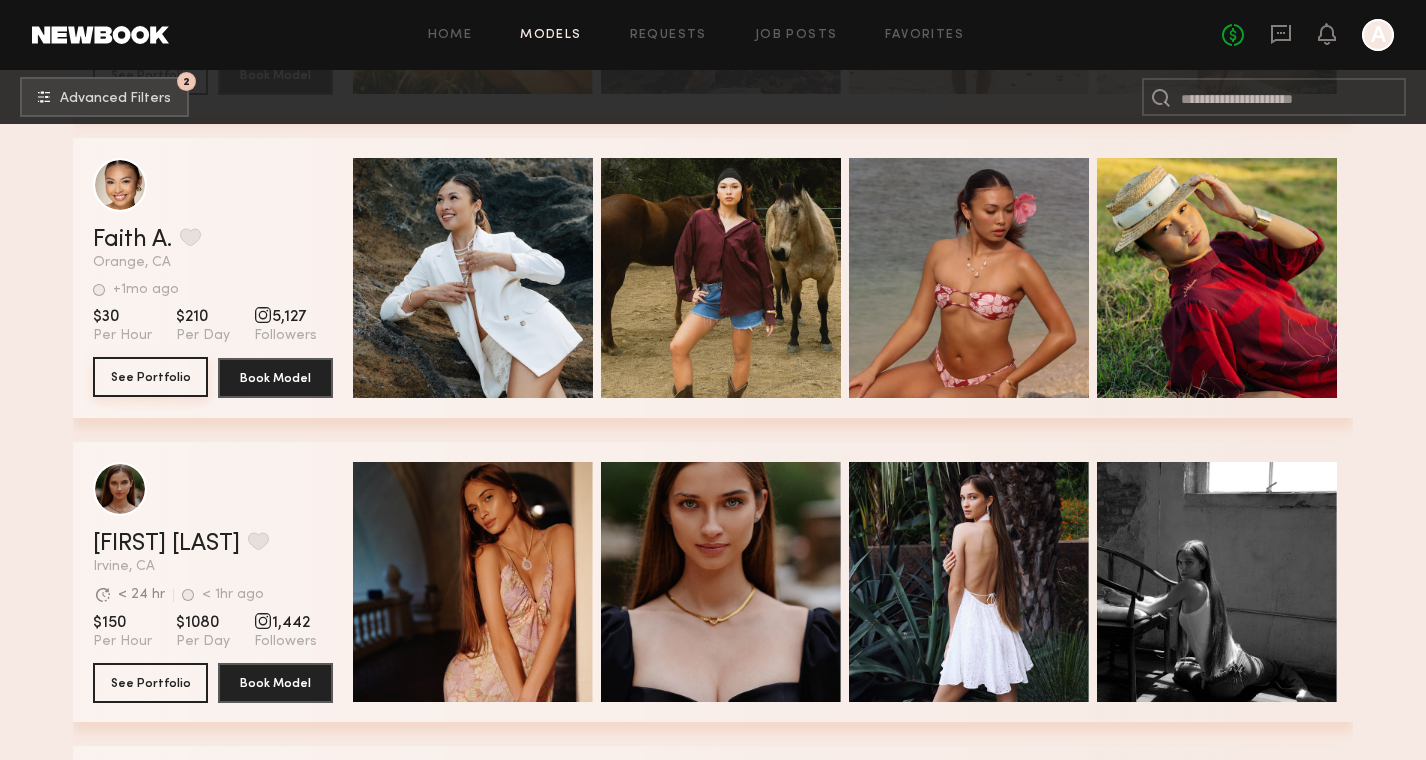 click on "See Portfolio" 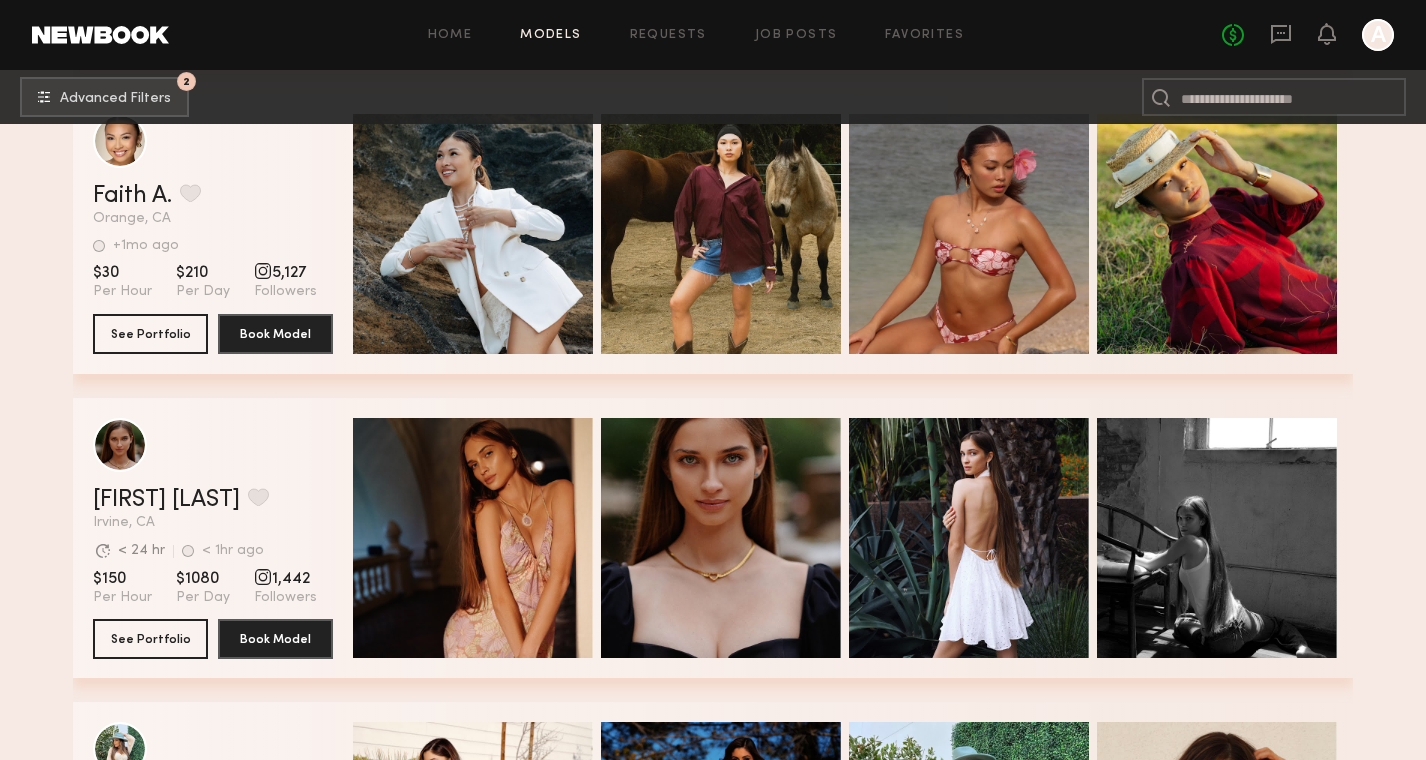scroll, scrollTop: 10728, scrollLeft: 0, axis: vertical 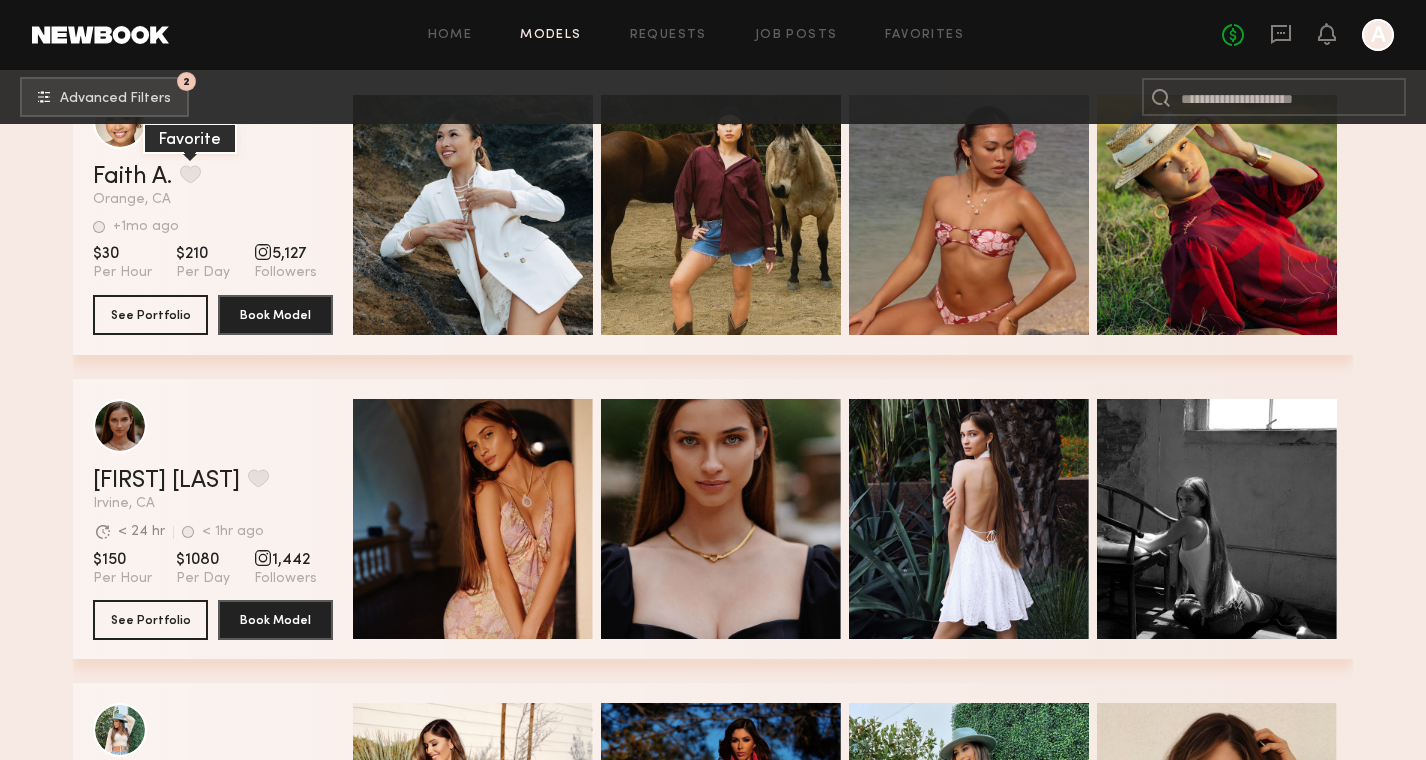 click 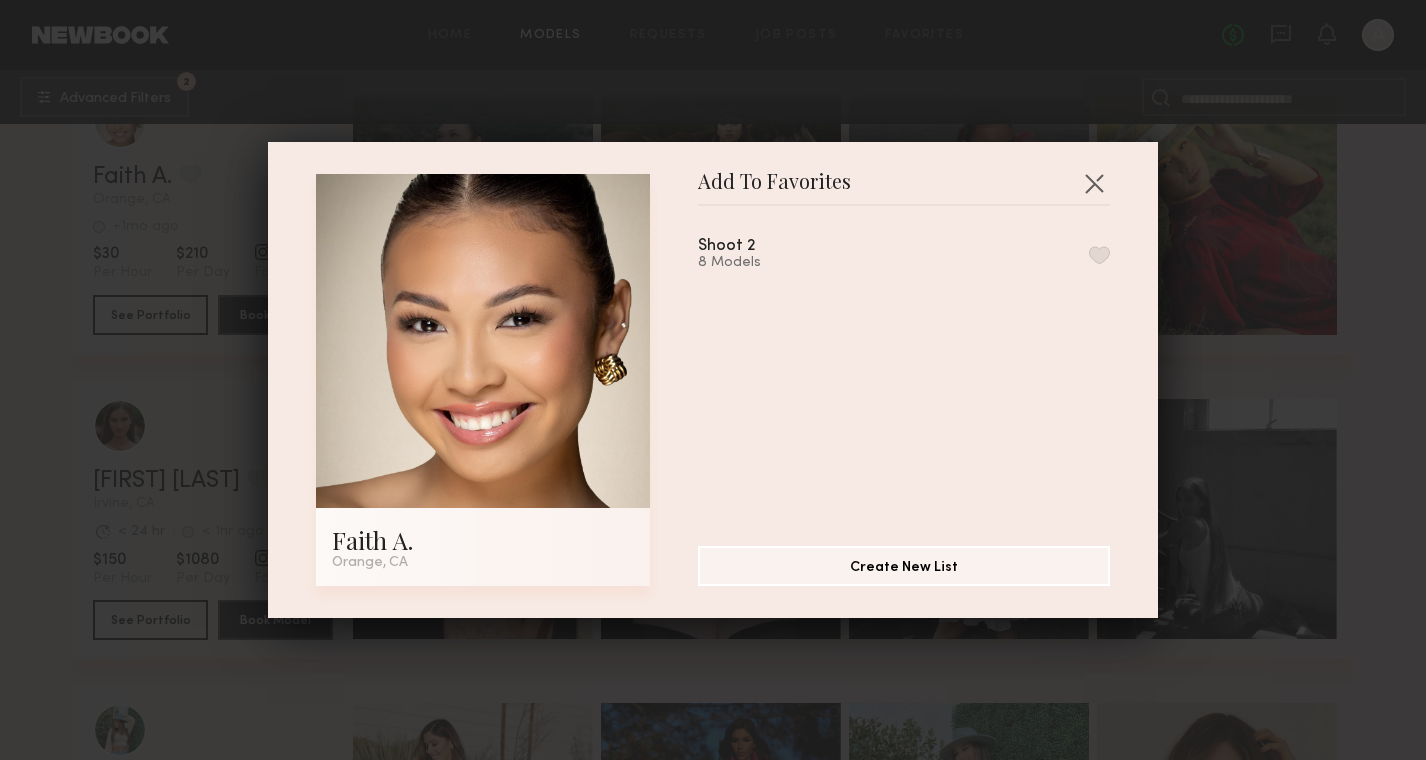 click on "Shoot 2 8   Models" at bounding box center [904, 254] 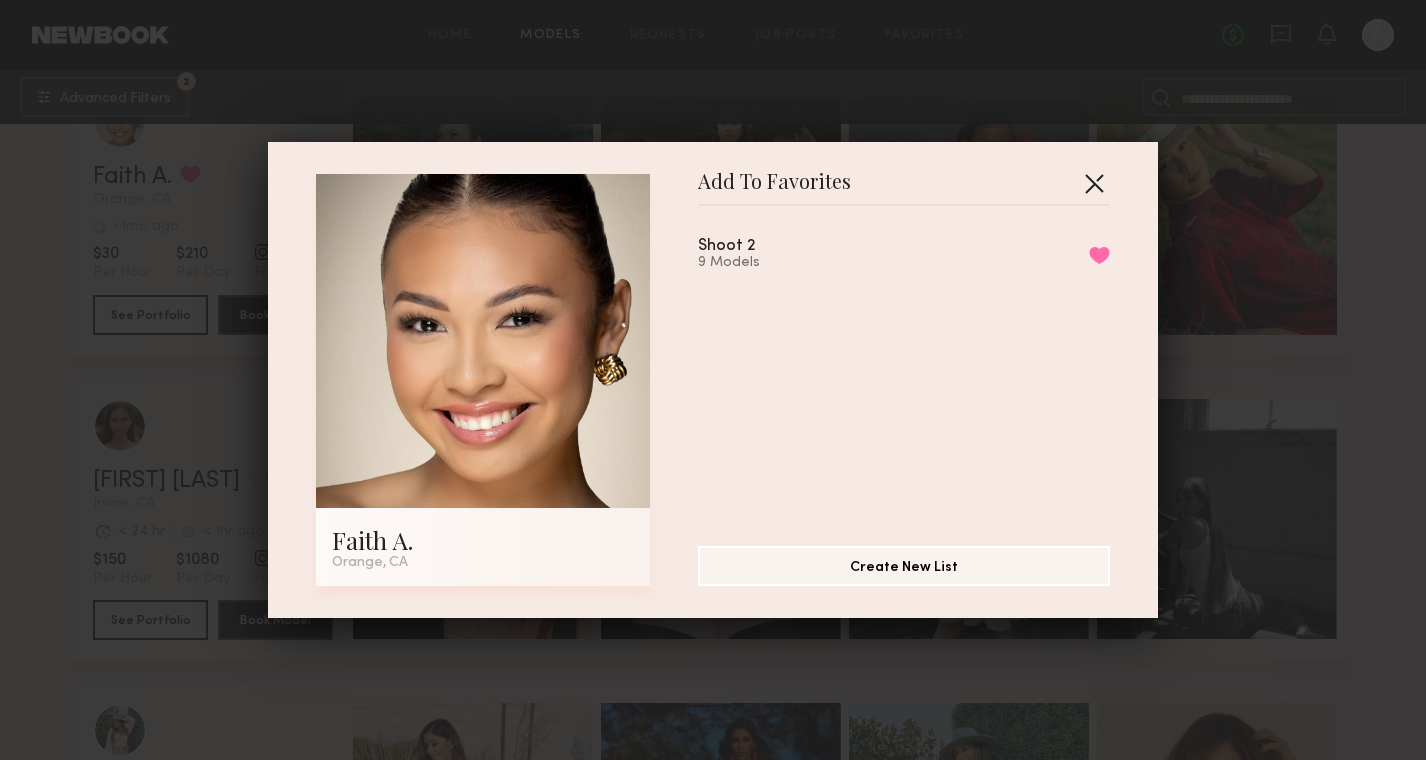 click at bounding box center [1094, 183] 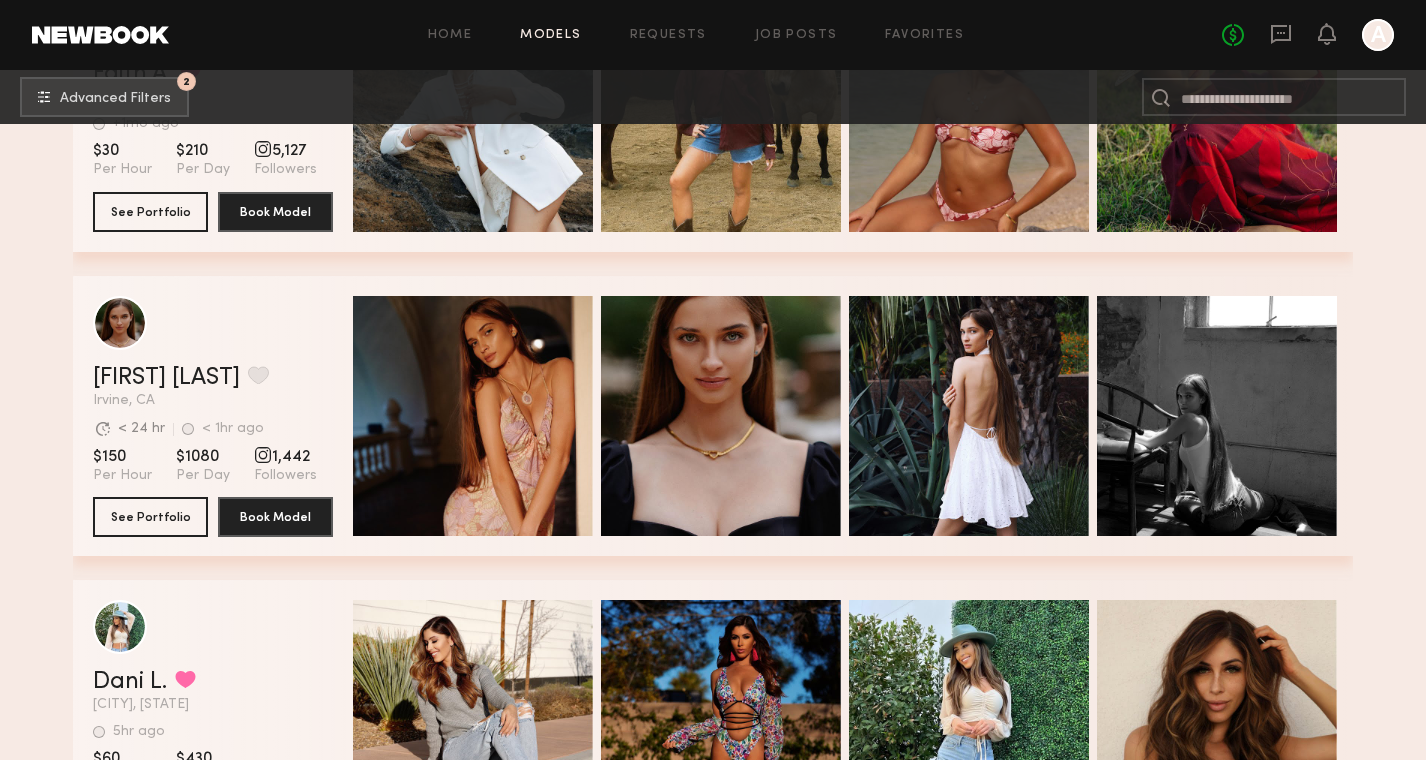 scroll, scrollTop: 10832, scrollLeft: 0, axis: vertical 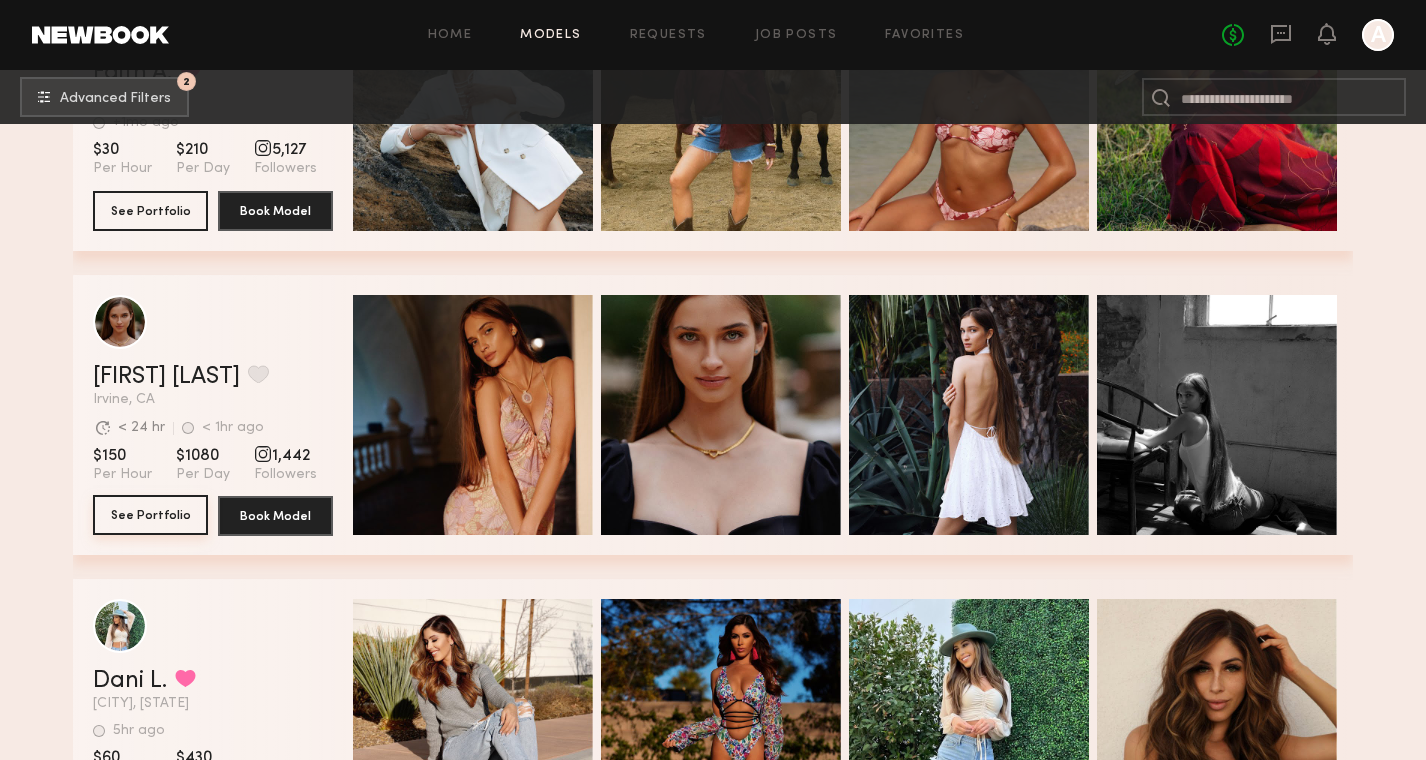 click on "See Portfolio" 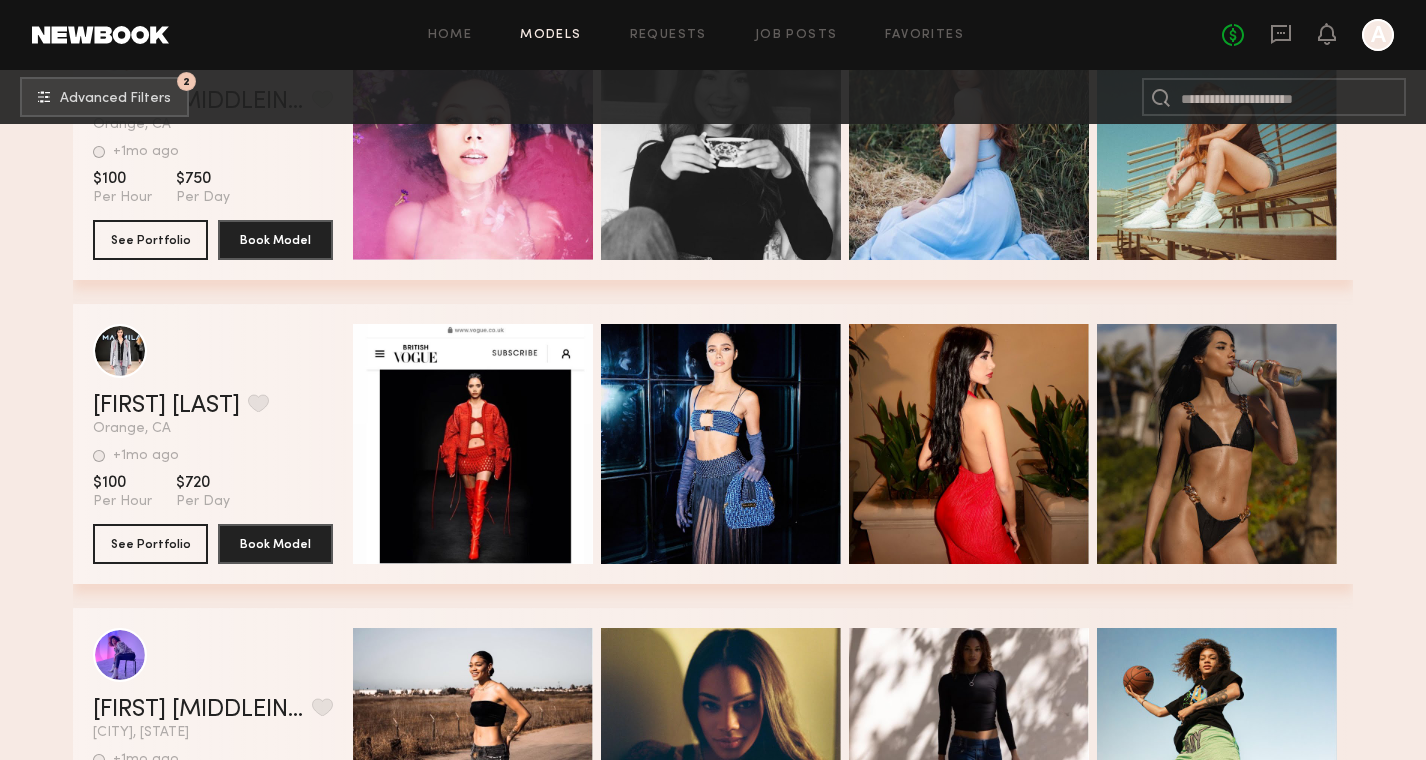 scroll, scrollTop: 12020, scrollLeft: 0, axis: vertical 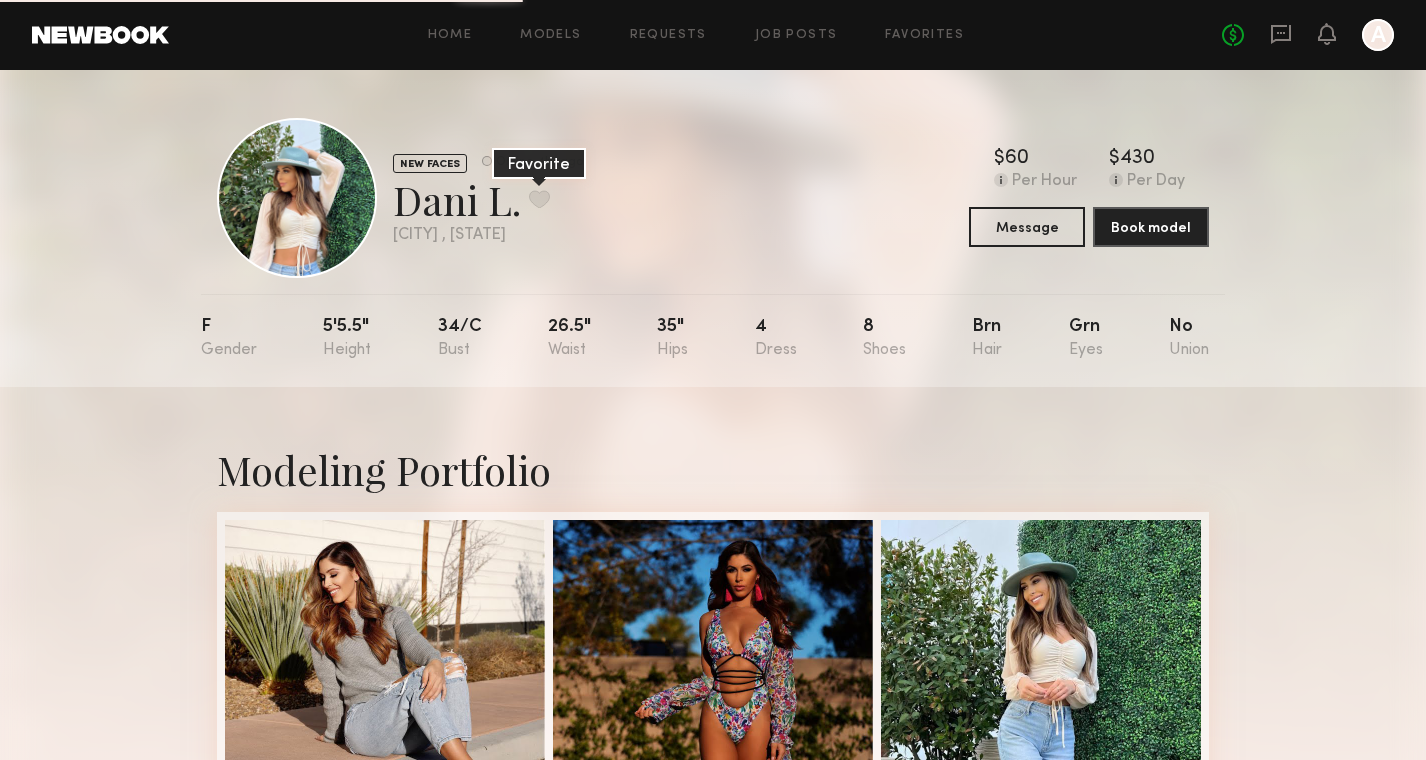 click 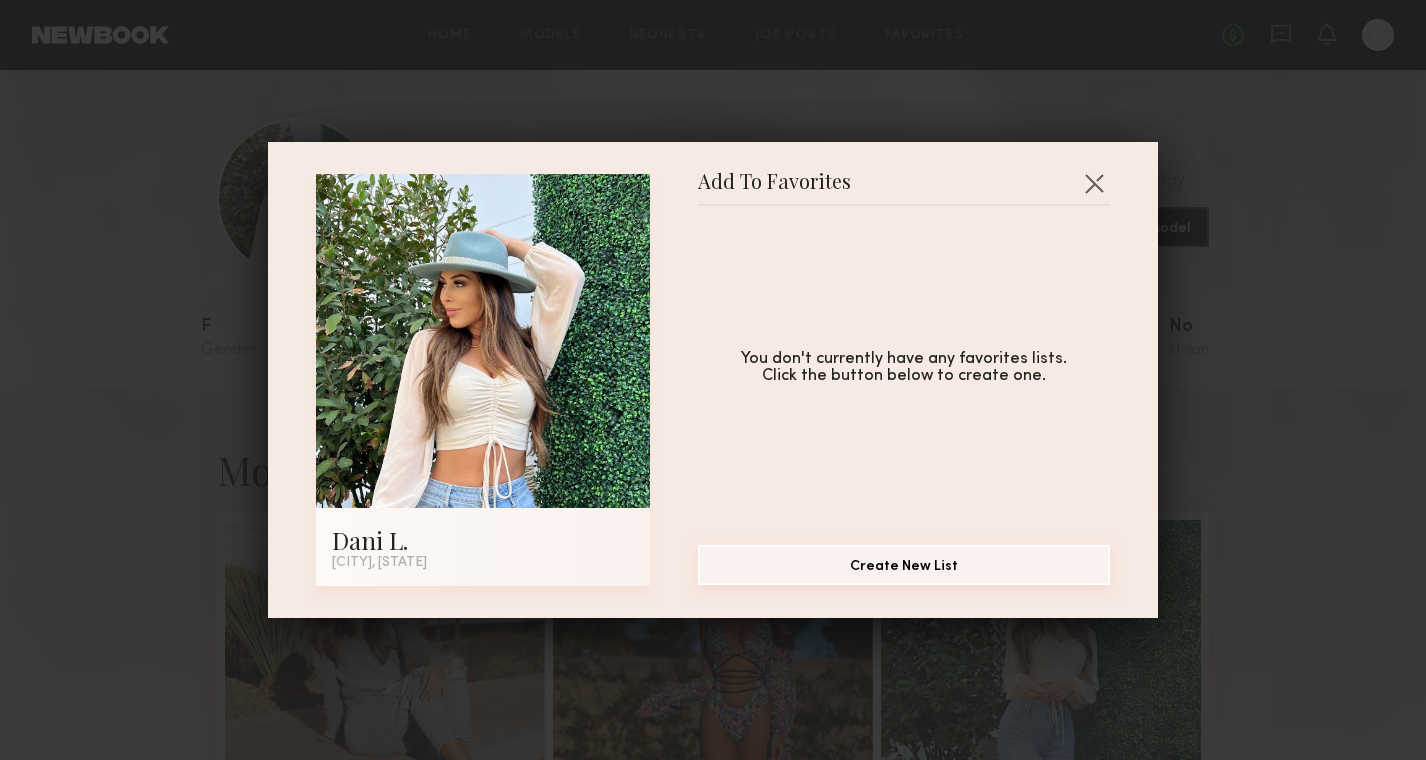 click on "Create New List" at bounding box center [904, 565] 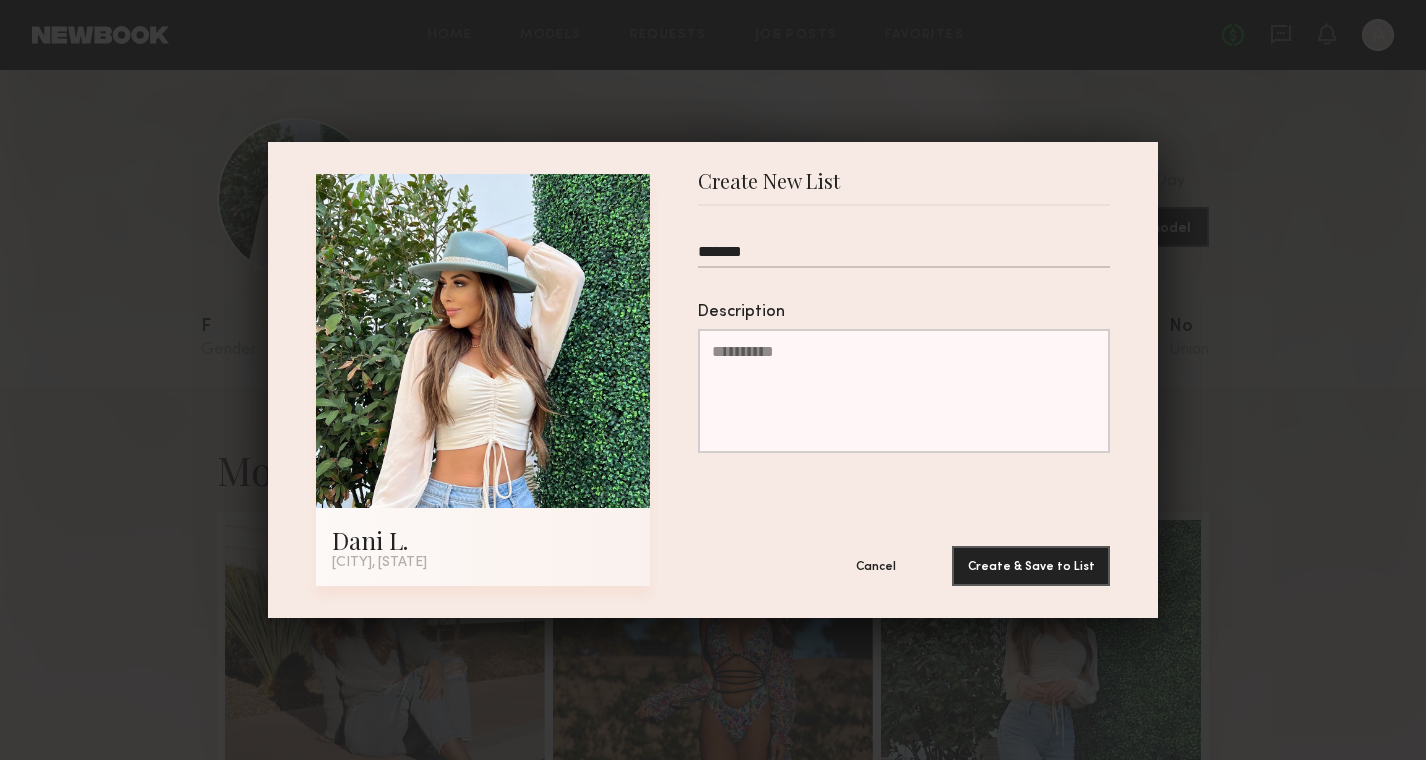 type on "*******" 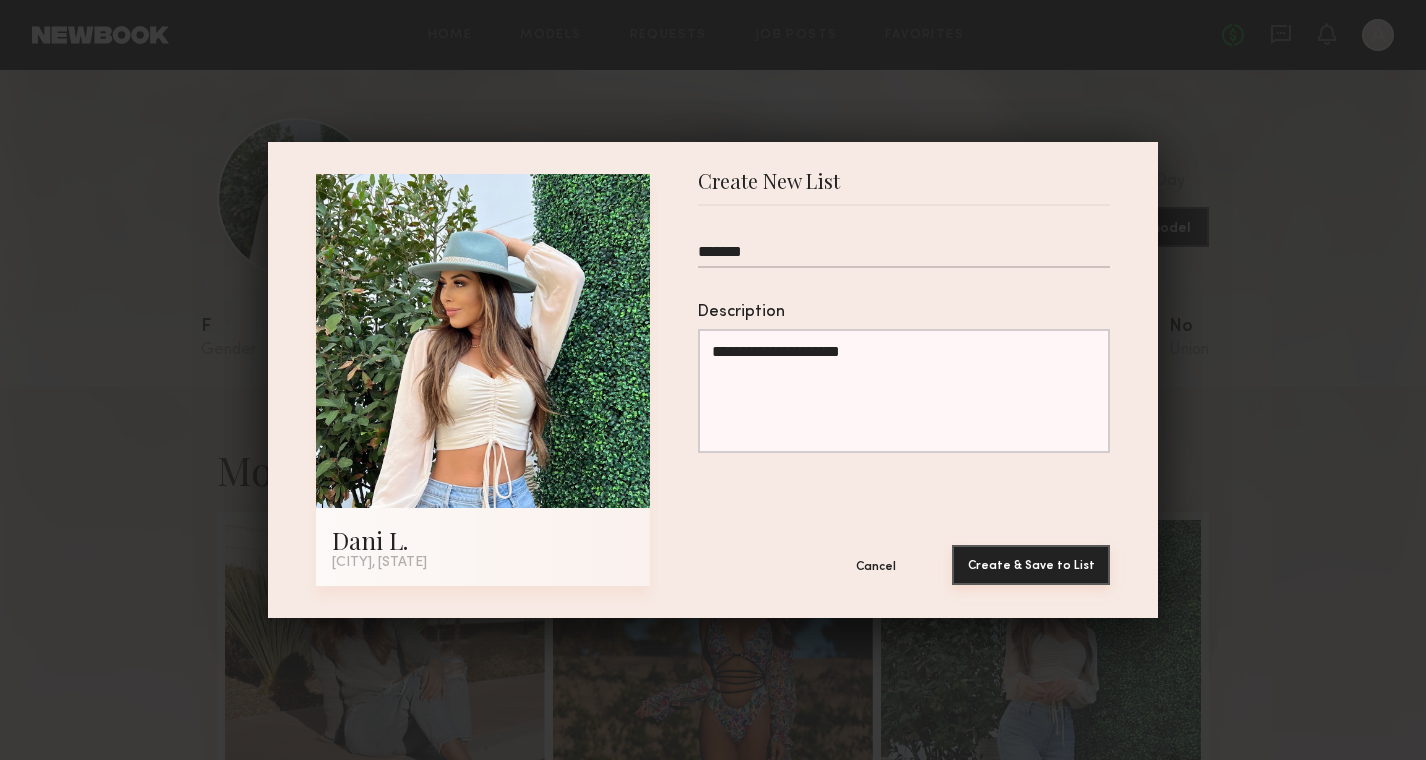 type on "**********" 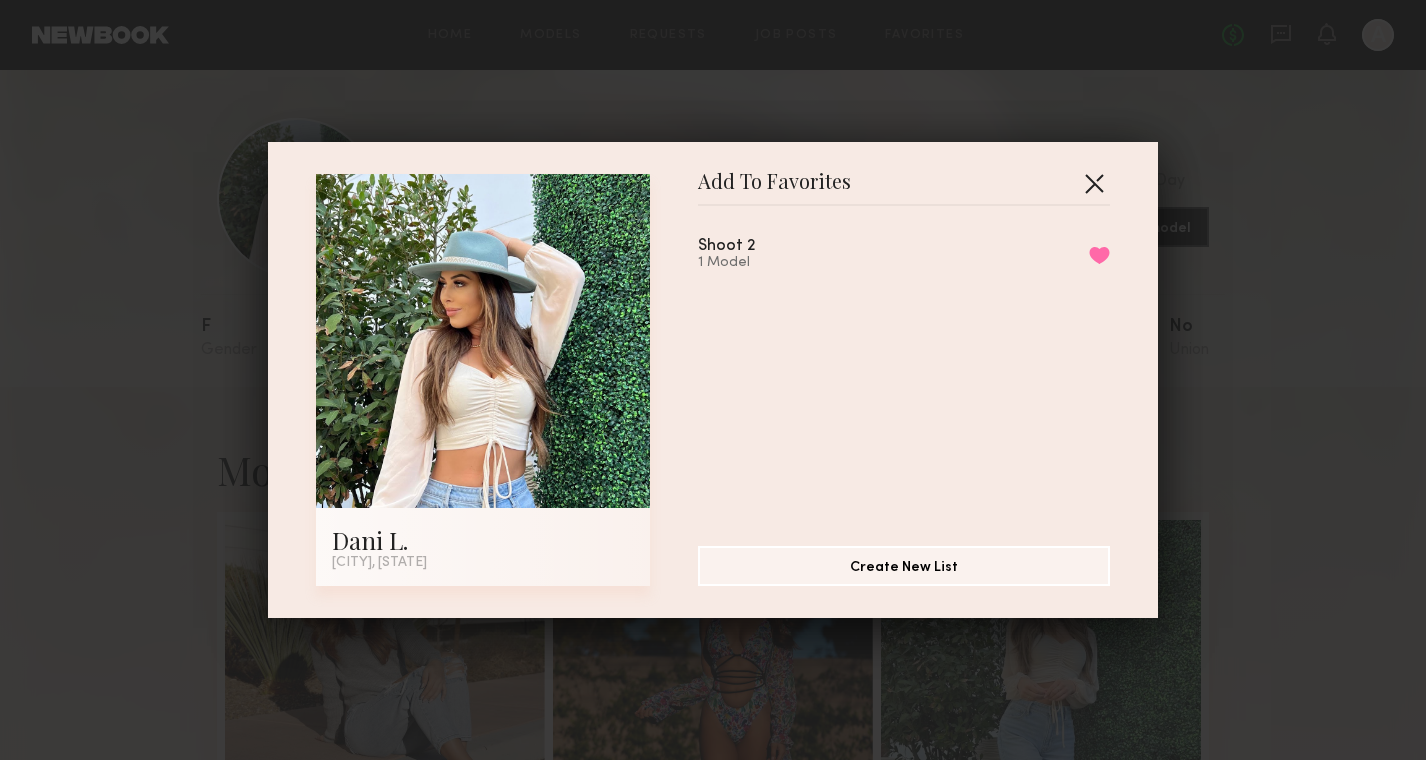 click at bounding box center [1094, 183] 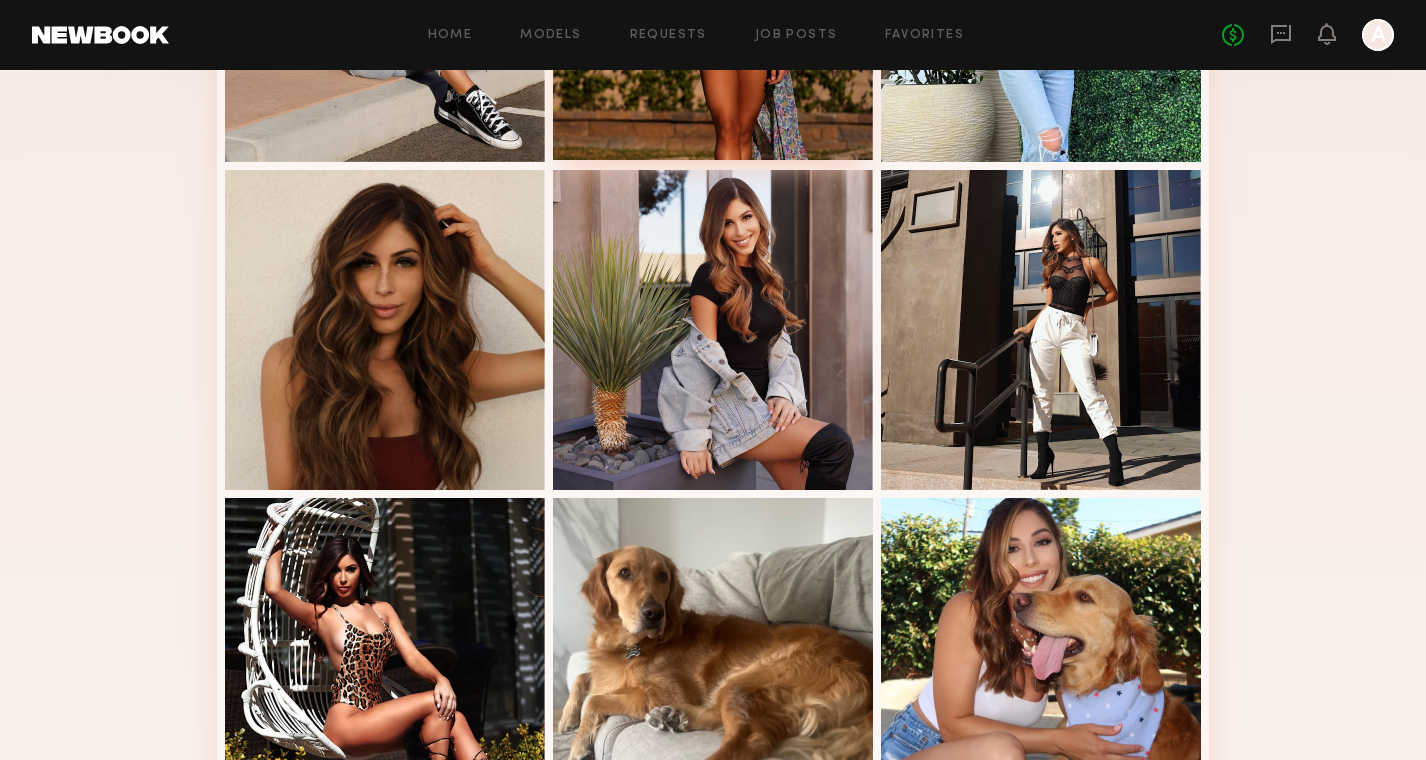 scroll, scrollTop: 696, scrollLeft: 0, axis: vertical 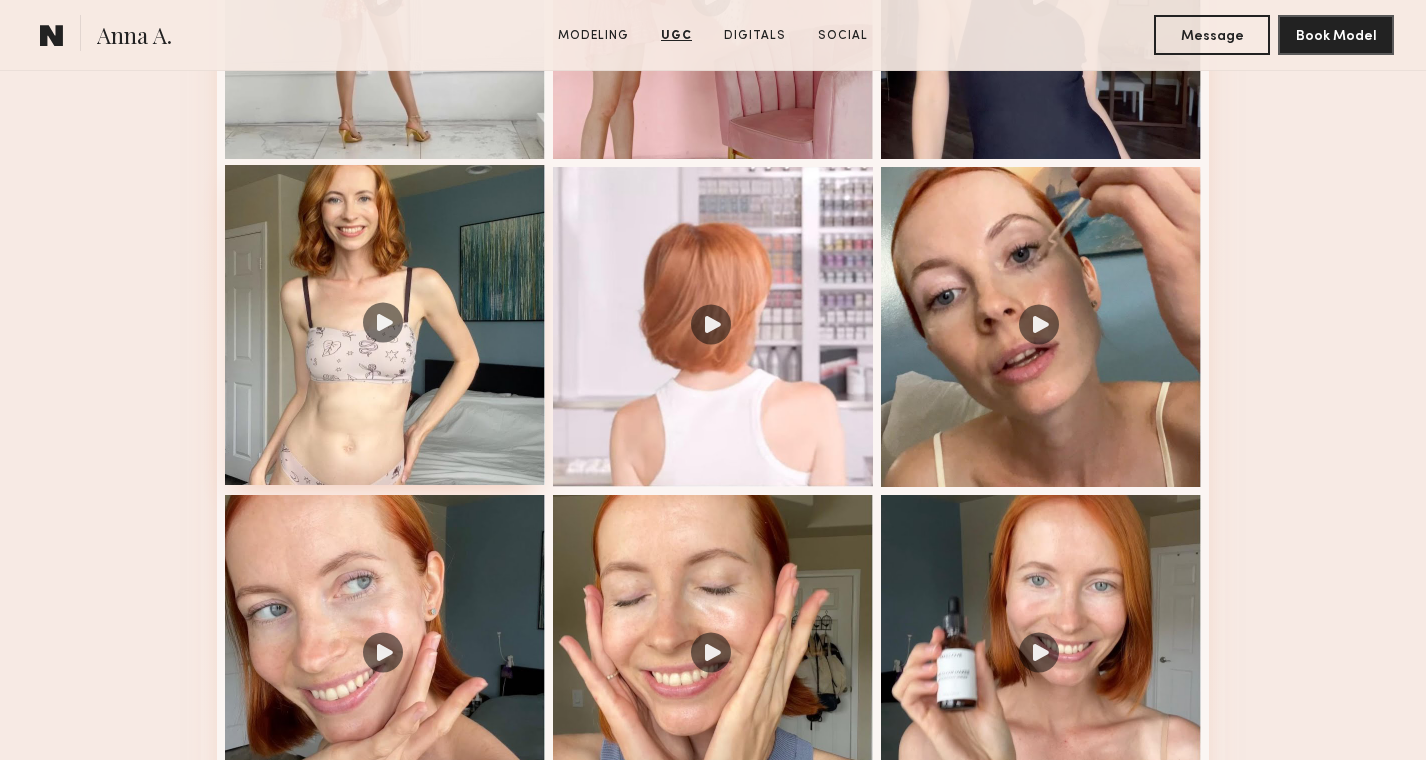 click at bounding box center [385, 325] 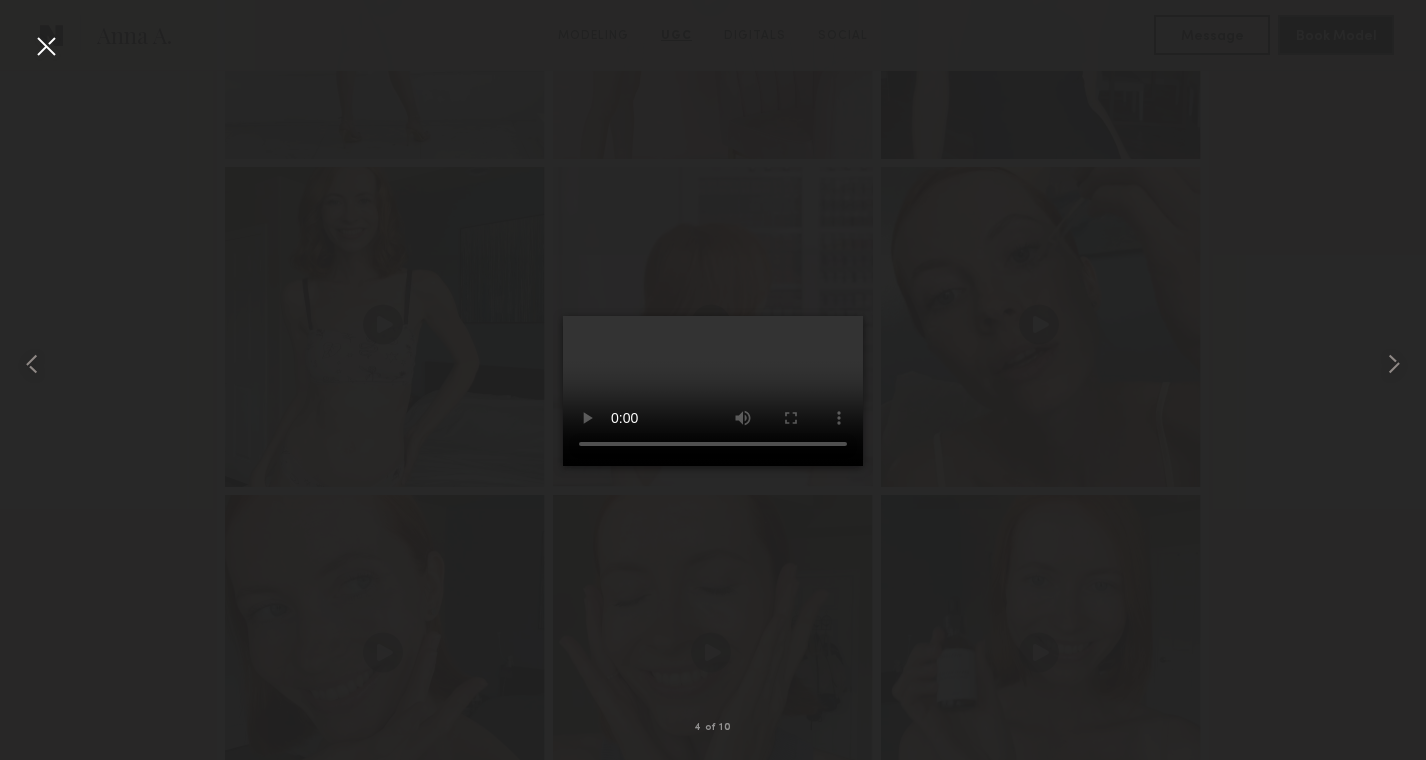 click at bounding box center (46, 46) 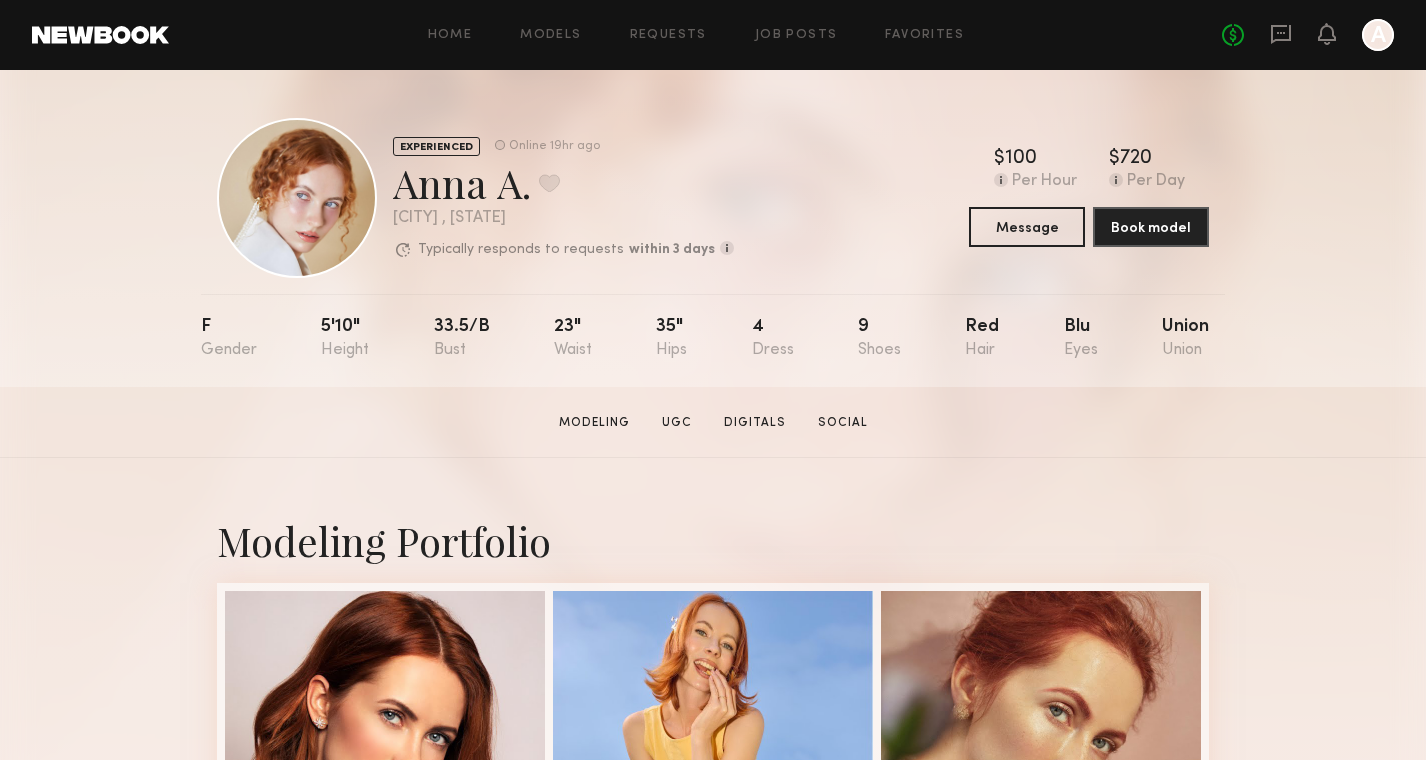 scroll, scrollTop: 0, scrollLeft: 0, axis: both 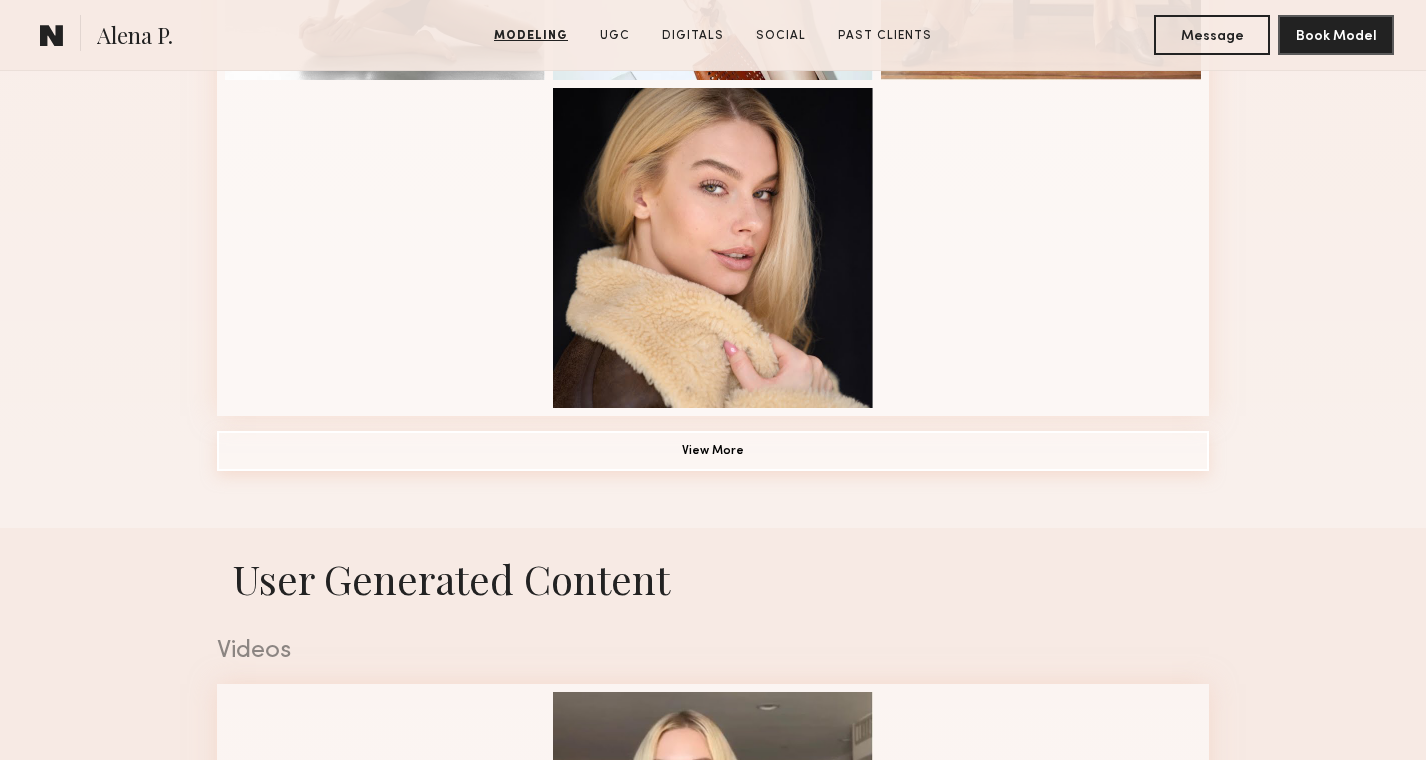 click on "View More" 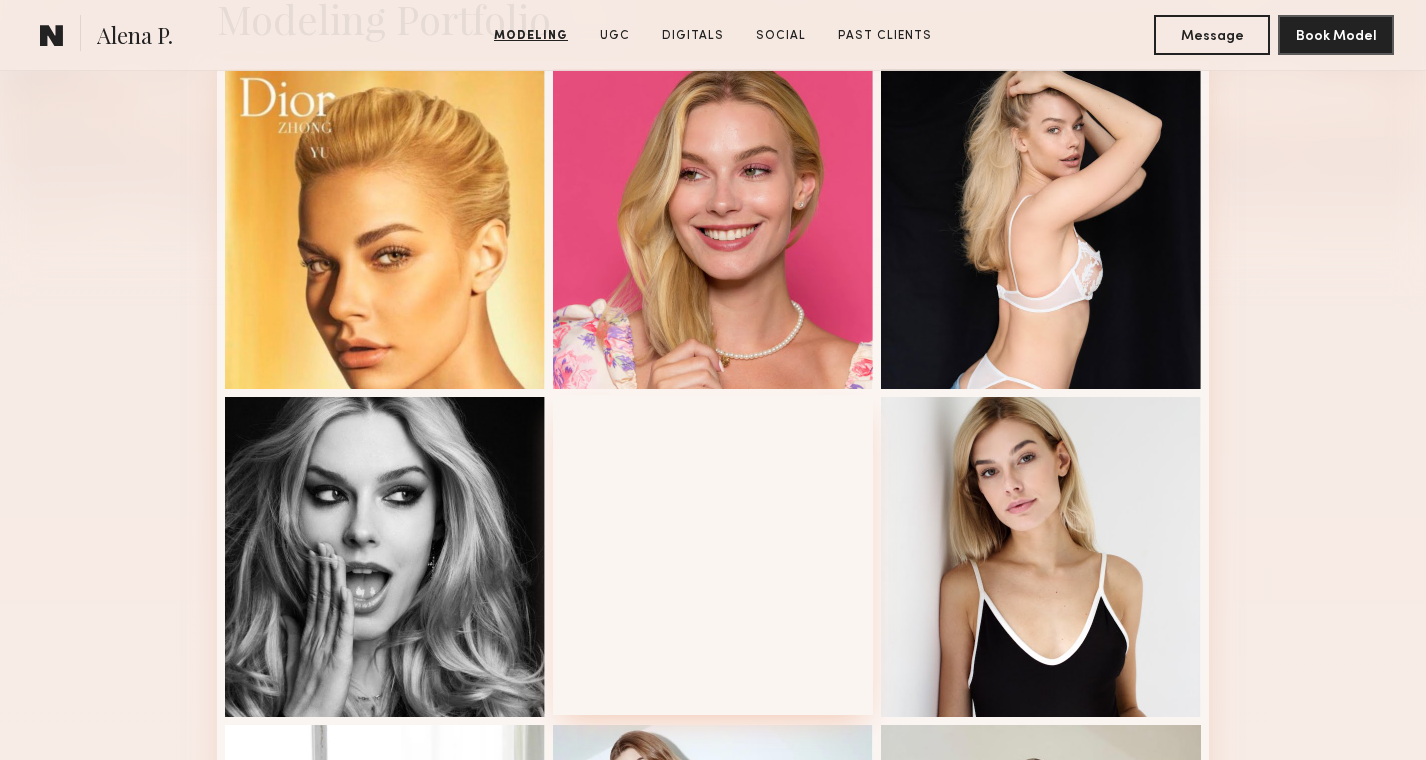 scroll, scrollTop: 513, scrollLeft: 0, axis: vertical 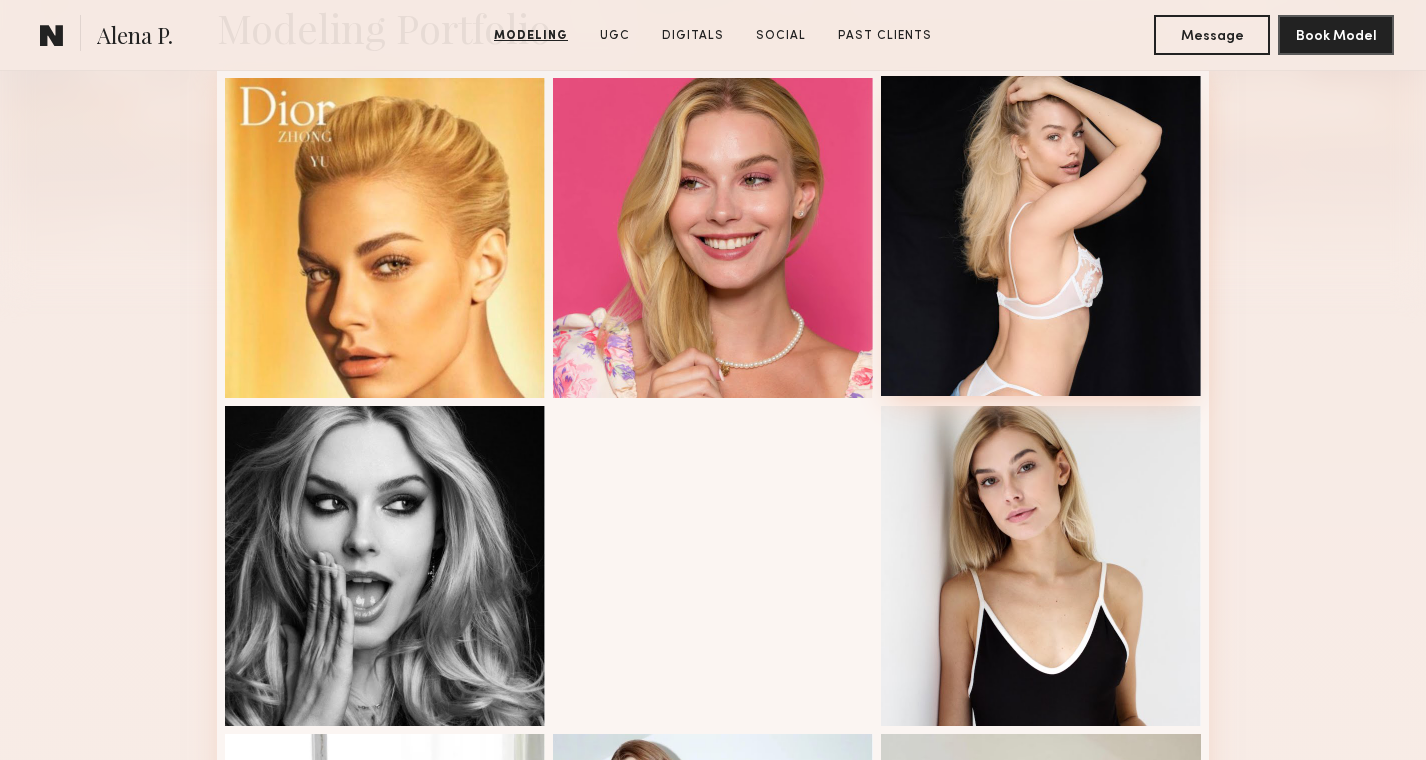 click at bounding box center (1041, 236) 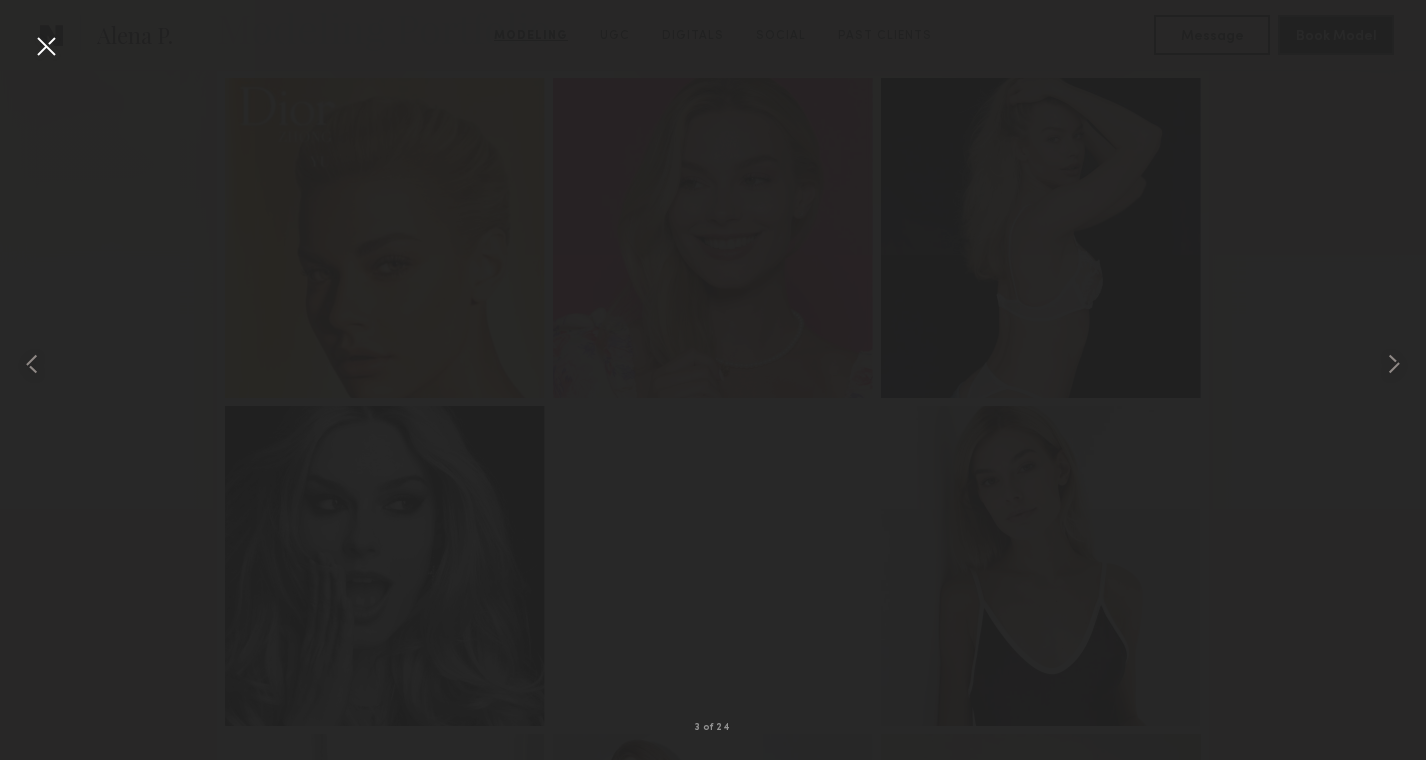 click at bounding box center (46, 46) 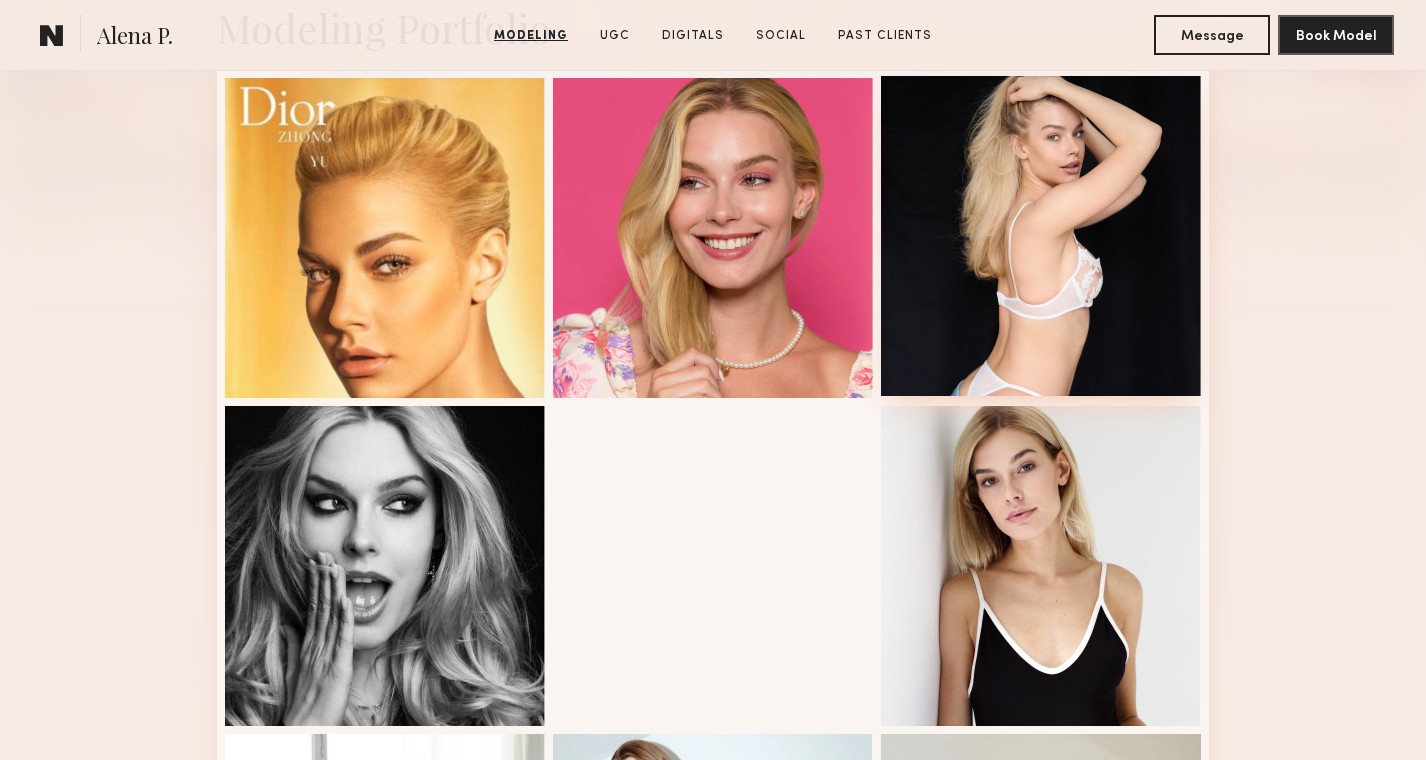 click at bounding box center [1041, 236] 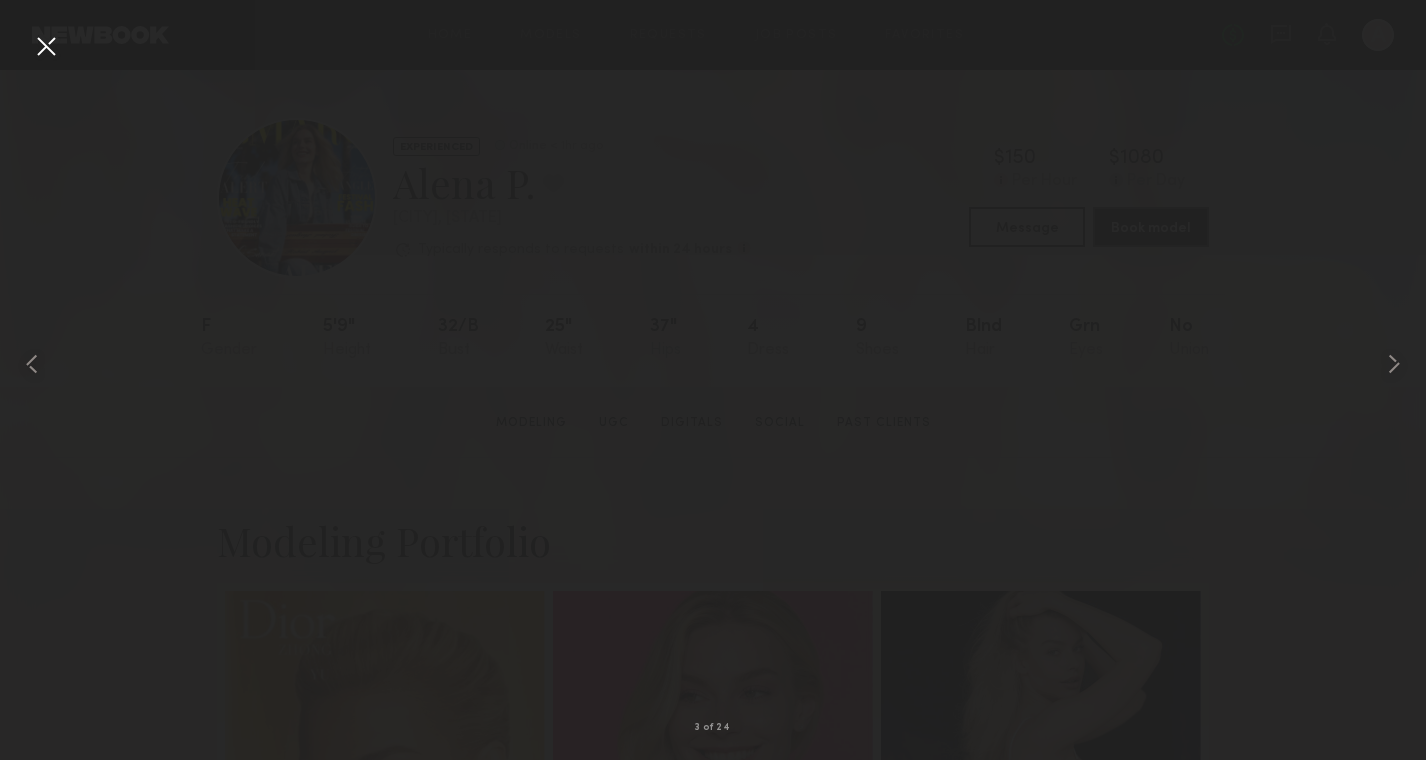 scroll, scrollTop: 0, scrollLeft: 0, axis: both 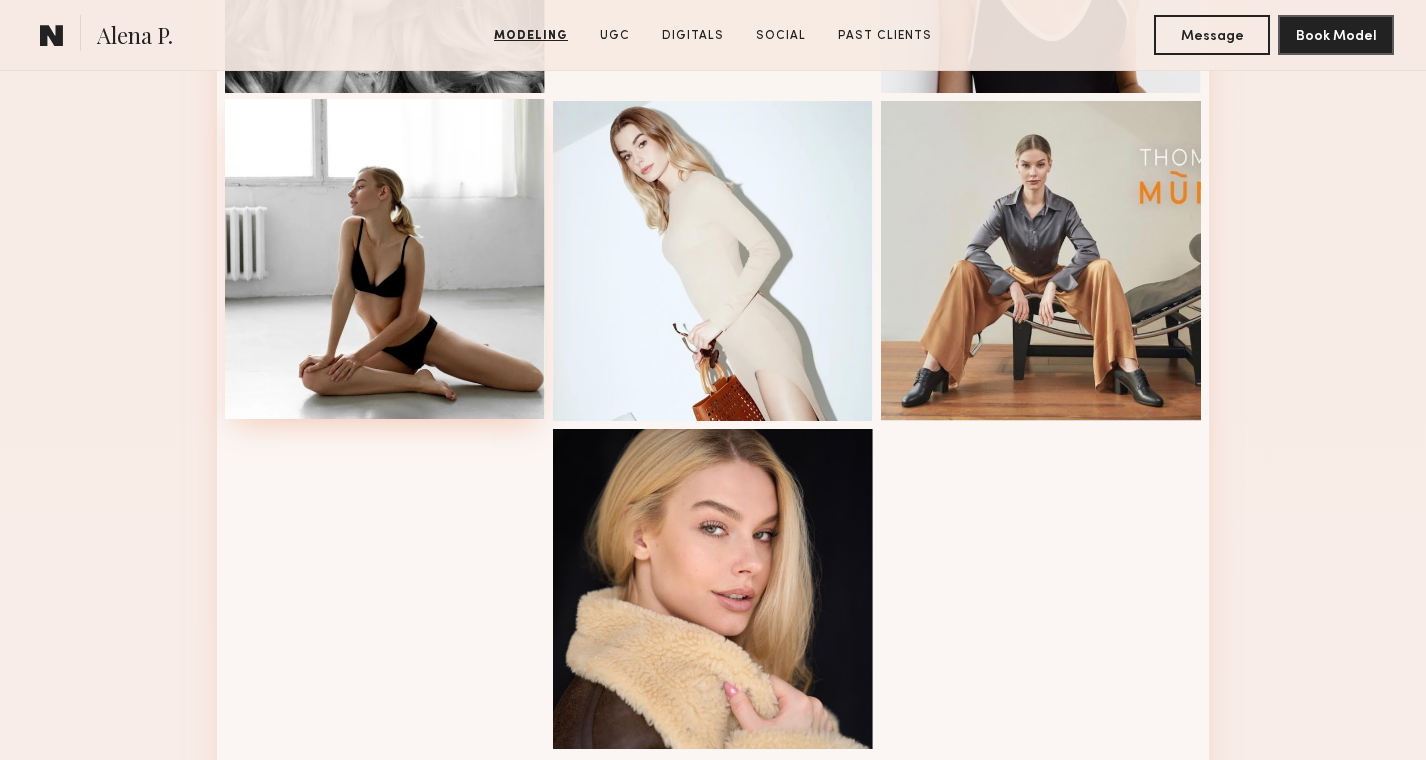 click at bounding box center (385, 259) 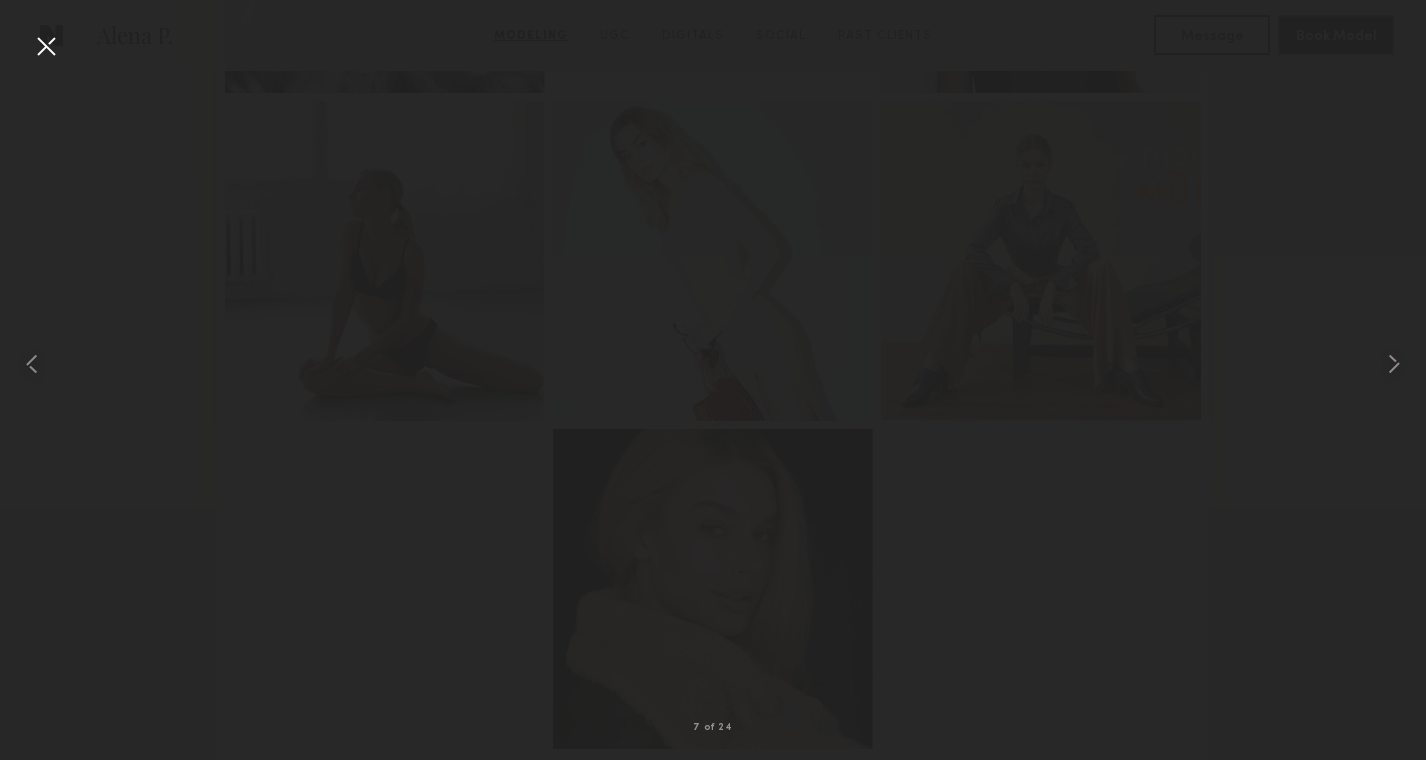 click at bounding box center [46, 46] 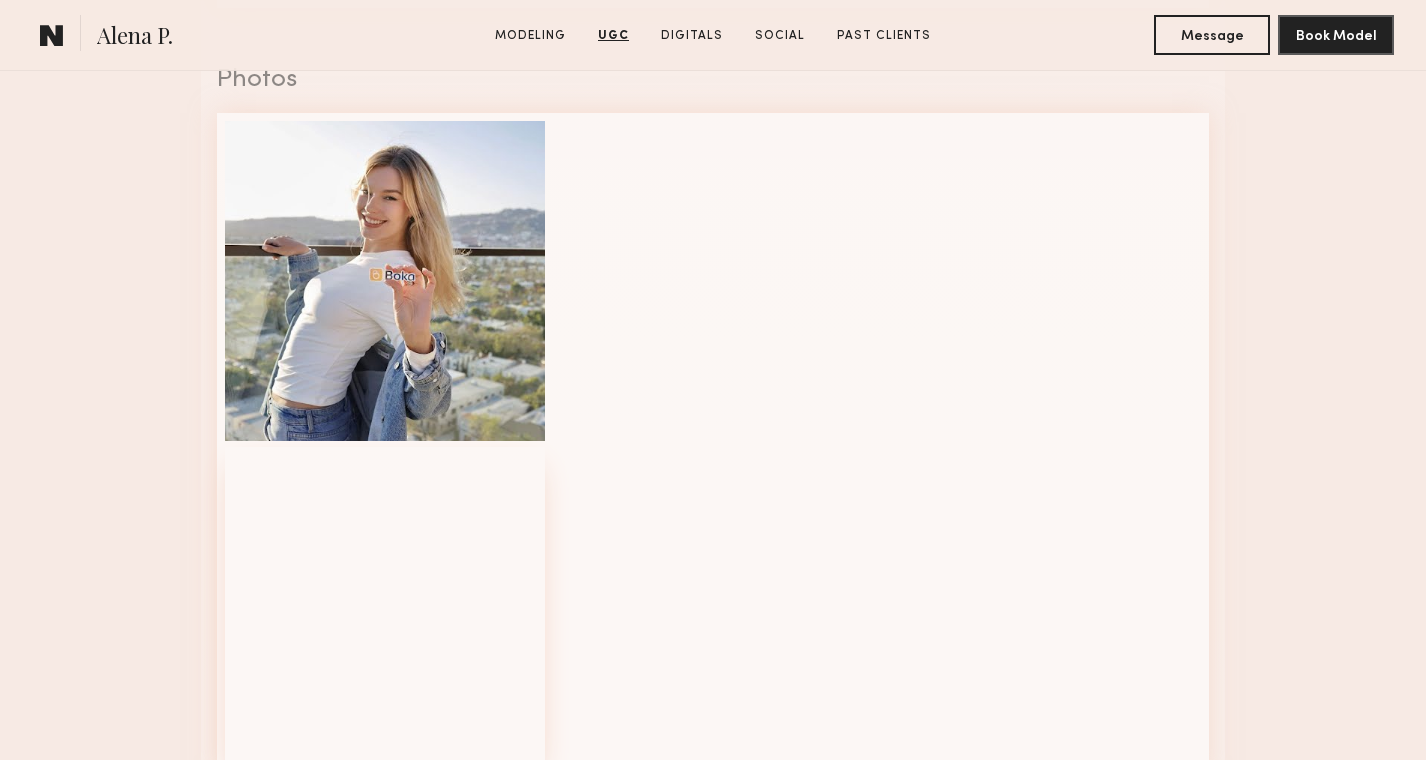 scroll, scrollTop: 4565, scrollLeft: 0, axis: vertical 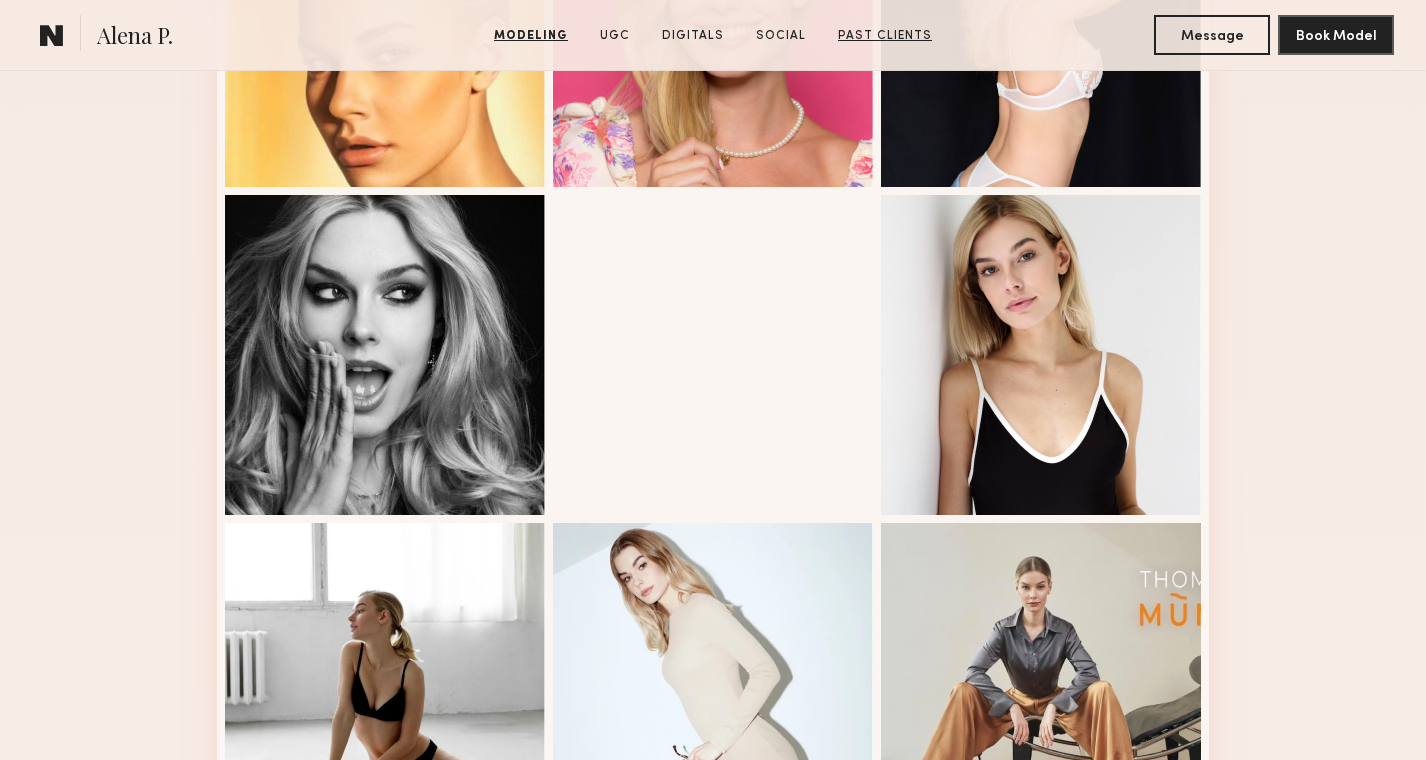 click on "Past Clients" 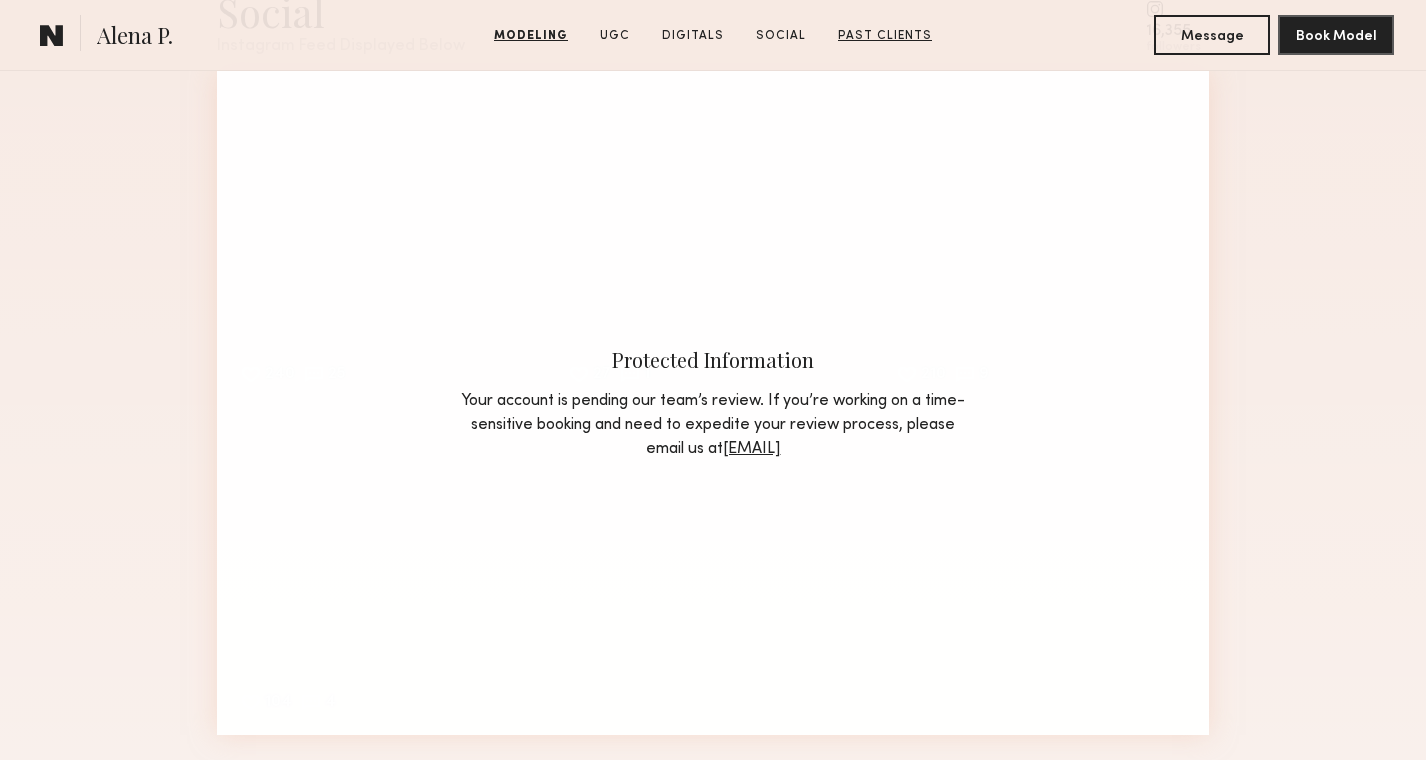 scroll, scrollTop: 7151, scrollLeft: 0, axis: vertical 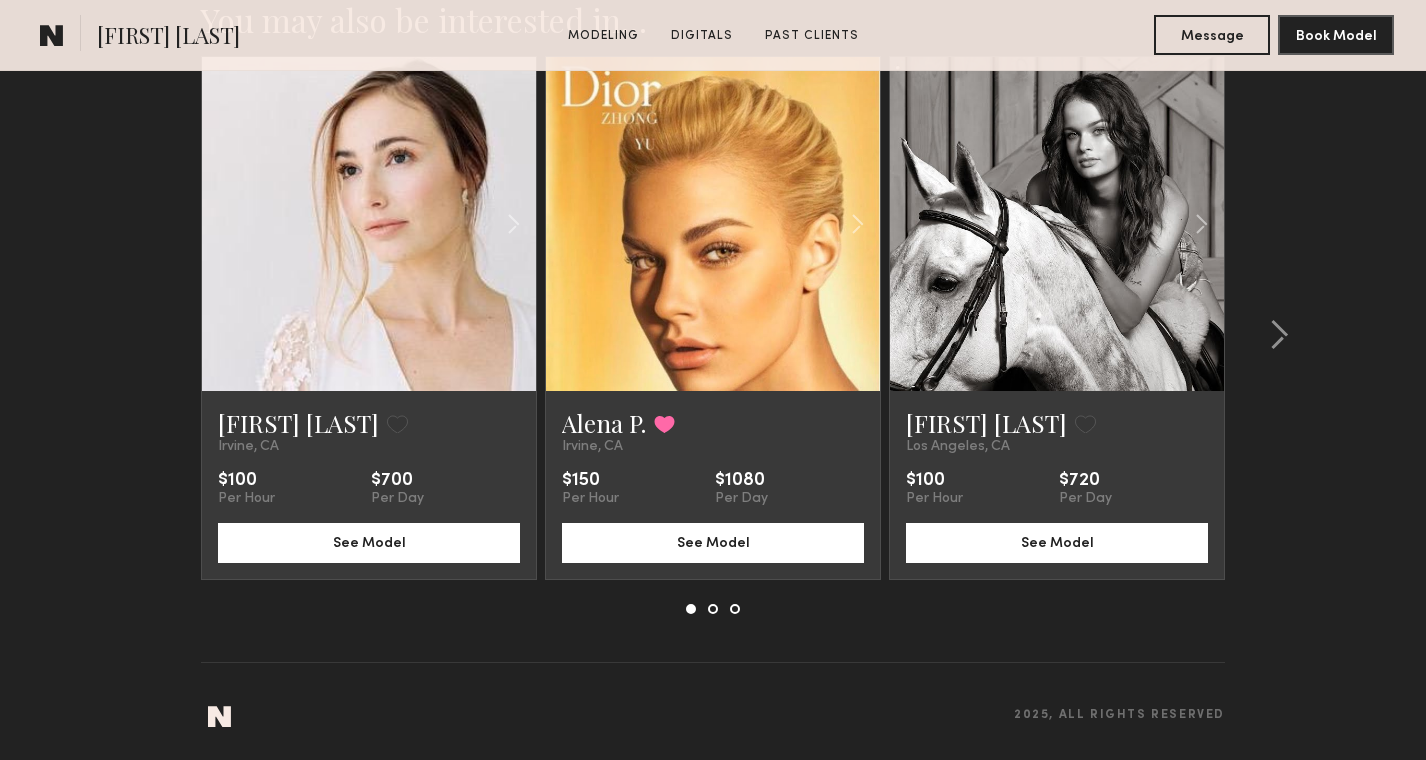 click 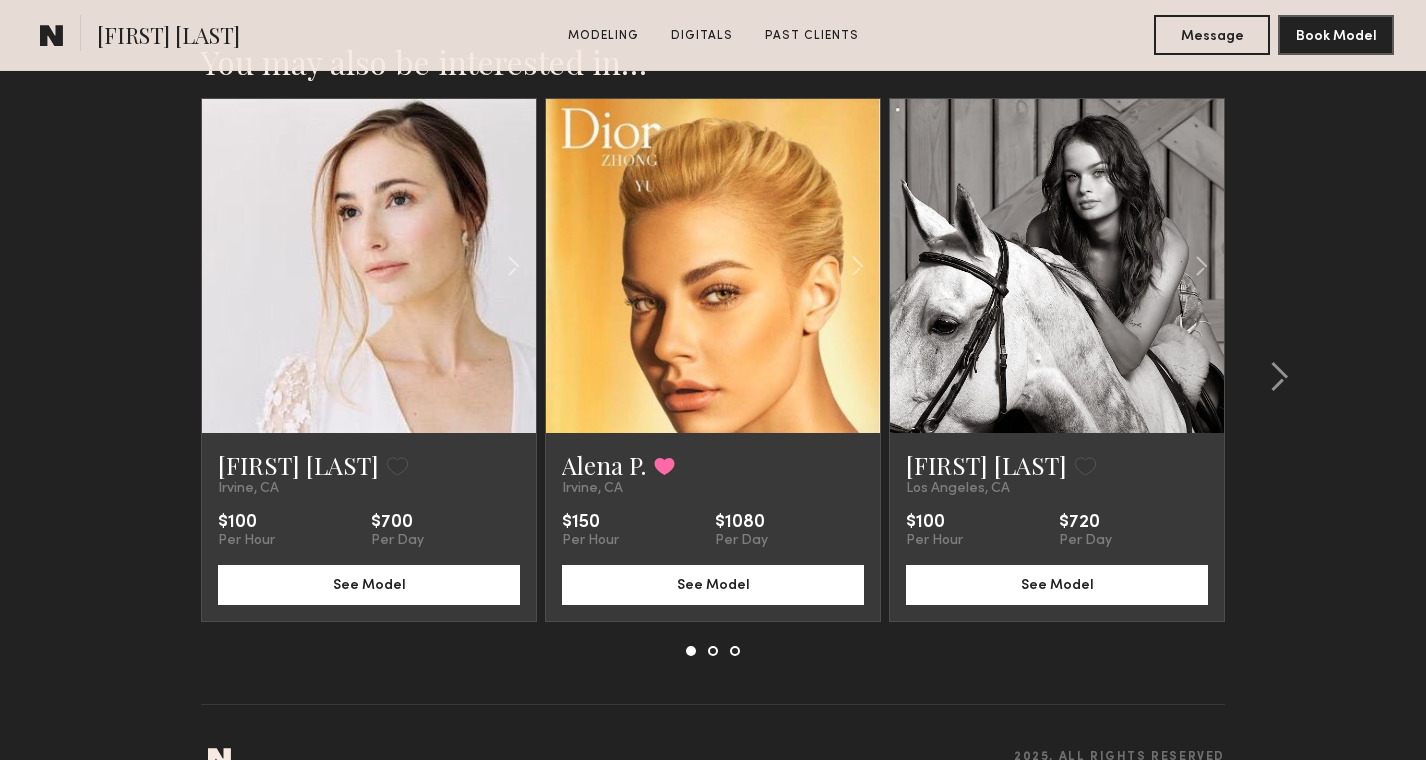 scroll, scrollTop: 2345, scrollLeft: 0, axis: vertical 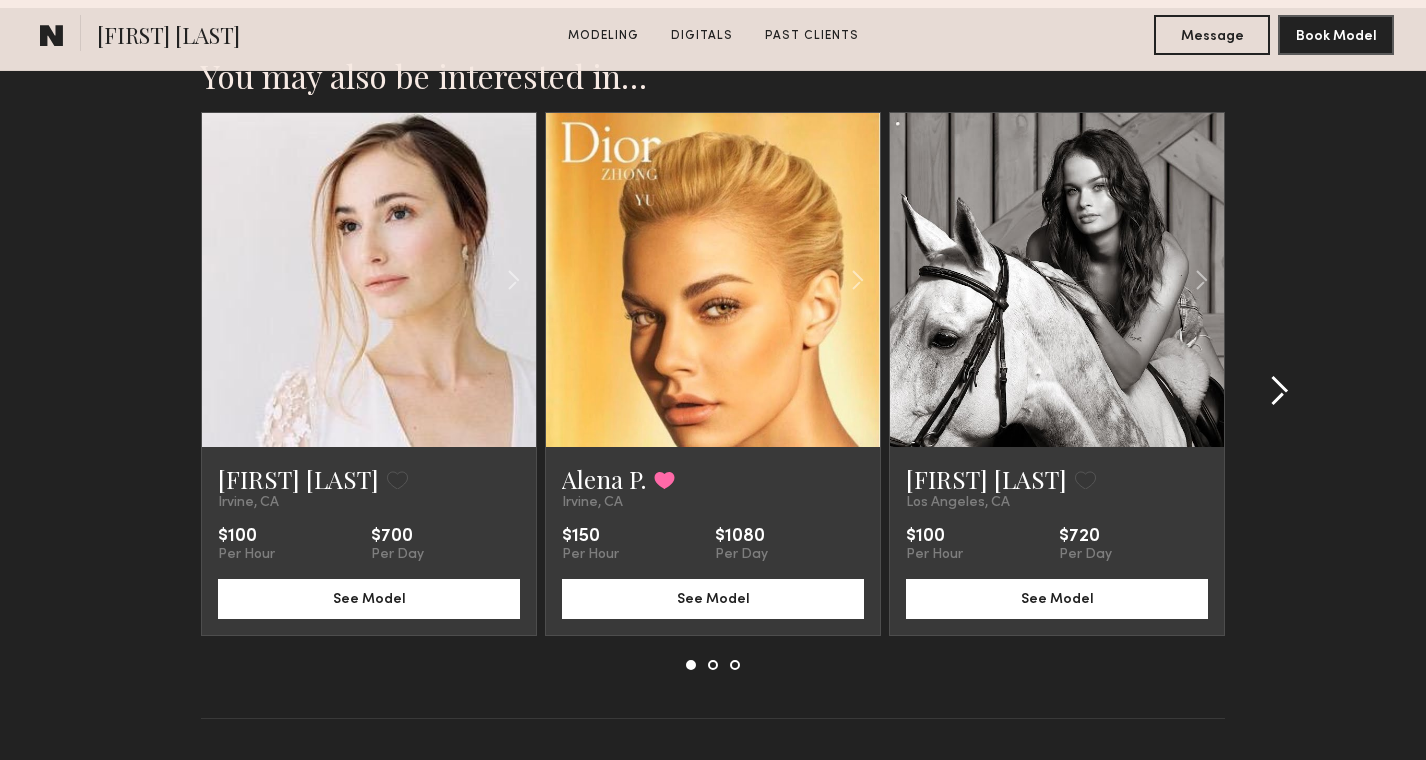 click 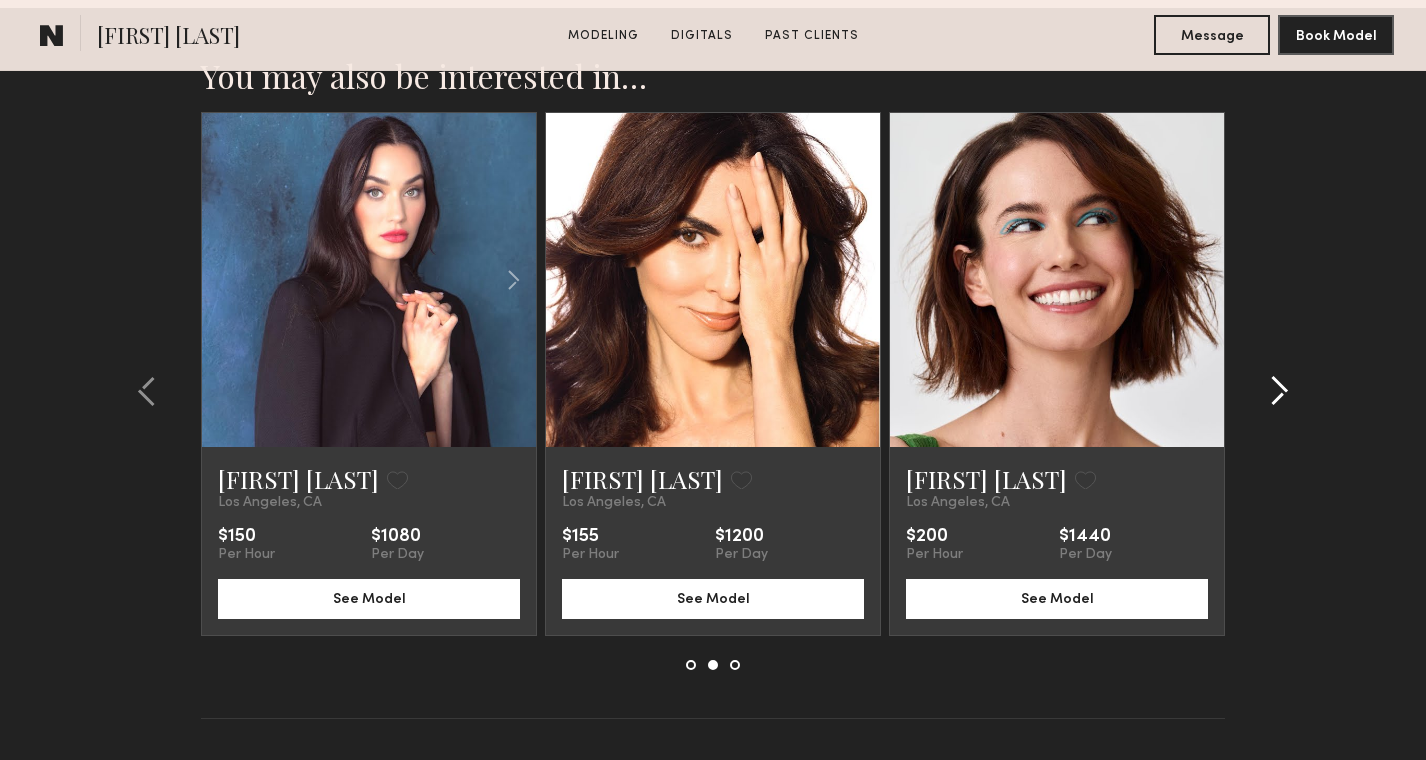click 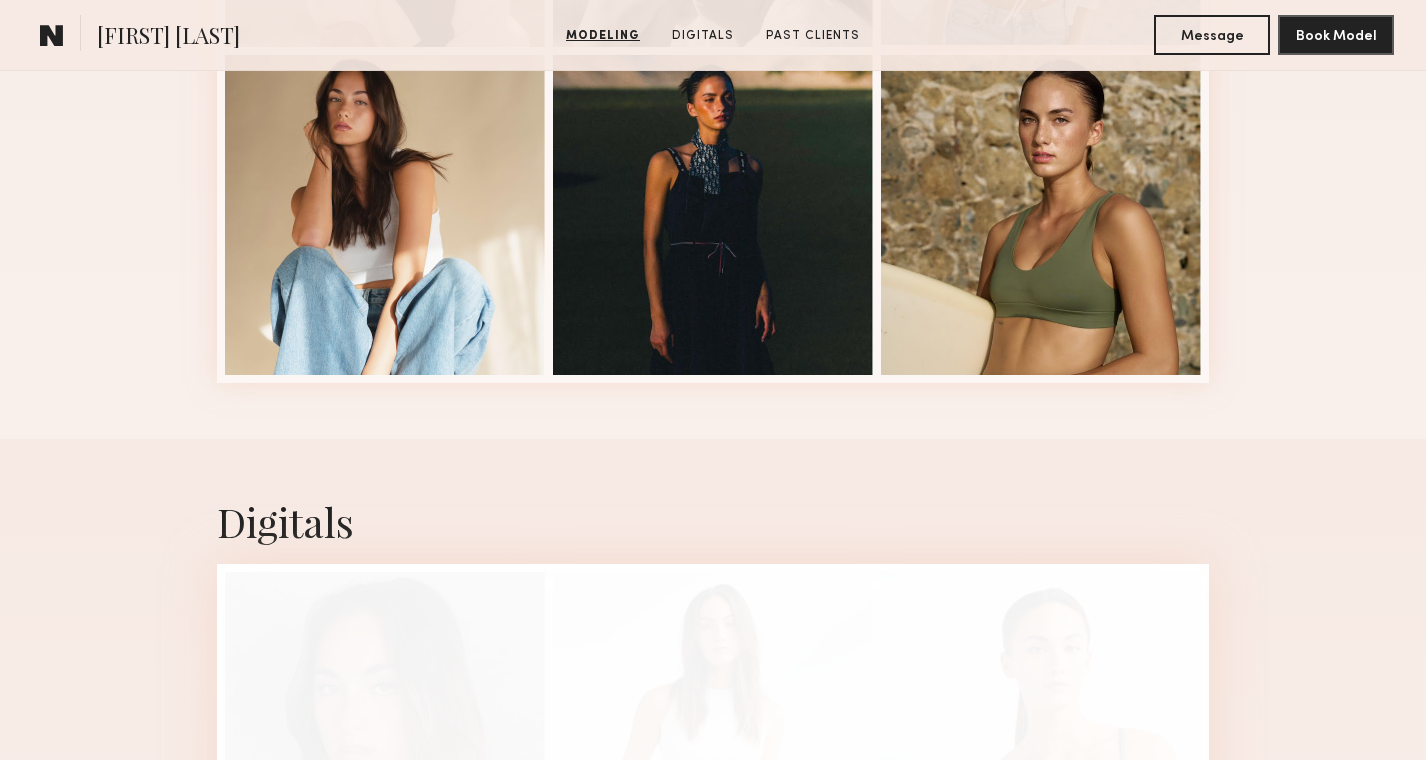 scroll, scrollTop: 865, scrollLeft: 0, axis: vertical 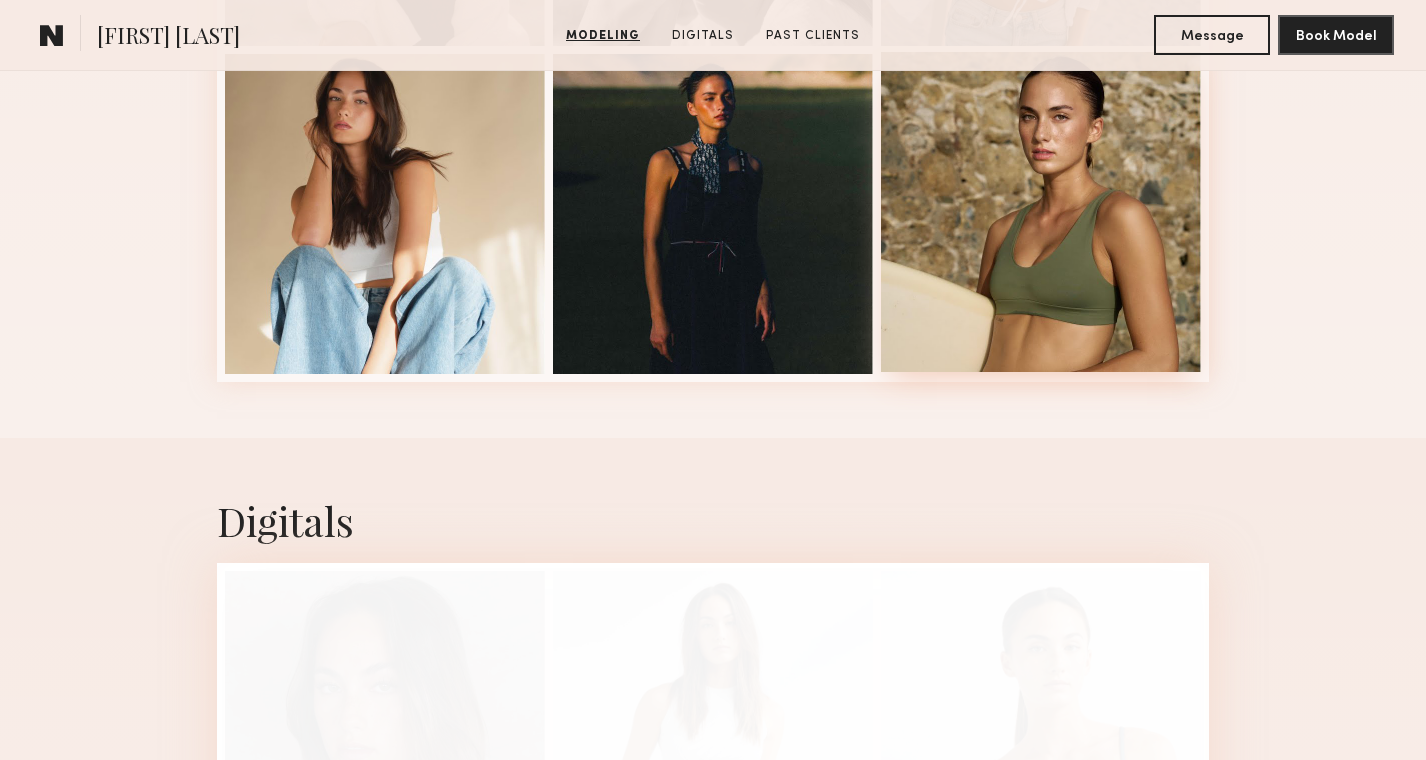 click at bounding box center (1041, 212) 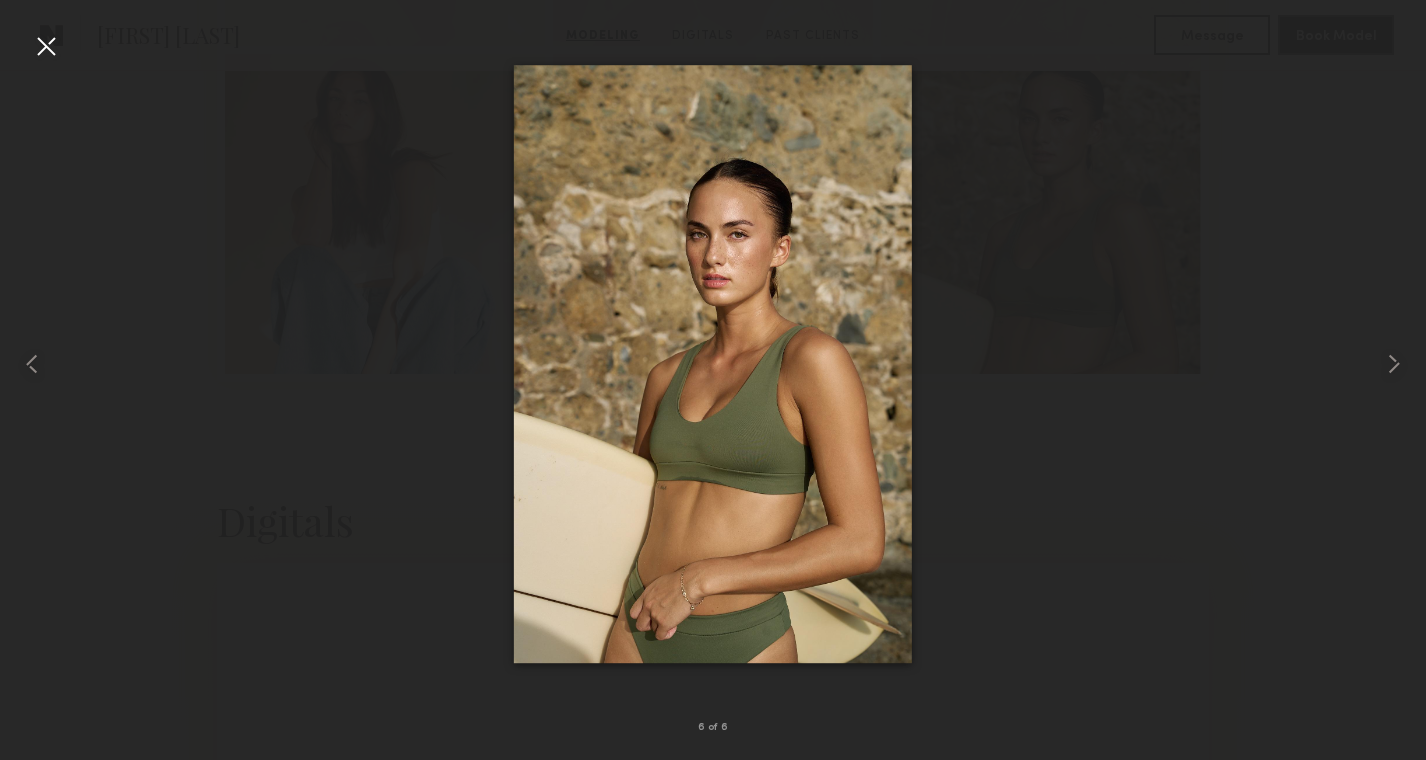 click at bounding box center (713, 364) 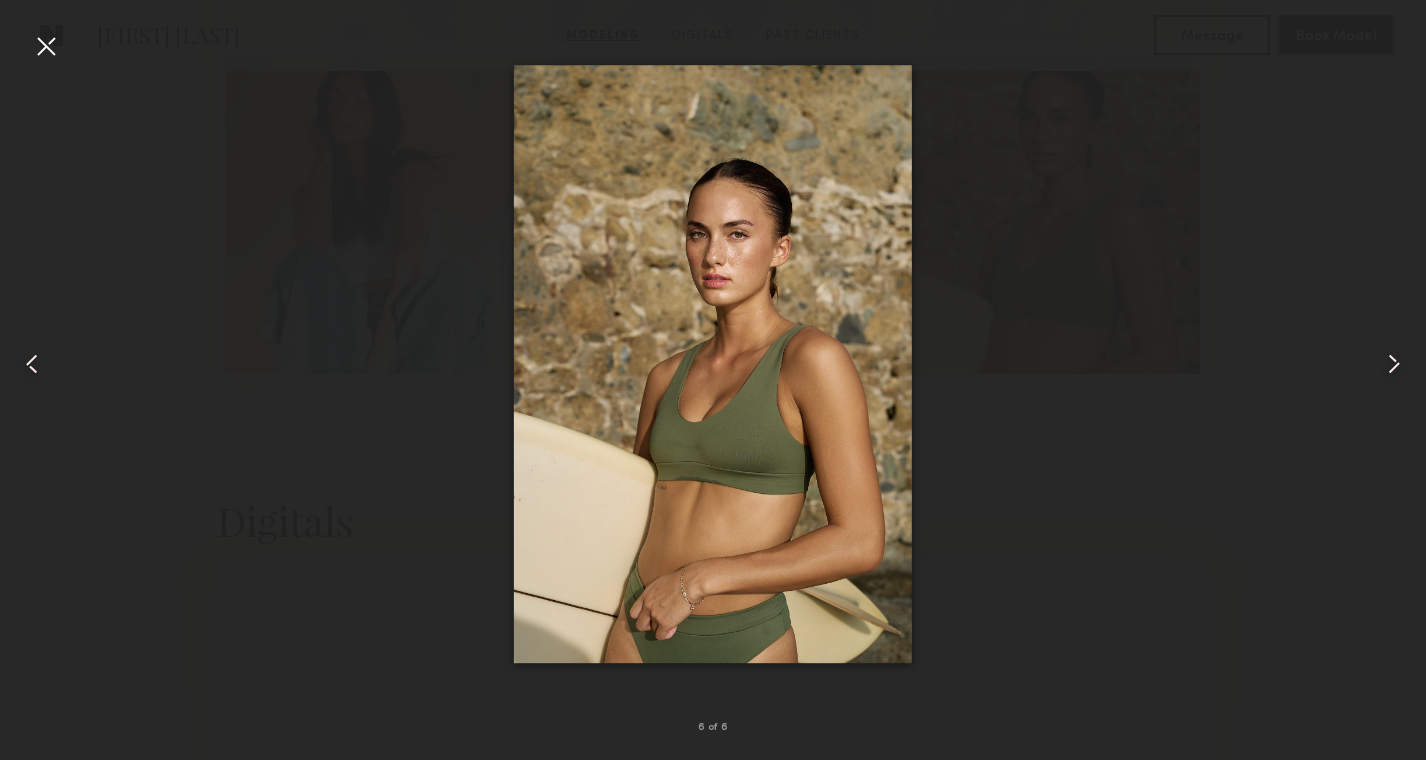 click at bounding box center (46, 46) 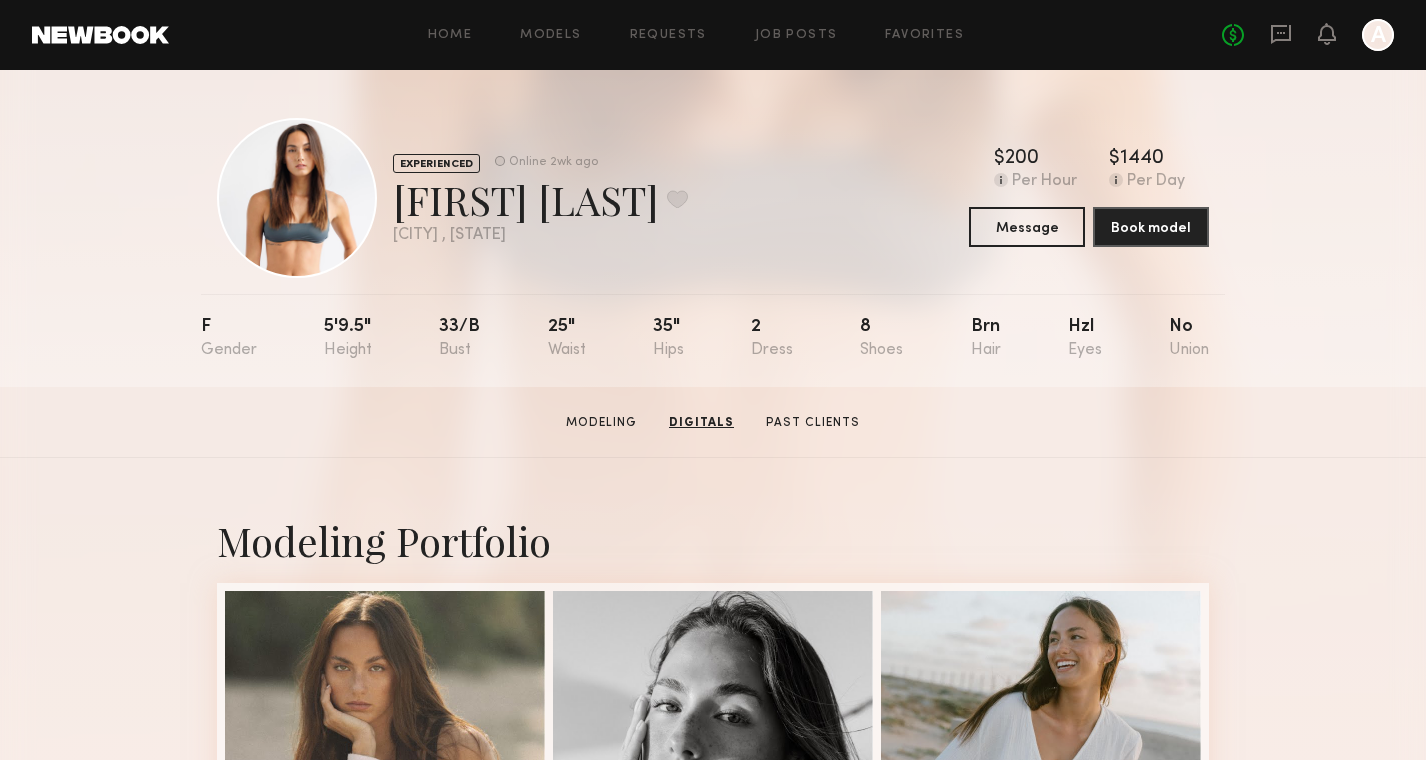 scroll, scrollTop: 0, scrollLeft: 0, axis: both 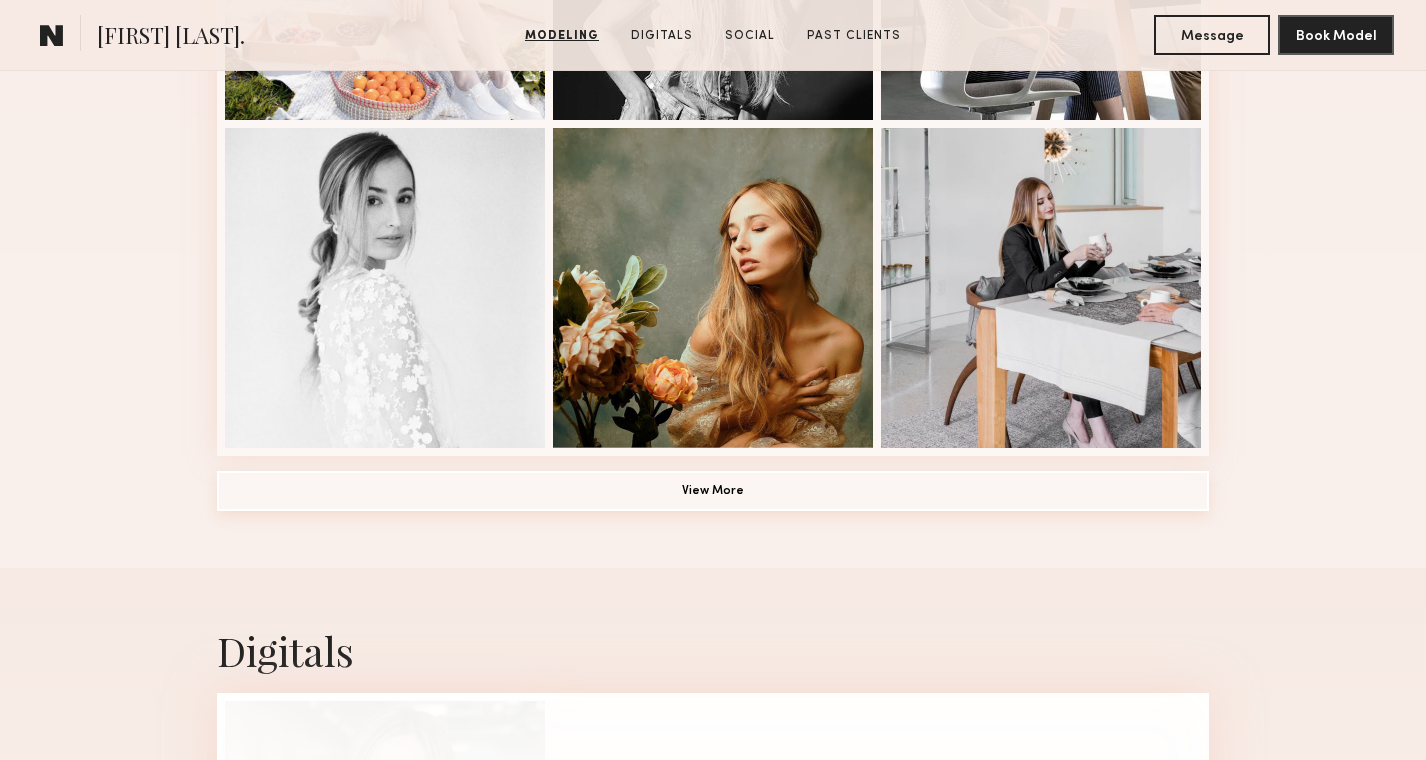 click on "View More" 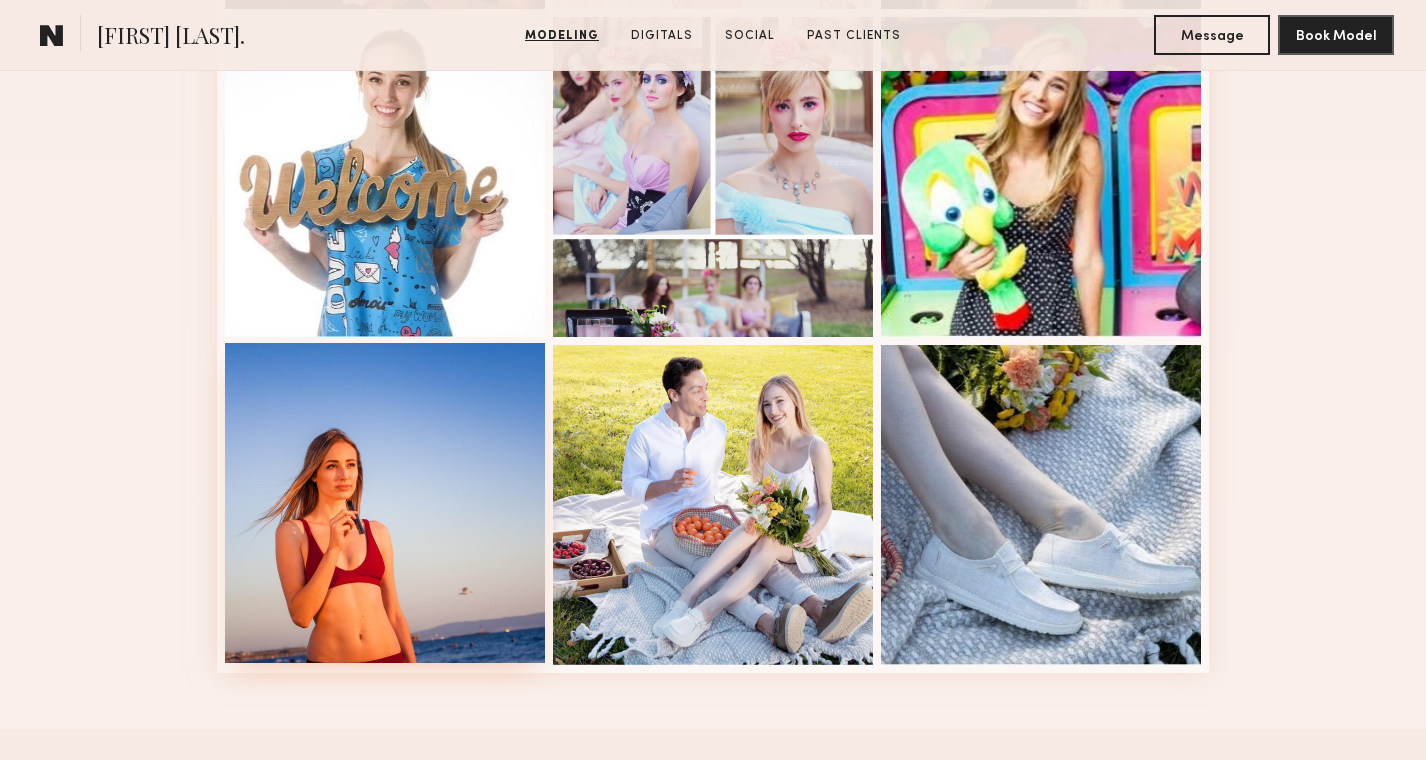 scroll, scrollTop: 2588, scrollLeft: 0, axis: vertical 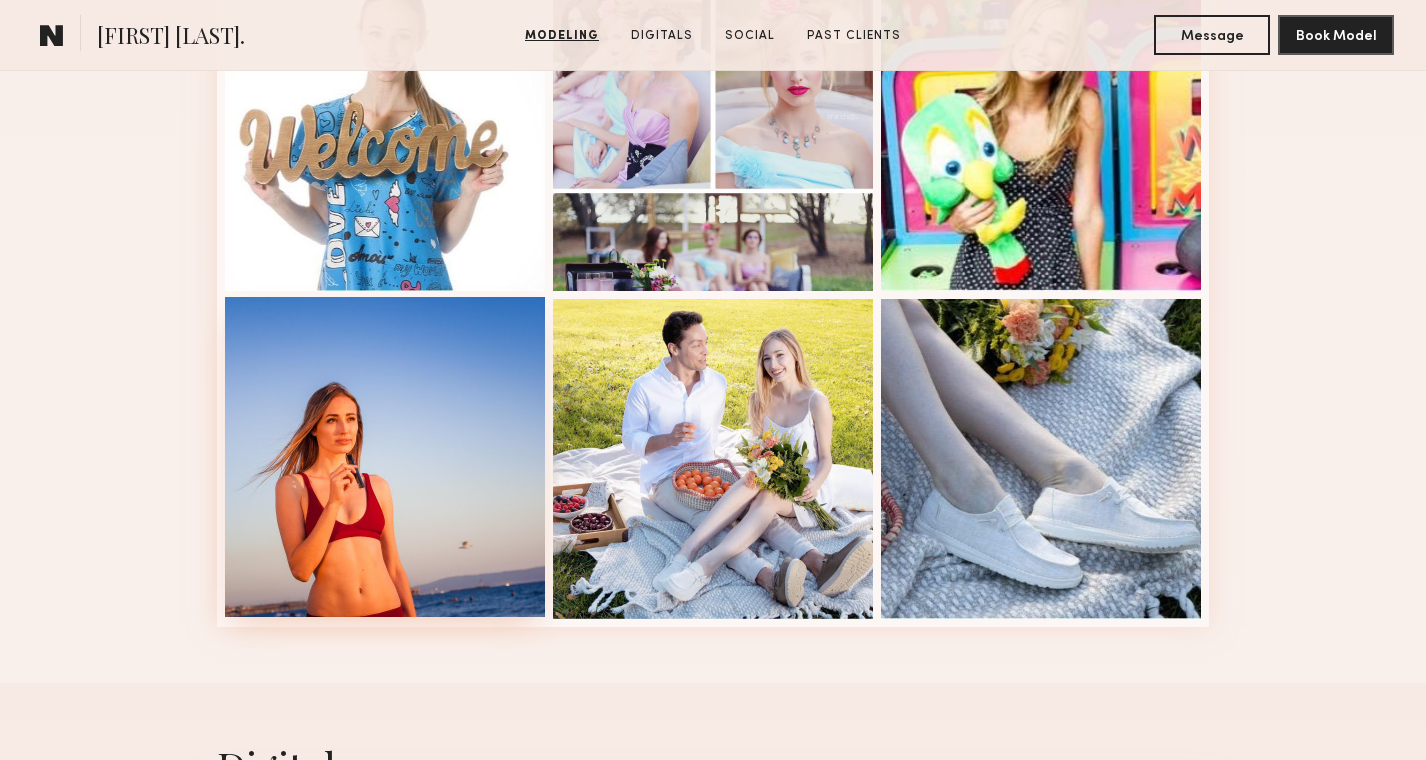 click at bounding box center (385, 457) 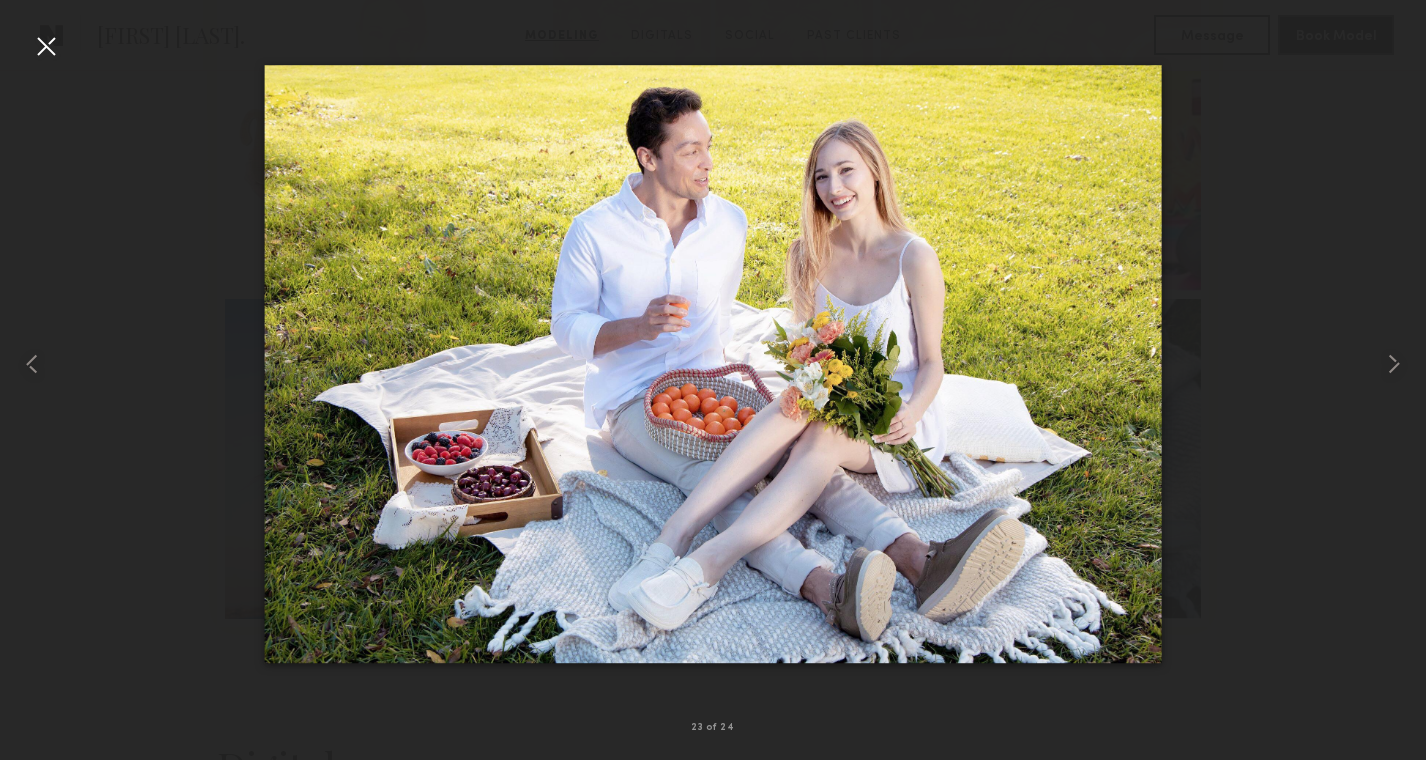 click at bounding box center [713, 364] 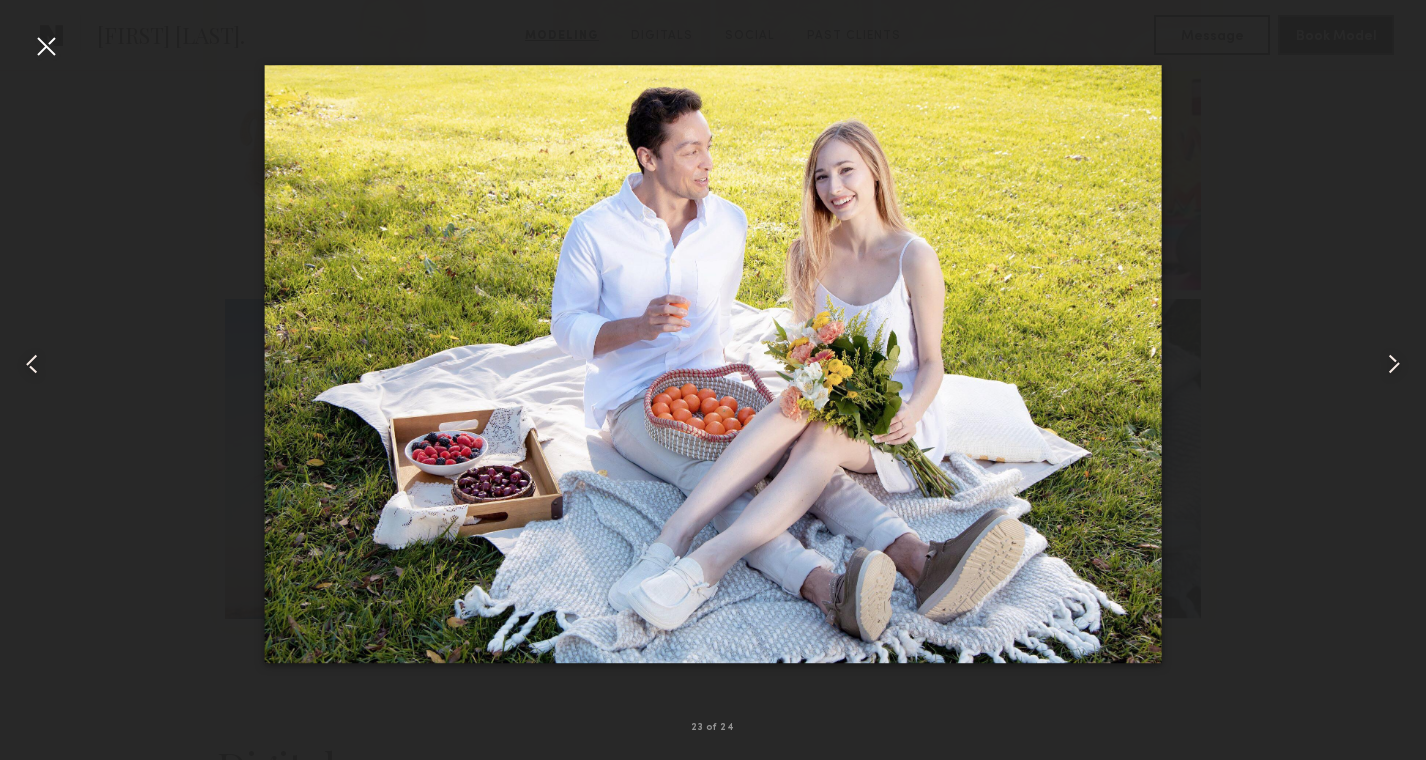click at bounding box center [46, 46] 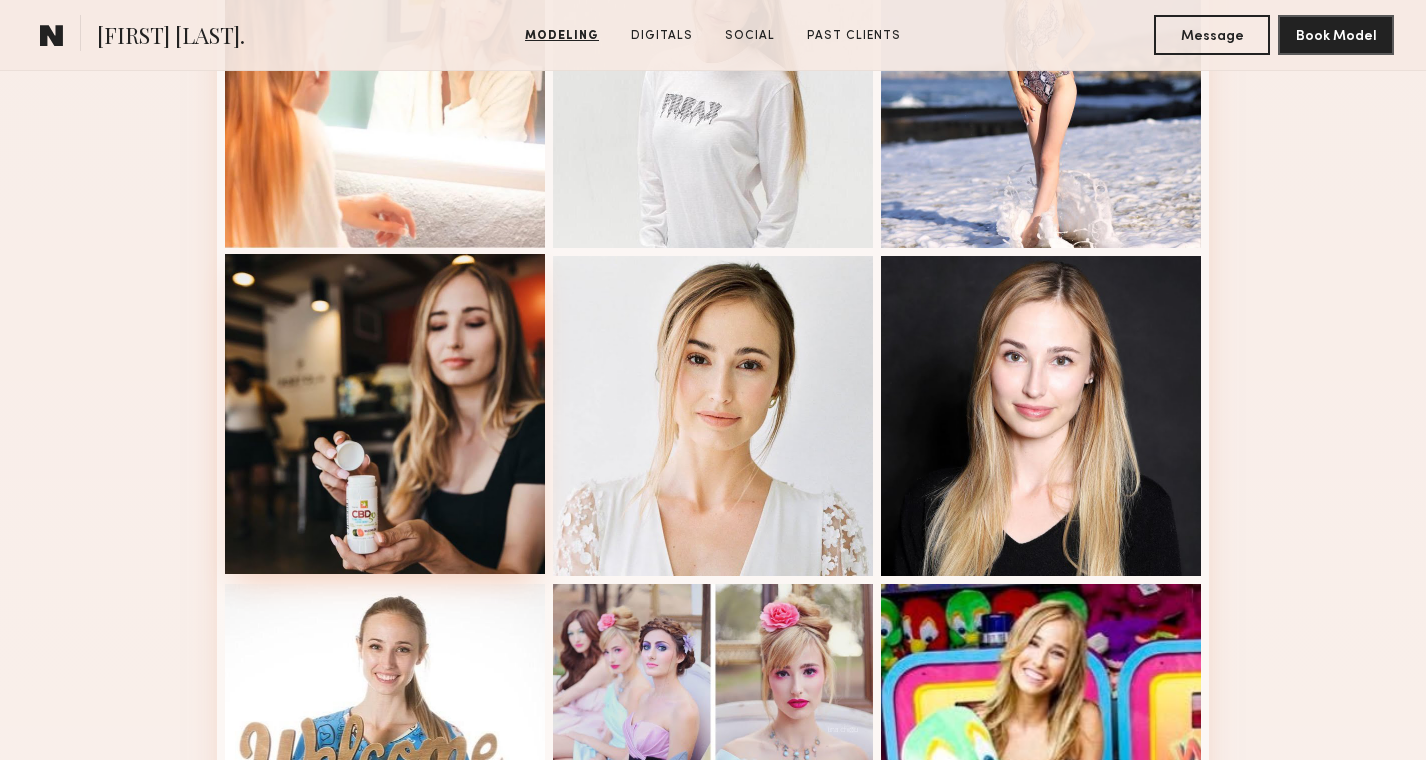 scroll, scrollTop: 16, scrollLeft: 0, axis: vertical 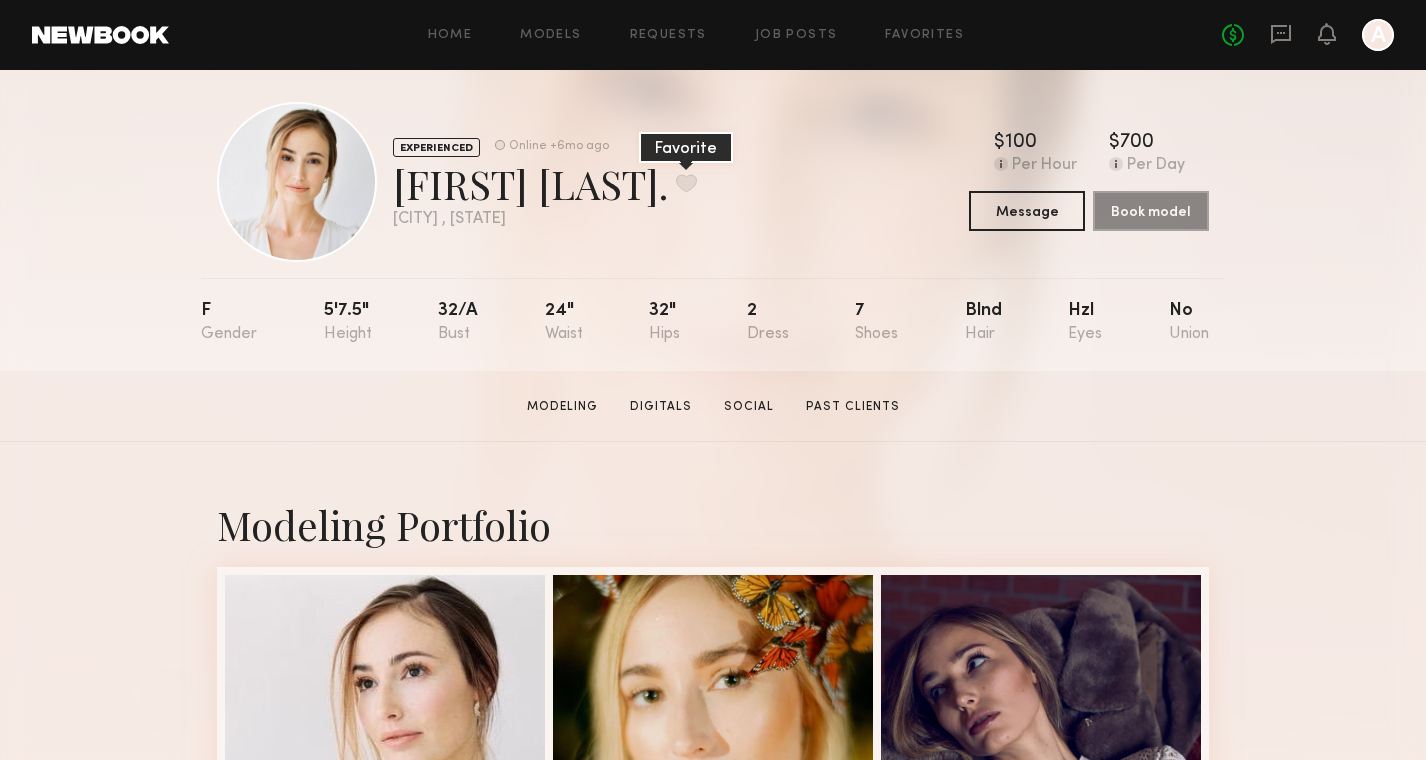 click 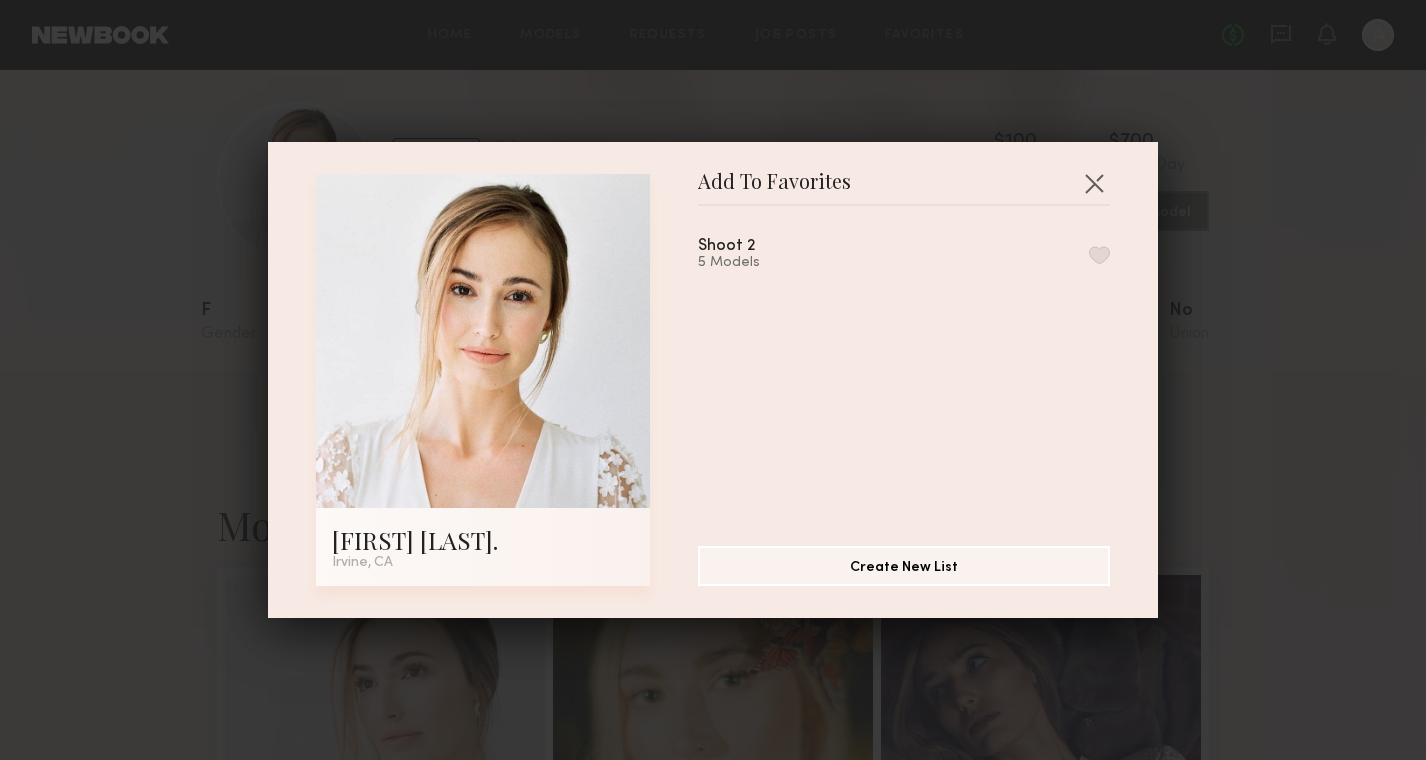 click at bounding box center [1099, 255] 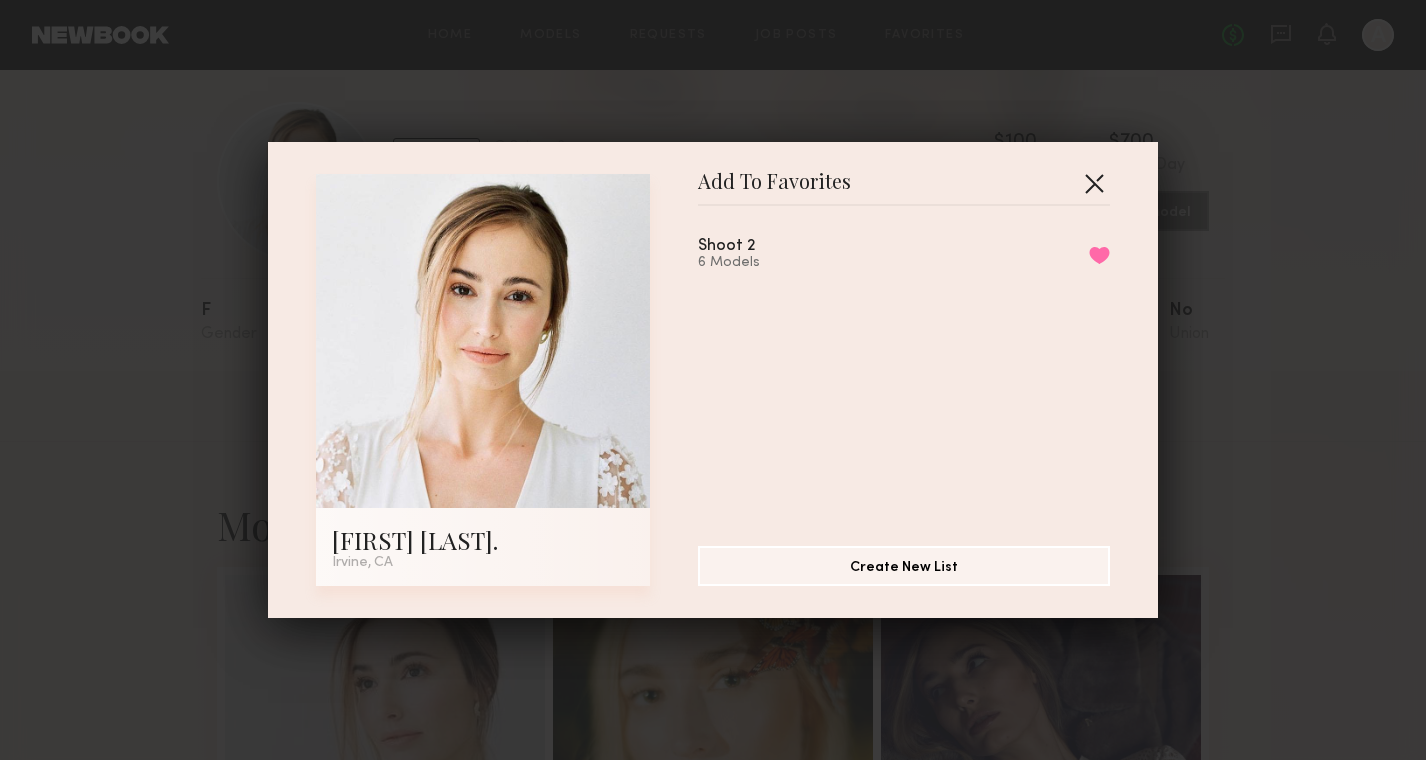 click at bounding box center [1094, 183] 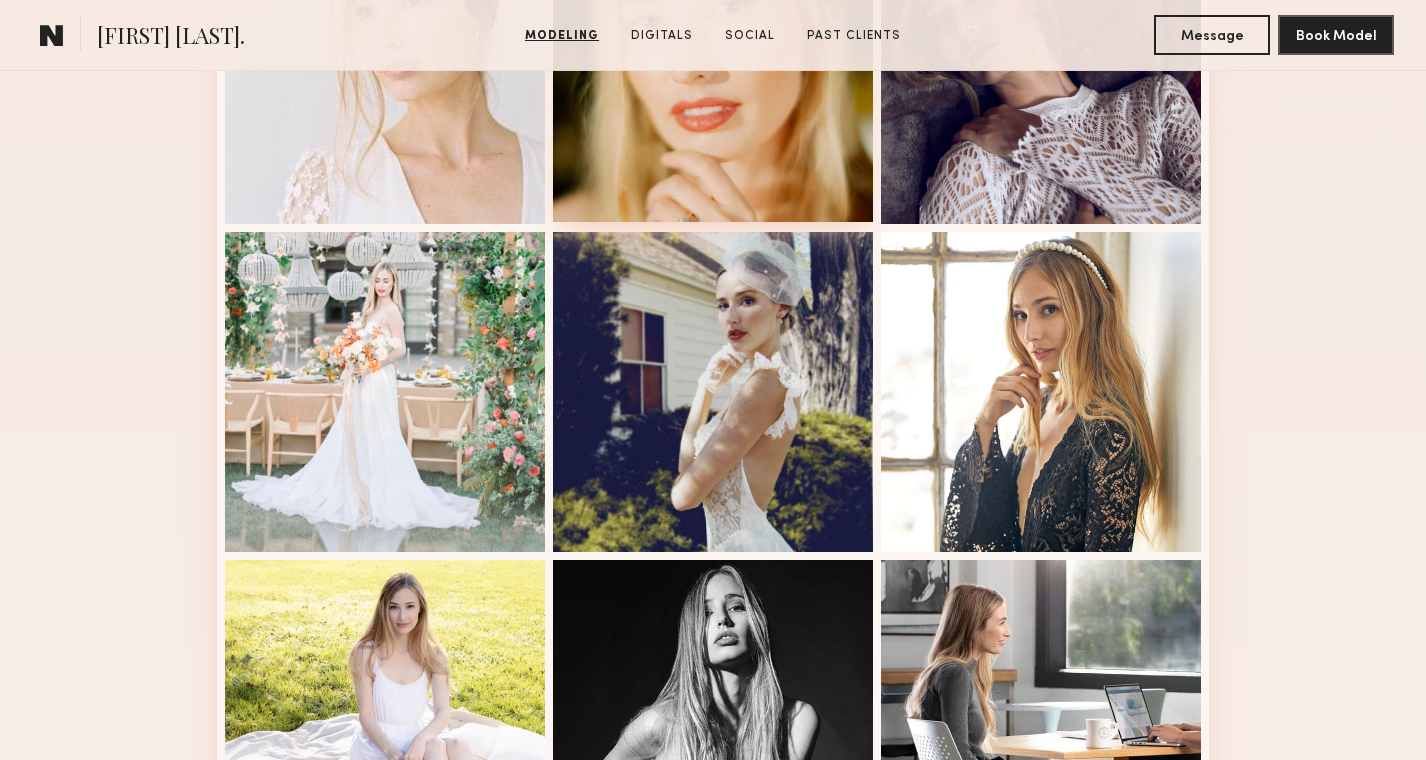 scroll, scrollTop: 728, scrollLeft: 0, axis: vertical 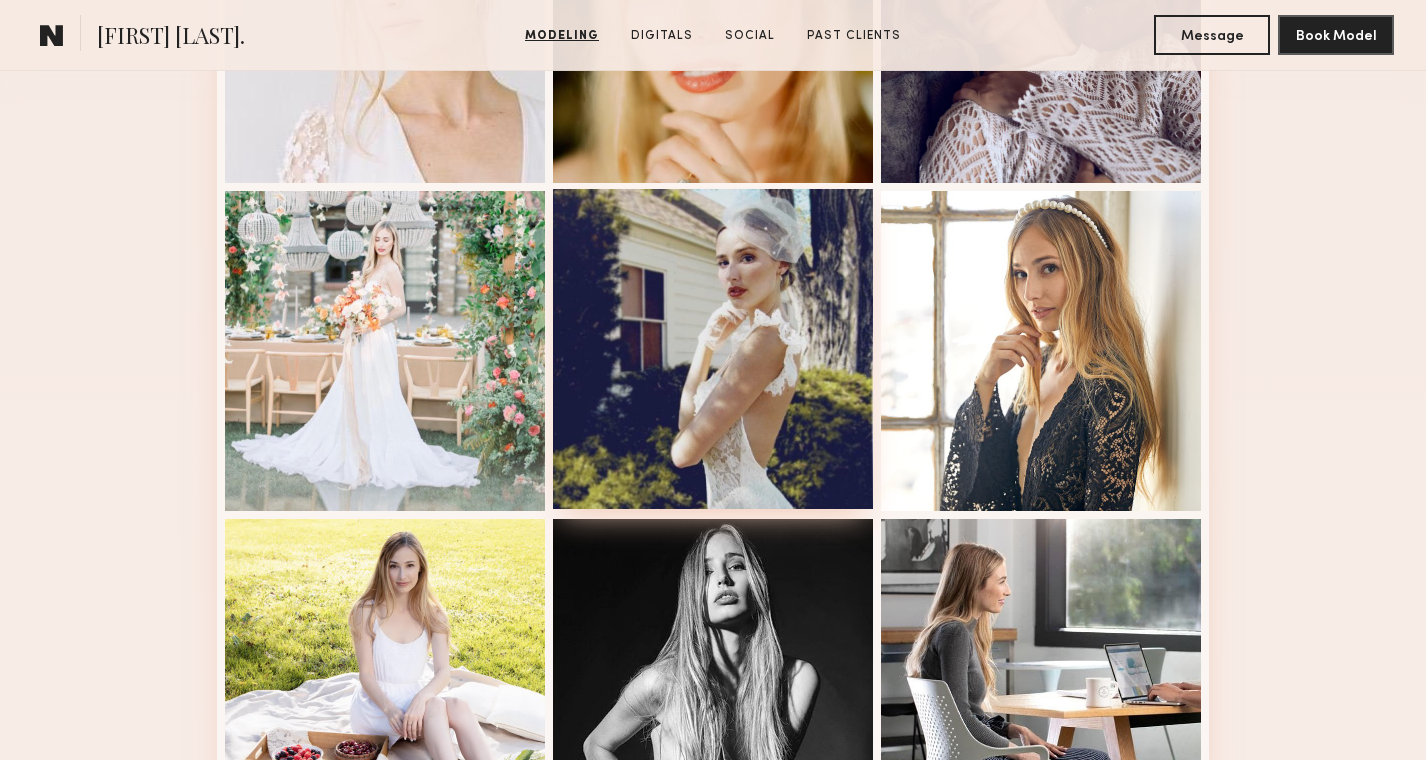 click at bounding box center [713, 349] 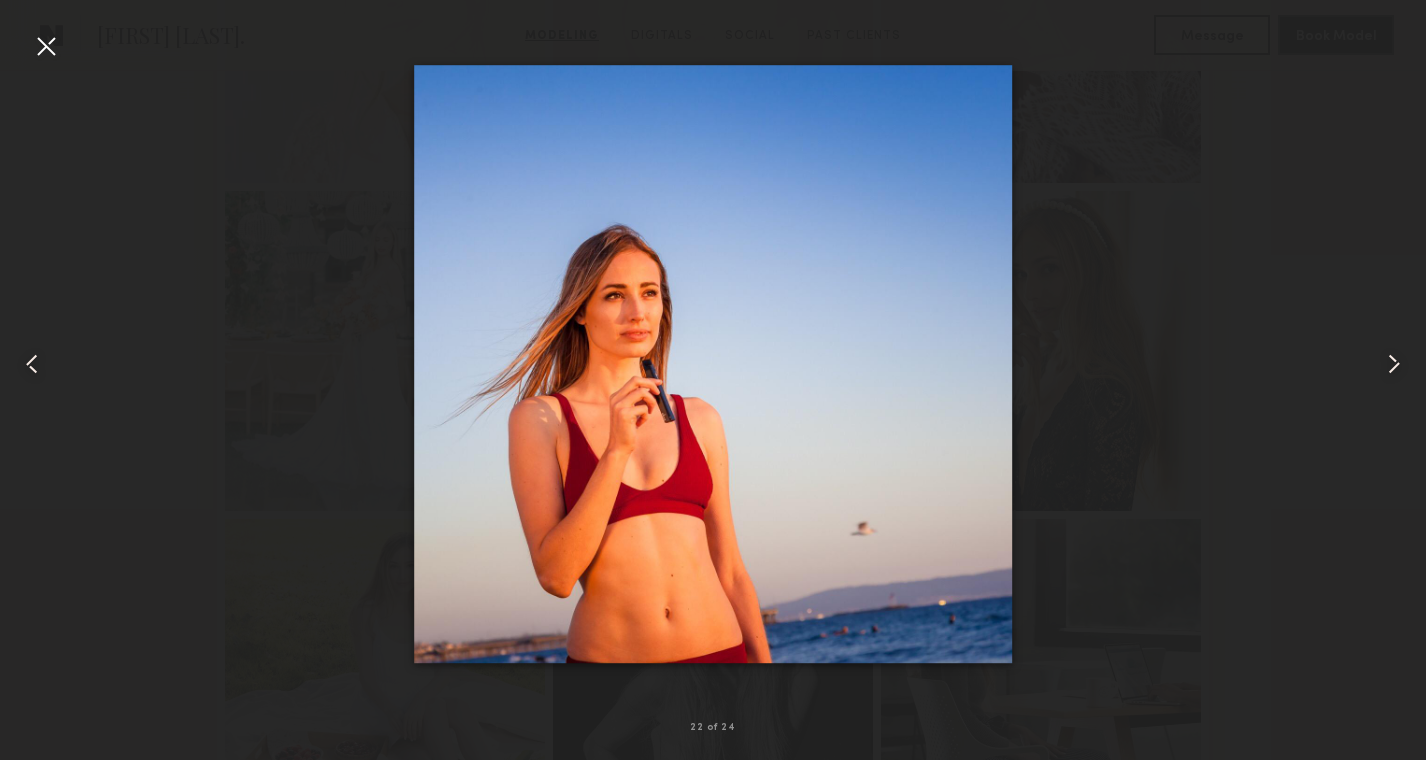 click at bounding box center [46, 46] 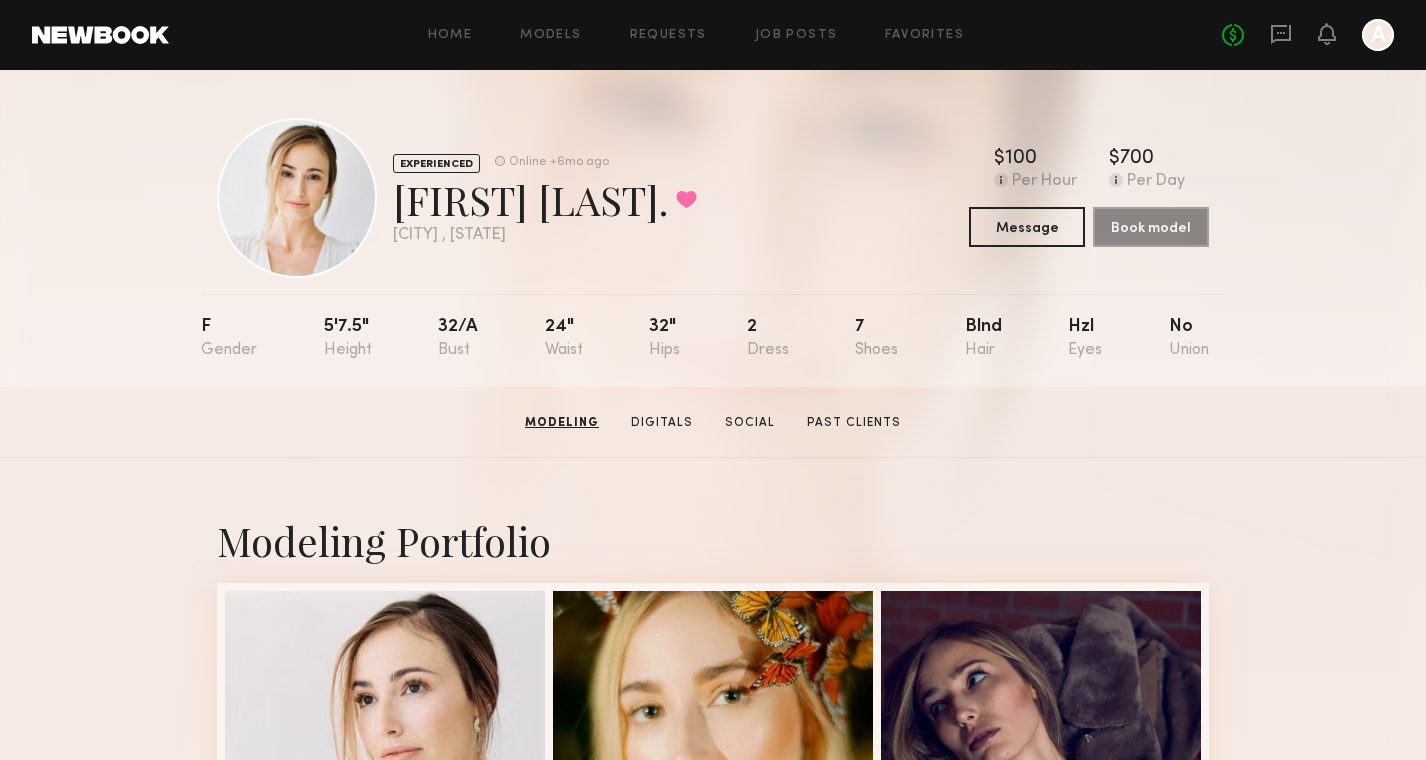 scroll, scrollTop: 0, scrollLeft: 0, axis: both 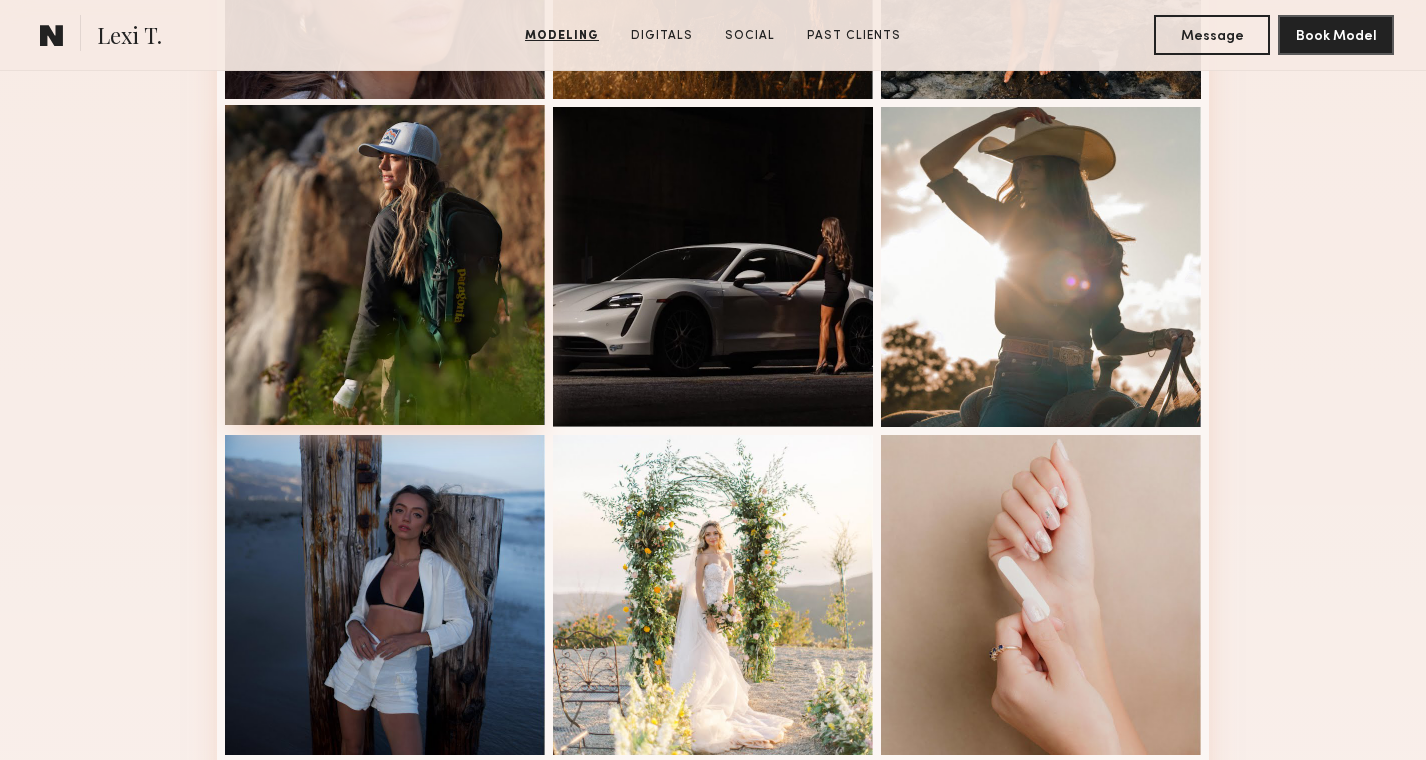 click at bounding box center [385, 265] 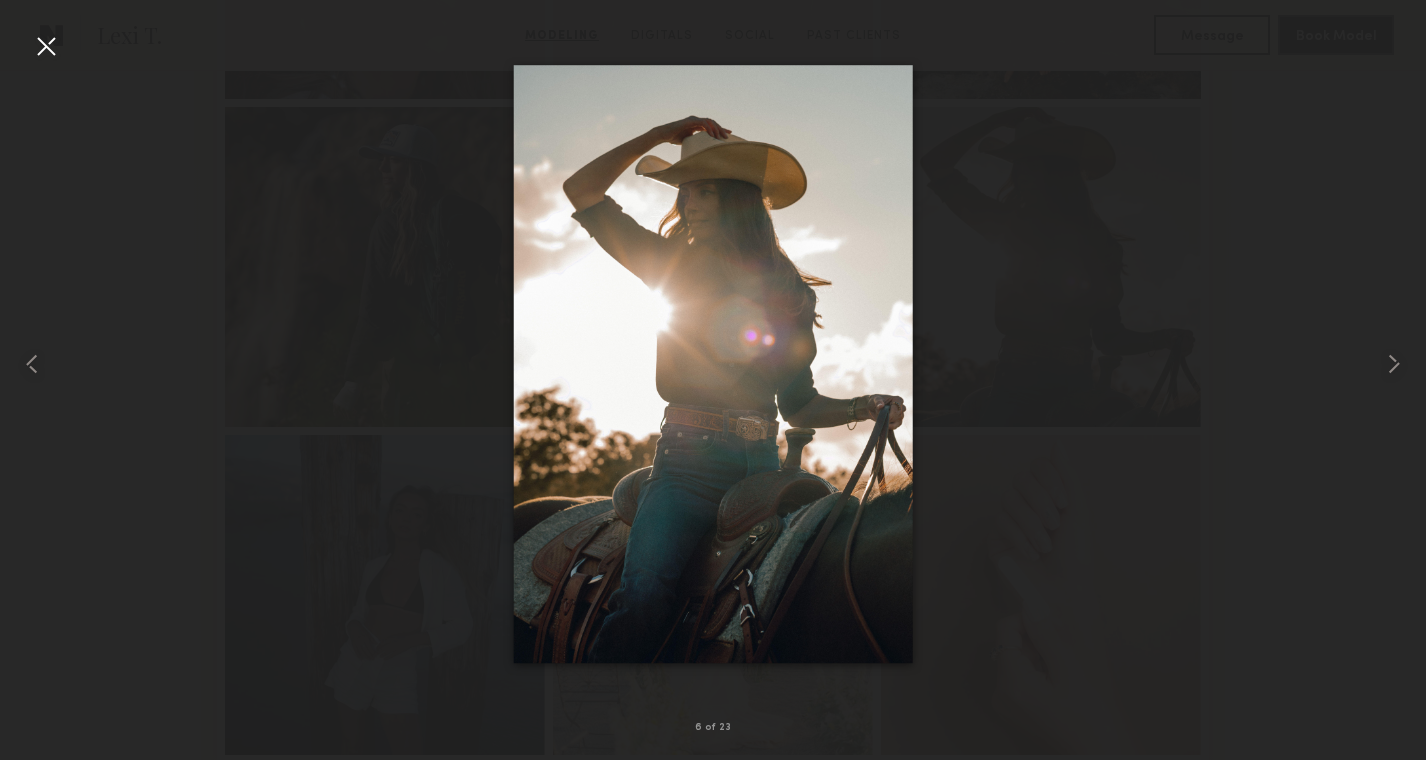 click 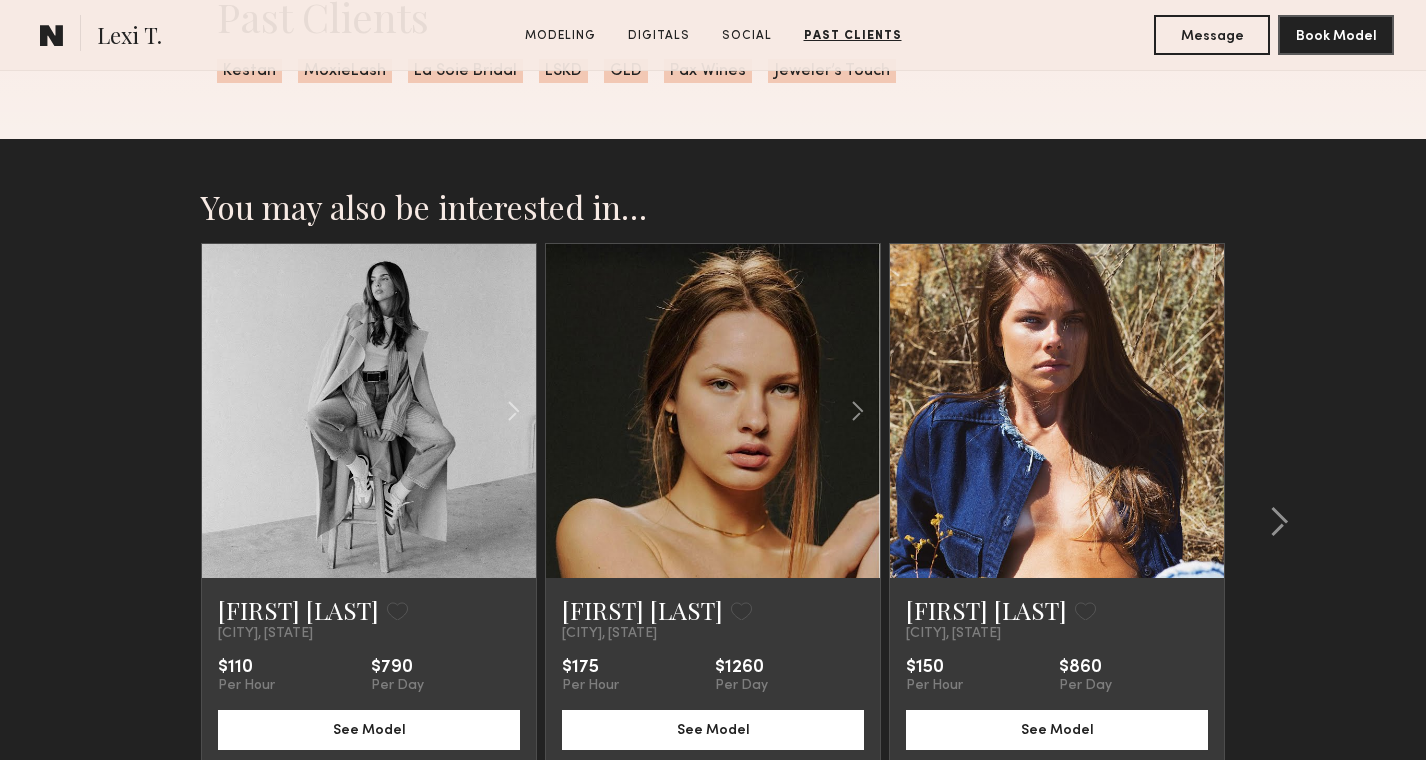 scroll, scrollTop: 7669, scrollLeft: 0, axis: vertical 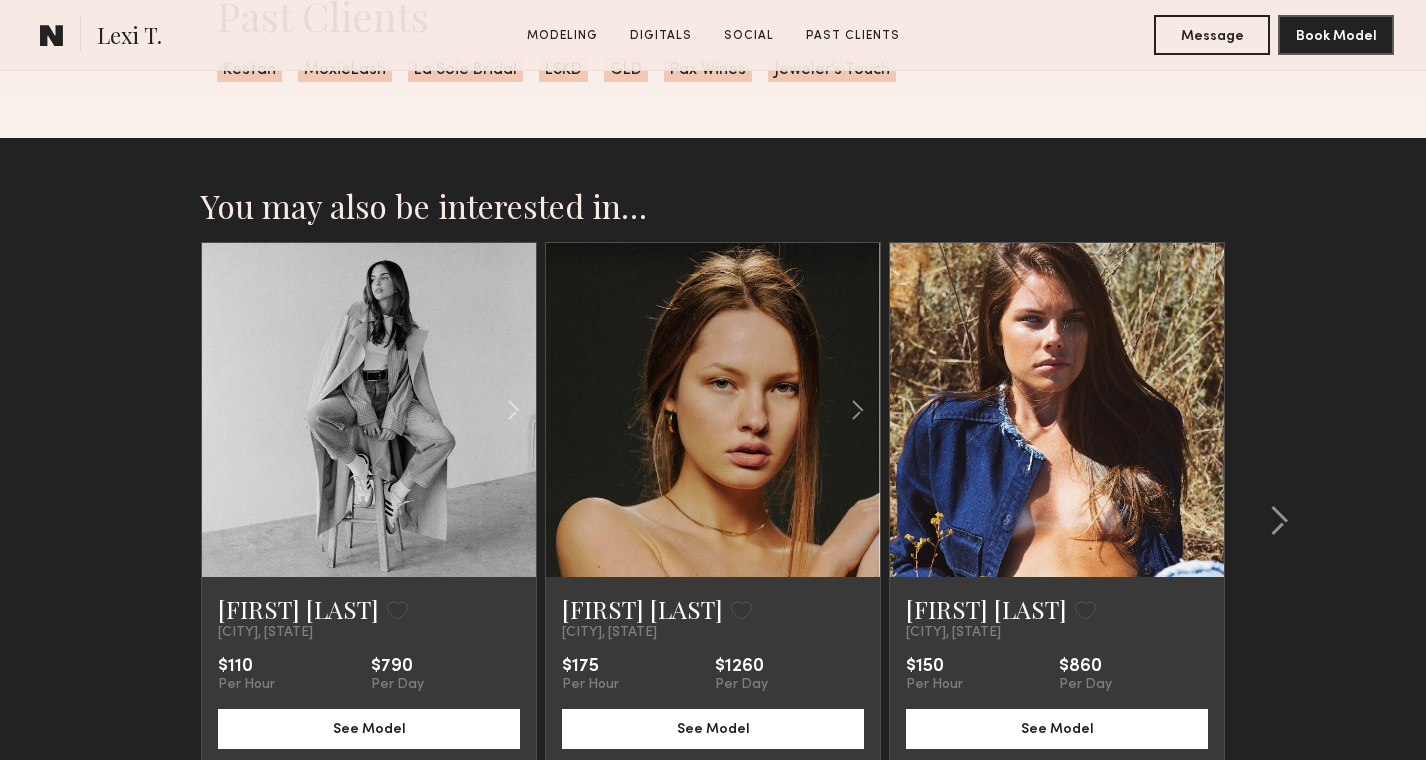click 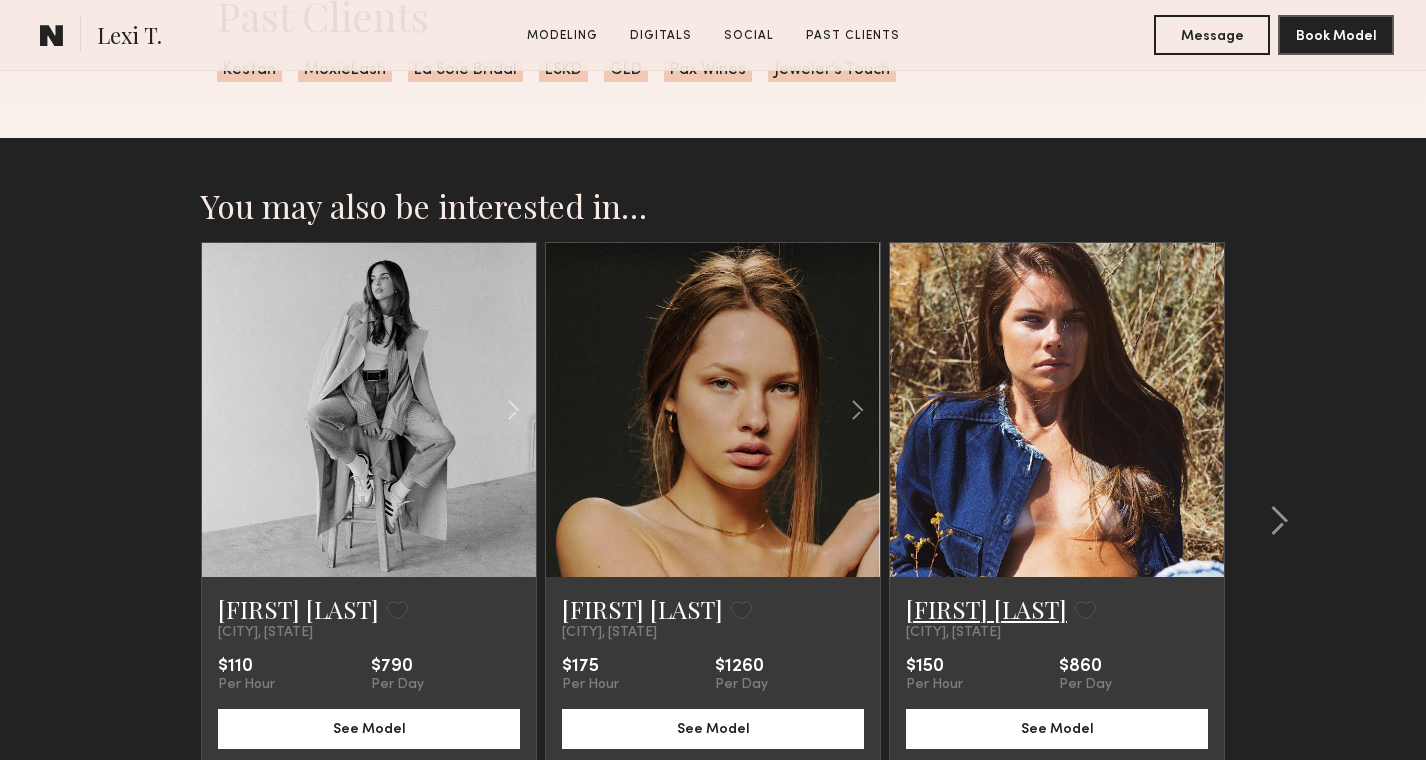 click on "Isabelle S." 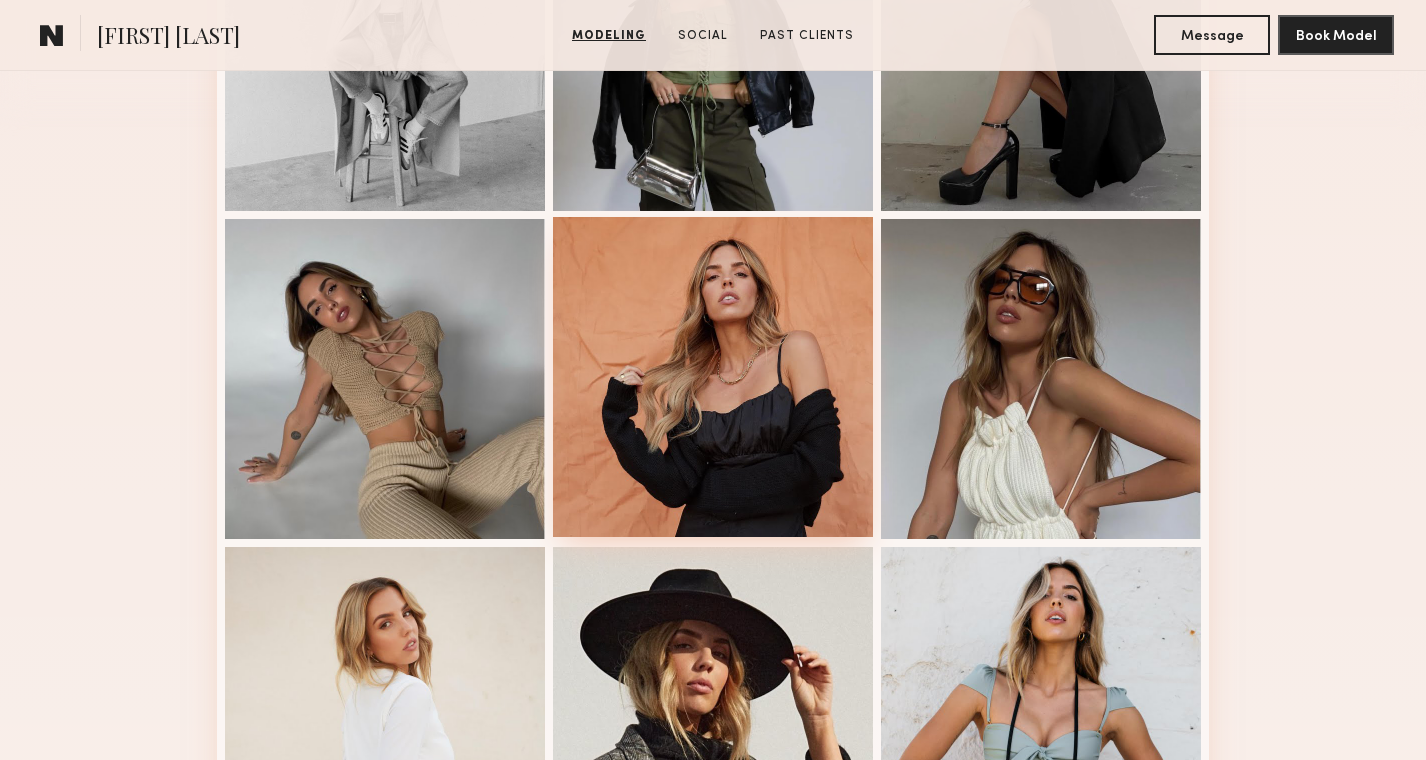 scroll, scrollTop: 711, scrollLeft: 0, axis: vertical 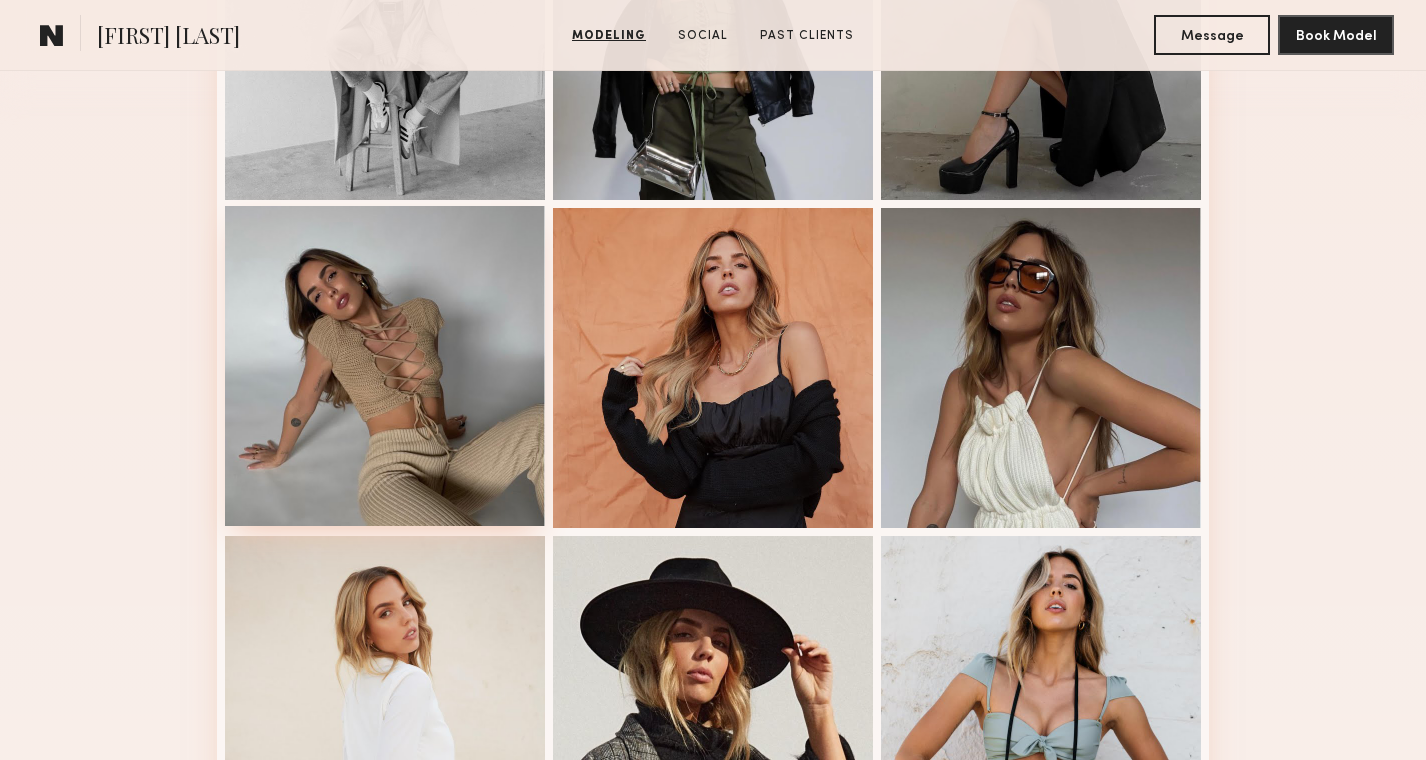 click at bounding box center [385, 366] 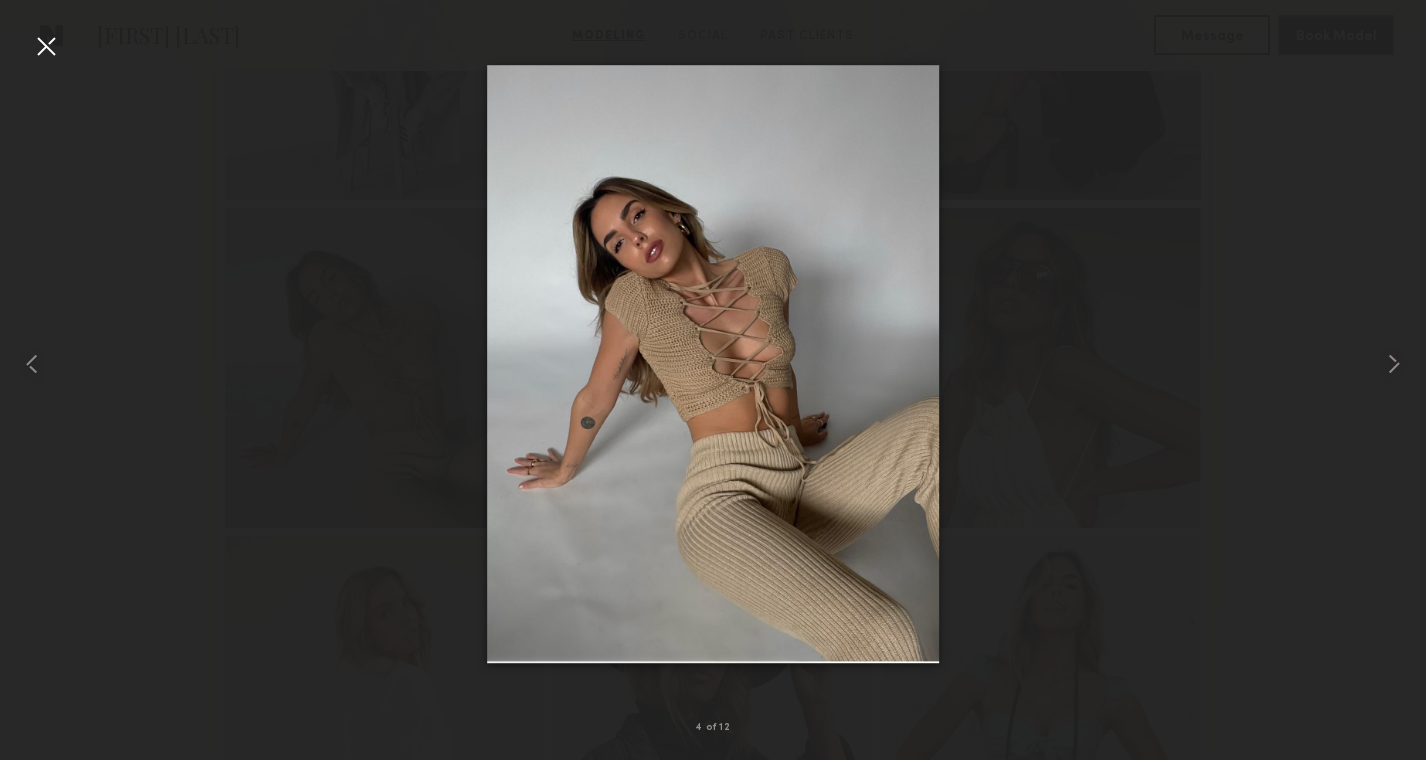 click at bounding box center [713, 364] 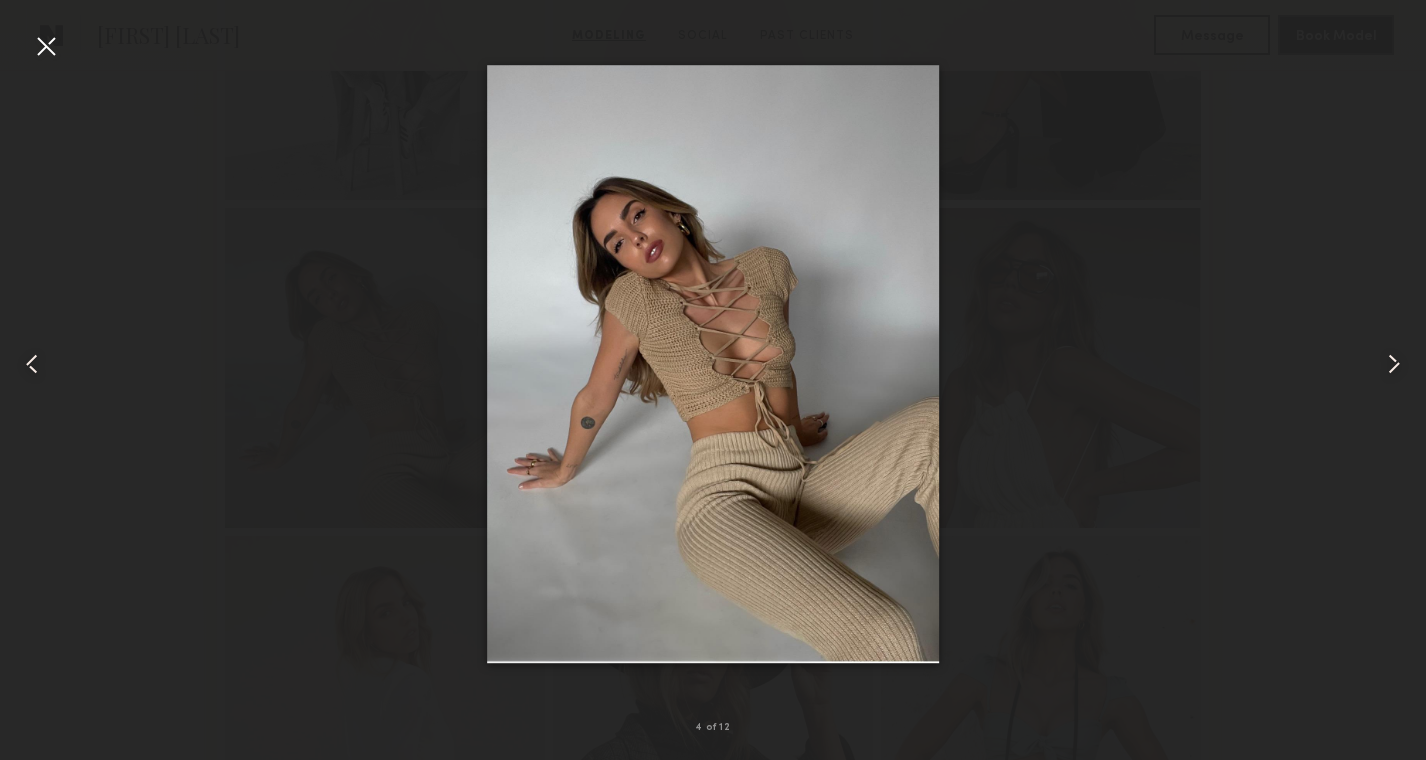 click at bounding box center (46, 46) 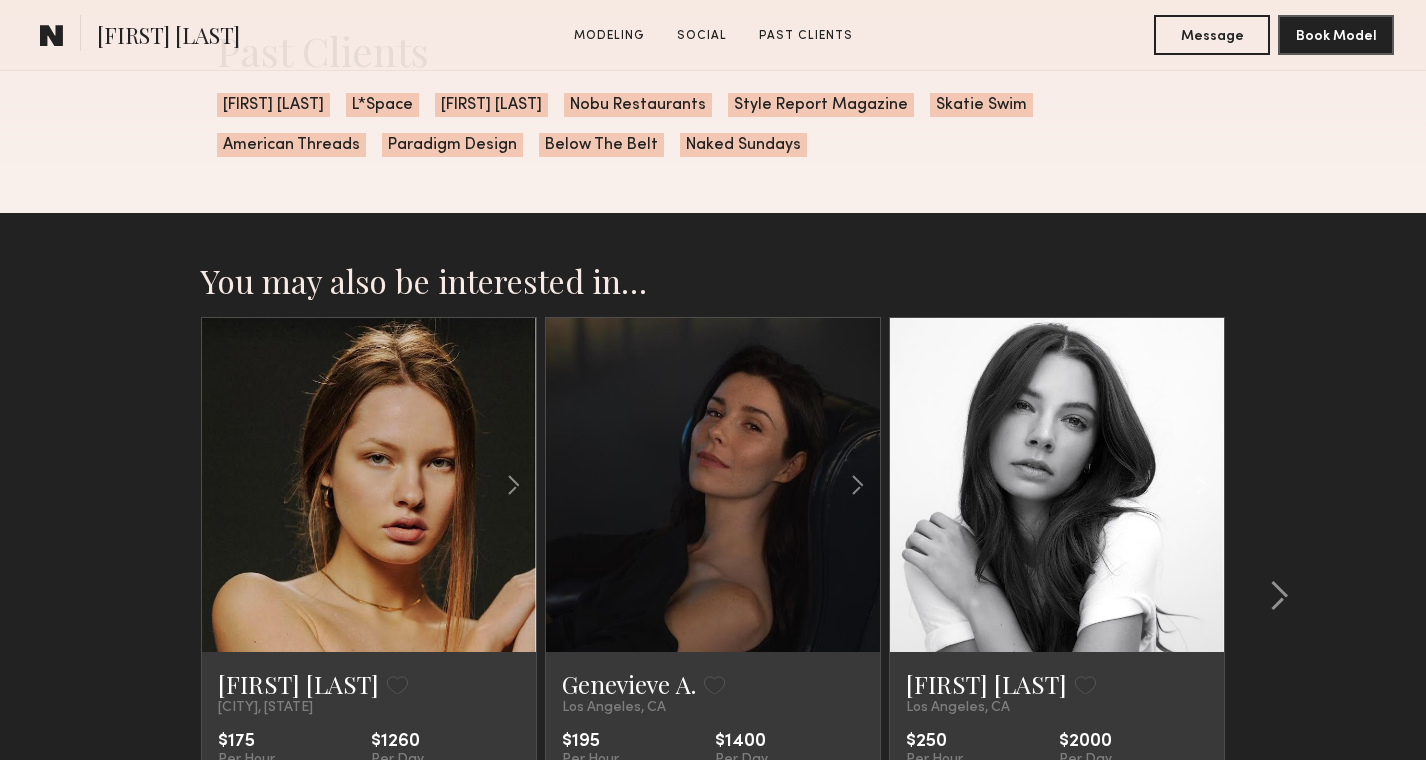 scroll, scrollTop: 2968, scrollLeft: 0, axis: vertical 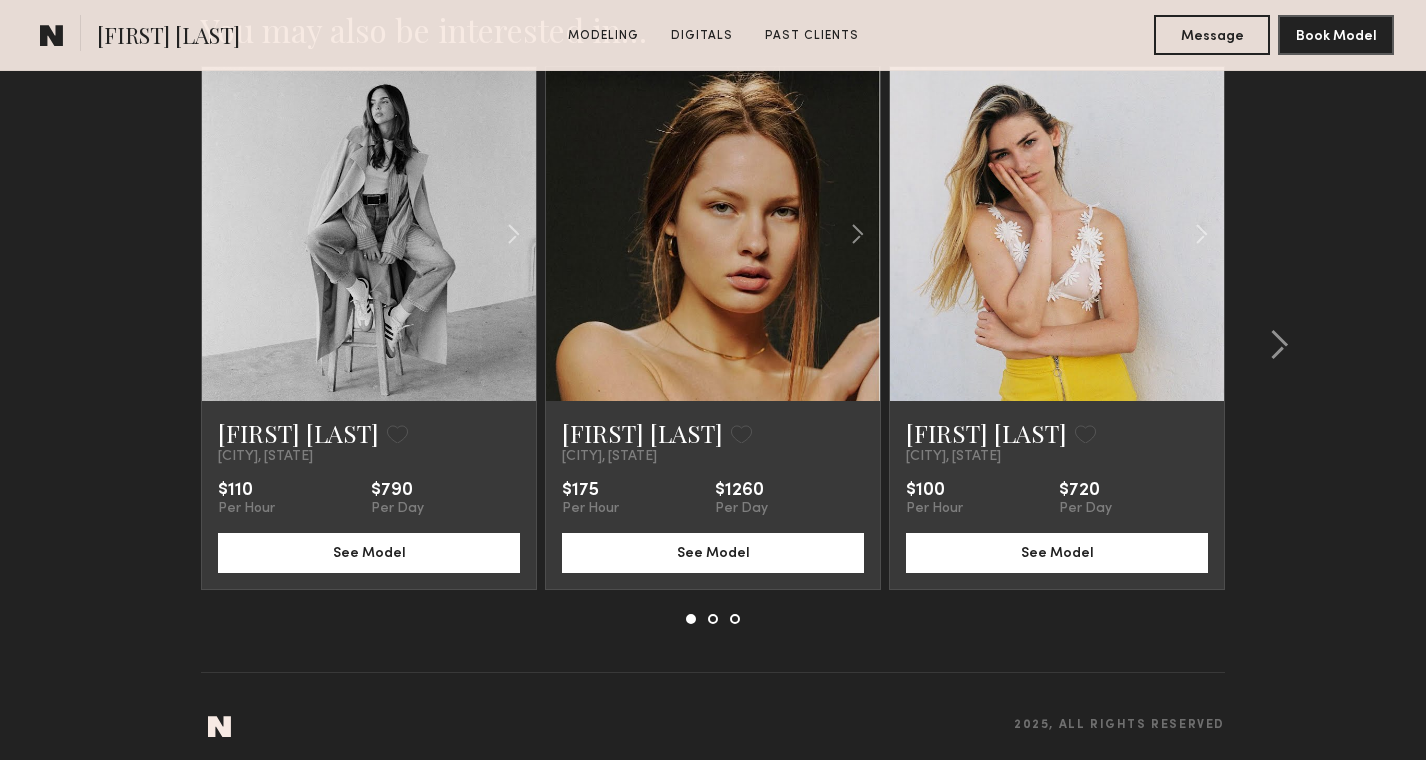 click 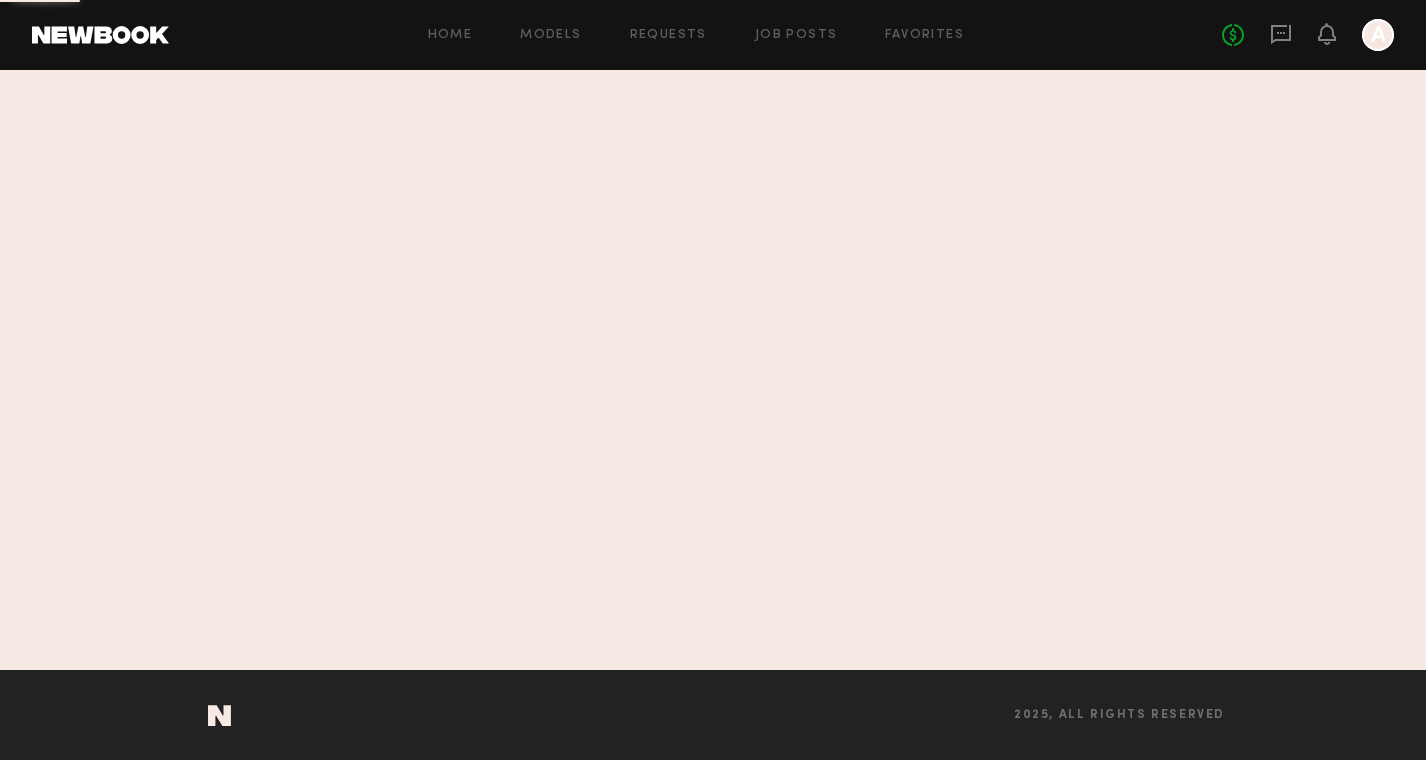 scroll, scrollTop: 0, scrollLeft: 0, axis: both 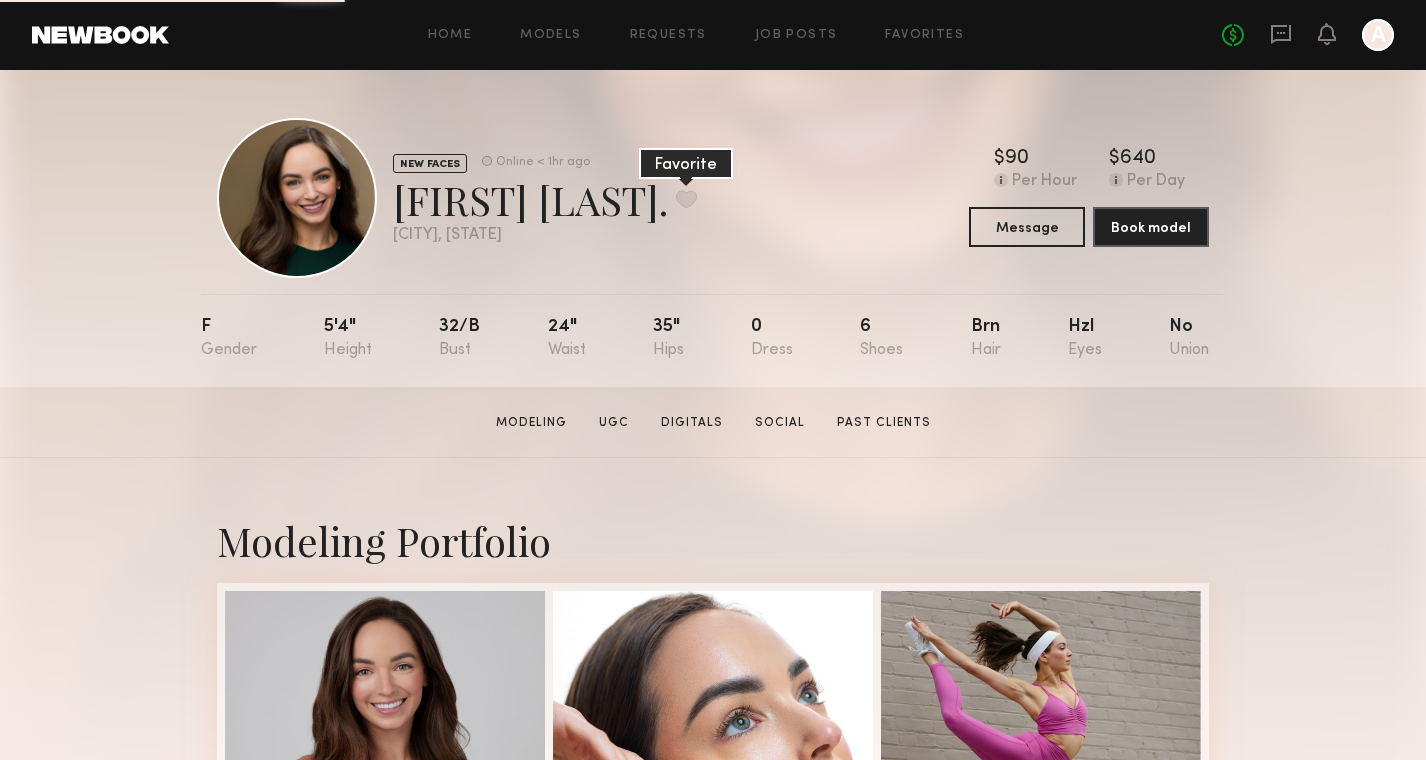 click 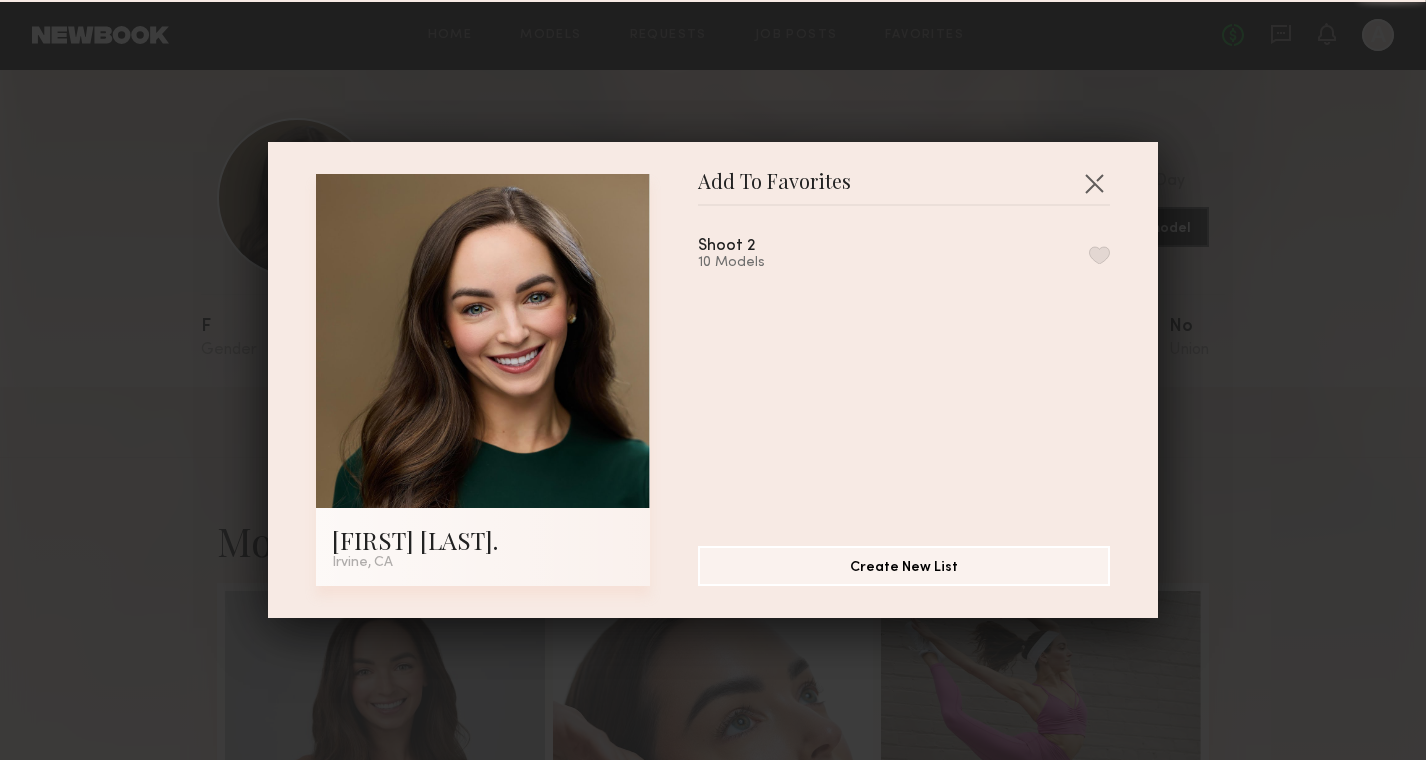 click at bounding box center [1099, 255] 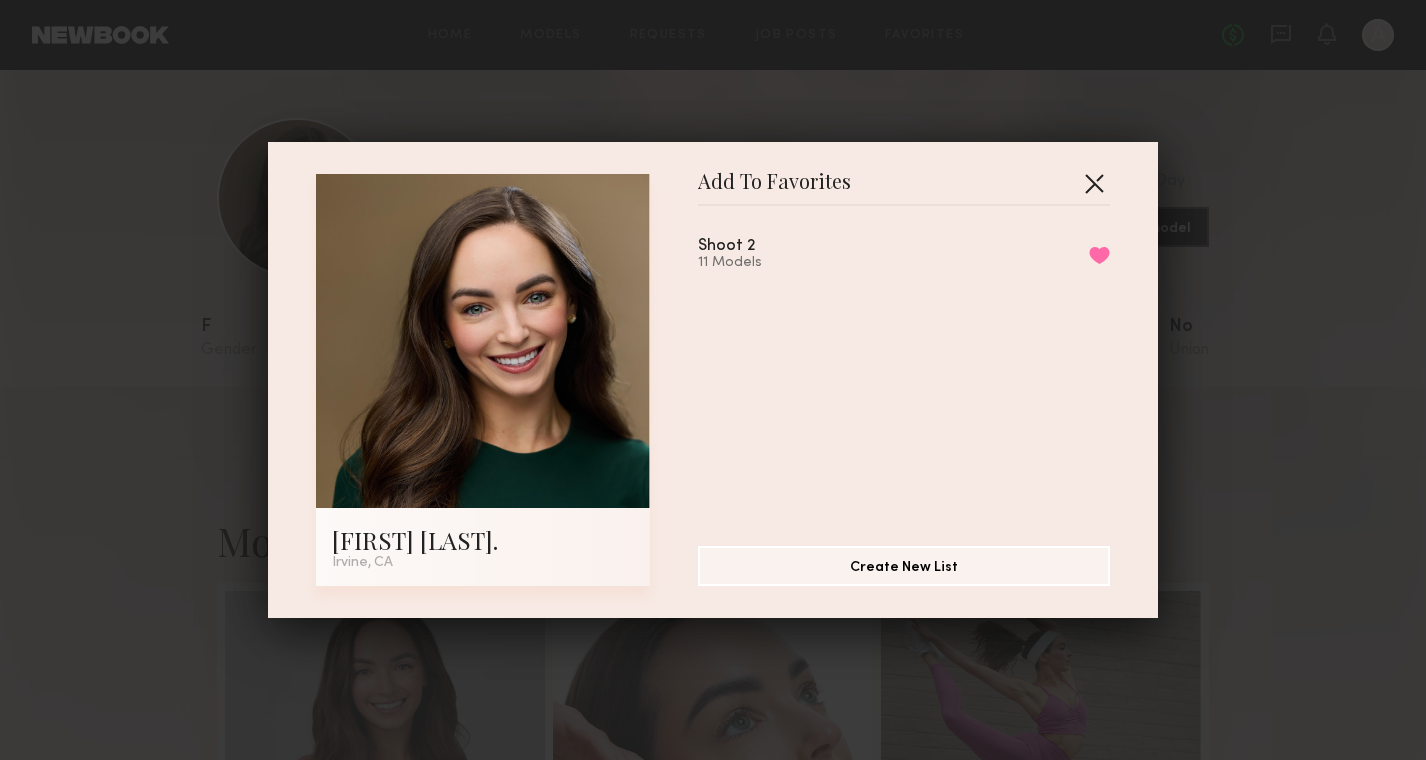 click at bounding box center (1094, 183) 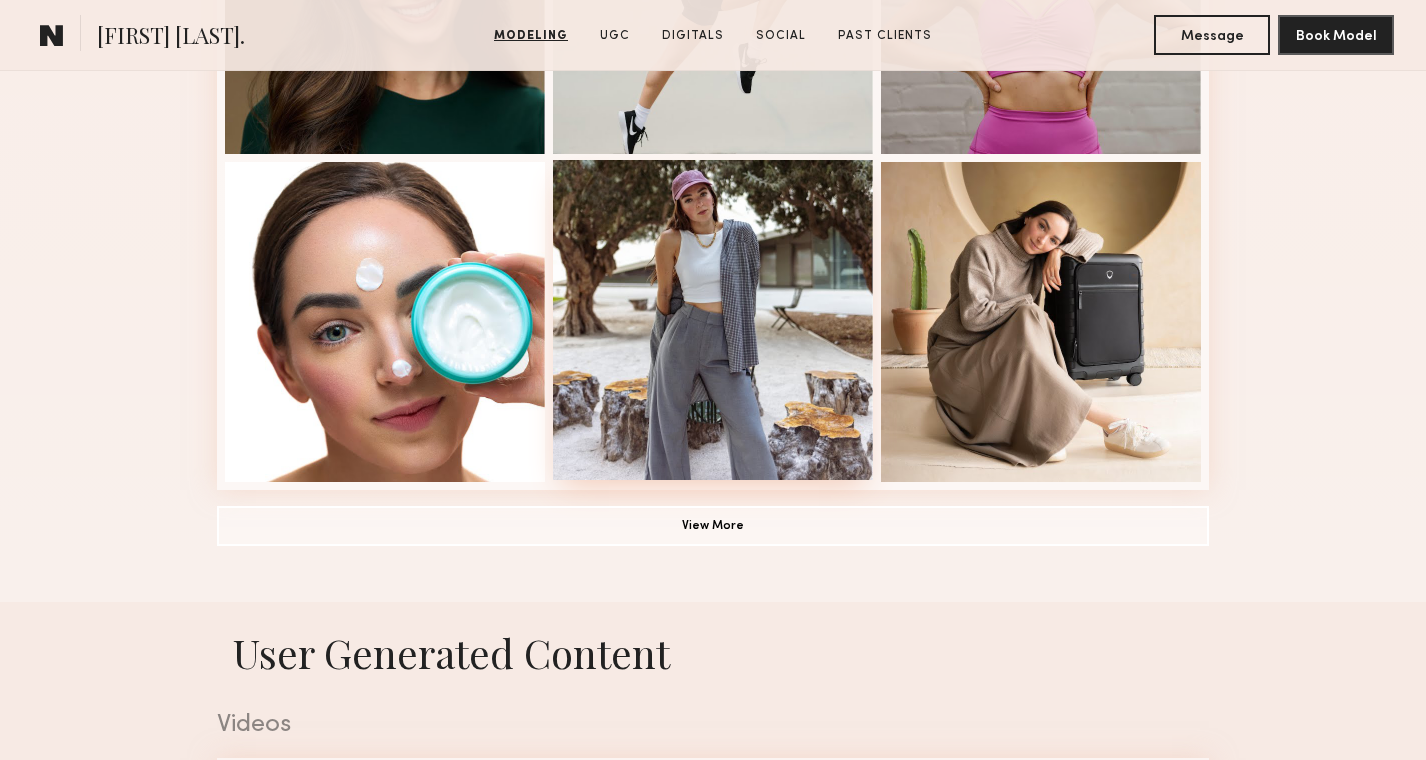scroll, scrollTop: 1466, scrollLeft: 0, axis: vertical 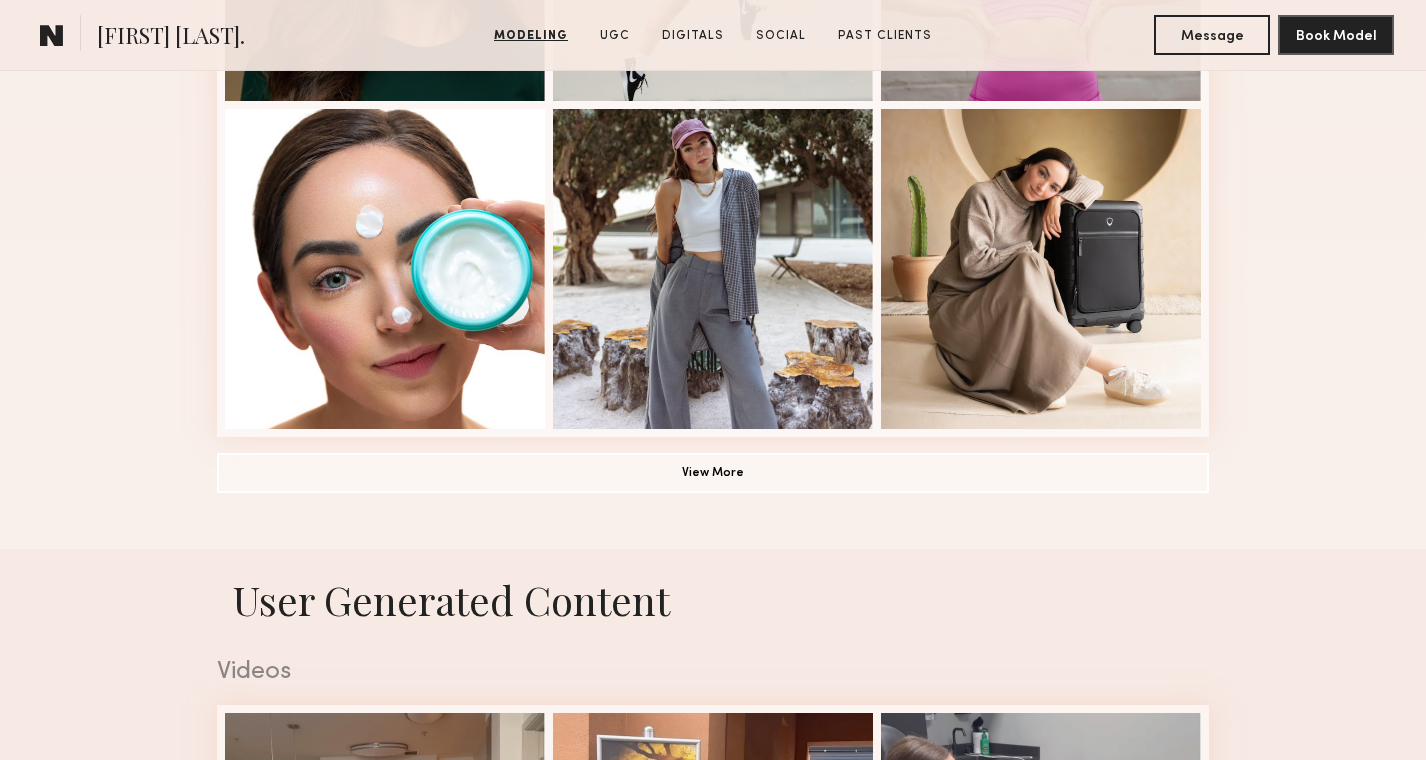 click on "Modeling Portfolio View More" at bounding box center (713, -230) 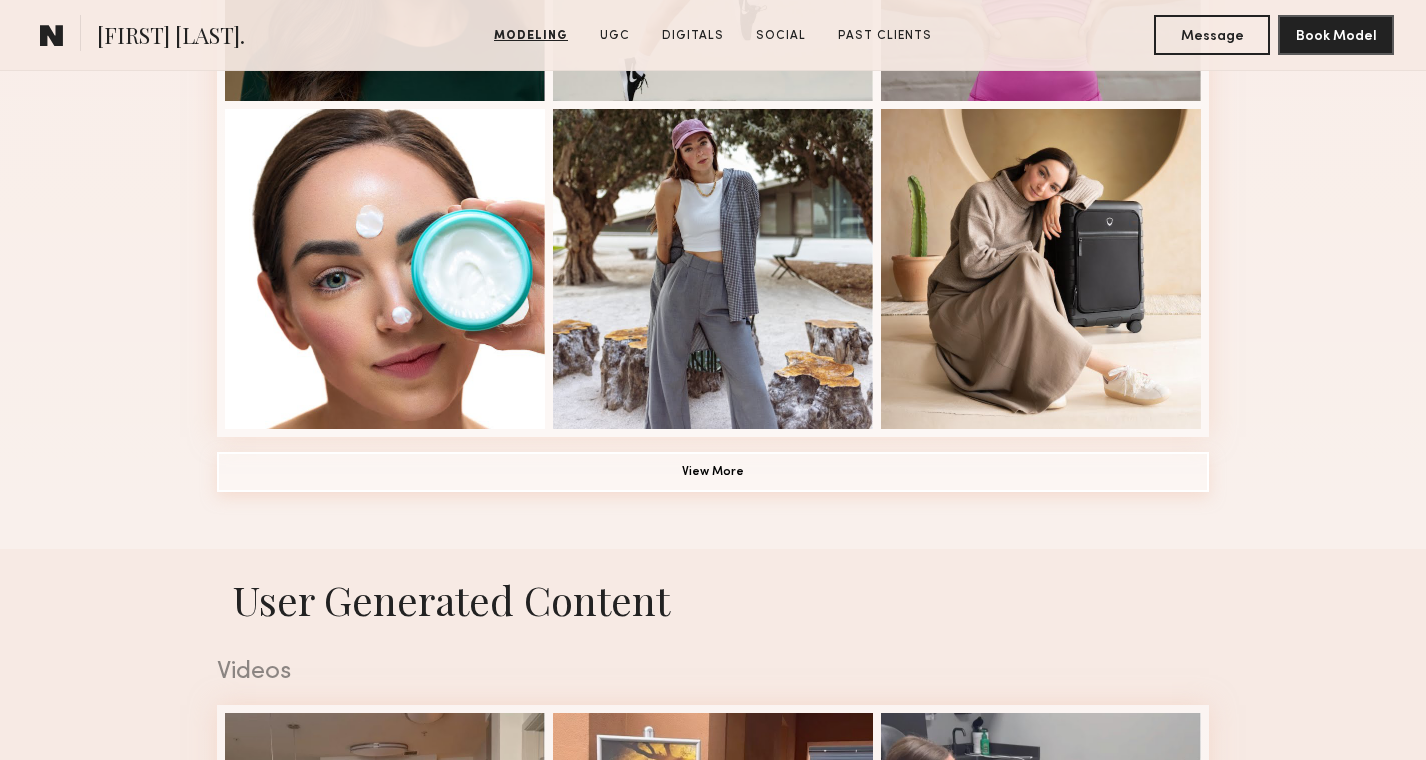 click on "View More" 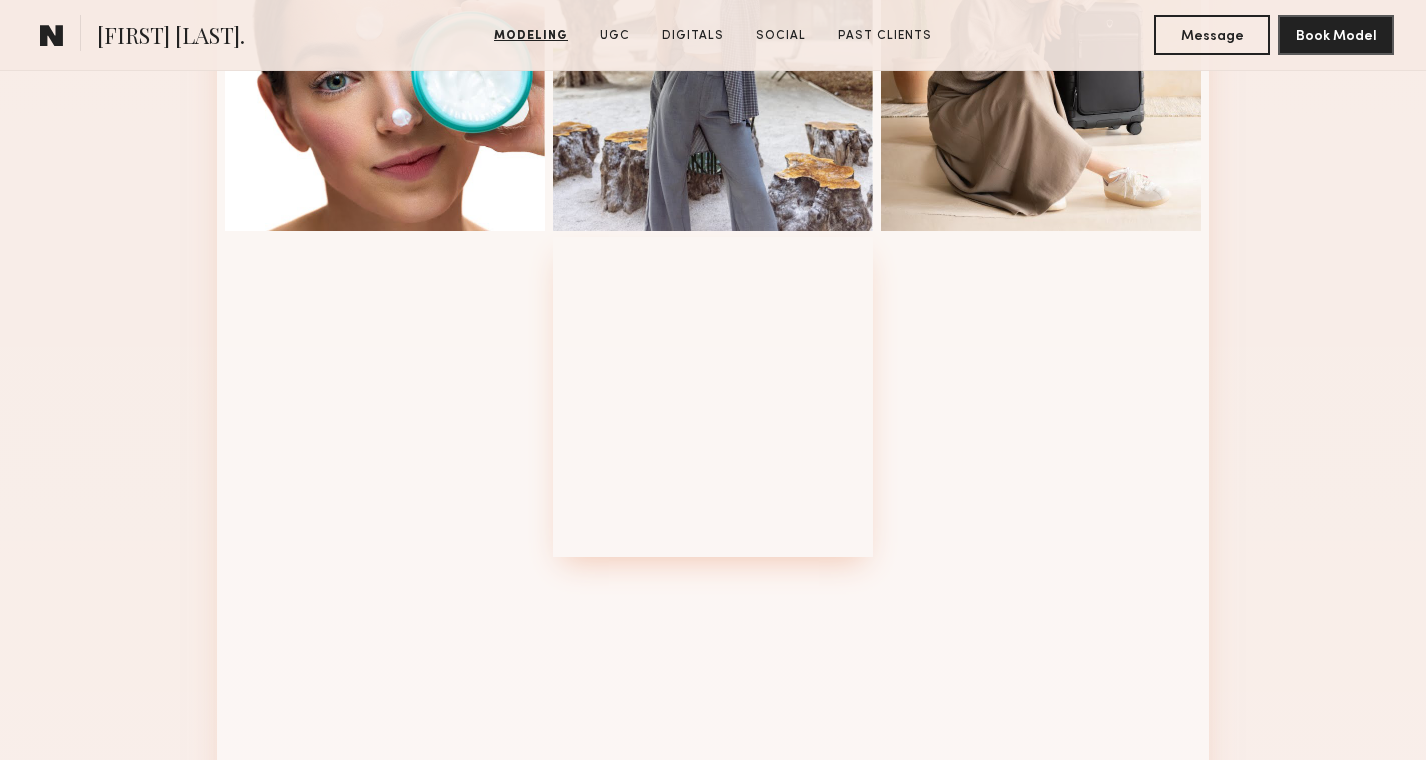 scroll, scrollTop: 1669, scrollLeft: 0, axis: vertical 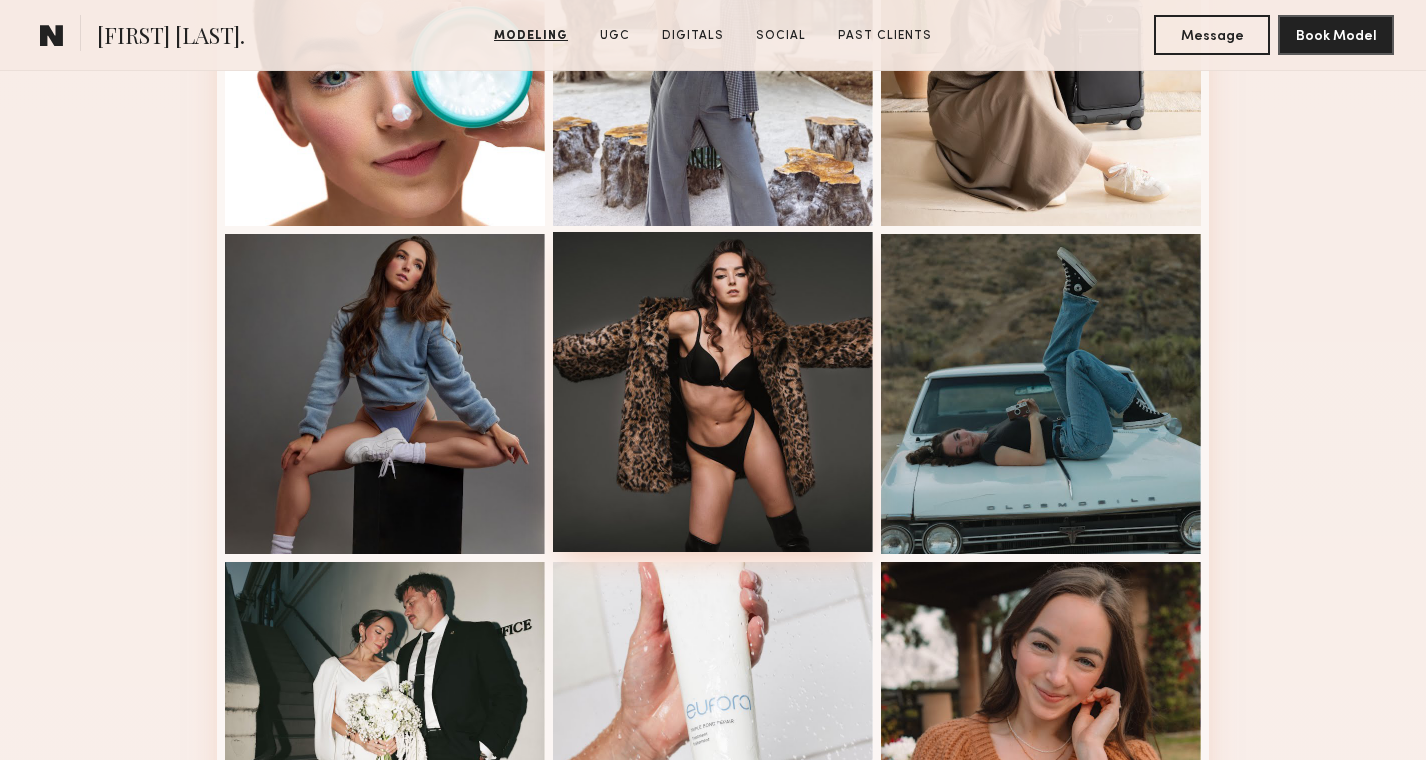 click at bounding box center [713, 392] 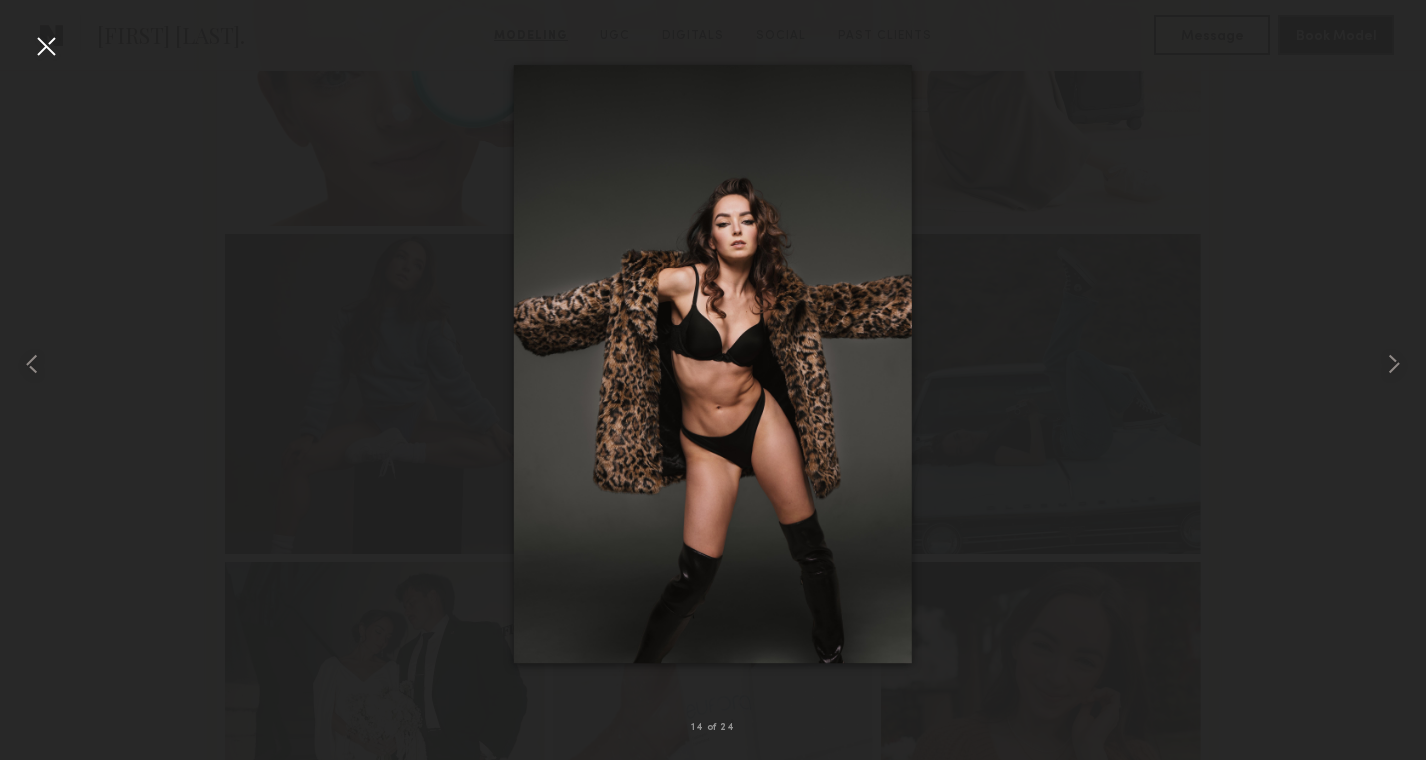 click at bounding box center (713, 364) 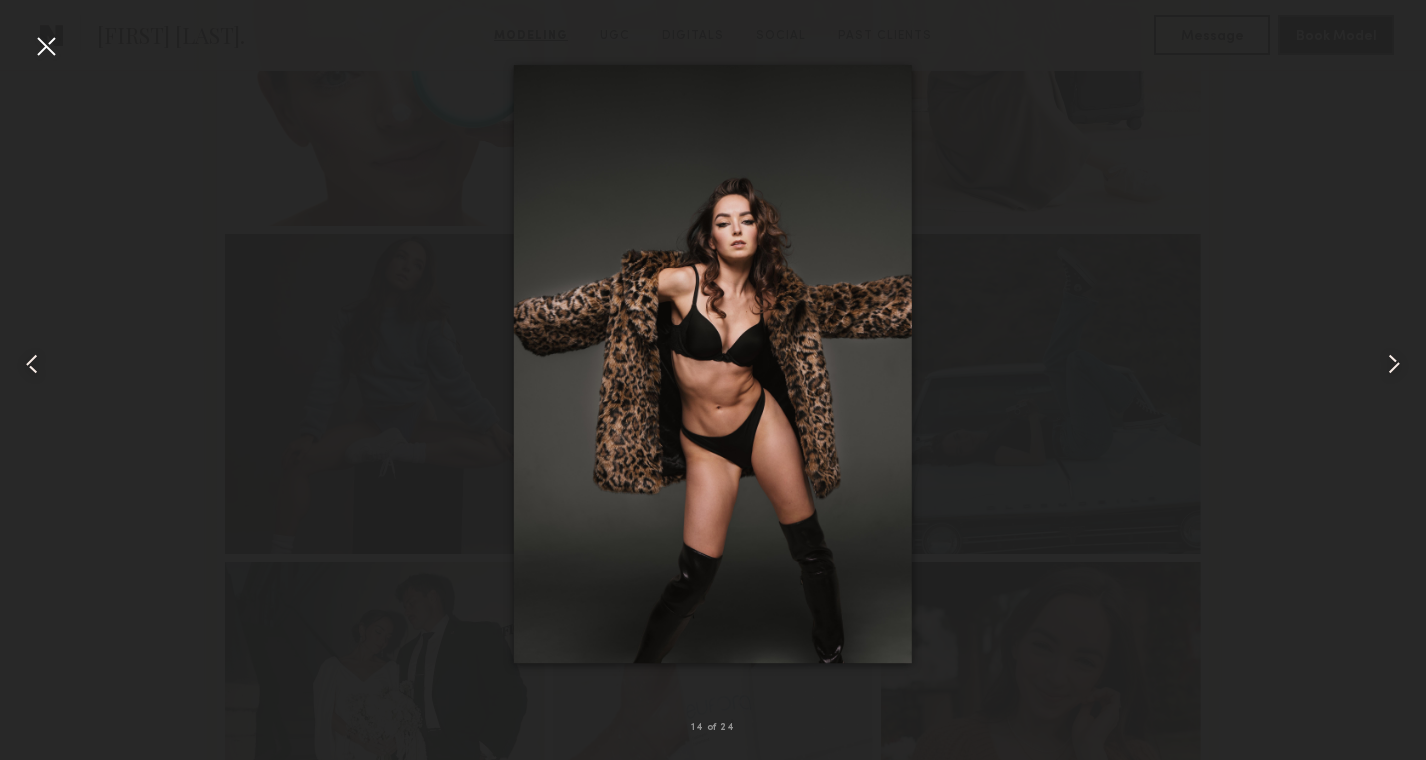 click at bounding box center (46, 46) 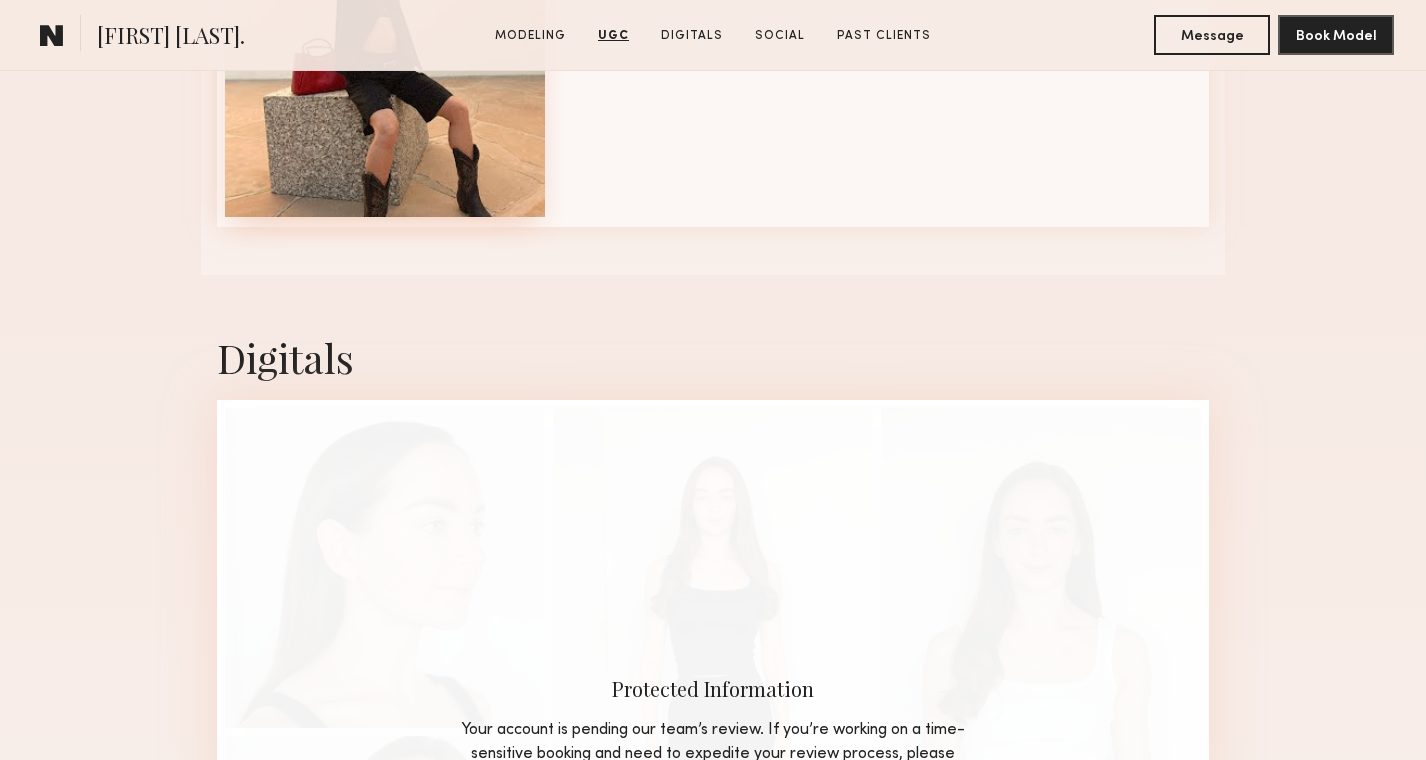 scroll, scrollTop: 5407, scrollLeft: 0, axis: vertical 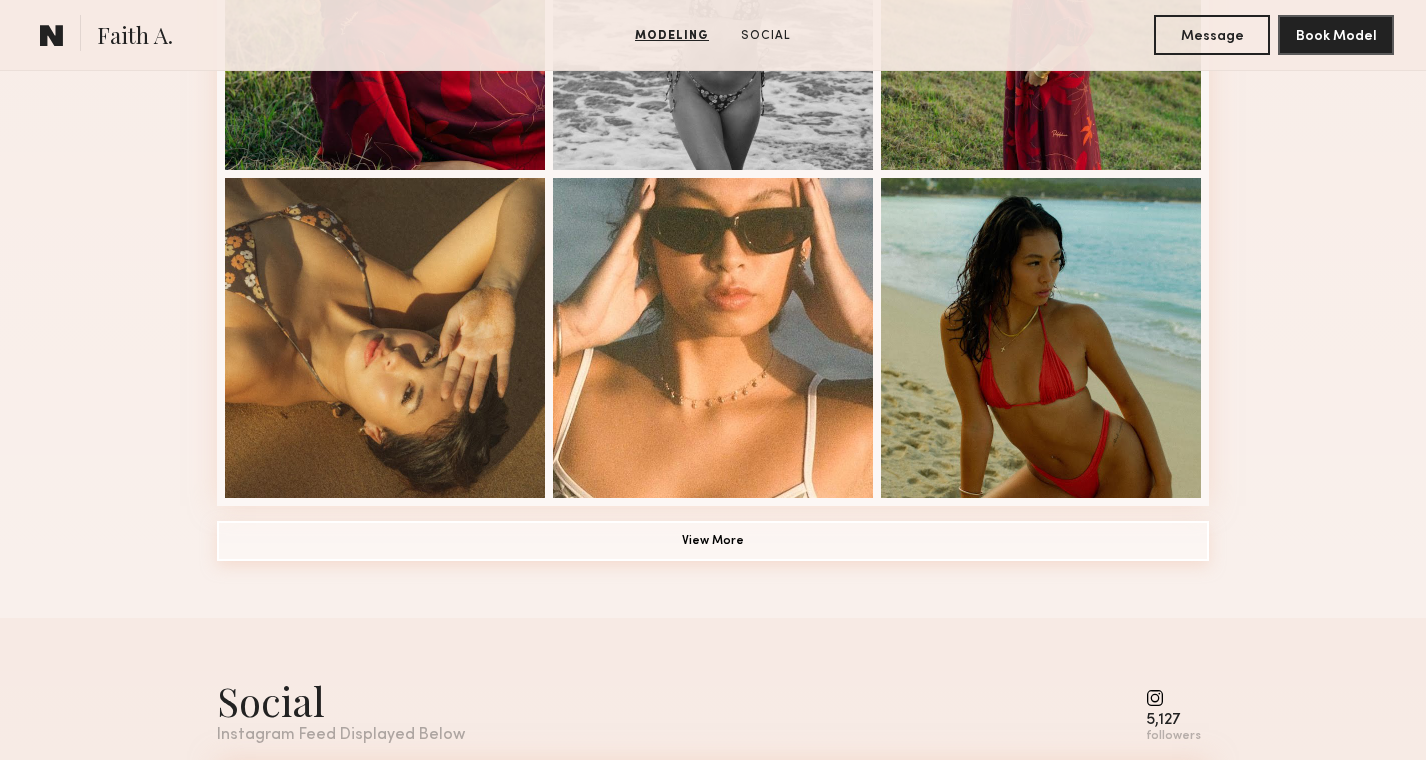 click on "View More" 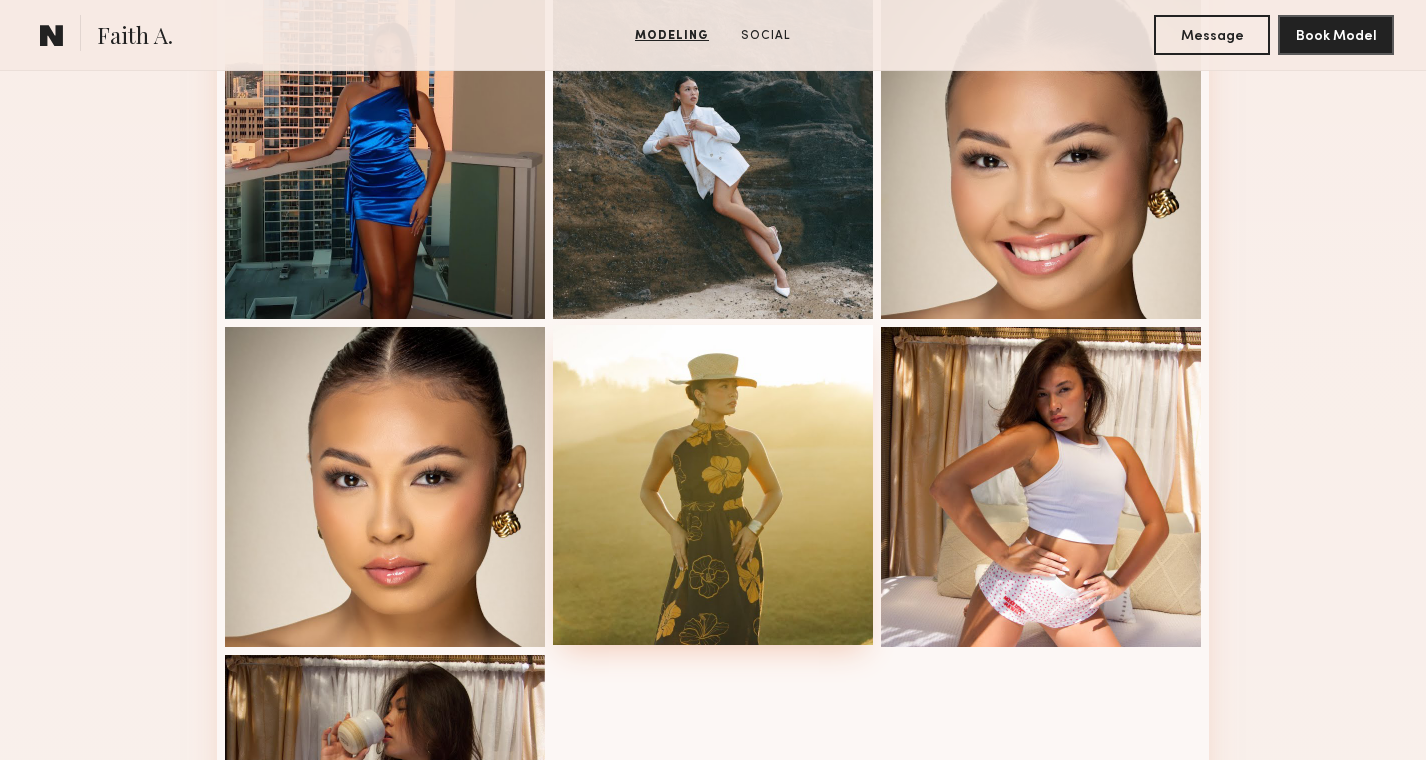 scroll, scrollTop: 2521, scrollLeft: 0, axis: vertical 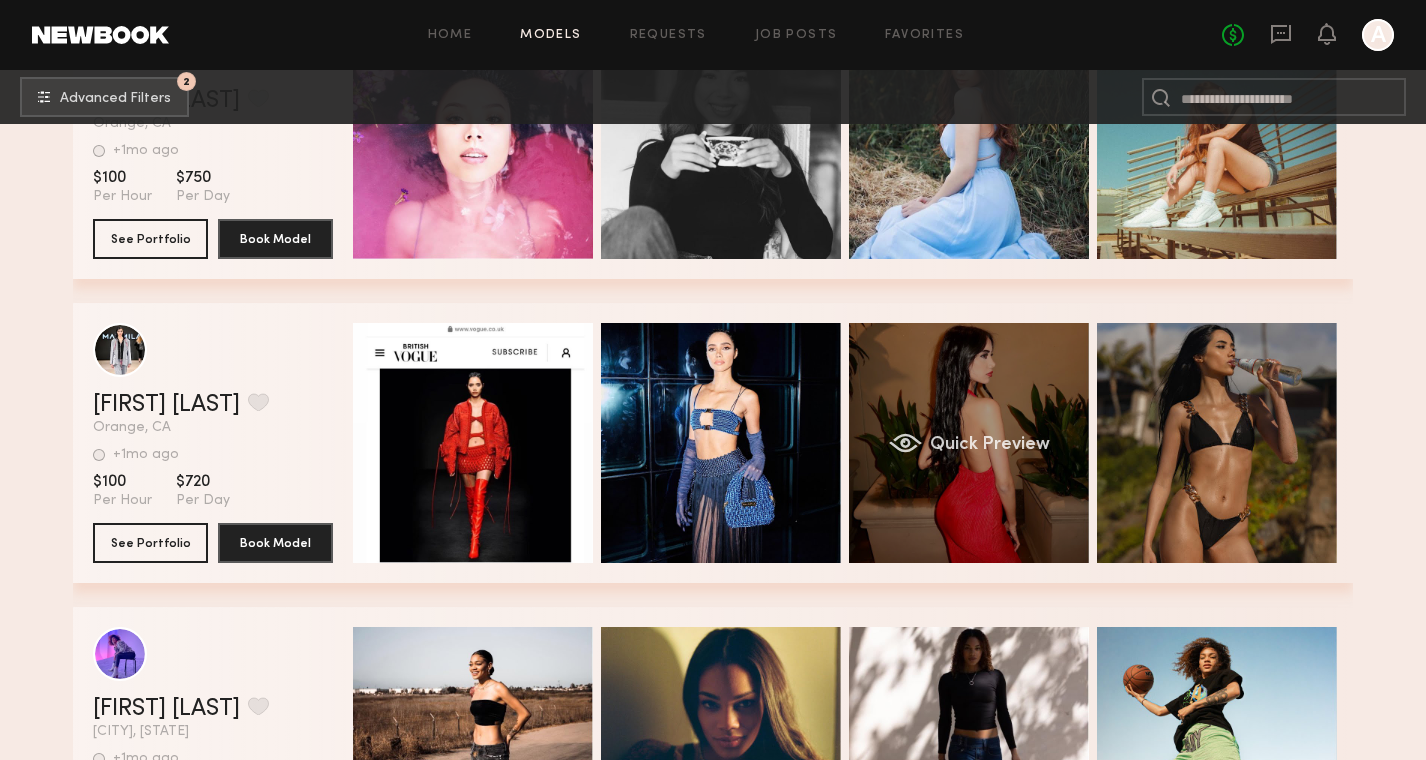 click on "Quick Preview" 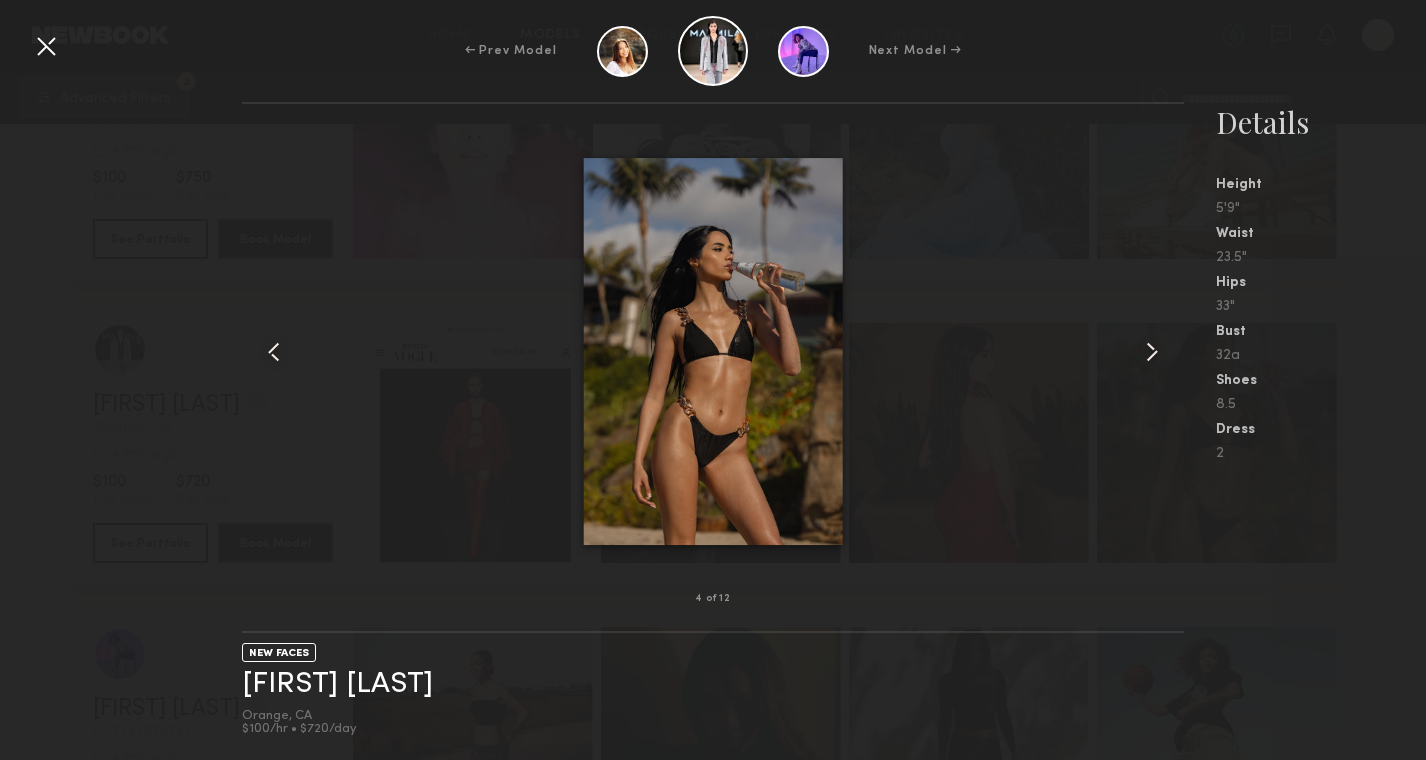 click at bounding box center (46, 46) 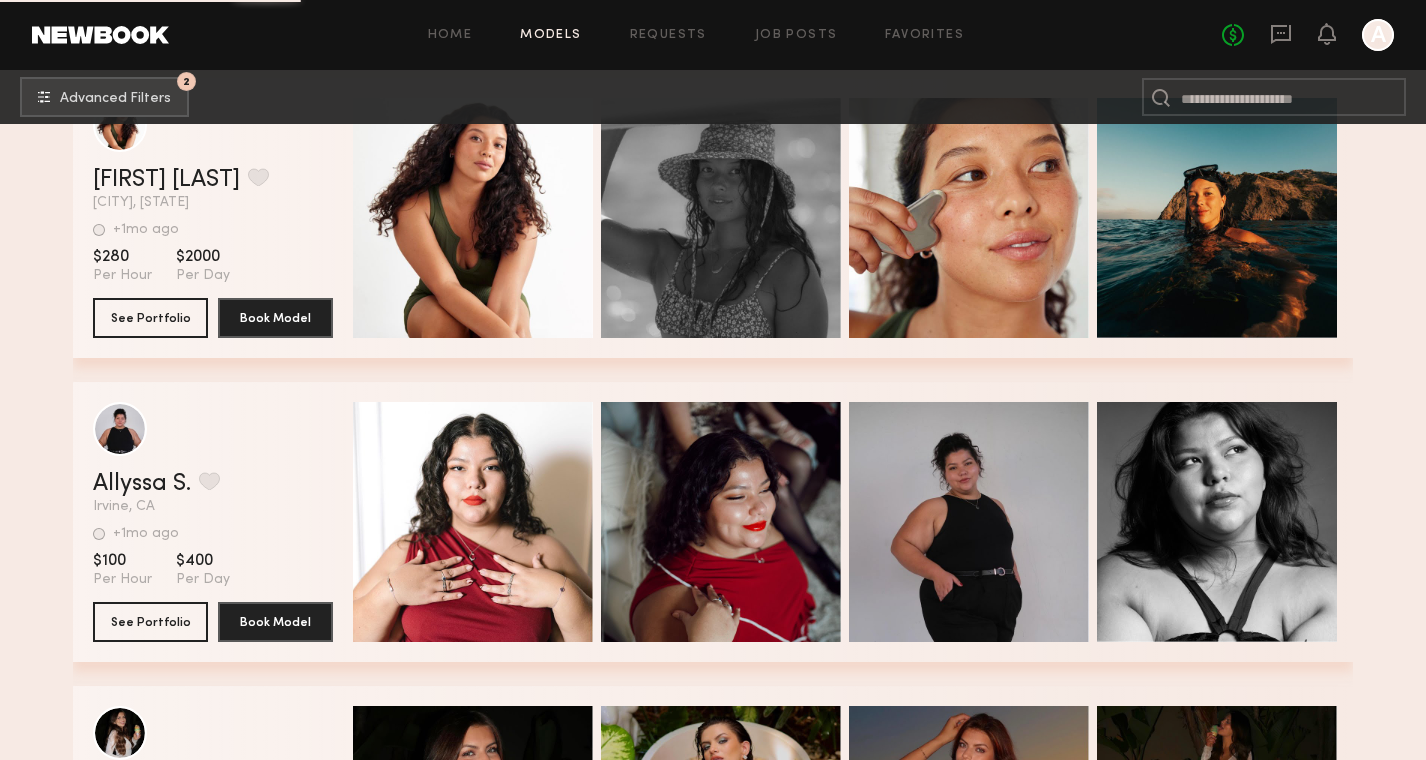 scroll, scrollTop: 13599, scrollLeft: 0, axis: vertical 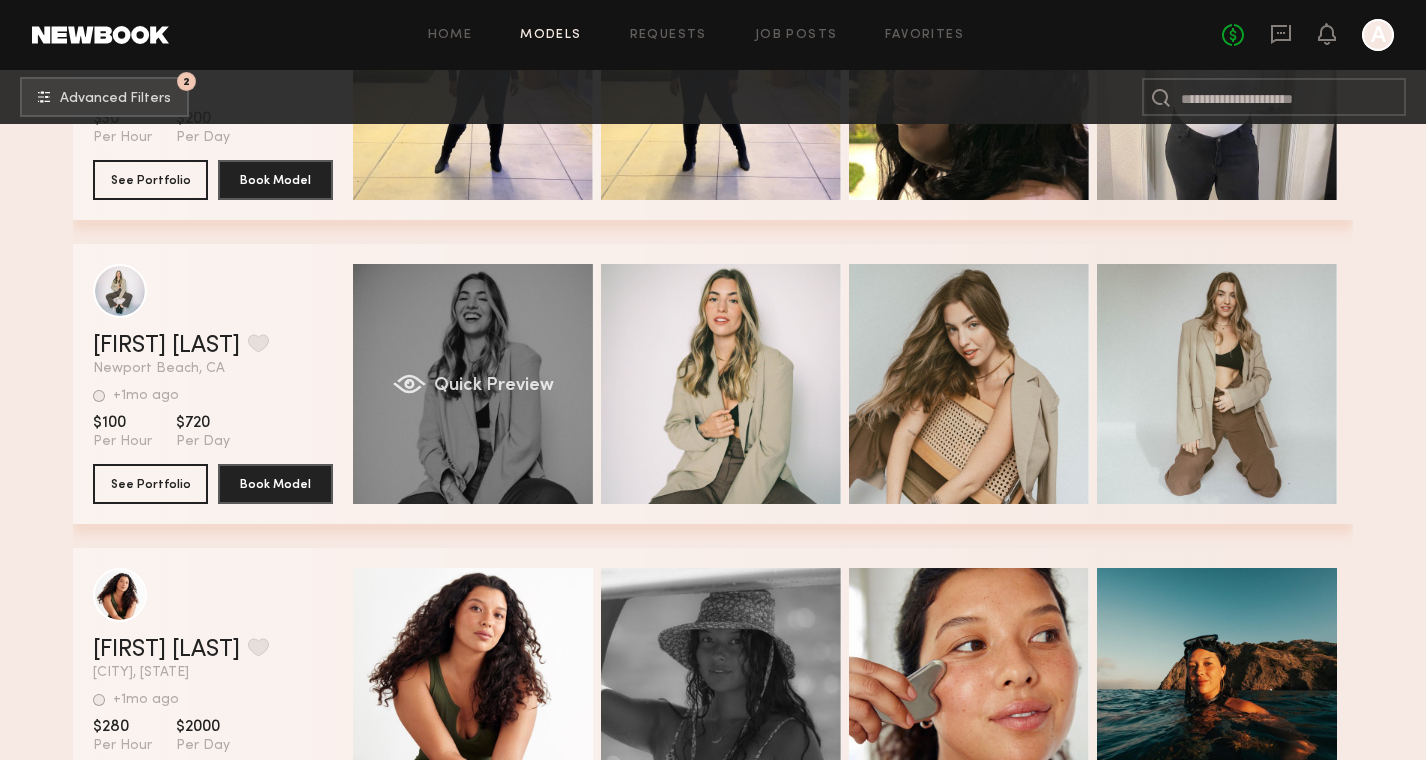 click on "Quick Preview" 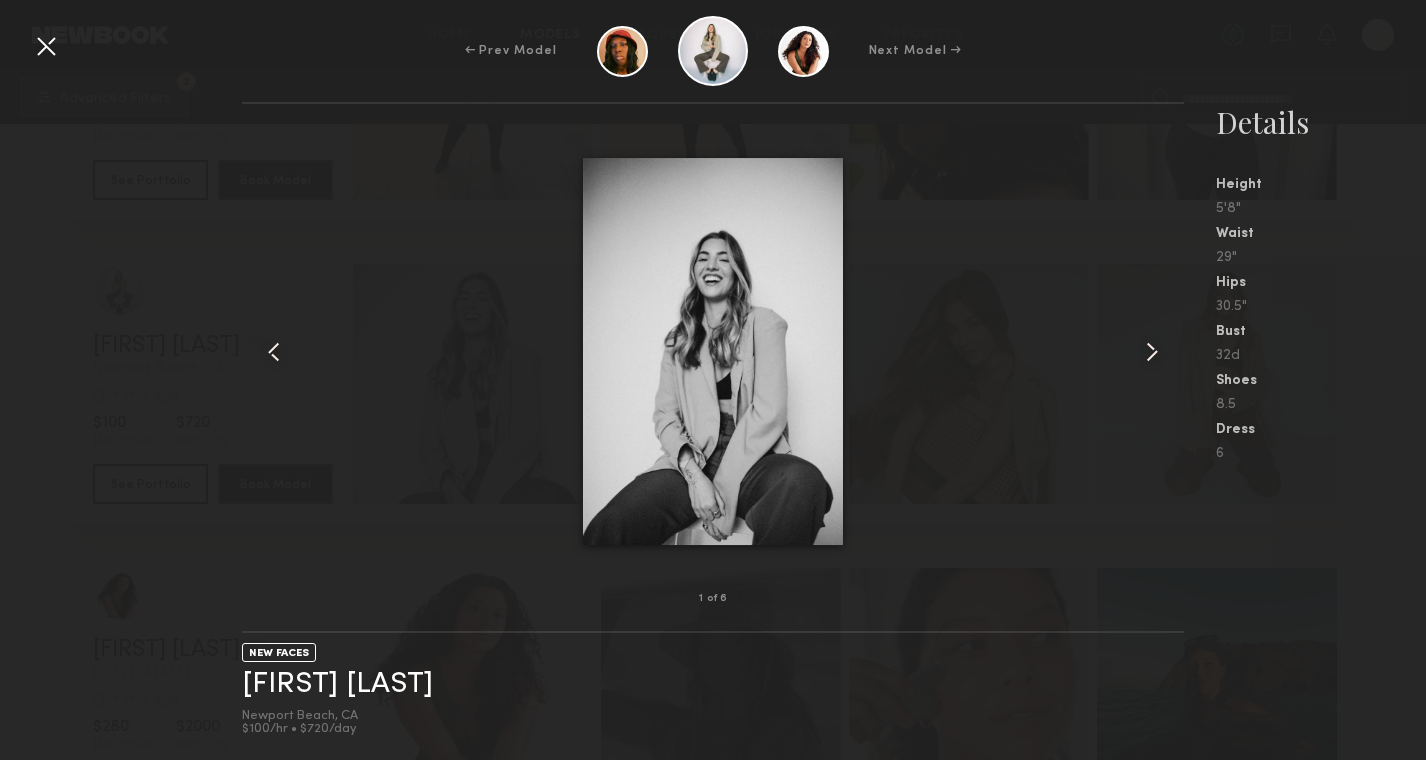 click at bounding box center (1152, 352) 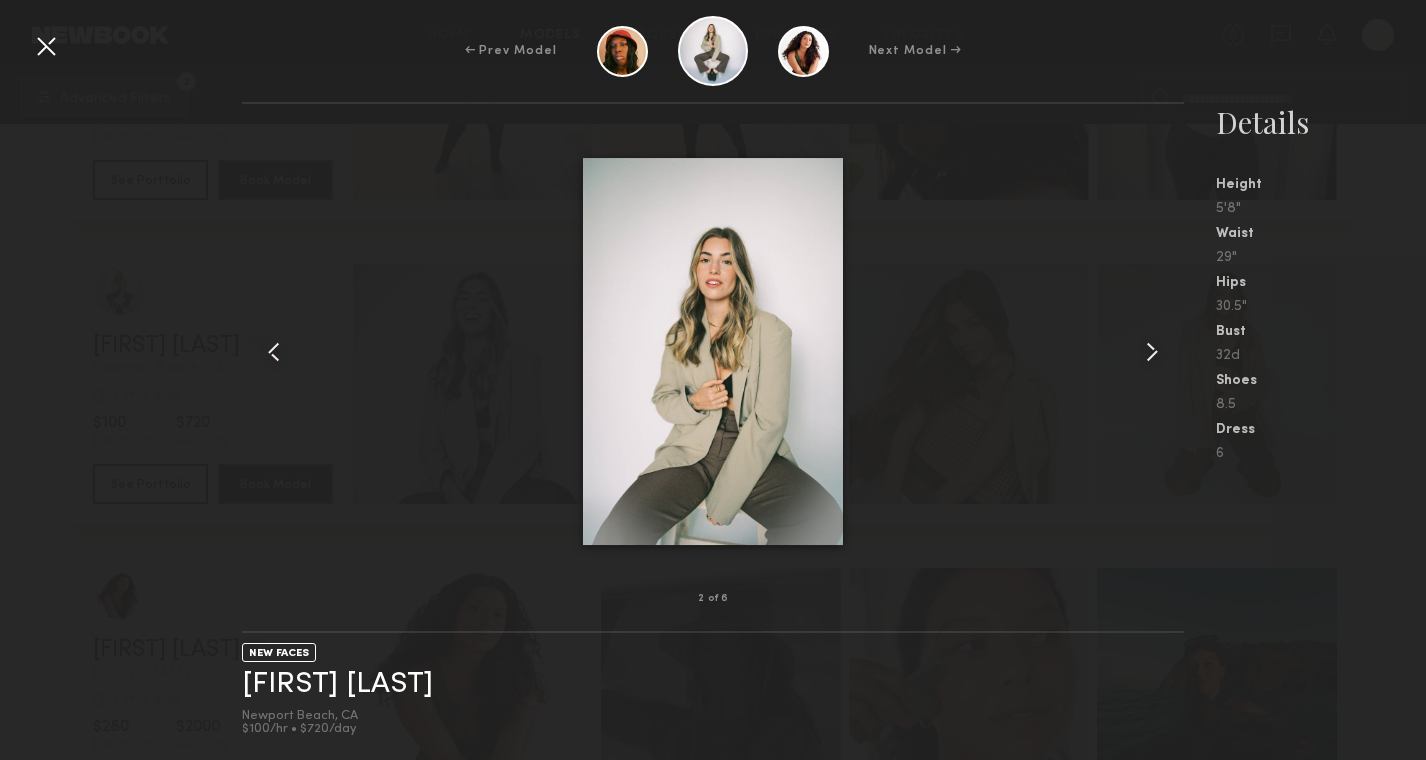 click at bounding box center [1152, 352] 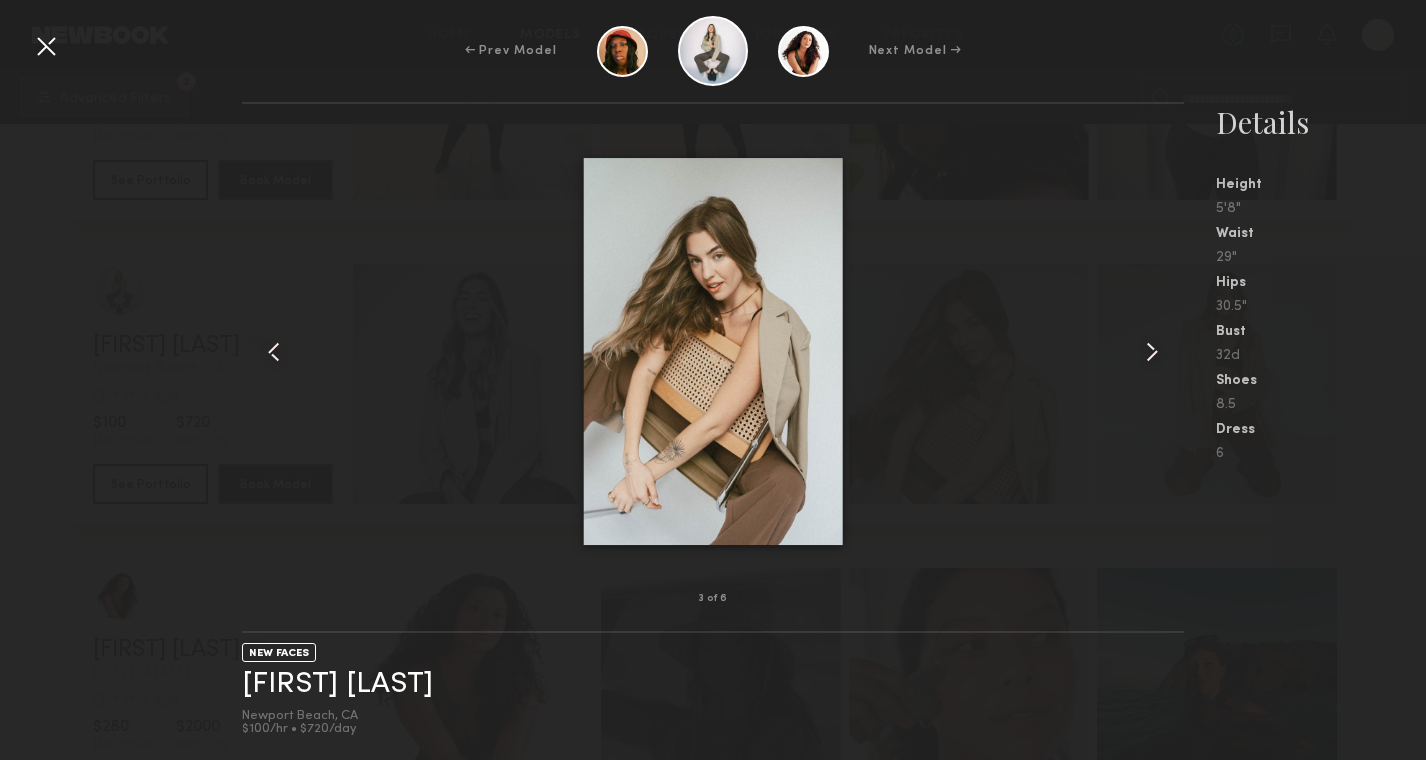 click at bounding box center (1152, 352) 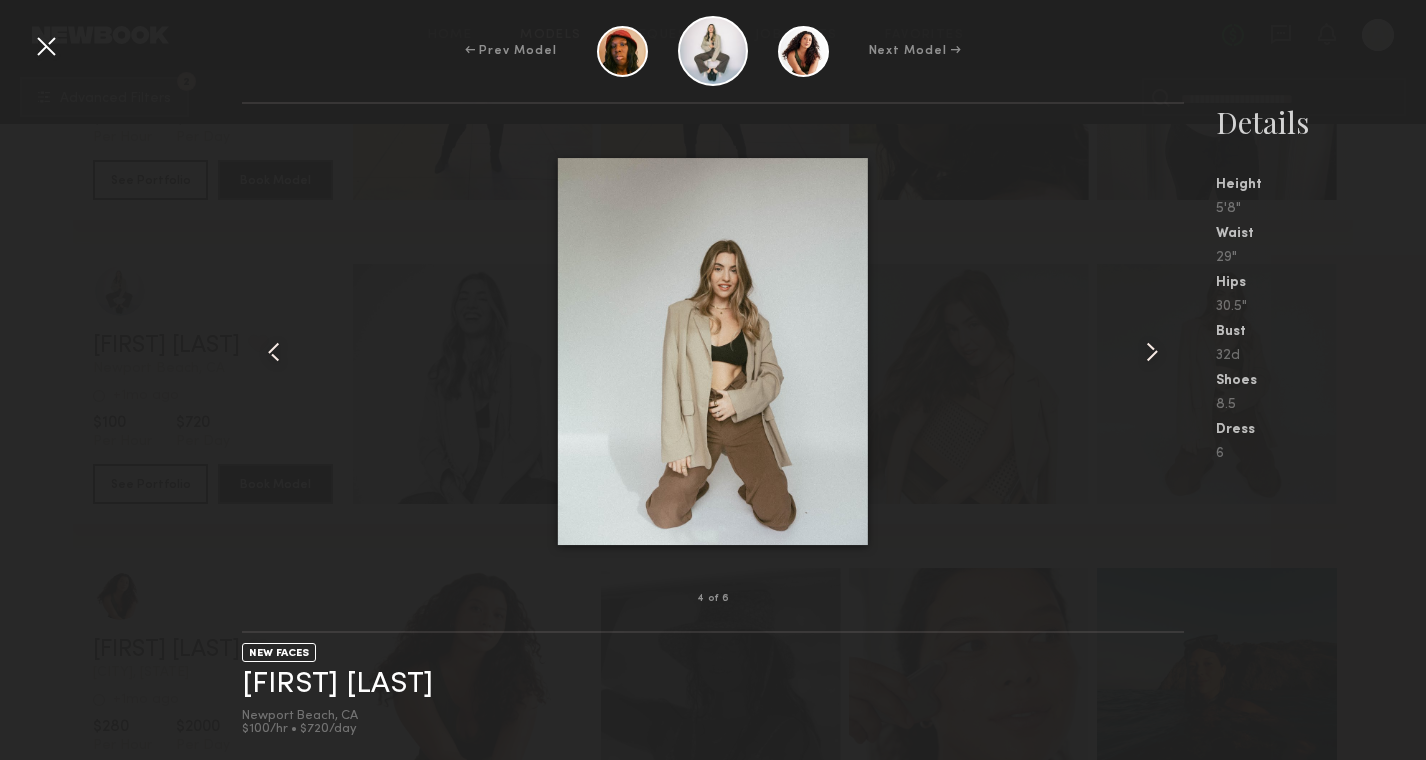 click at bounding box center [1152, 352] 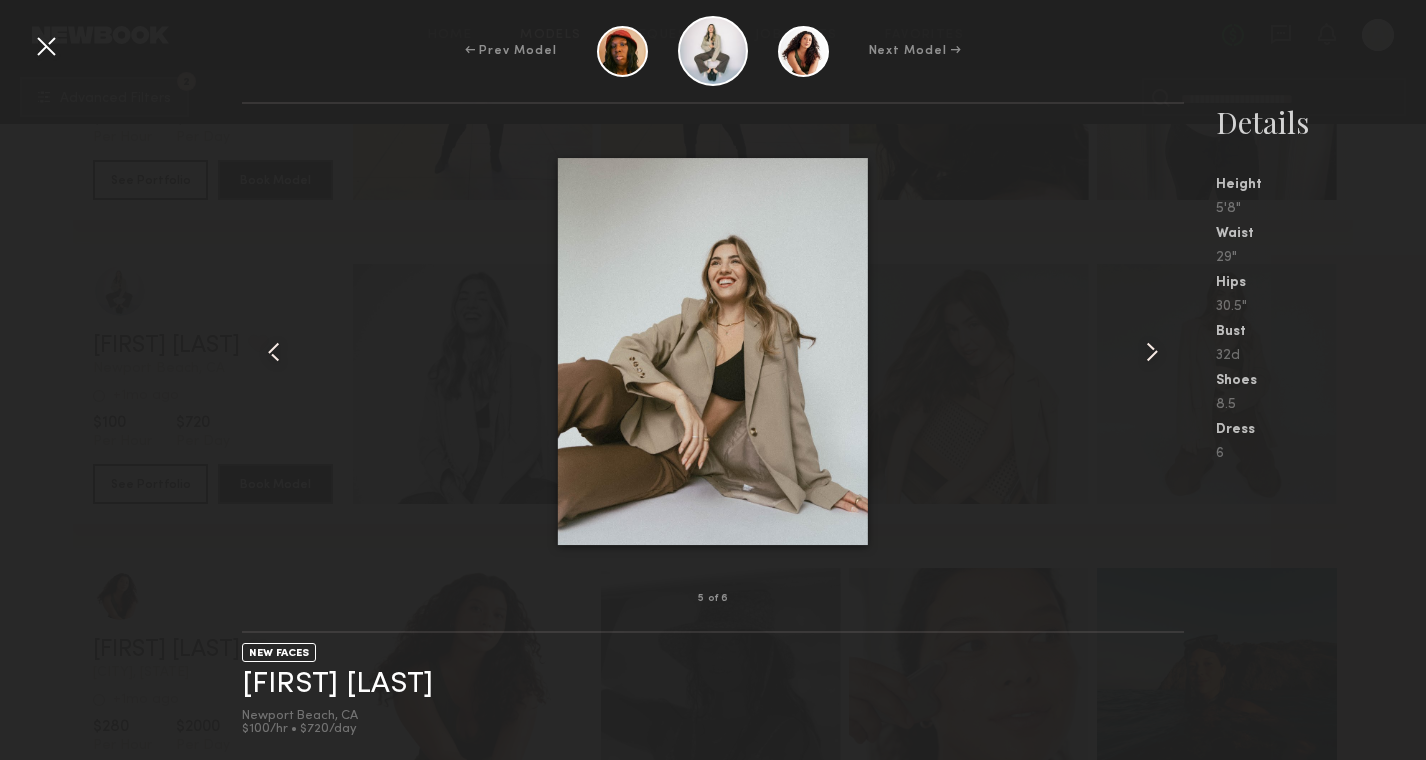 click at bounding box center (1152, 352) 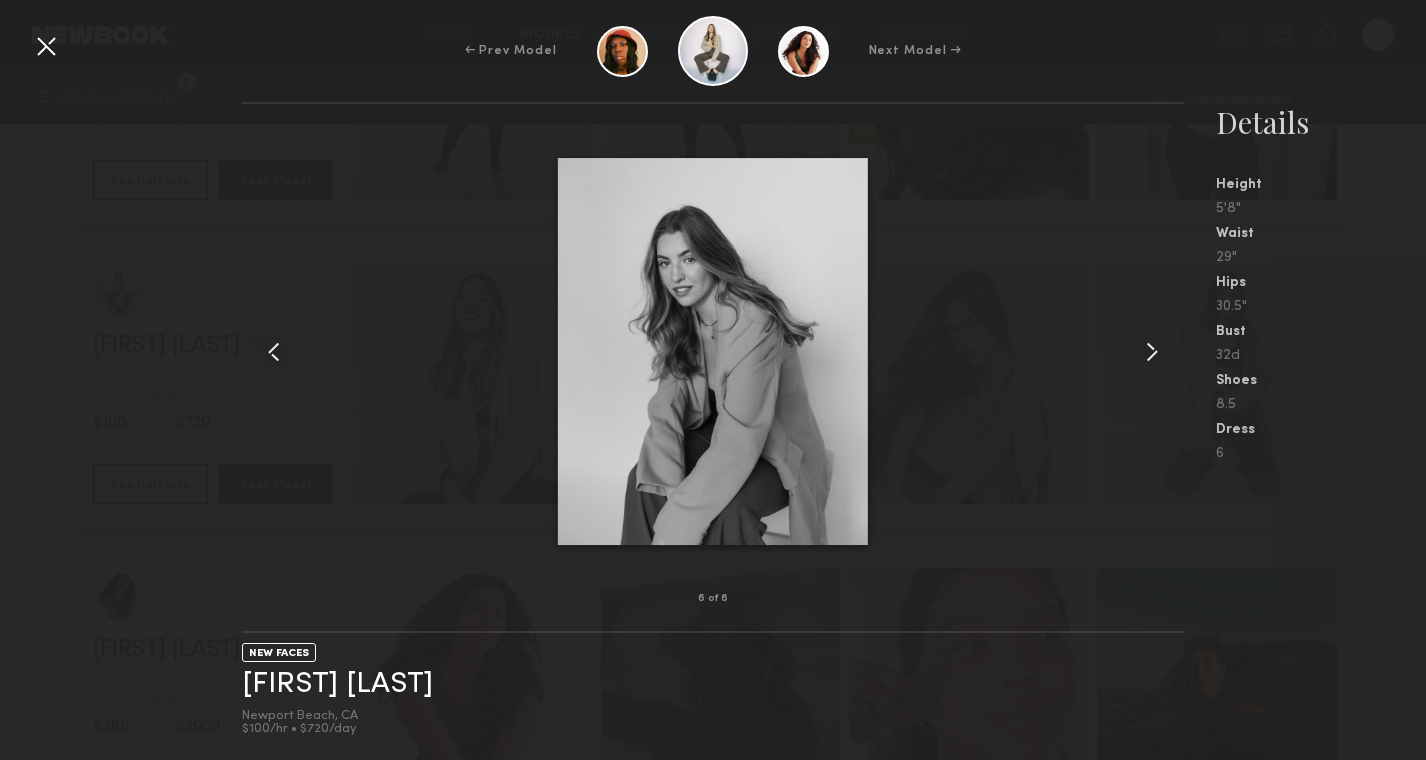 click at bounding box center (1152, 352) 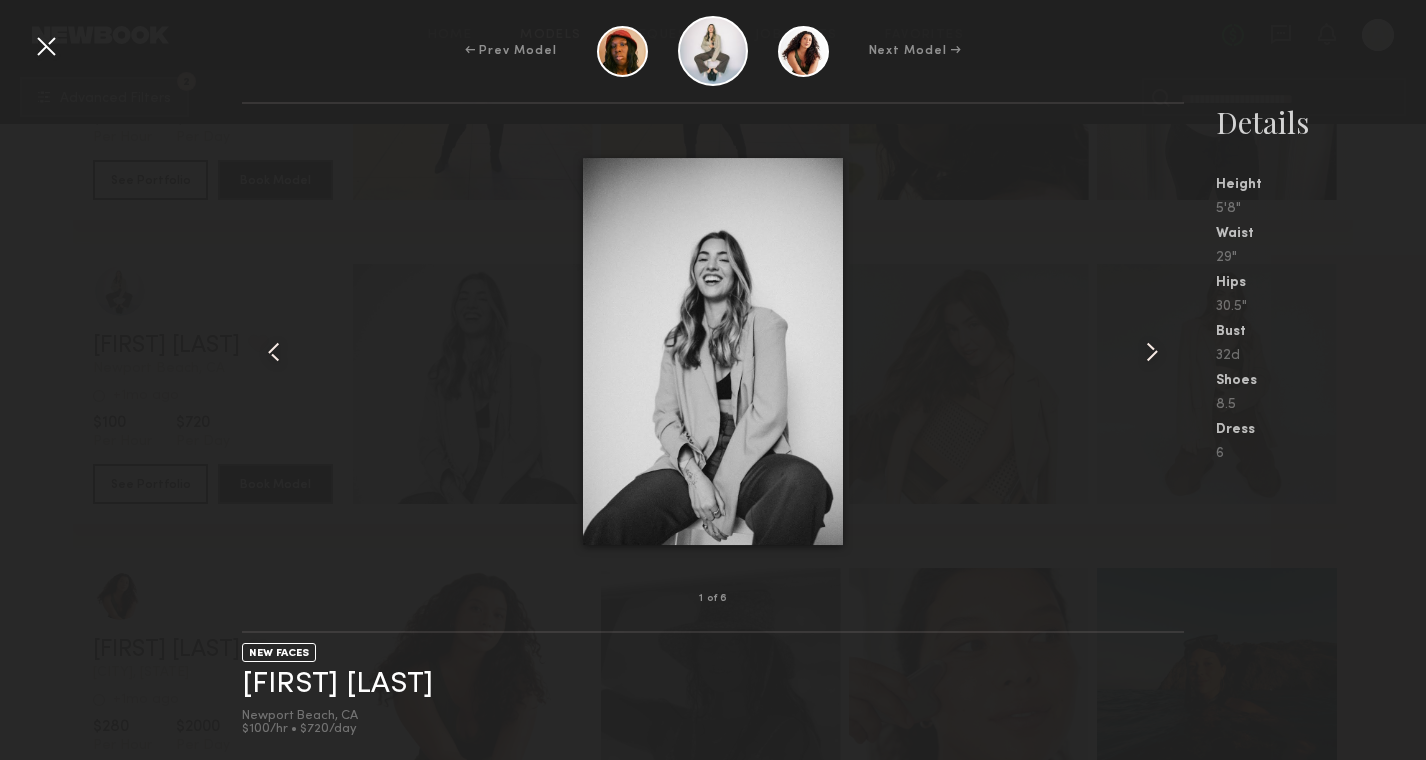 click at bounding box center [1152, 352] 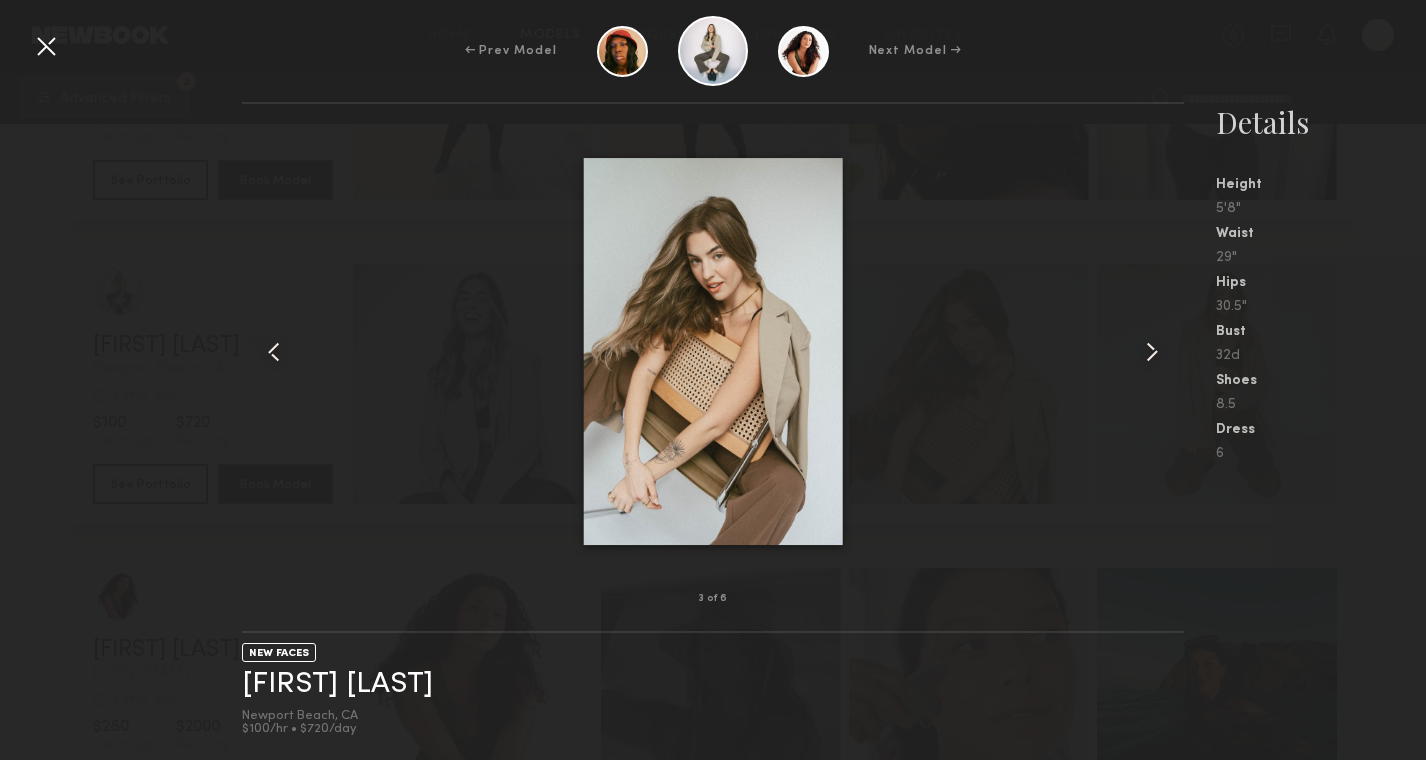 click at bounding box center (1152, 352) 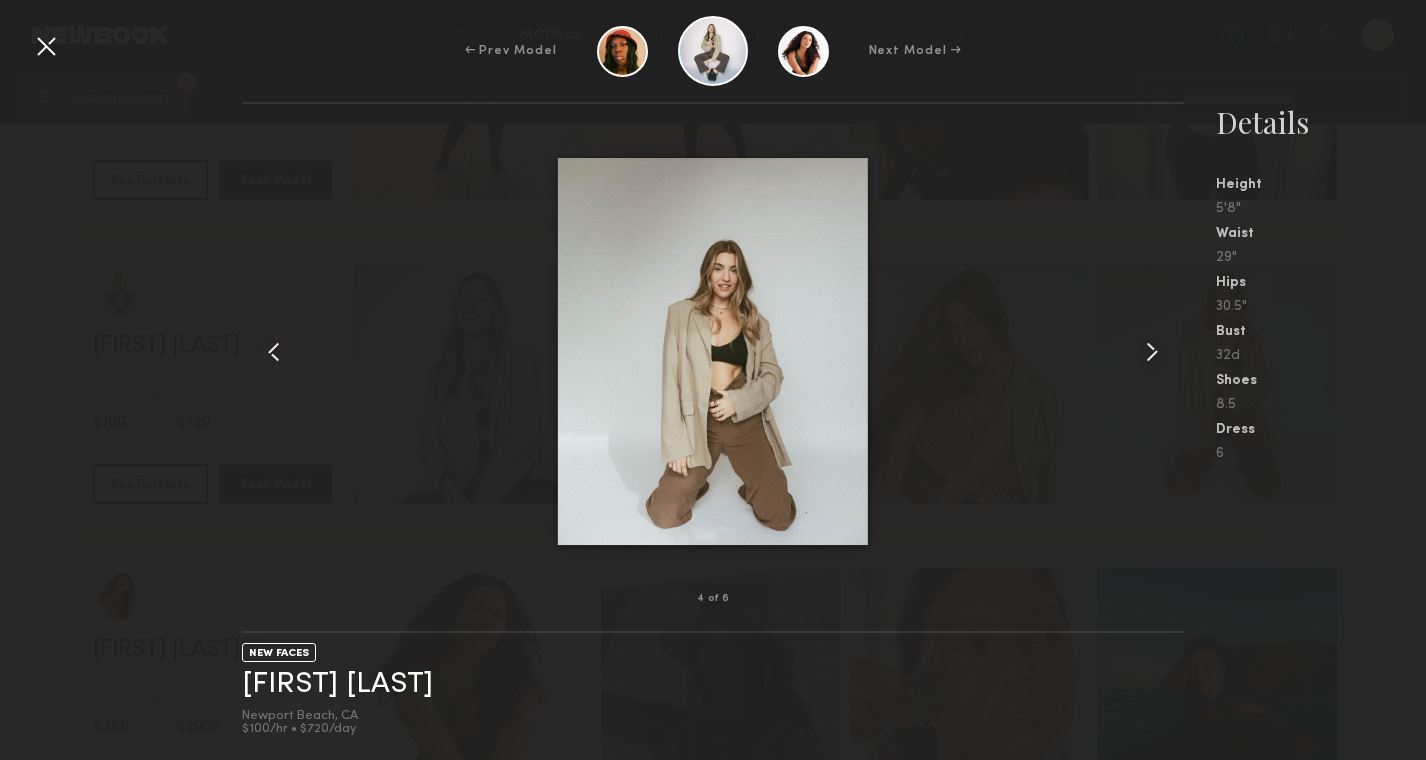 click at bounding box center (1152, 352) 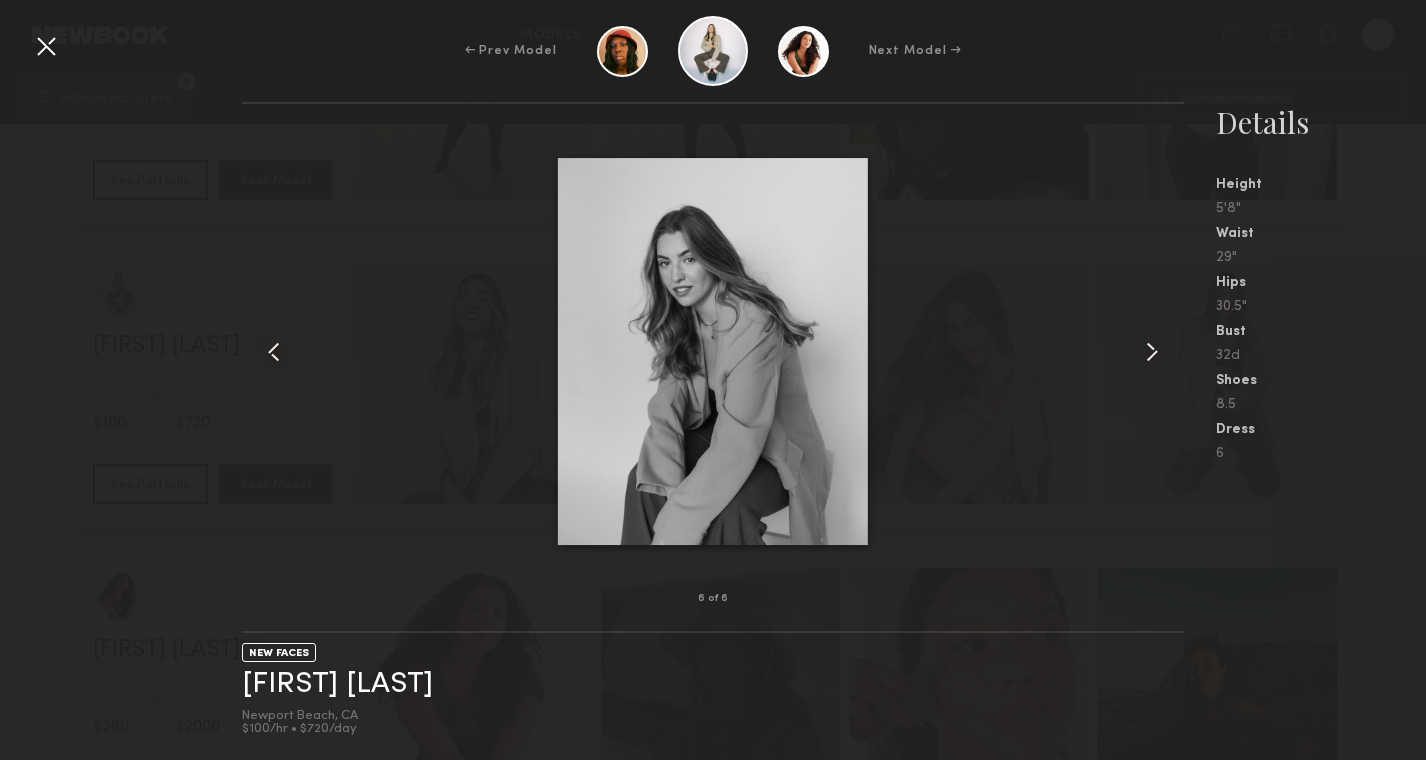 click at bounding box center [1152, 352] 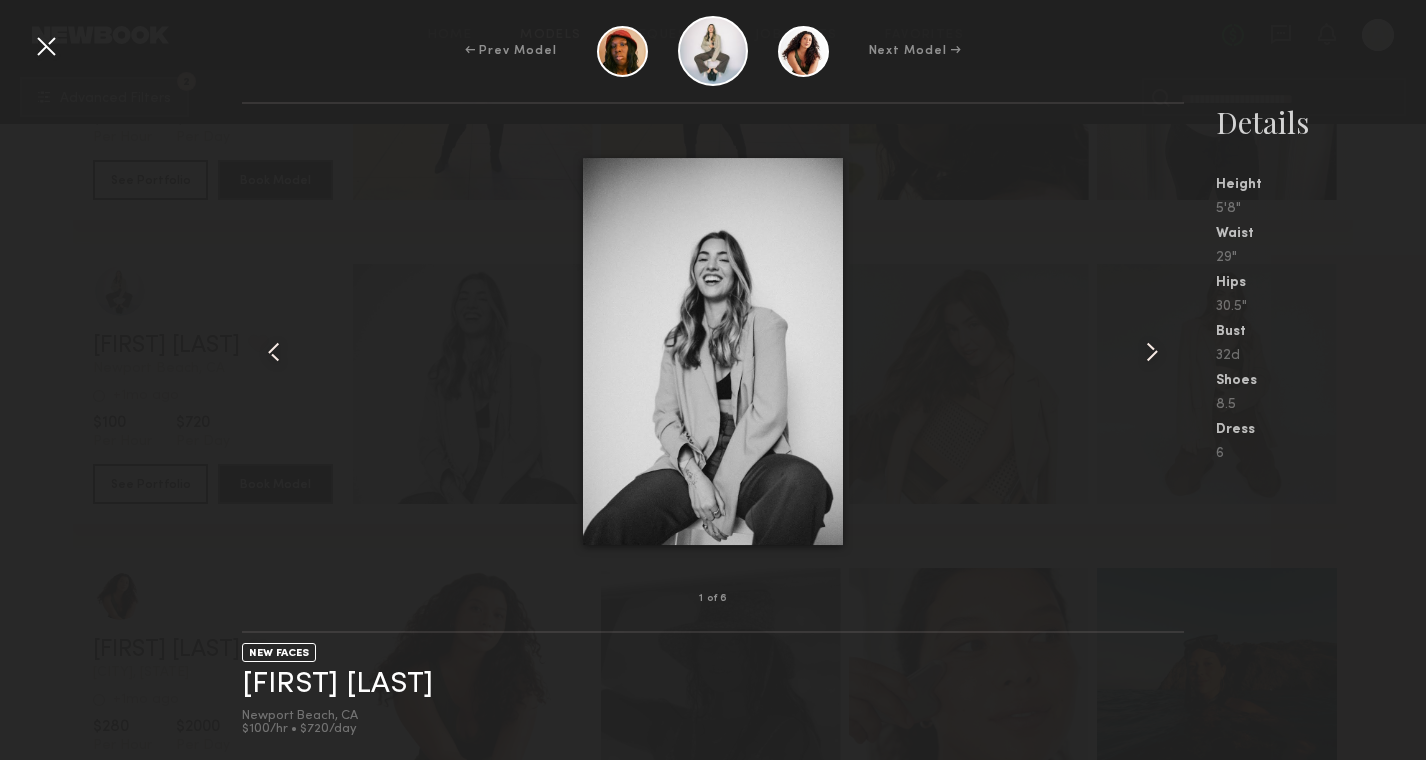 click at bounding box center (46, 46) 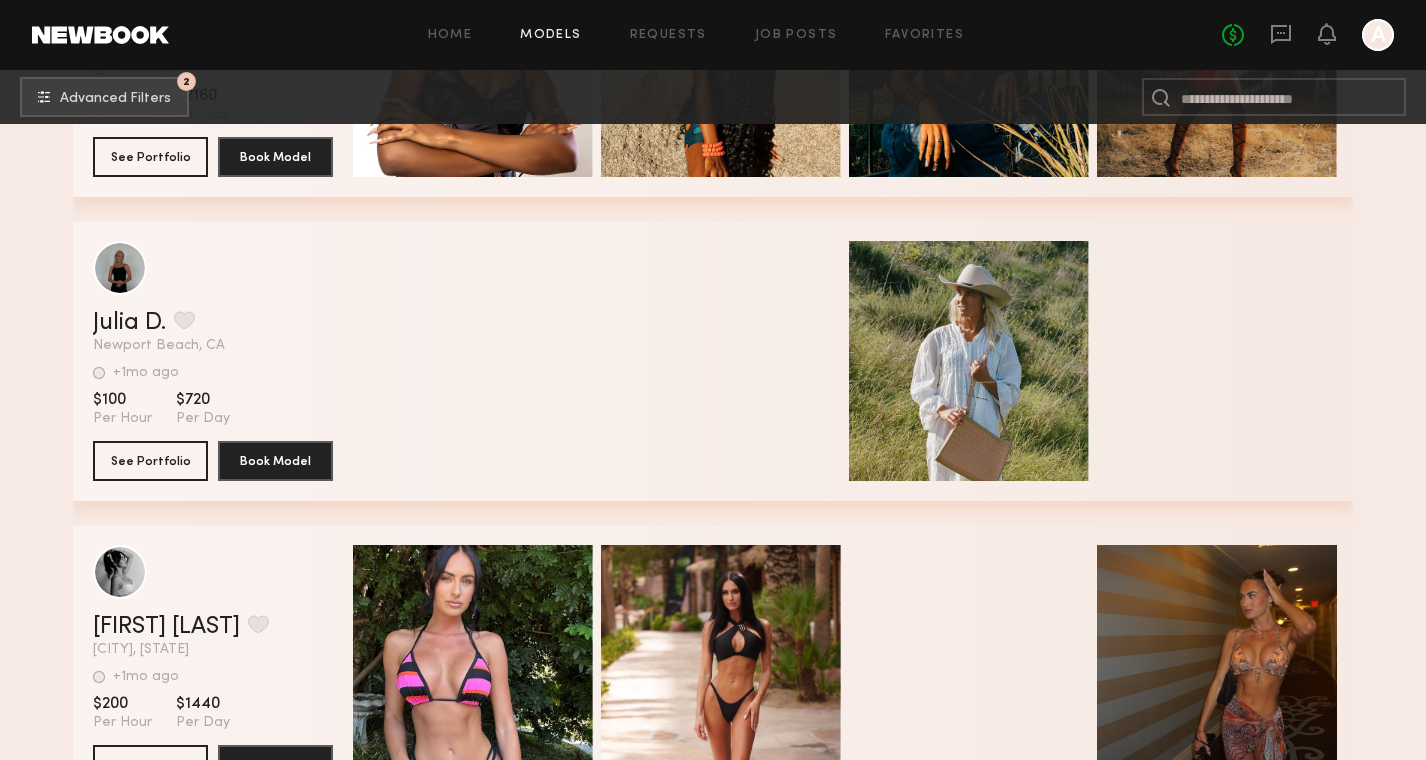 scroll, scrollTop: 16060, scrollLeft: 0, axis: vertical 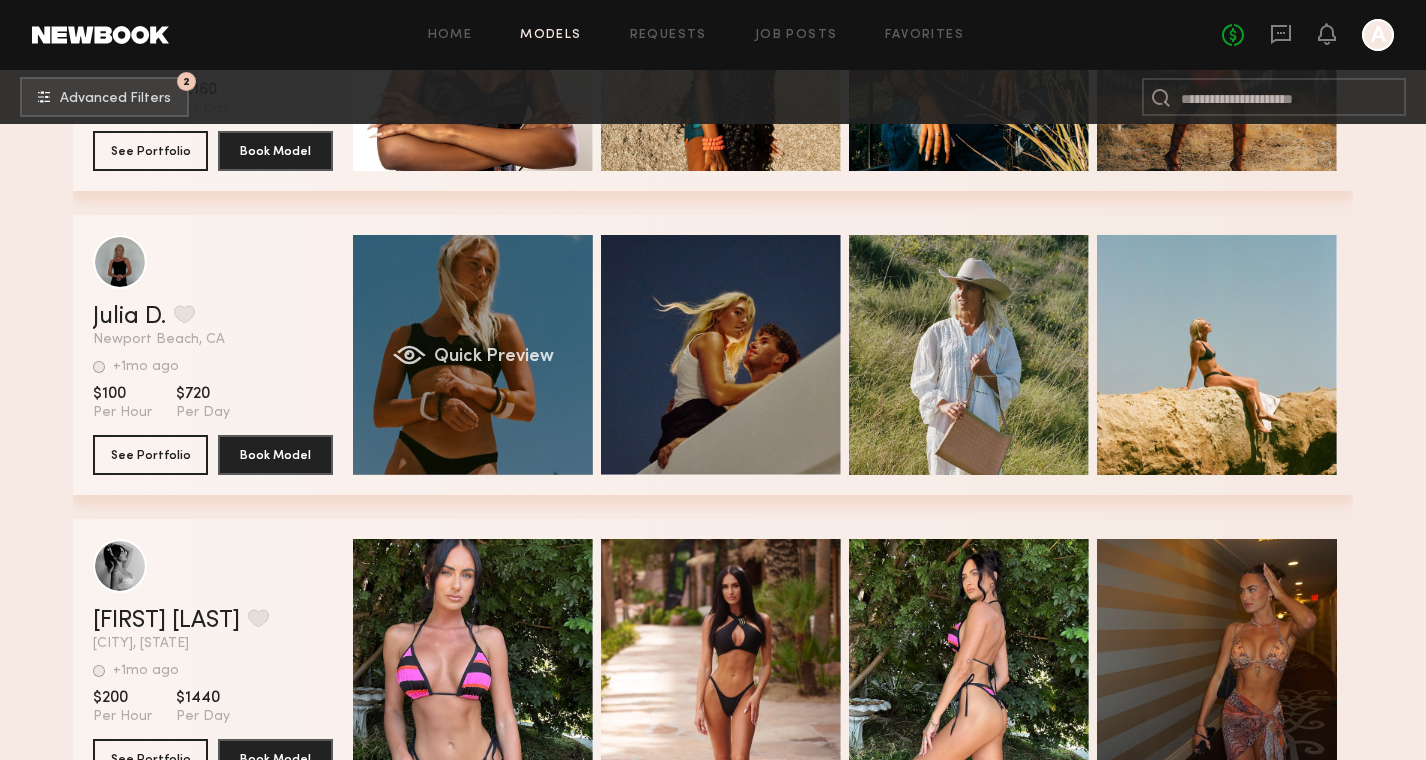 click on "Quick Preview" 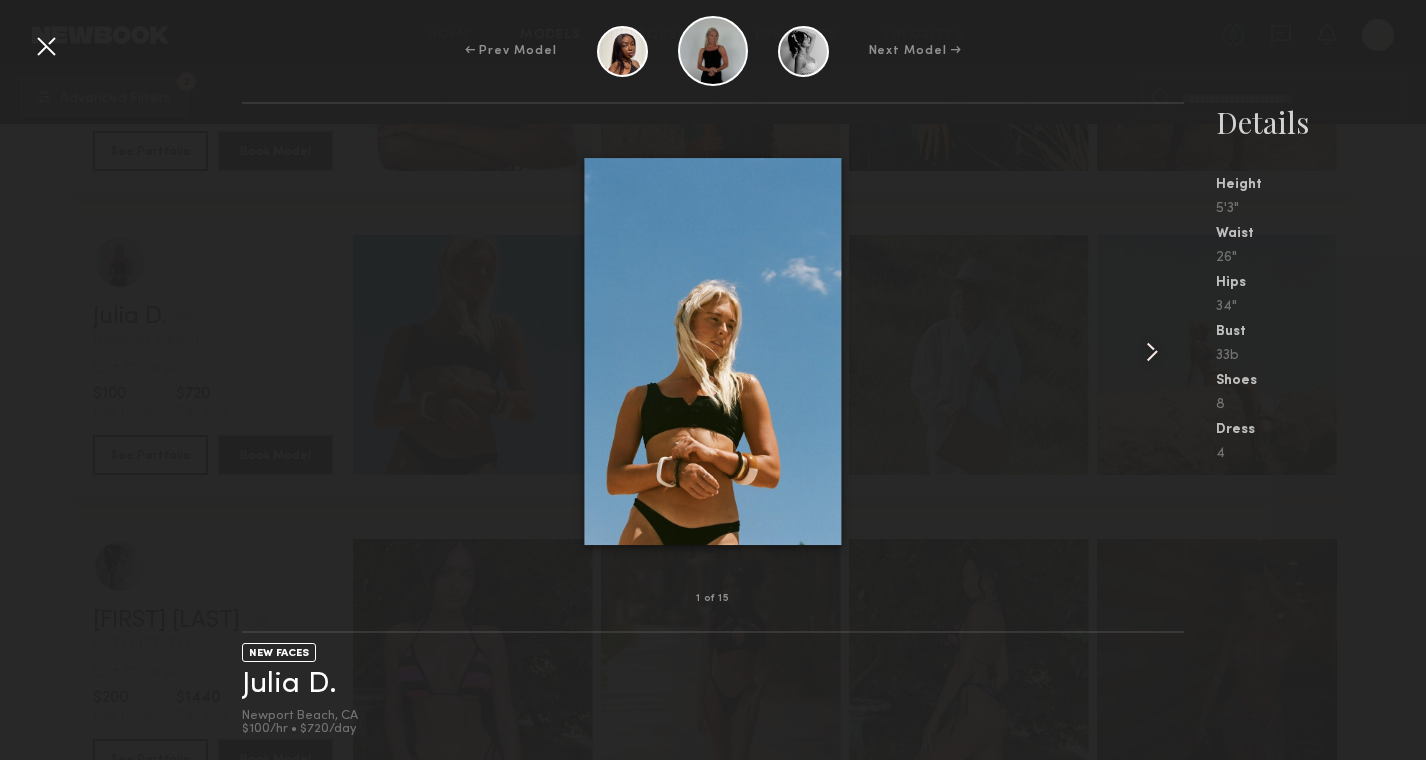 click at bounding box center [1152, 352] 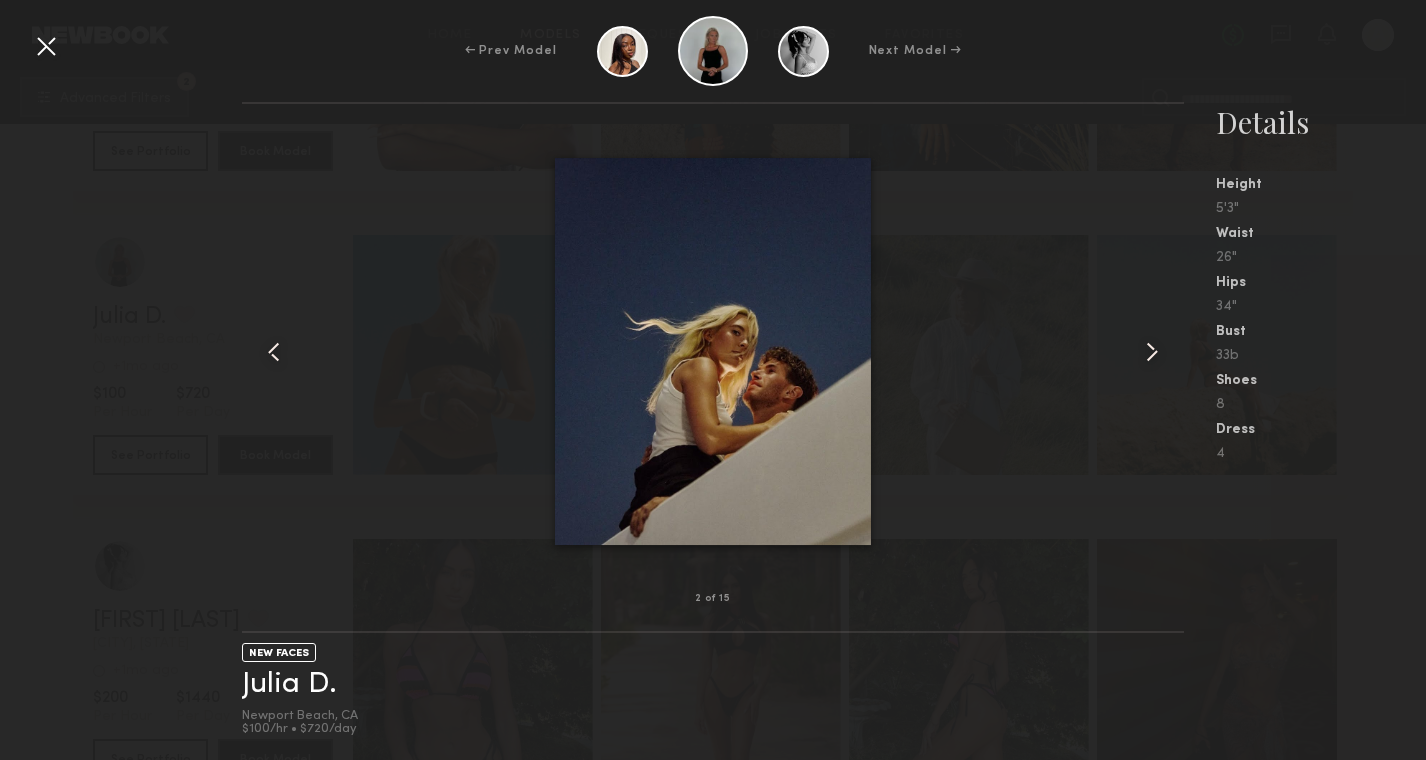 click at bounding box center [1152, 352] 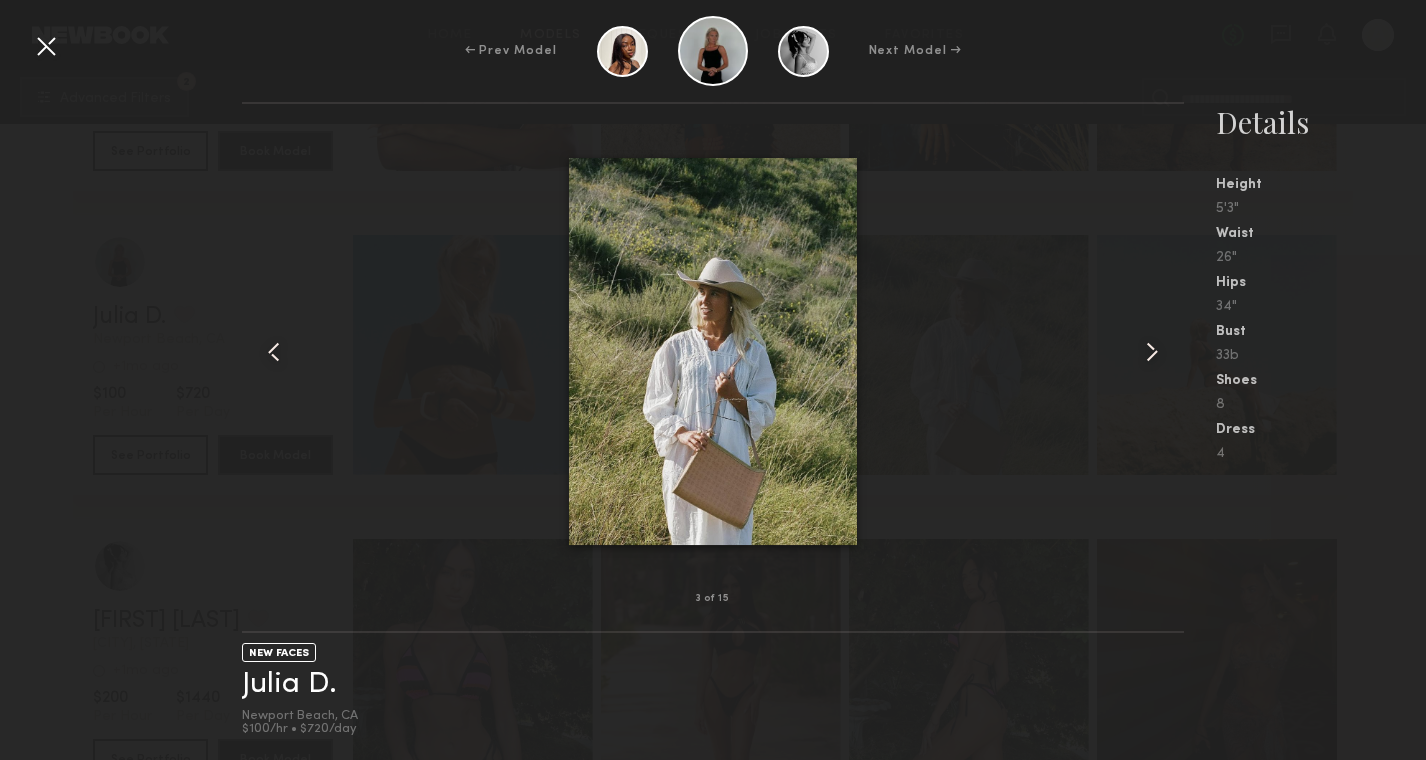 click at bounding box center (1152, 352) 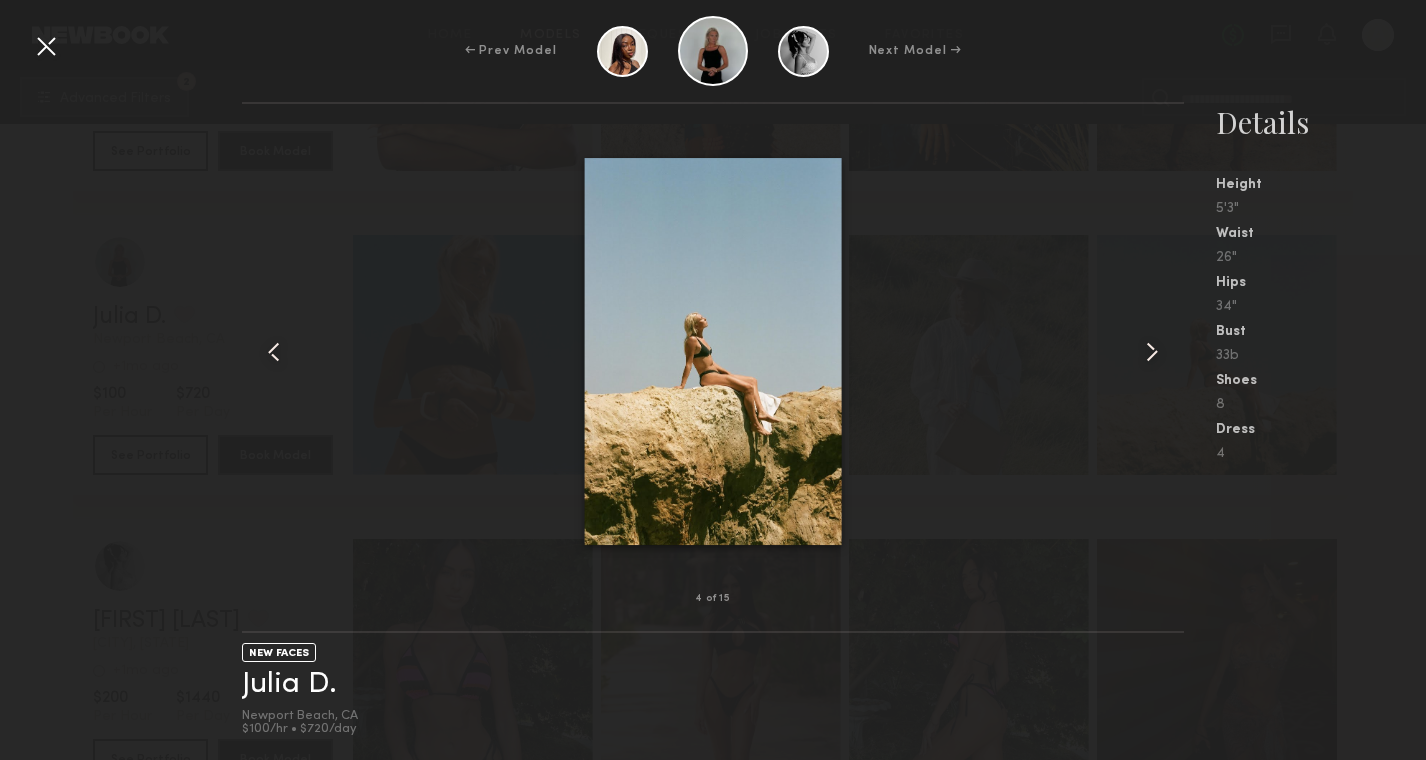 click at bounding box center [1152, 352] 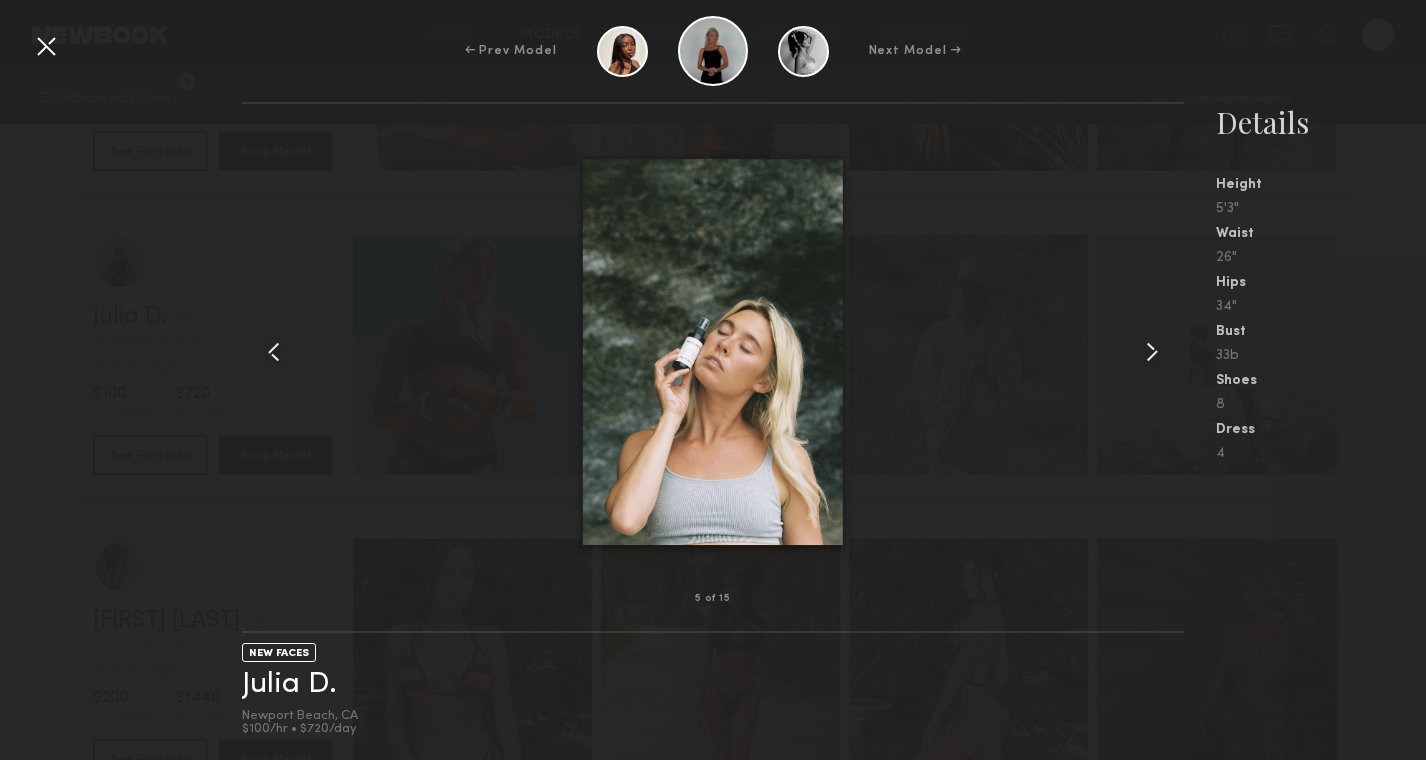 click at bounding box center (1152, 352) 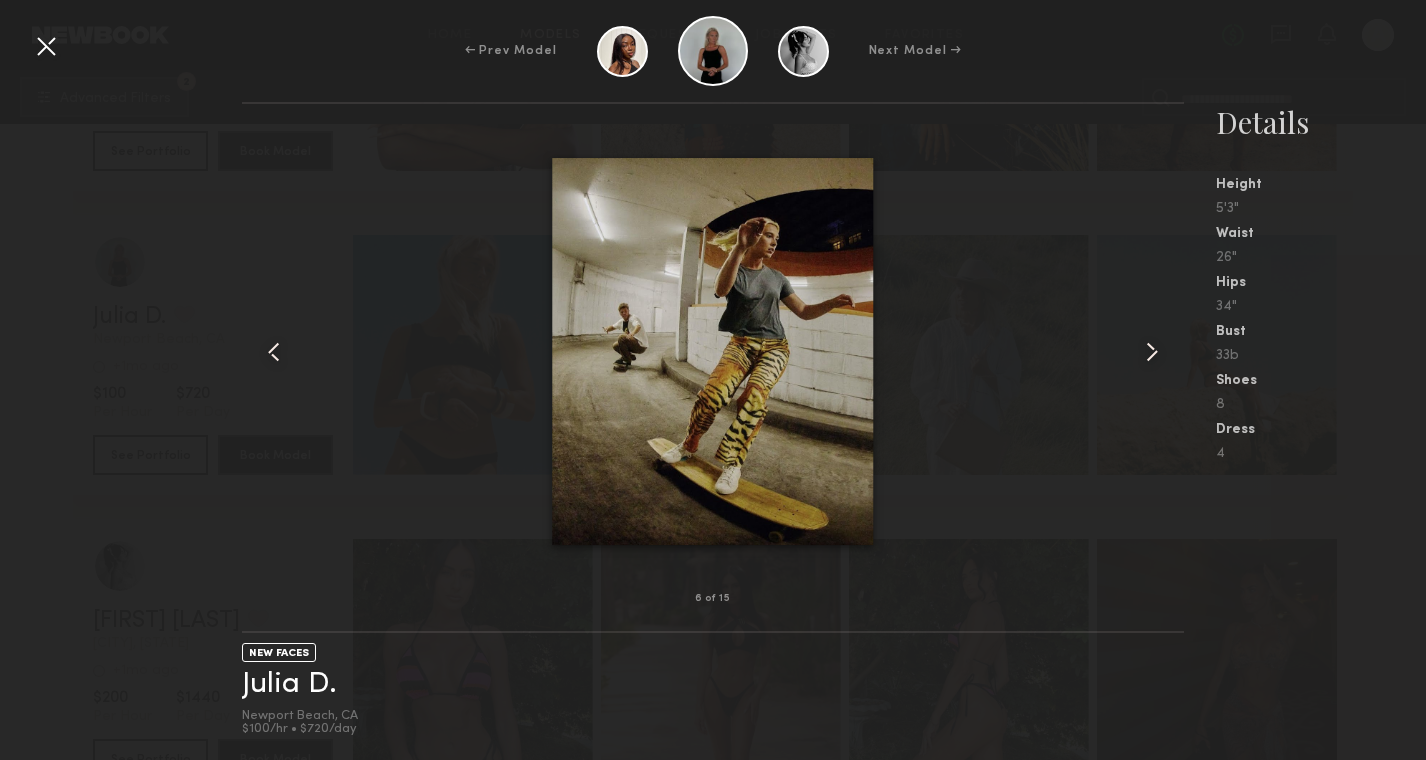 click at bounding box center [1152, 352] 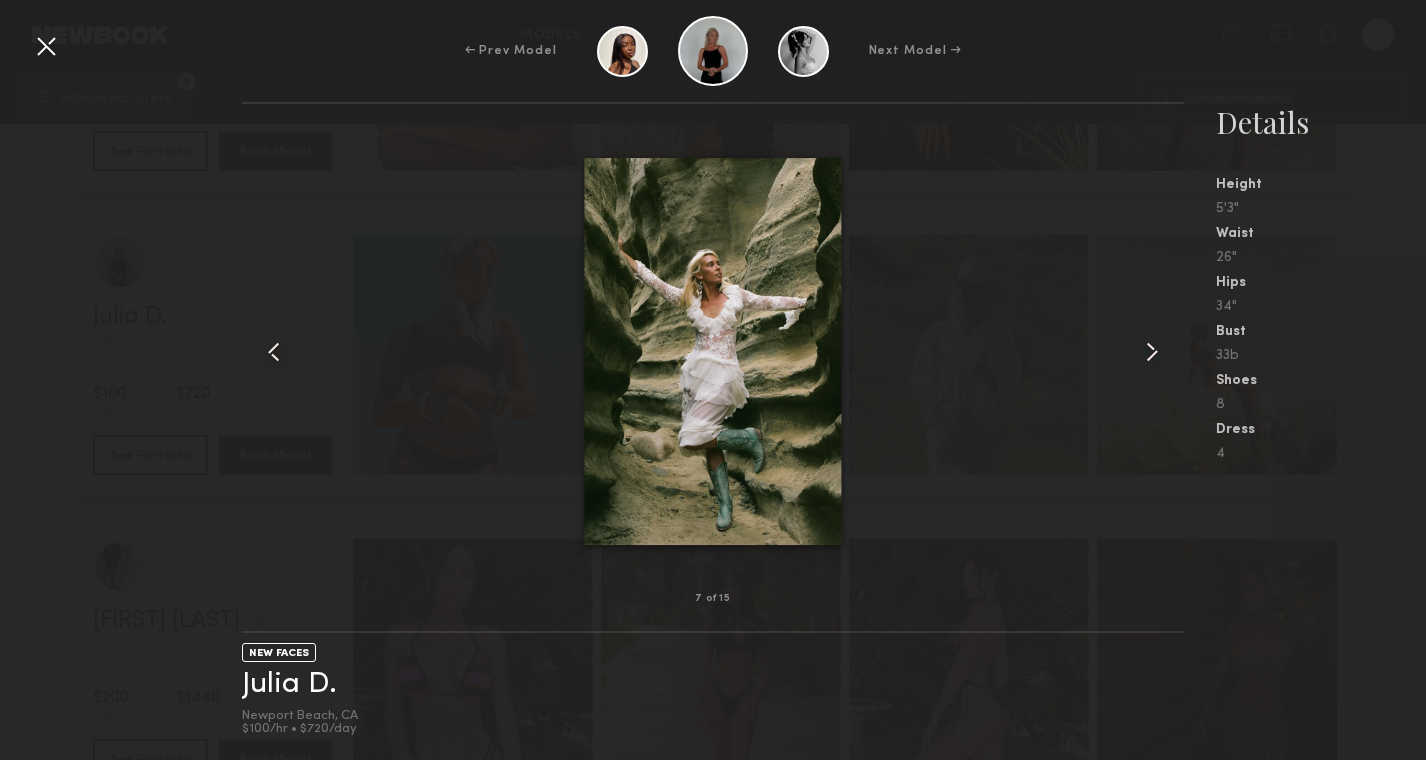 click at bounding box center (1152, 352) 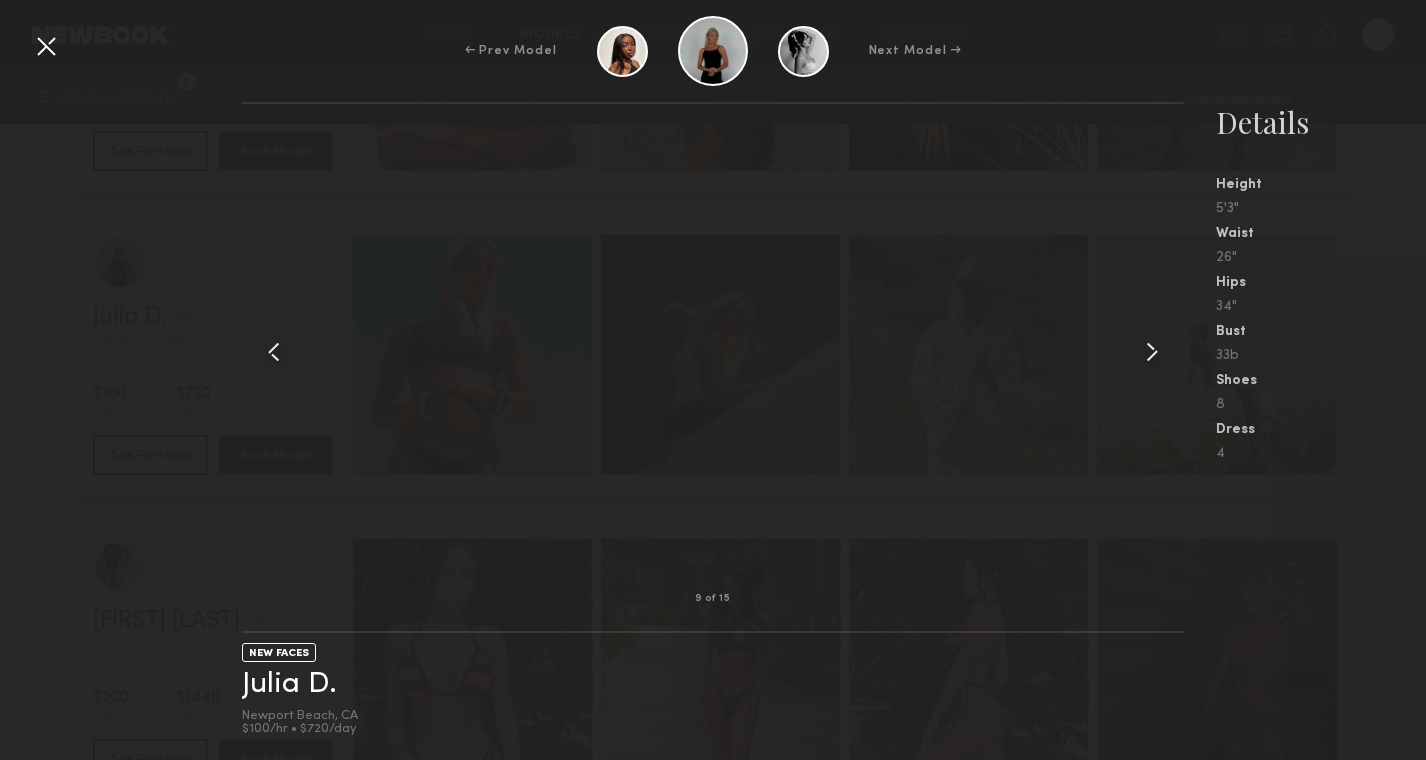 click at bounding box center [1152, 352] 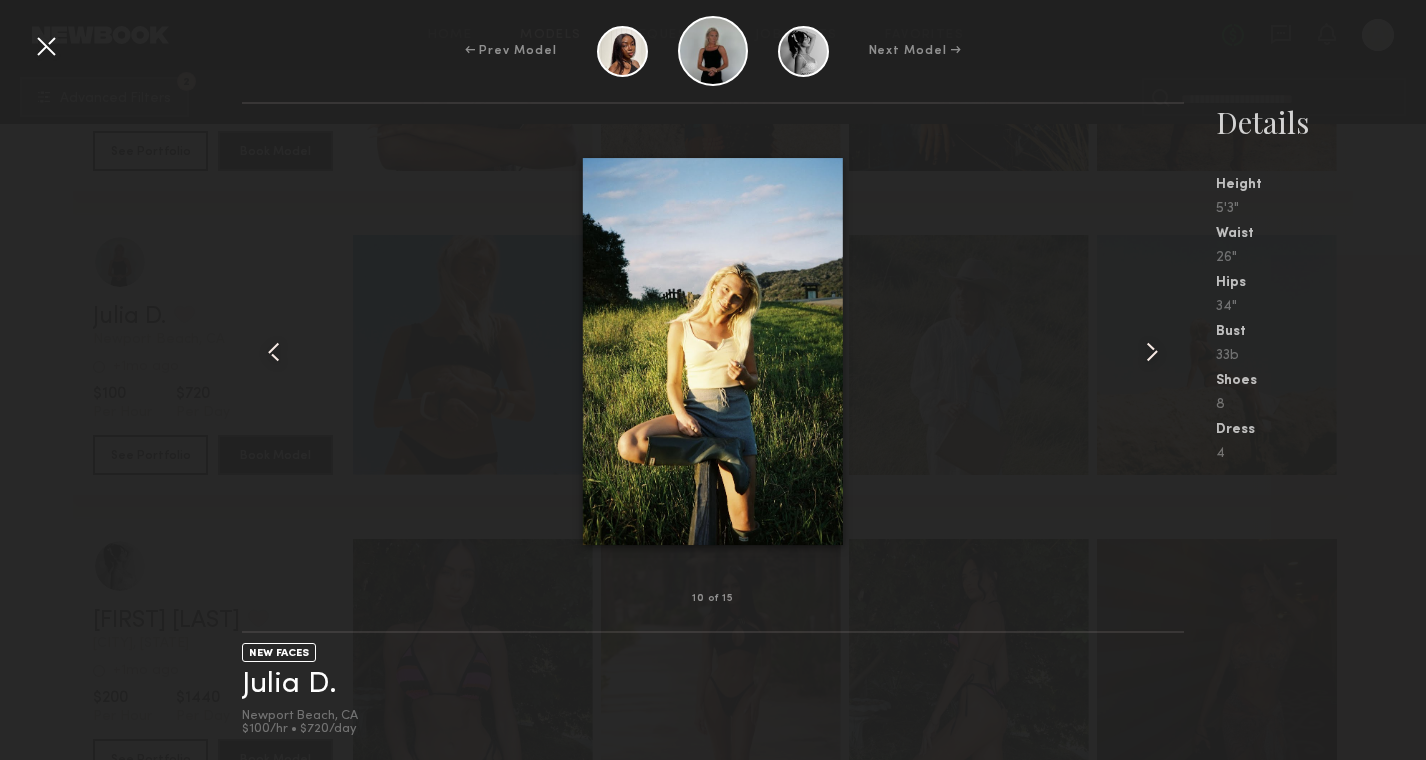 click at bounding box center (1152, 352) 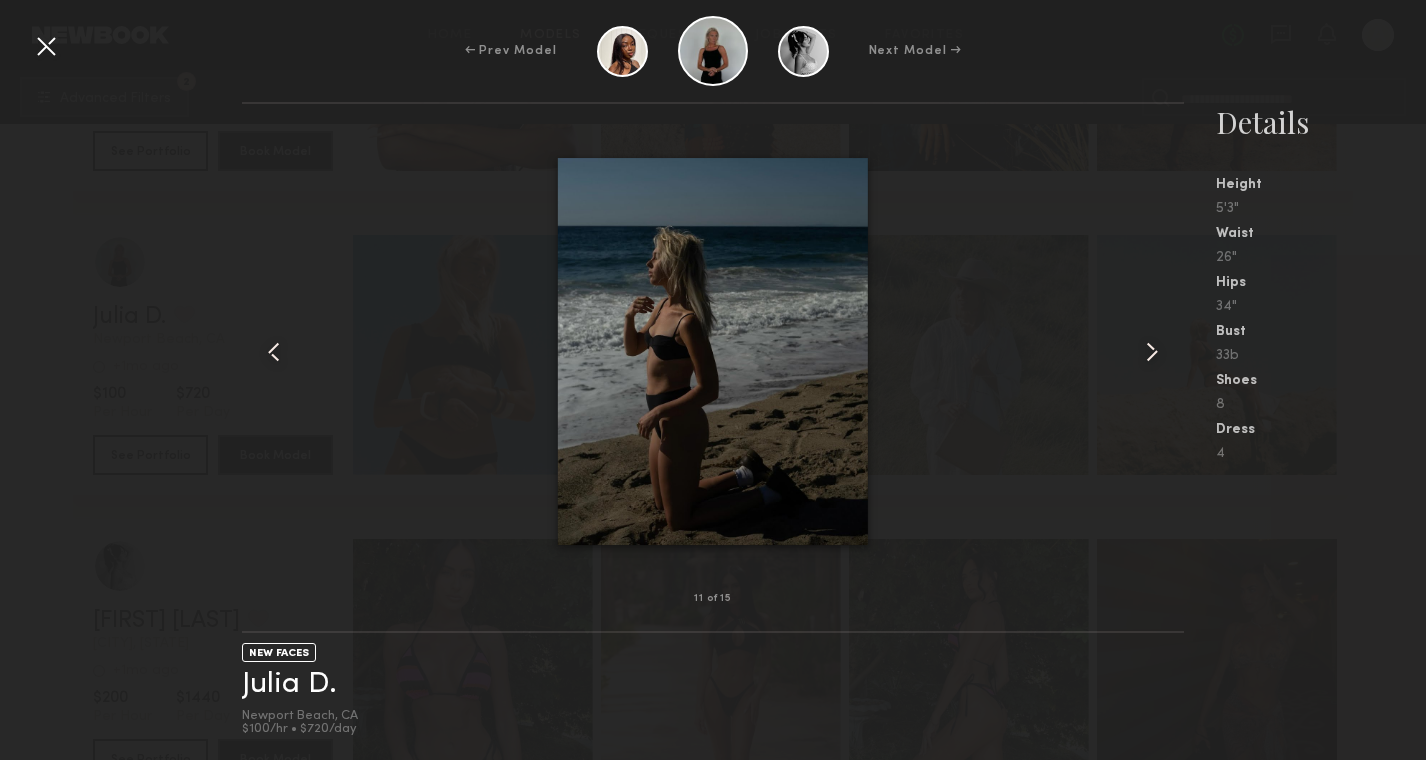 click at bounding box center [1152, 352] 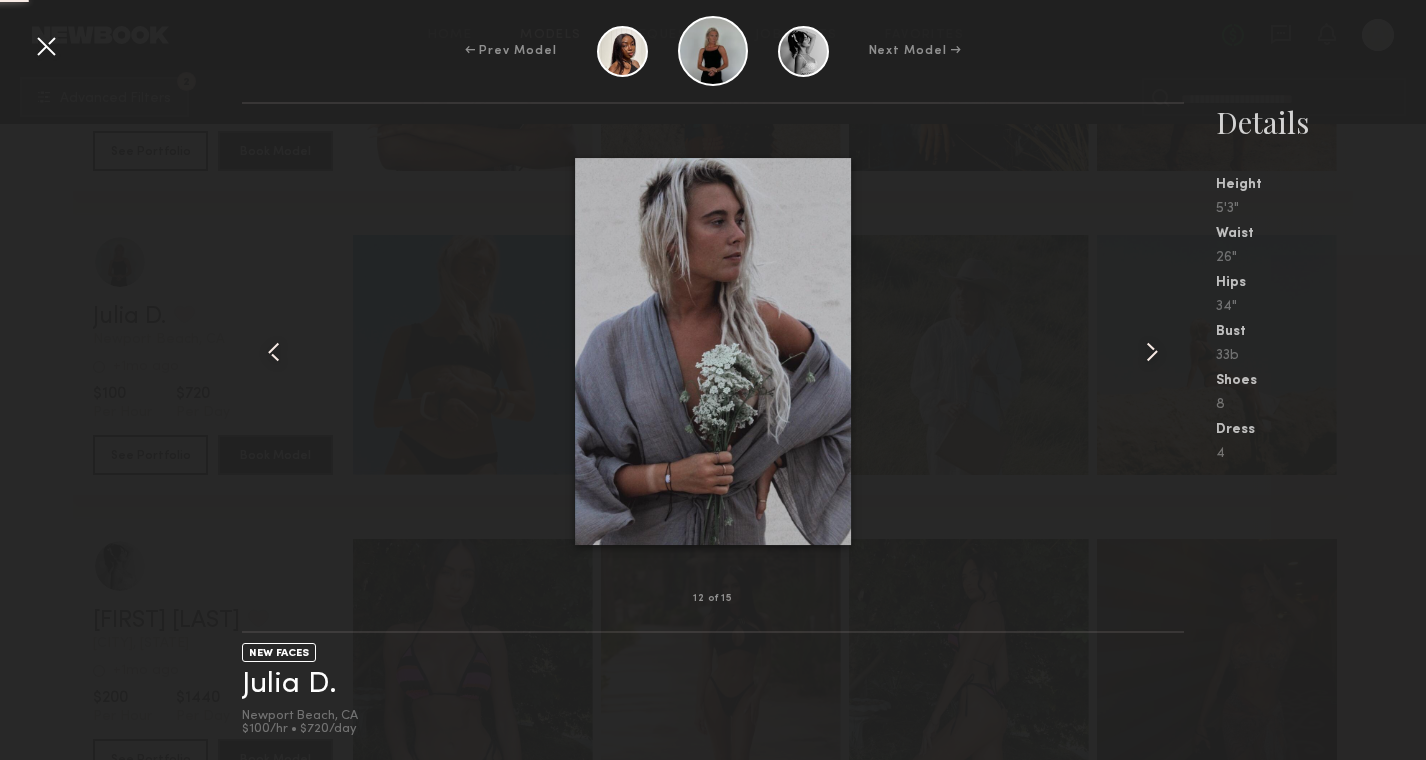 click at bounding box center [1152, 352] 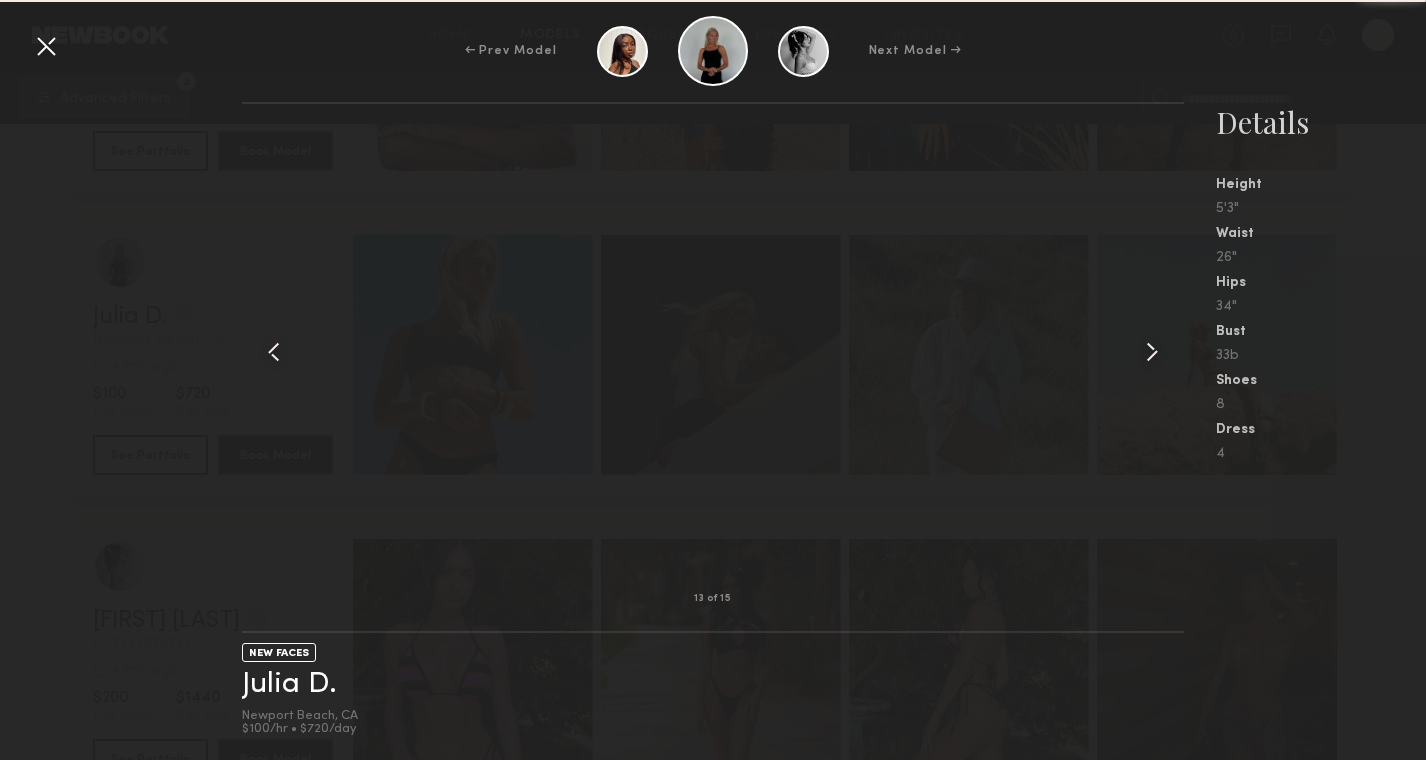 click at bounding box center [1152, 352] 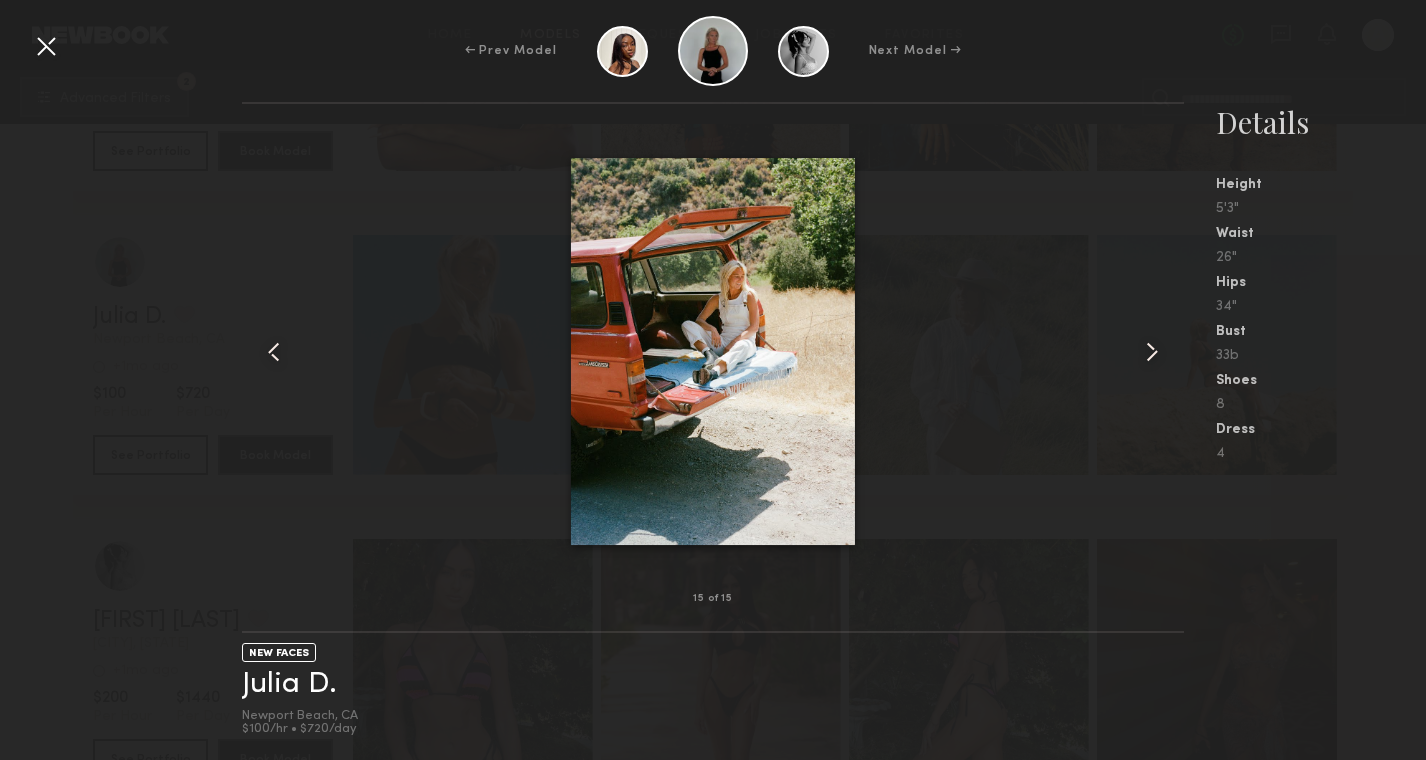 click at bounding box center (274, 352) 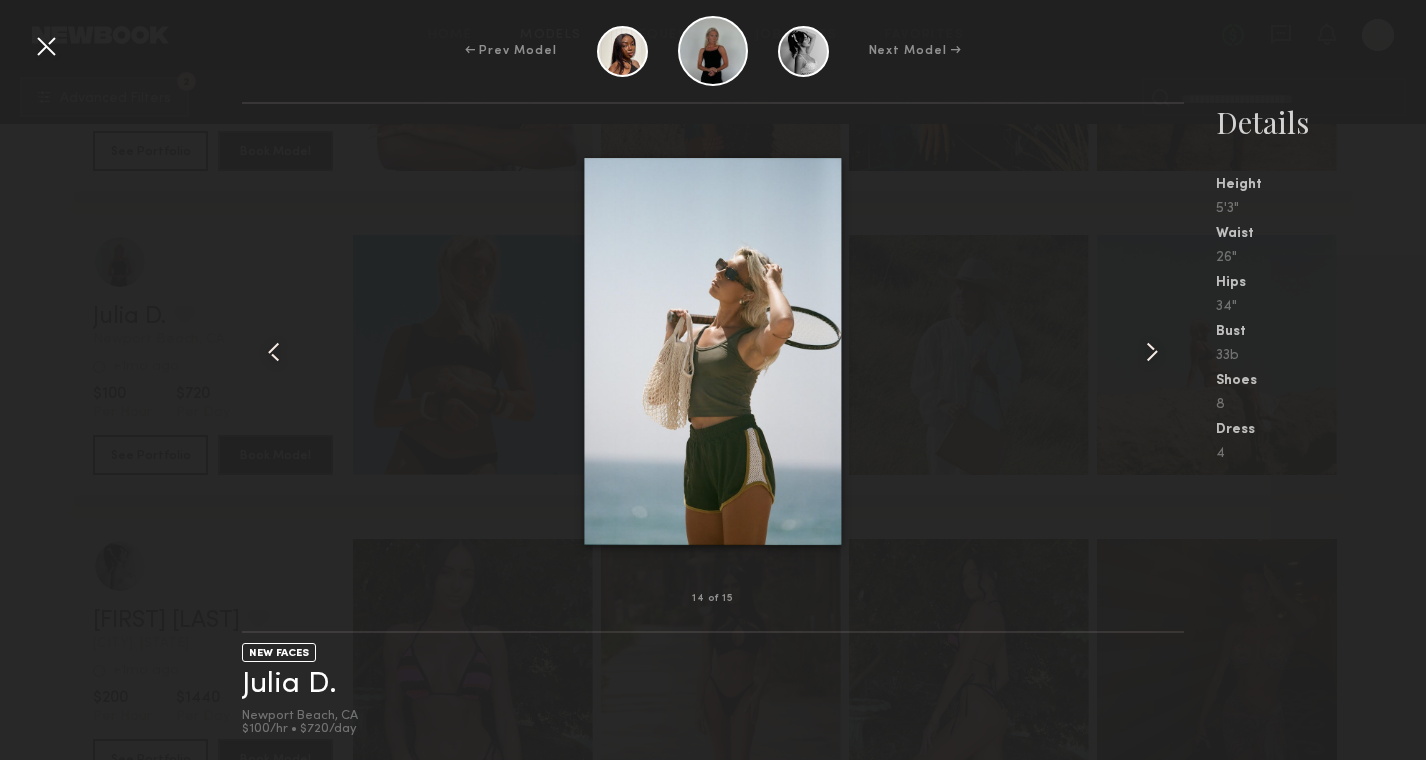 click at bounding box center [1152, 352] 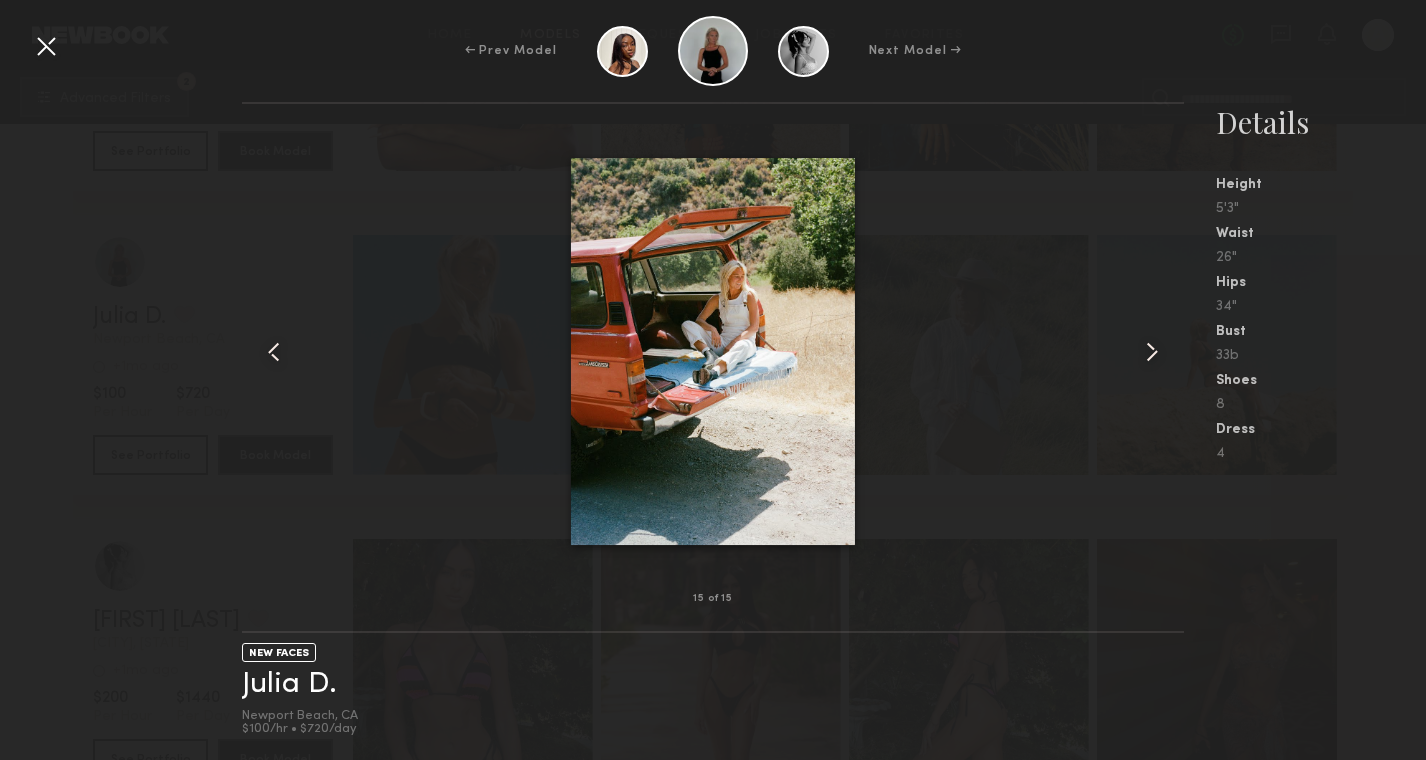 click at bounding box center [1152, 352] 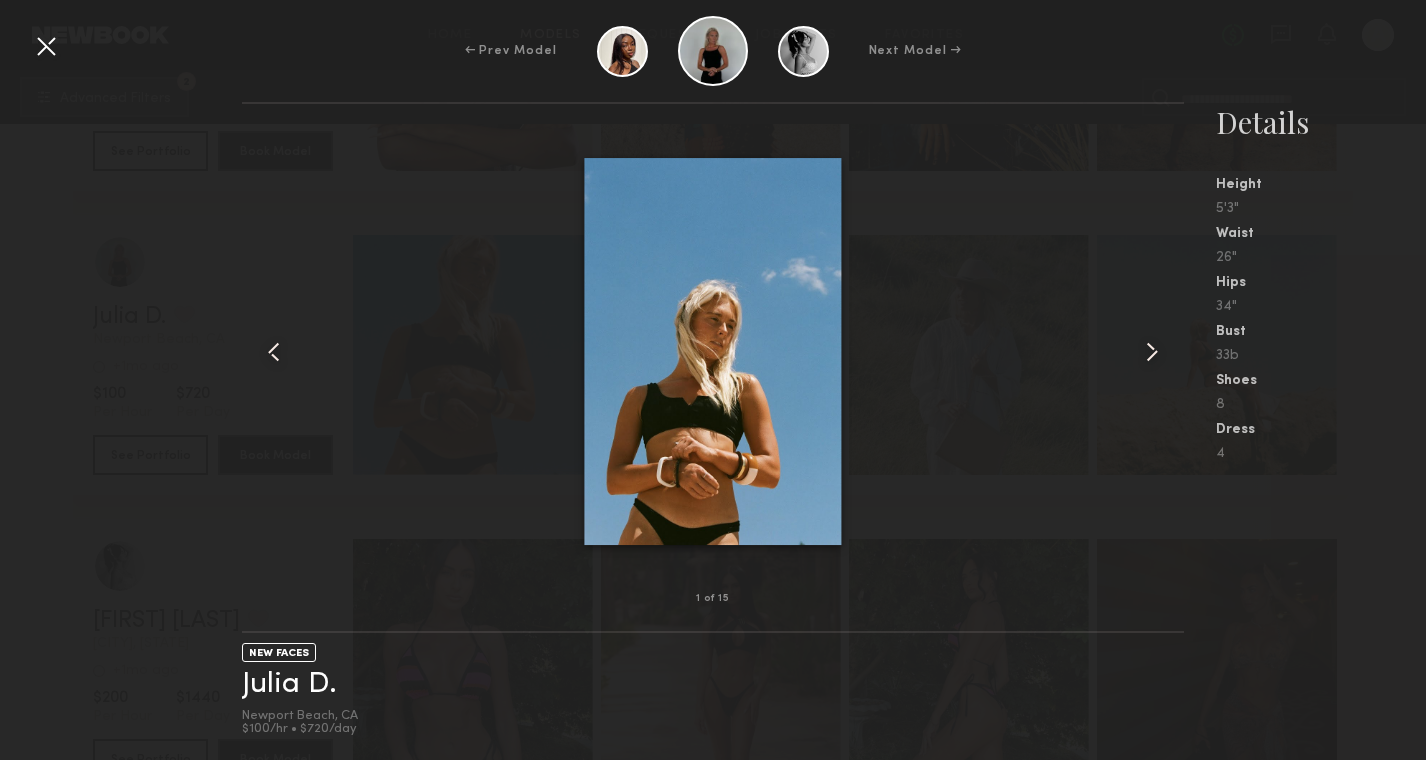 click at bounding box center (1152, 352) 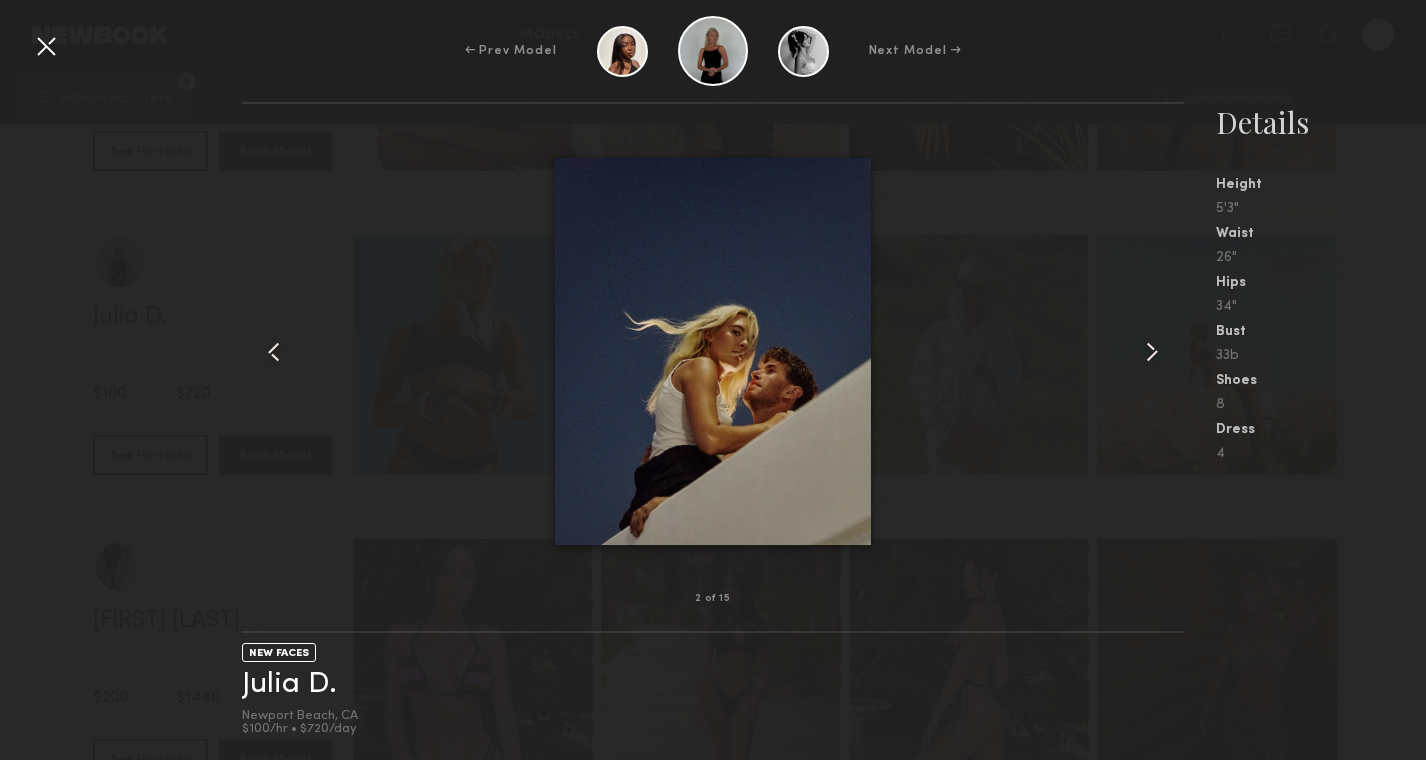 click at bounding box center (1152, 352) 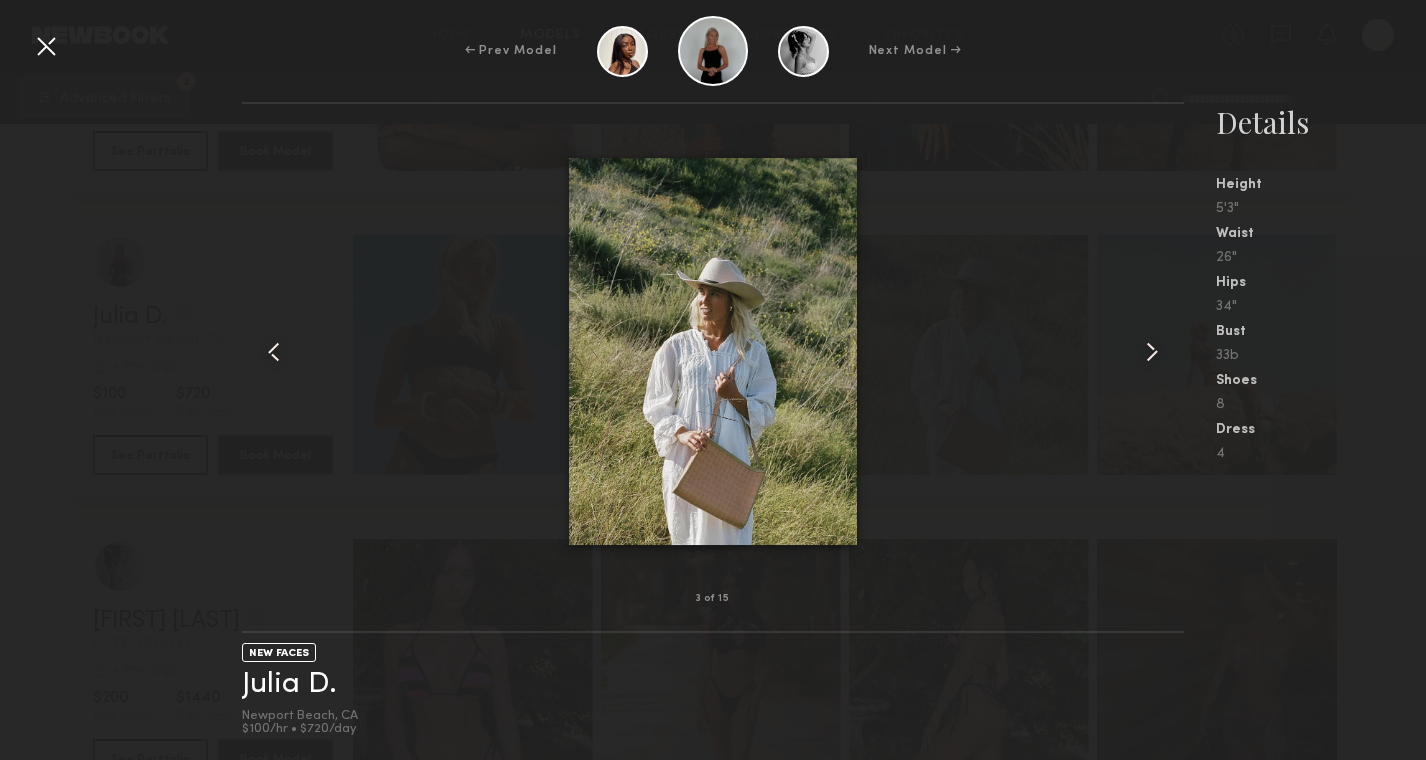 click at bounding box center [1152, 352] 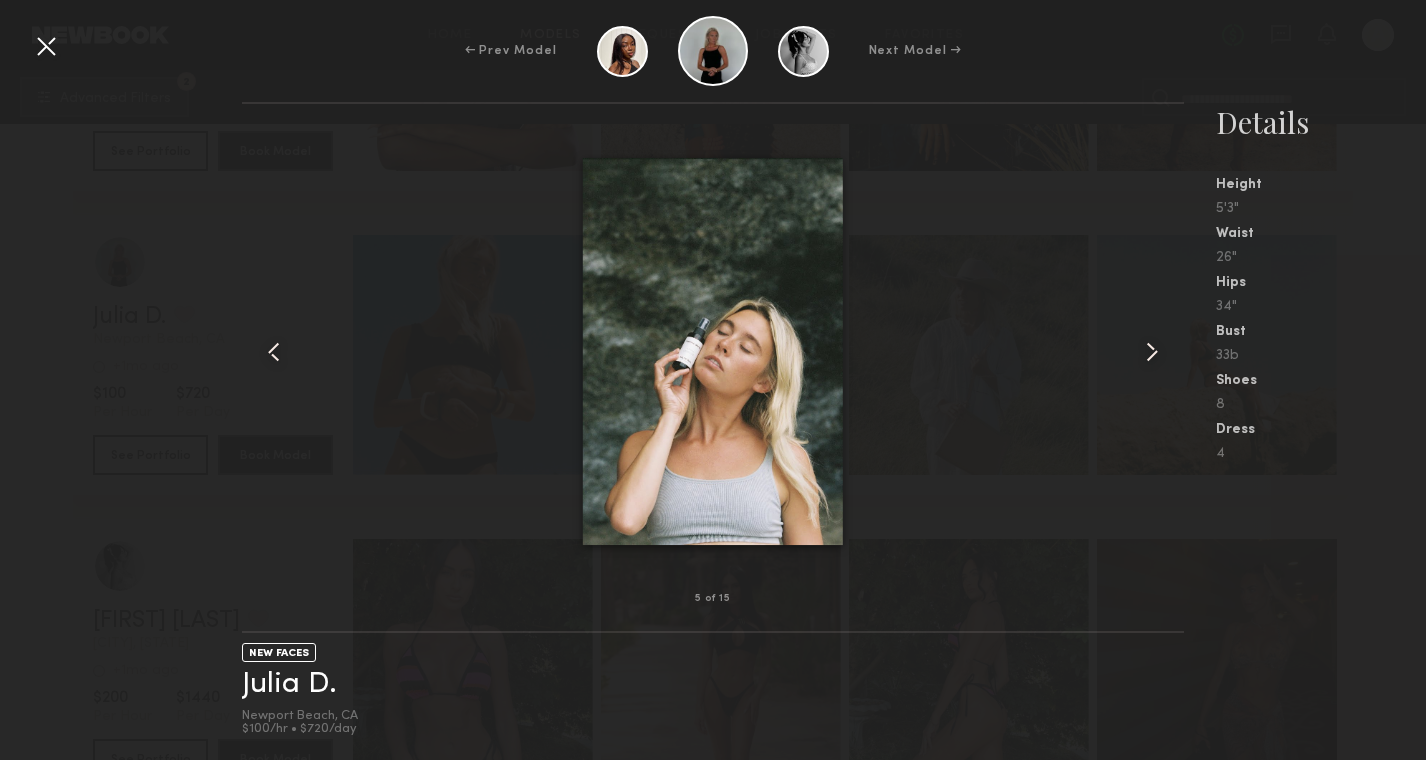 click at bounding box center [1152, 352] 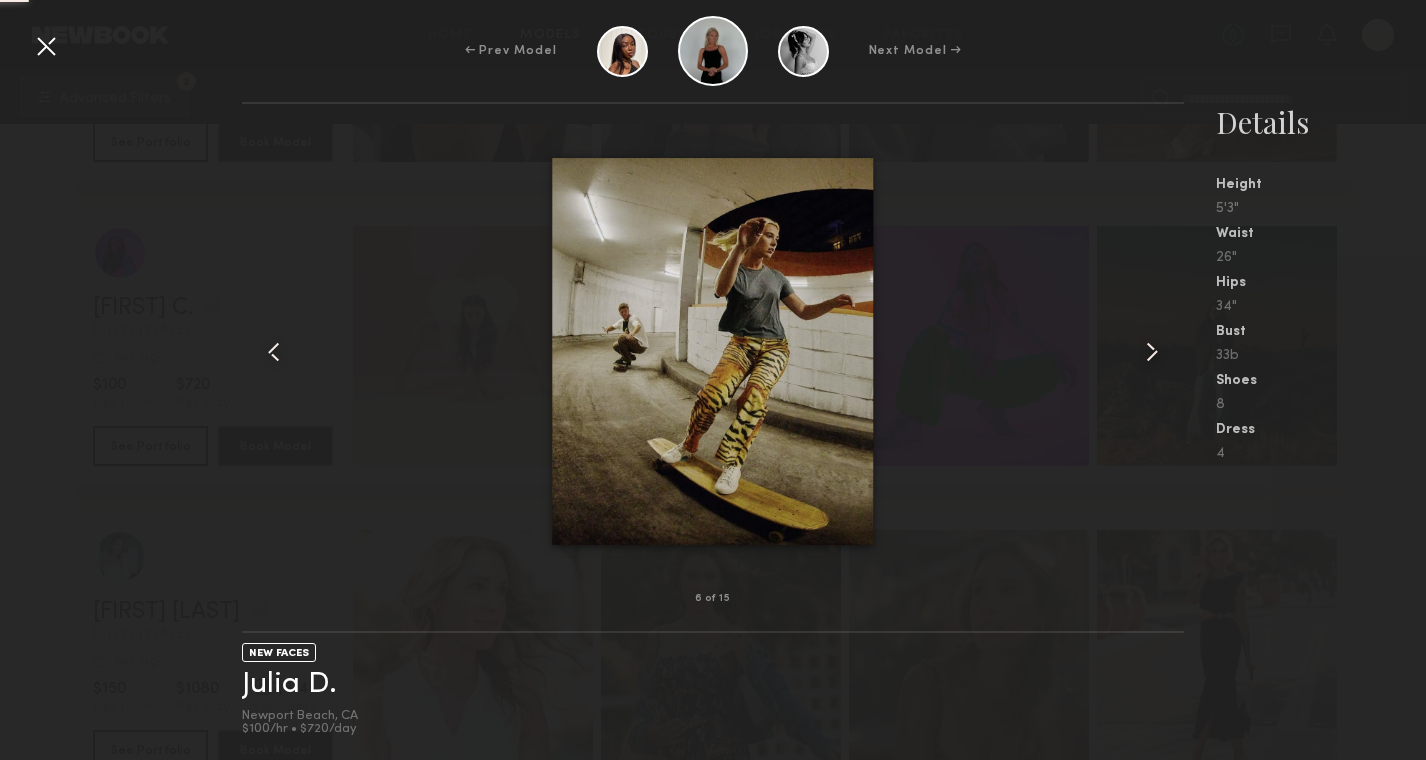 scroll, scrollTop: 17295, scrollLeft: 0, axis: vertical 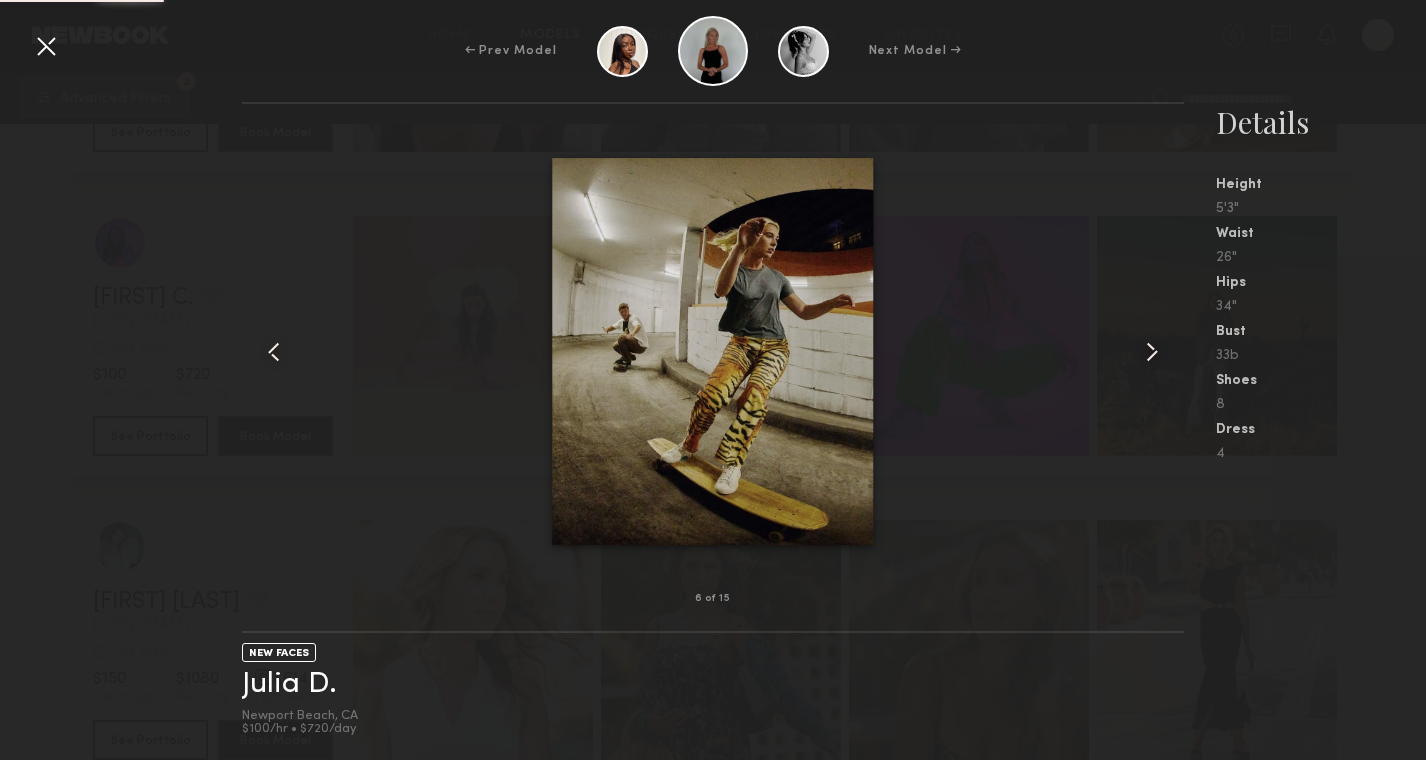 click at bounding box center [46, 46] 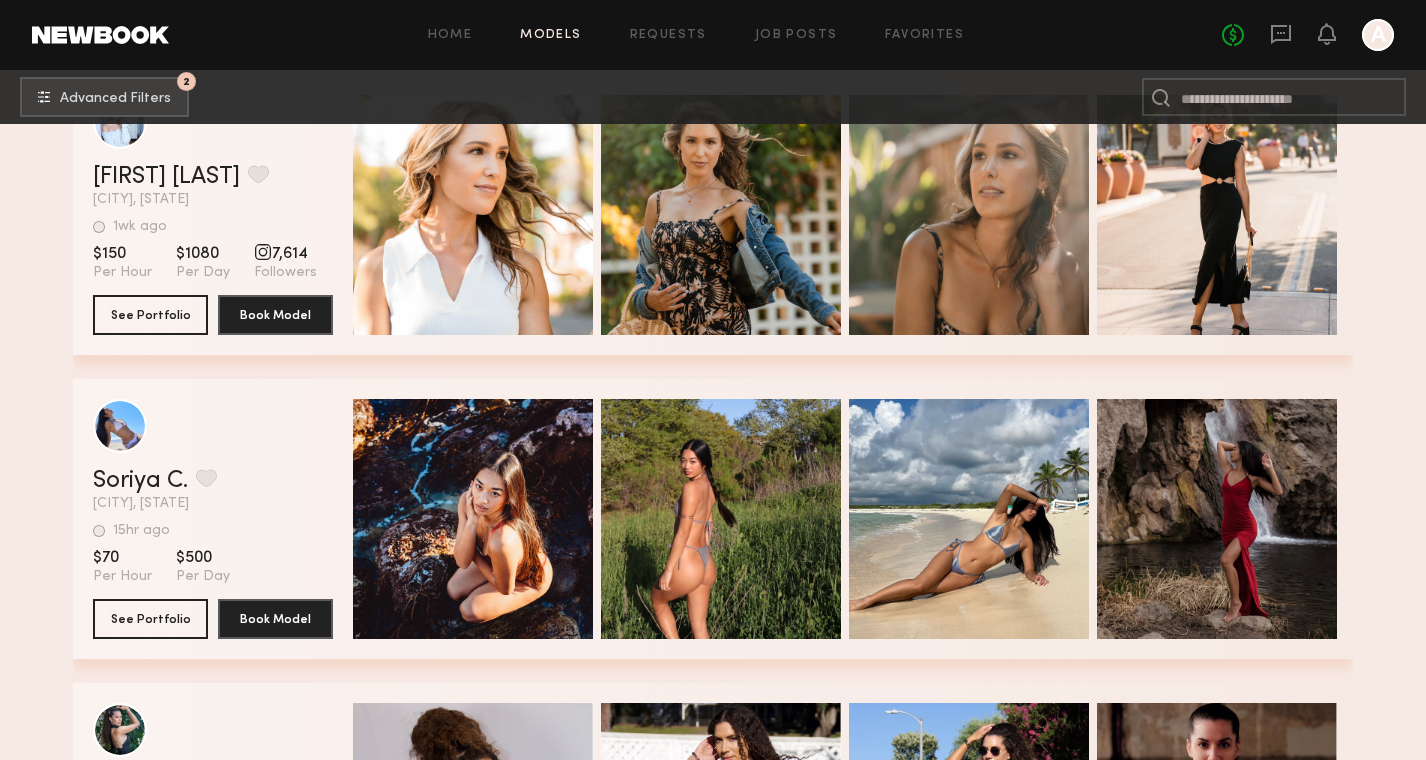 scroll, scrollTop: 17746, scrollLeft: 0, axis: vertical 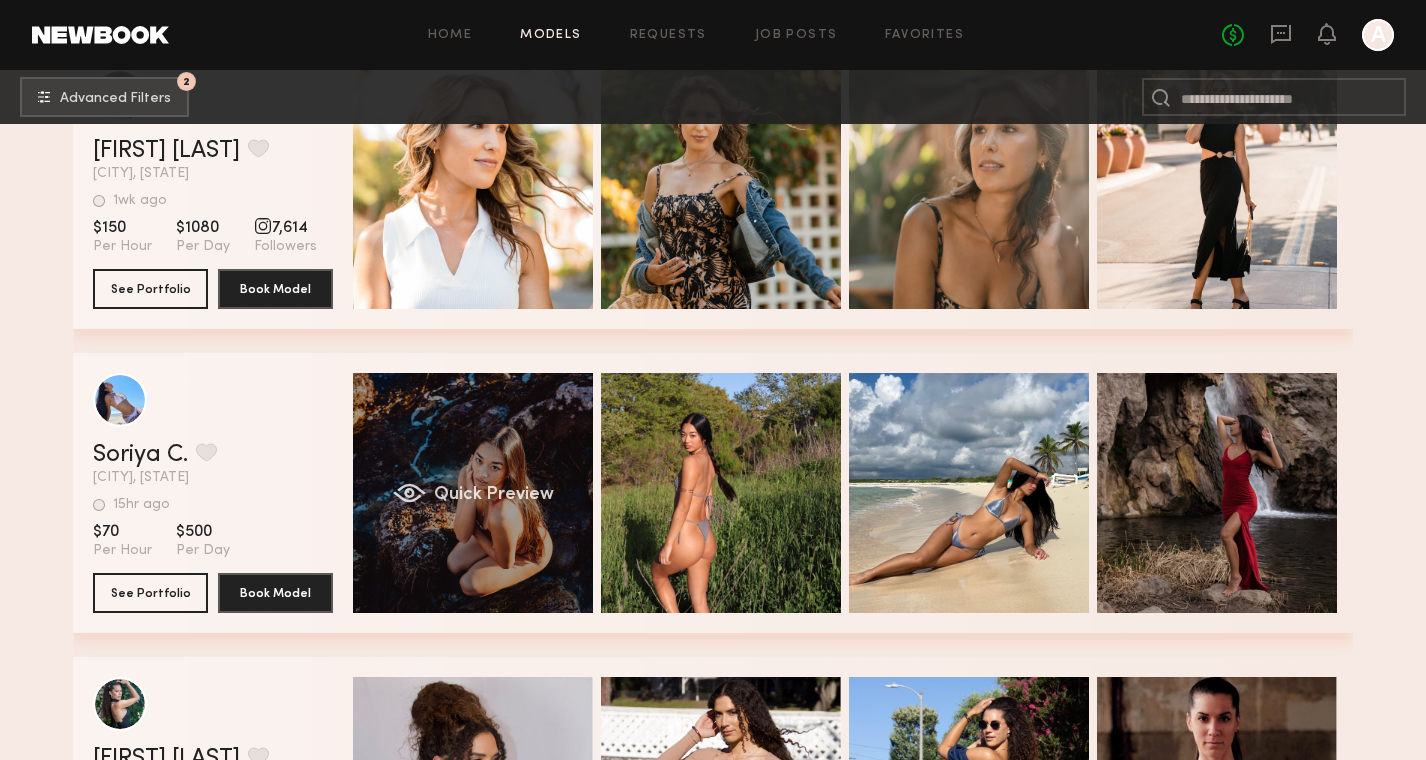 click on "Quick Preview" 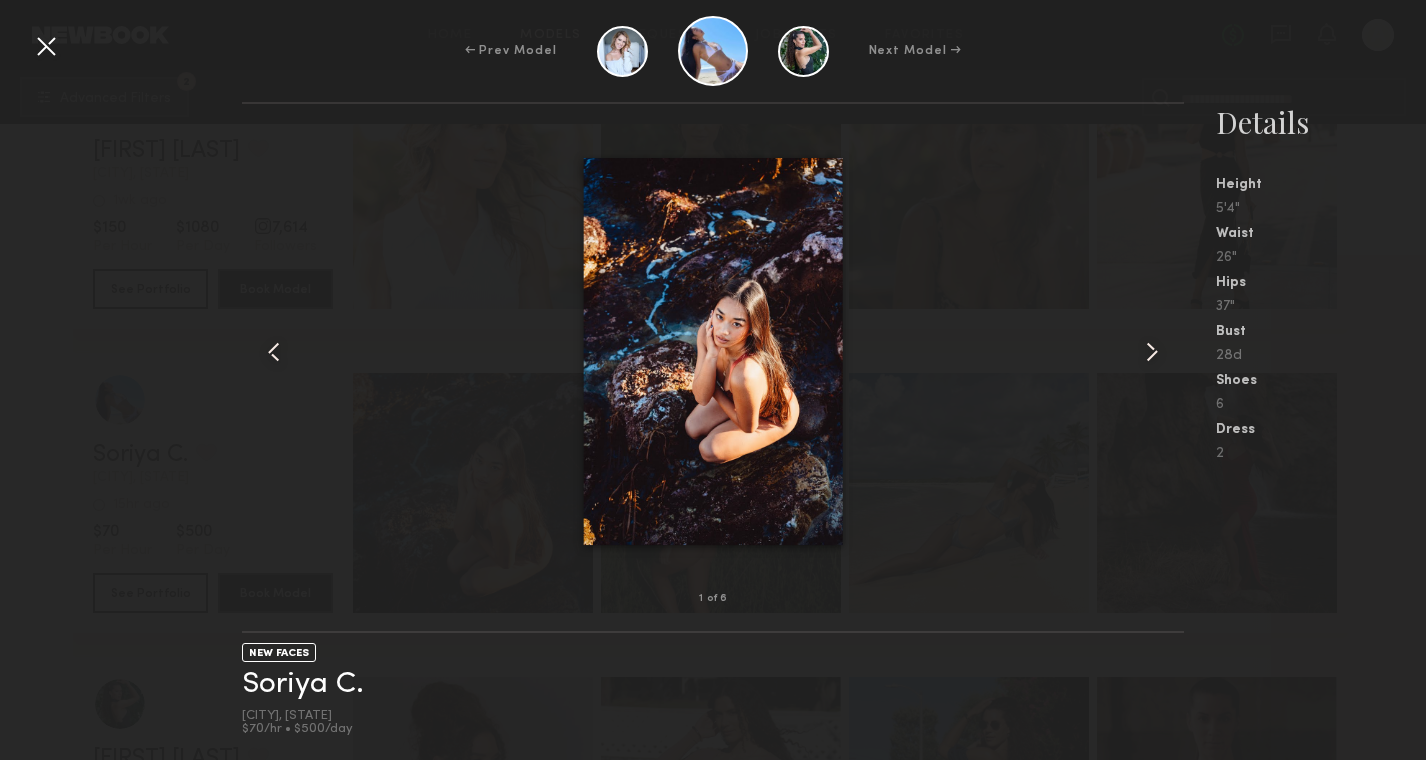 click at bounding box center [1152, 352] 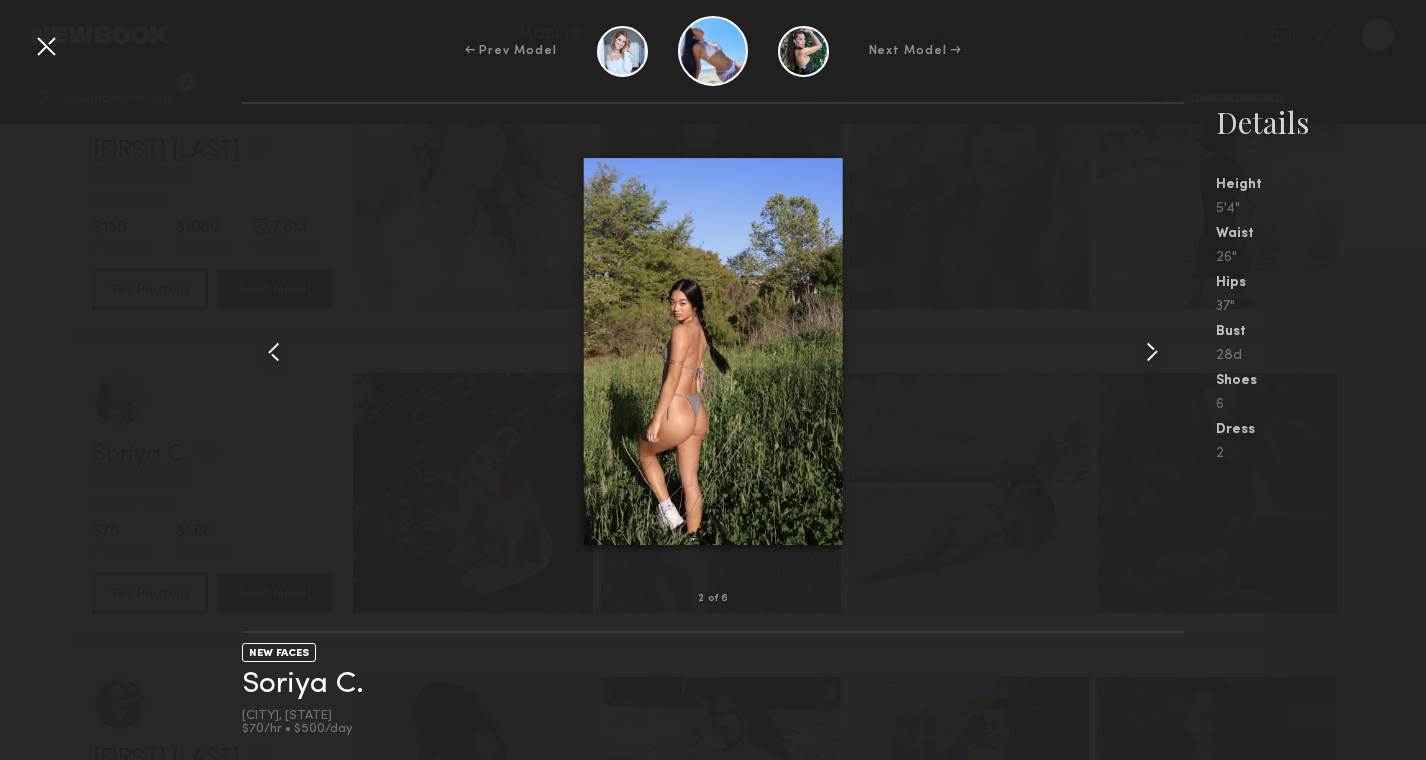 click at bounding box center [1152, 352] 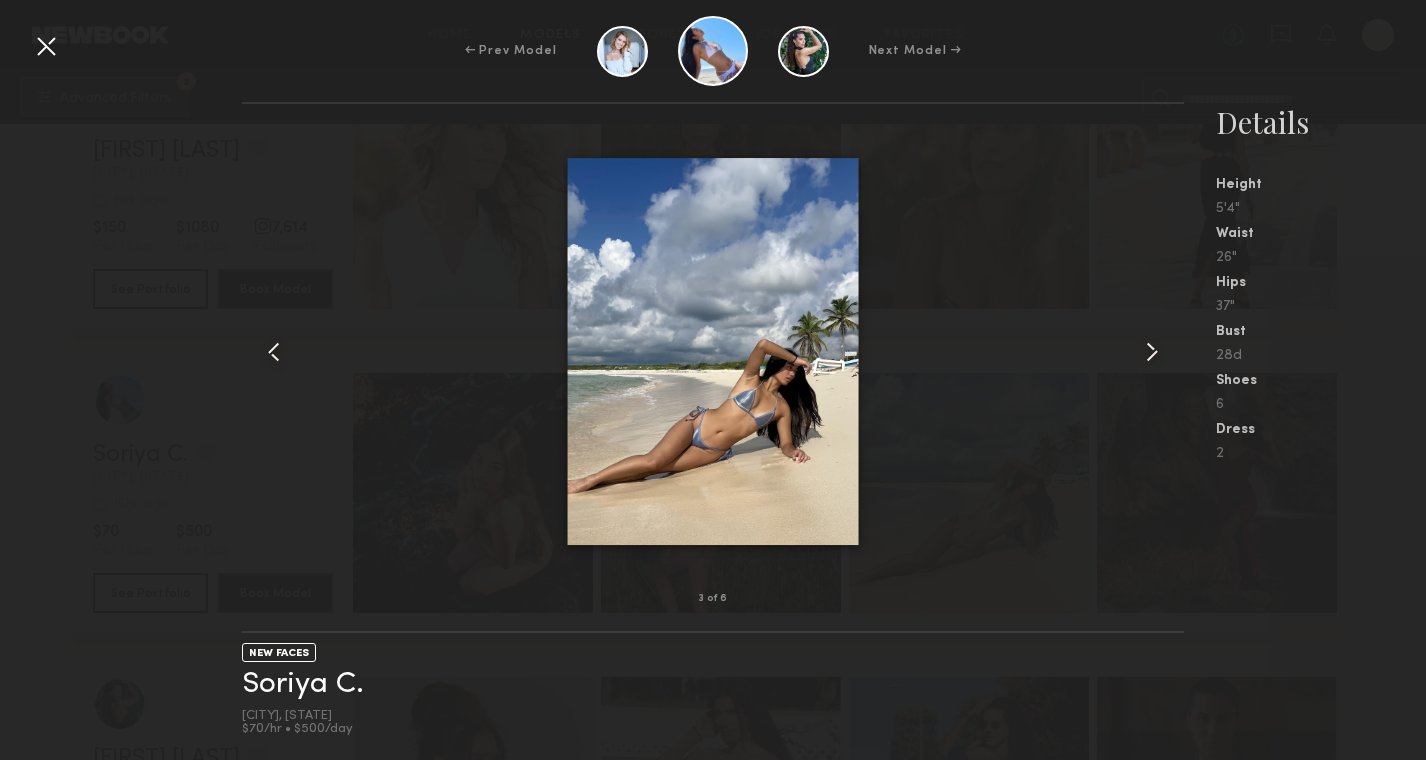 click at bounding box center (1152, 352) 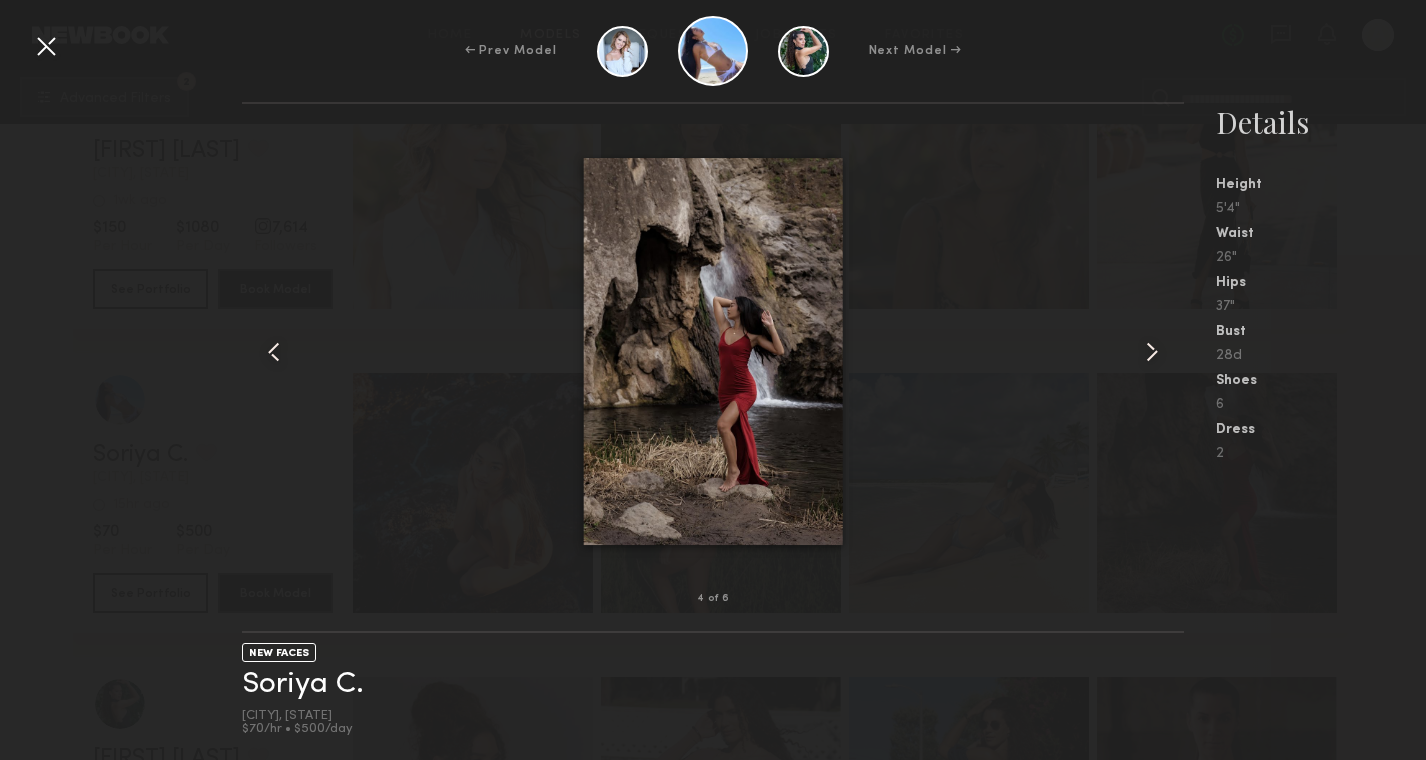 click at bounding box center [1152, 352] 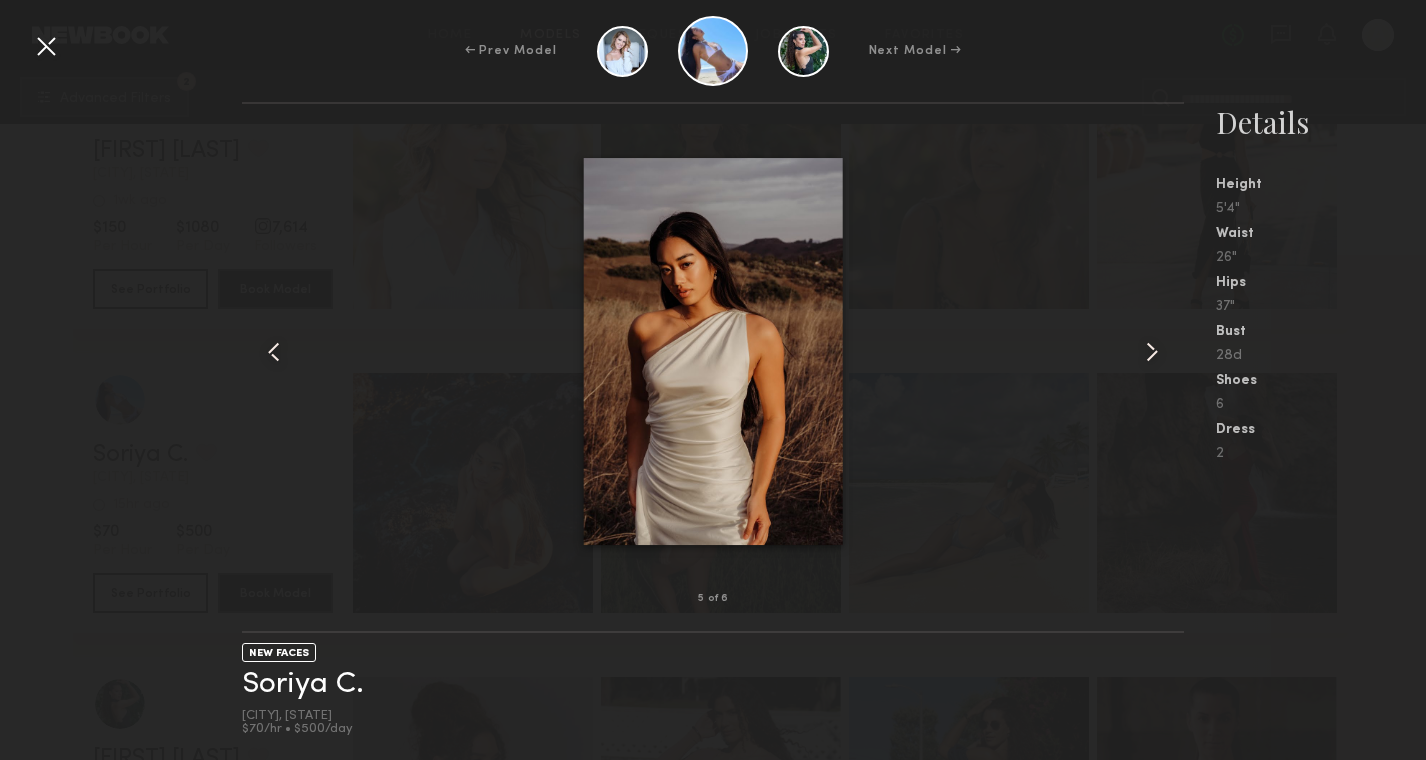 click at bounding box center (1152, 352) 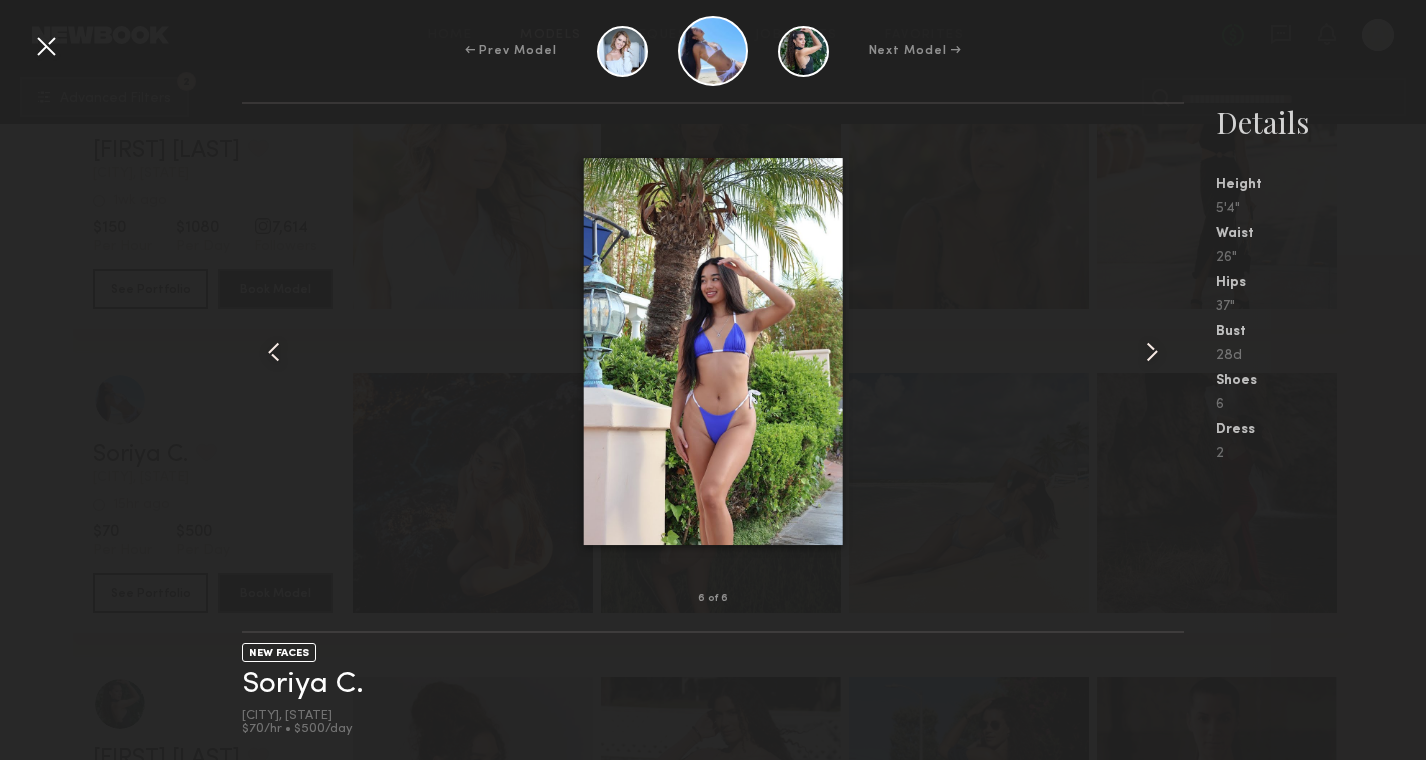 click at bounding box center [1152, 352] 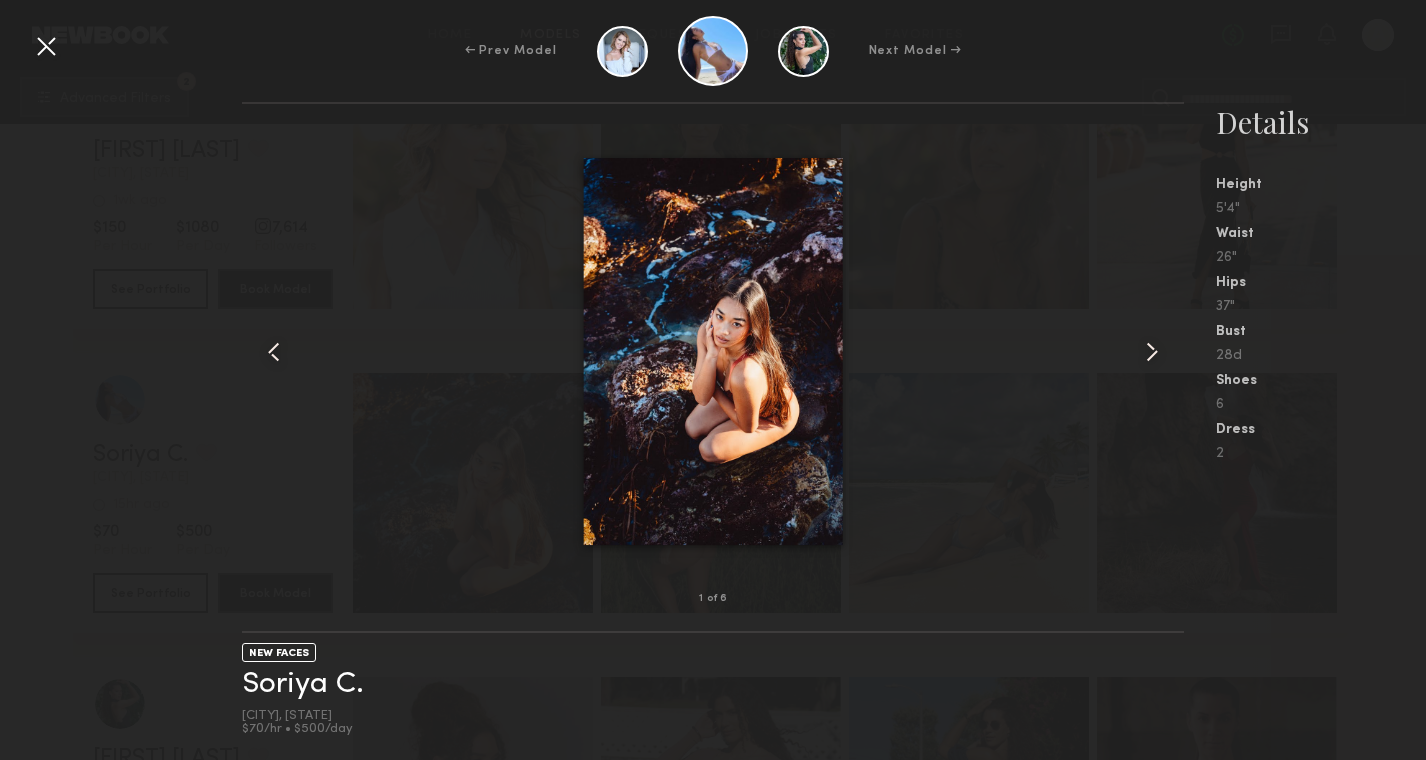 click at bounding box center [1152, 352] 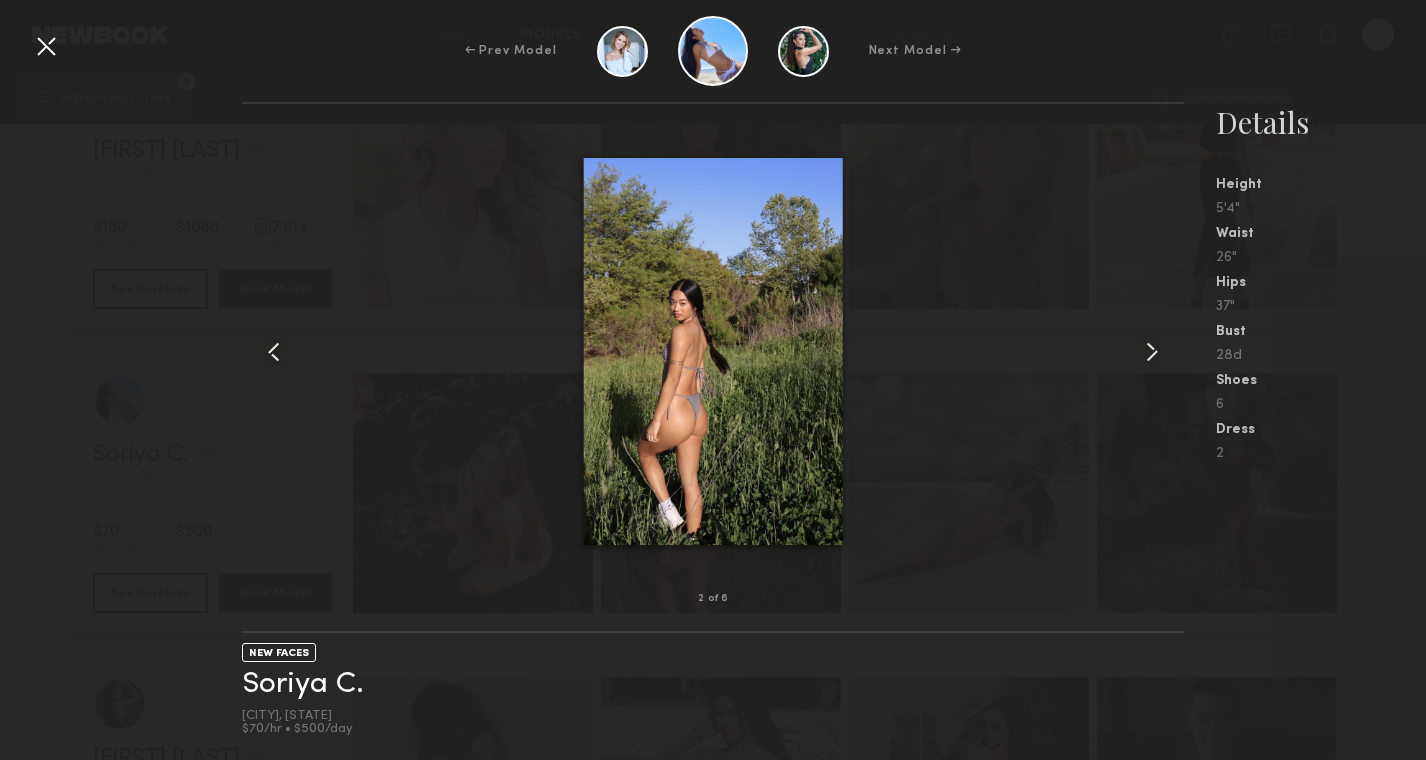 click at bounding box center (1152, 352) 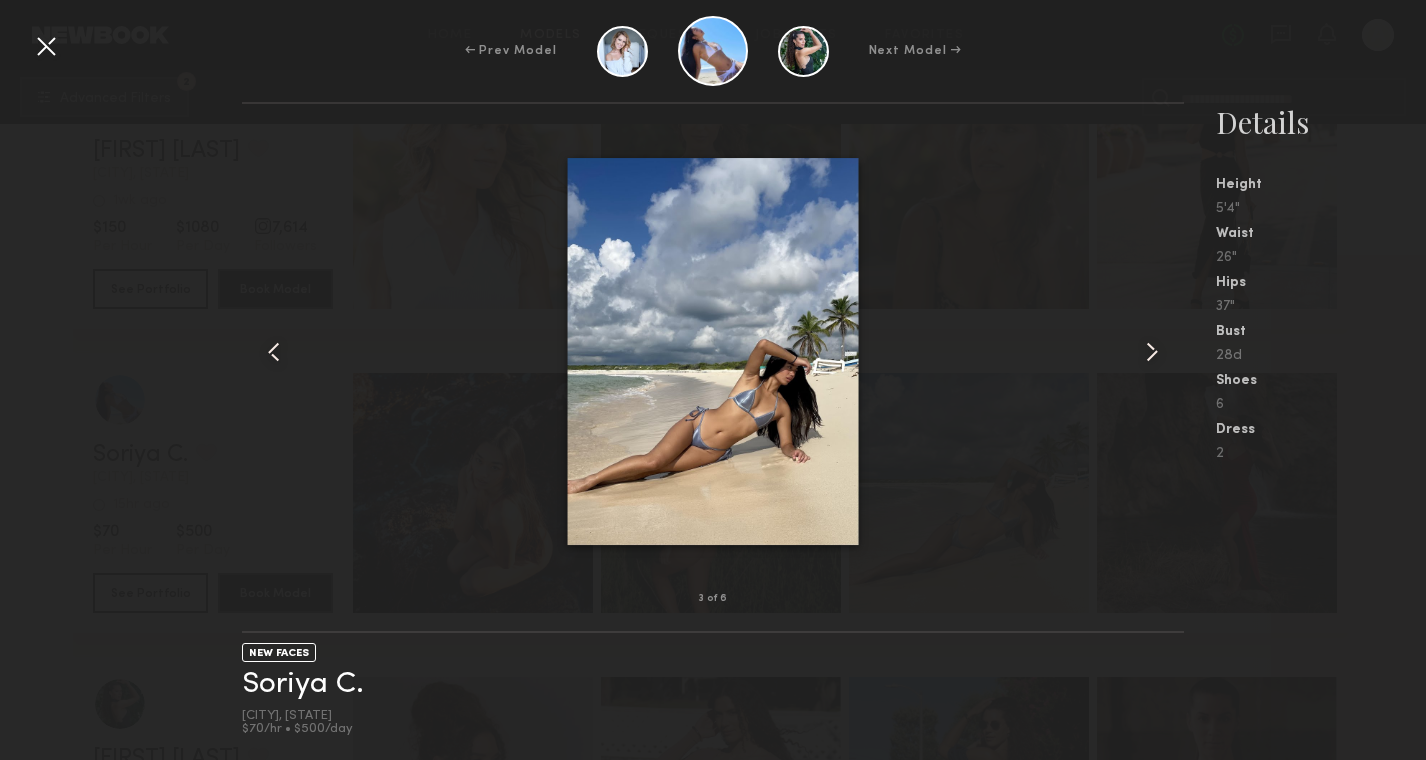 click at bounding box center (1152, 352) 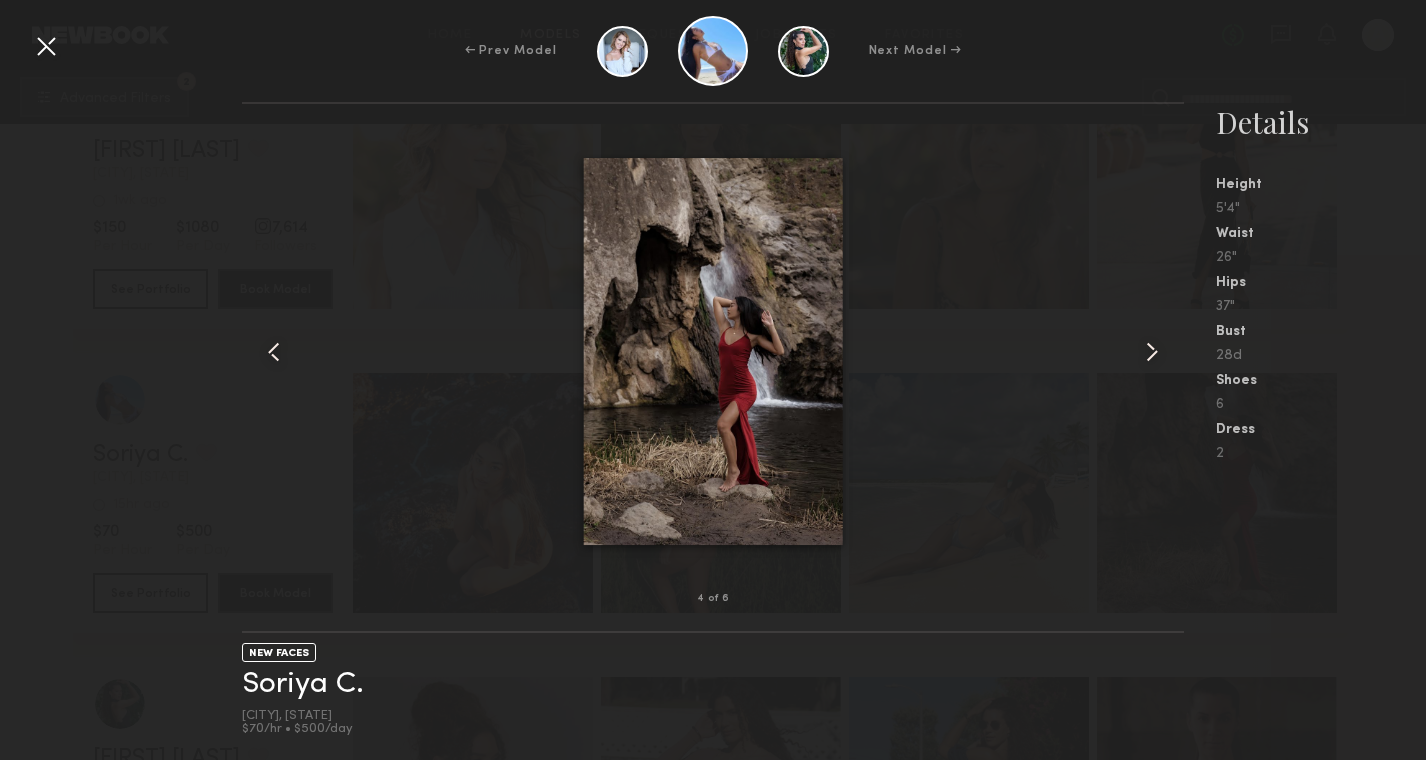 click at bounding box center [1152, 352] 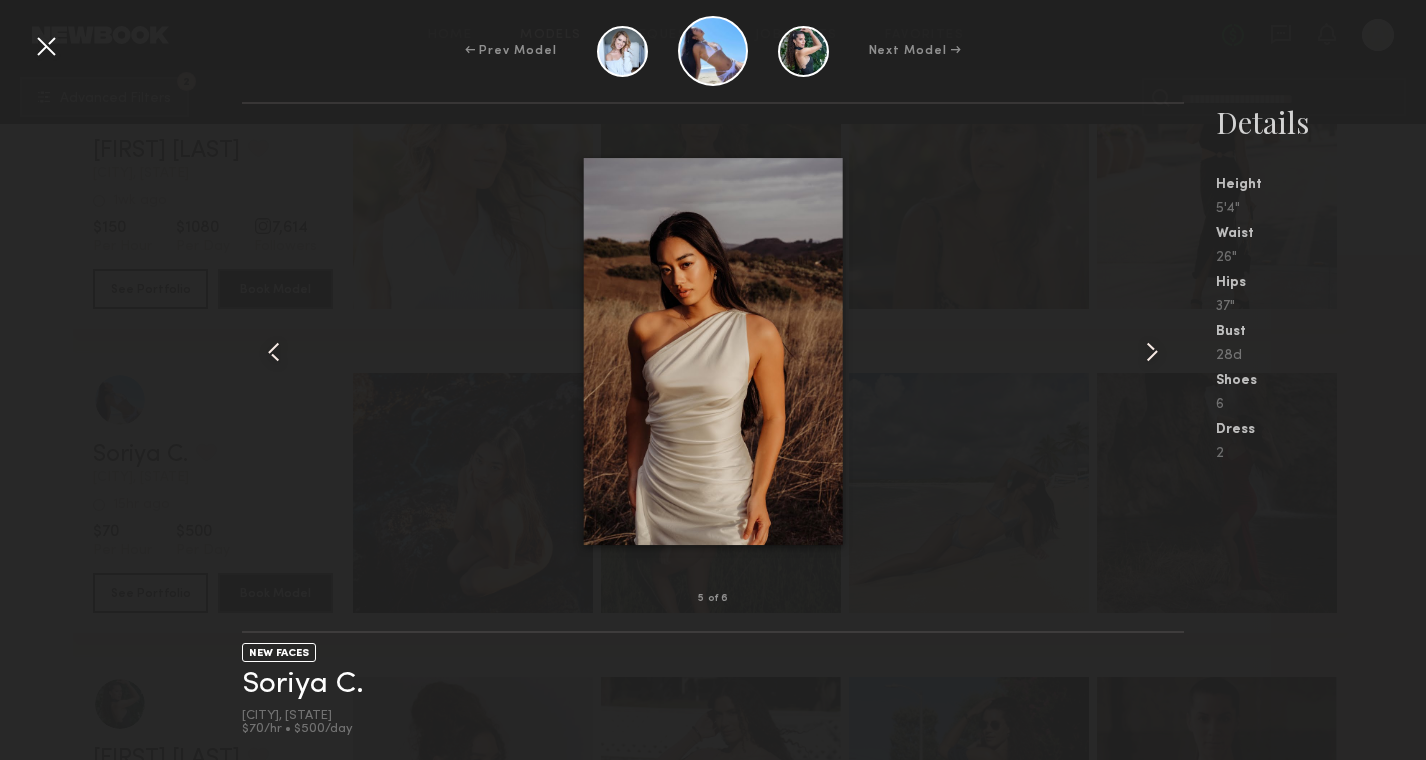 click at bounding box center [1152, 352] 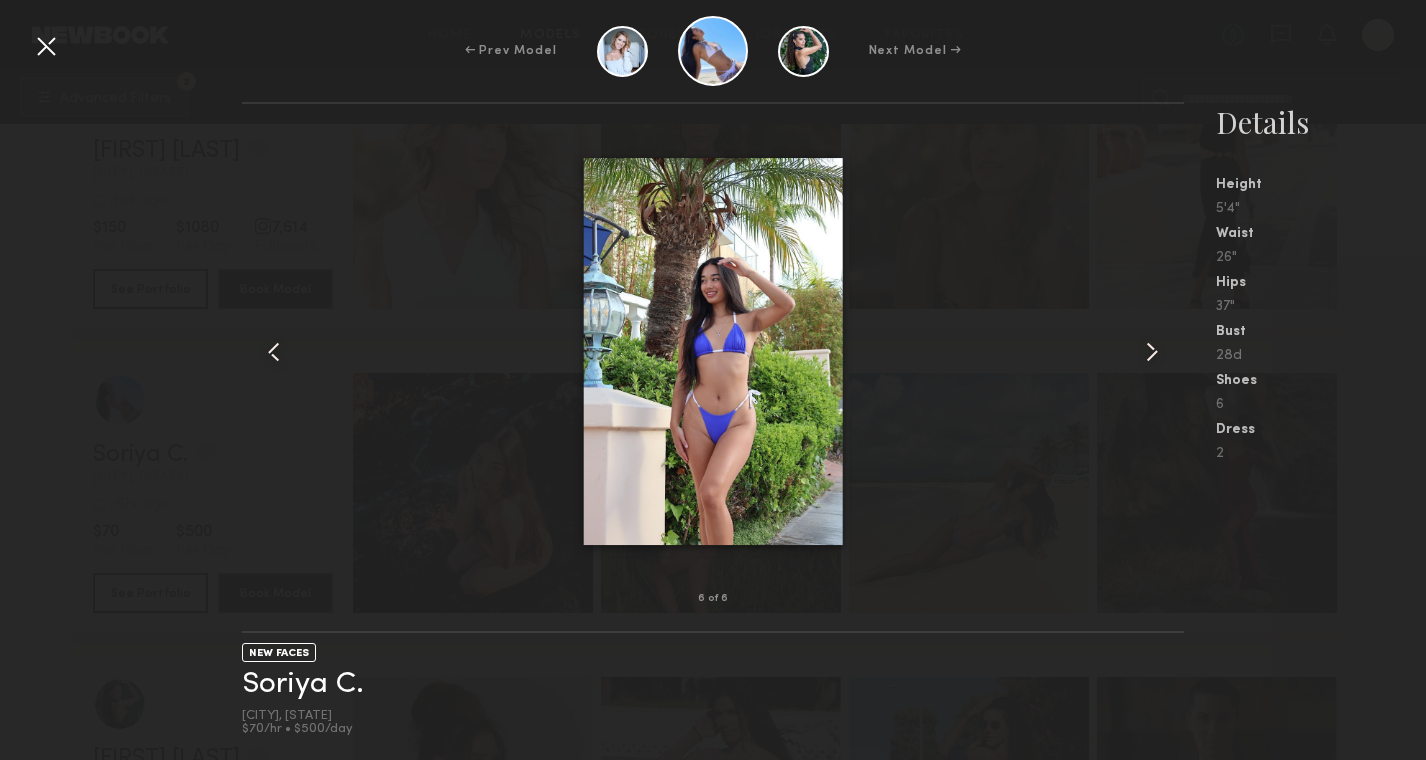 click at bounding box center (1152, 352) 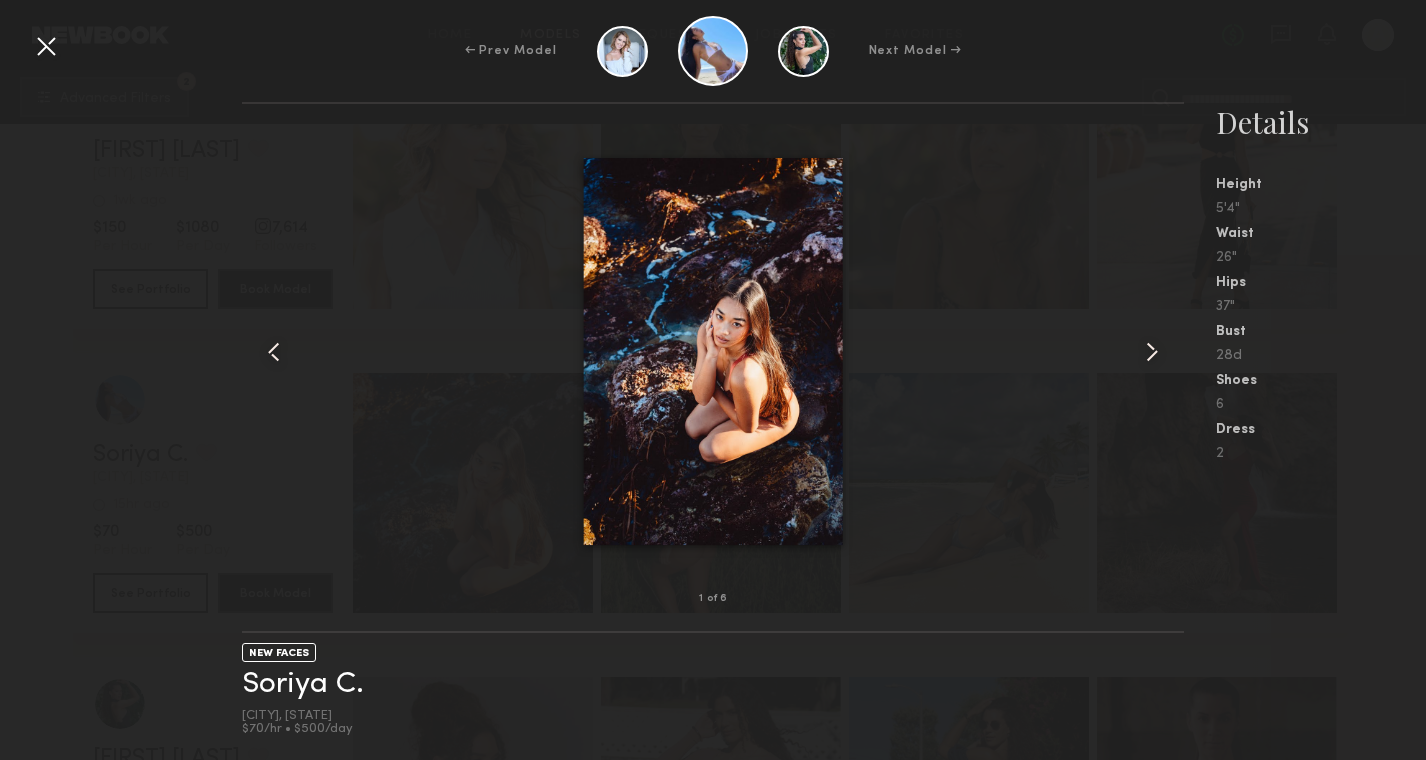 click at bounding box center [1152, 352] 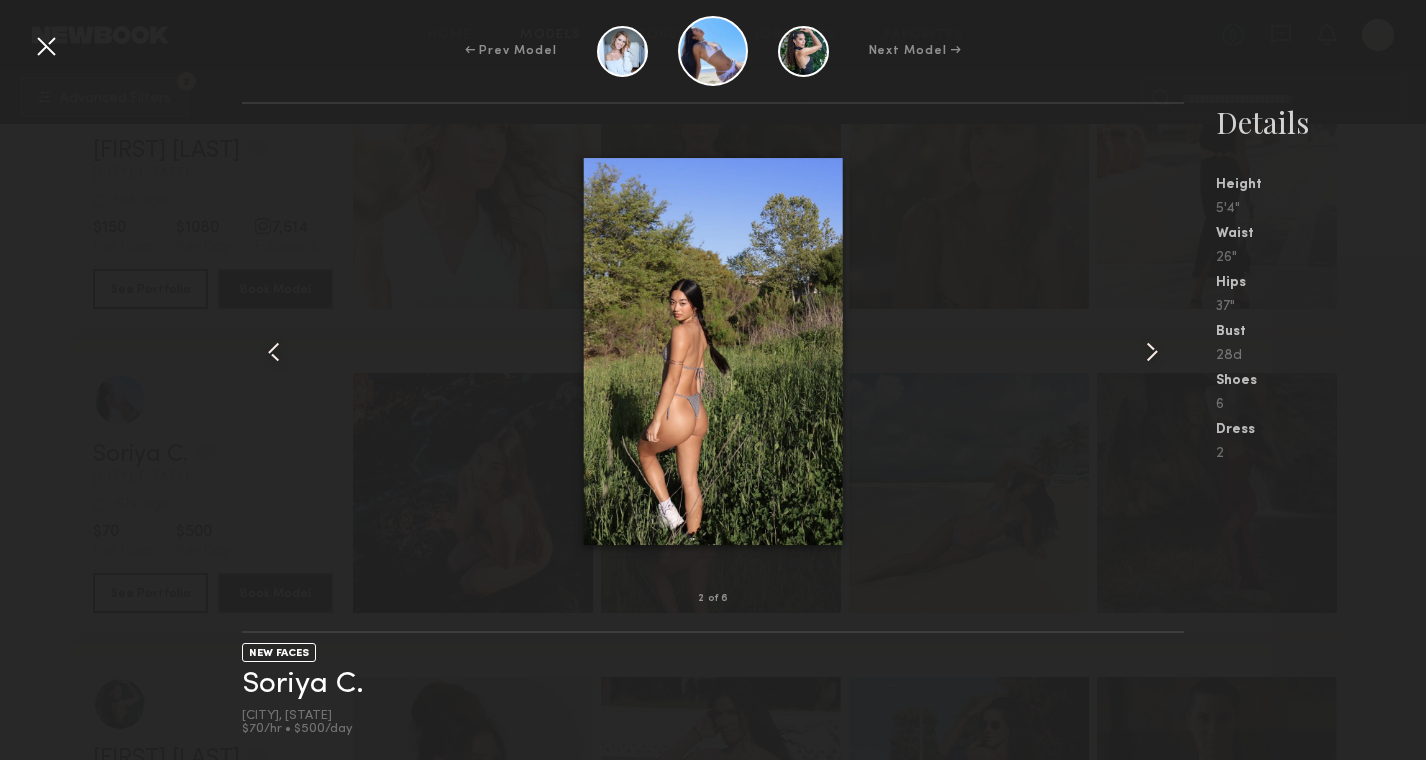 click at bounding box center (46, 46) 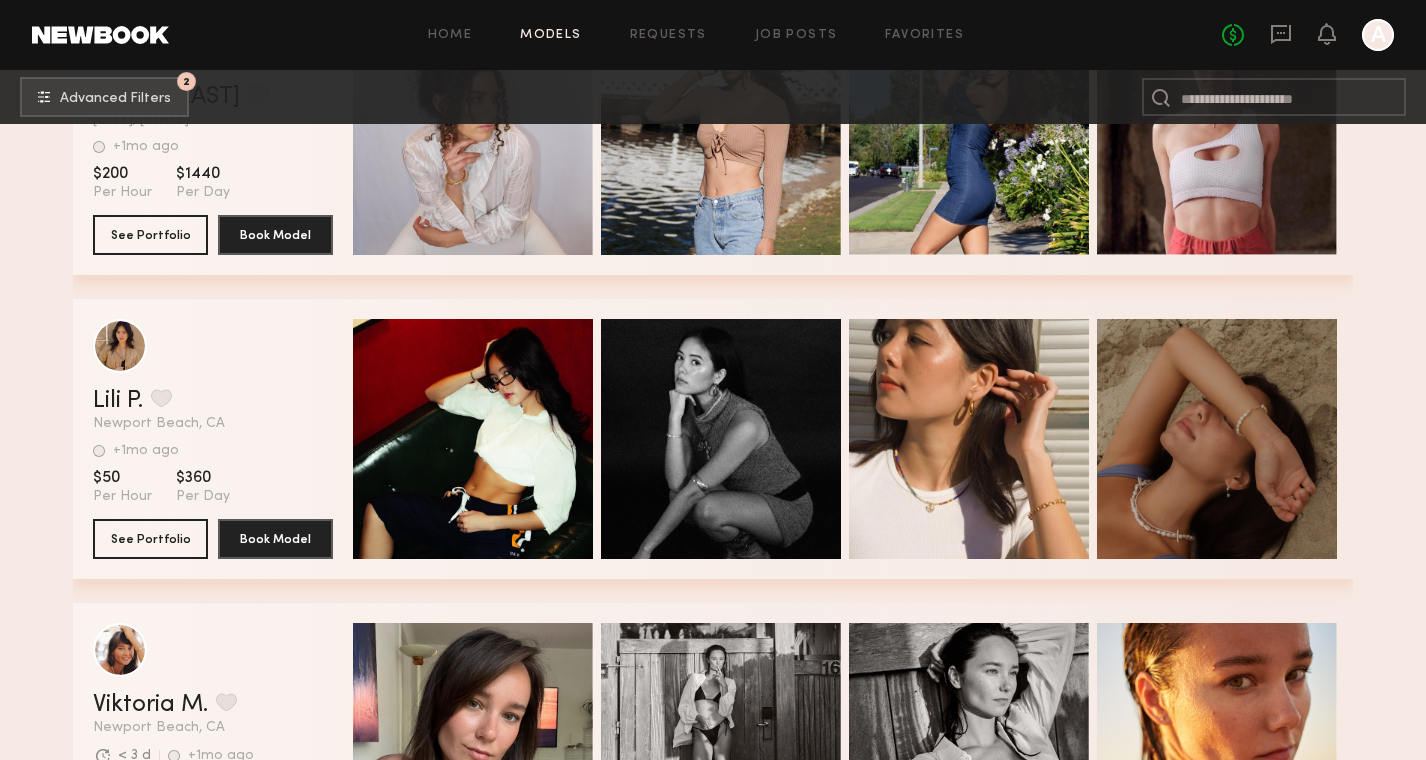 scroll, scrollTop: 18417, scrollLeft: 0, axis: vertical 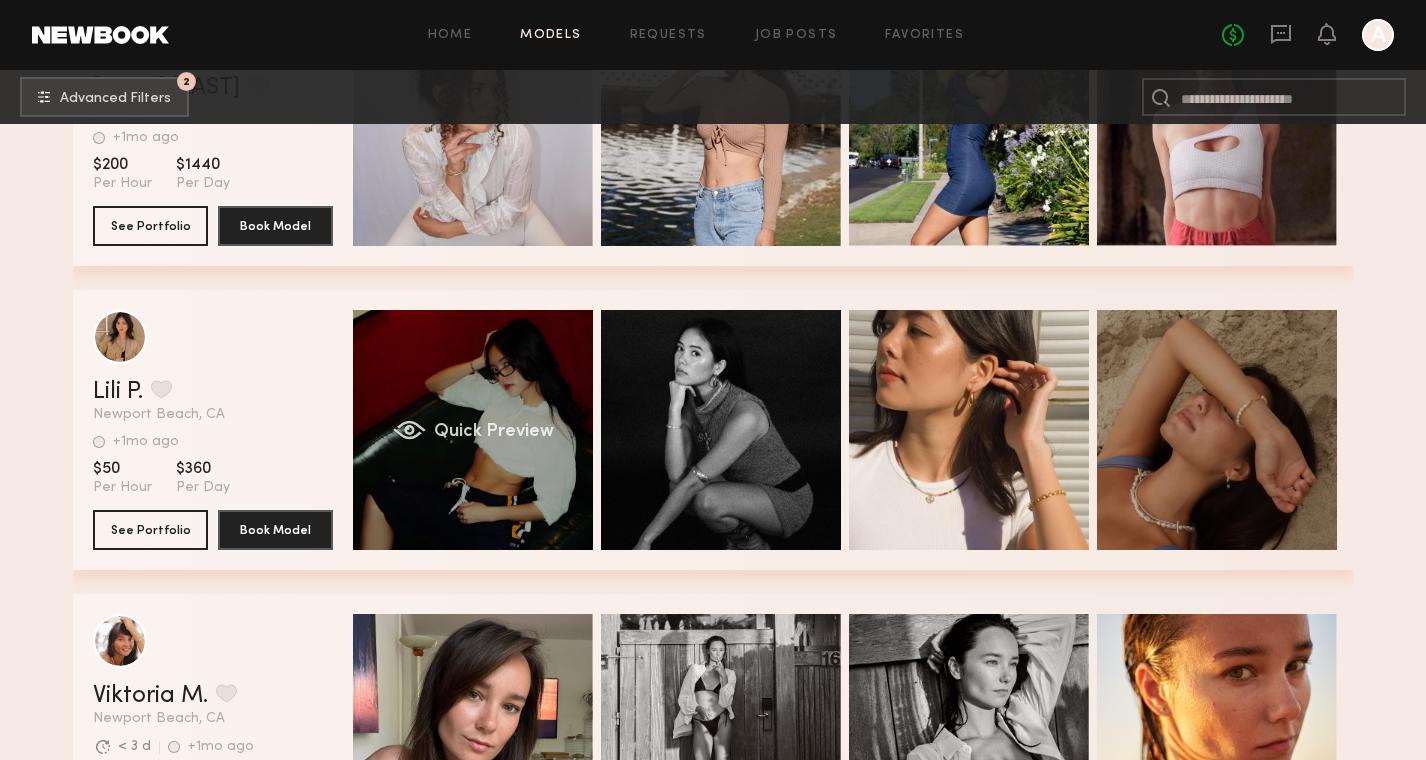 click on "Quick Preview" 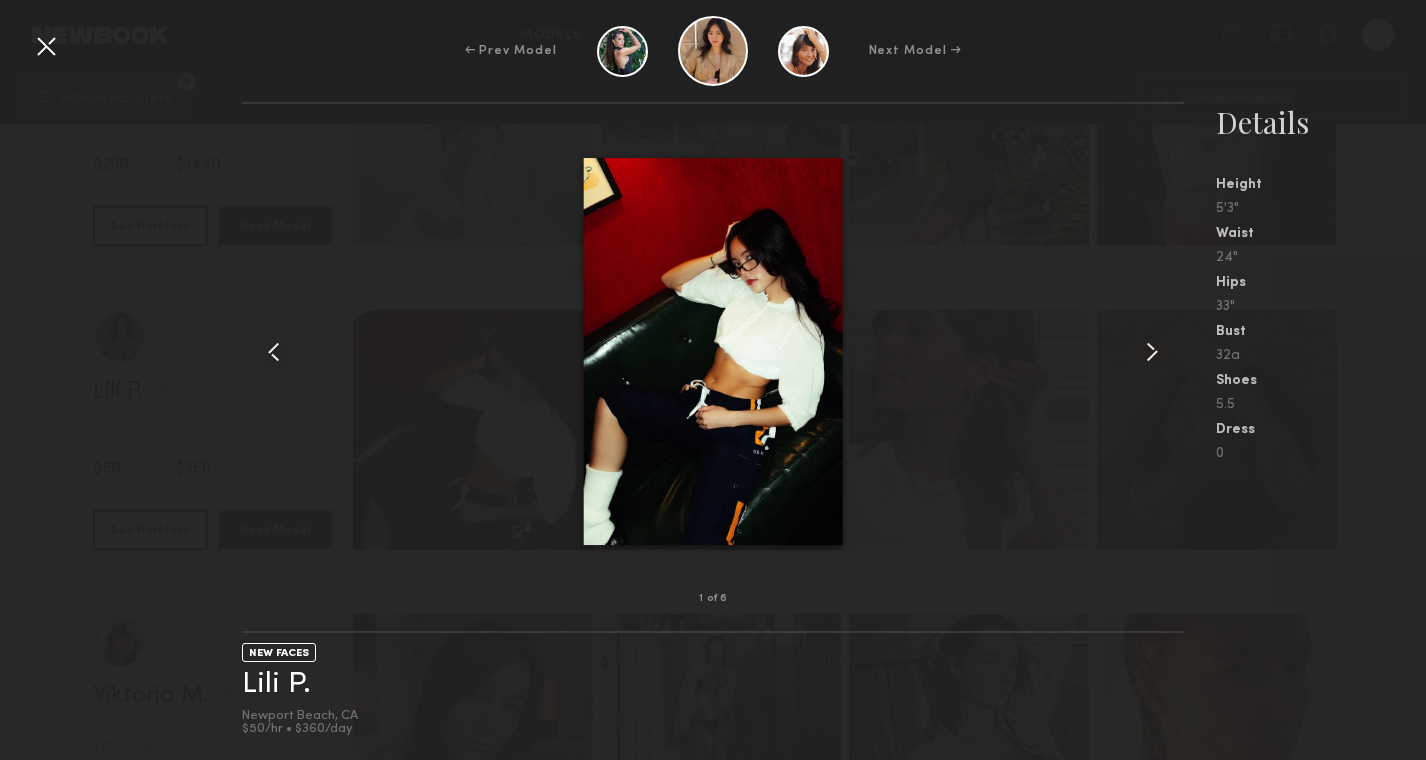 click at bounding box center [712, 351] 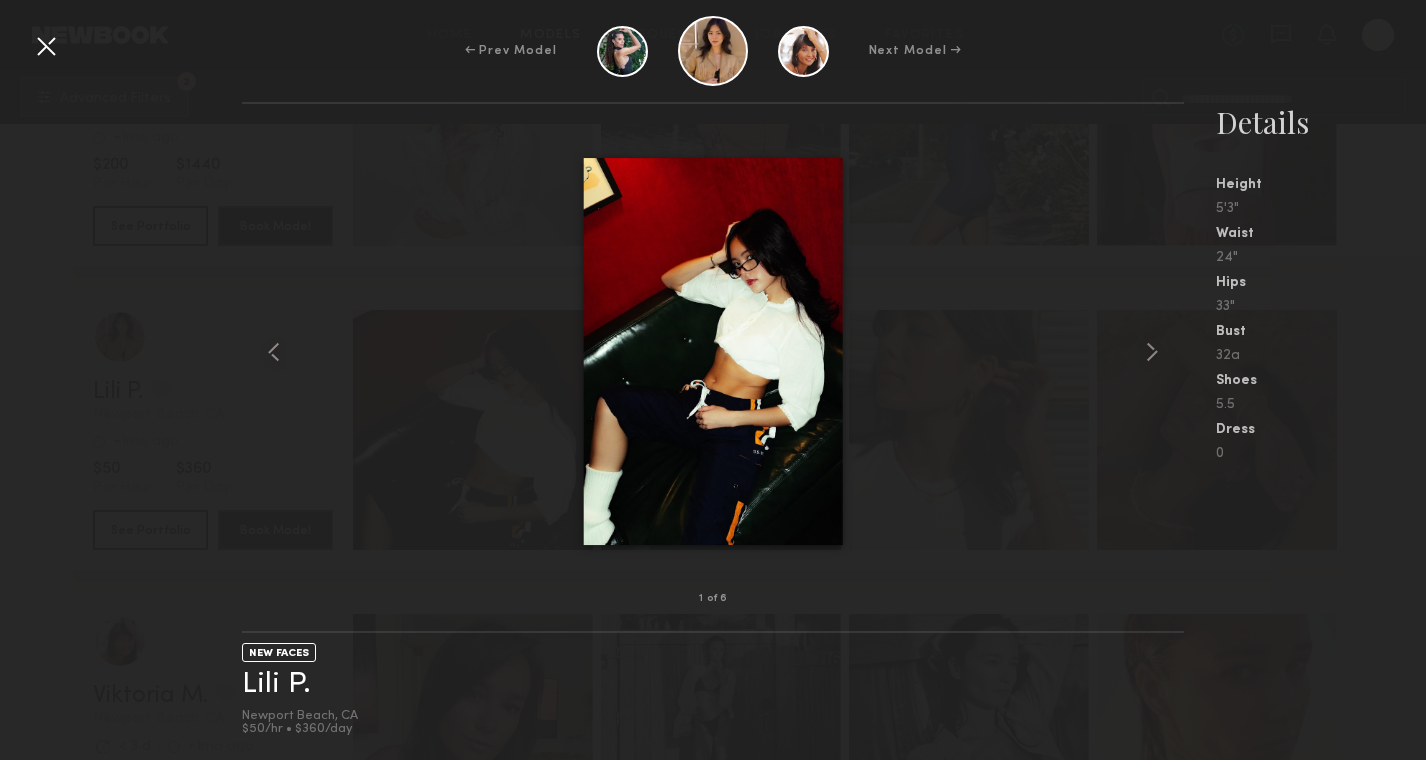 click at bounding box center (46, 46) 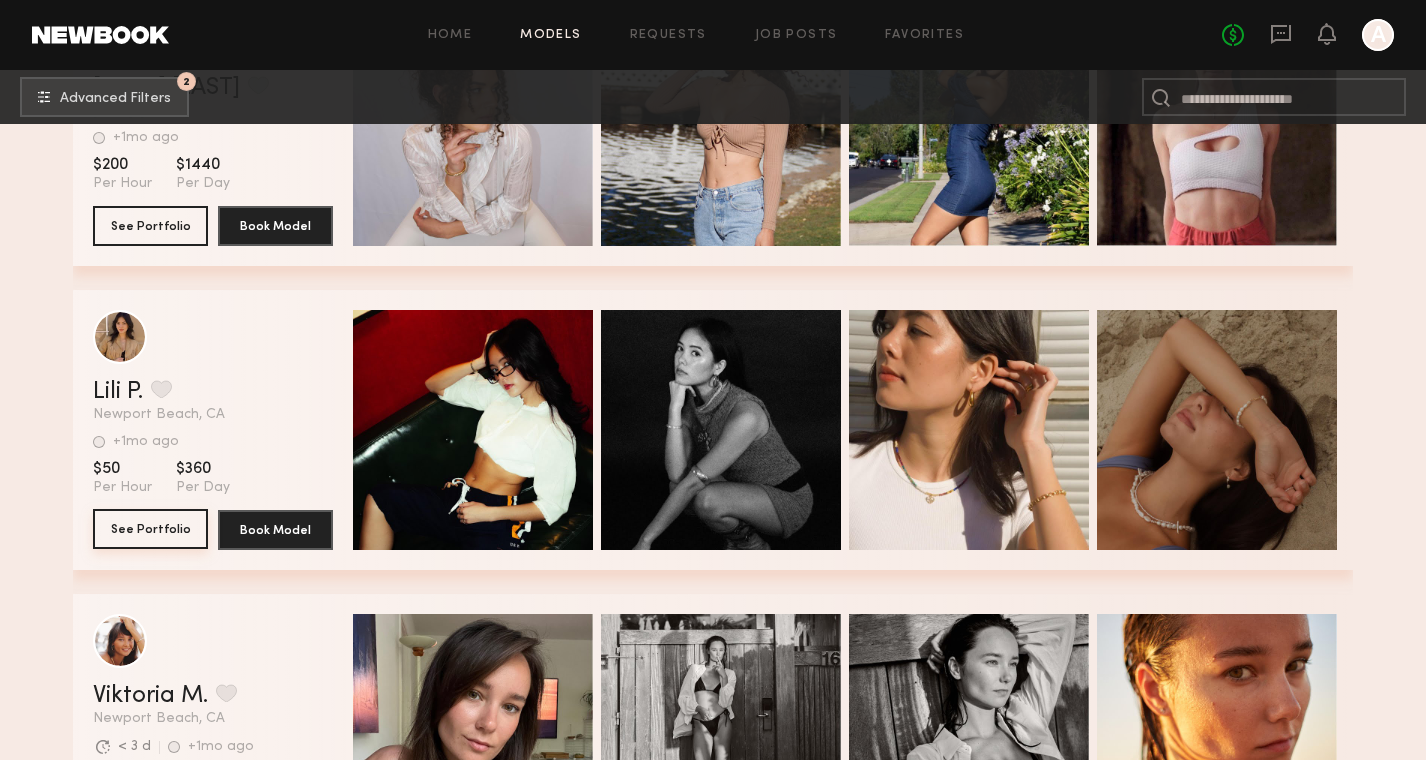 click on "See Portfolio" 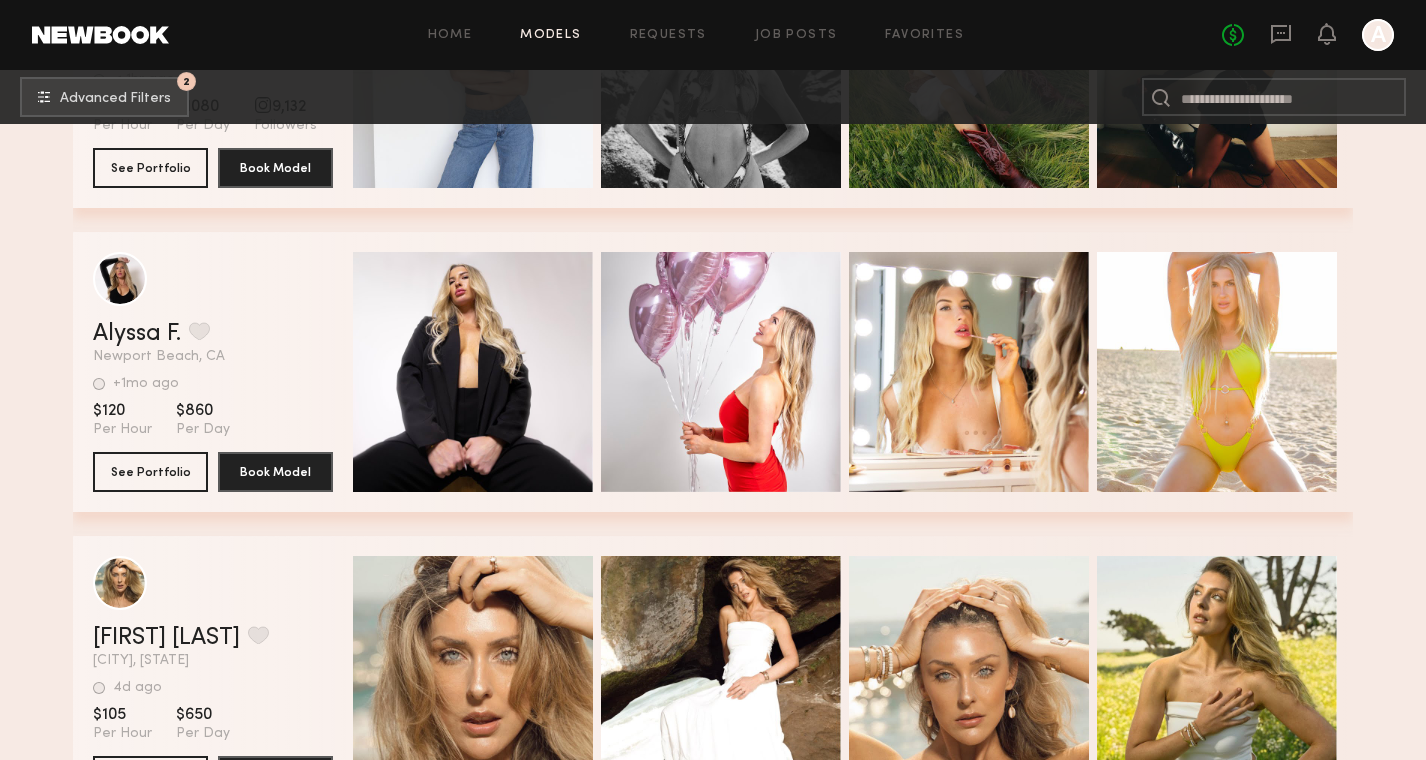 scroll, scrollTop: 19401, scrollLeft: 0, axis: vertical 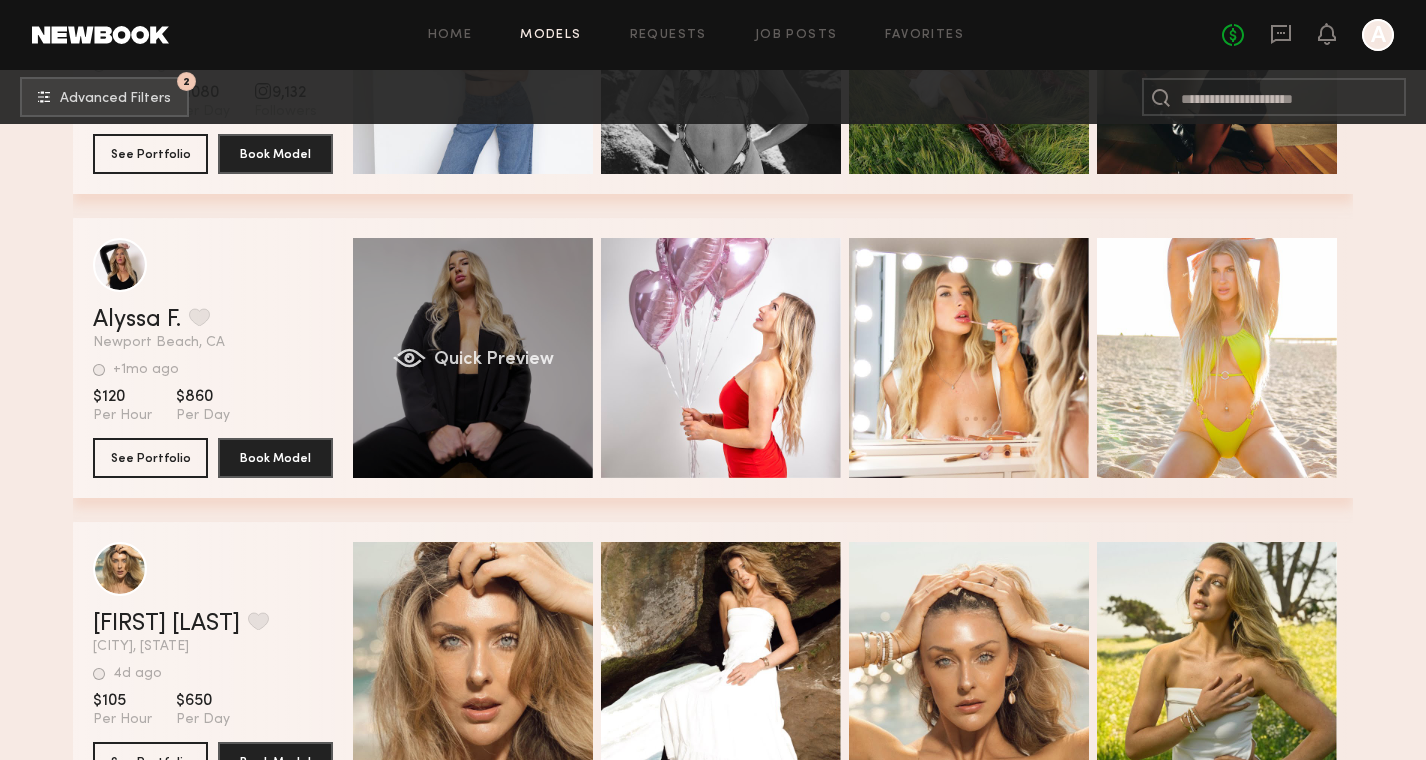 click on "Quick Preview" 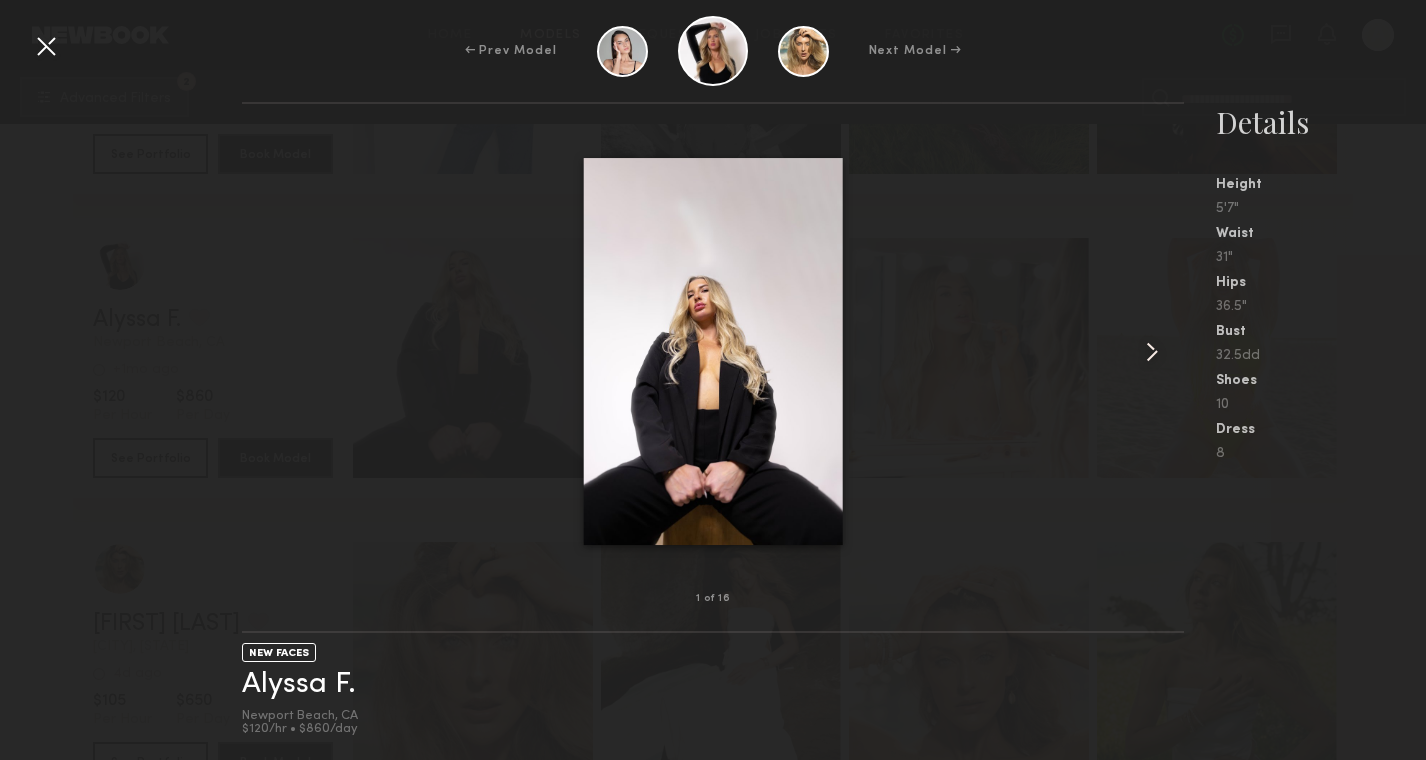 click at bounding box center [1152, 352] 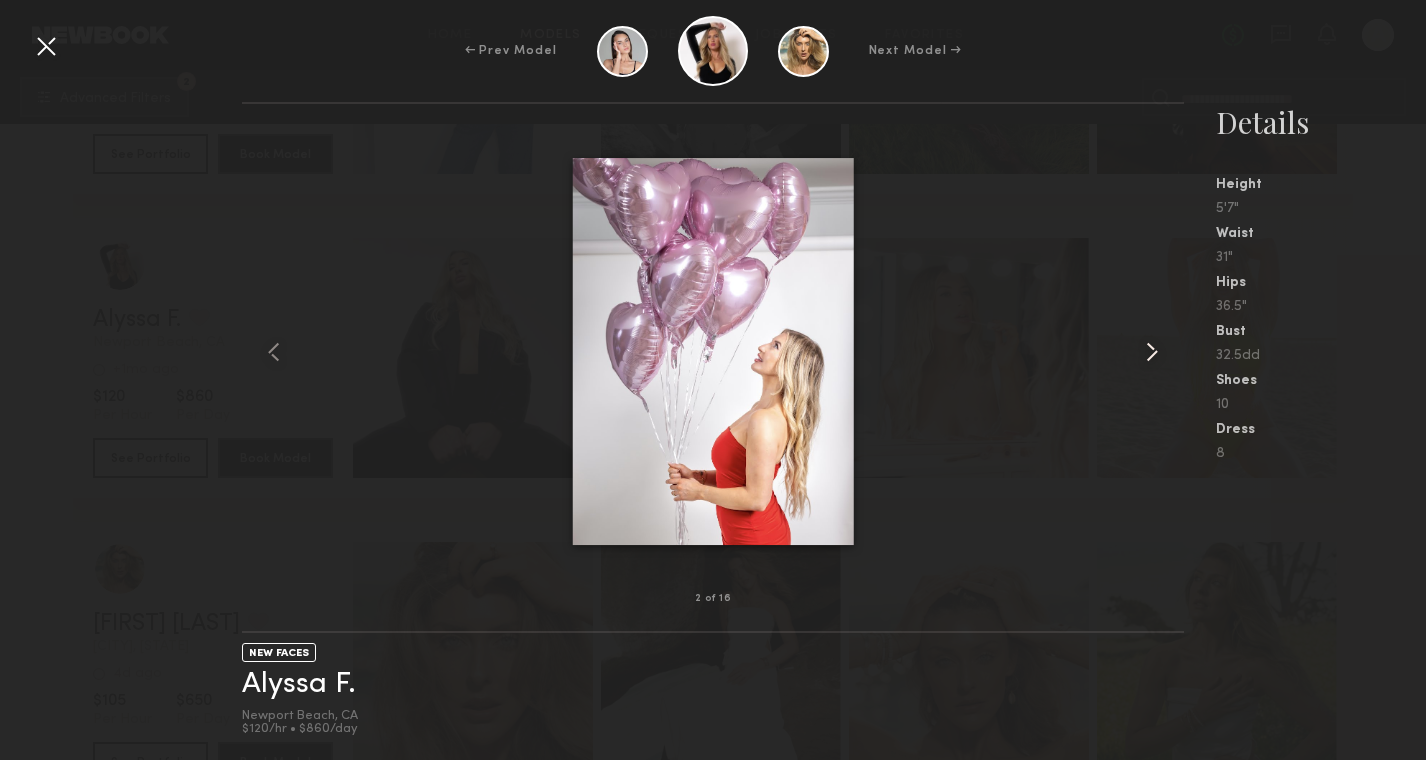 click at bounding box center (1152, 352) 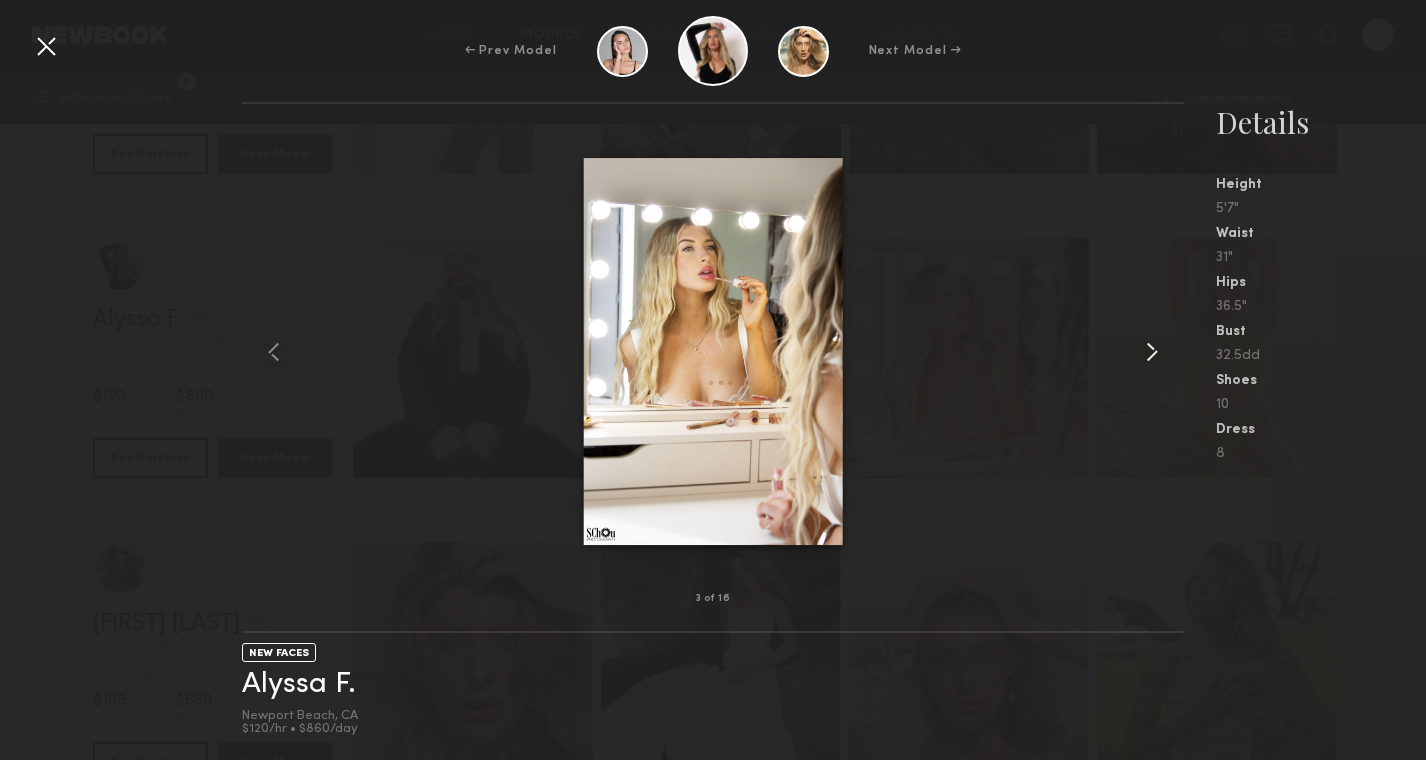 click at bounding box center [1152, 352] 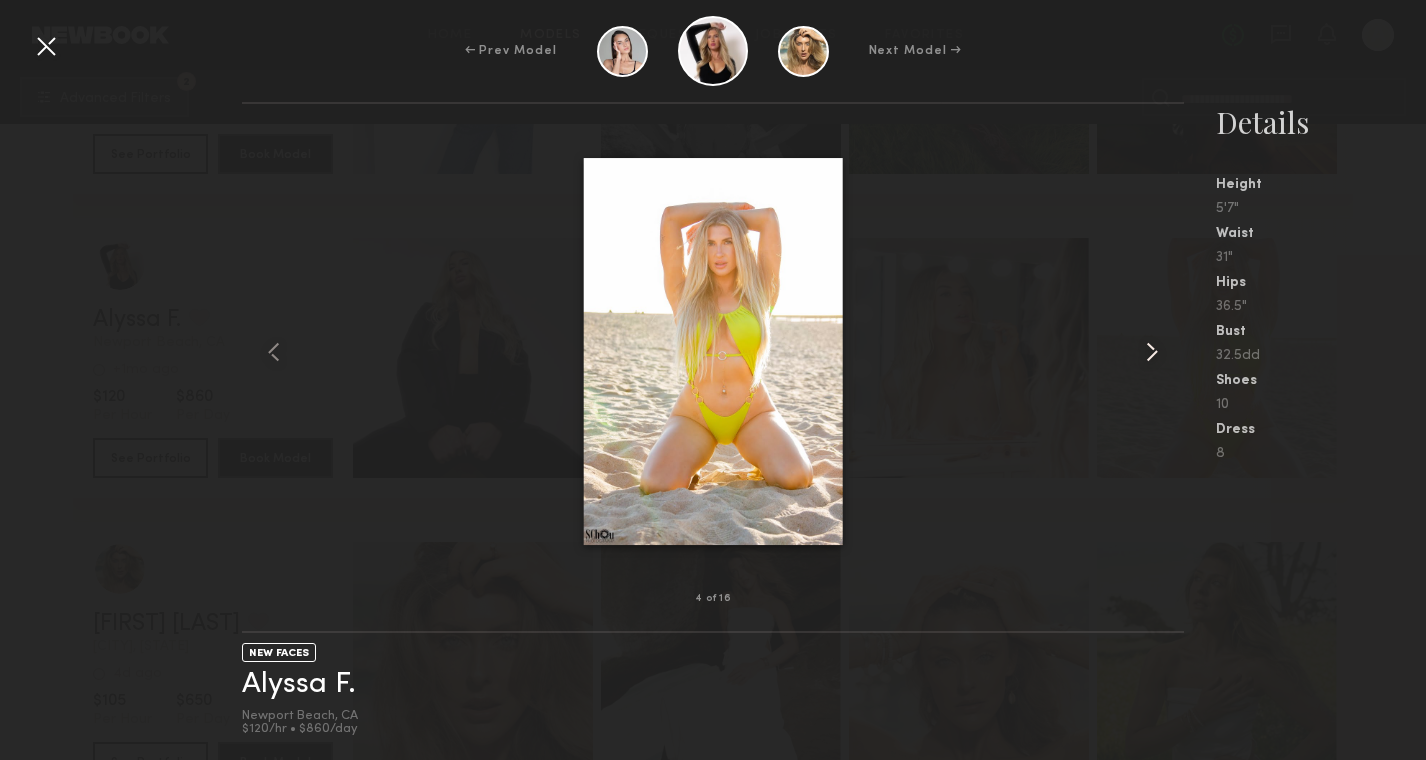 click at bounding box center (1152, 352) 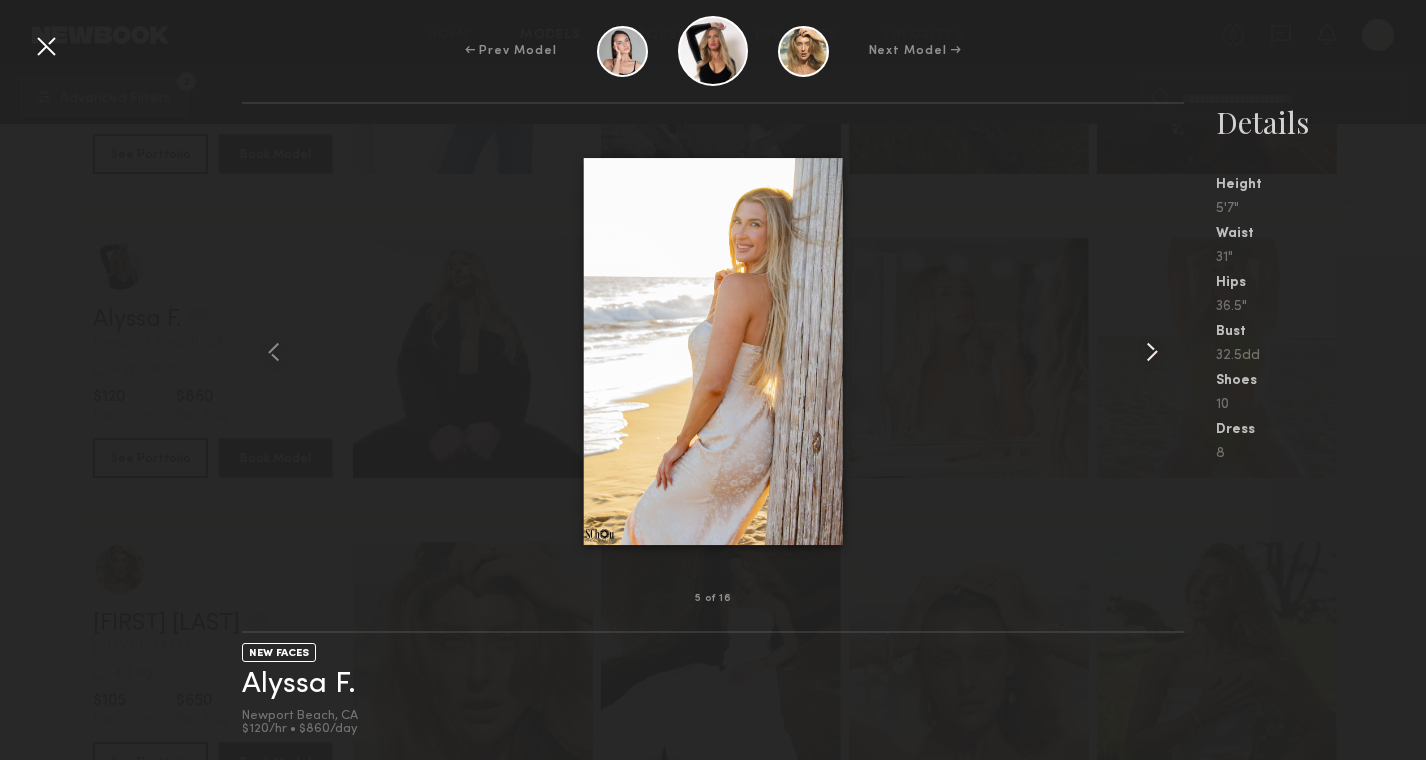 click at bounding box center (1152, 352) 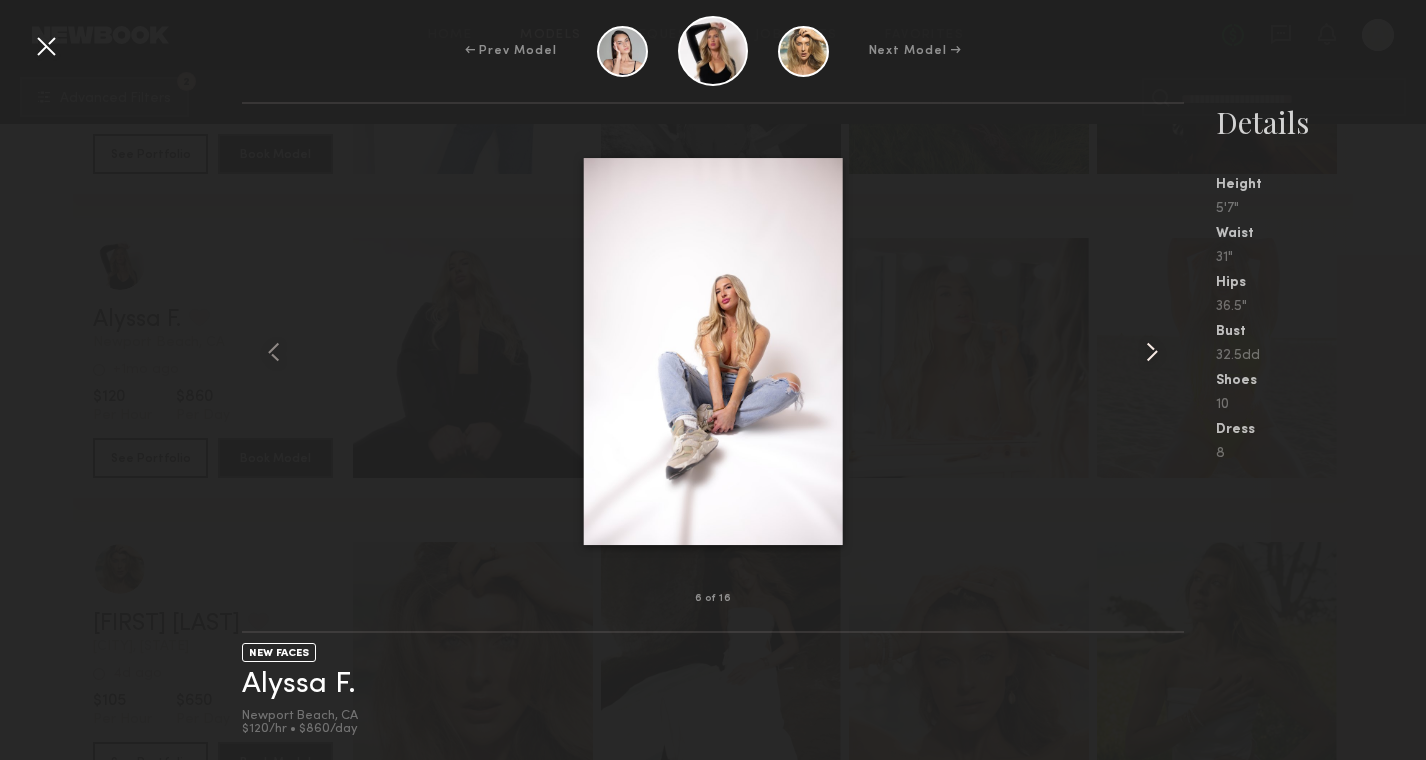 click at bounding box center [1152, 352] 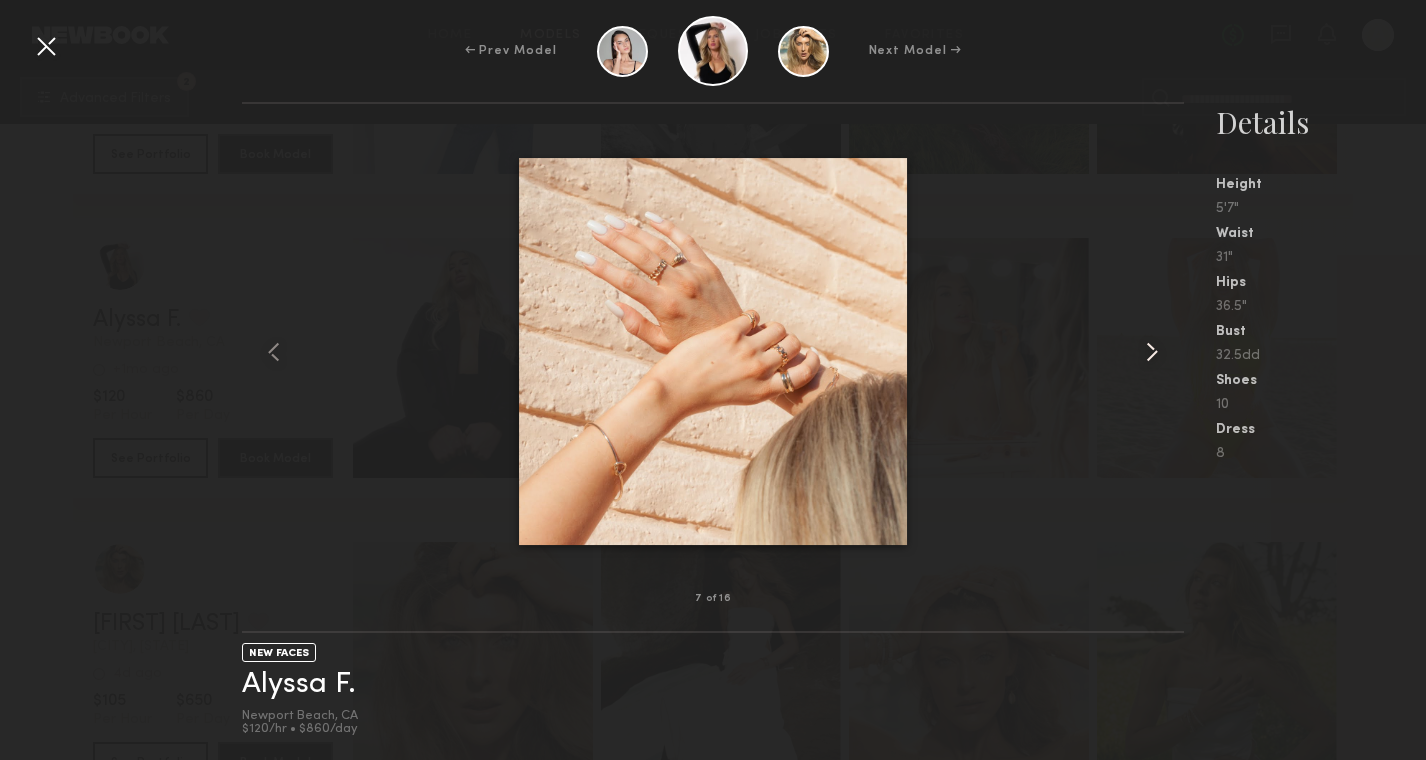 click at bounding box center (1152, 352) 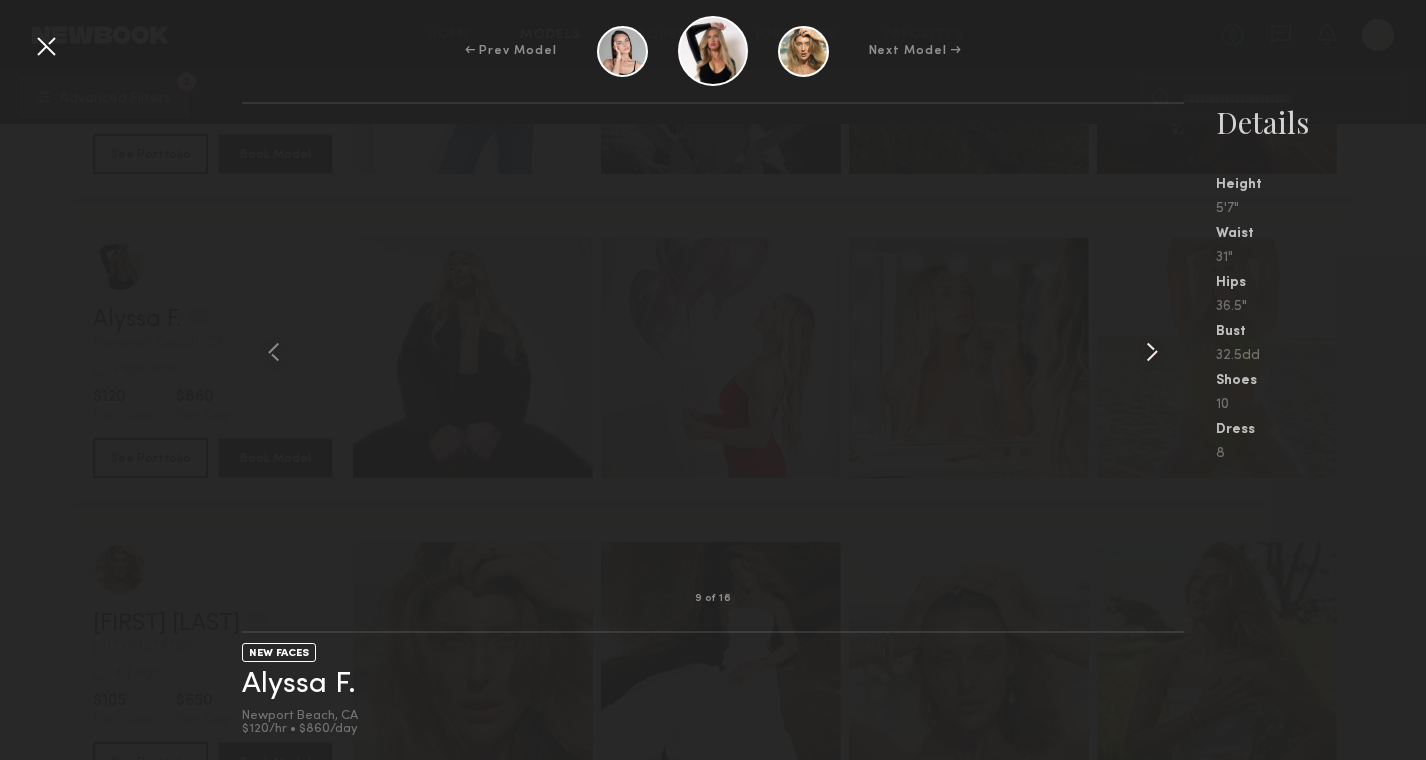 click at bounding box center (1152, 352) 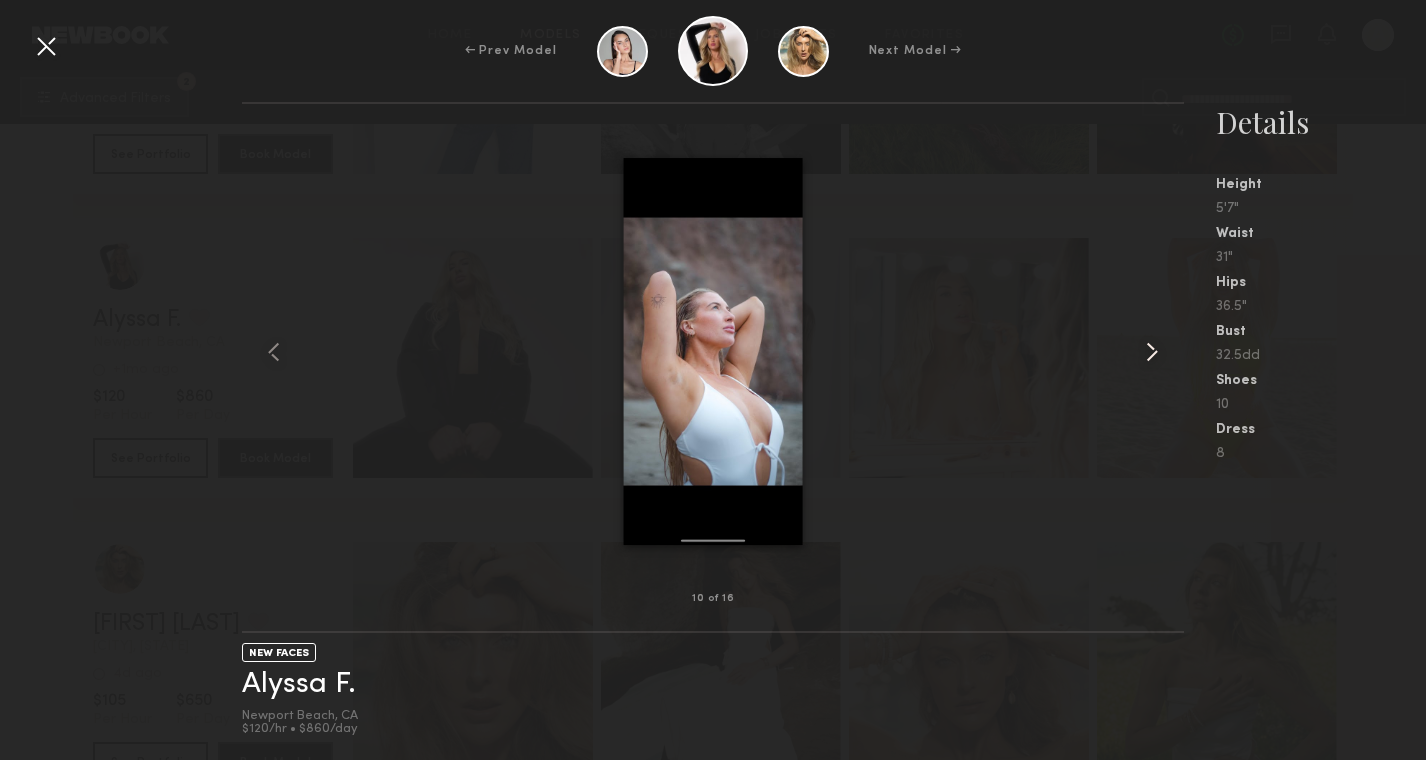 click at bounding box center [1152, 352] 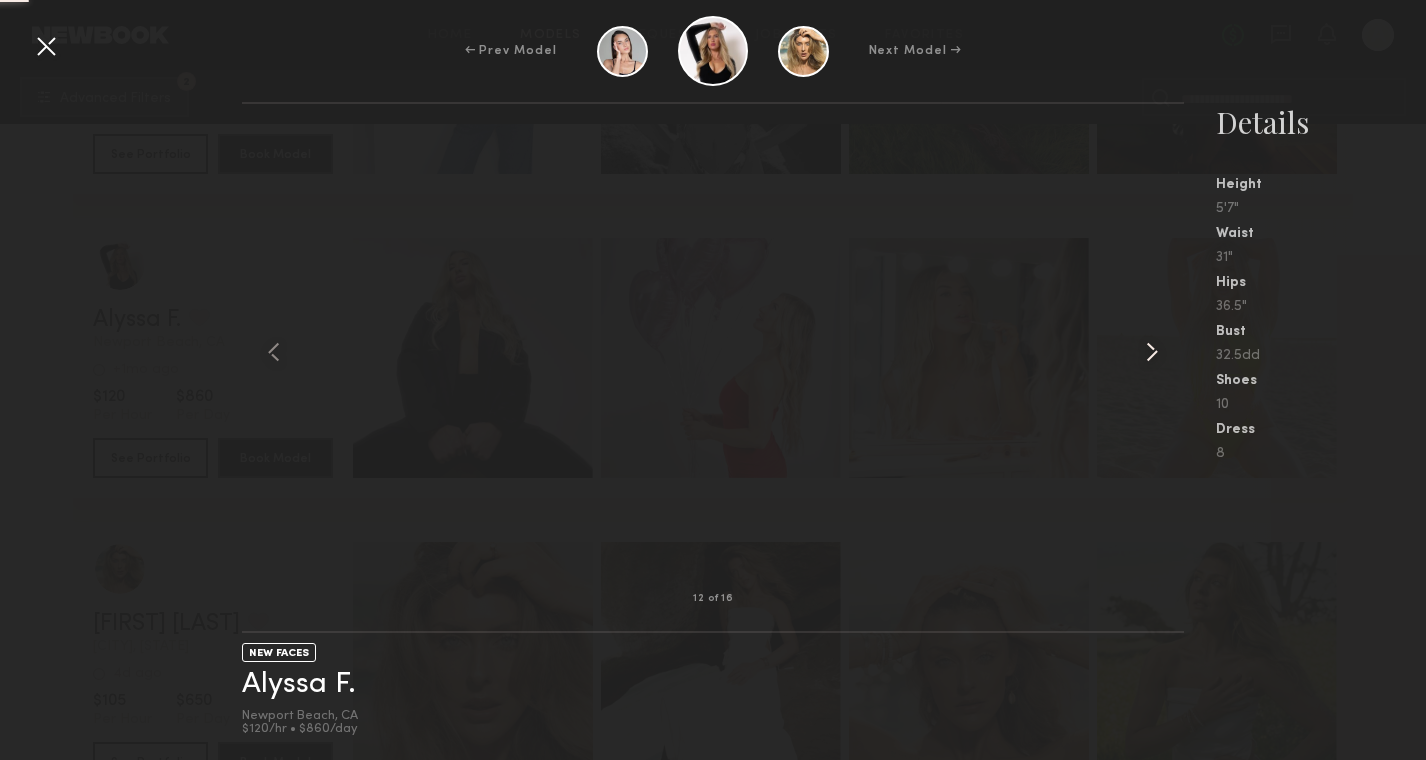 click at bounding box center [1152, 352] 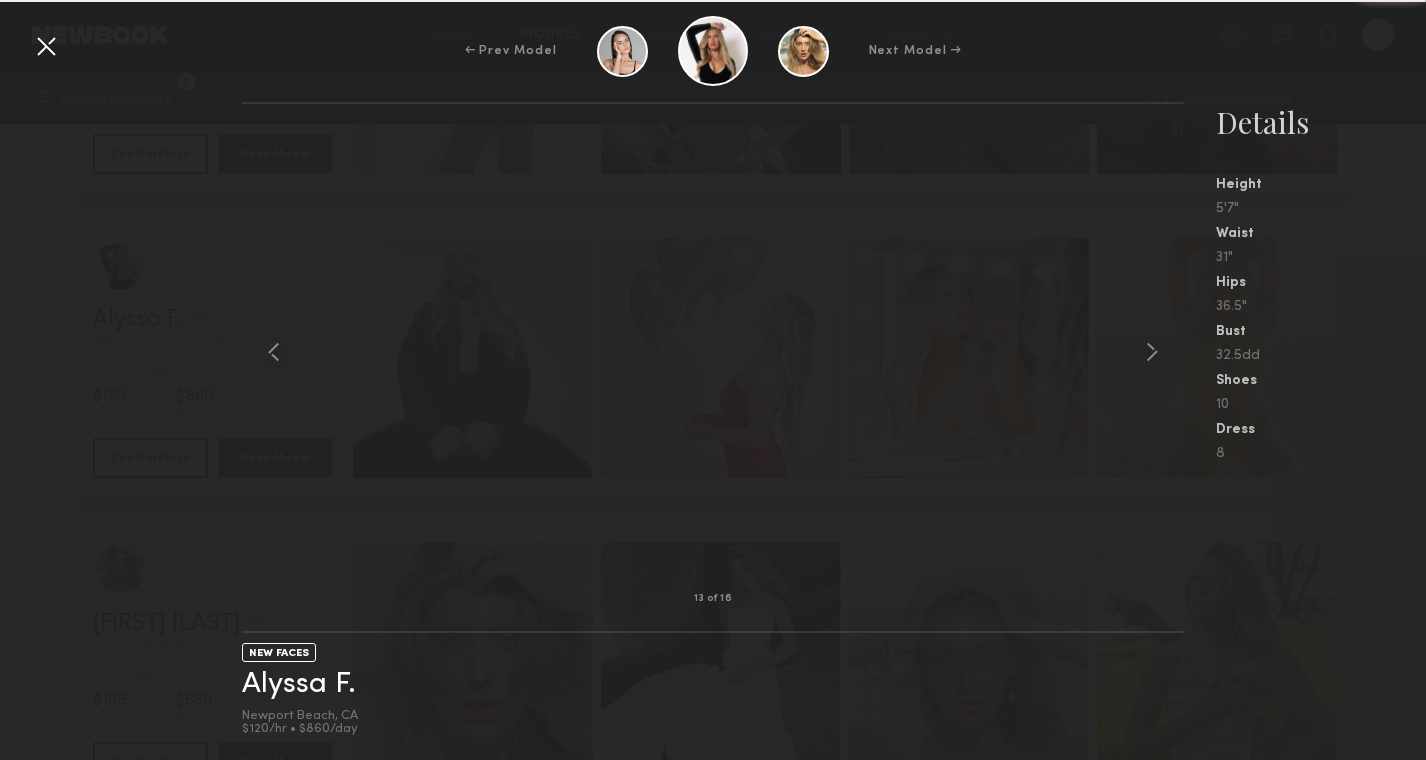 click on "13 of 16" at bounding box center [712, 367] 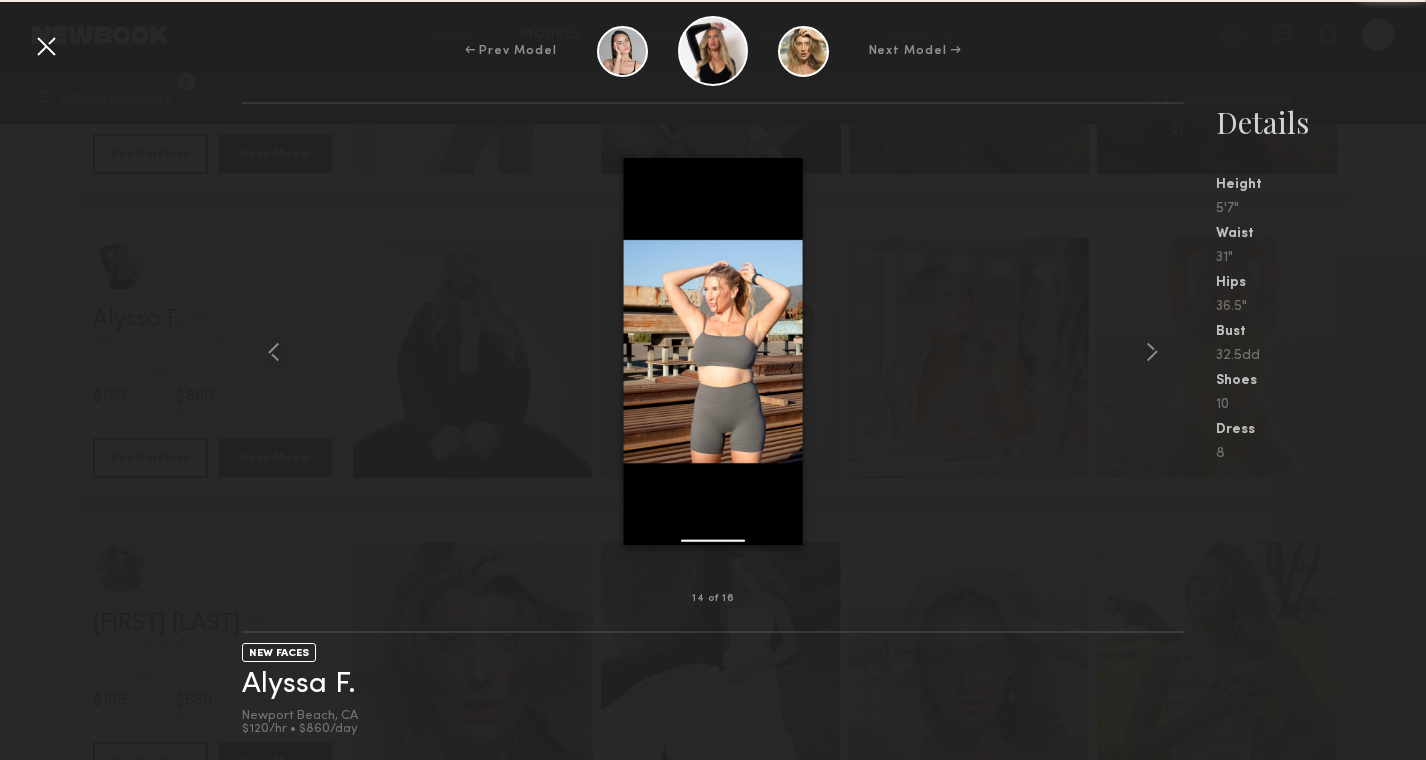 click at bounding box center [1152, 352] 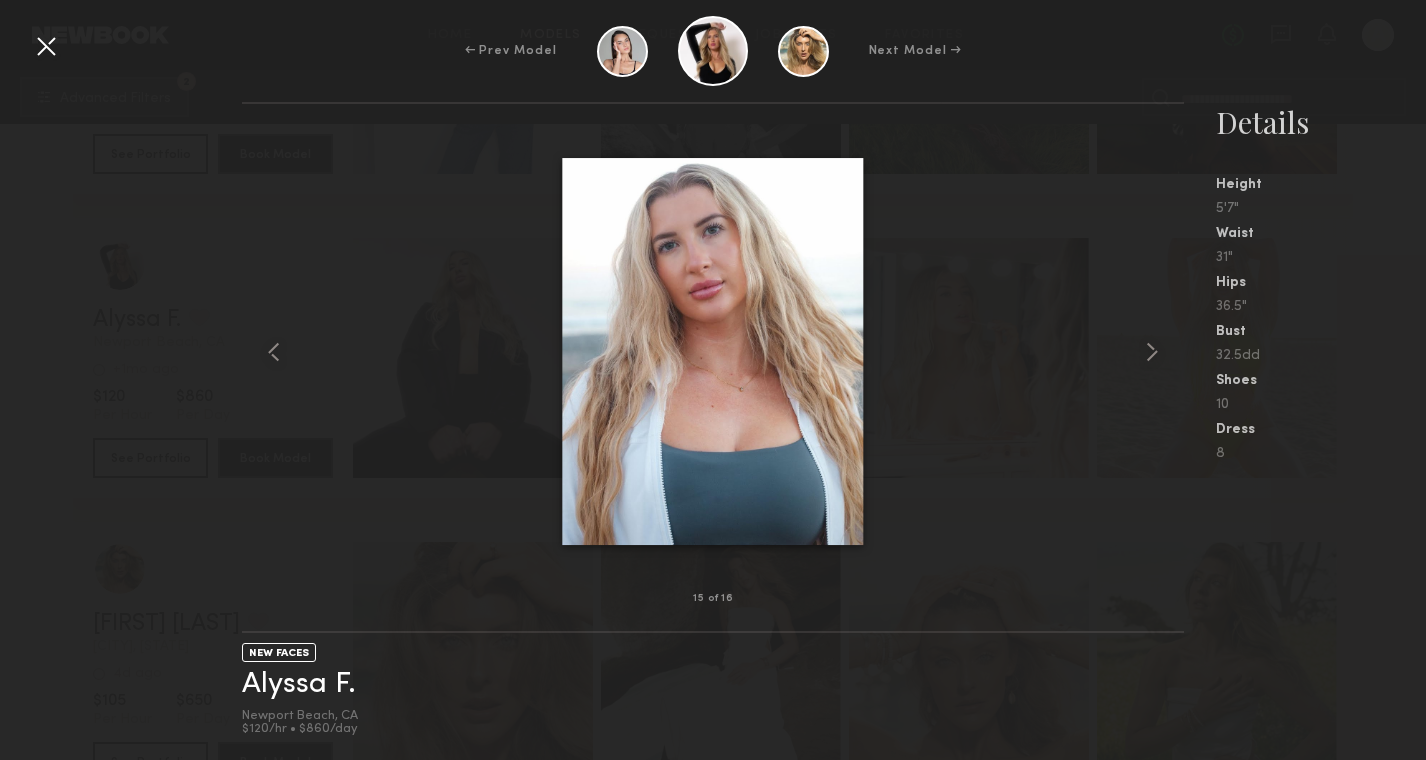 click at bounding box center (46, 46) 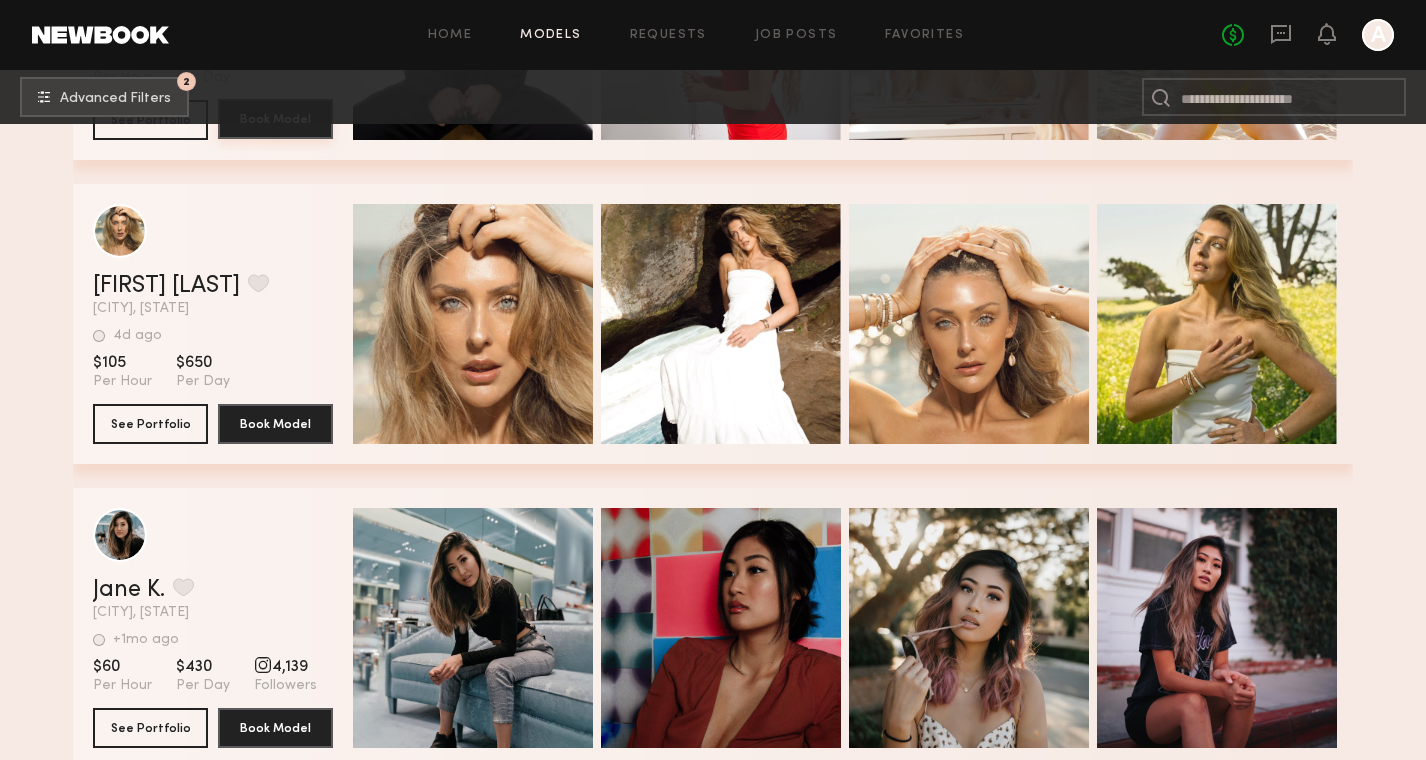 scroll, scrollTop: 19799, scrollLeft: 0, axis: vertical 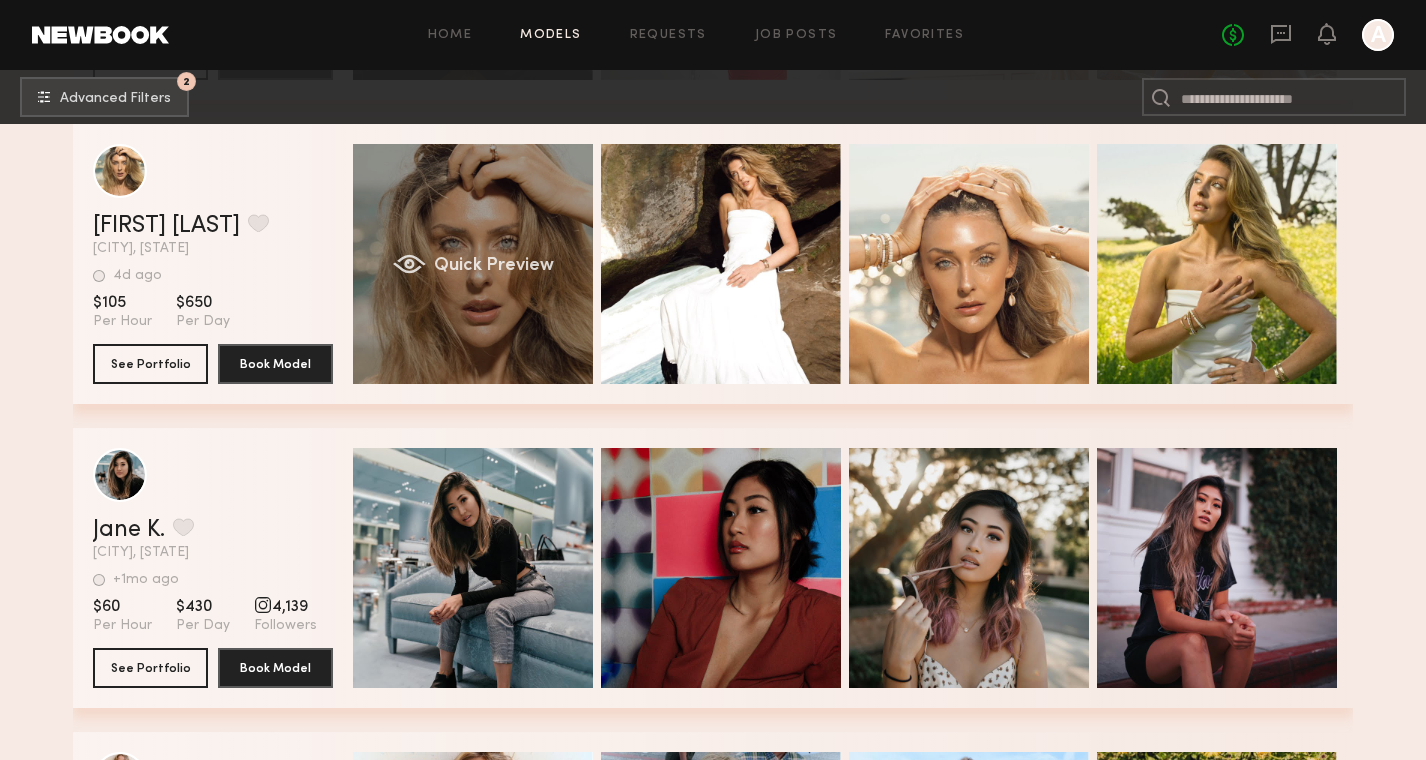 click on "Quick Preview" 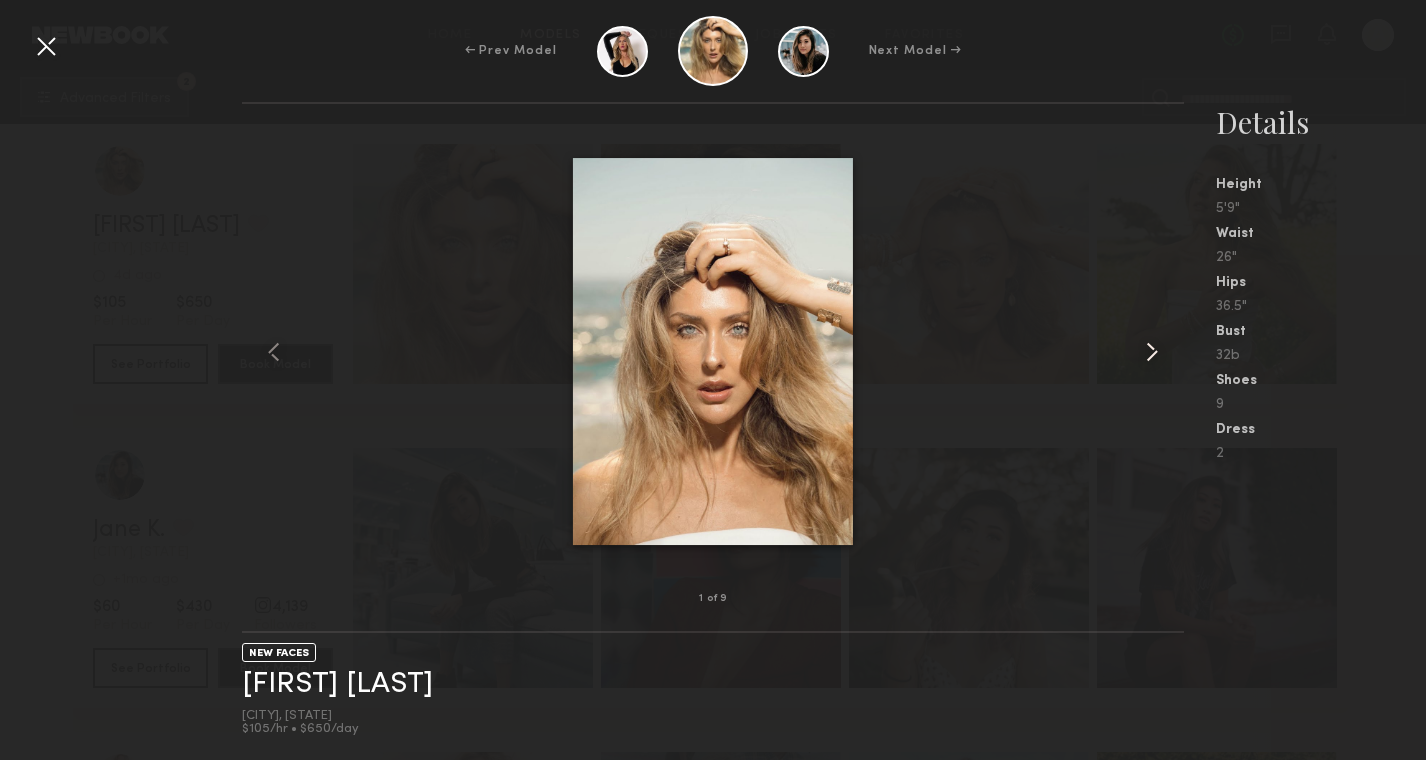 click at bounding box center [1152, 352] 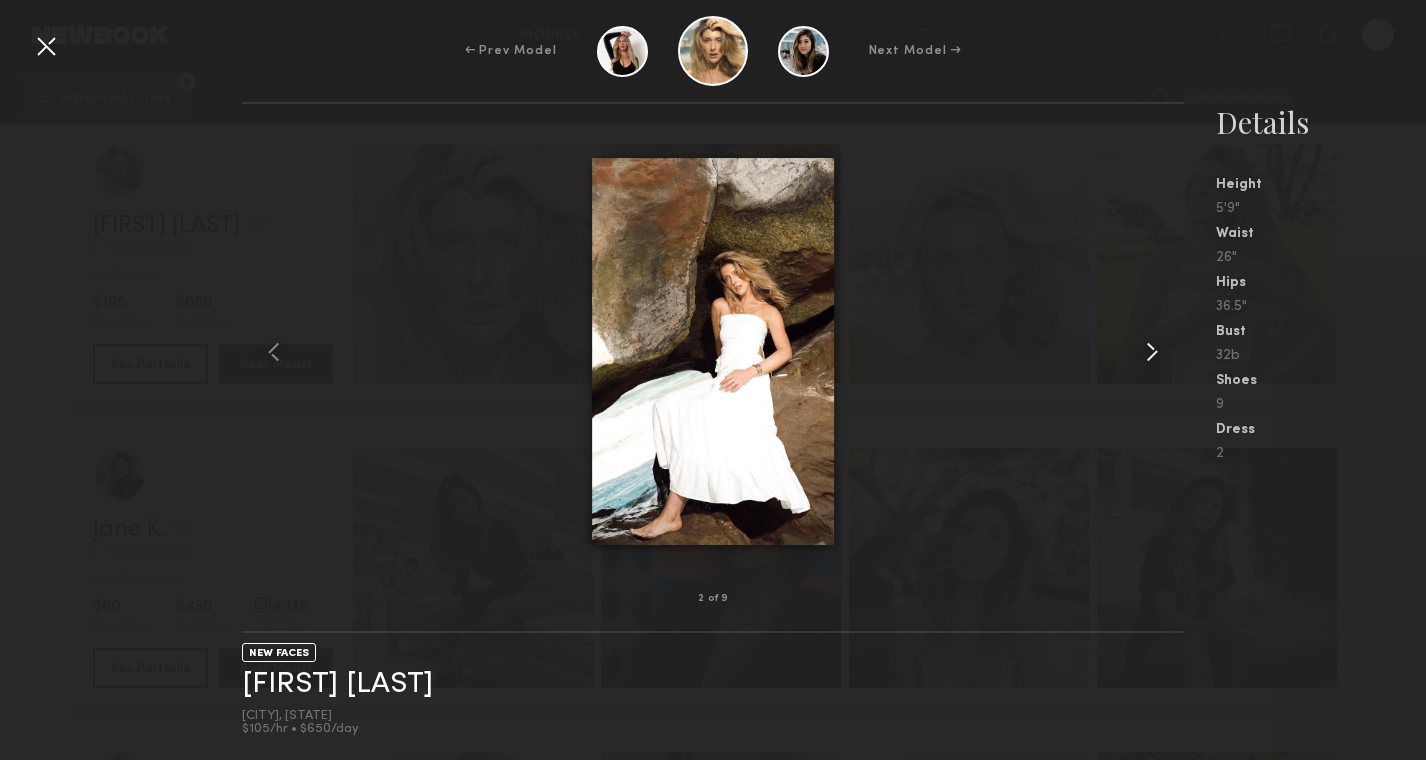 click at bounding box center (1152, 352) 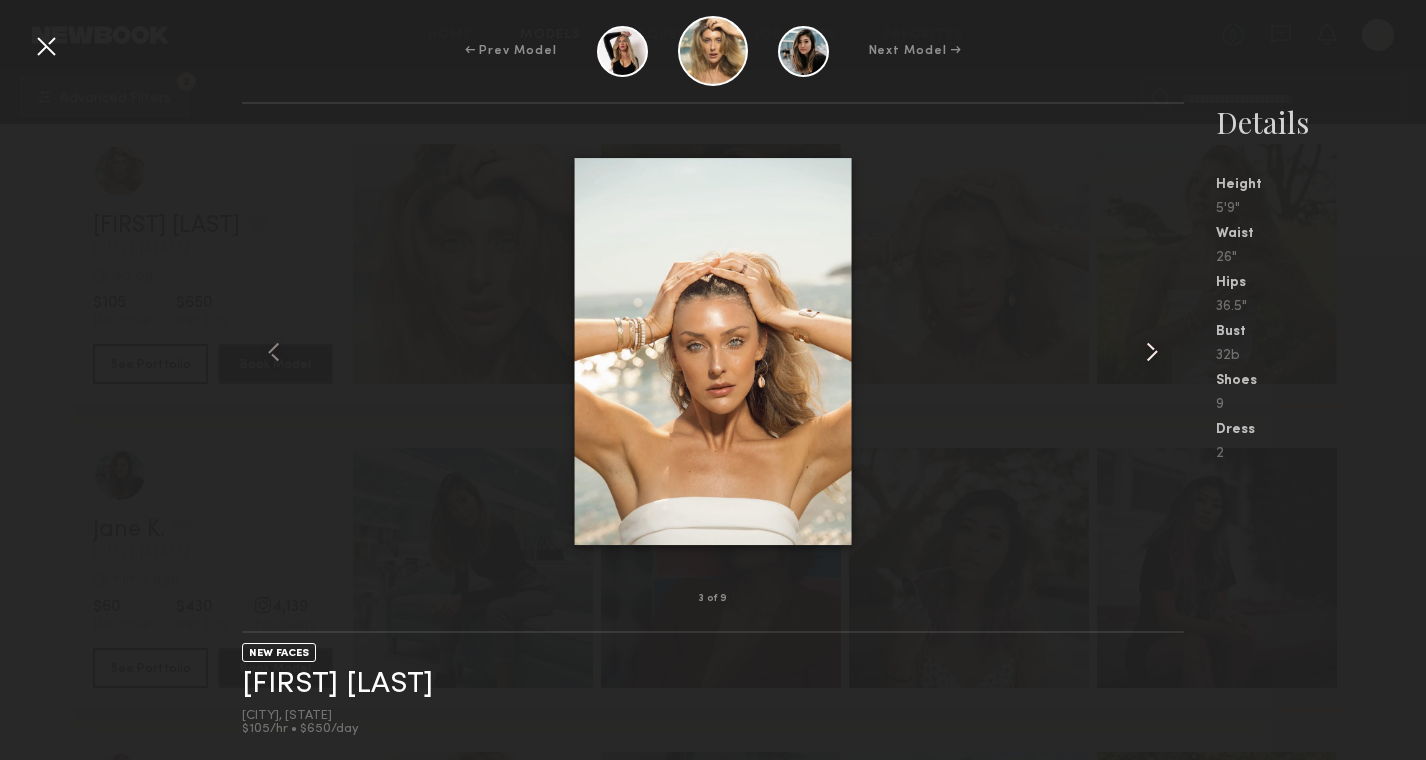 click at bounding box center (1152, 352) 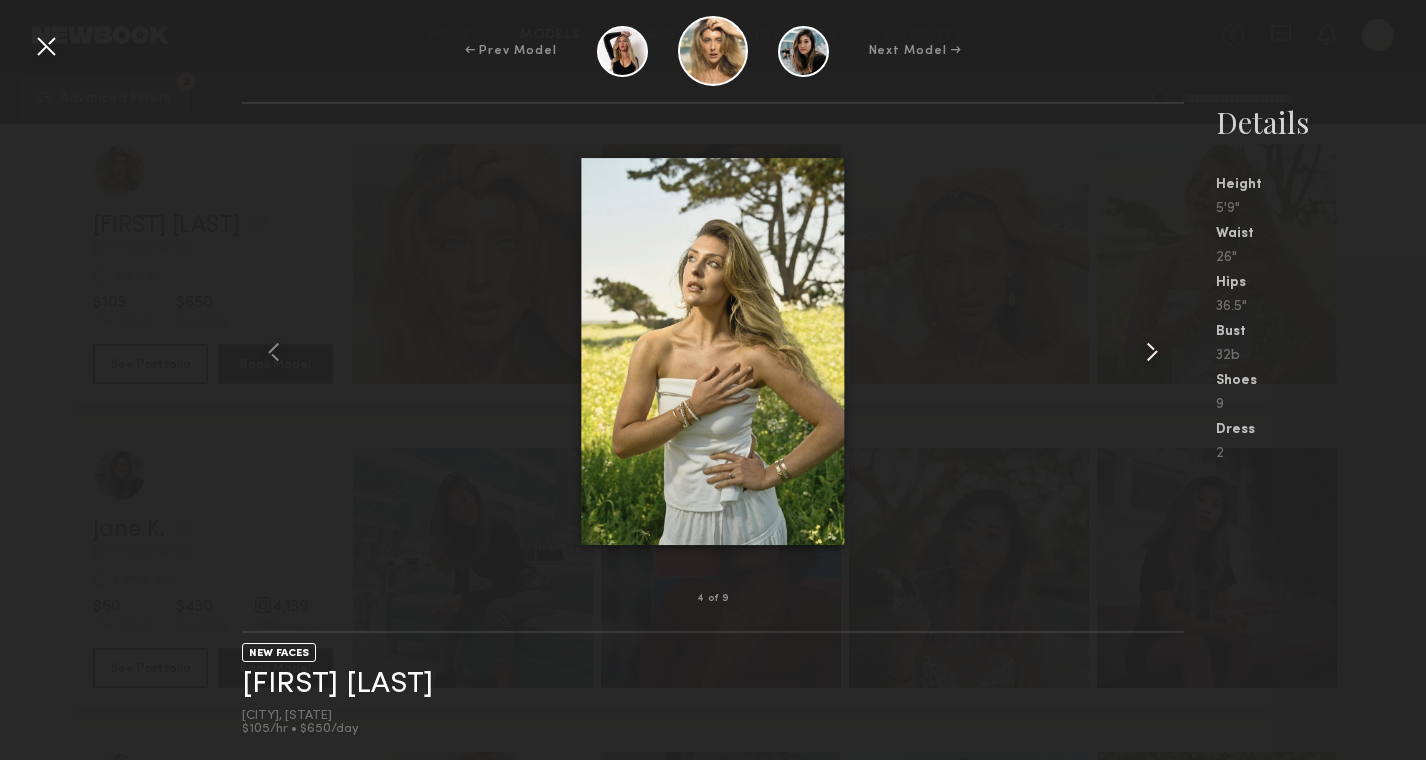 click at bounding box center (1152, 352) 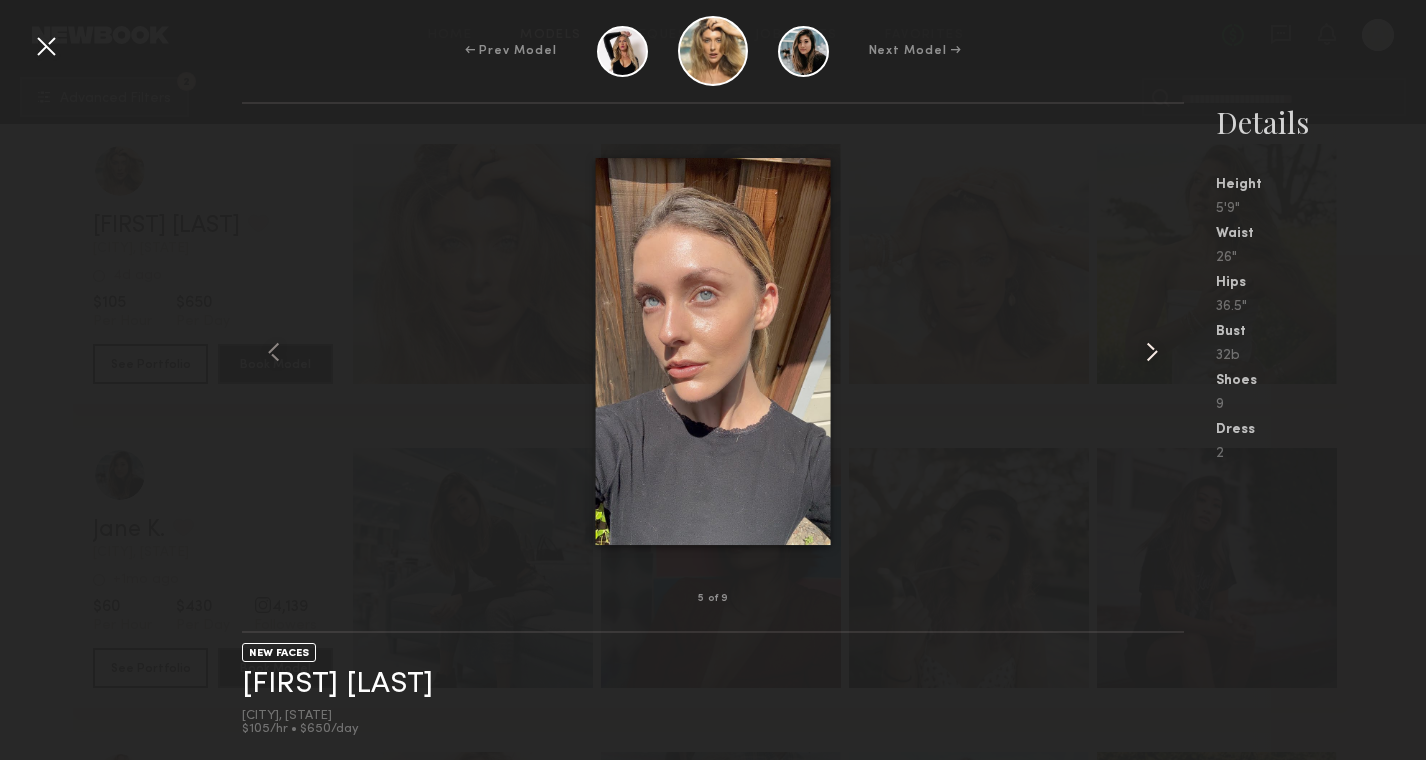 click at bounding box center [1152, 352] 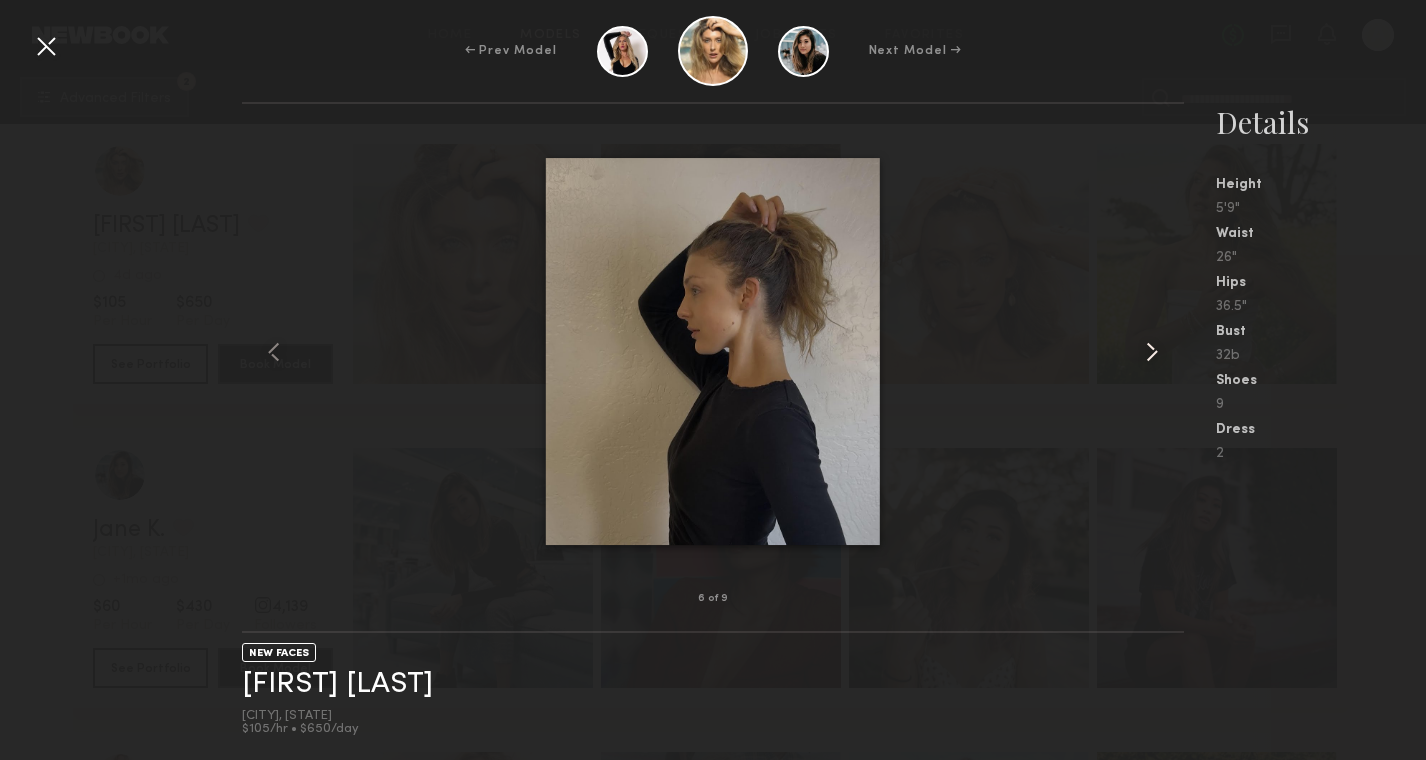 click at bounding box center [1152, 352] 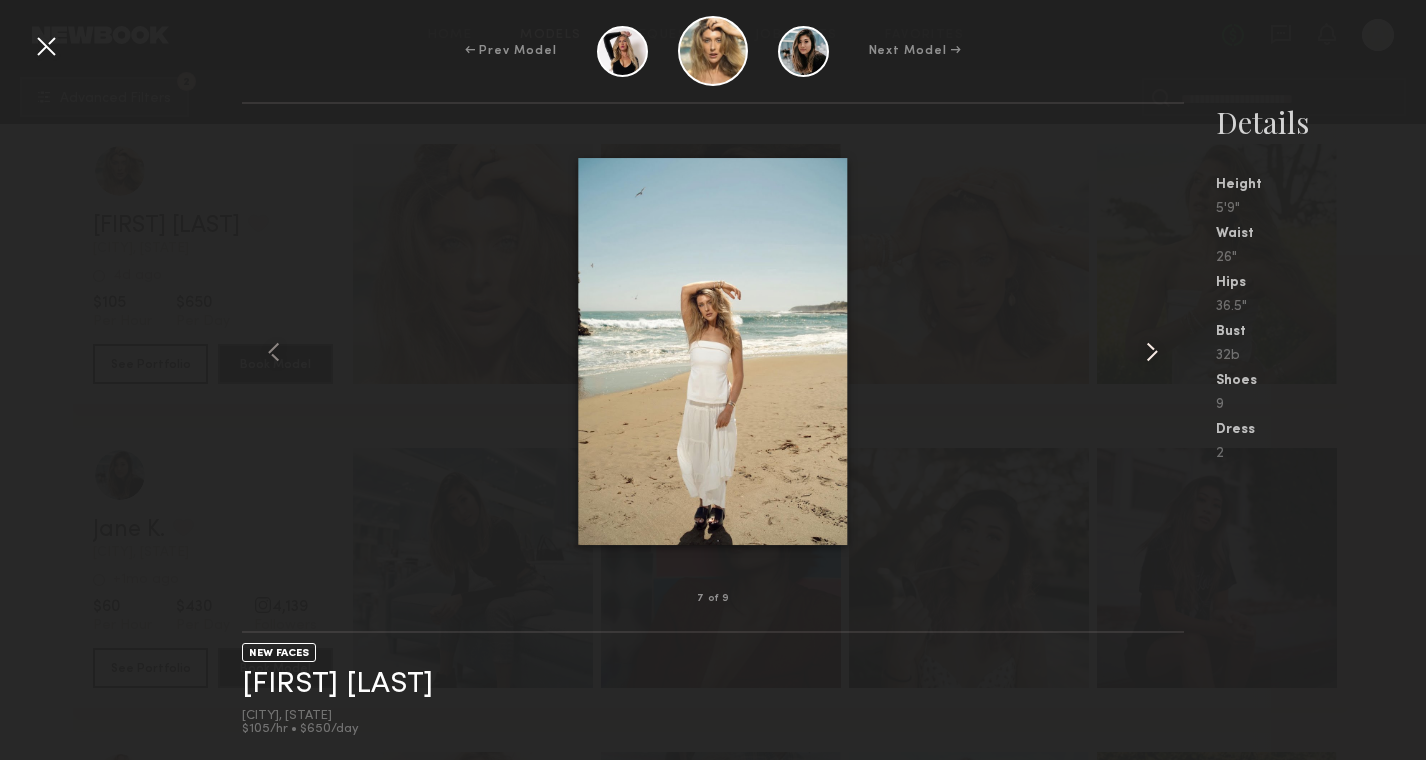 click at bounding box center (1152, 352) 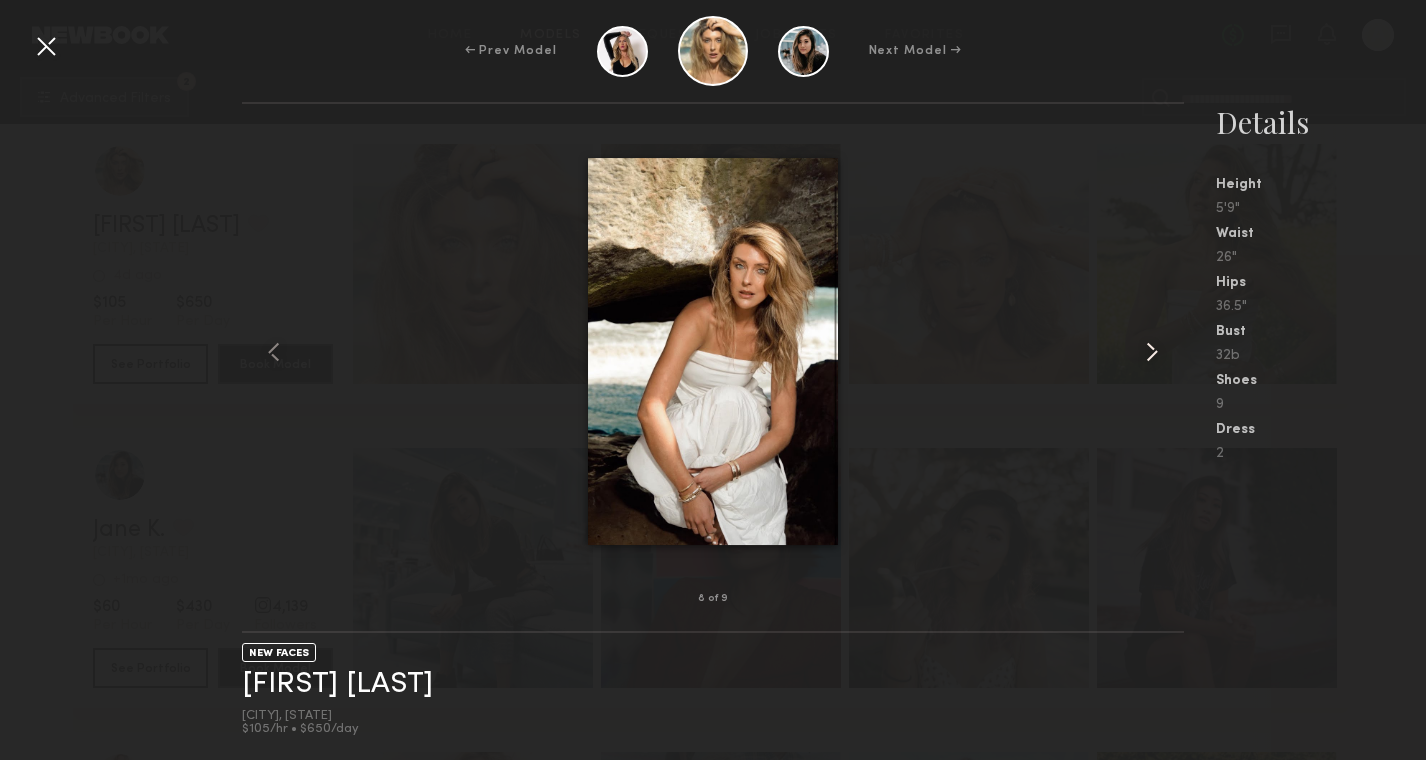click at bounding box center (1152, 352) 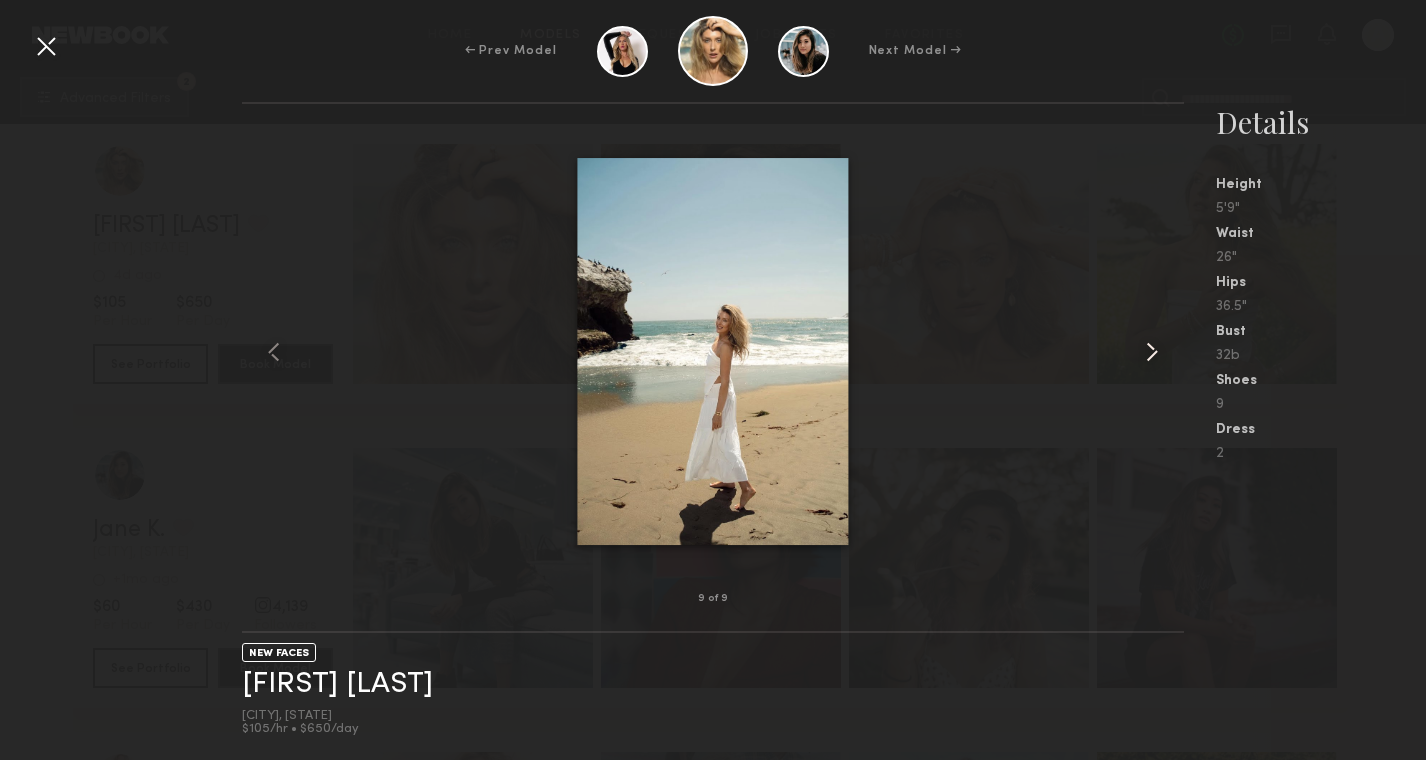 click at bounding box center [1152, 352] 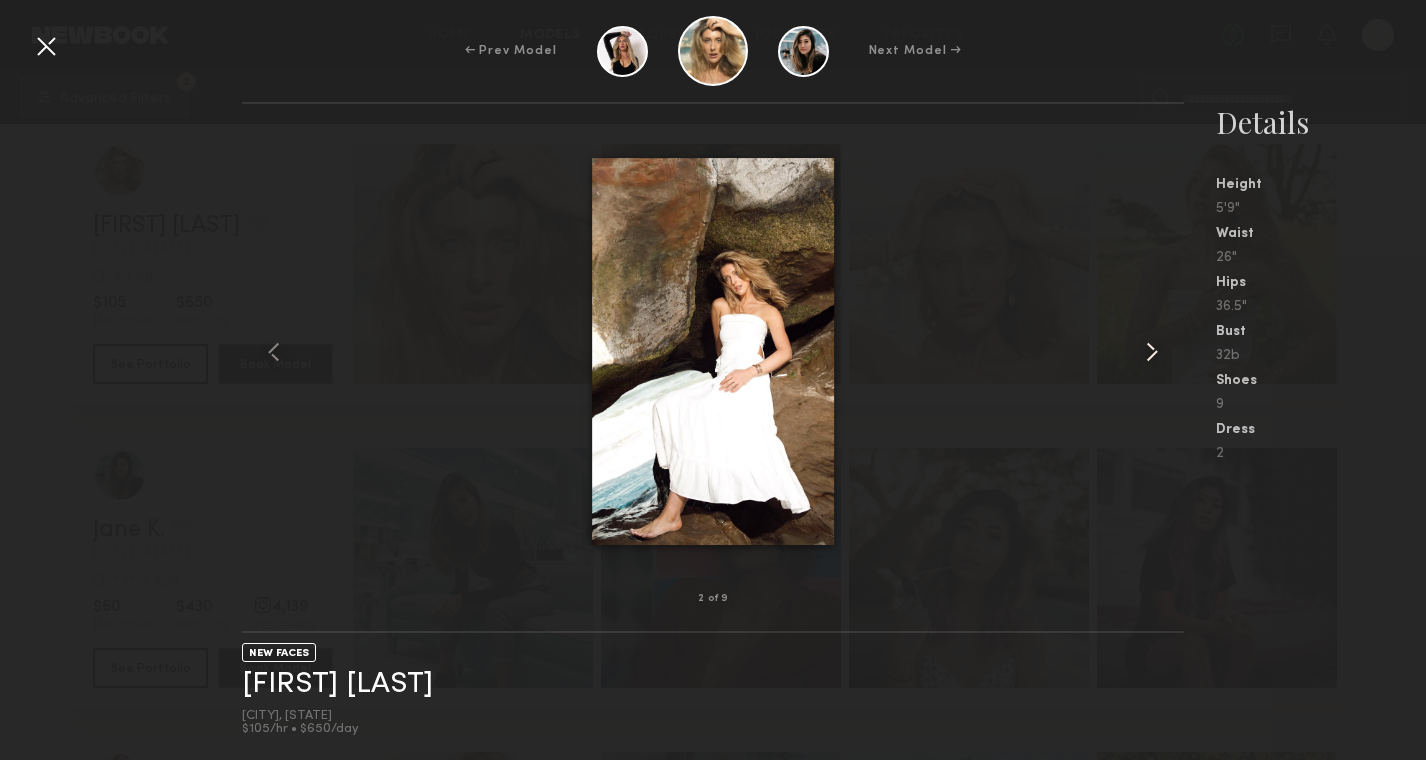 click at bounding box center [1152, 352] 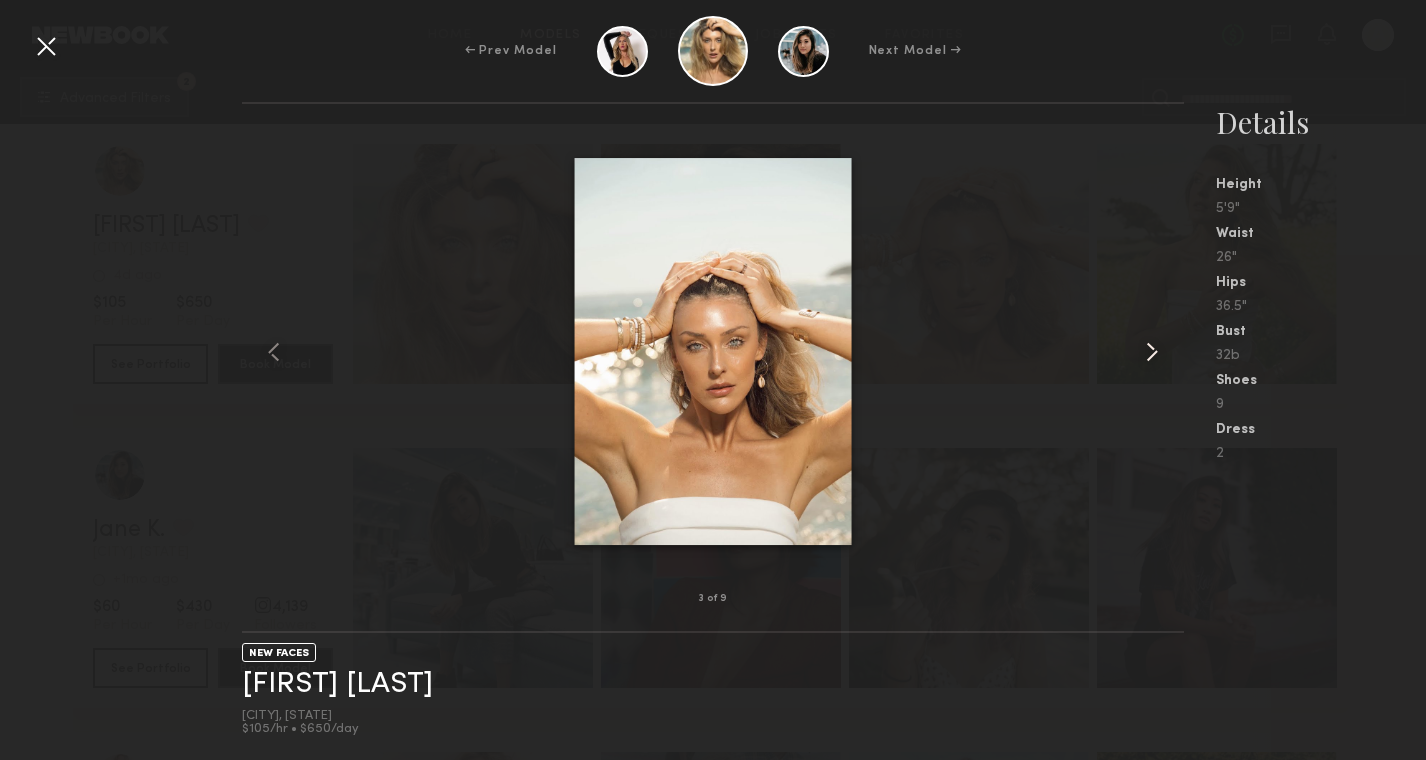 click at bounding box center (1152, 352) 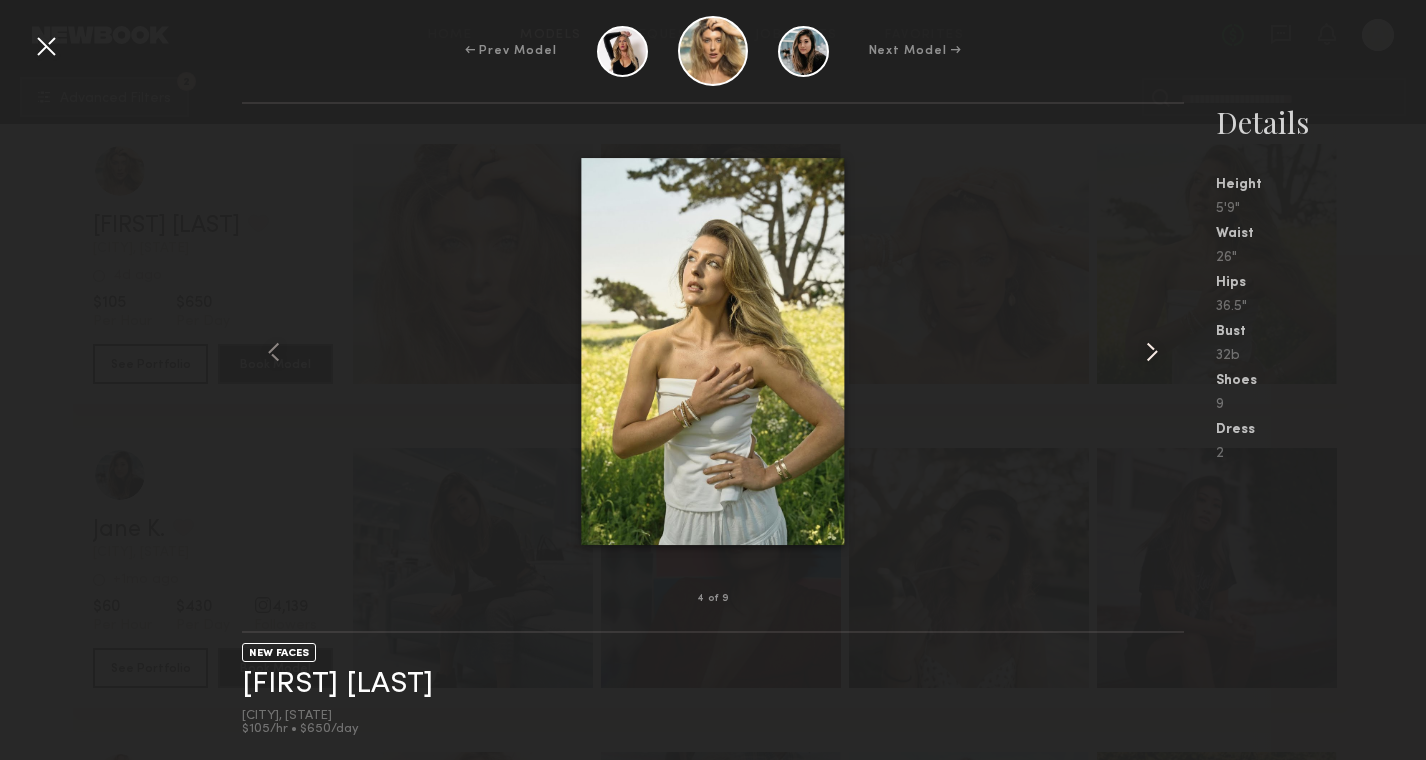 click at bounding box center (1152, 352) 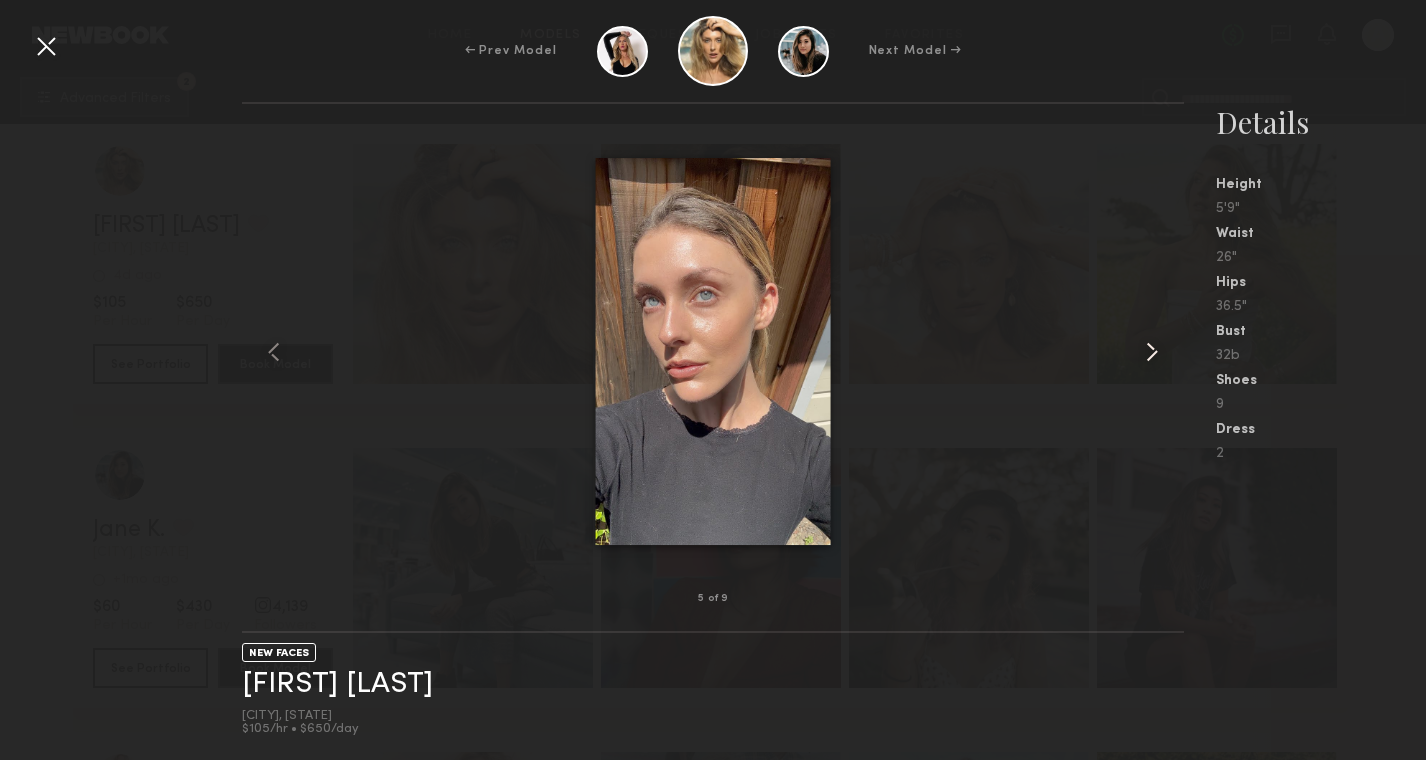 click at bounding box center (1152, 352) 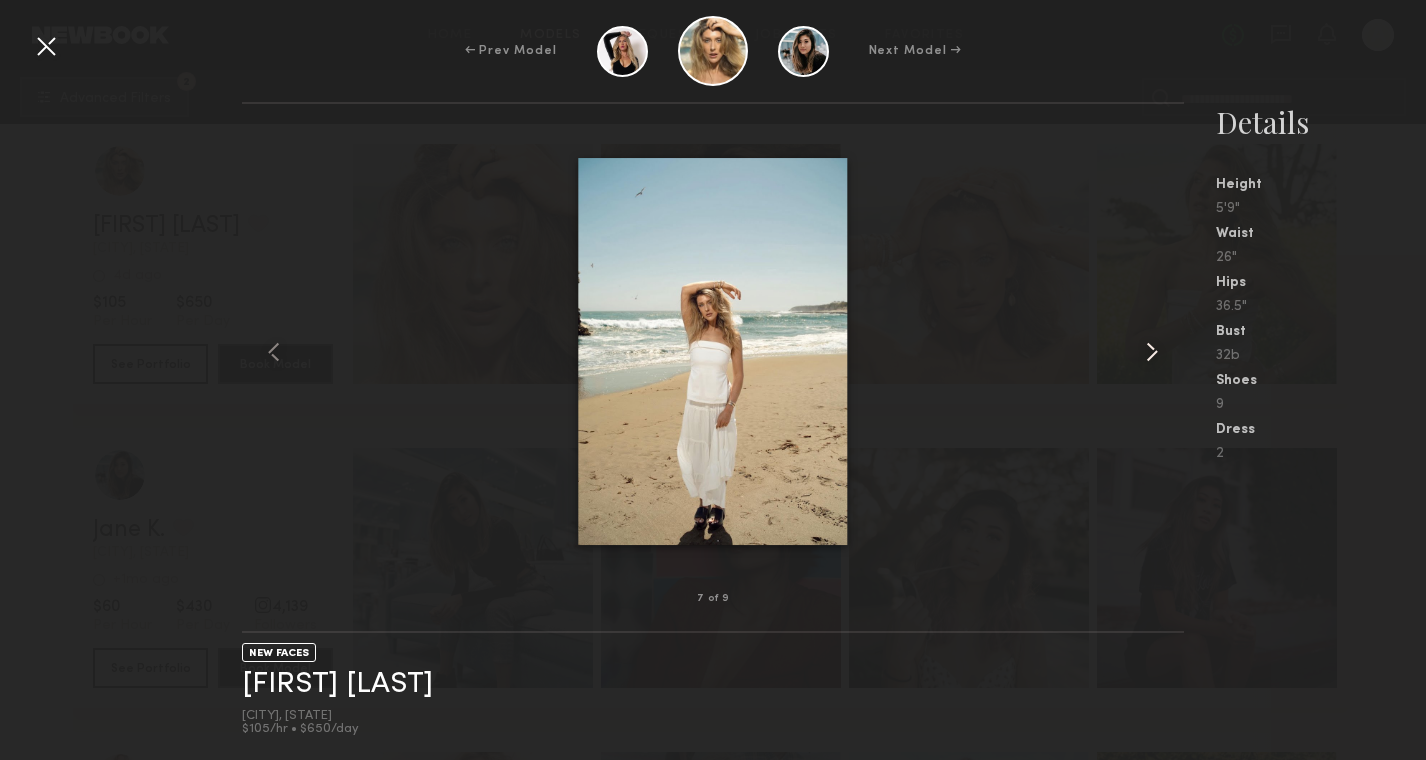 click at bounding box center [1152, 352] 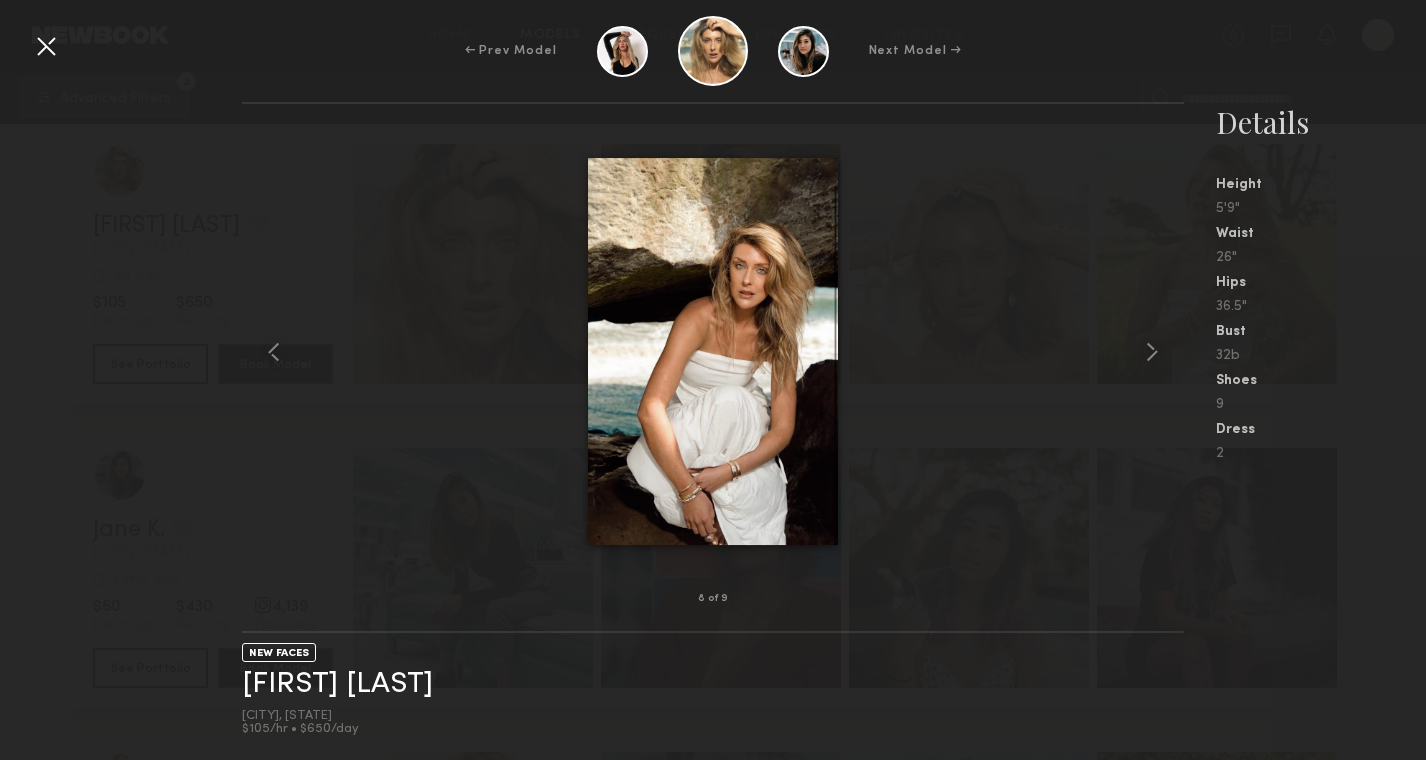 click at bounding box center (46, 46) 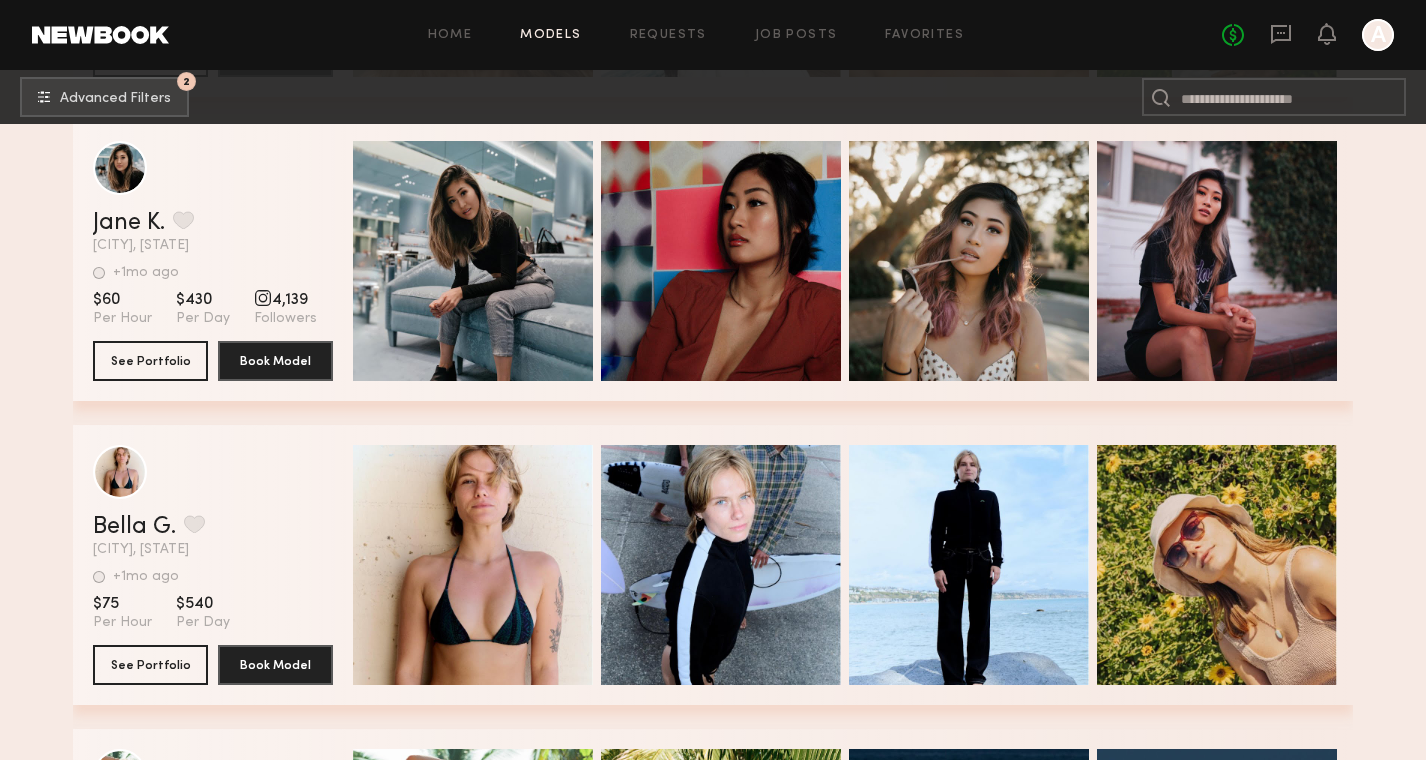 scroll, scrollTop: 20114, scrollLeft: 0, axis: vertical 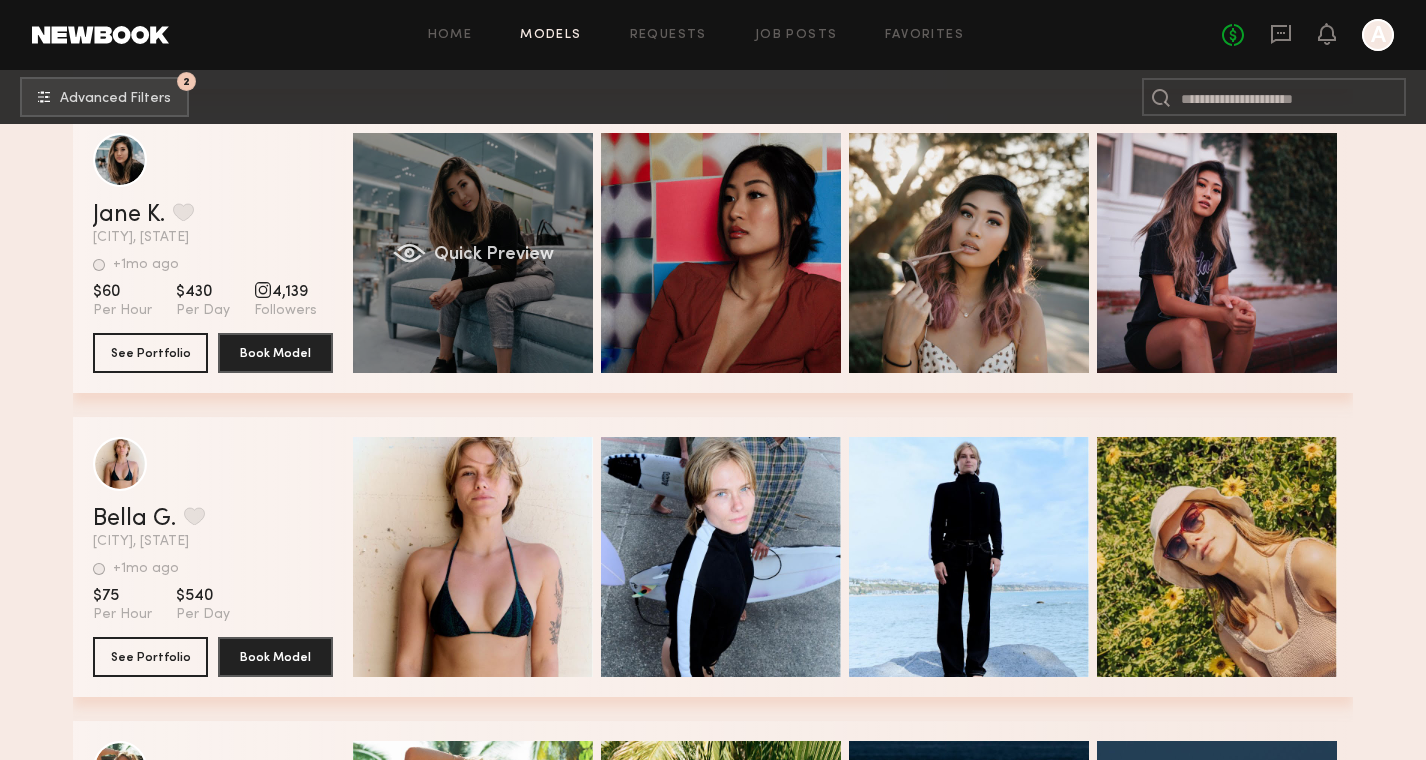 click on "Quick Preview" 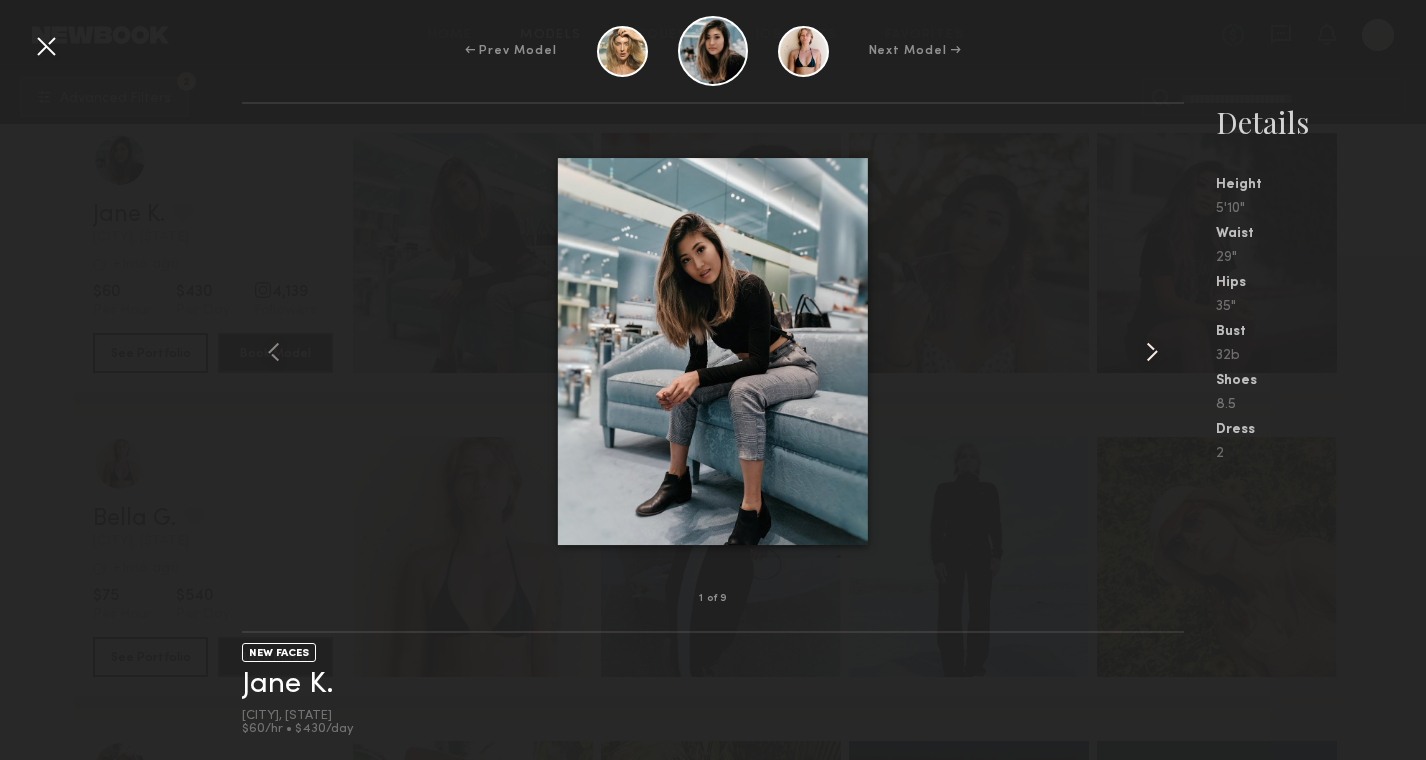 click at bounding box center [1152, 352] 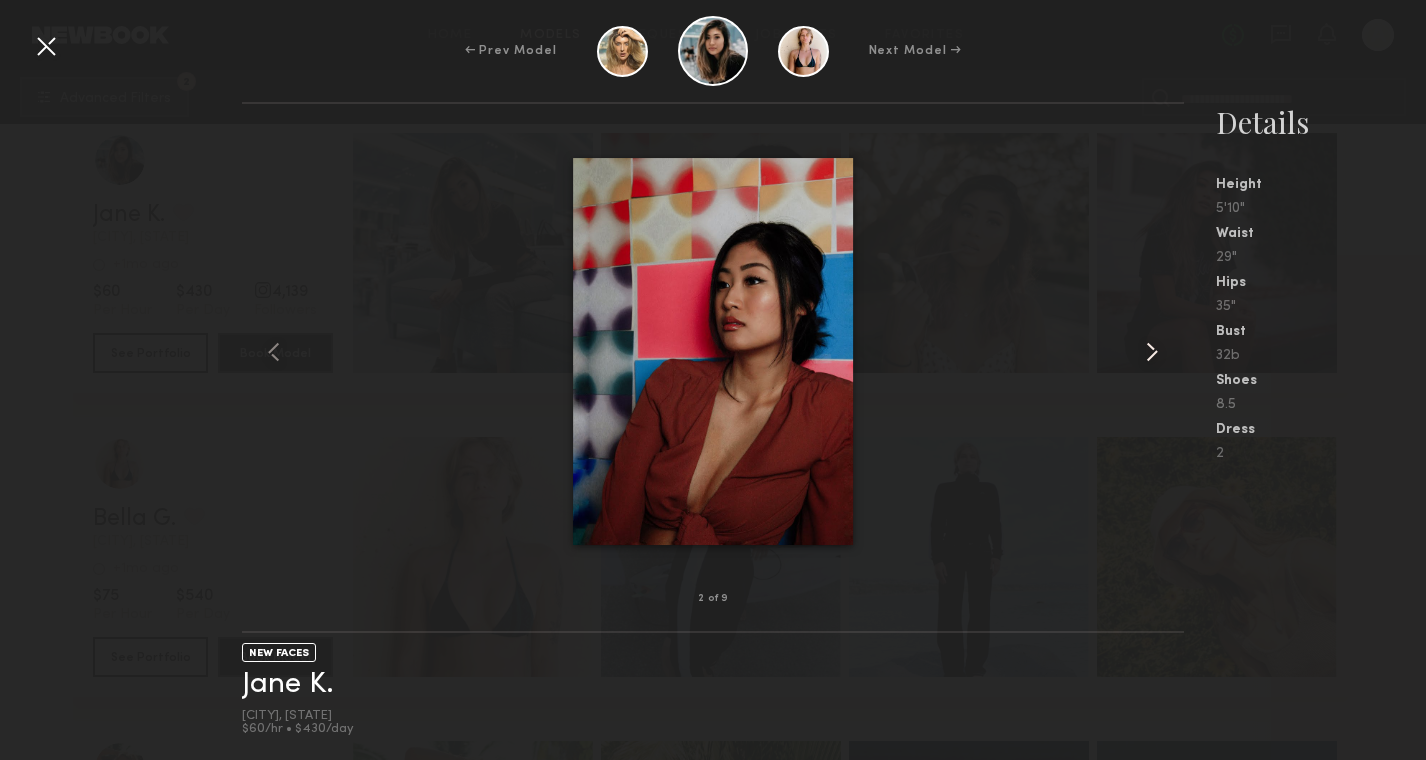 click at bounding box center [1152, 352] 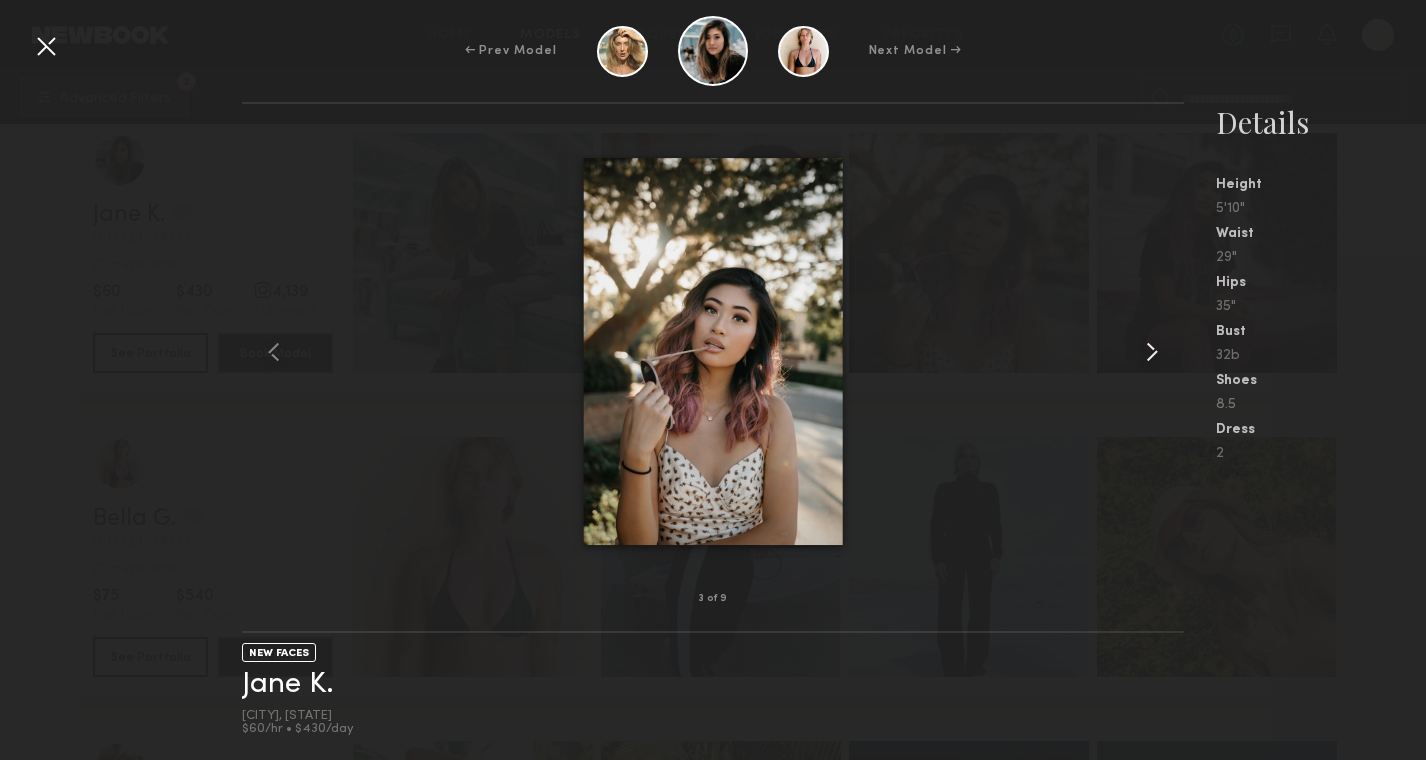 click at bounding box center [1152, 352] 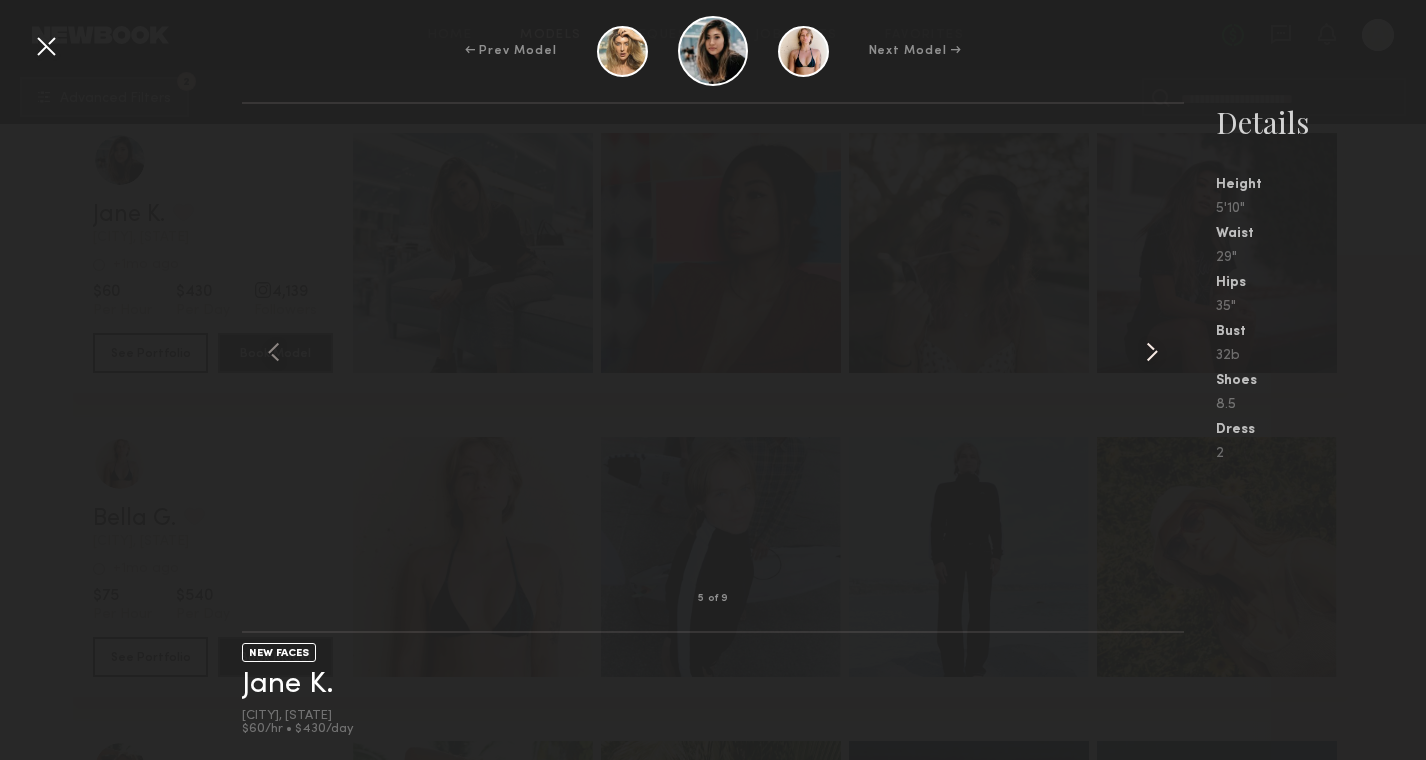 click at bounding box center (1152, 352) 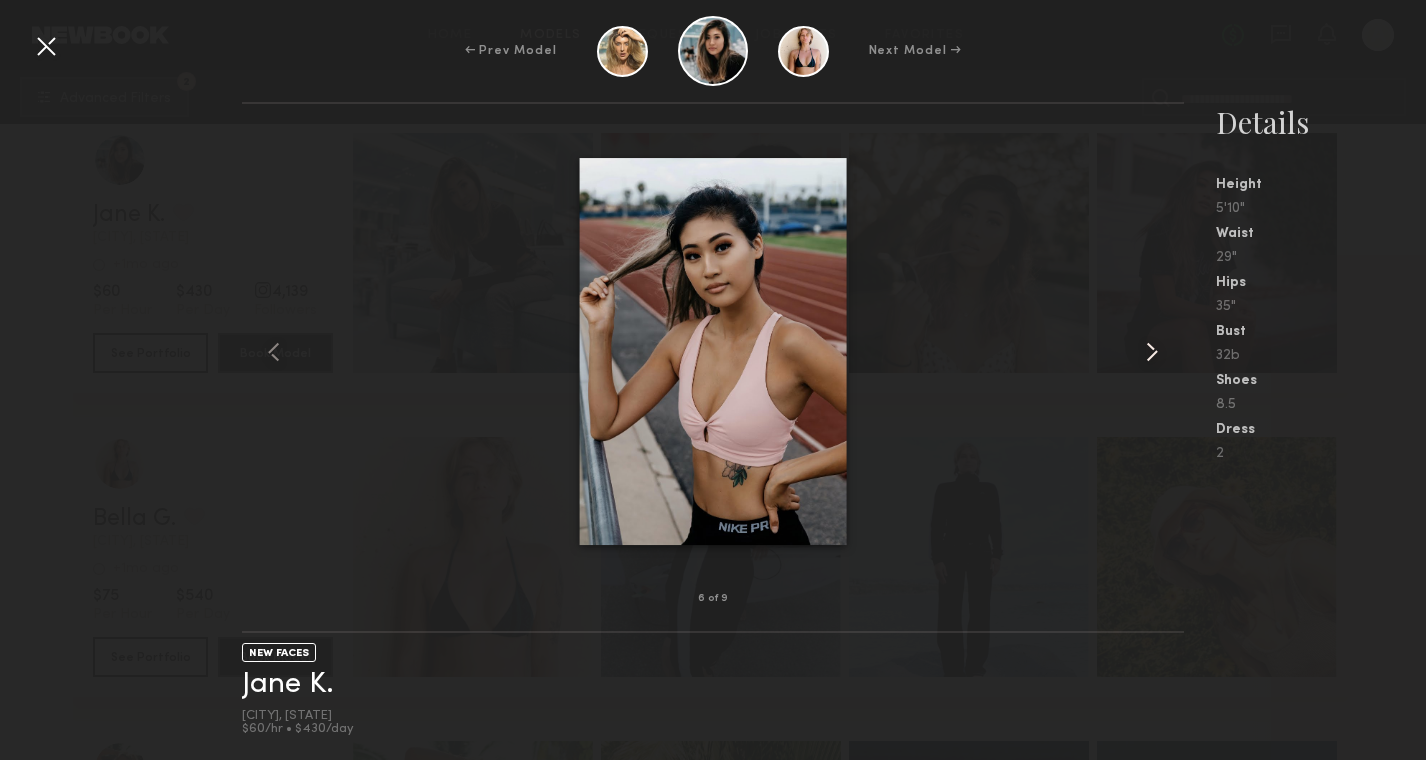click at bounding box center [1152, 352] 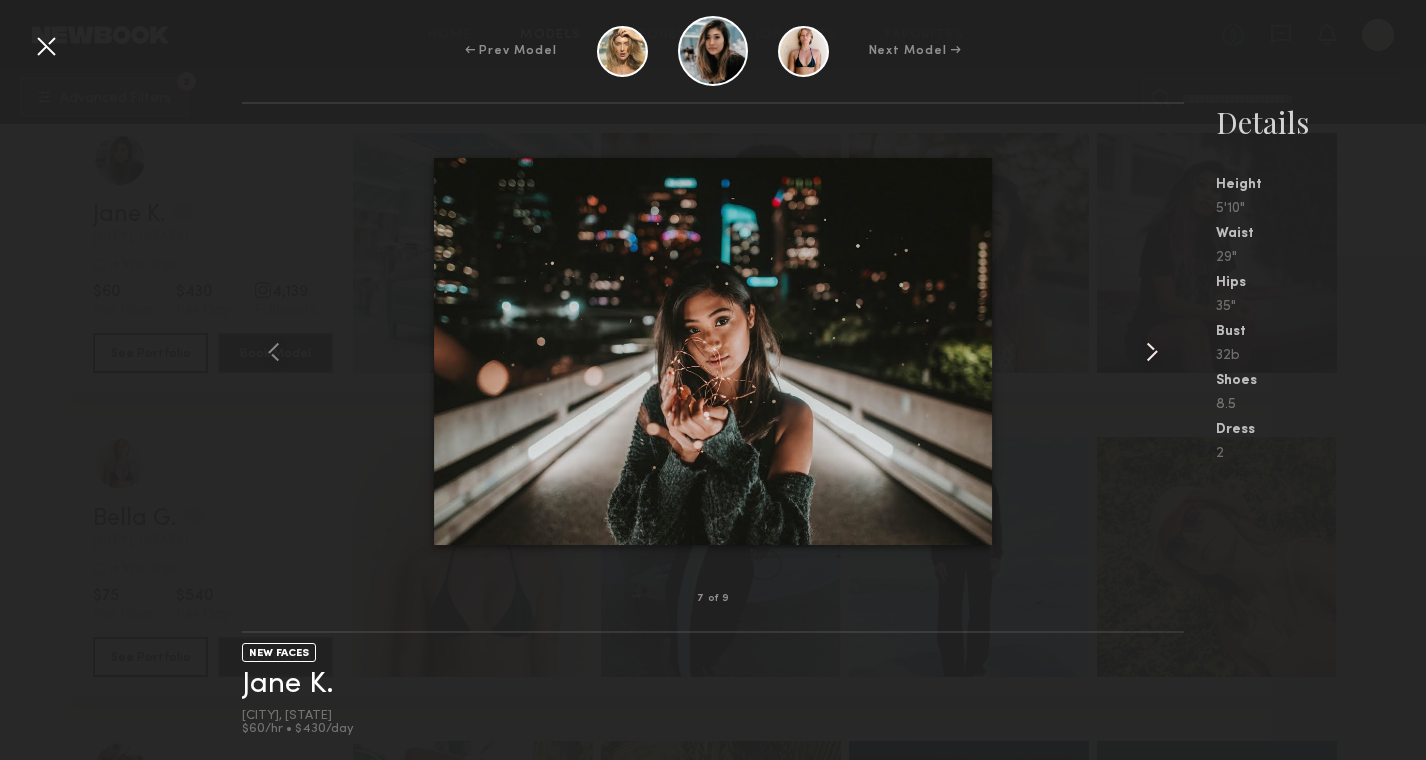 click at bounding box center (1152, 352) 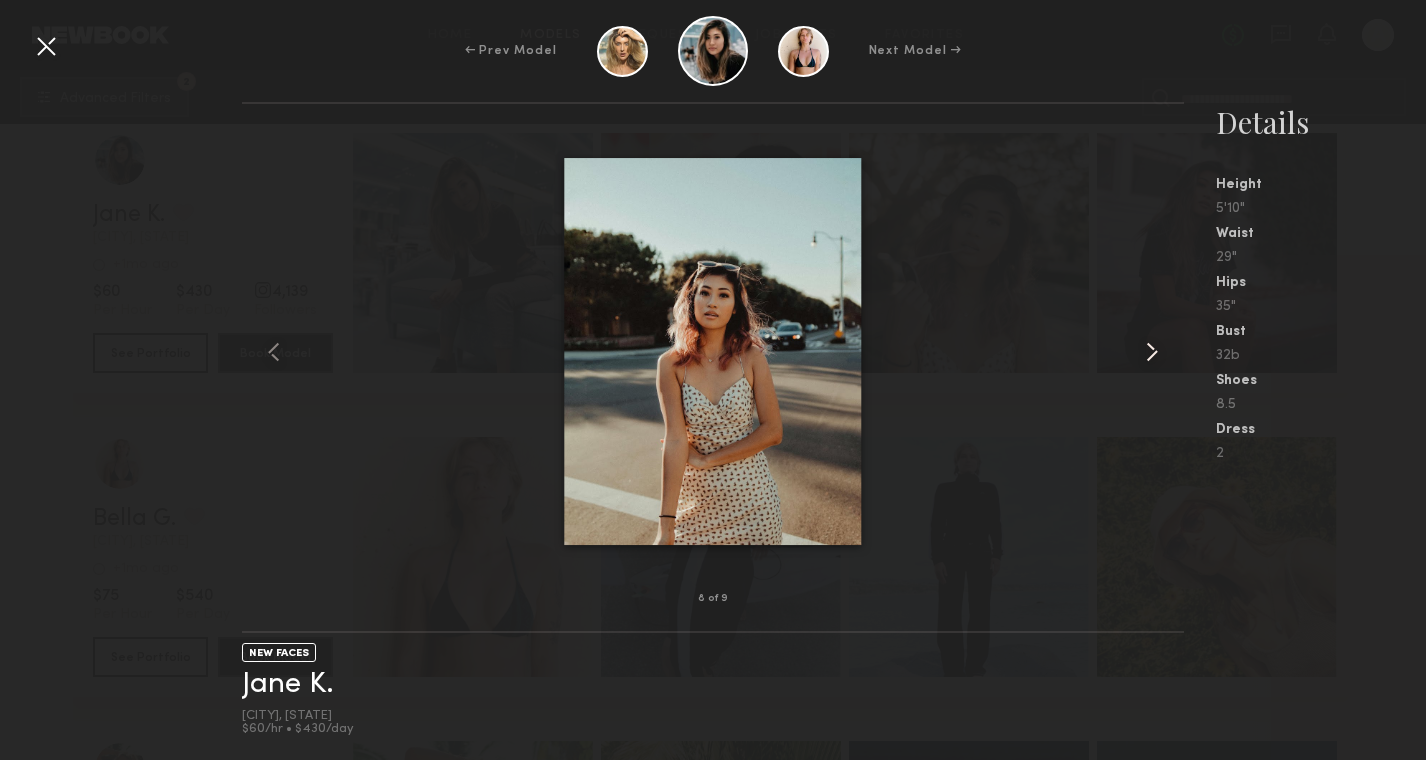 click at bounding box center [1152, 352] 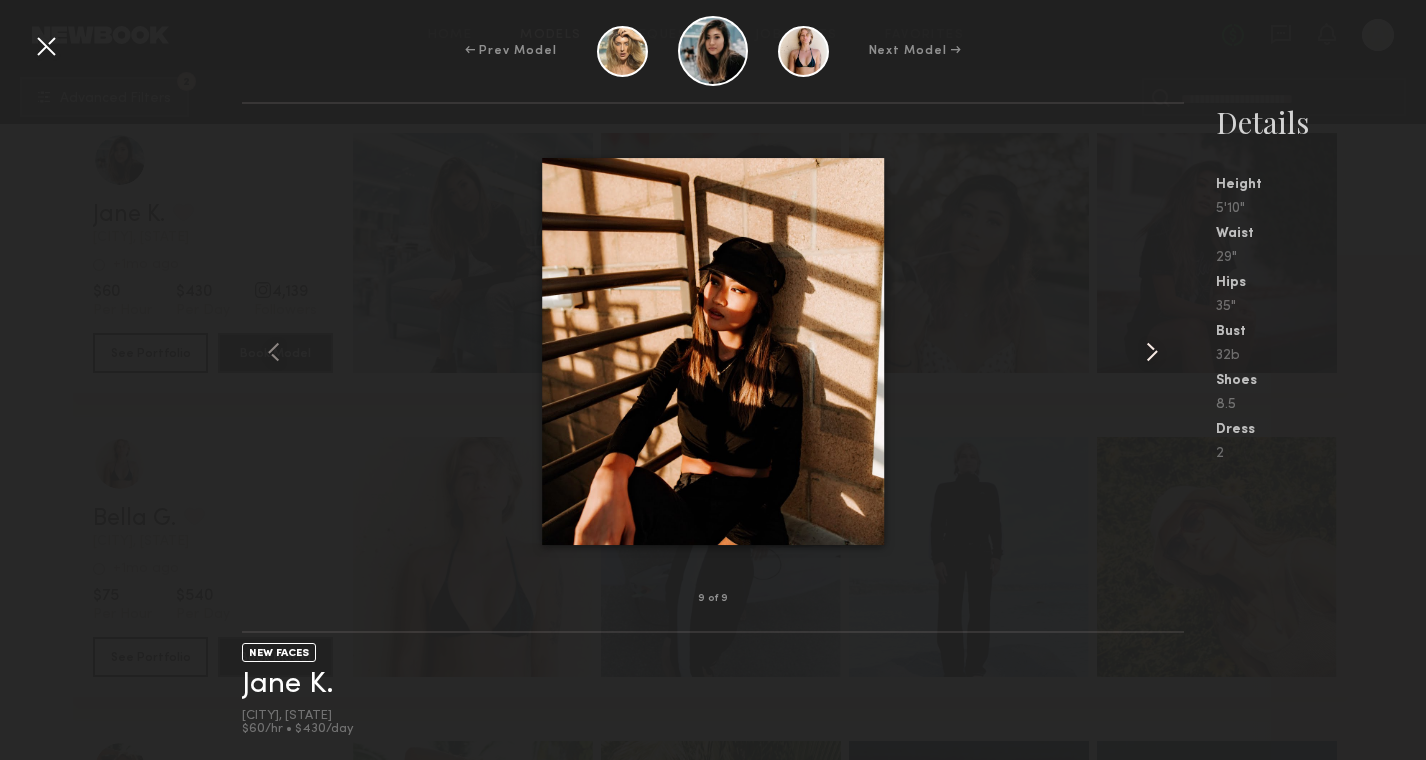 click at bounding box center [1152, 352] 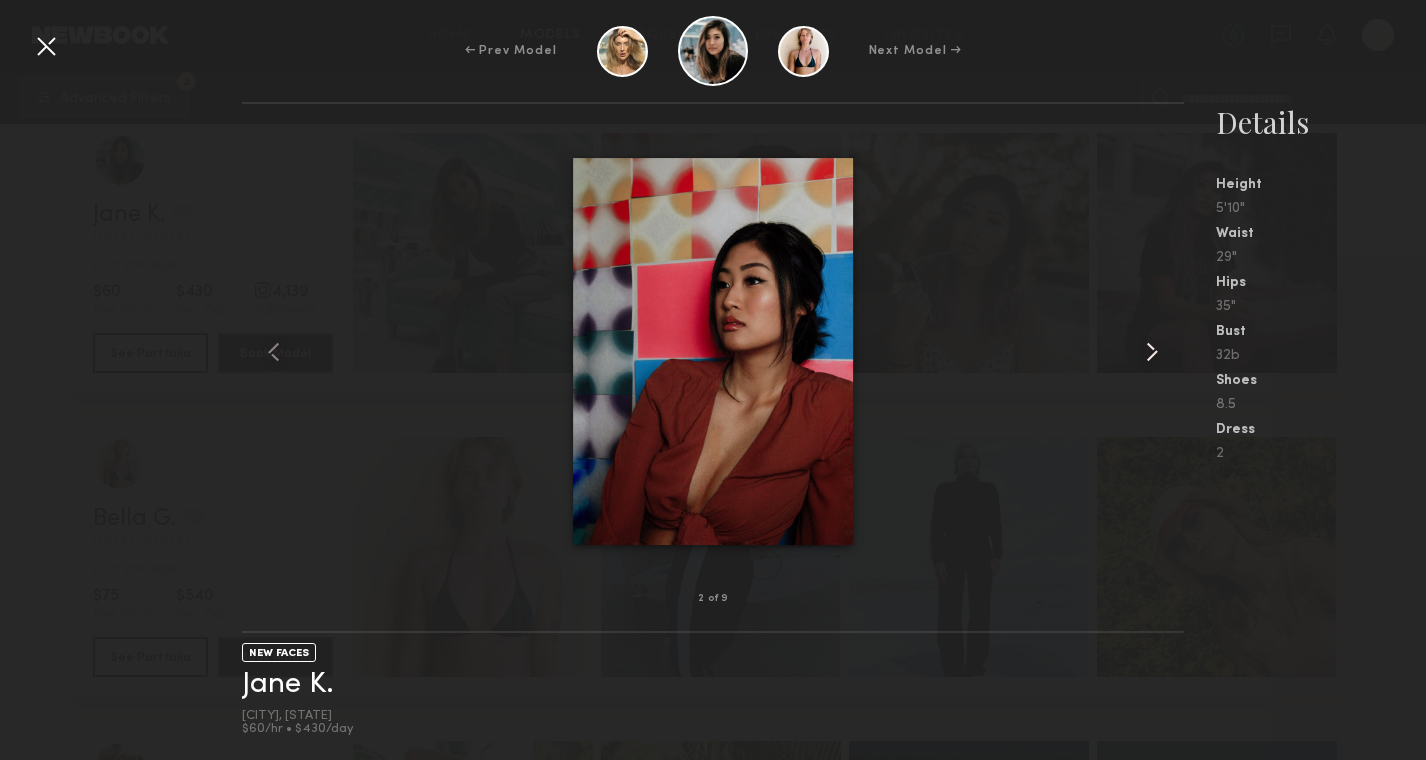 click at bounding box center (1152, 352) 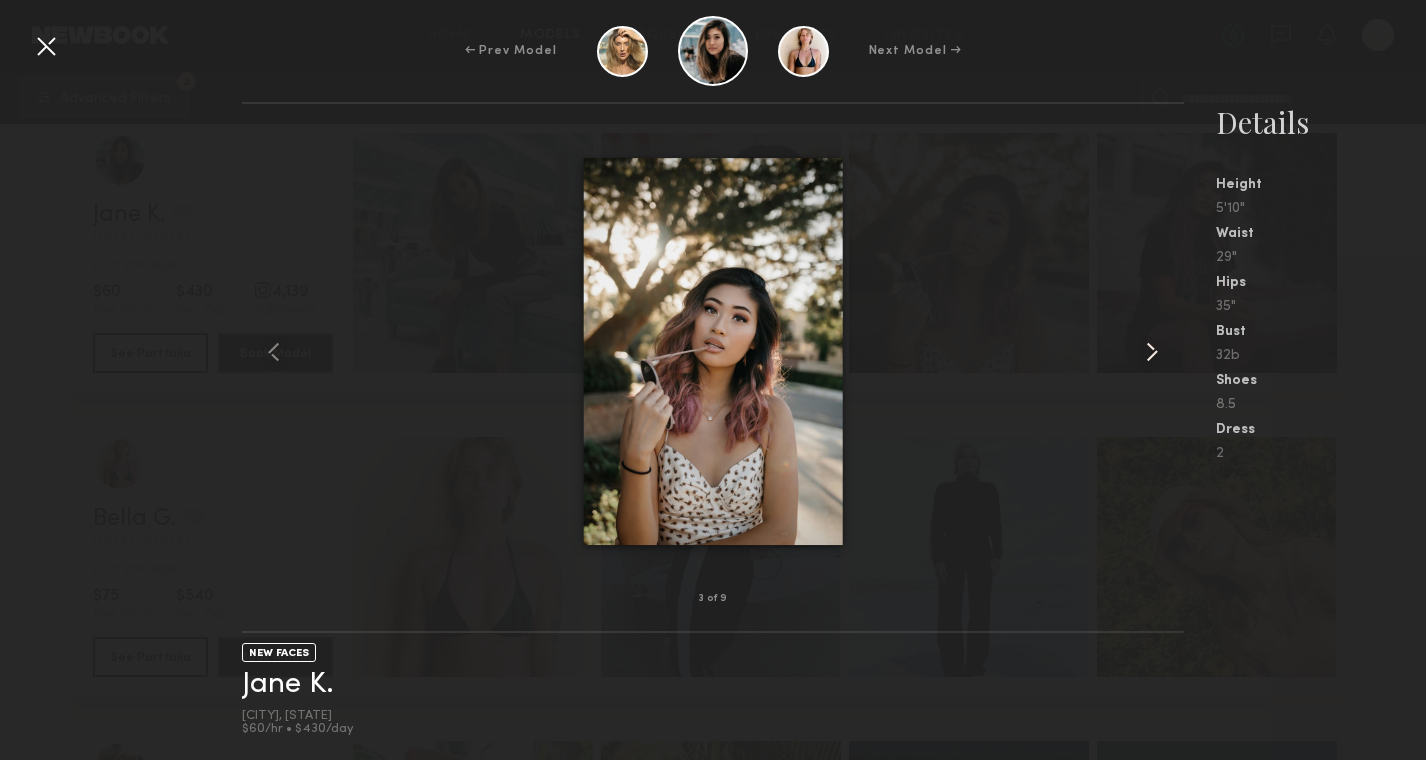 click at bounding box center [1152, 352] 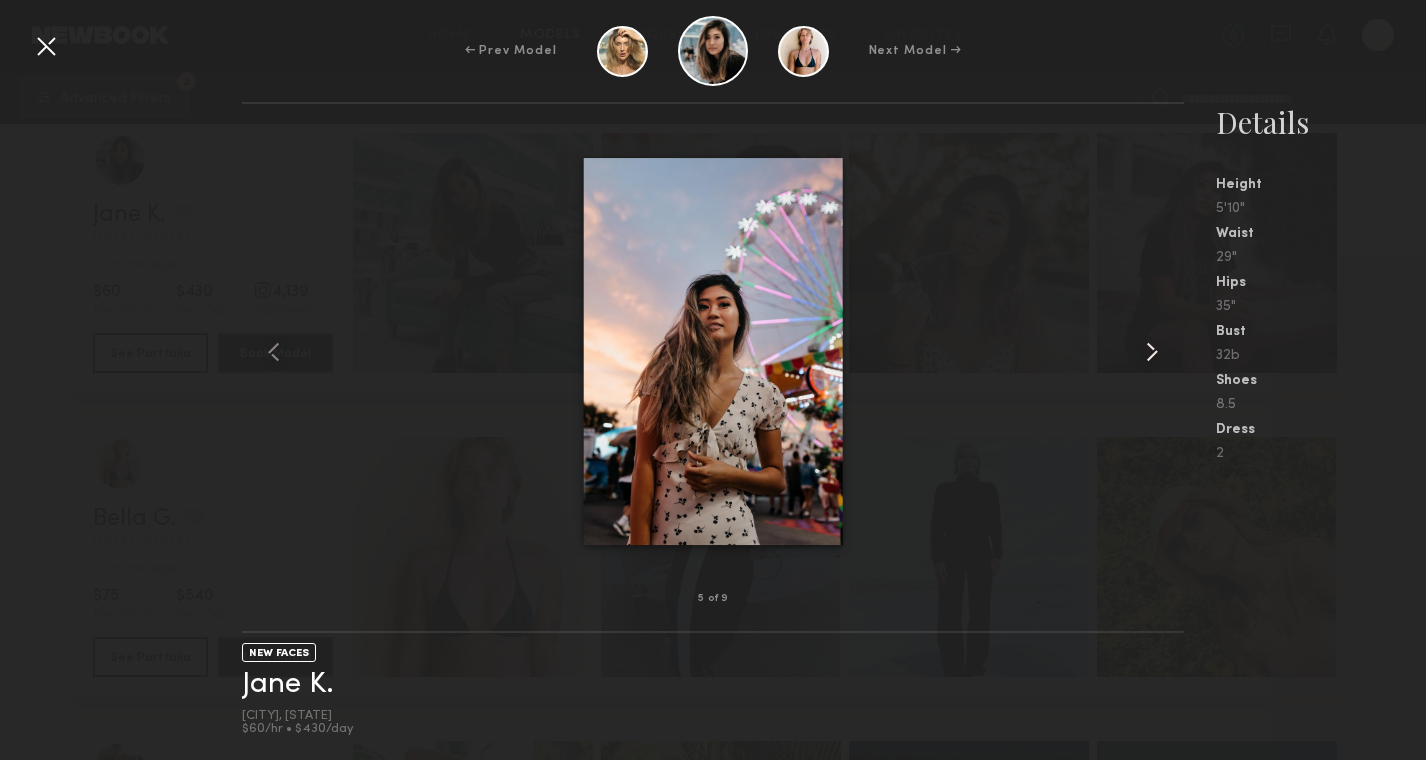 click at bounding box center [1152, 352] 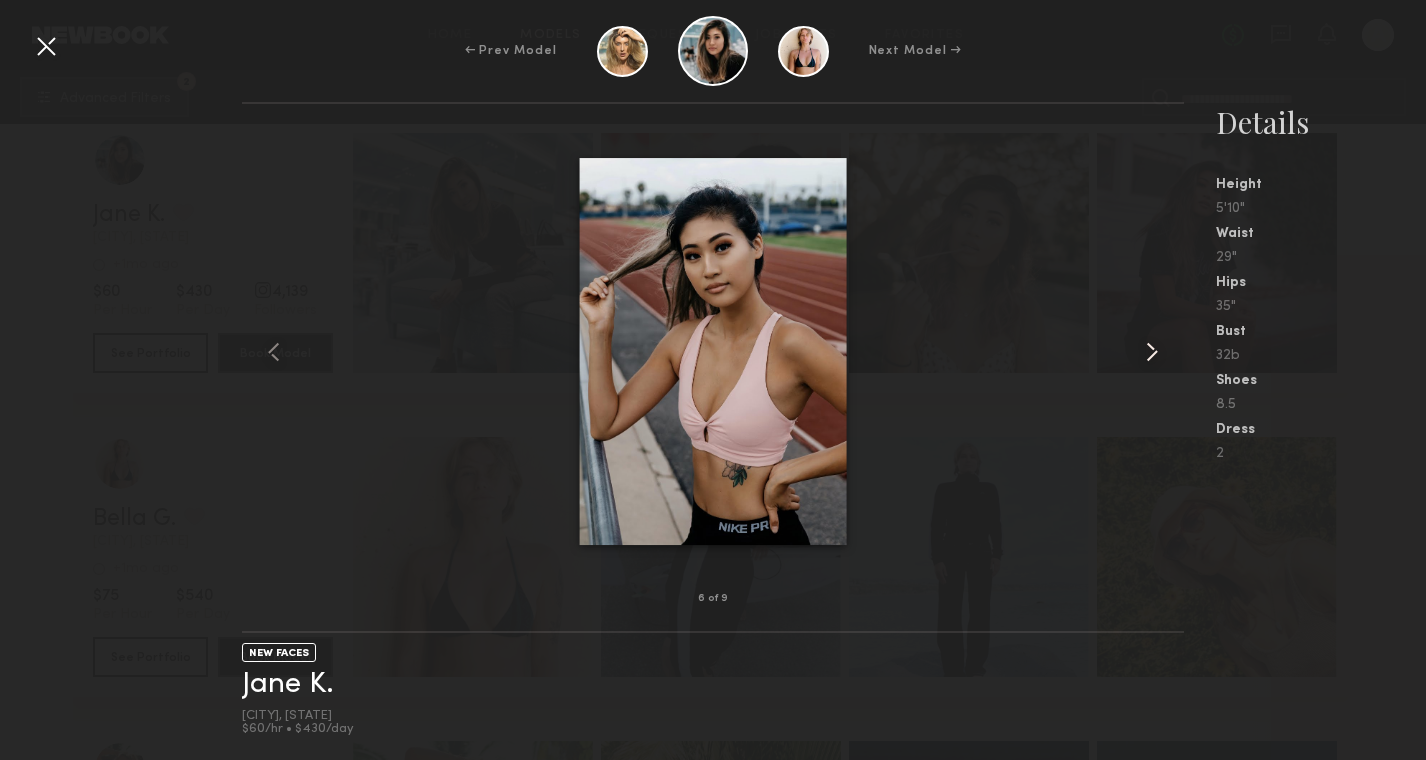 click at bounding box center [1152, 352] 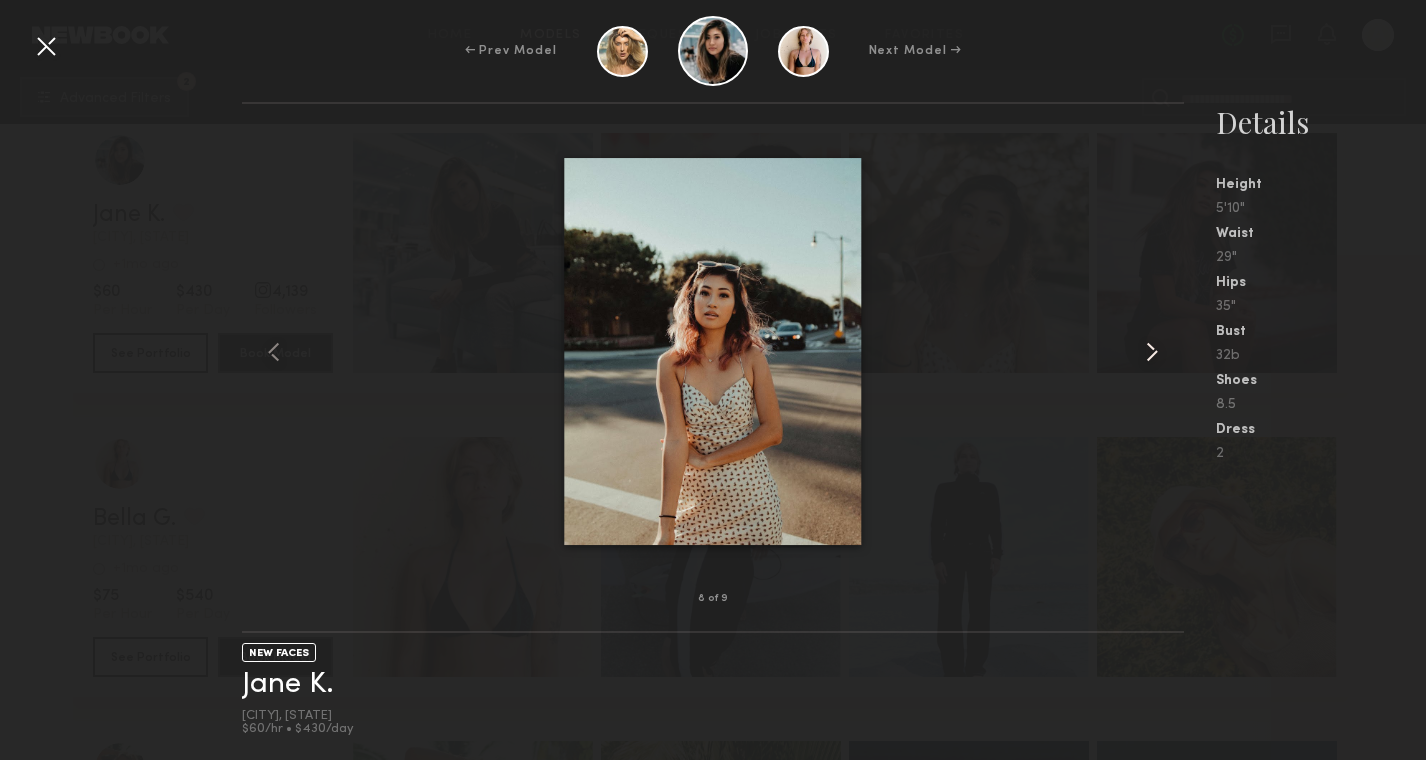 click at bounding box center [1152, 352] 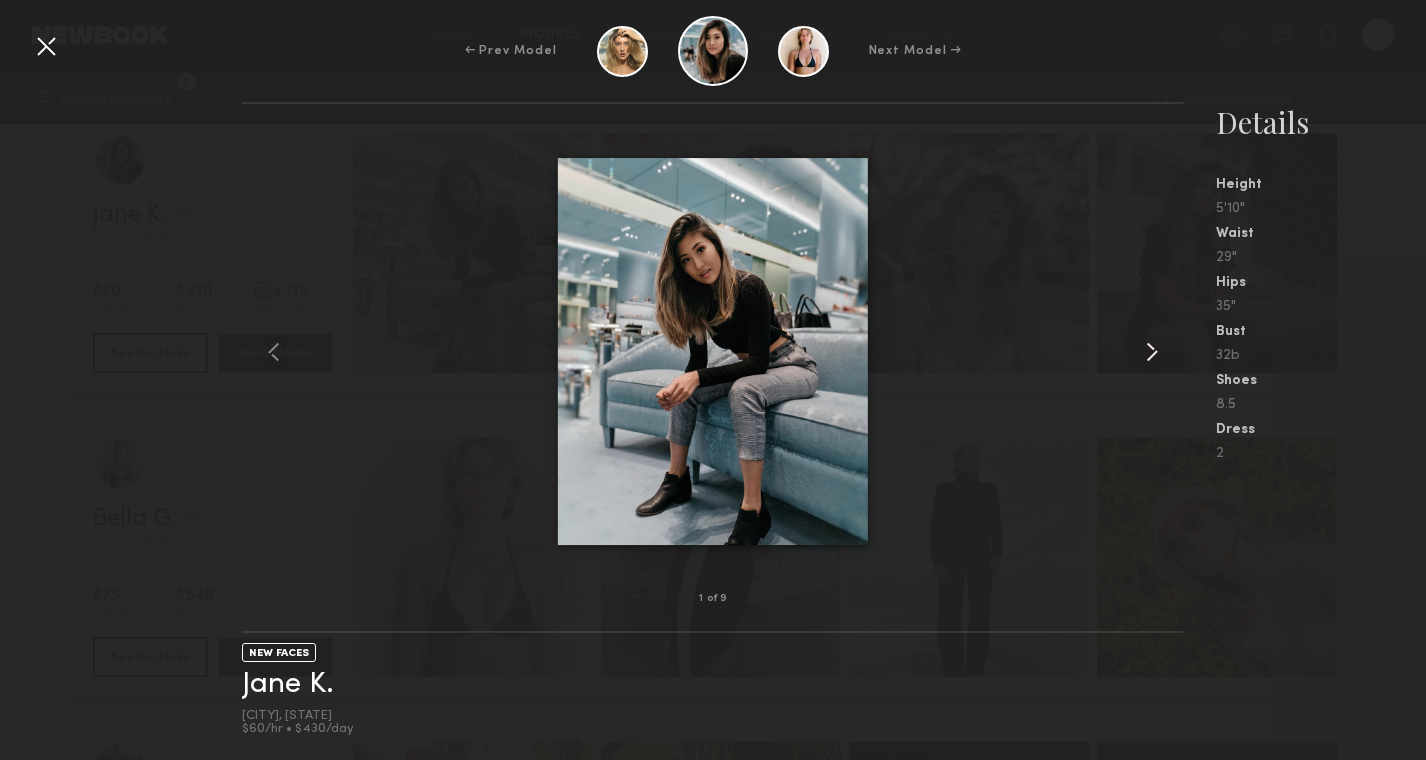click at bounding box center [1152, 352] 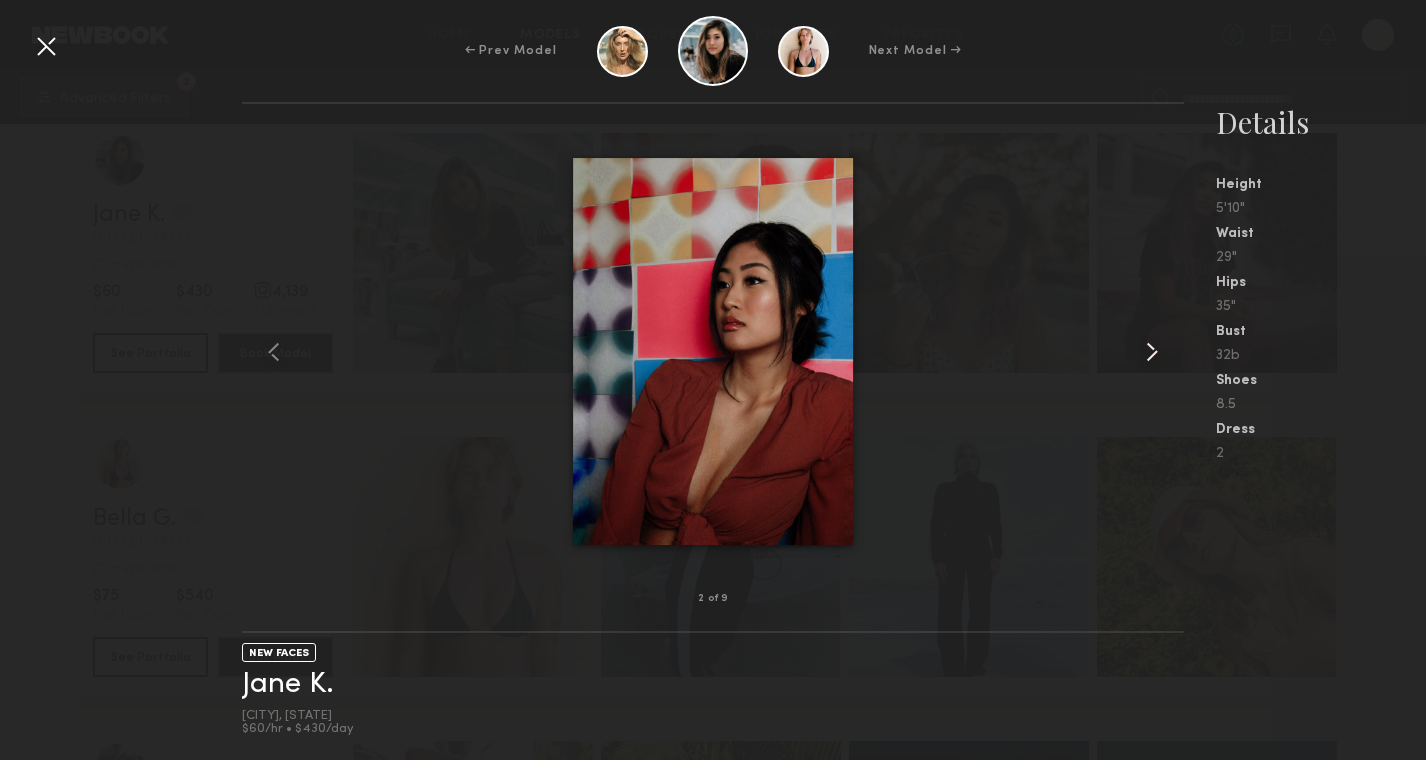 click at bounding box center (1152, 352) 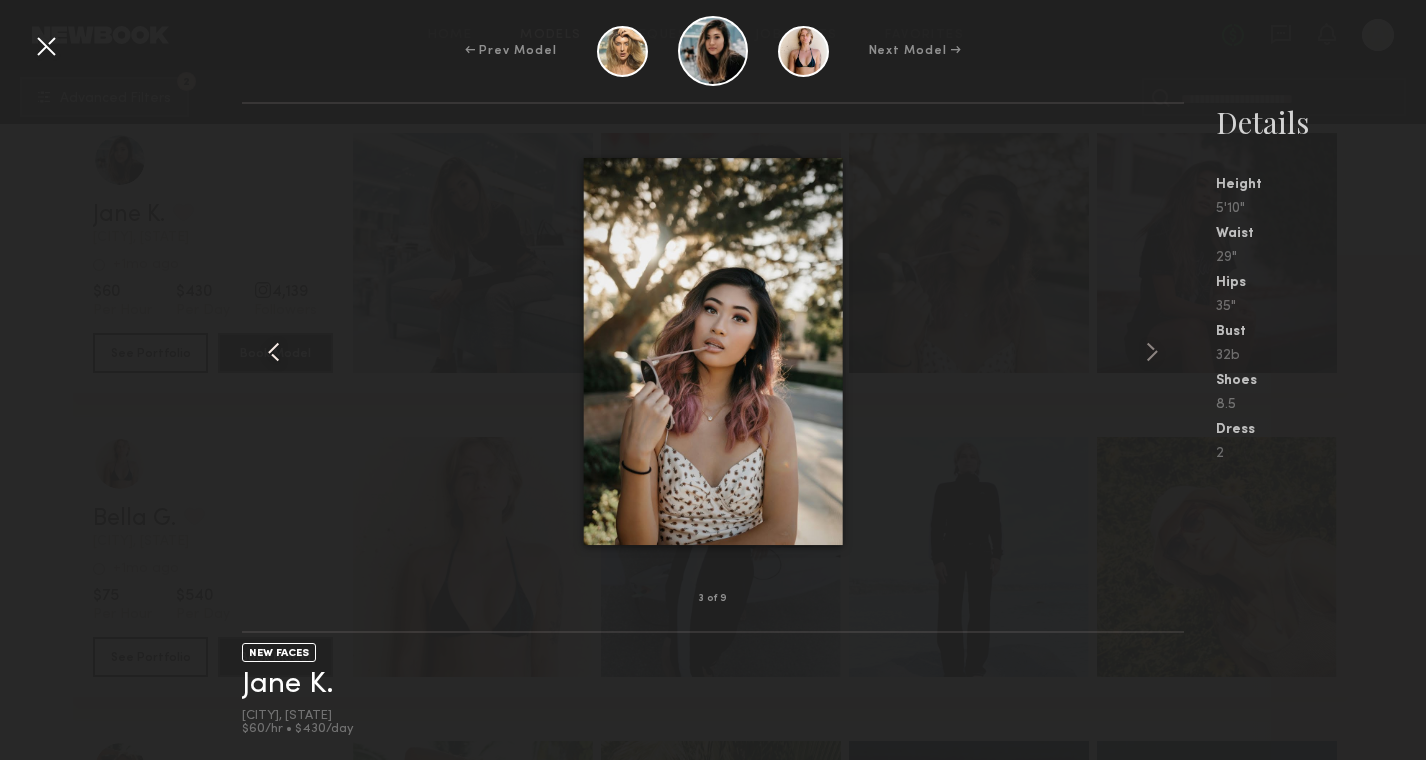 click at bounding box center (274, 352) 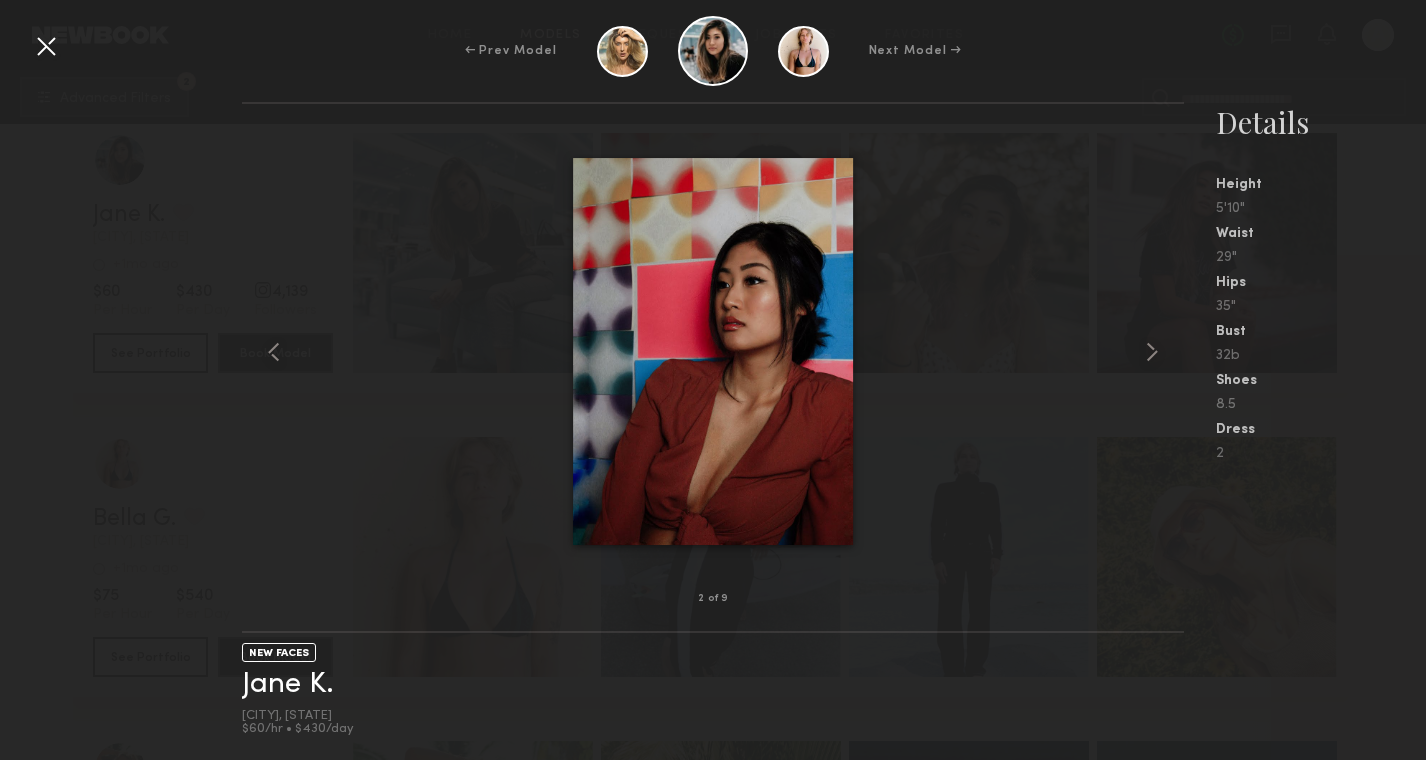 click at bounding box center [46, 46] 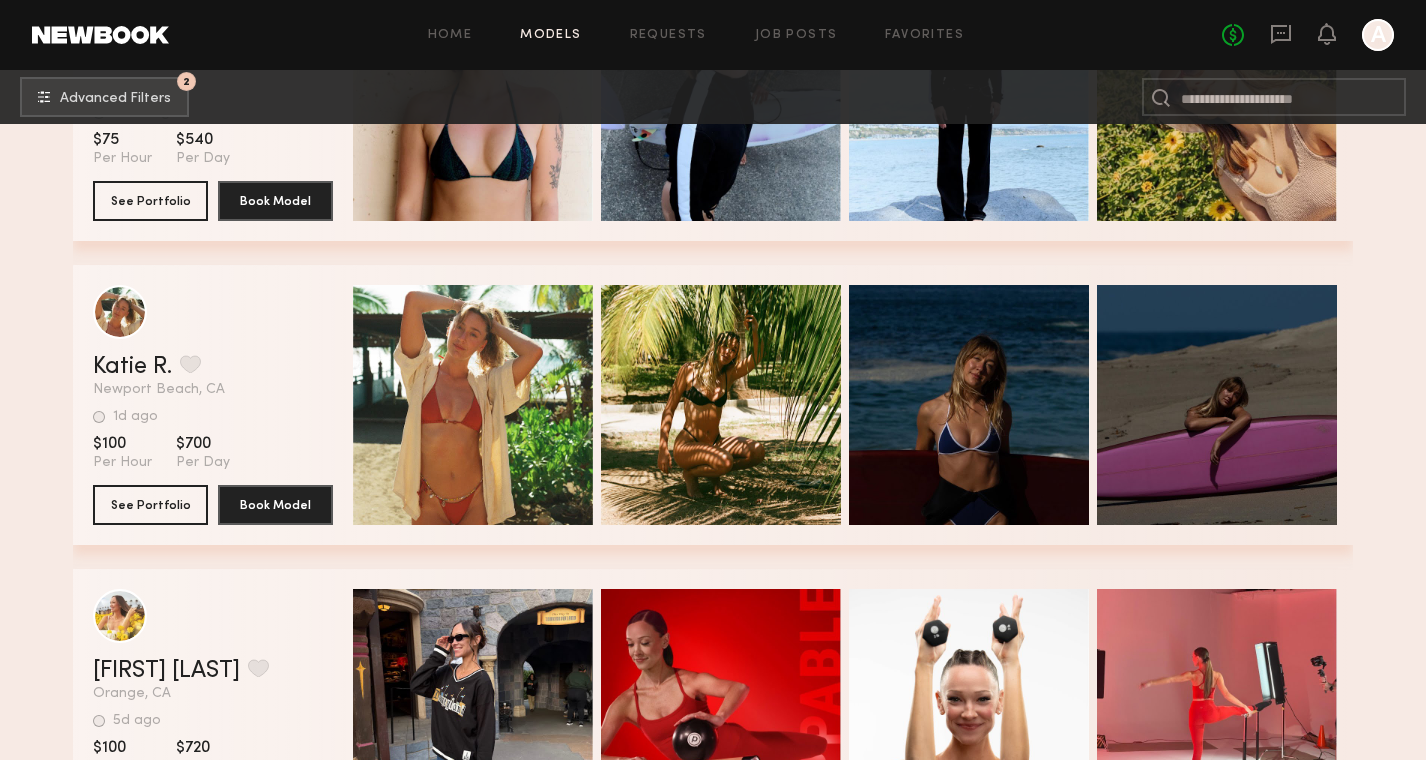 scroll, scrollTop: 20572, scrollLeft: 0, axis: vertical 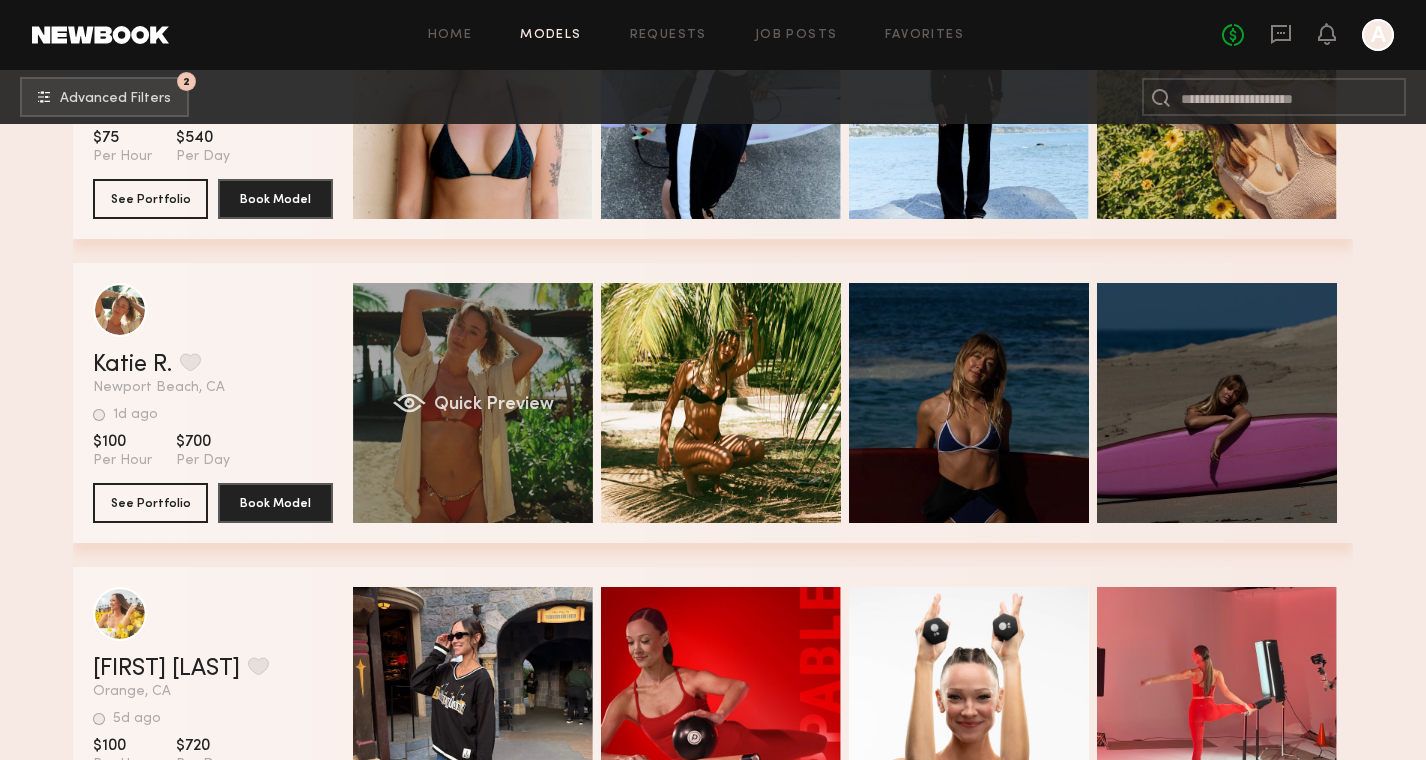 click on "Quick Preview" 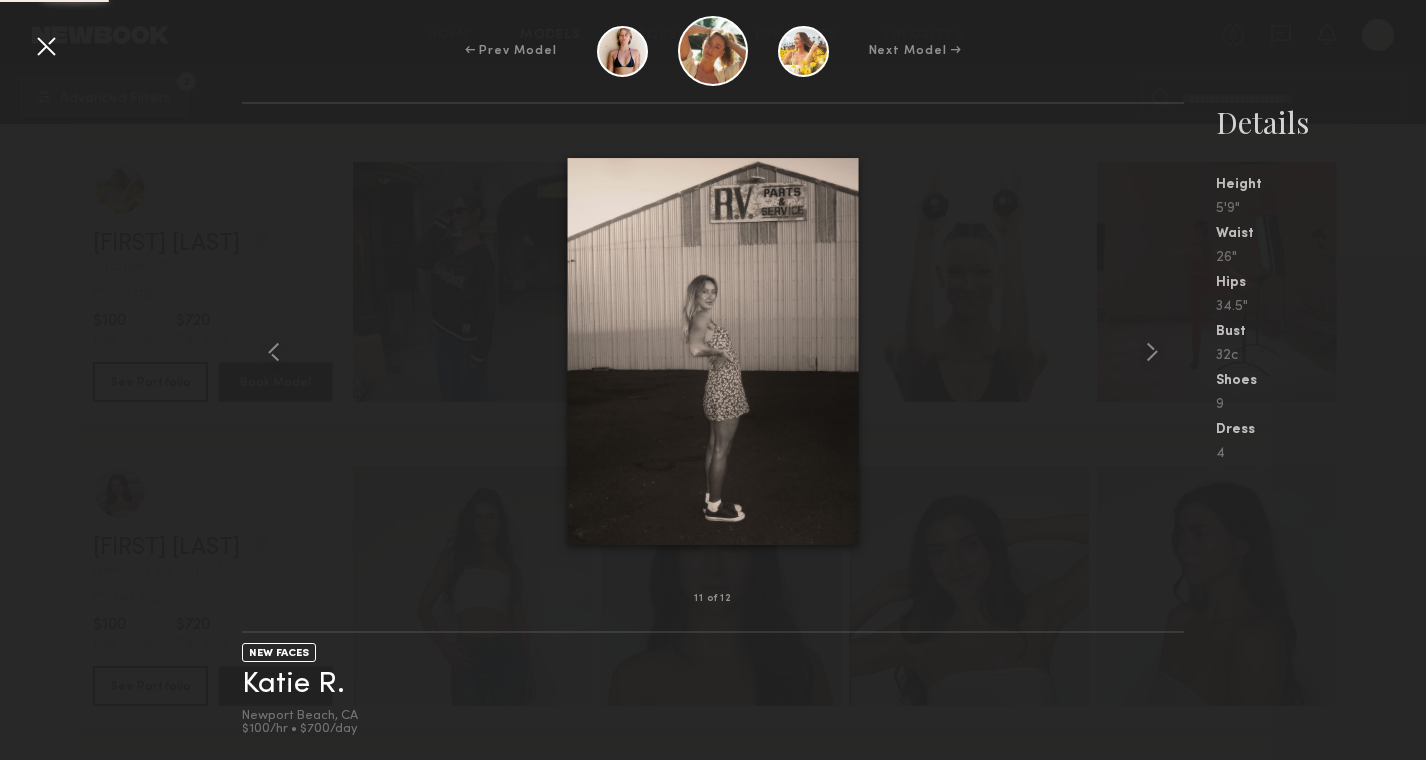 scroll, scrollTop: 21004, scrollLeft: 0, axis: vertical 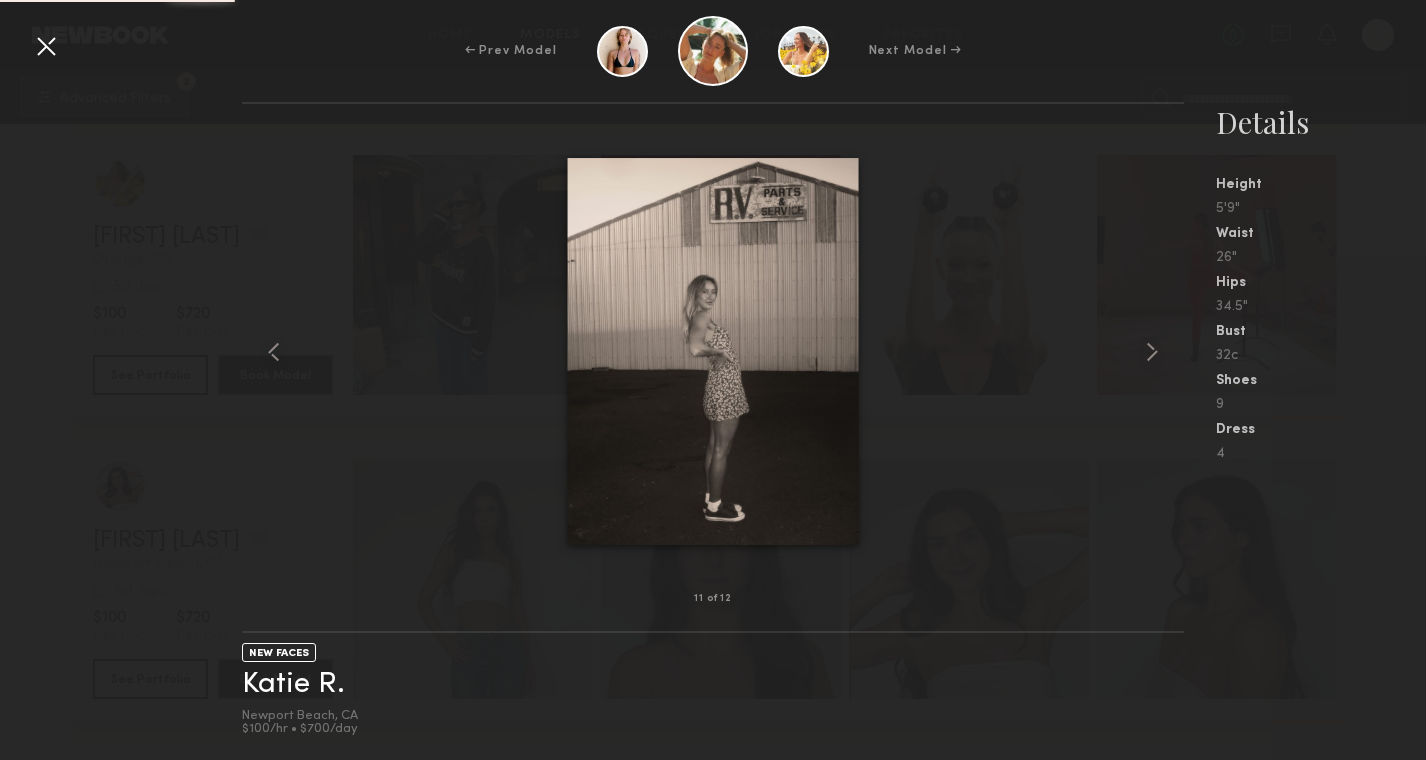 click on "11 of 12  NEW FACES Katie R.  Newport Beach, CA   $100/hr • $700/day  Details Height  5'9"  Waist  26"  Hips  34.5"  Bust  32c  Shoes  9  Dress  4" at bounding box center [713, 431] 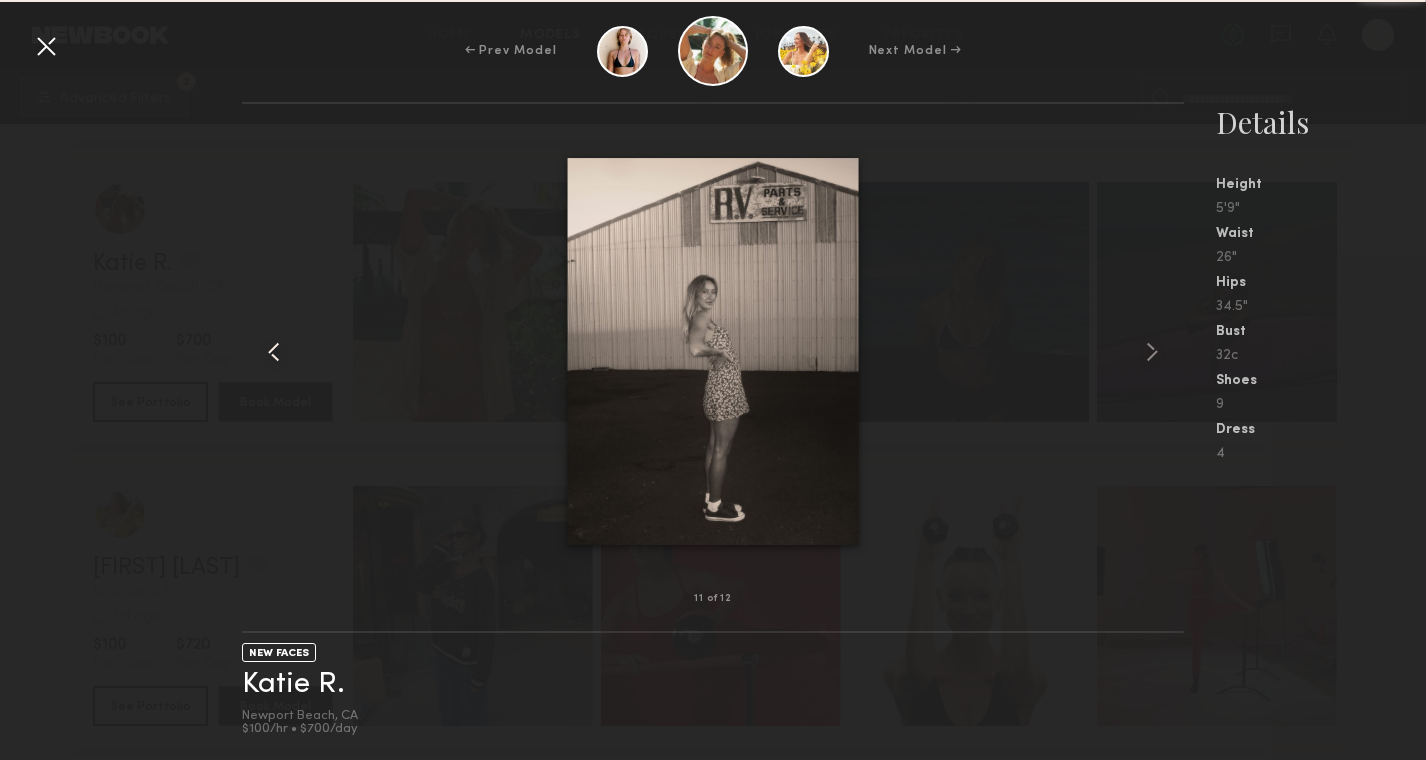 scroll, scrollTop: 20536, scrollLeft: 0, axis: vertical 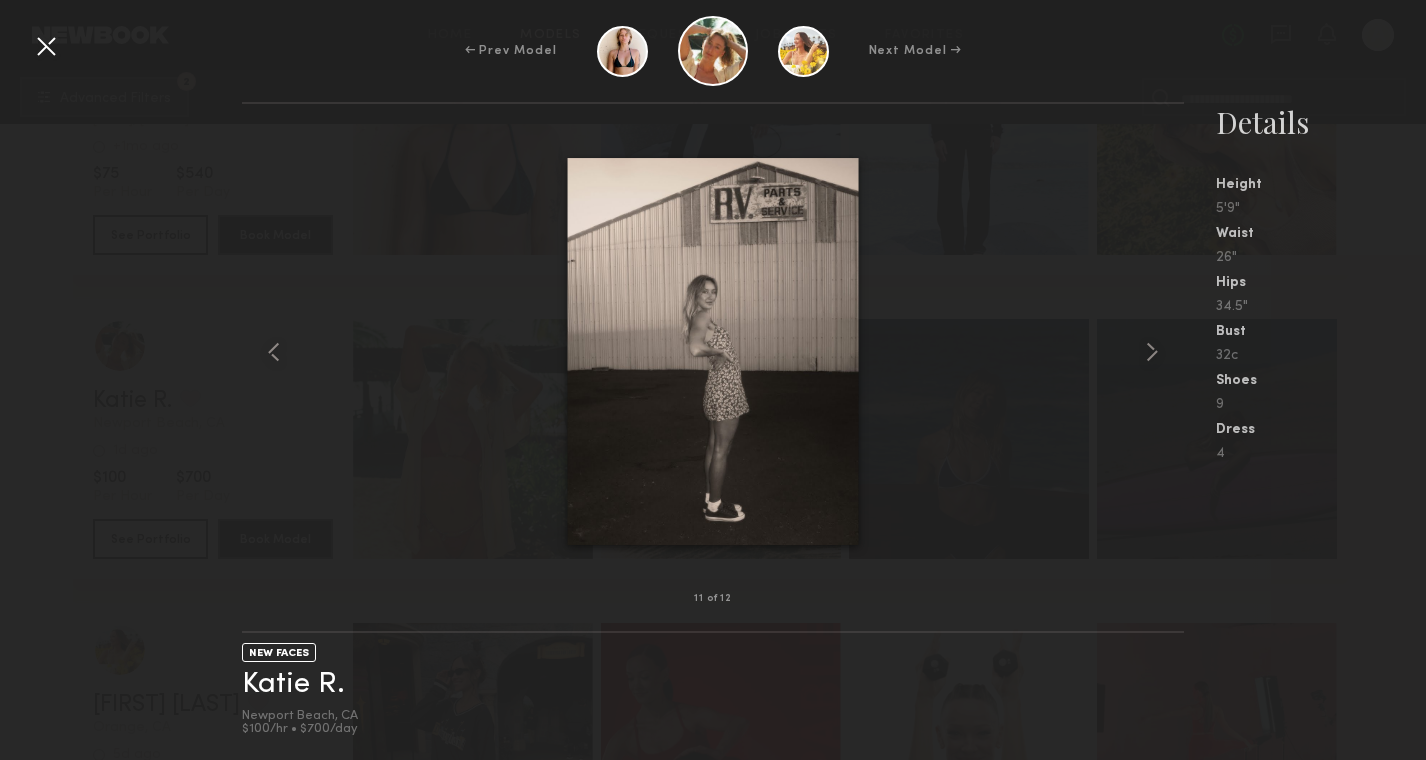 click at bounding box center (46, 46) 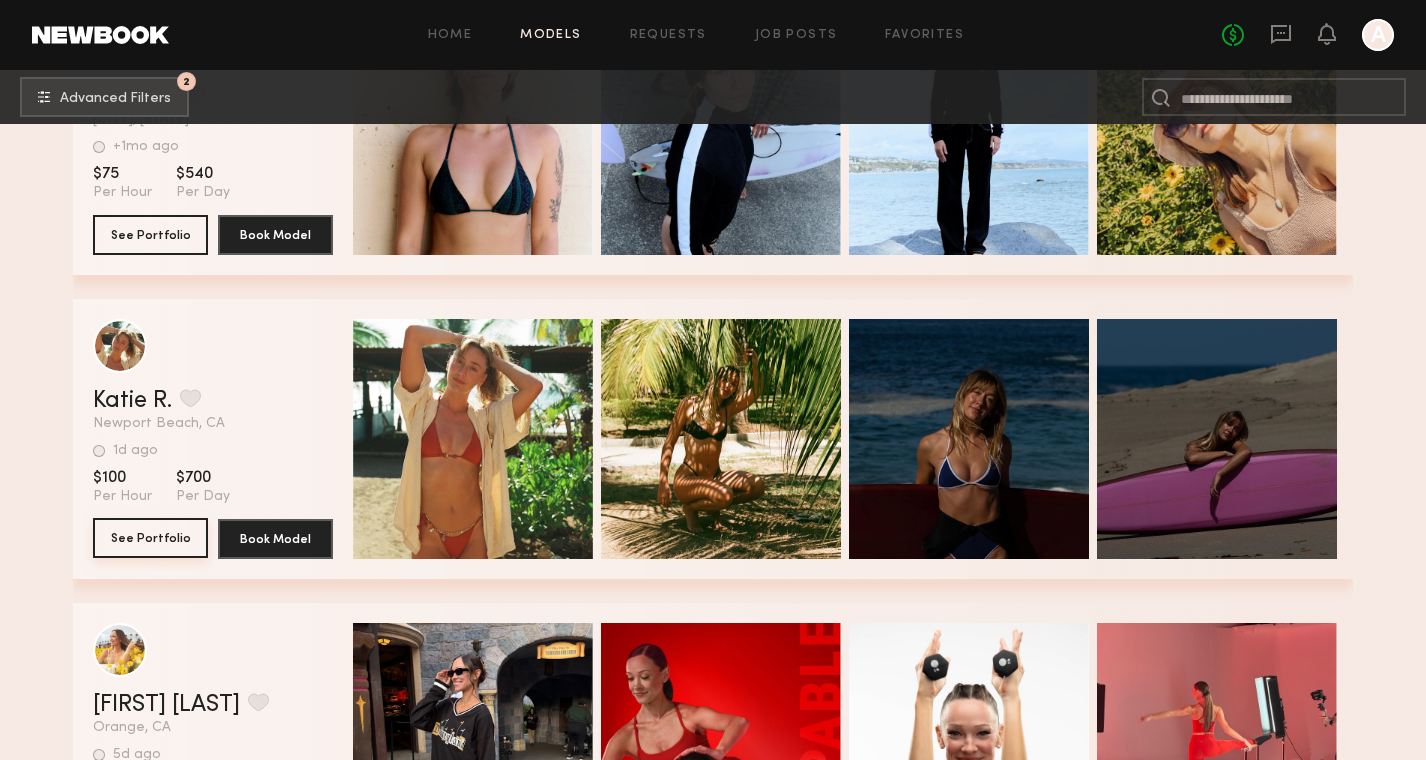 click on "See Portfolio" 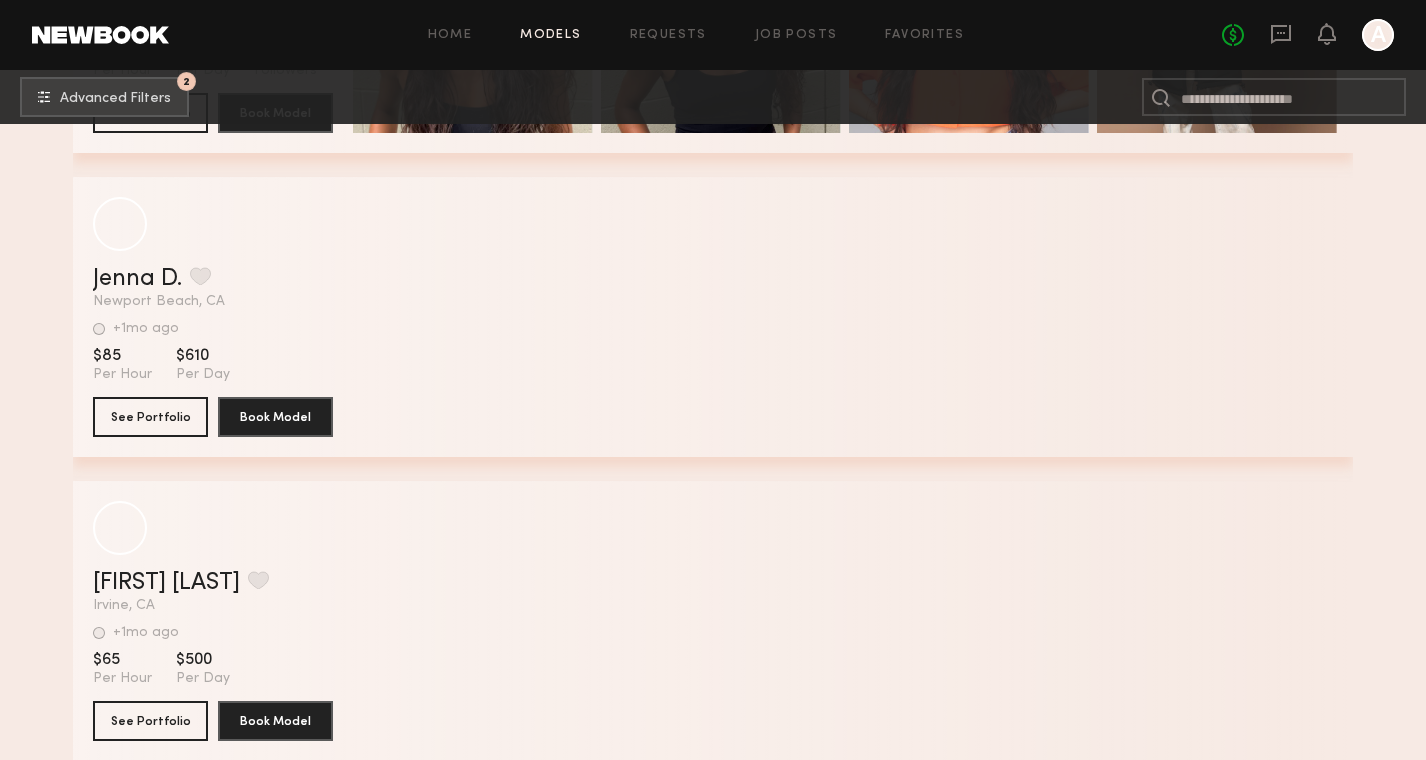 scroll, scrollTop: 22183, scrollLeft: 0, axis: vertical 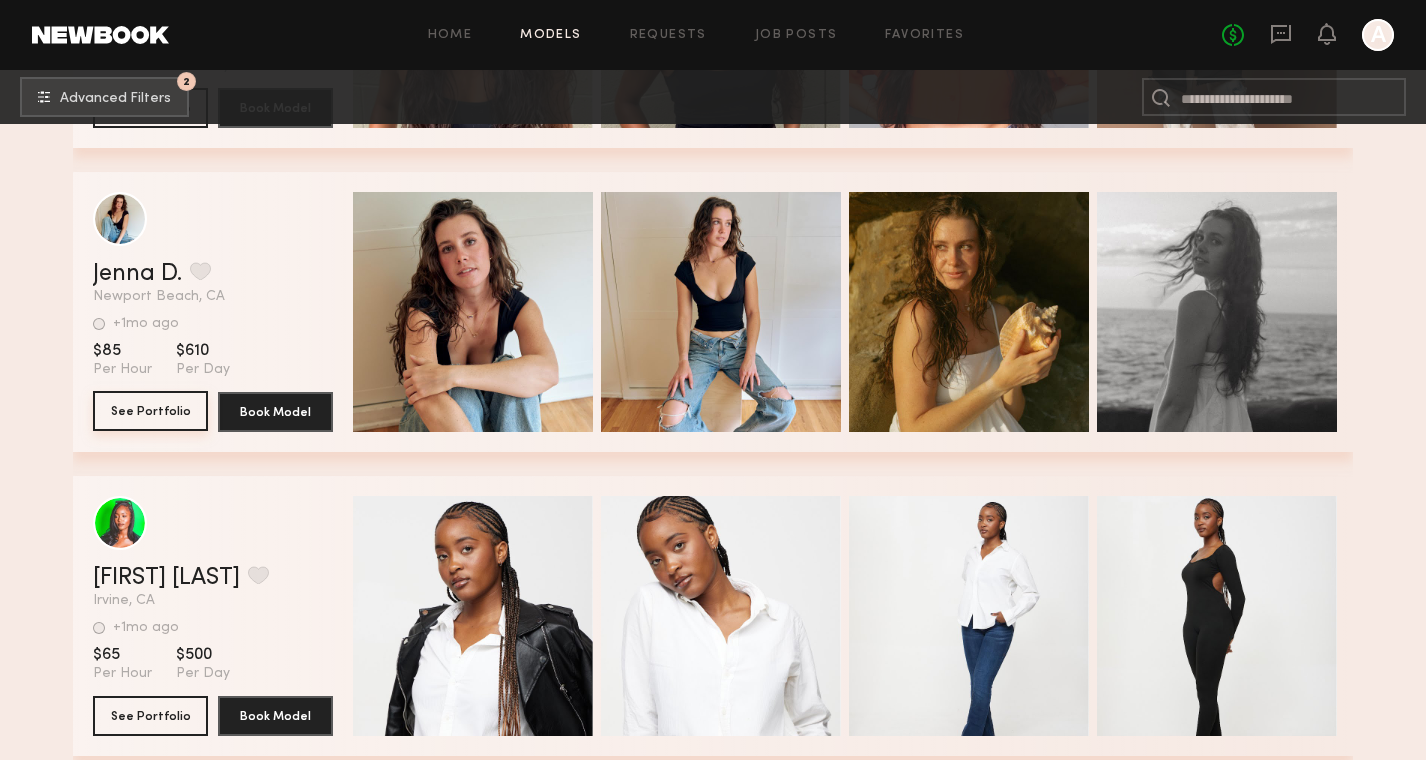 click on "See Portfolio" 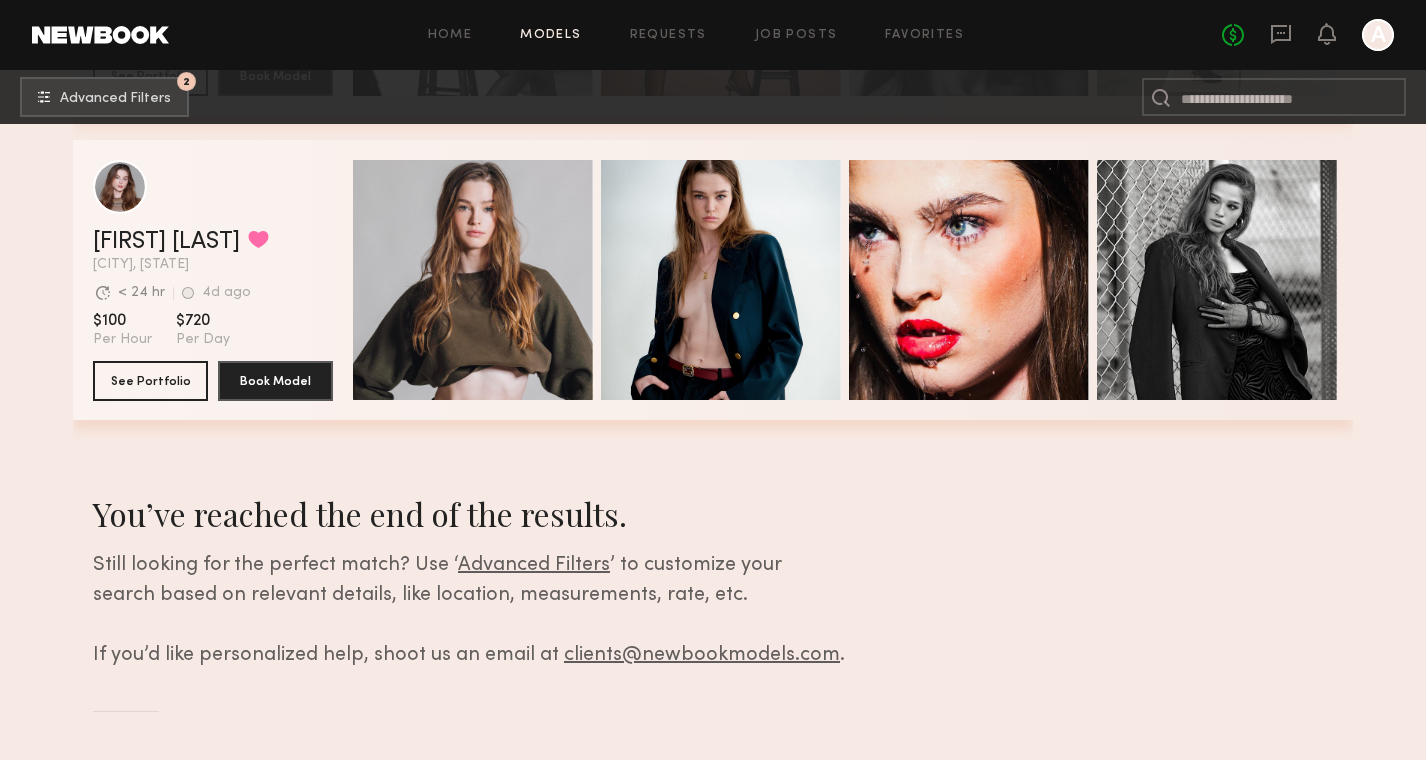 scroll, scrollTop: 24647, scrollLeft: 0, axis: vertical 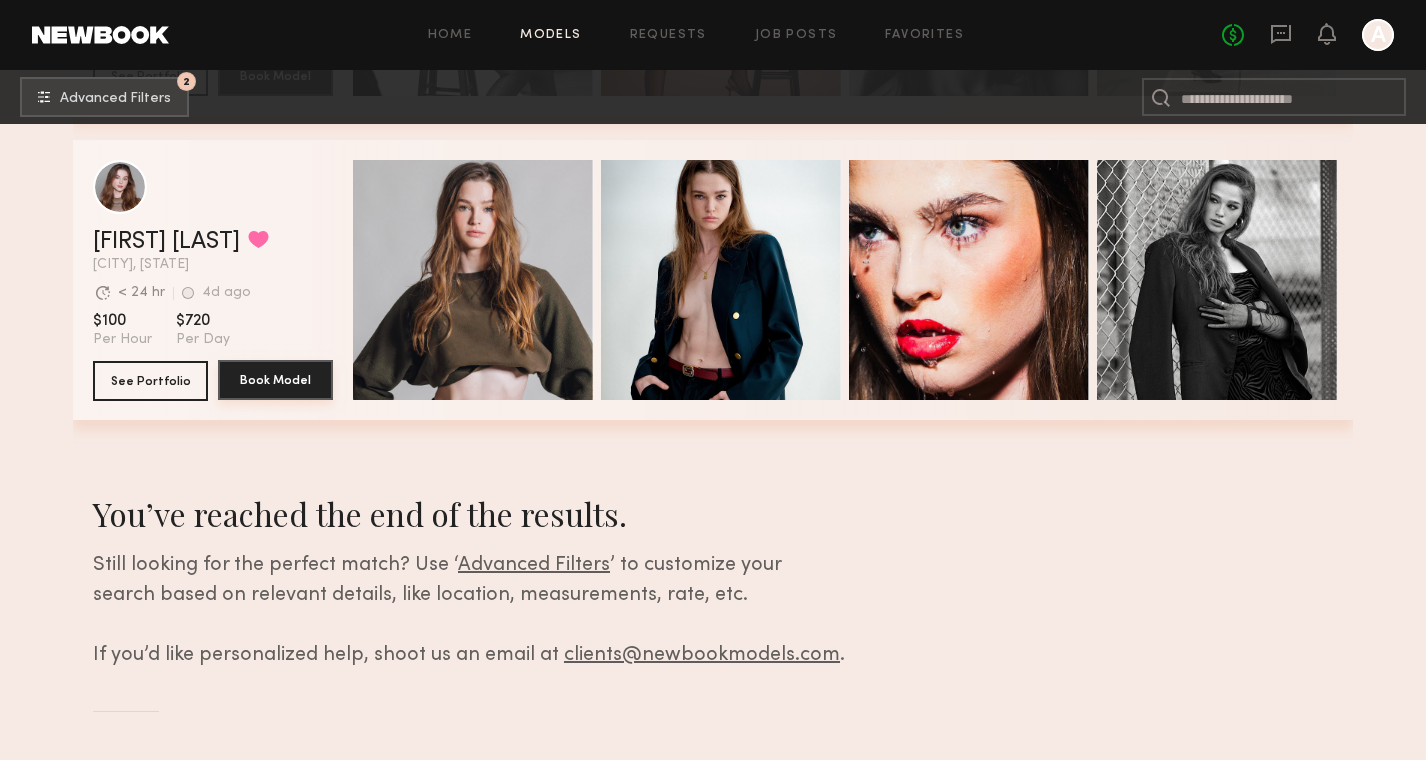click on "Book Model" 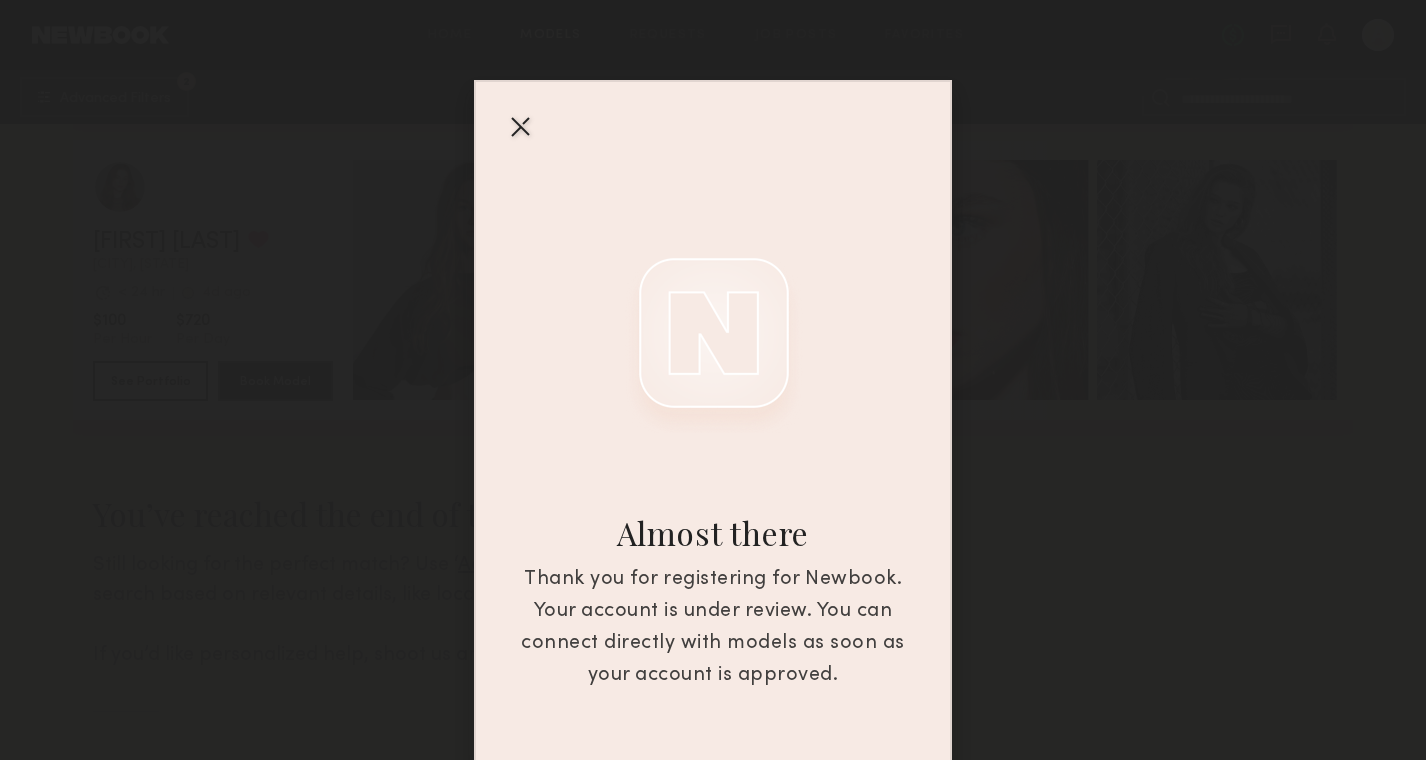 scroll, scrollTop: 0, scrollLeft: 0, axis: both 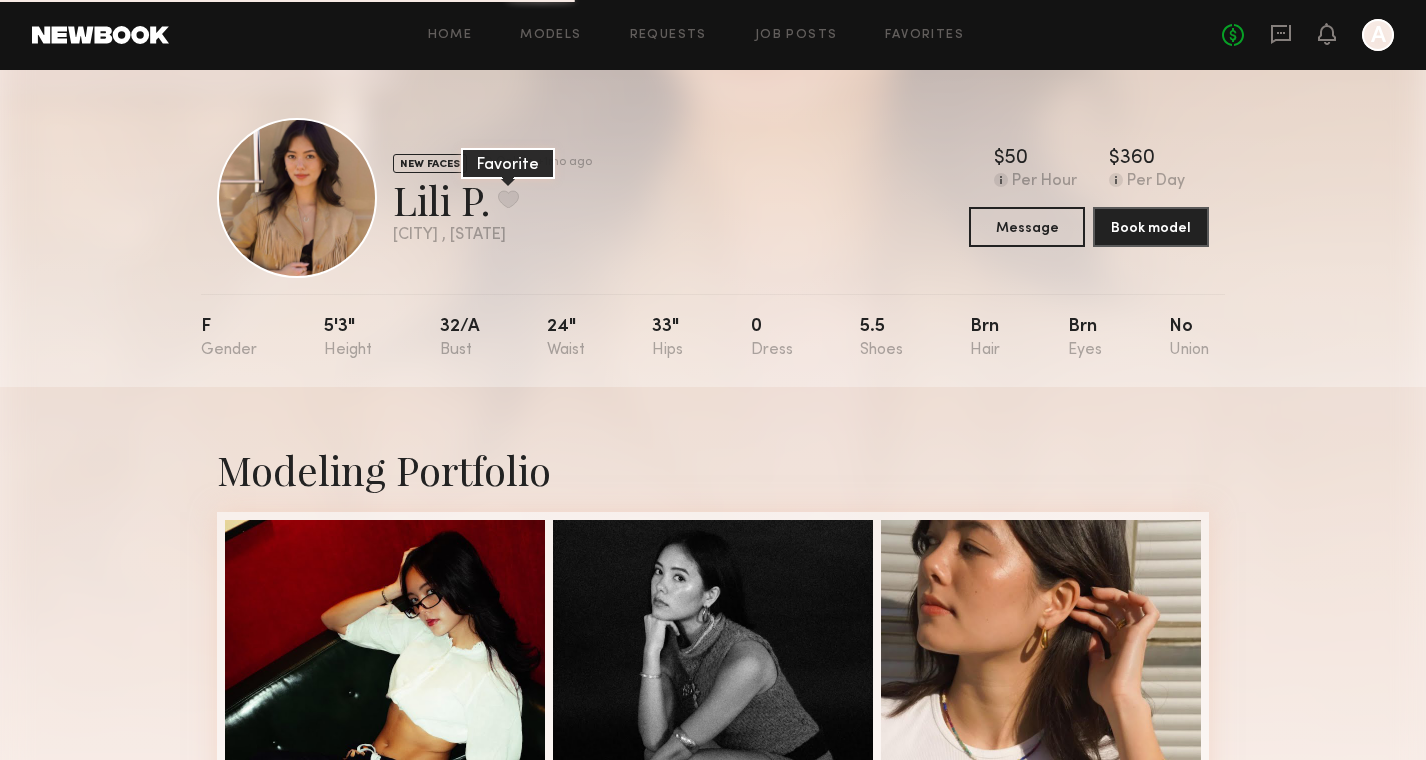 click 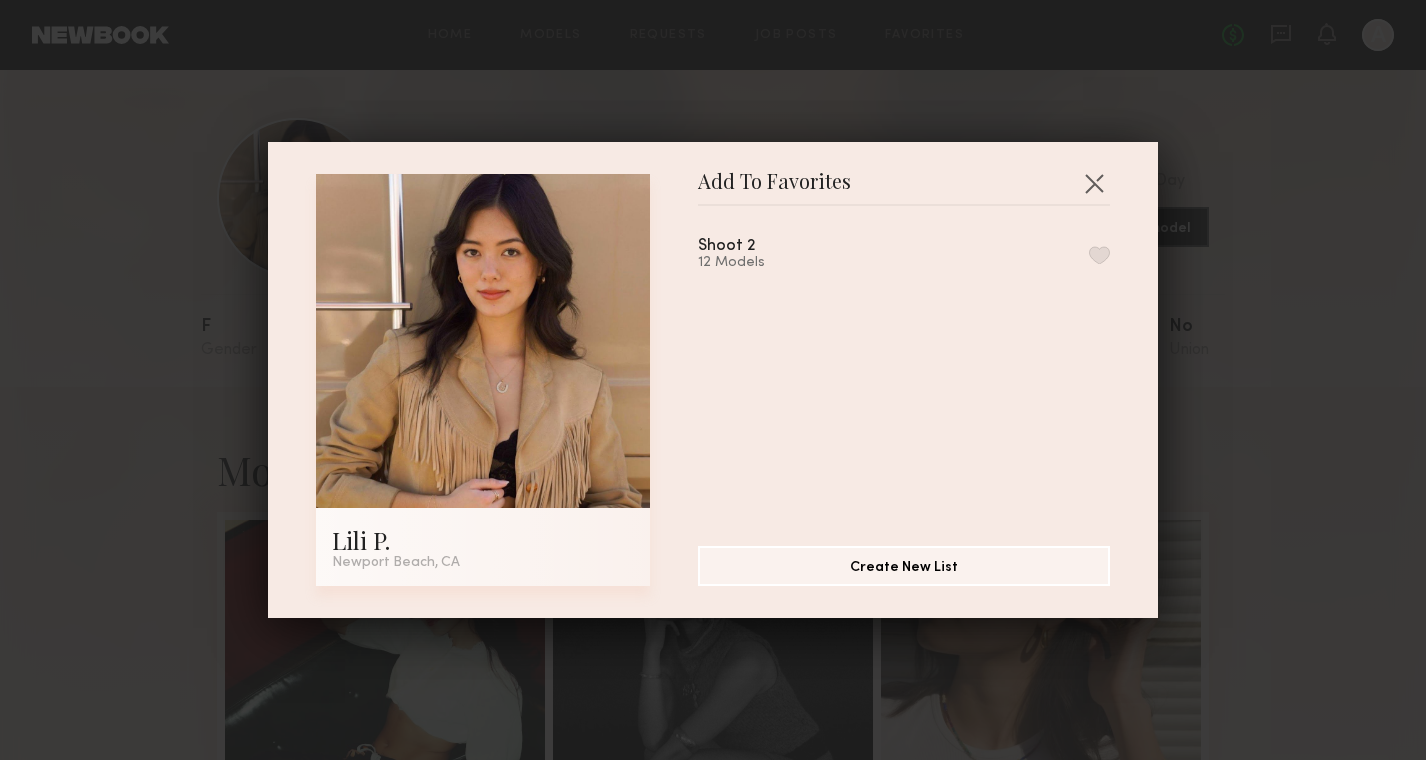 click at bounding box center (1099, 255) 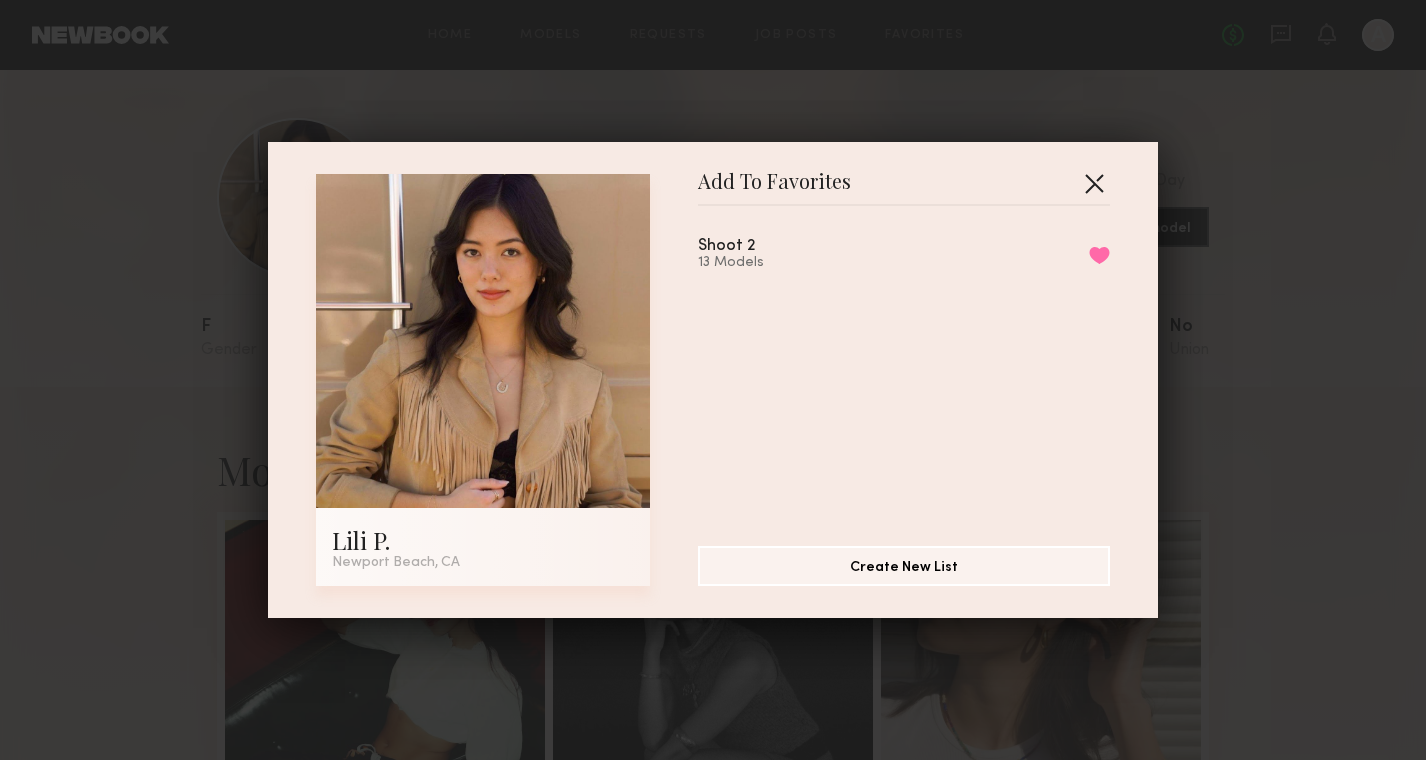 click at bounding box center [1094, 183] 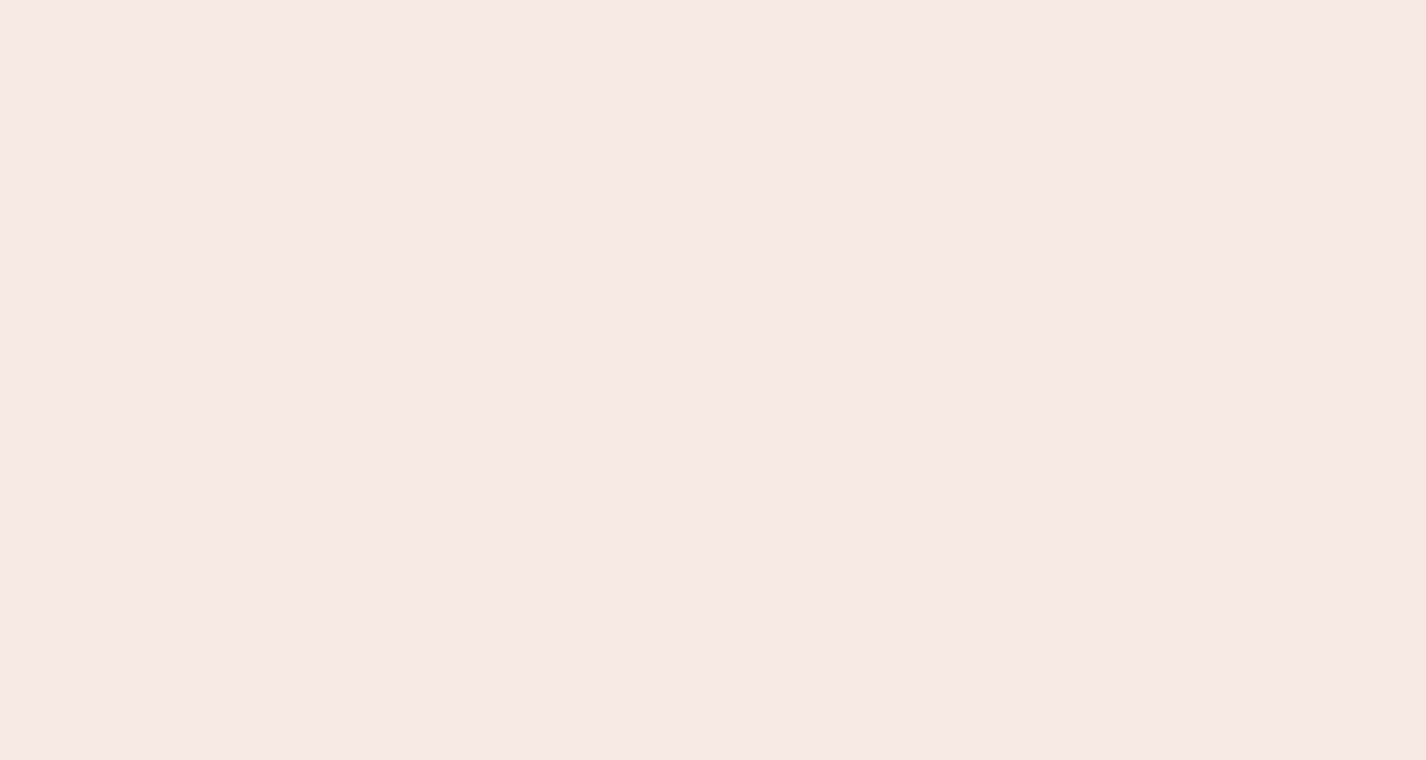 scroll, scrollTop: 0, scrollLeft: 0, axis: both 